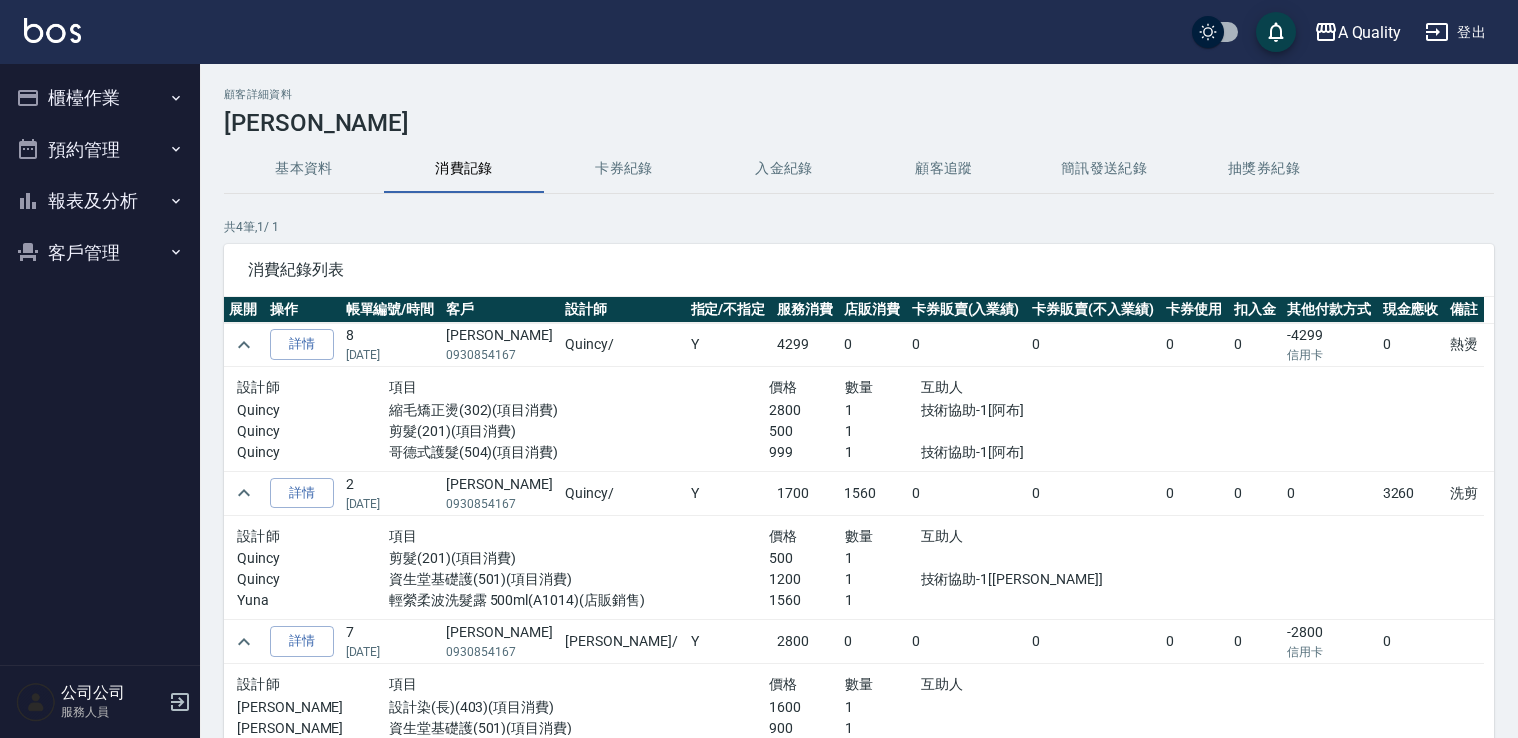 scroll, scrollTop: 135, scrollLeft: 0, axis: vertical 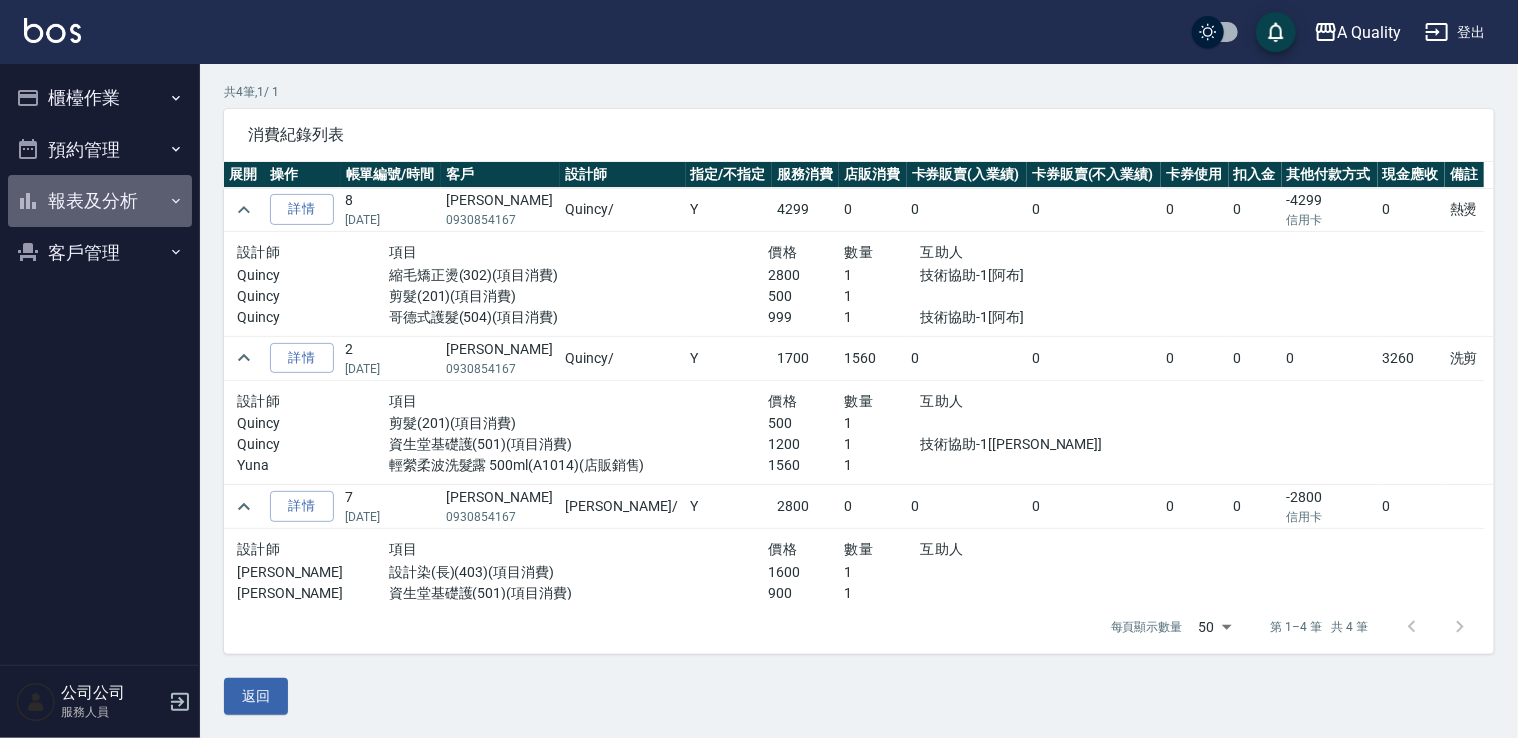 click on "報表及分析" at bounding box center [100, 201] 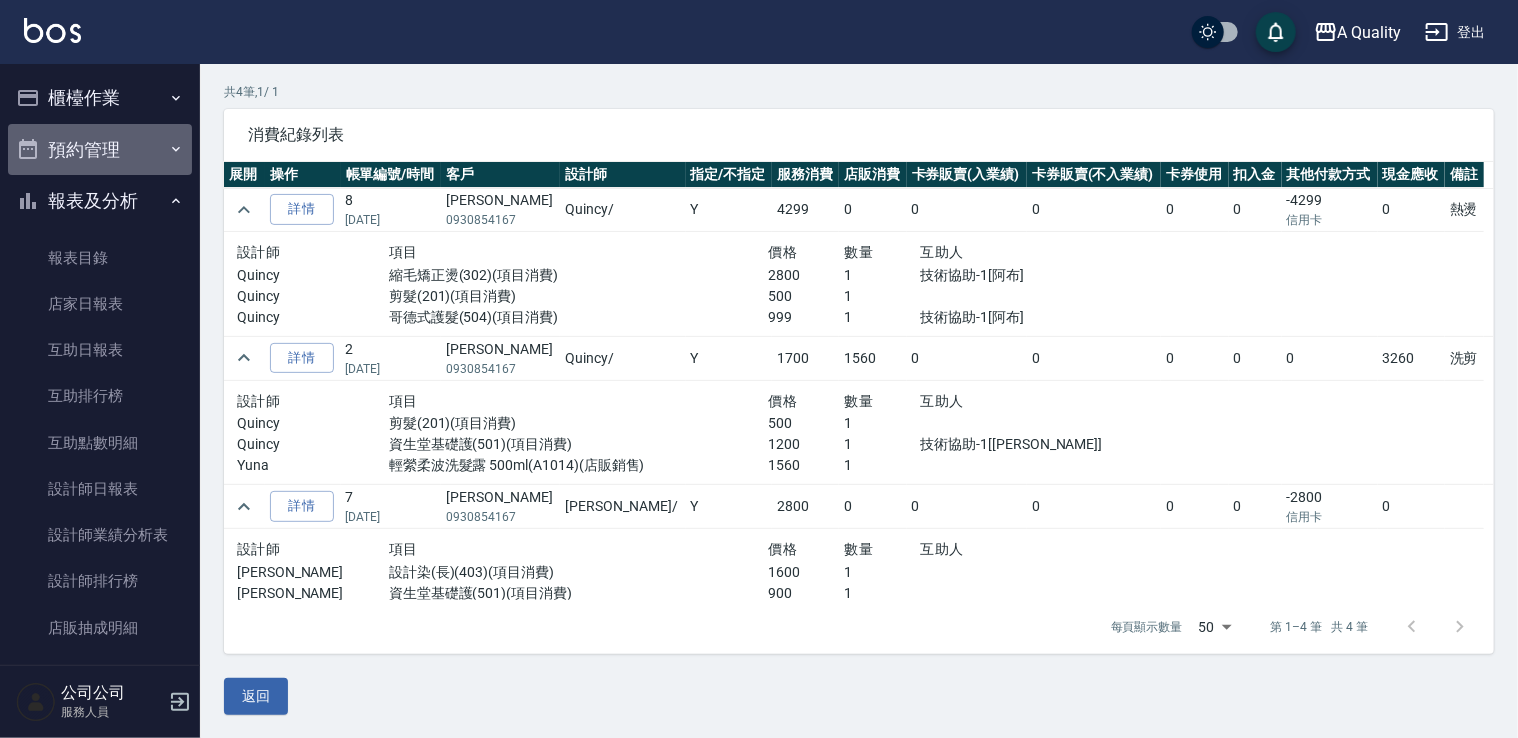 click on "預約管理" at bounding box center (100, 150) 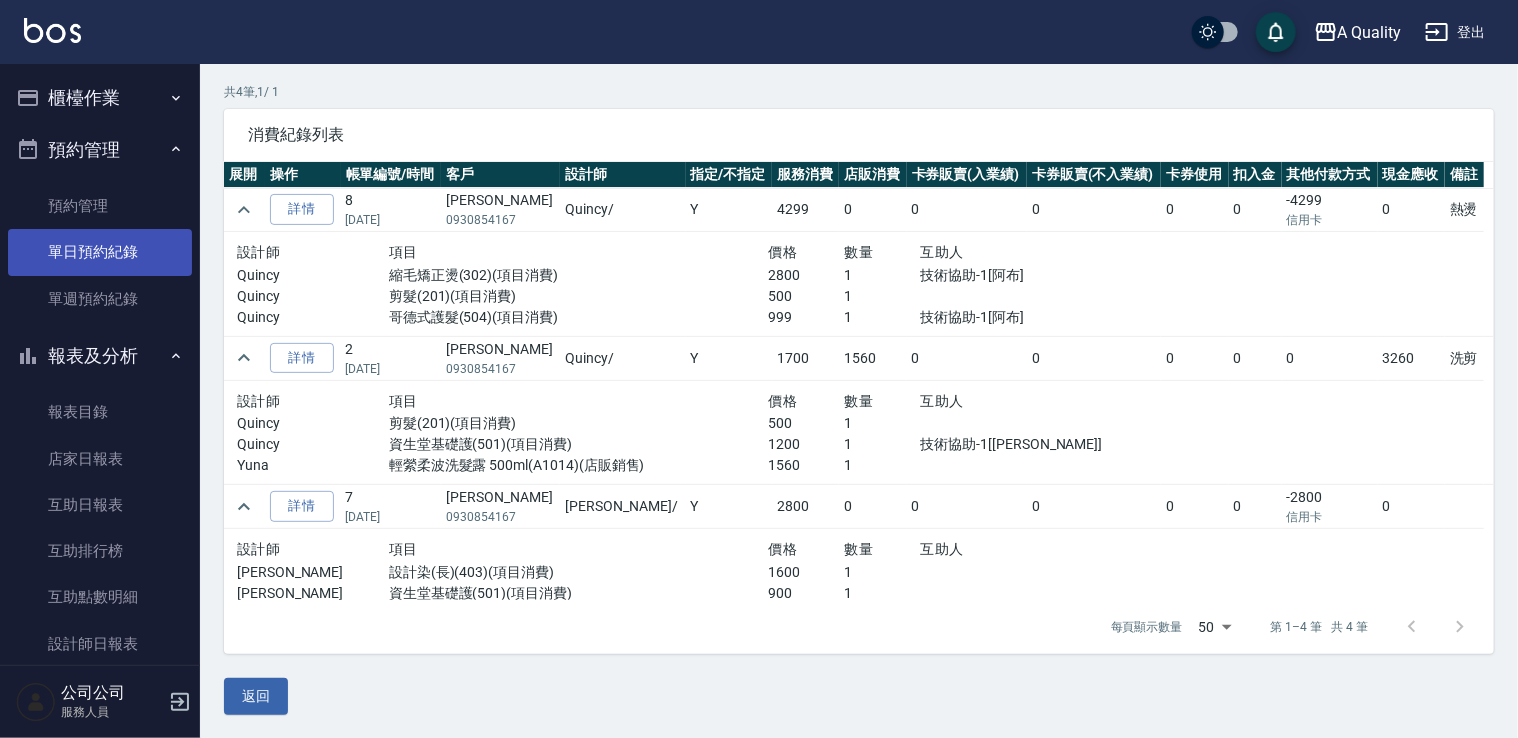 click on "單日預約紀錄" at bounding box center [100, 252] 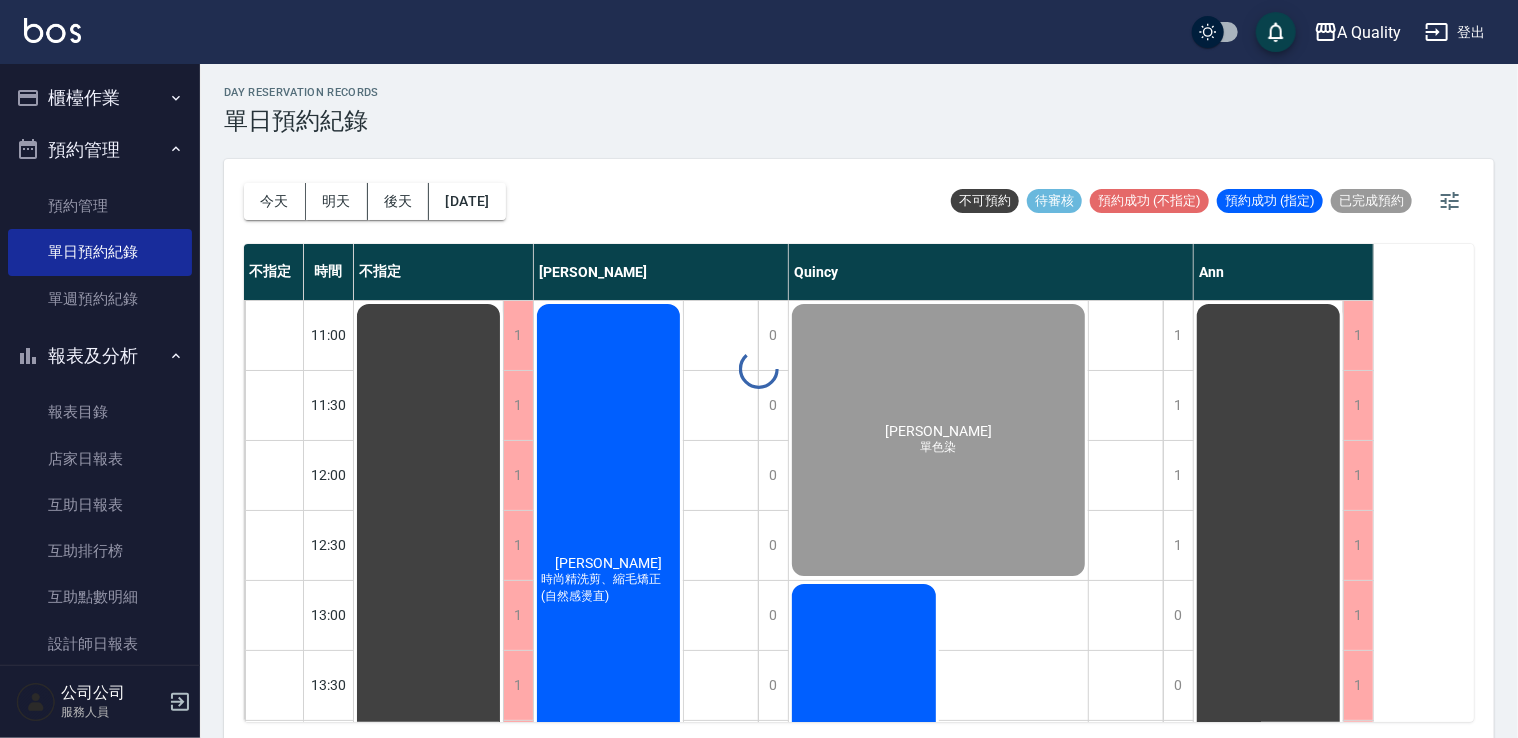 scroll, scrollTop: 5, scrollLeft: 0, axis: vertical 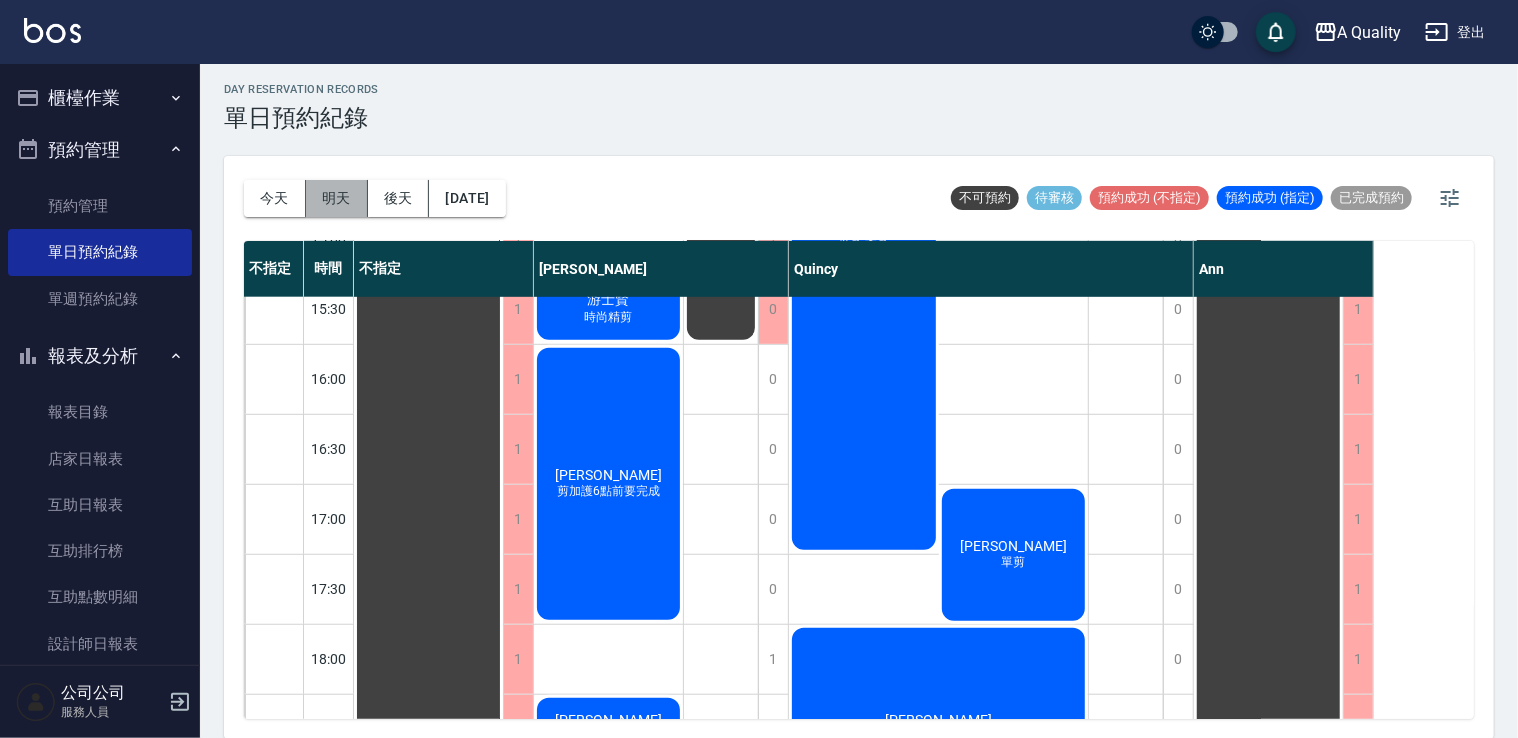 click on "明天" at bounding box center [337, 198] 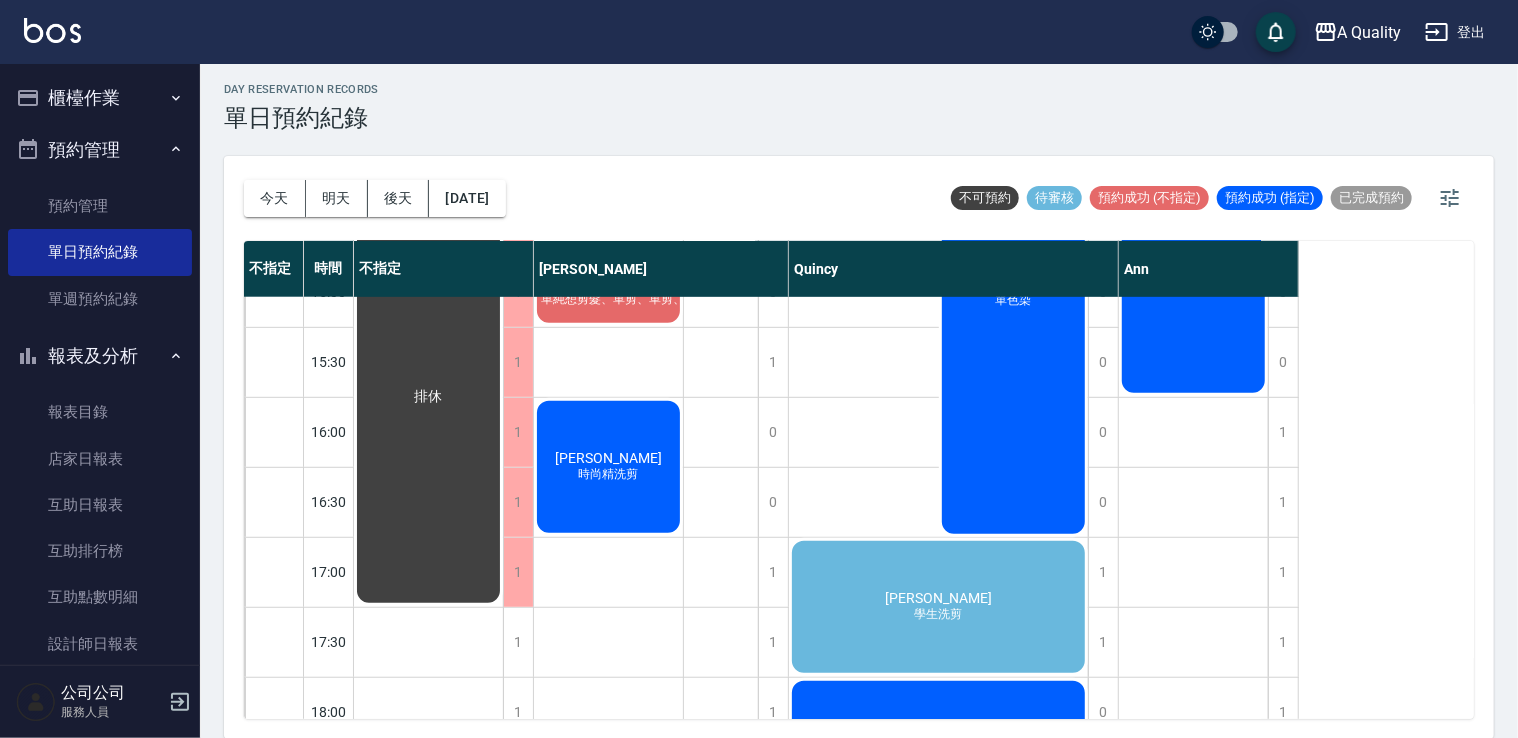 scroll, scrollTop: 200, scrollLeft: 0, axis: vertical 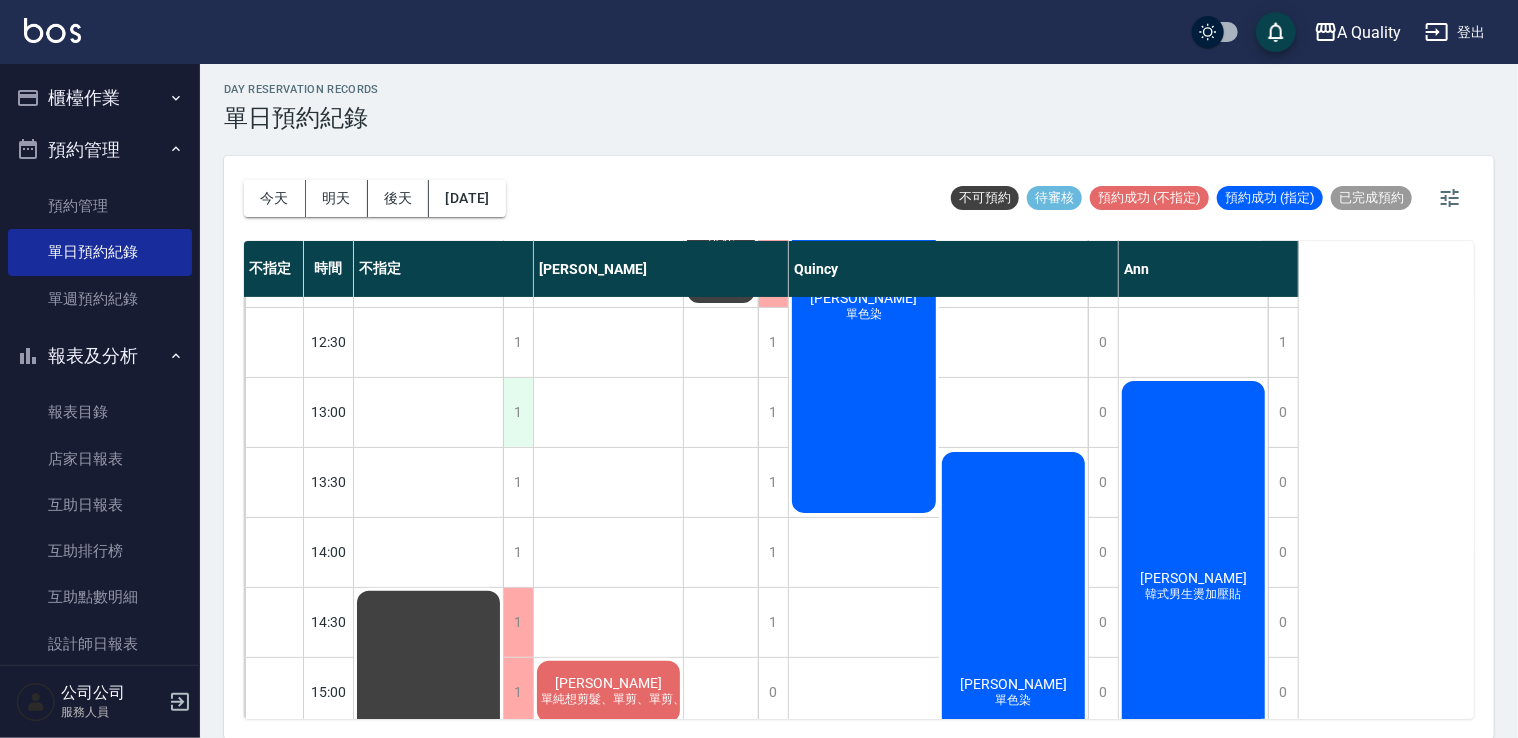 click on "1" at bounding box center (518, 412) 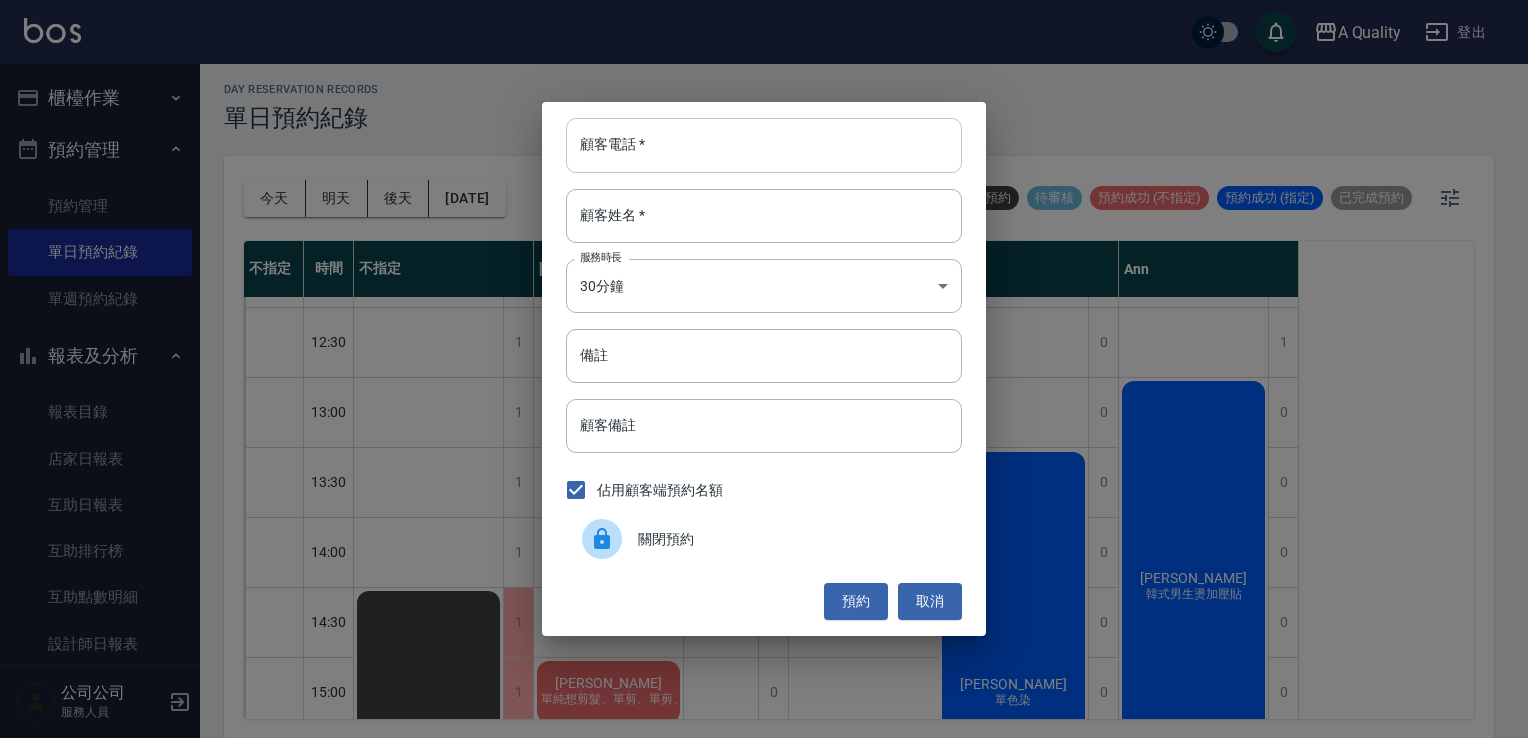 click on "顧客電話   *" at bounding box center [764, 145] 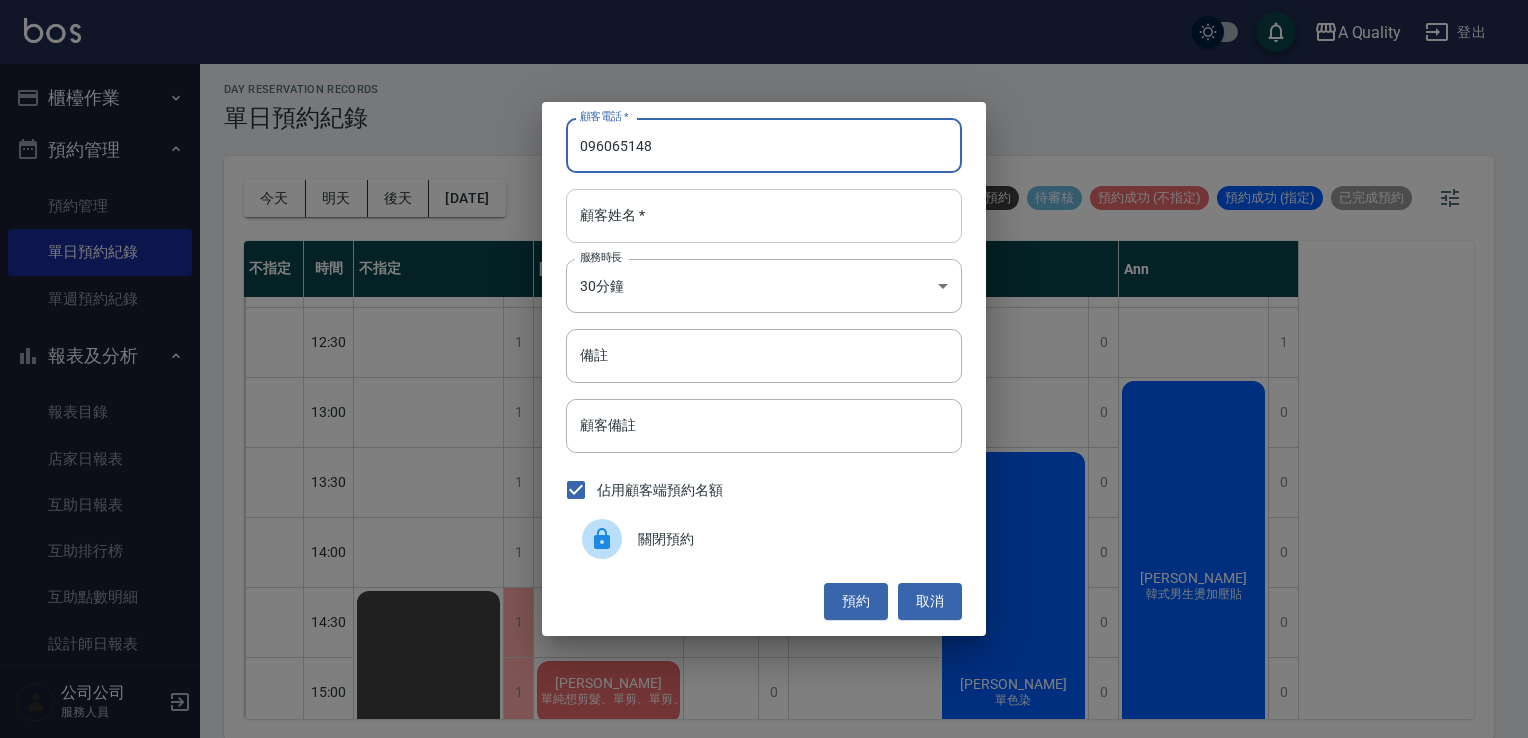 type on "096065148" 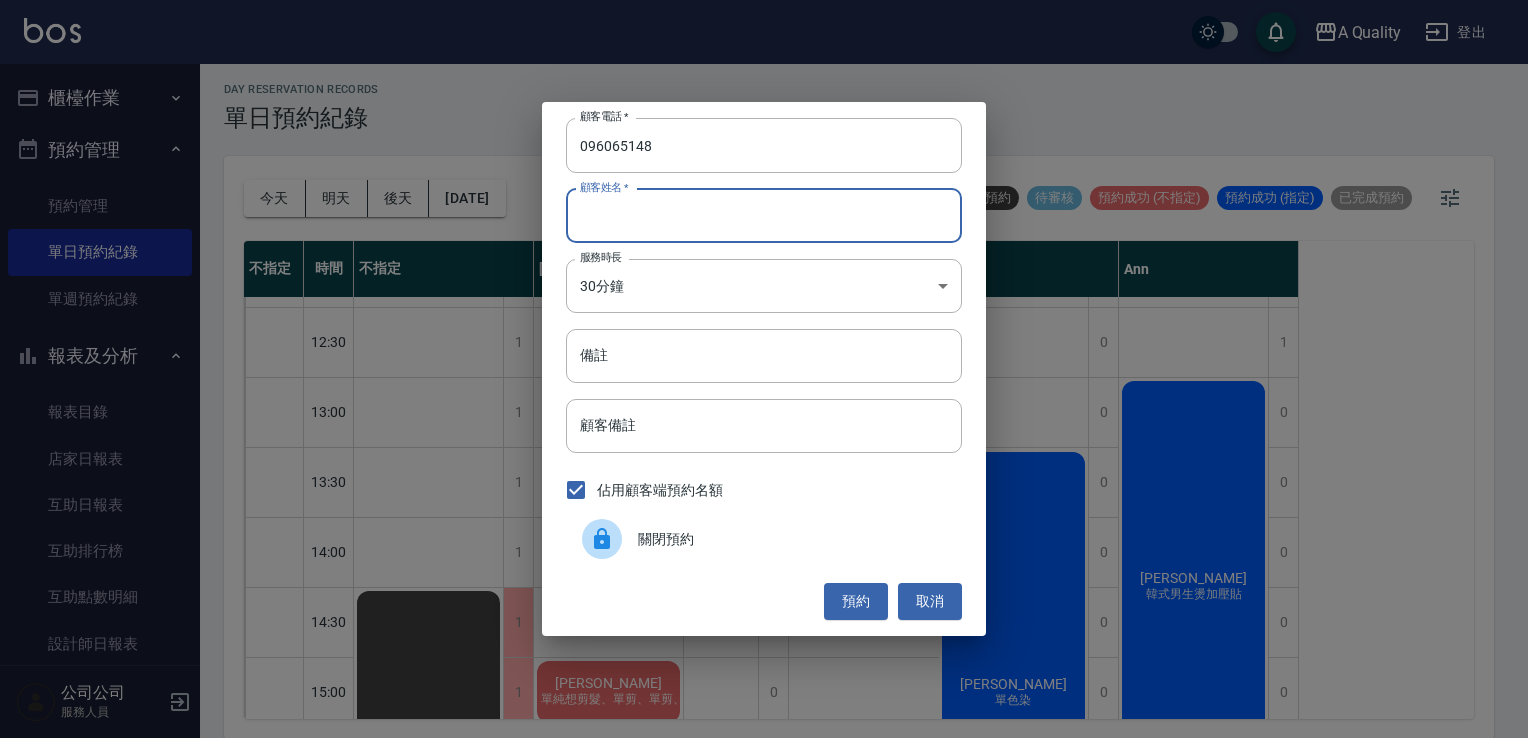 click on "顧客姓名   *" at bounding box center (764, 216) 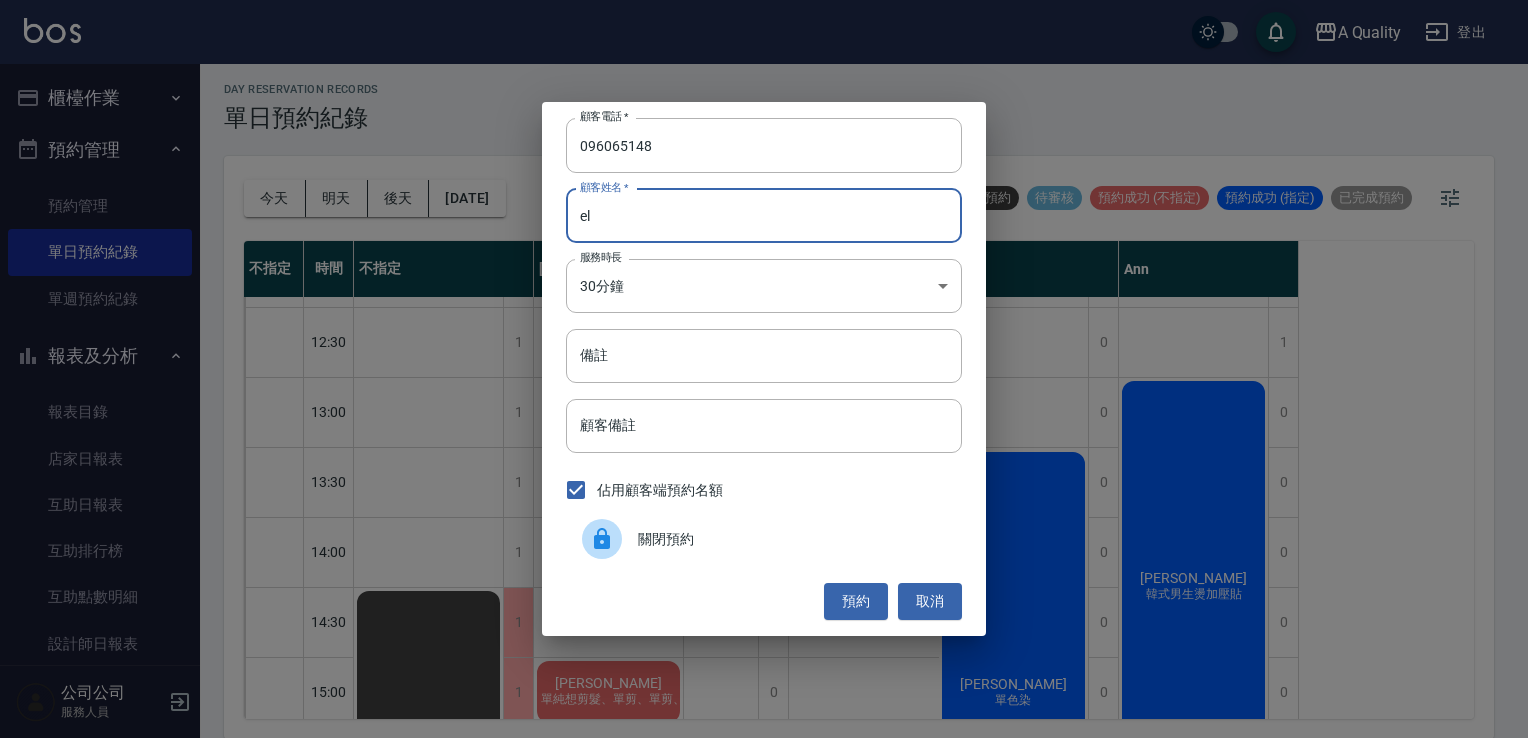 type on "e" 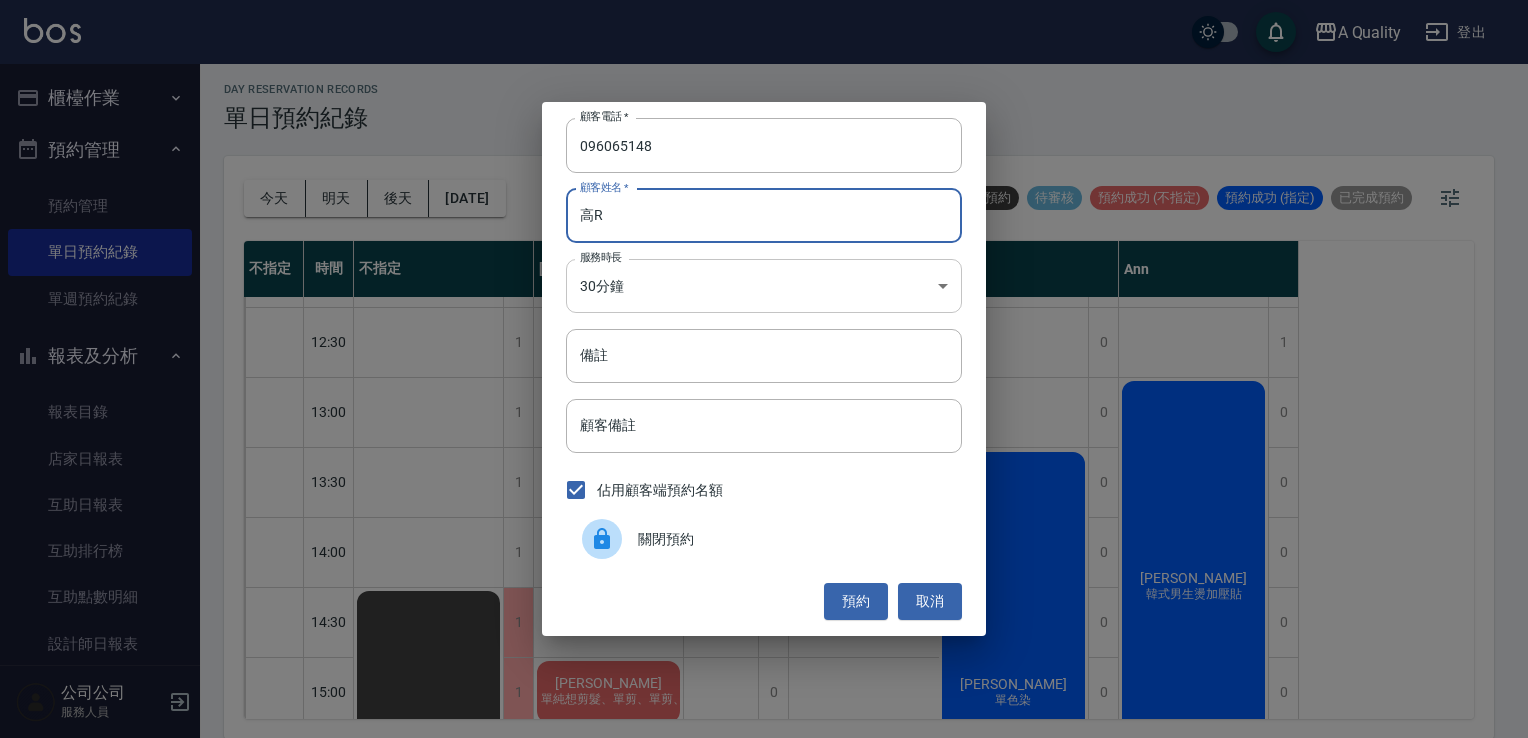 type on "高R" 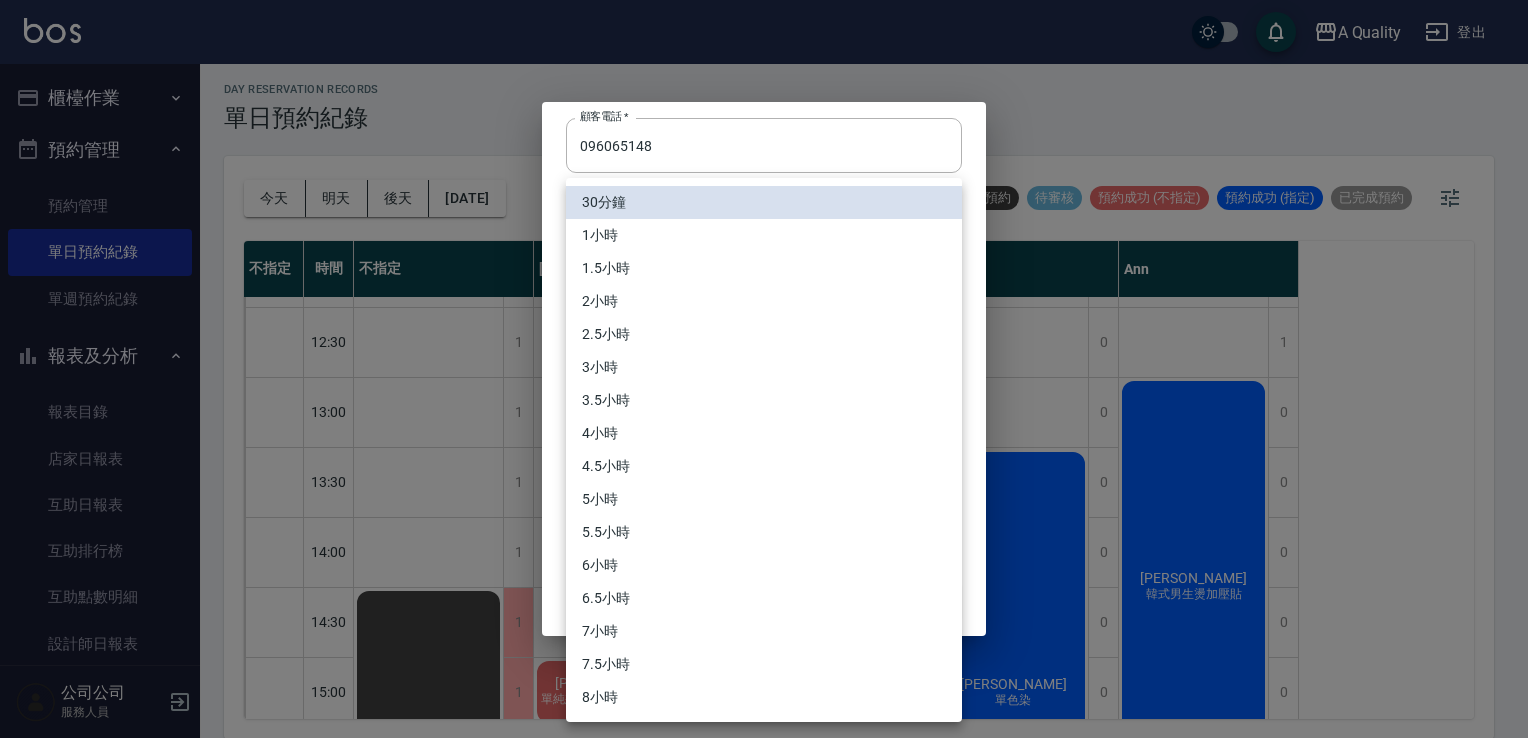 click on "1小時" at bounding box center [764, 235] 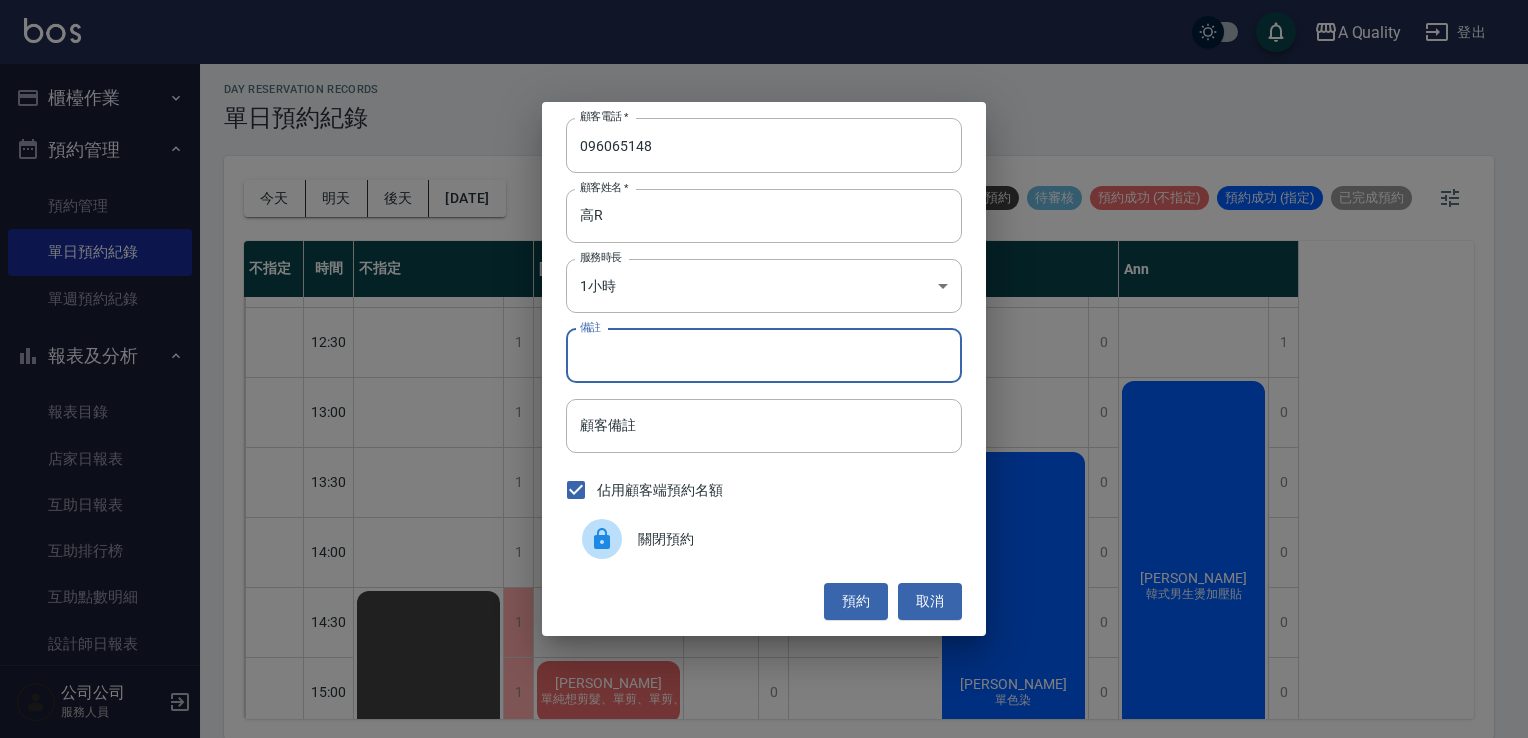 click on "備註" at bounding box center (764, 356) 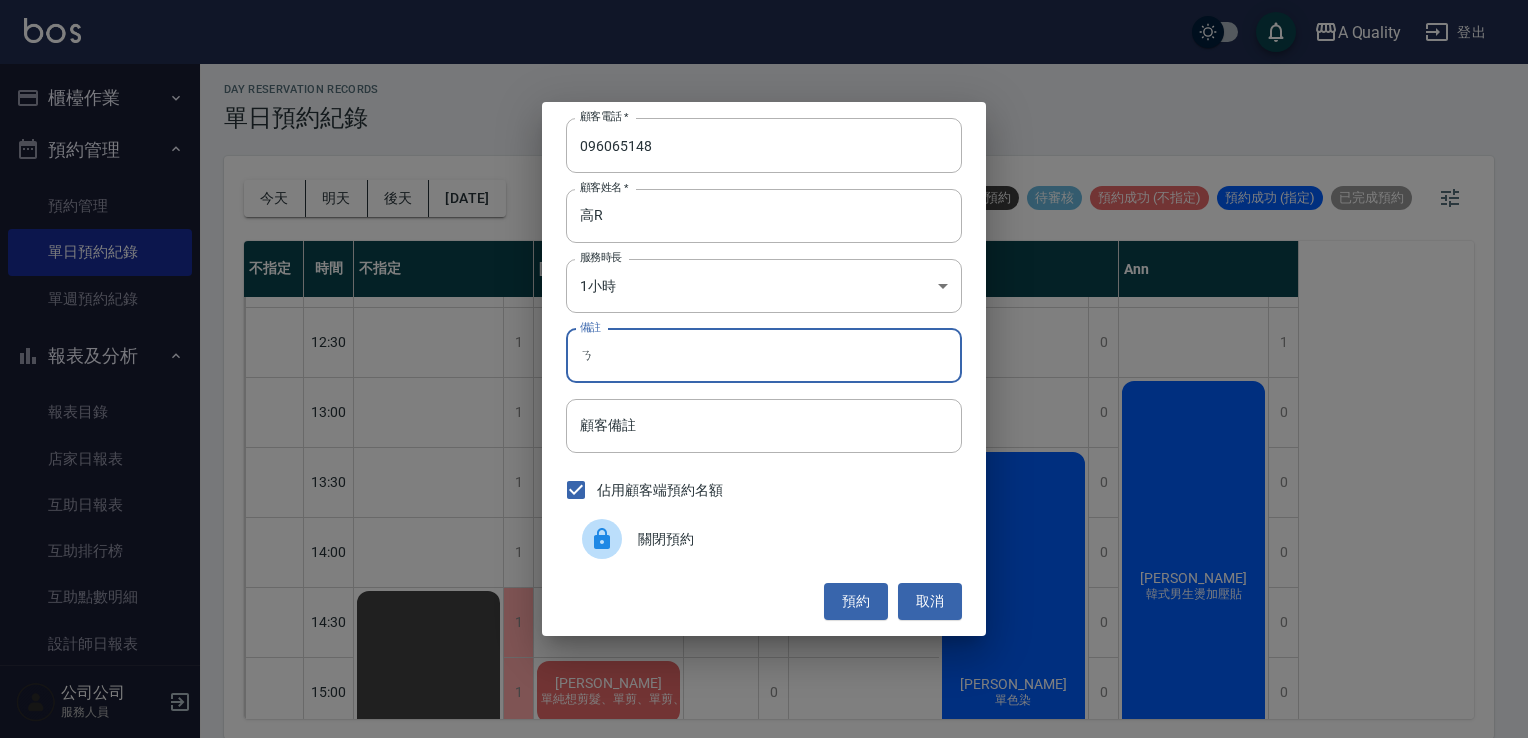 type on "ㄏ" 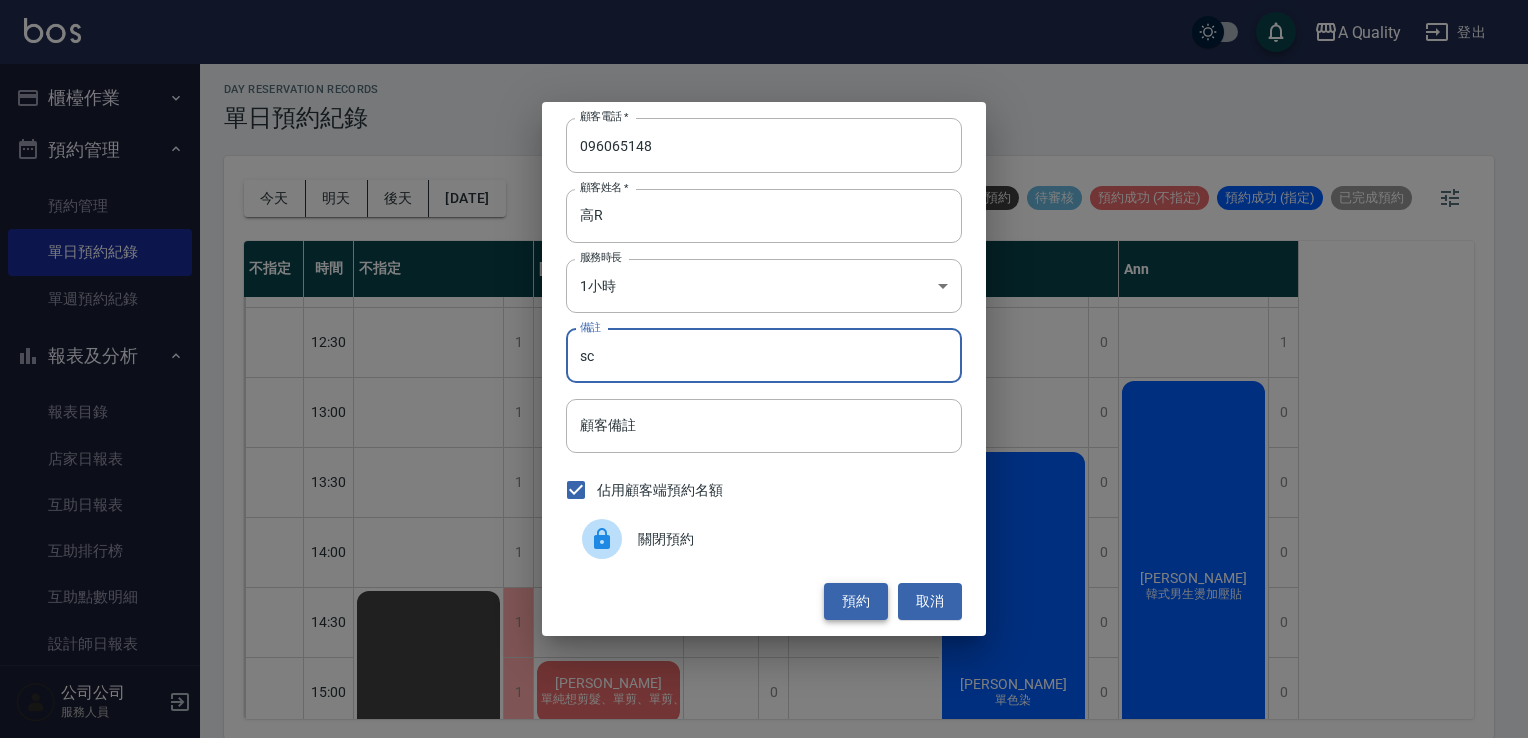 type on "sc" 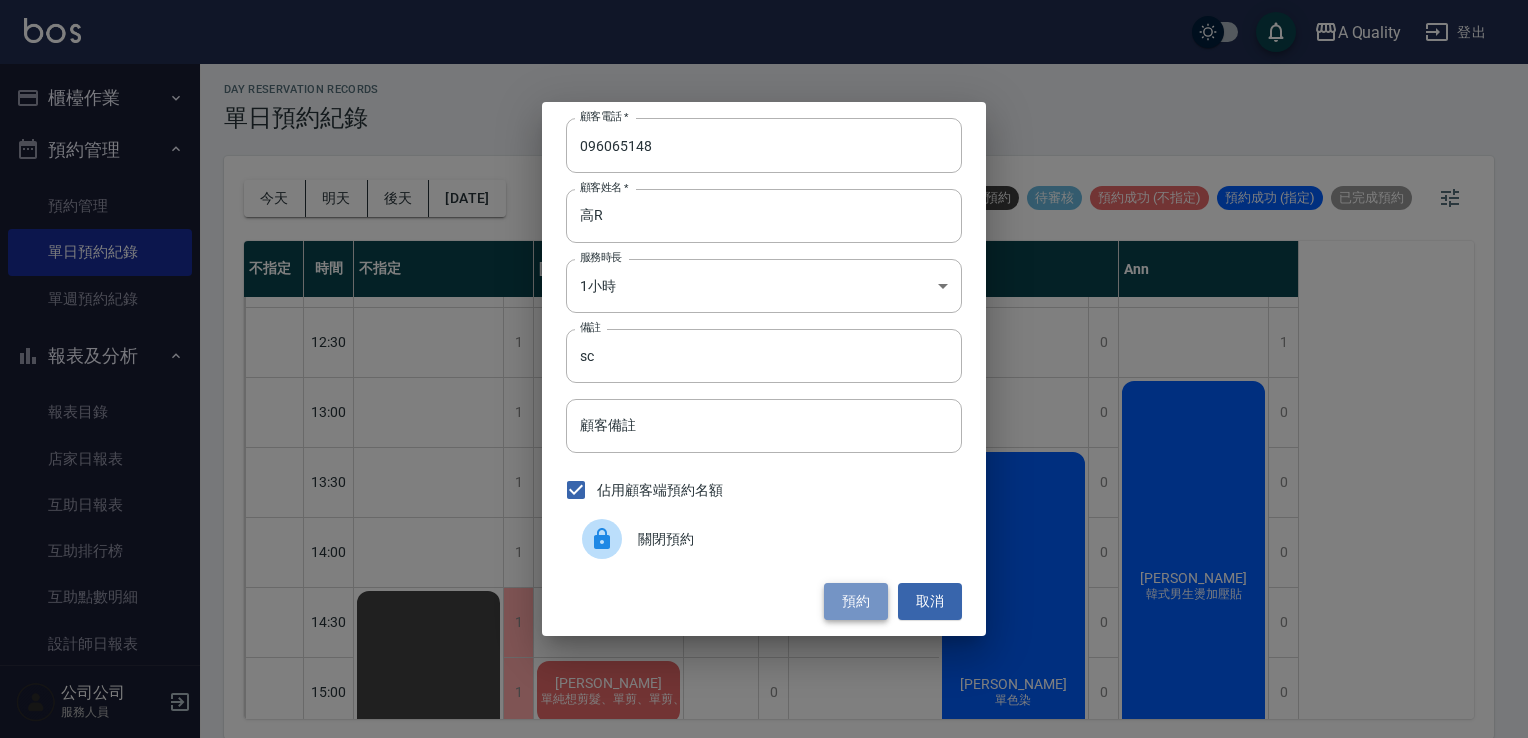 click on "預約" at bounding box center [856, 601] 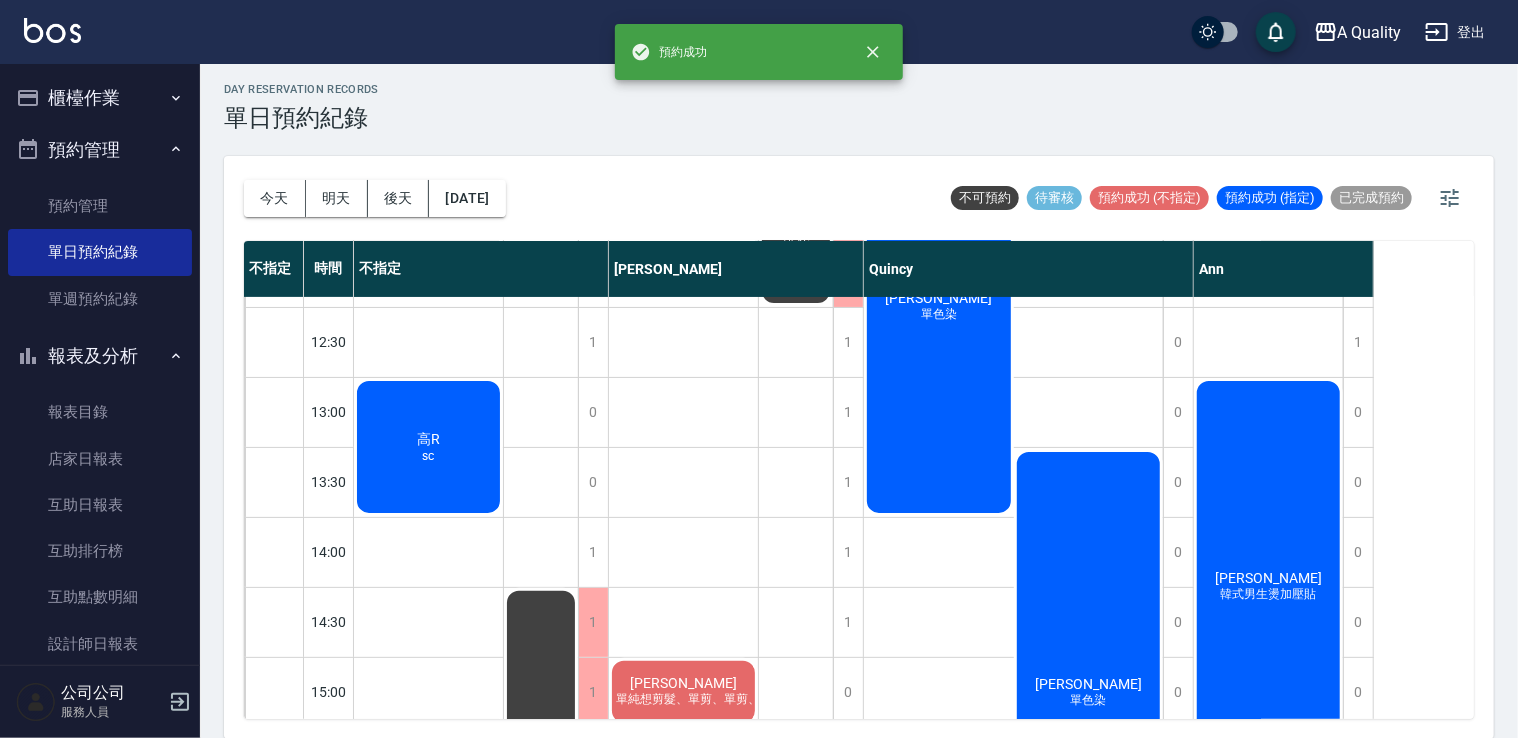 click on "高R sc" at bounding box center (428, 447) 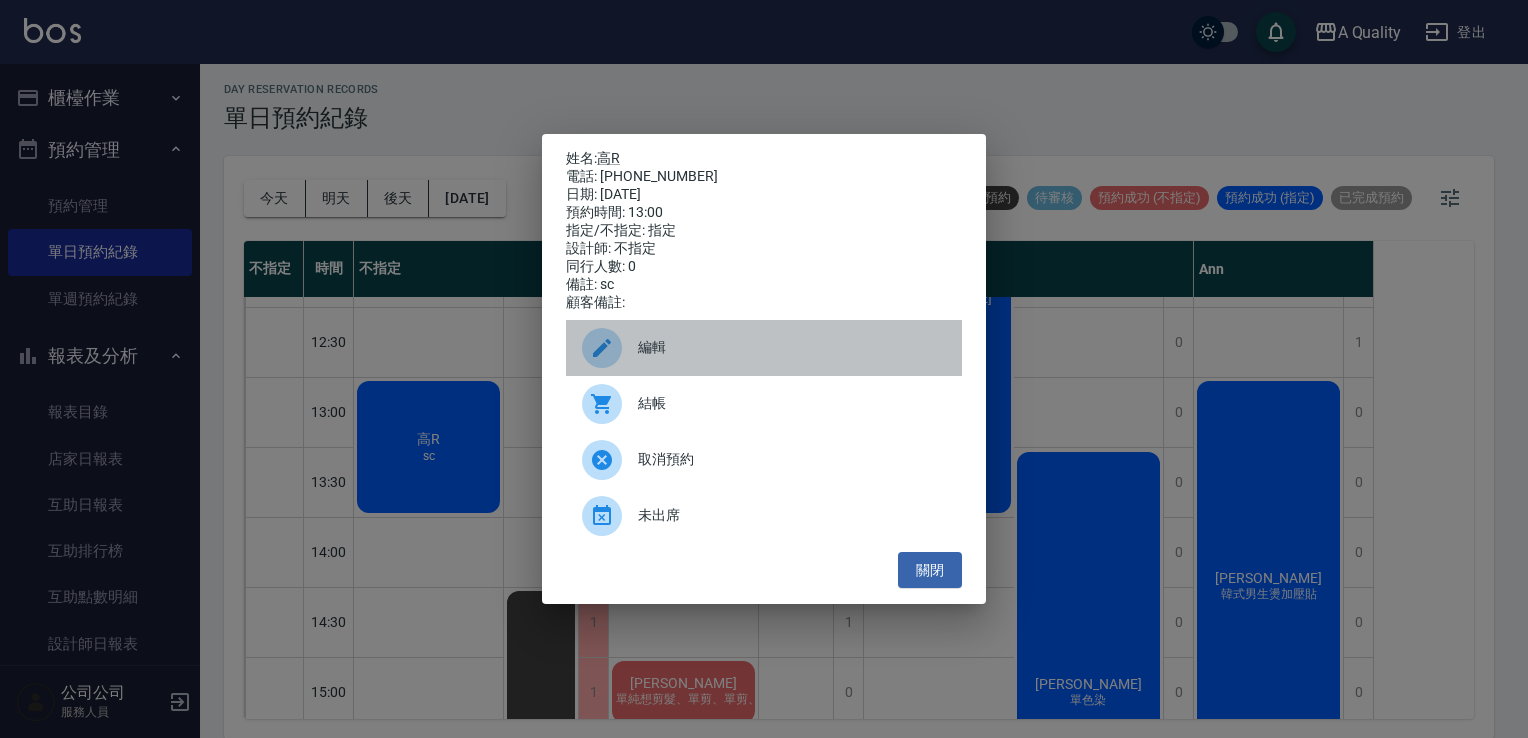 click at bounding box center [610, 348] 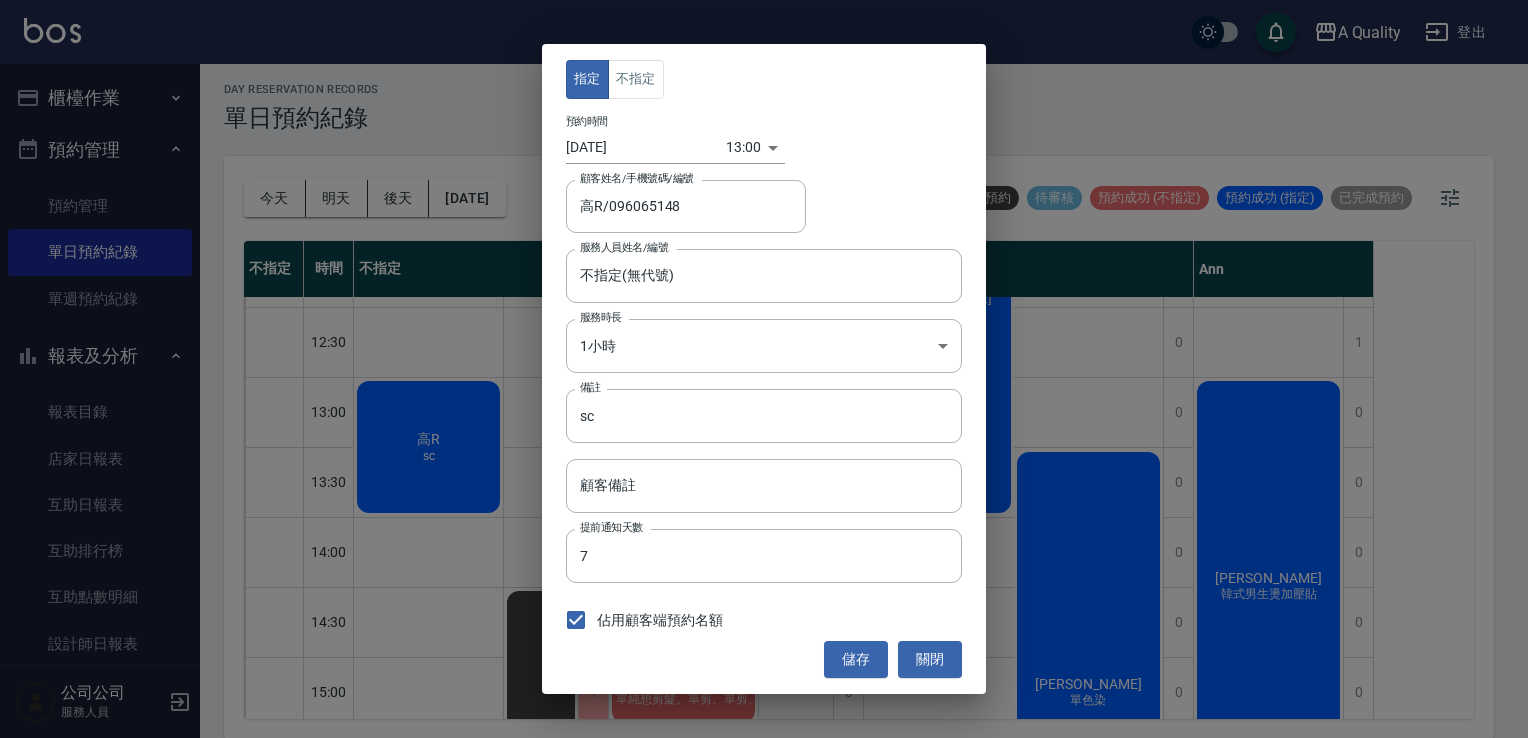 click on "指定 不指定 預約時間 2025/07/11 13:00 1752210000000 顧客姓名/手機號碼/編號 高R/096065148 顧客姓名/手機號碼/編號 服務人員姓名/編號 不指定(無代號) 服務人員姓名/編號 服務時長 1小時 2 服務時長 備註 sc 備註 顧客備註 顧客備註 提前通知天數 7 提前通知天數 佔用顧客端預約名額 儲存 關閉" at bounding box center (764, 368) 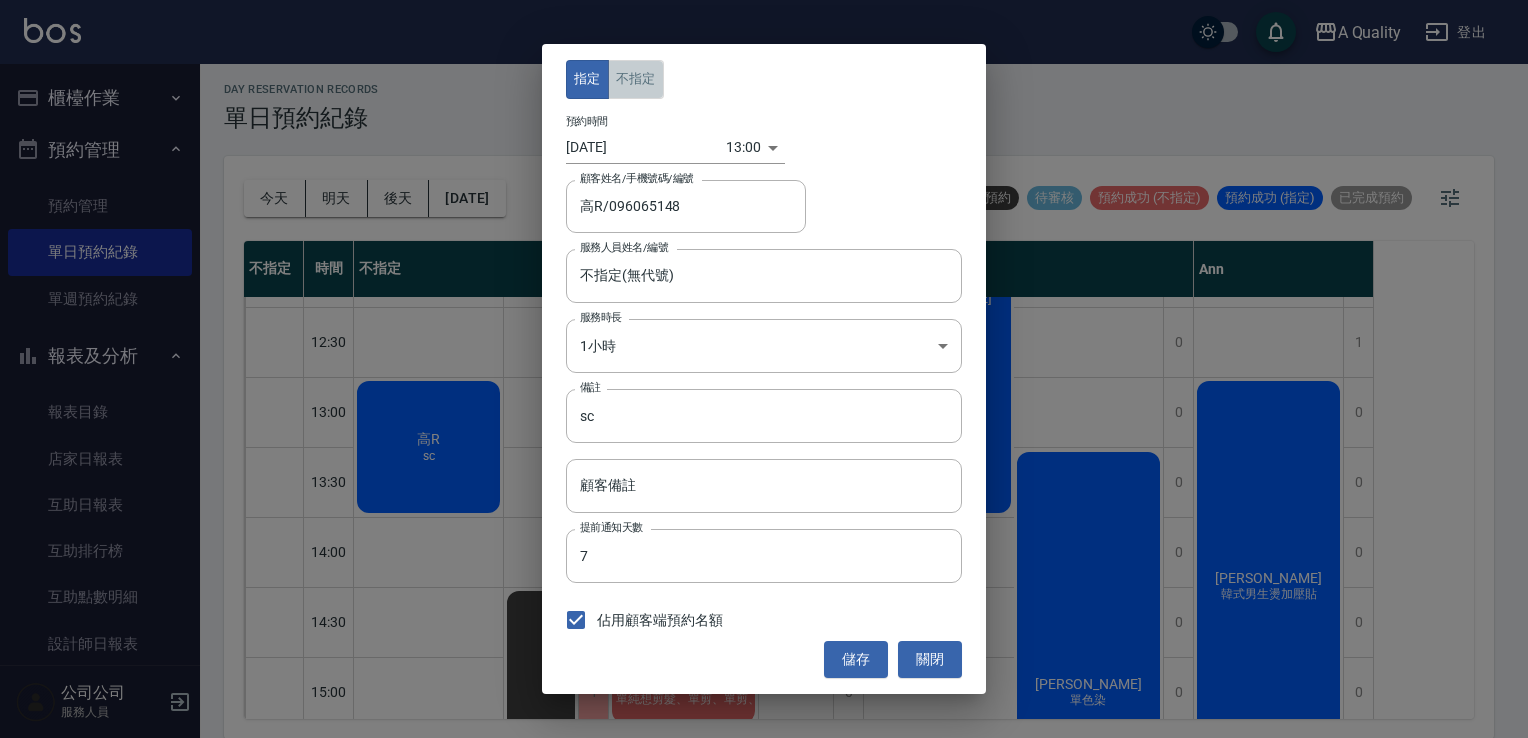 click on "不指定" at bounding box center (636, 79) 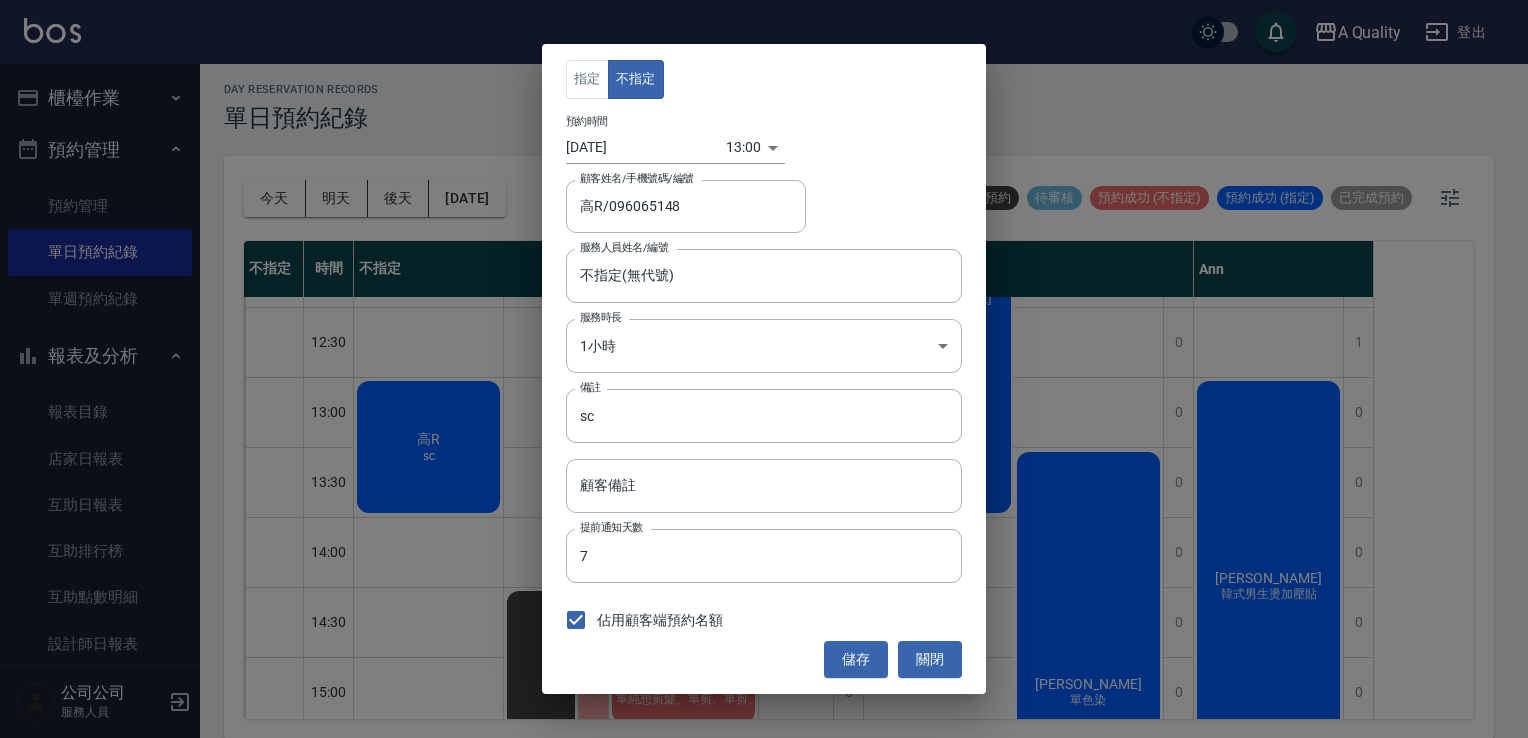 click on "指定 不指定 預約時間 2025/07/11 13:00 1752210000000 顧客姓名/手機號碼/編號 高R/096065148 顧客姓名/手機號碼/編號 服務人員姓名/編號 不指定(無代號) 服務人員姓名/編號 服務時長 1小時 2 服務時長 備註 sc 備註 顧客備註 顧客備註 提前通知天數 7 提前通知天數 佔用顧客端預約名額 儲存 關閉" at bounding box center [764, 368] 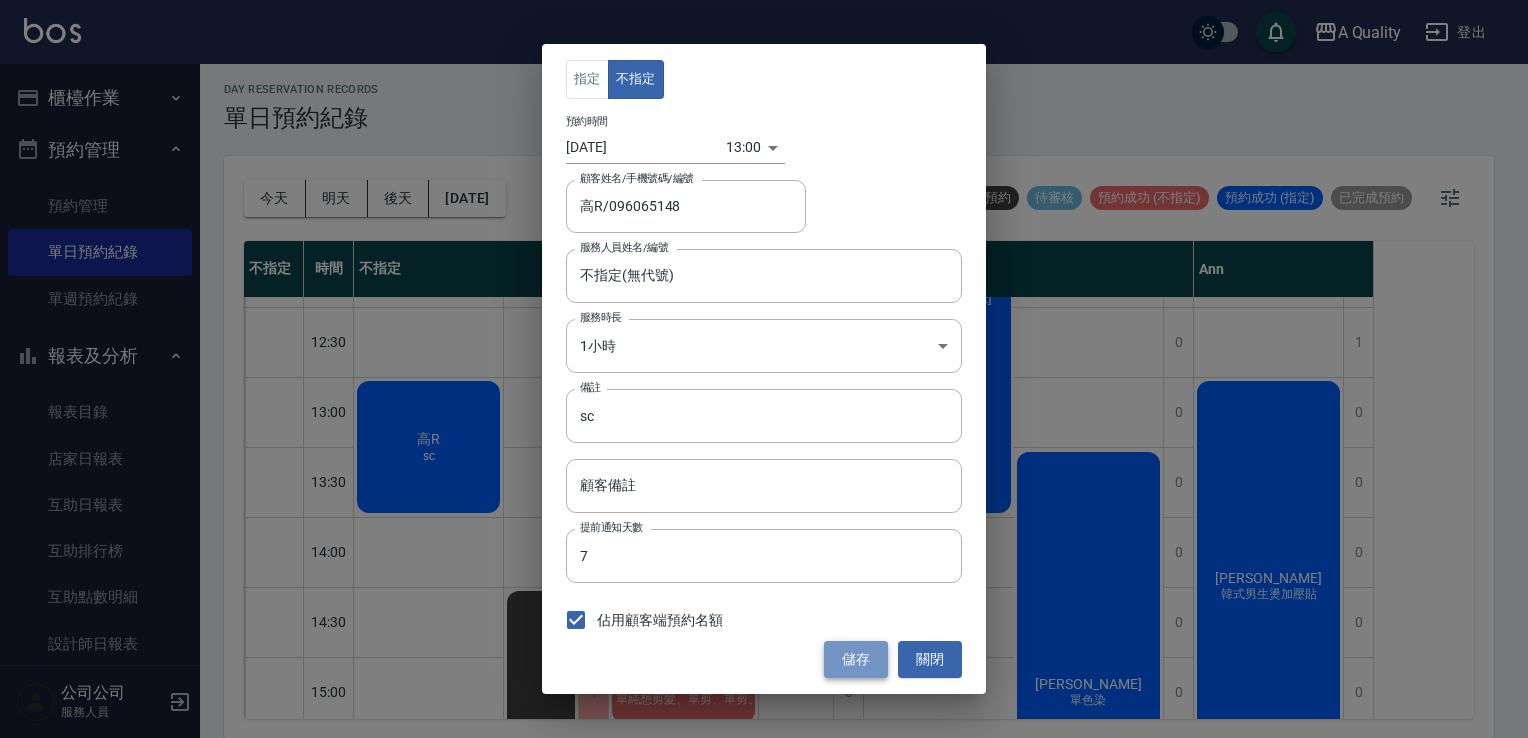 click on "儲存" at bounding box center [856, 659] 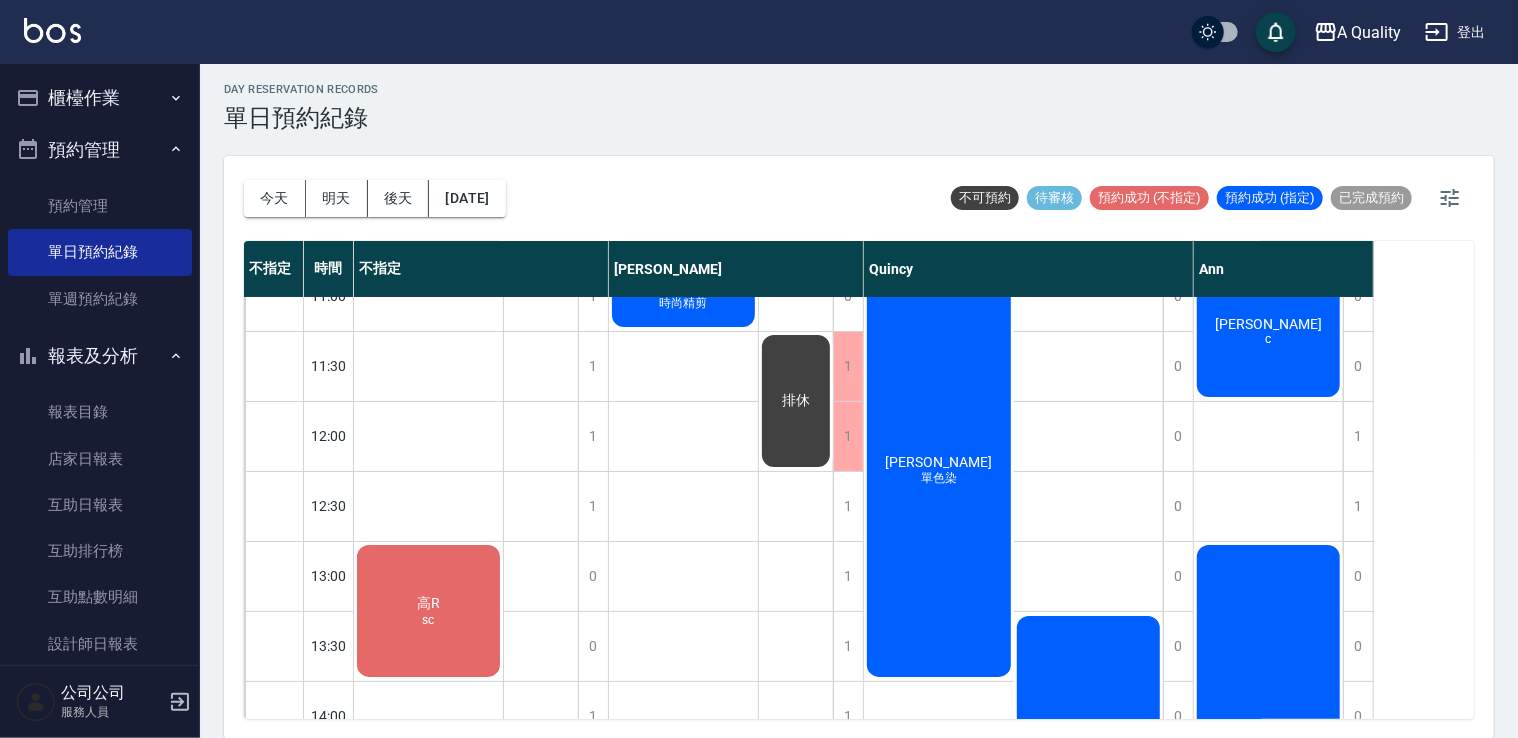 scroll, scrollTop: 0, scrollLeft: 0, axis: both 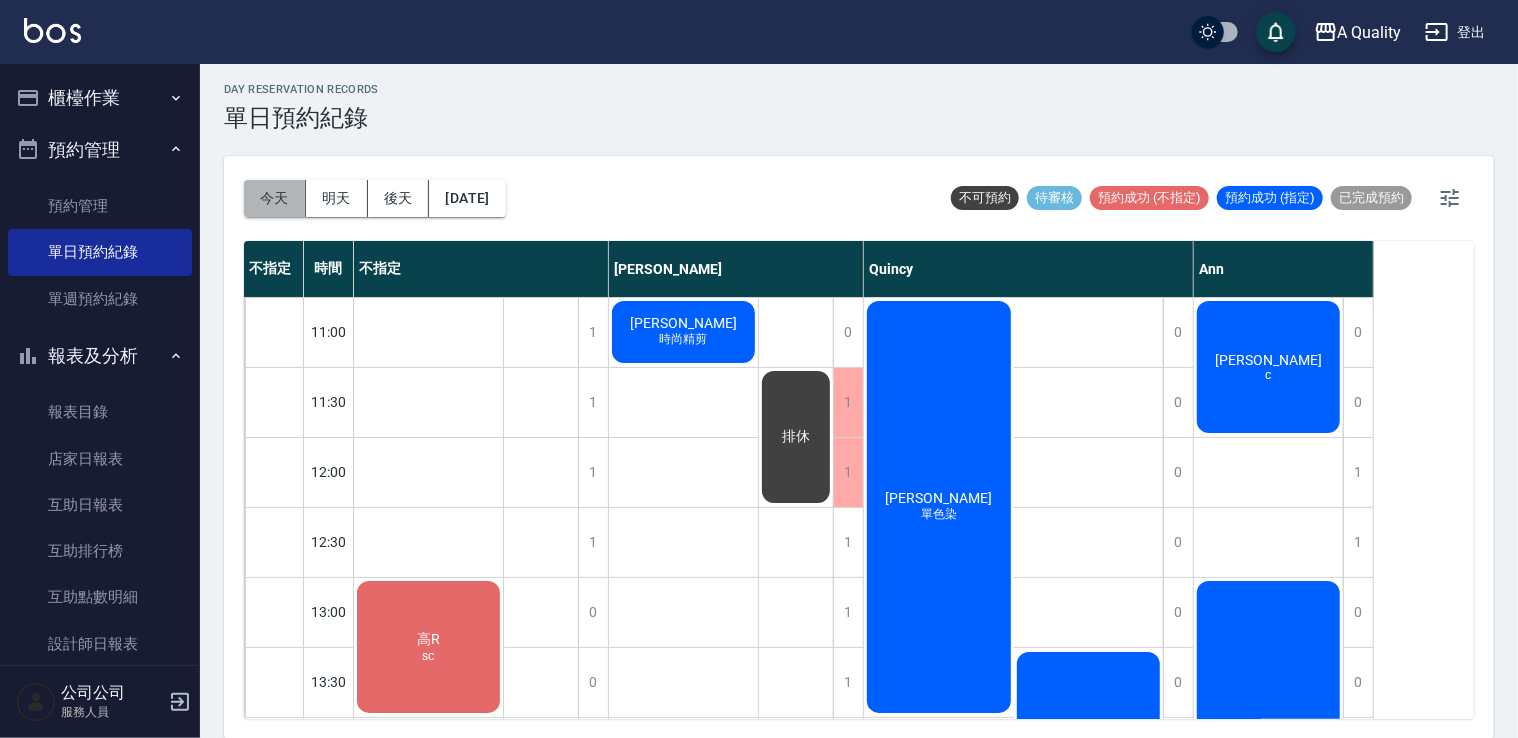 click on "今天" at bounding box center [275, 198] 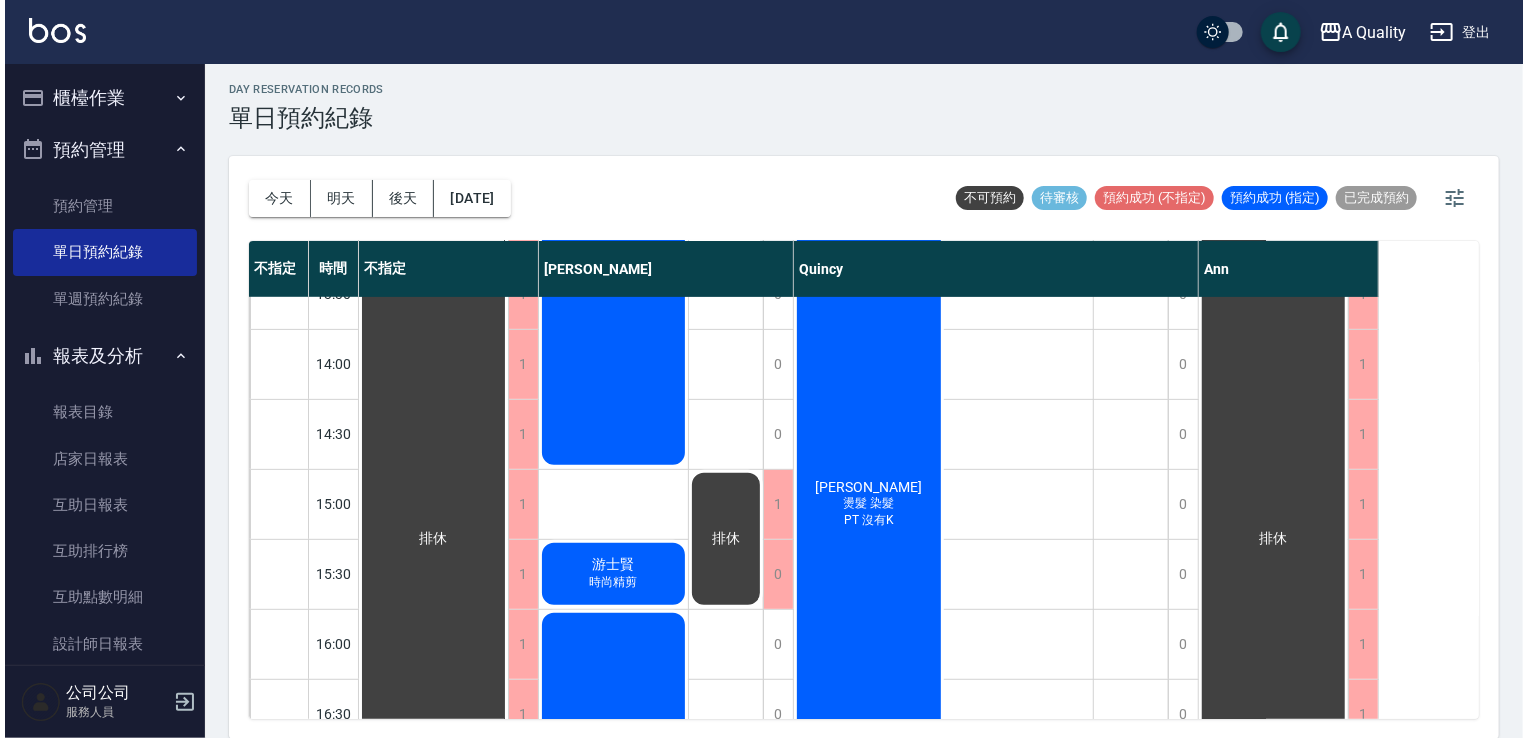 scroll, scrollTop: 400, scrollLeft: 0, axis: vertical 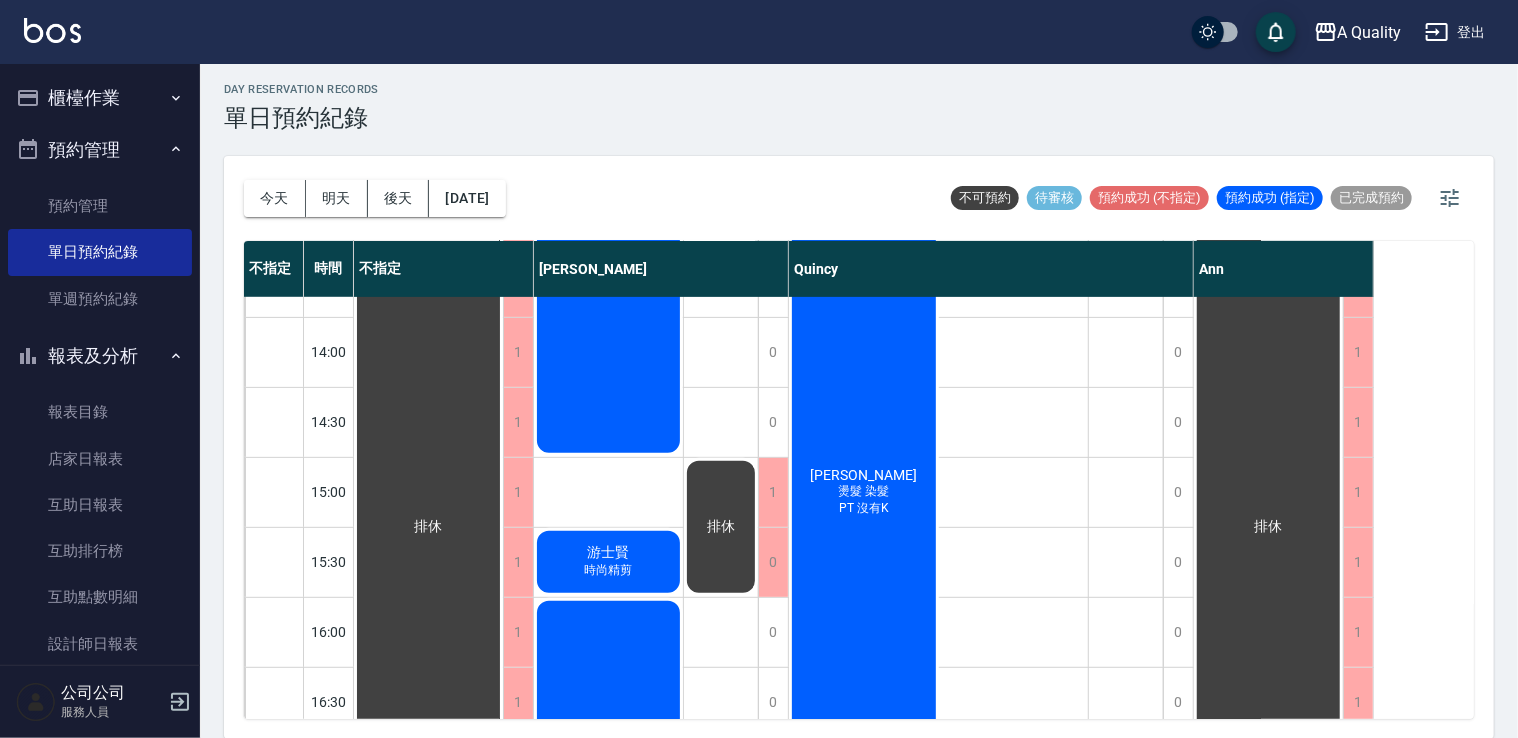 click on "[PERSON_NAME]" at bounding box center [429, 527] 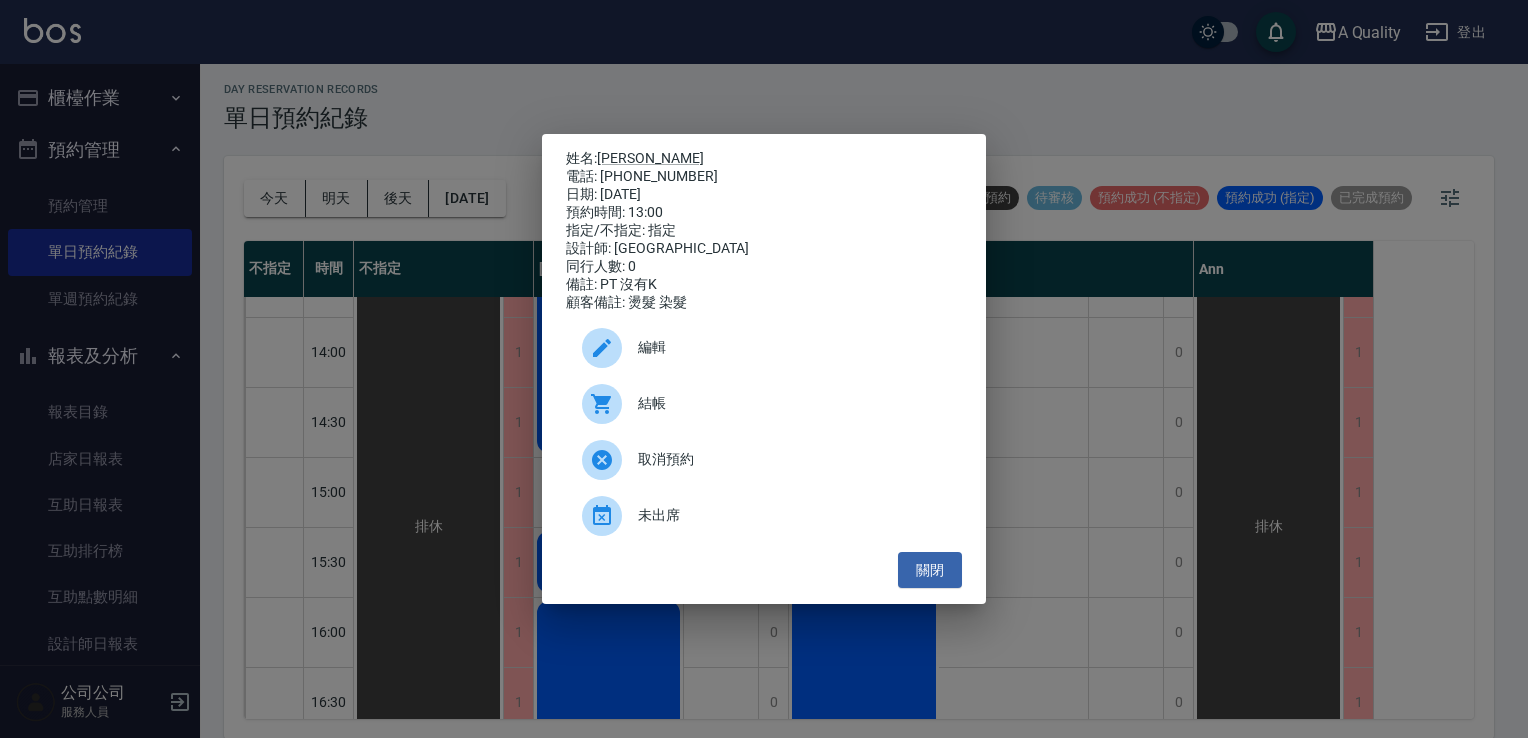 click on "結帳" at bounding box center [792, 403] 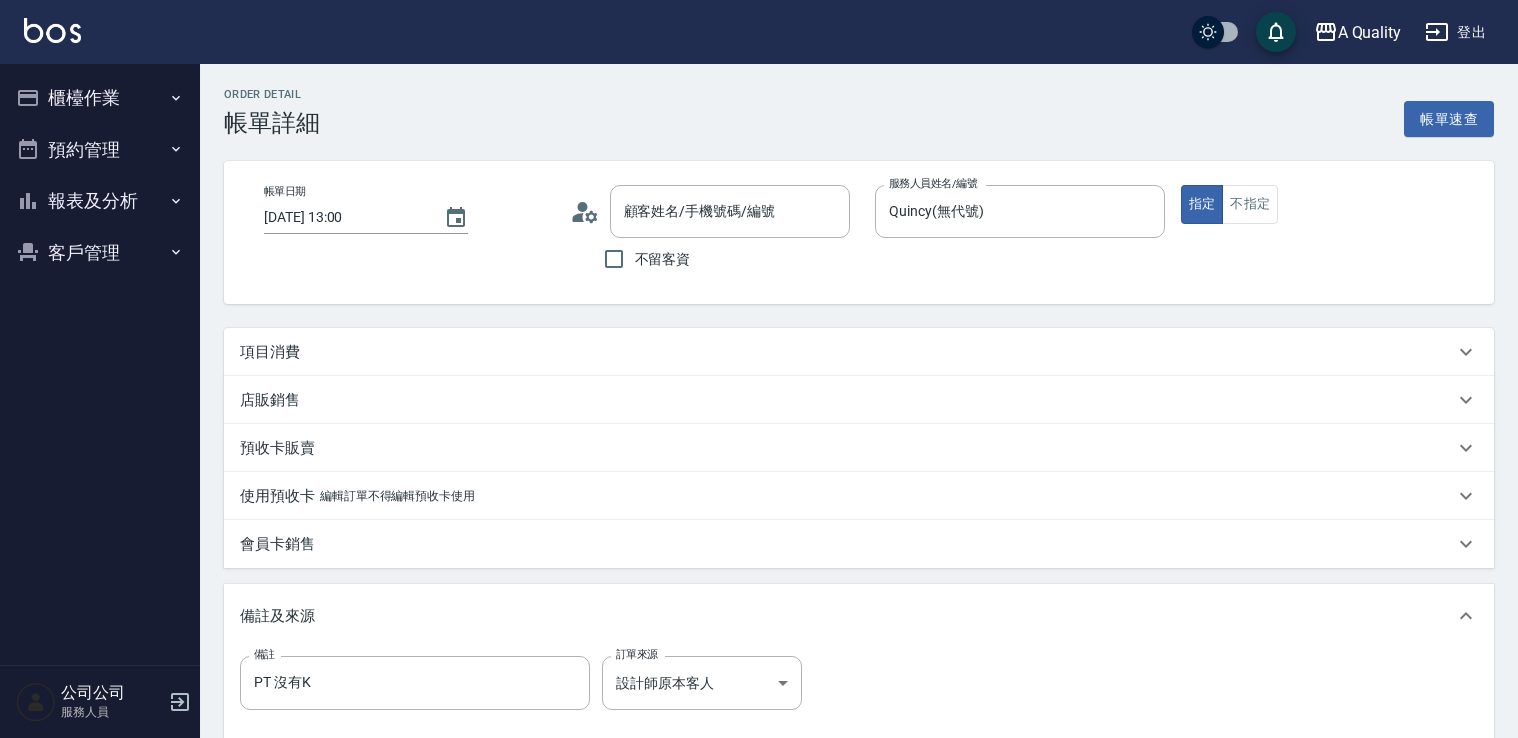 scroll, scrollTop: 0, scrollLeft: 0, axis: both 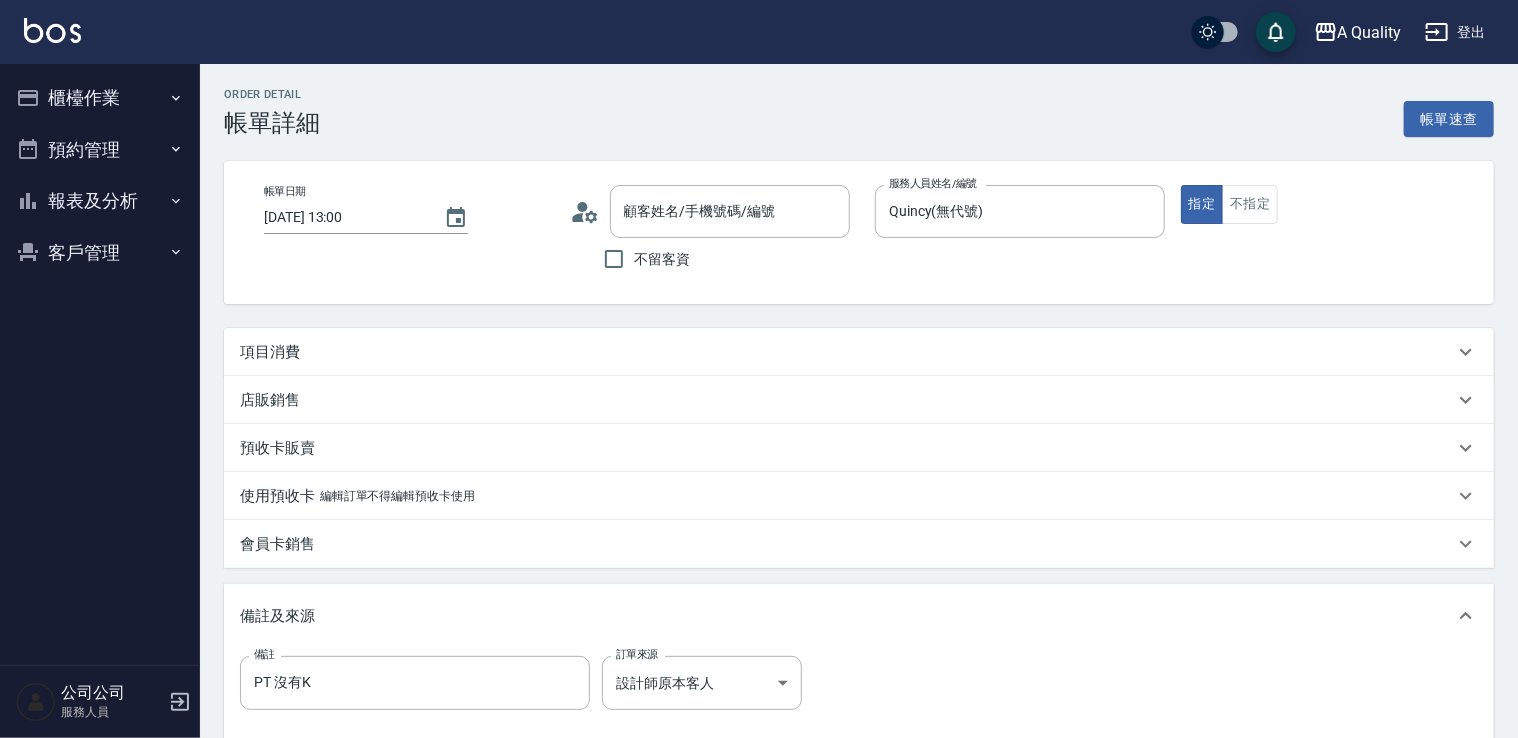 type on "湯愷珍/0930854167/" 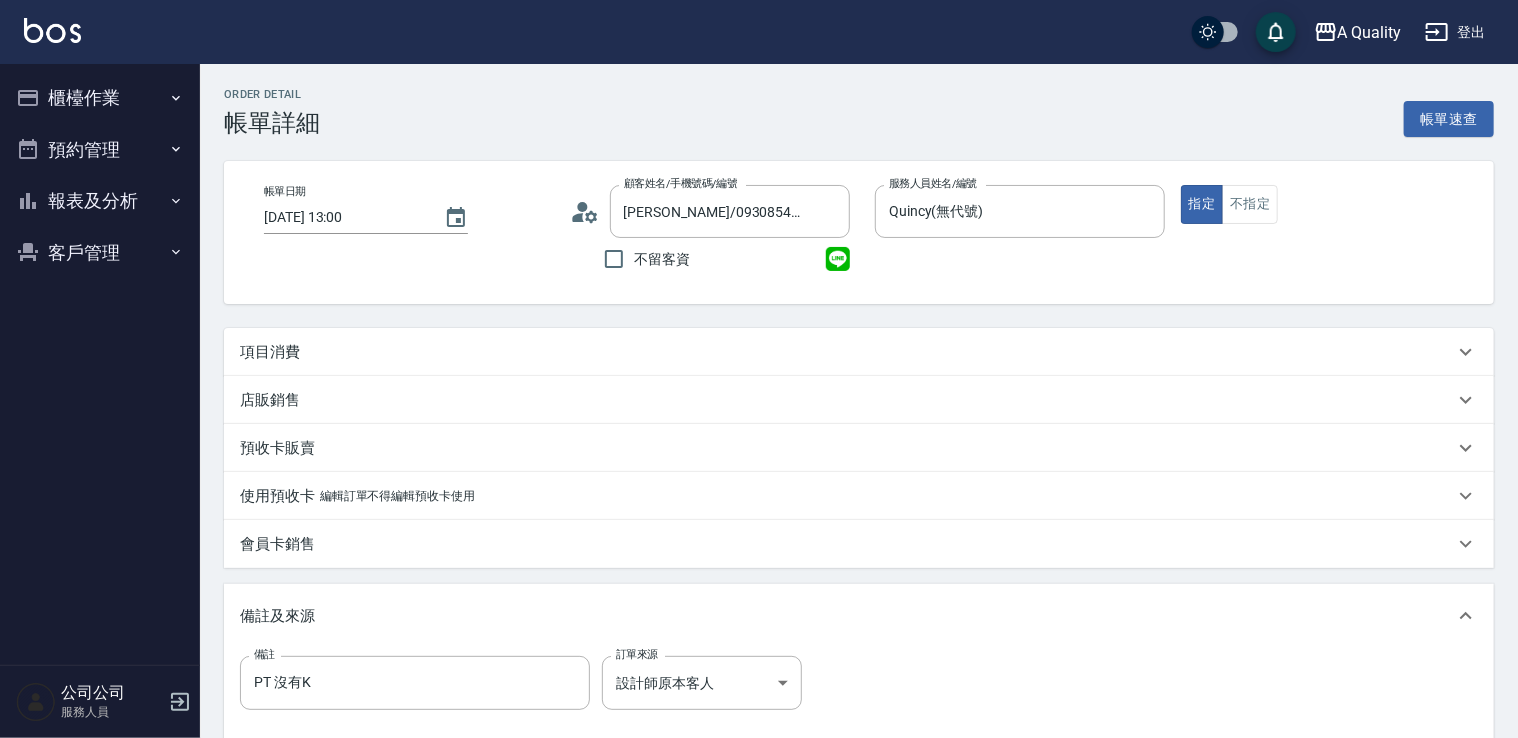 click on "項目消費" at bounding box center [847, 352] 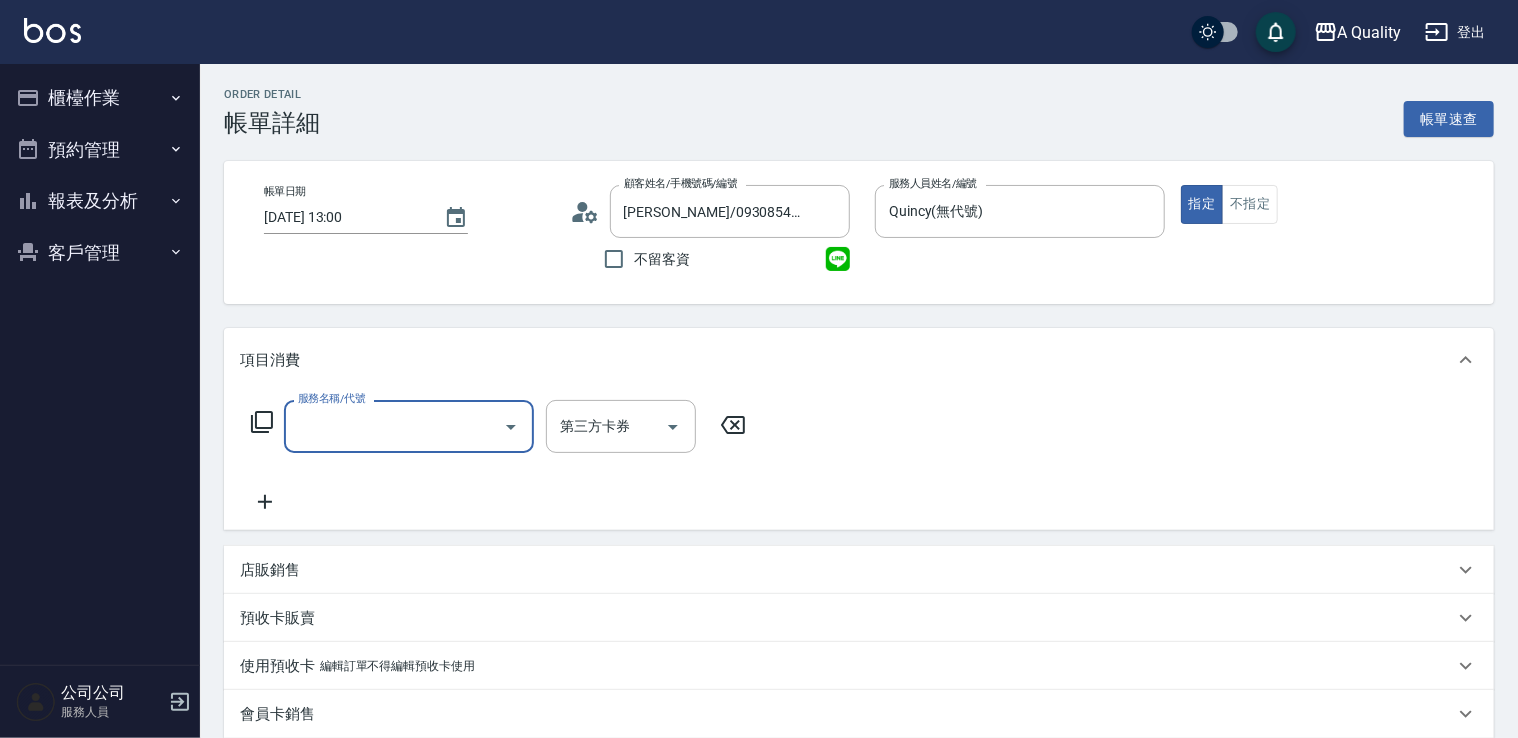 scroll, scrollTop: 0, scrollLeft: 0, axis: both 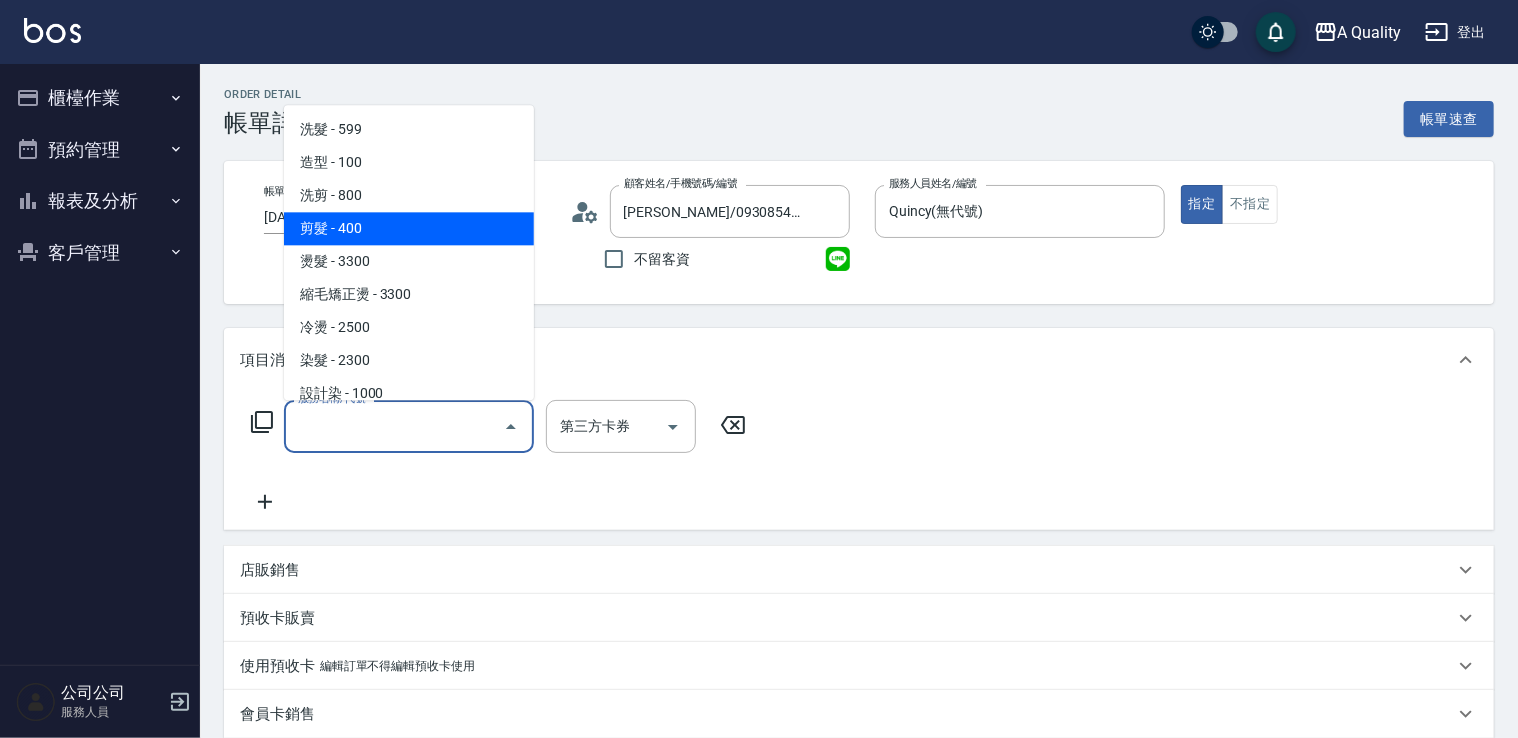click on "剪髮 - 400" at bounding box center (409, 228) 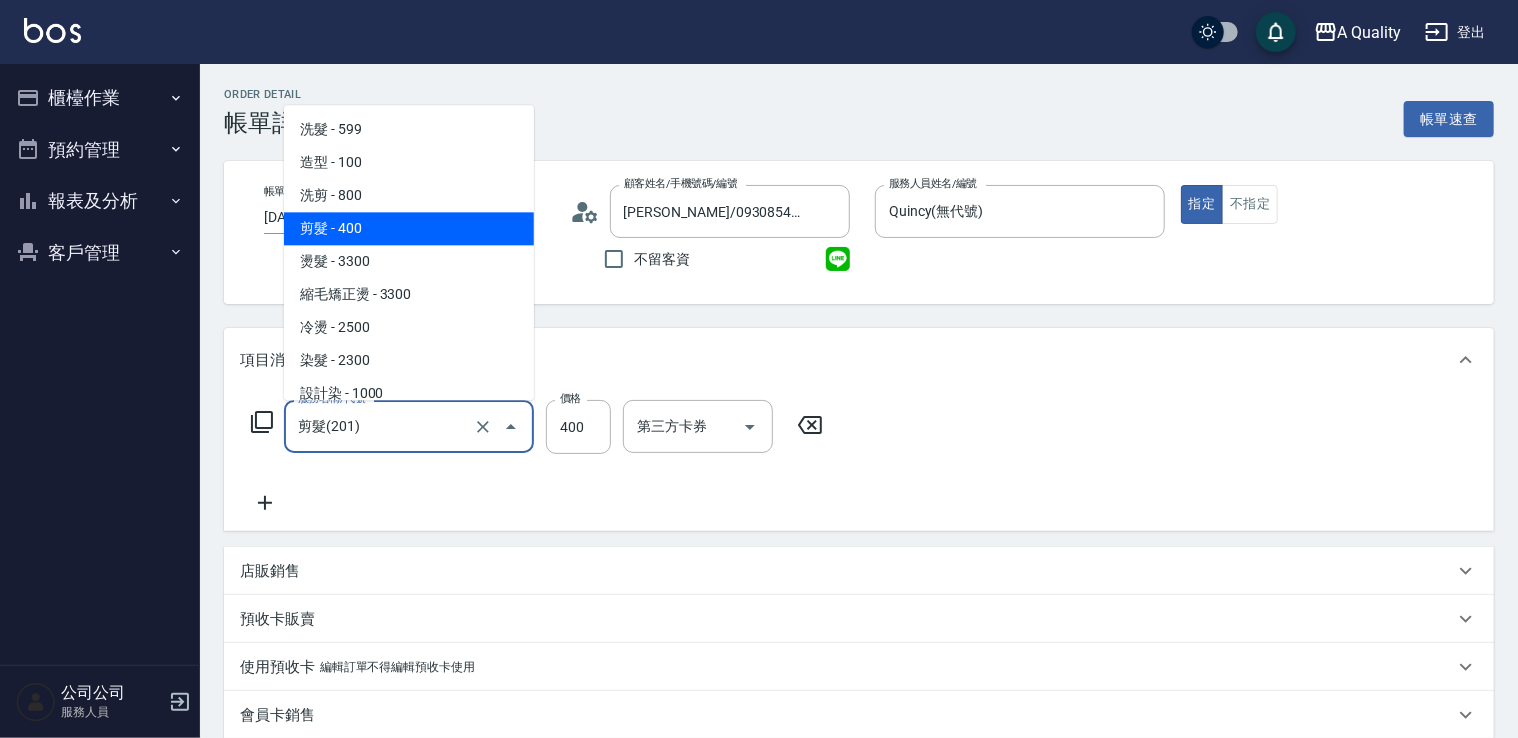 drag, startPoint x: 349, startPoint y: 426, endPoint x: 357, endPoint y: 386, distance: 40.792156 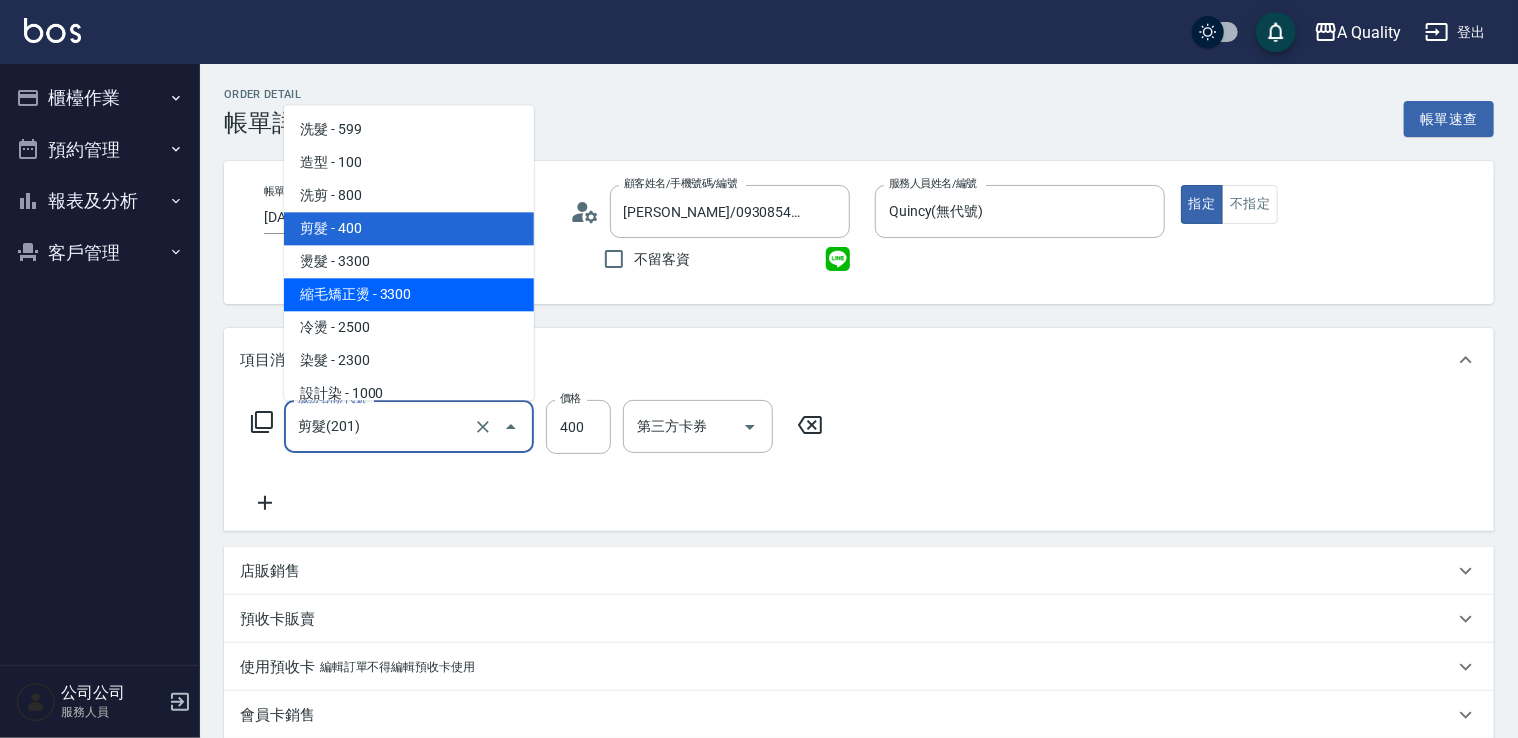 click on "縮毛矯正燙 - 3300" at bounding box center (409, 294) 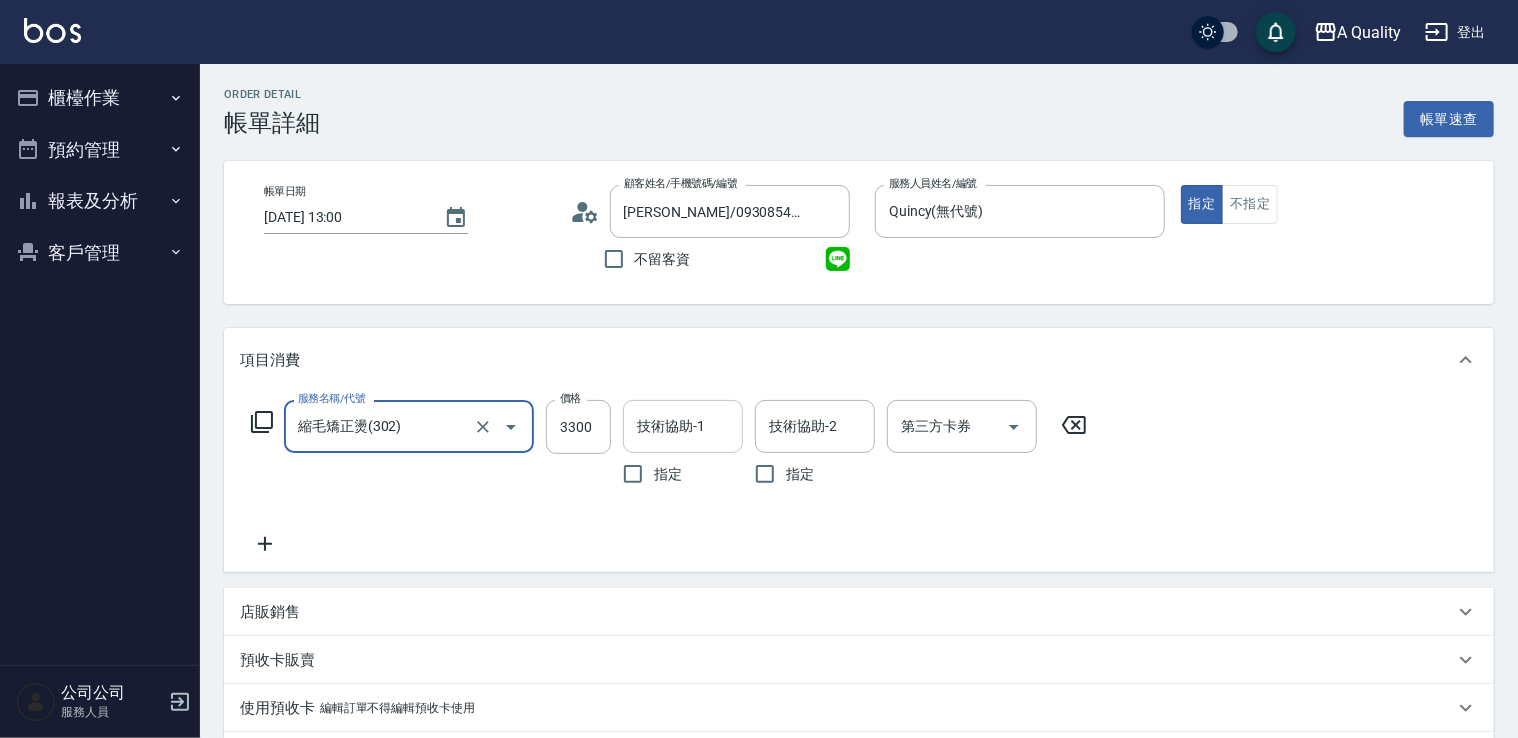 click on "技術協助-1" at bounding box center (683, 426) 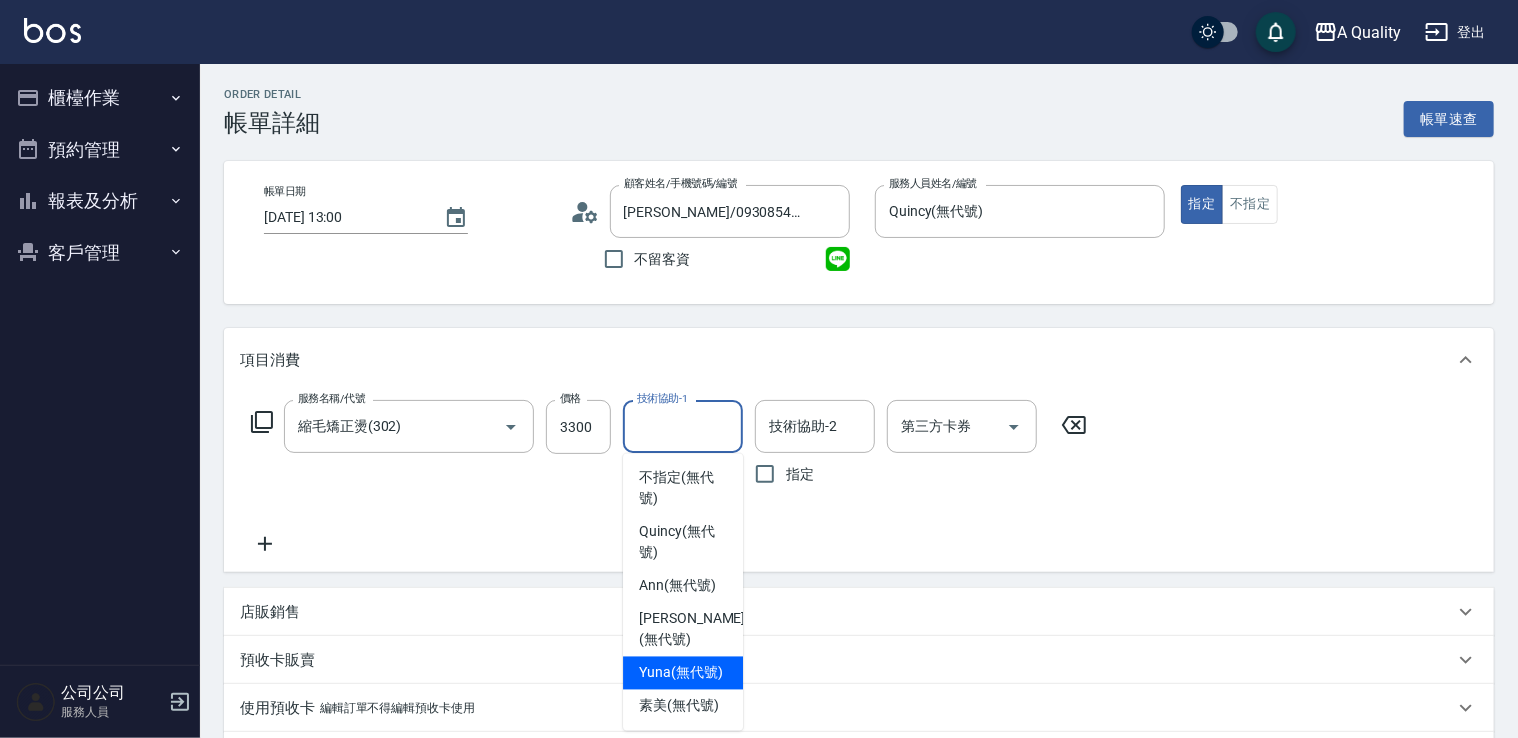 click on "Yuna (無代號)" at bounding box center (683, 673) 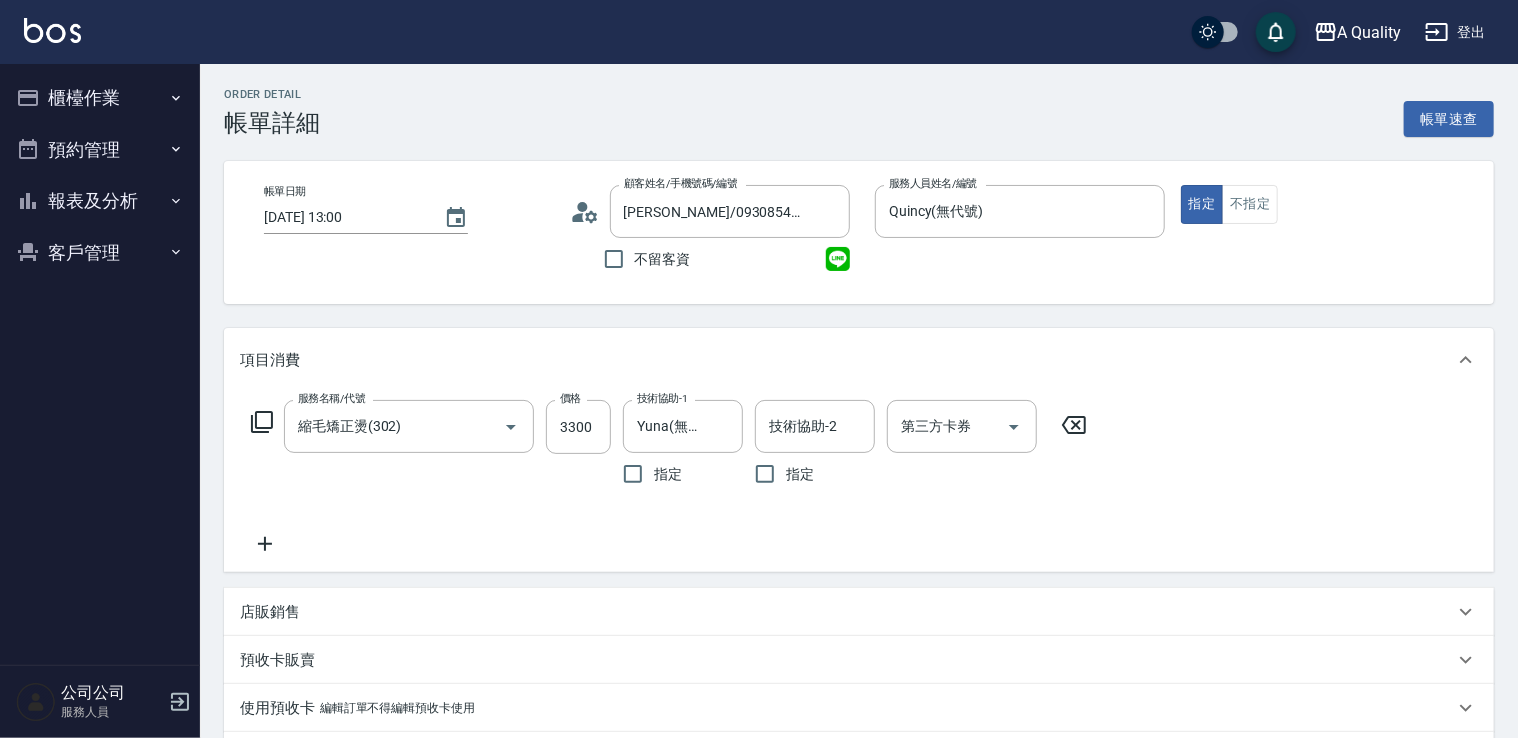 drag, startPoint x: 279, startPoint y: 552, endPoint x: 343, endPoint y: 550, distance: 64.03124 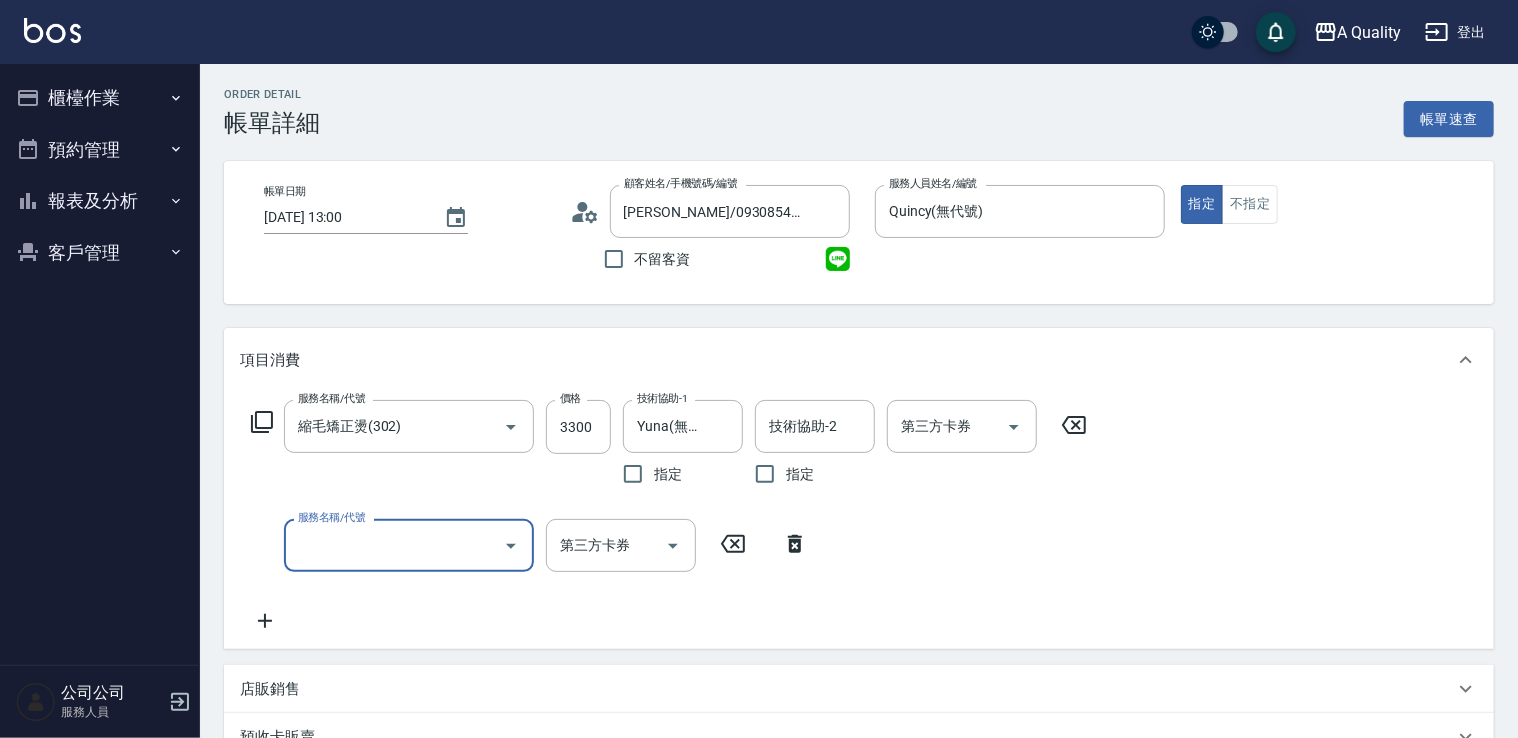 drag, startPoint x: 373, startPoint y: 542, endPoint x: 351, endPoint y: 530, distance: 25.059929 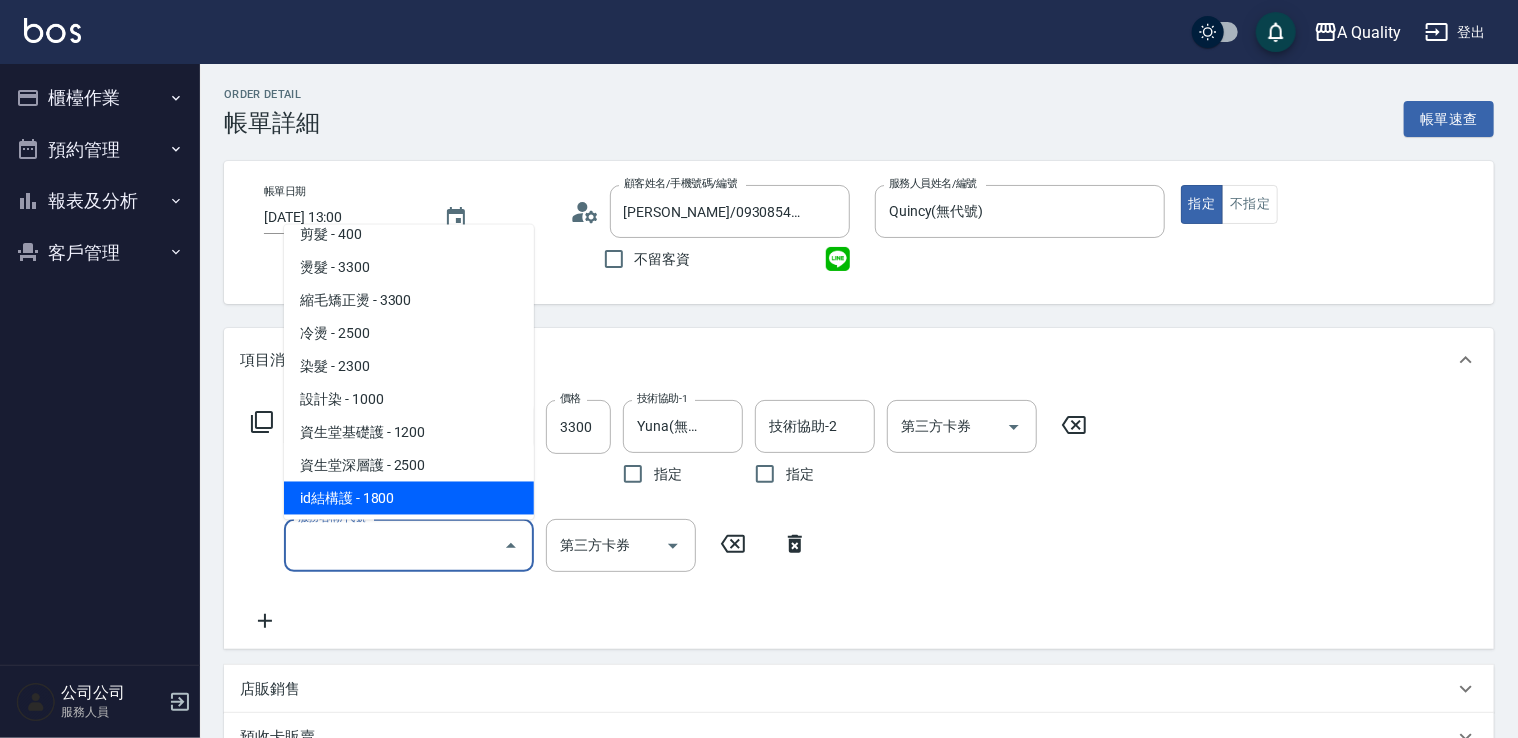 scroll, scrollTop: 200, scrollLeft: 0, axis: vertical 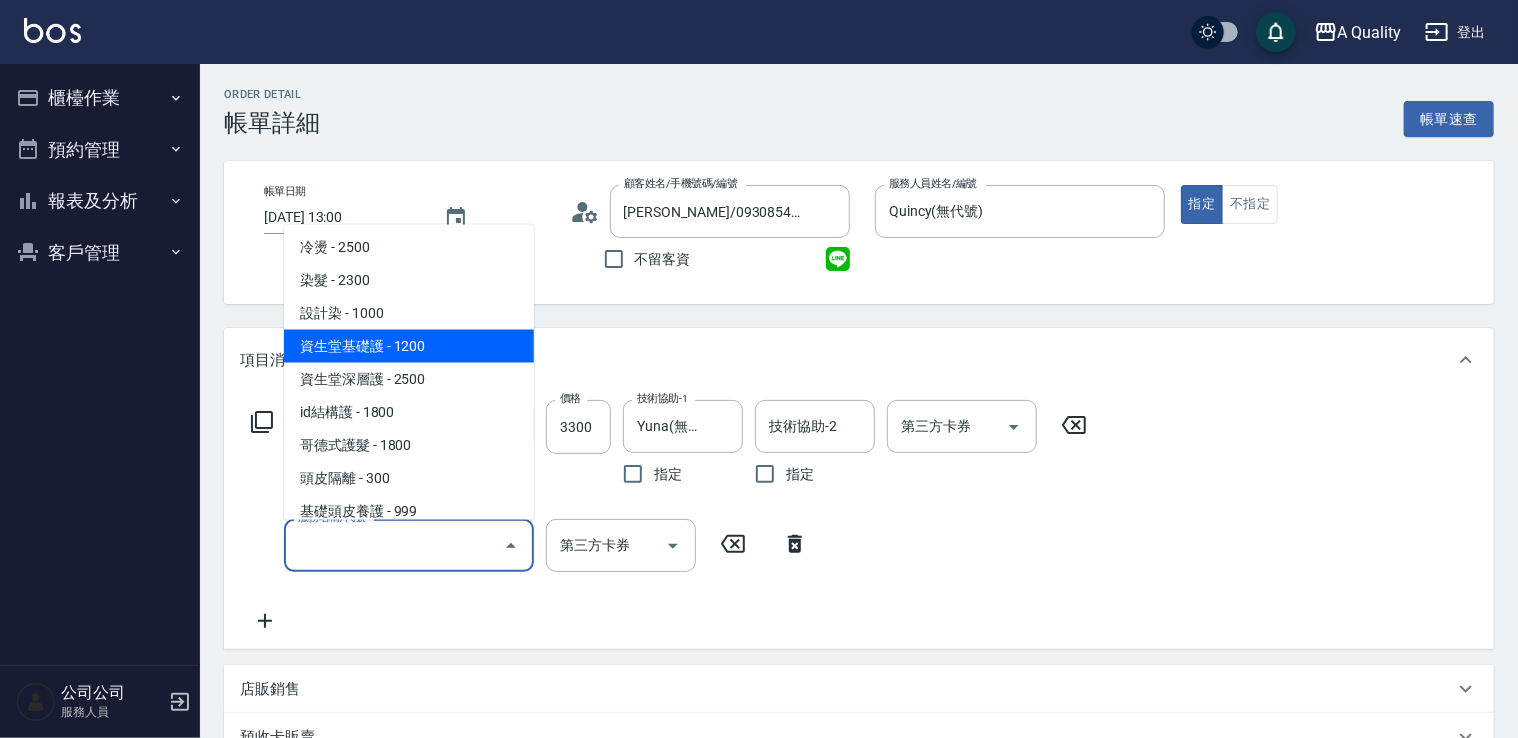 click on "資生堂基礎護 - 1200" at bounding box center (409, 345) 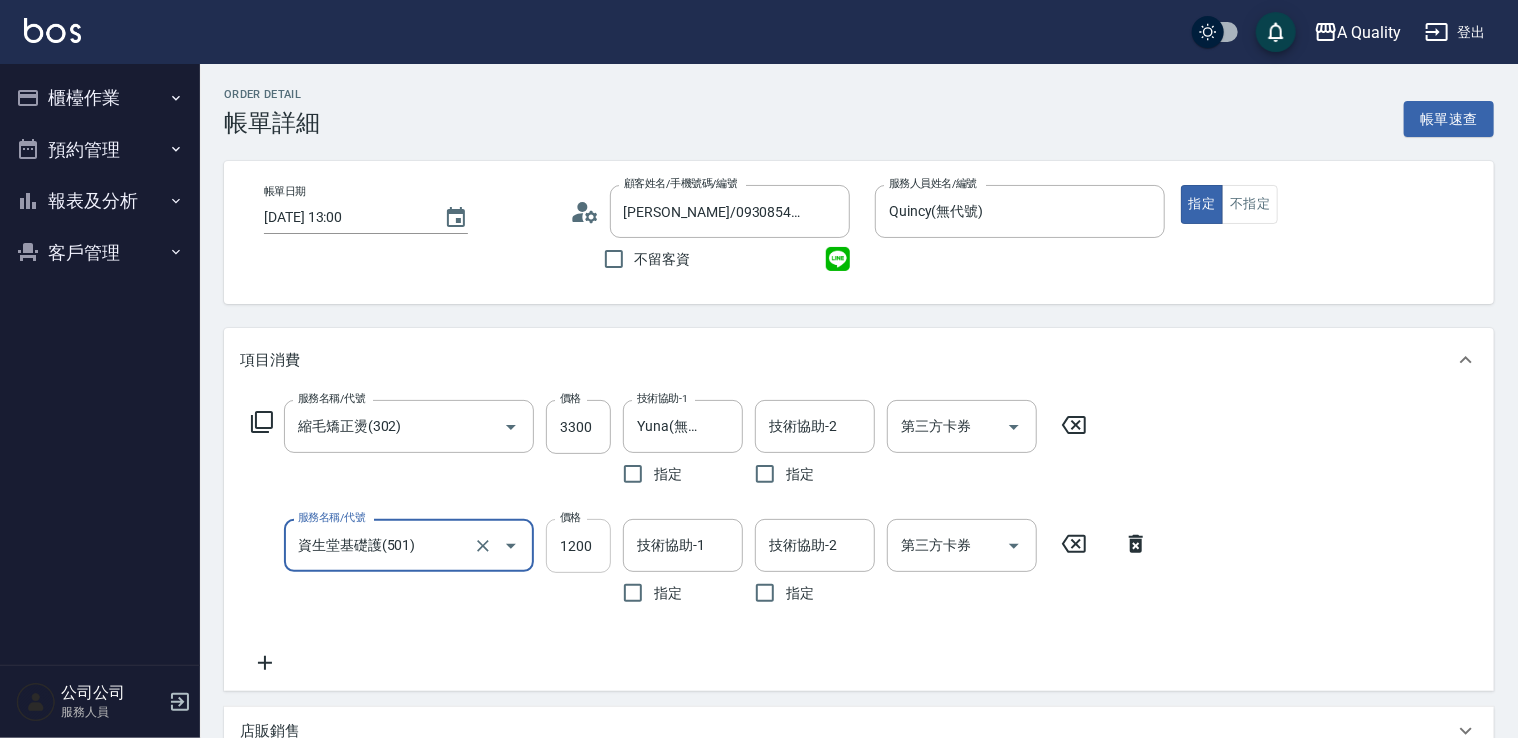 click on "1200" at bounding box center (578, 546) 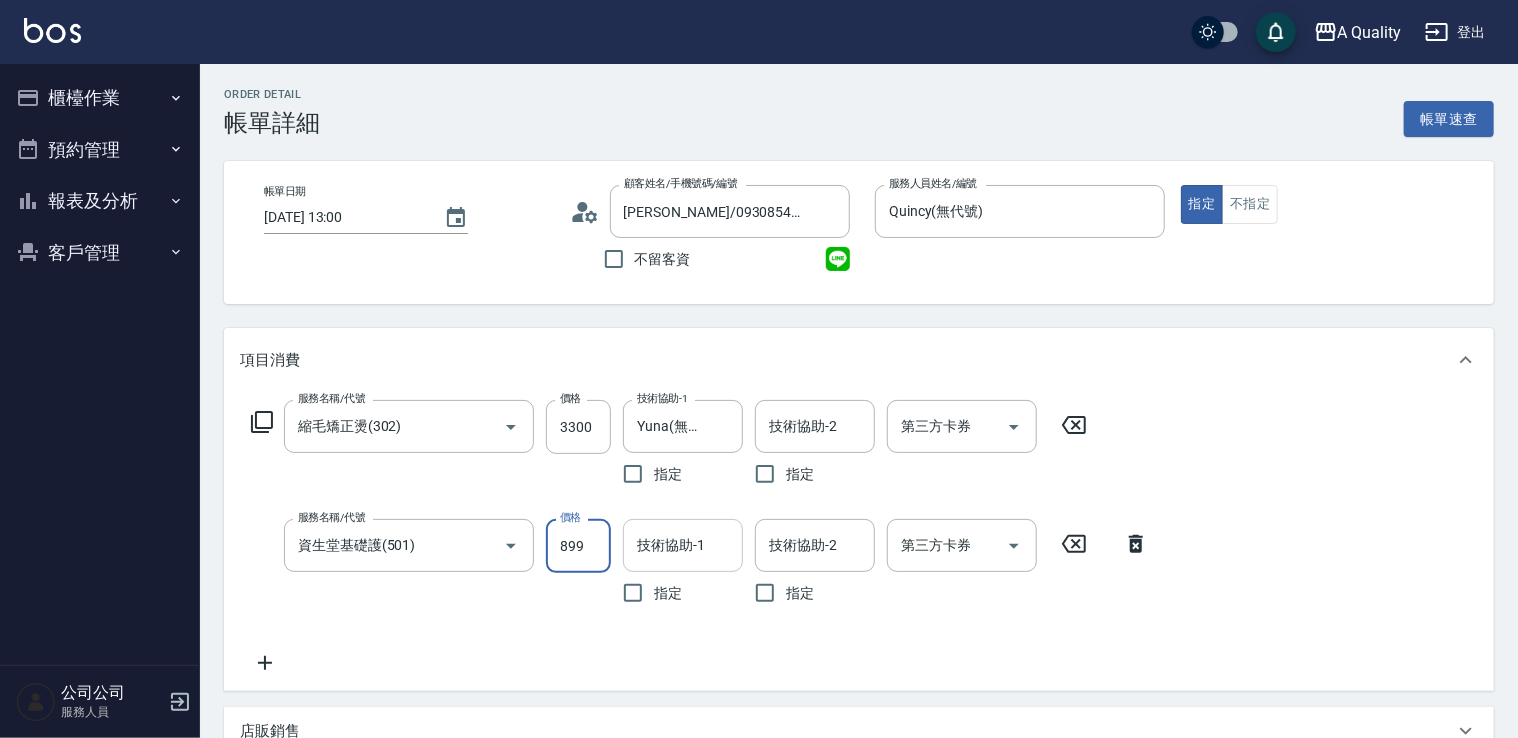 type on "899" 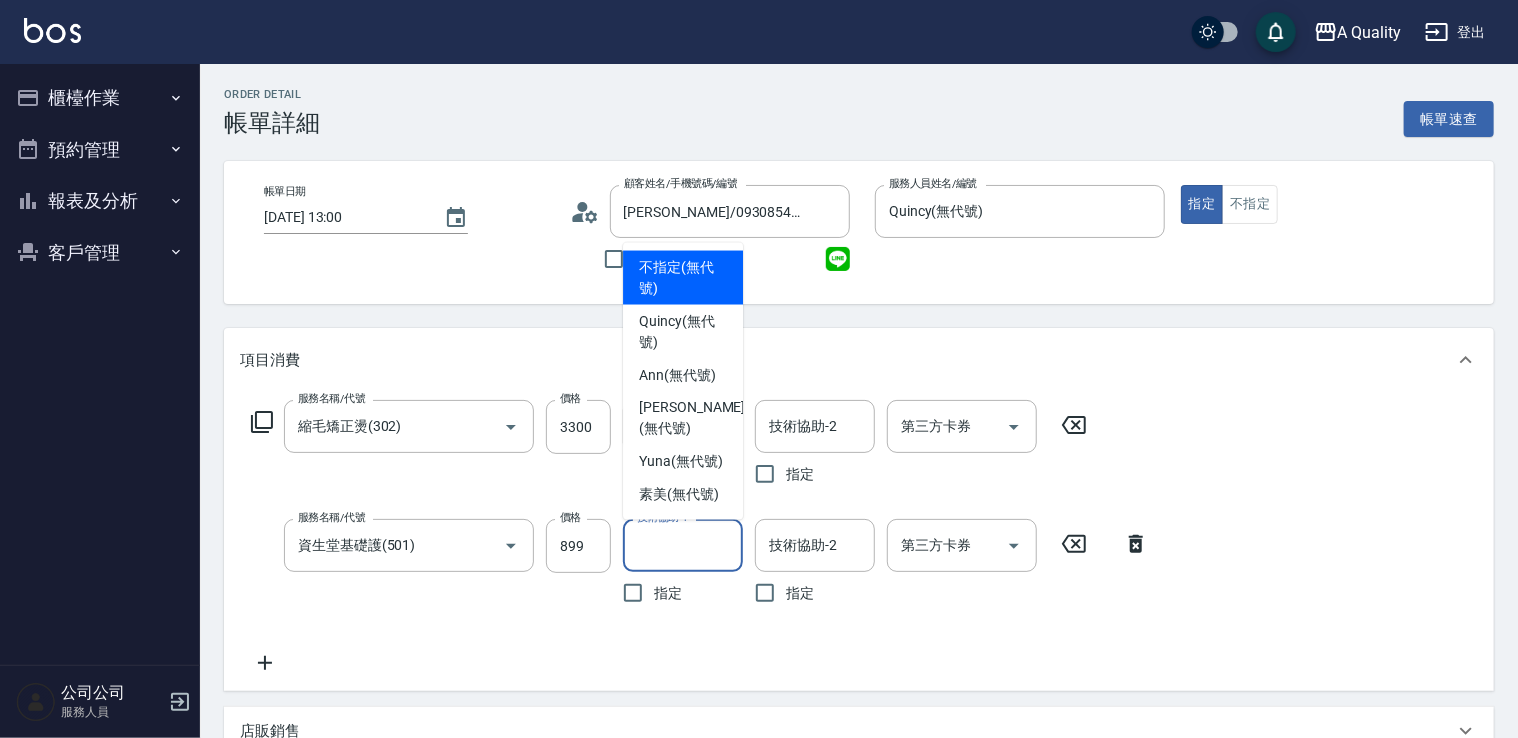 click on "技術協助-1 技術協助-1" at bounding box center (683, 545) 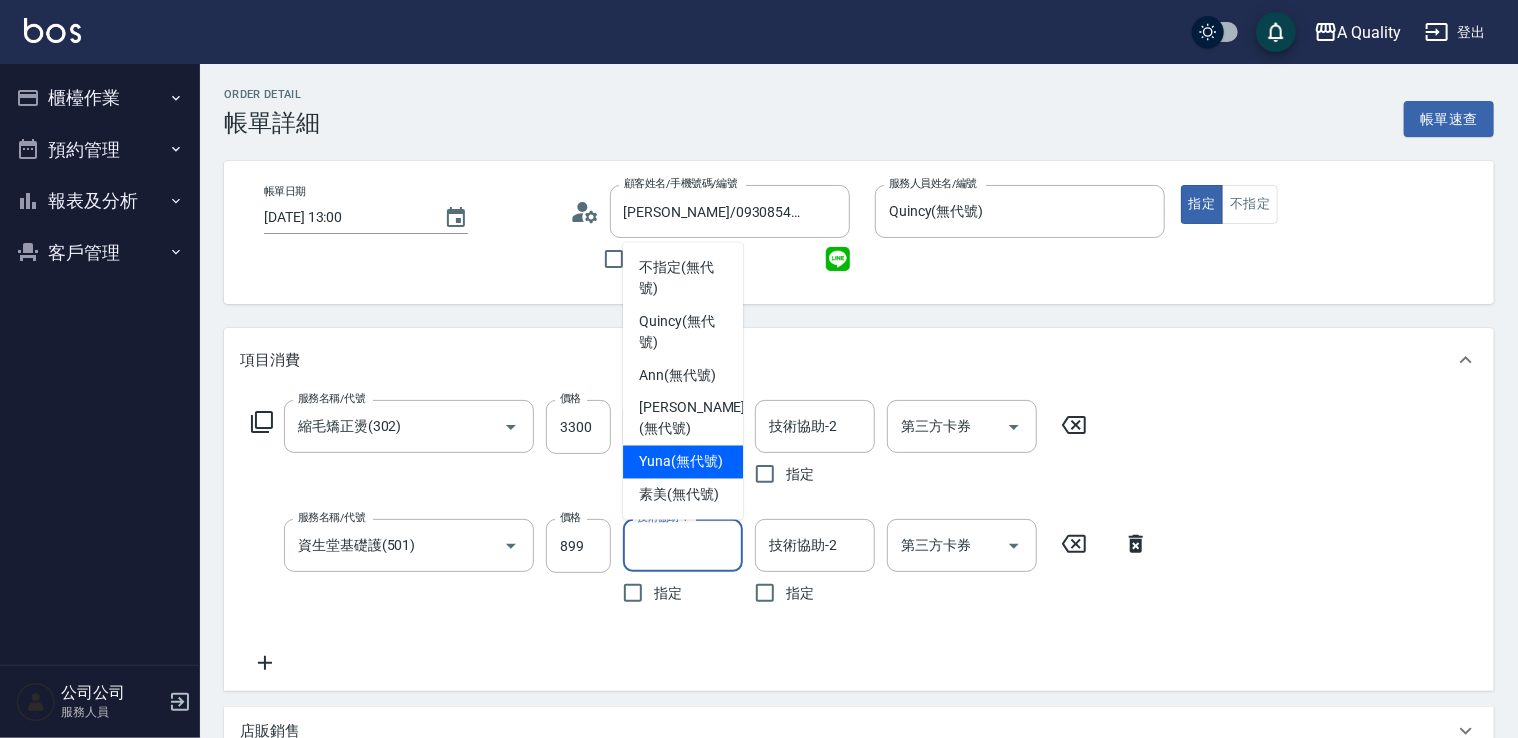 click on "Yuna (無代號)" at bounding box center (681, 462) 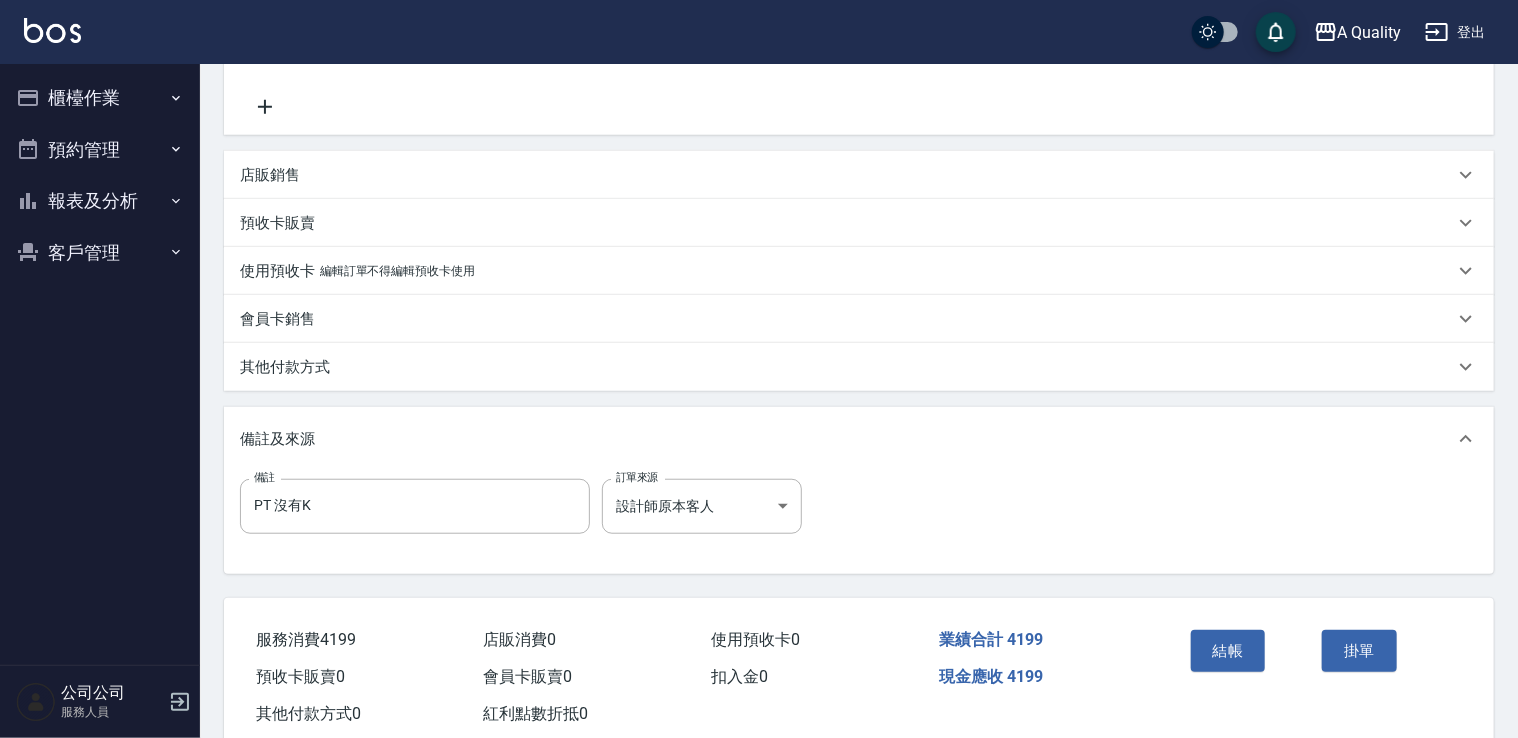 scroll, scrollTop: 600, scrollLeft: 0, axis: vertical 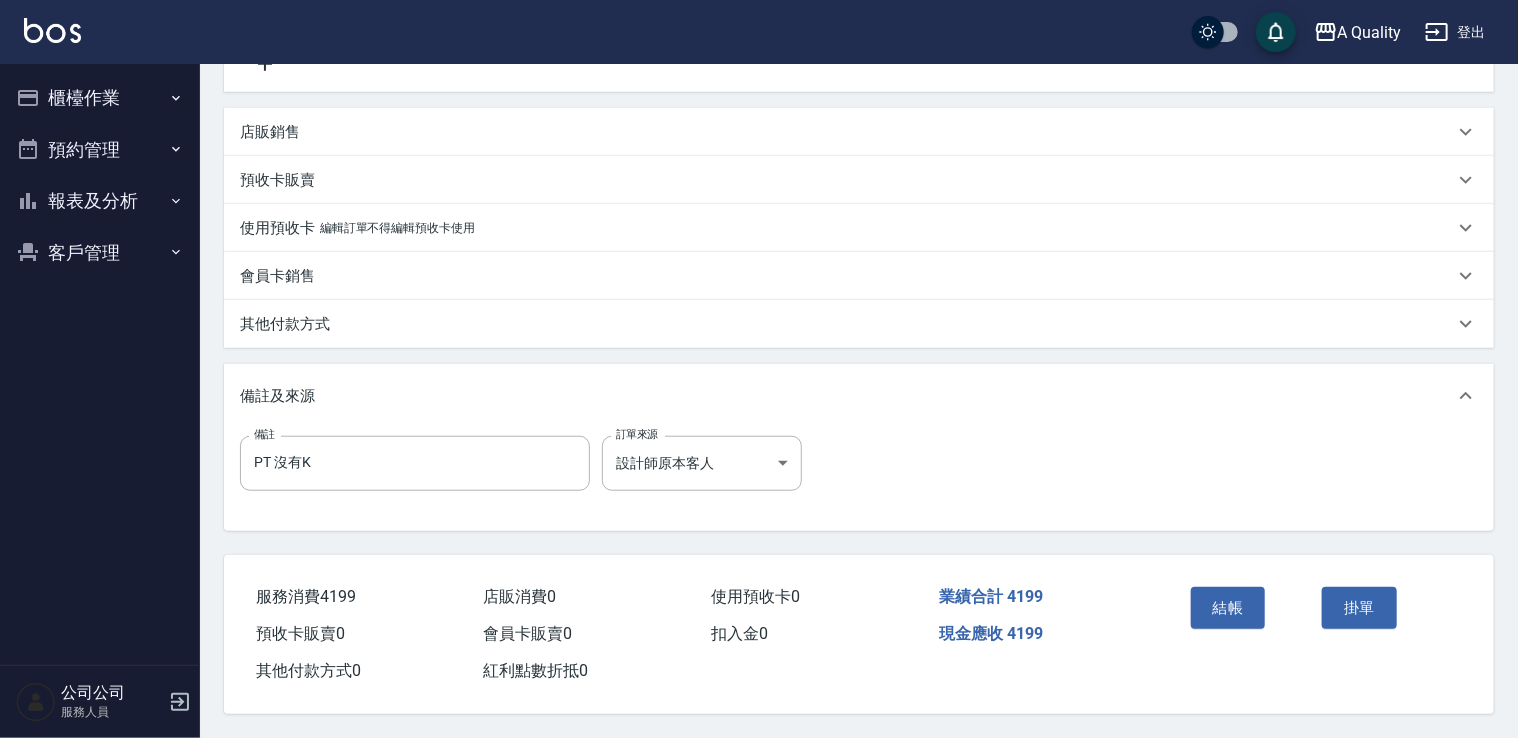 click on "其他付款方式" at bounding box center [285, 324] 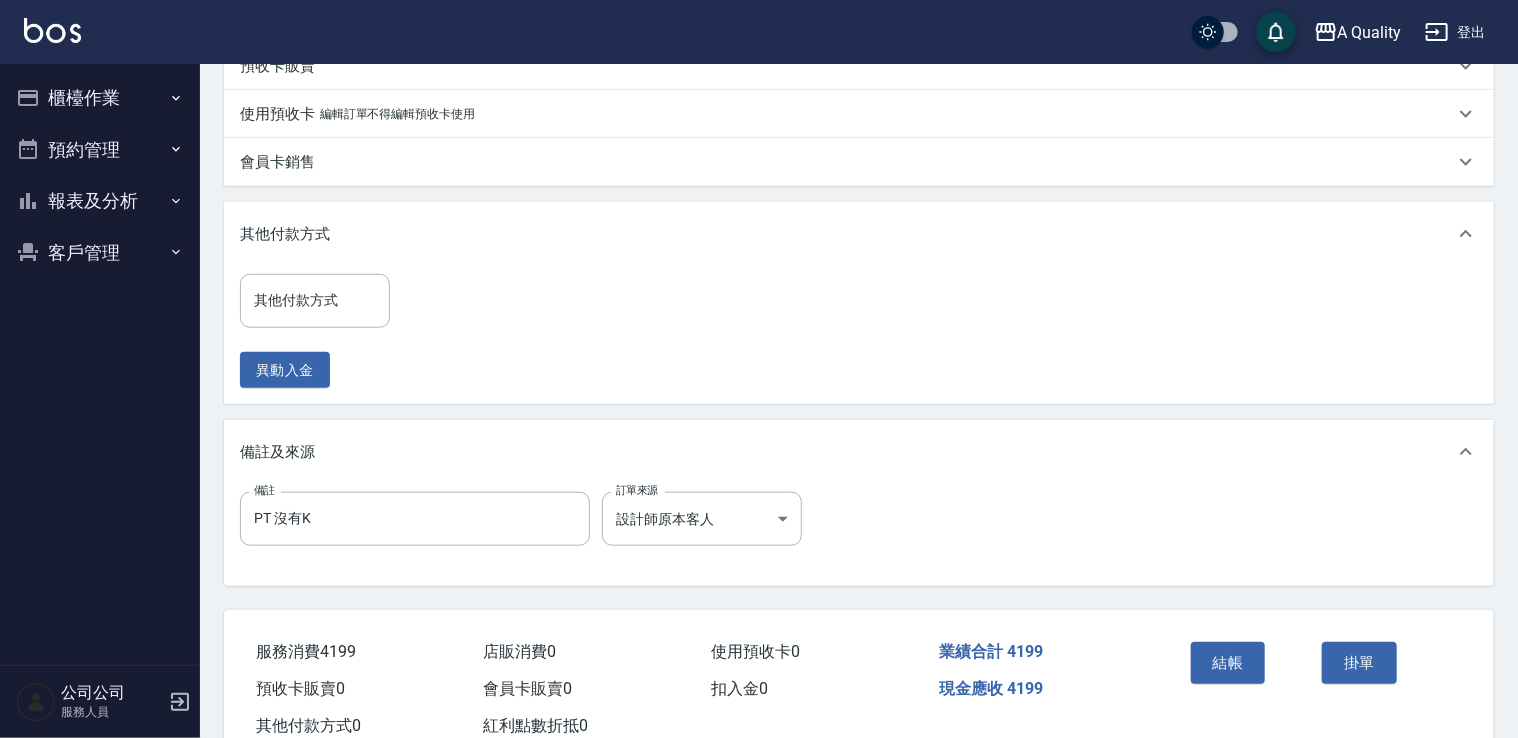 scroll, scrollTop: 774, scrollLeft: 0, axis: vertical 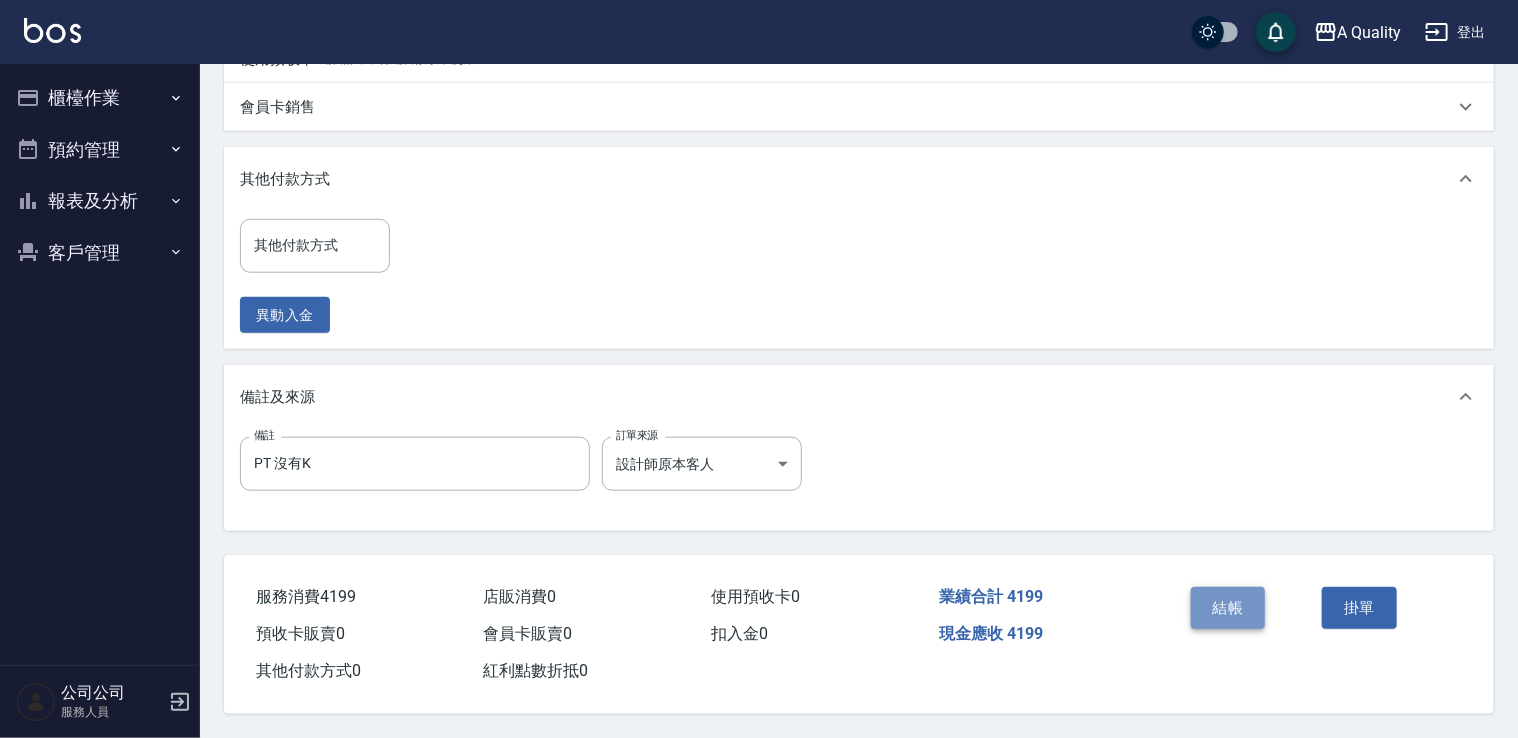 click on "結帳" at bounding box center (1228, 608) 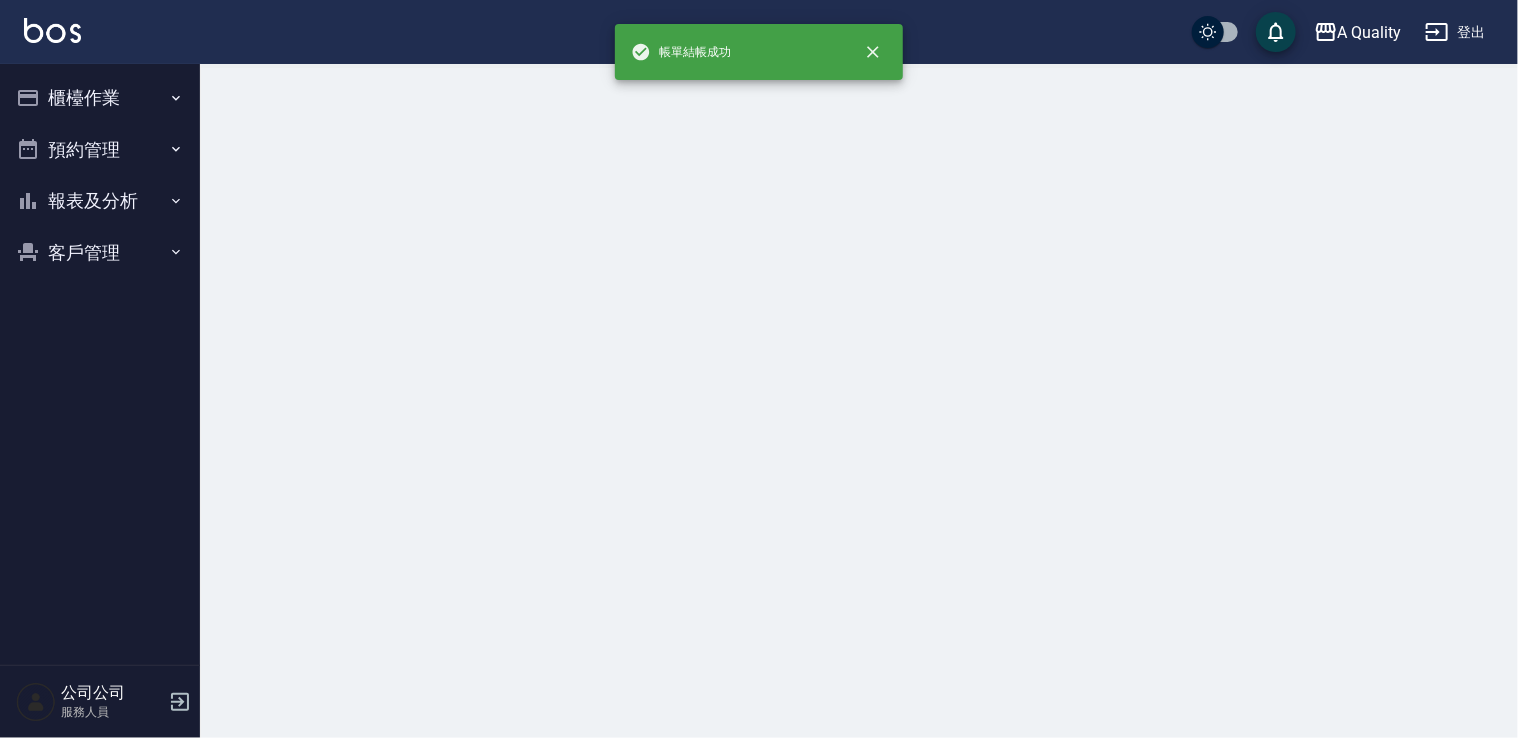 scroll, scrollTop: 0, scrollLeft: 0, axis: both 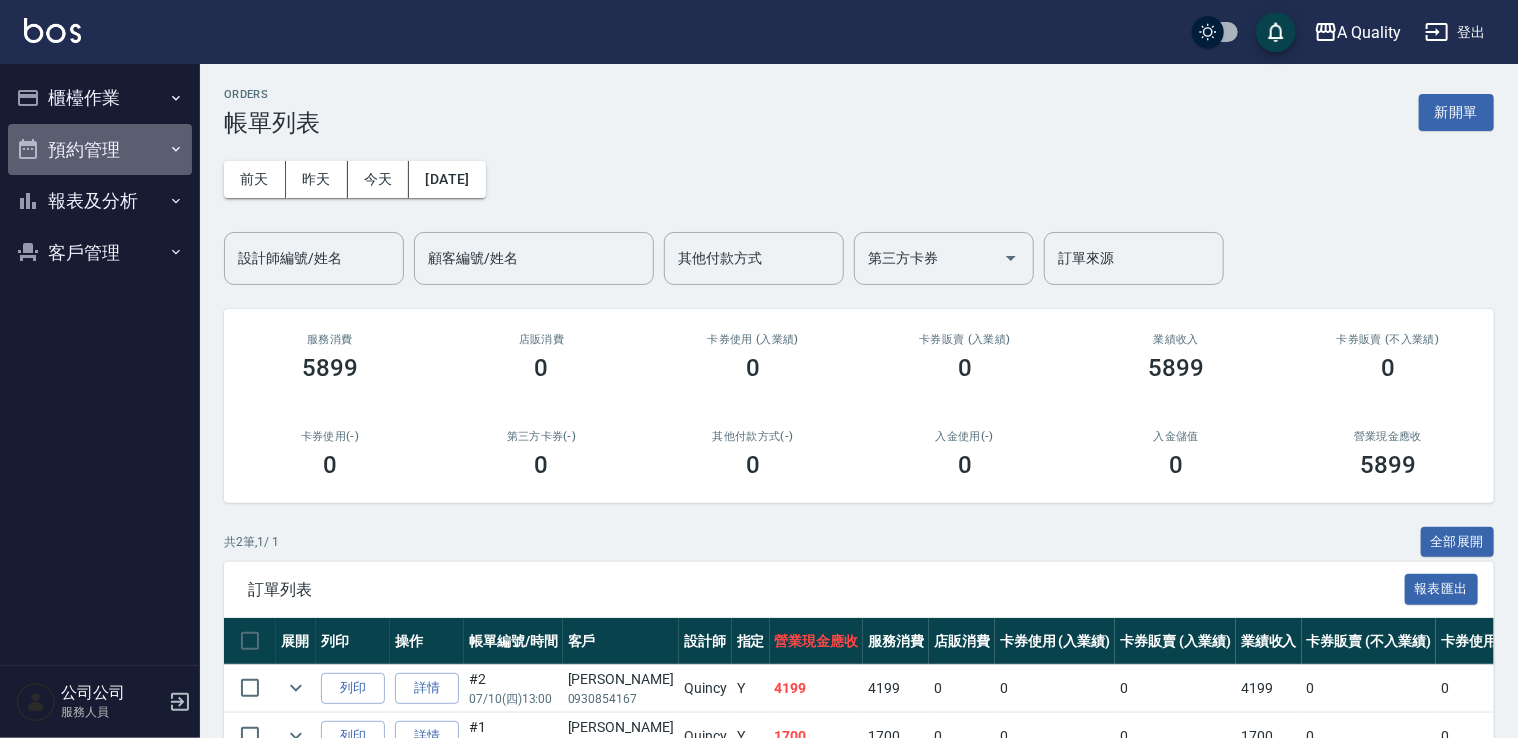click on "預約管理" at bounding box center [100, 150] 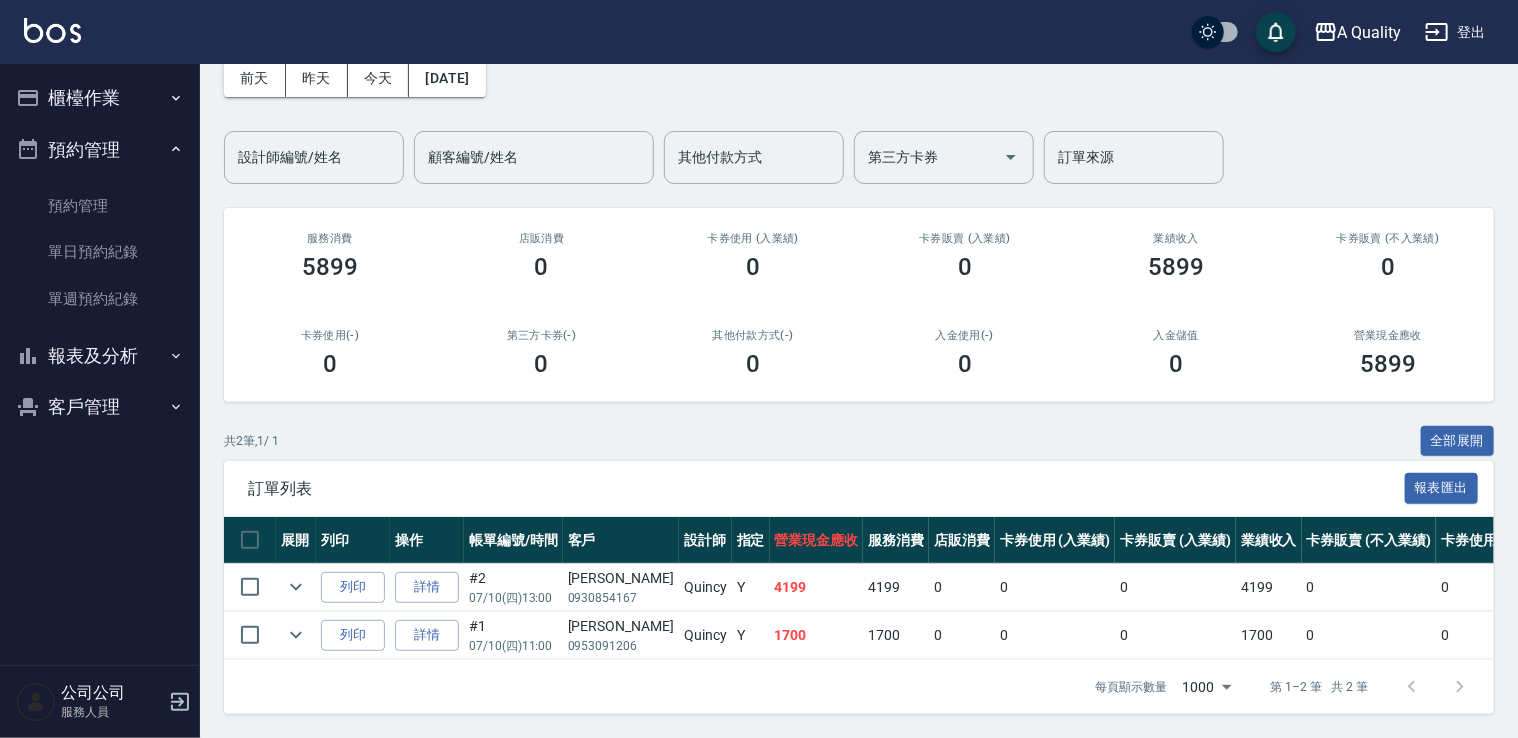 scroll, scrollTop: 115, scrollLeft: 0, axis: vertical 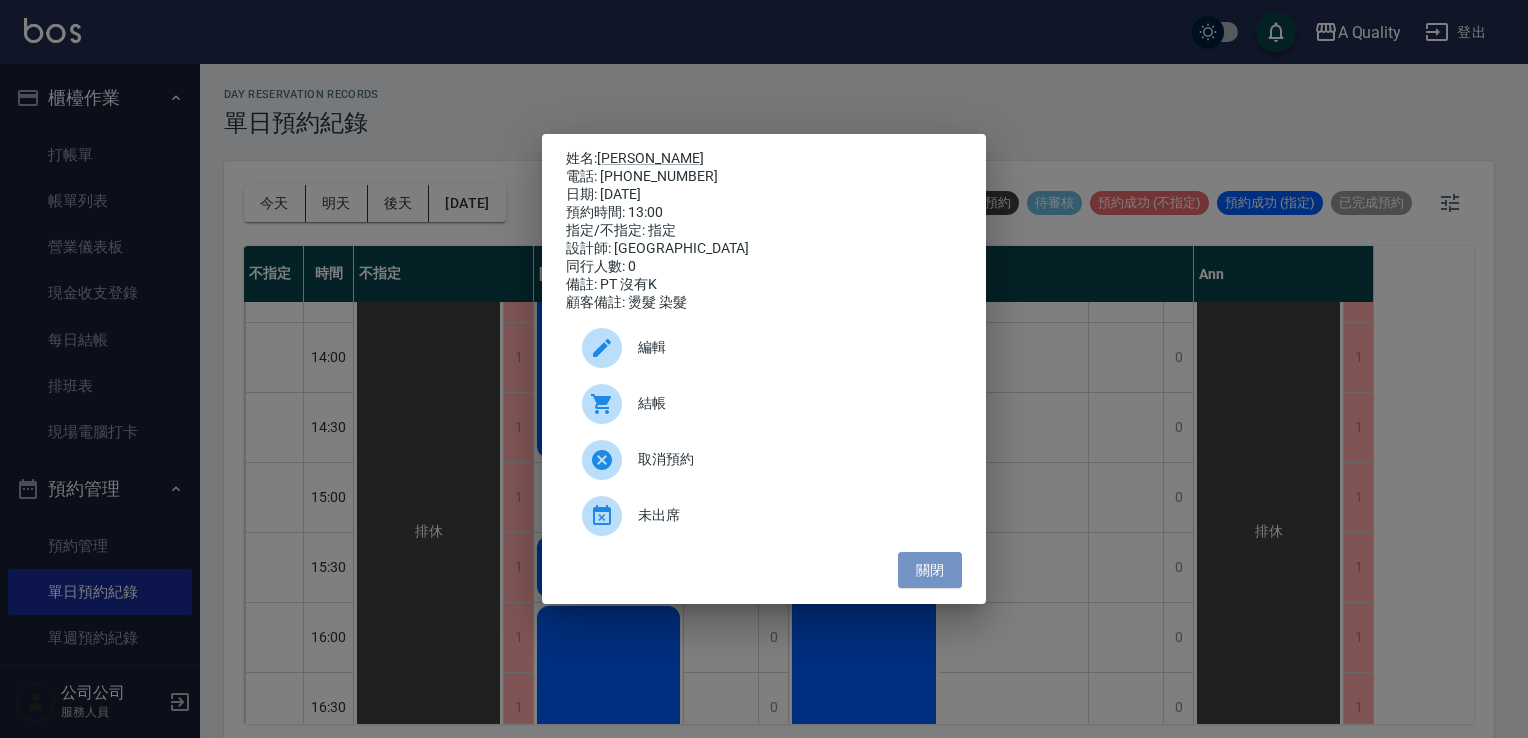 drag, startPoint x: 941, startPoint y: 569, endPoint x: 676, endPoint y: 442, distance: 293.8605 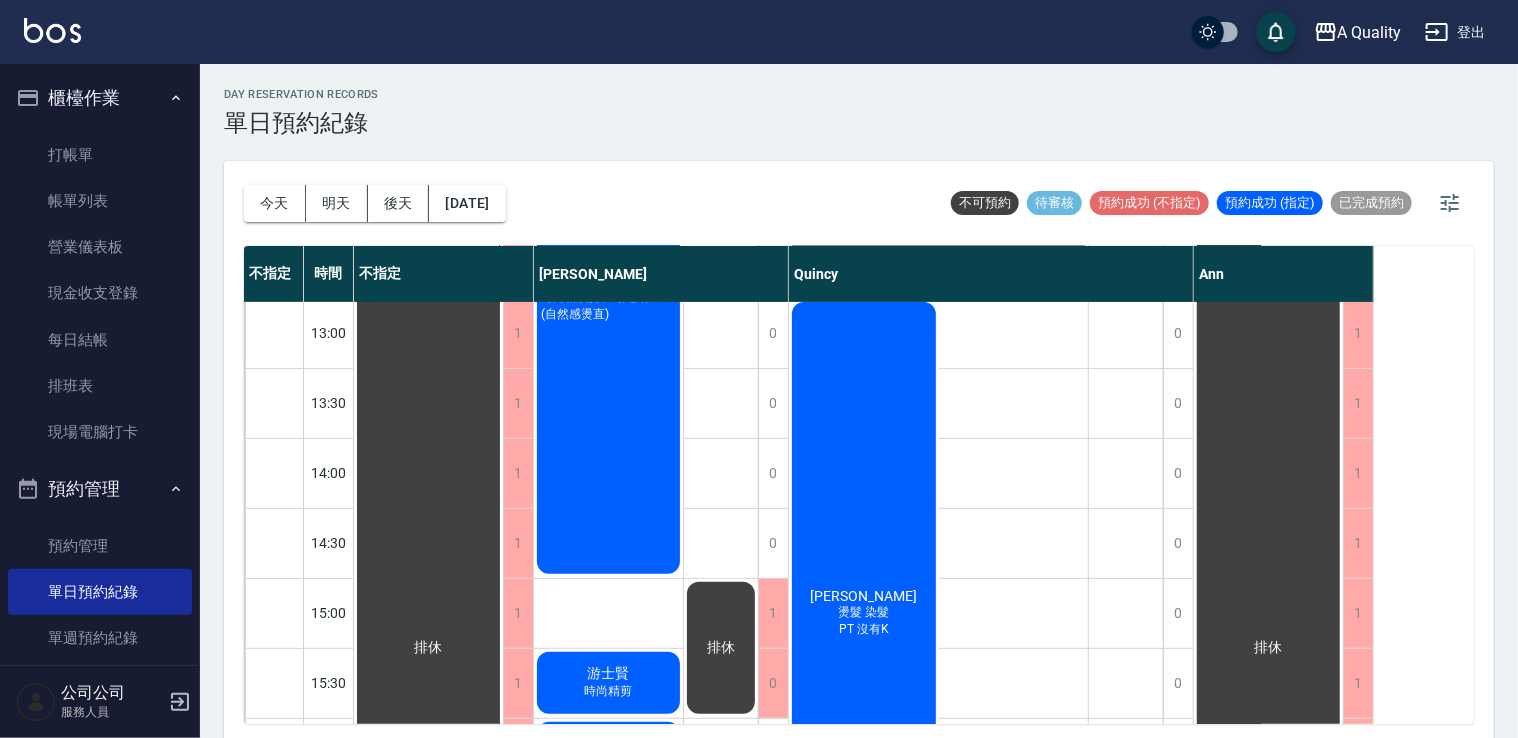 scroll, scrollTop: 253, scrollLeft: 0, axis: vertical 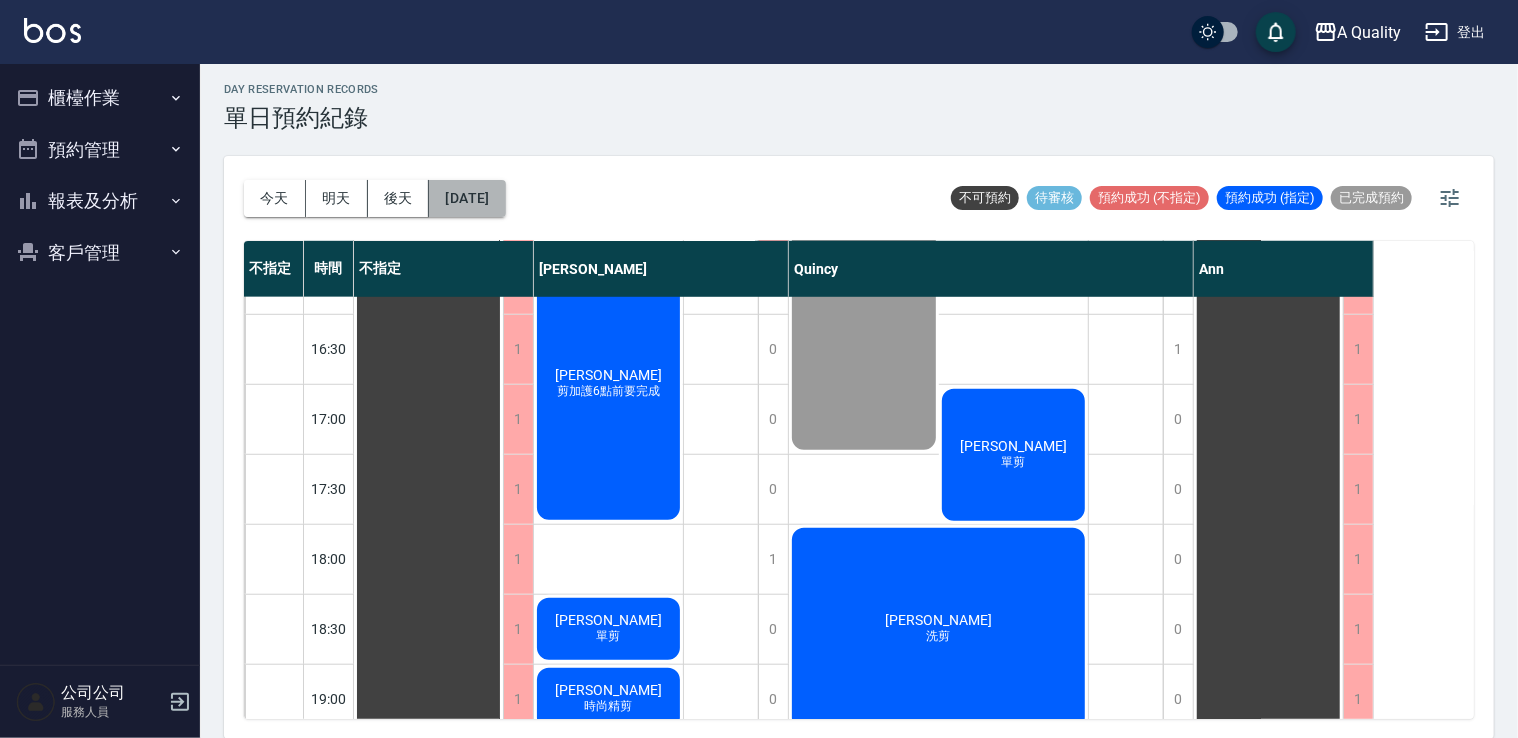 click on "[DATE]" at bounding box center (467, 198) 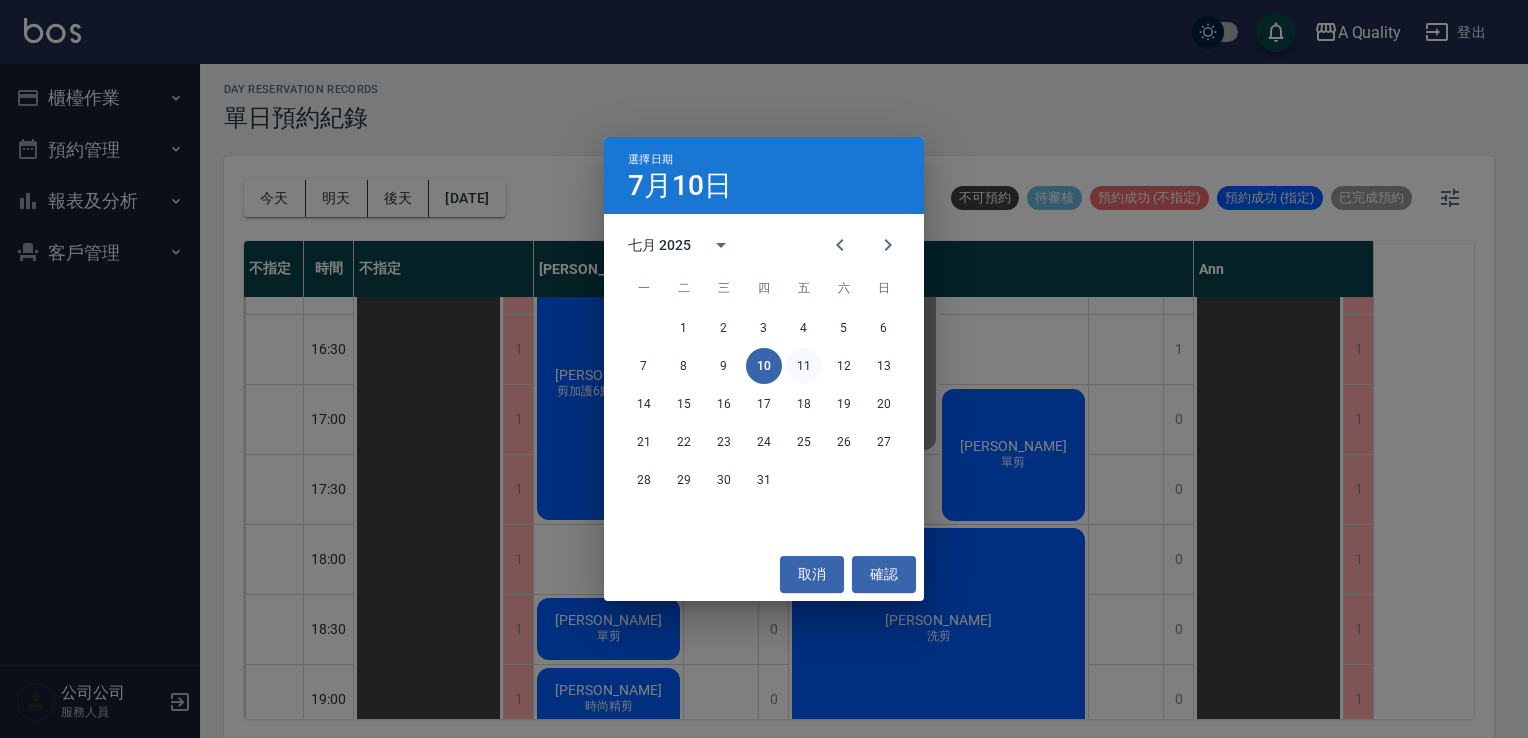 click on "11" at bounding box center [804, 366] 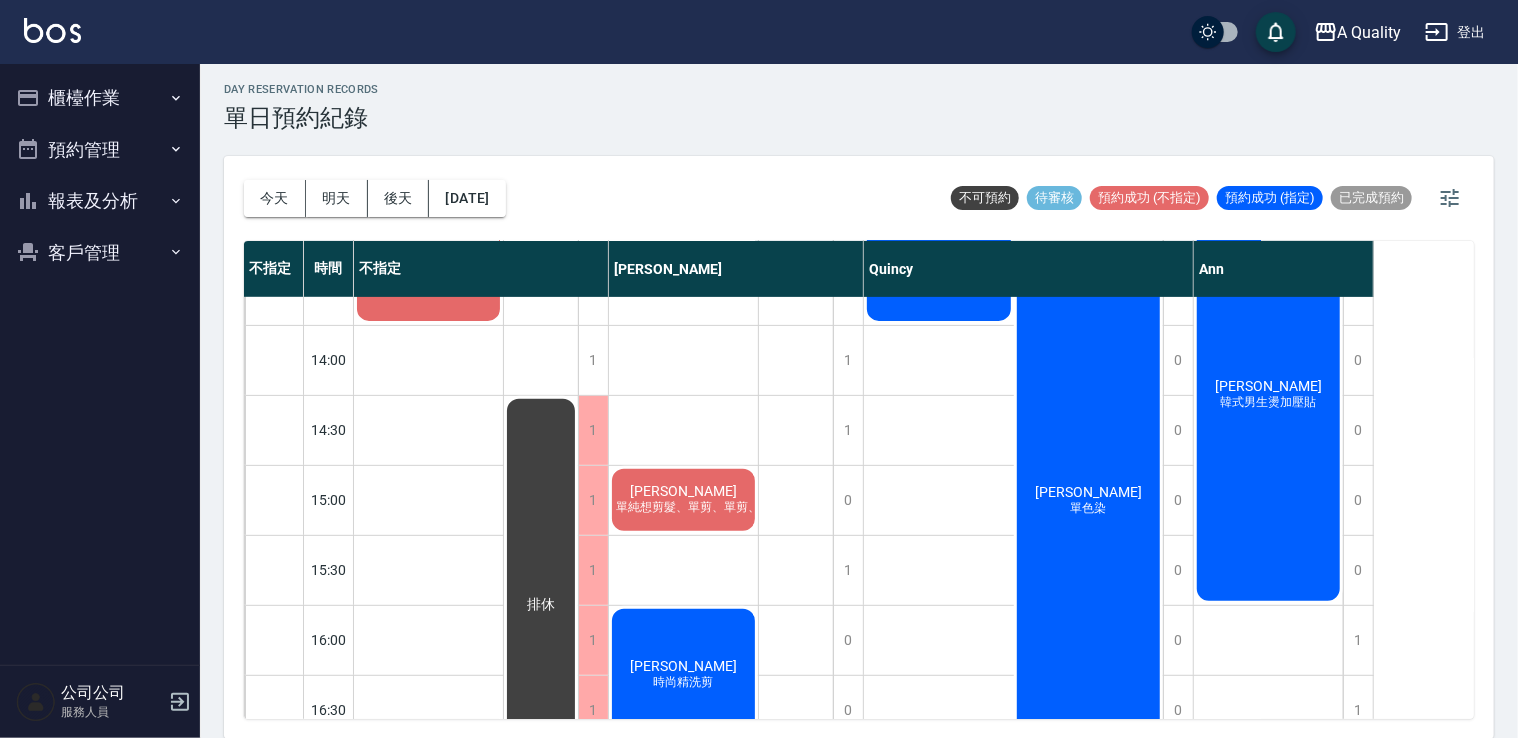 scroll, scrollTop: 353, scrollLeft: 0, axis: vertical 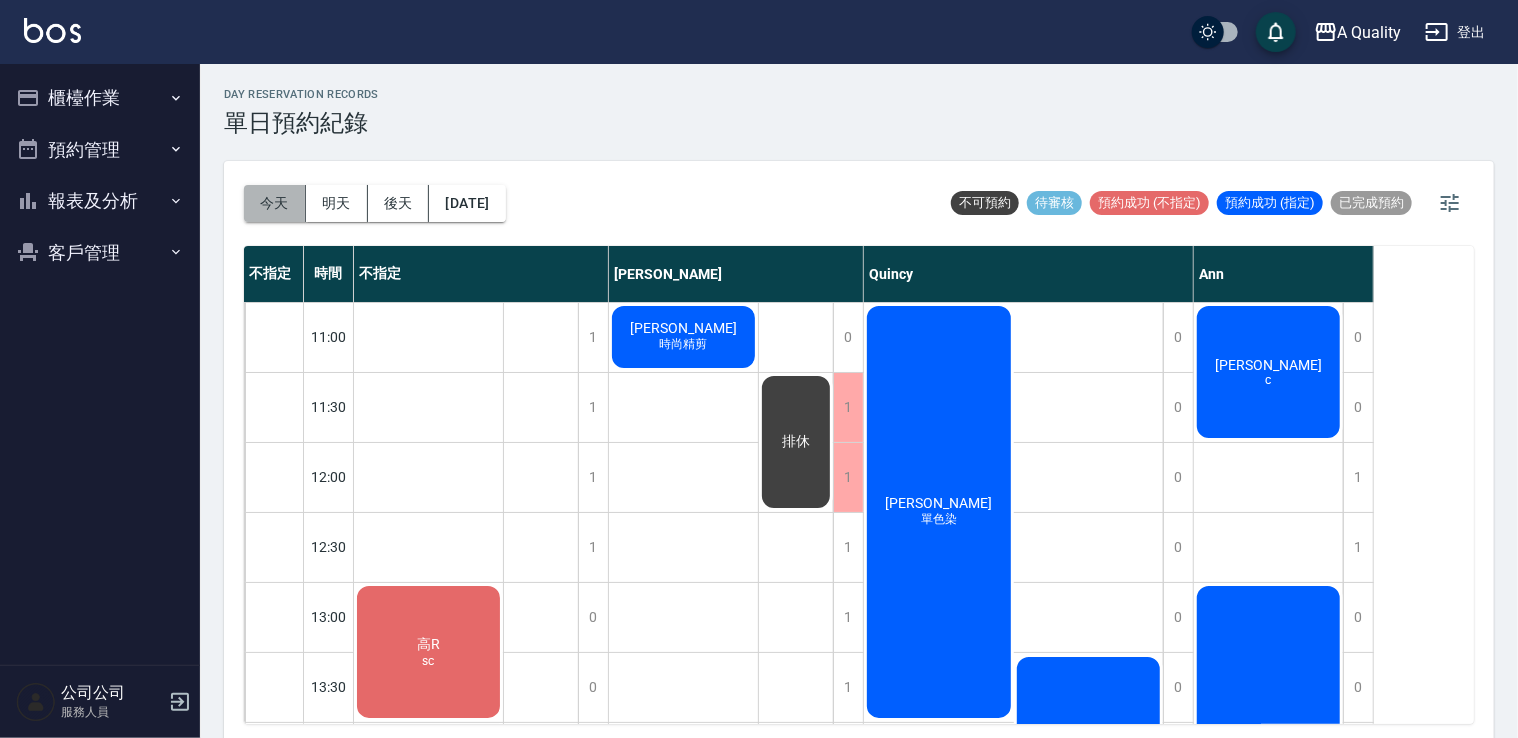 click on "今天" at bounding box center (275, 203) 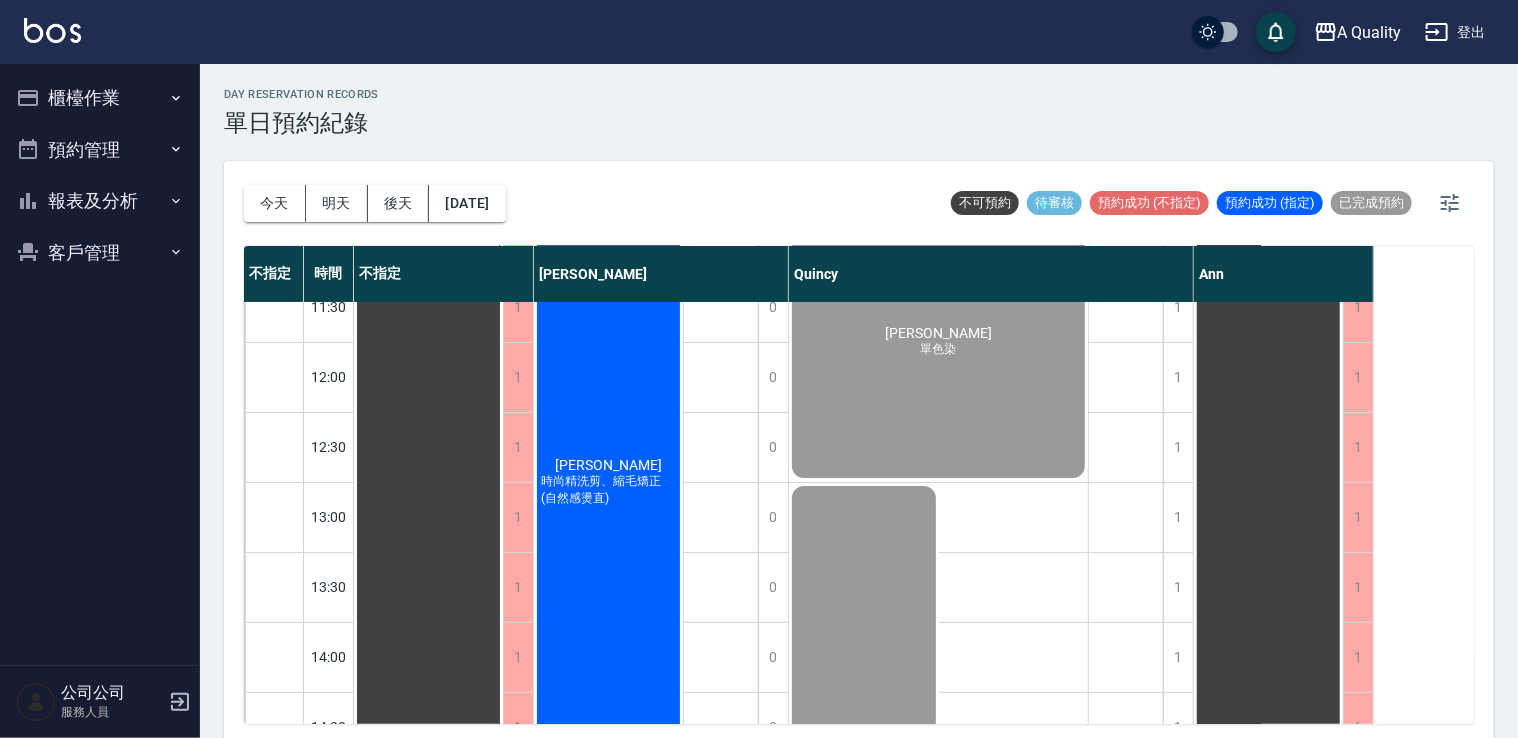 scroll, scrollTop: 100, scrollLeft: 0, axis: vertical 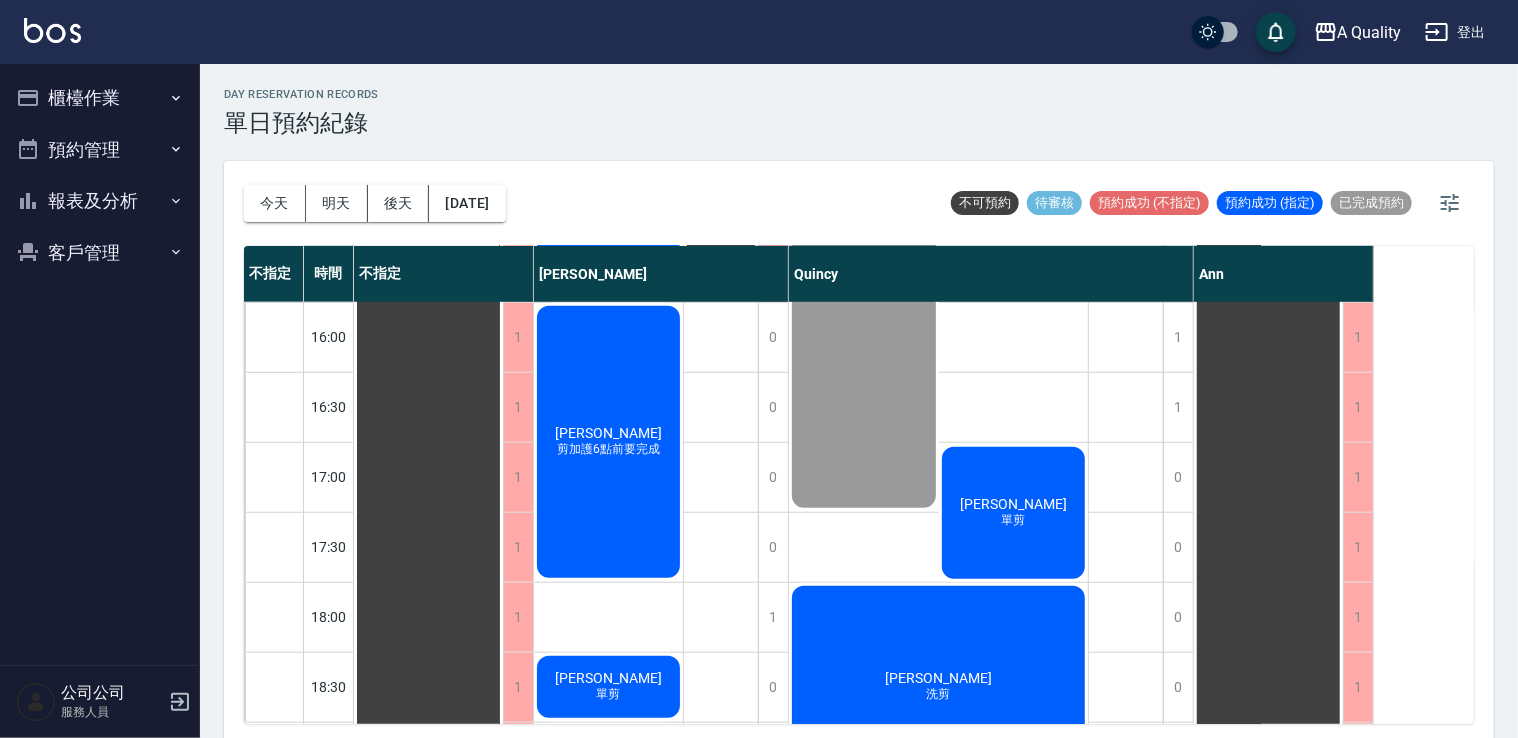 click on "邱小姐 剪加護6點前要完成" at bounding box center [428, 232] 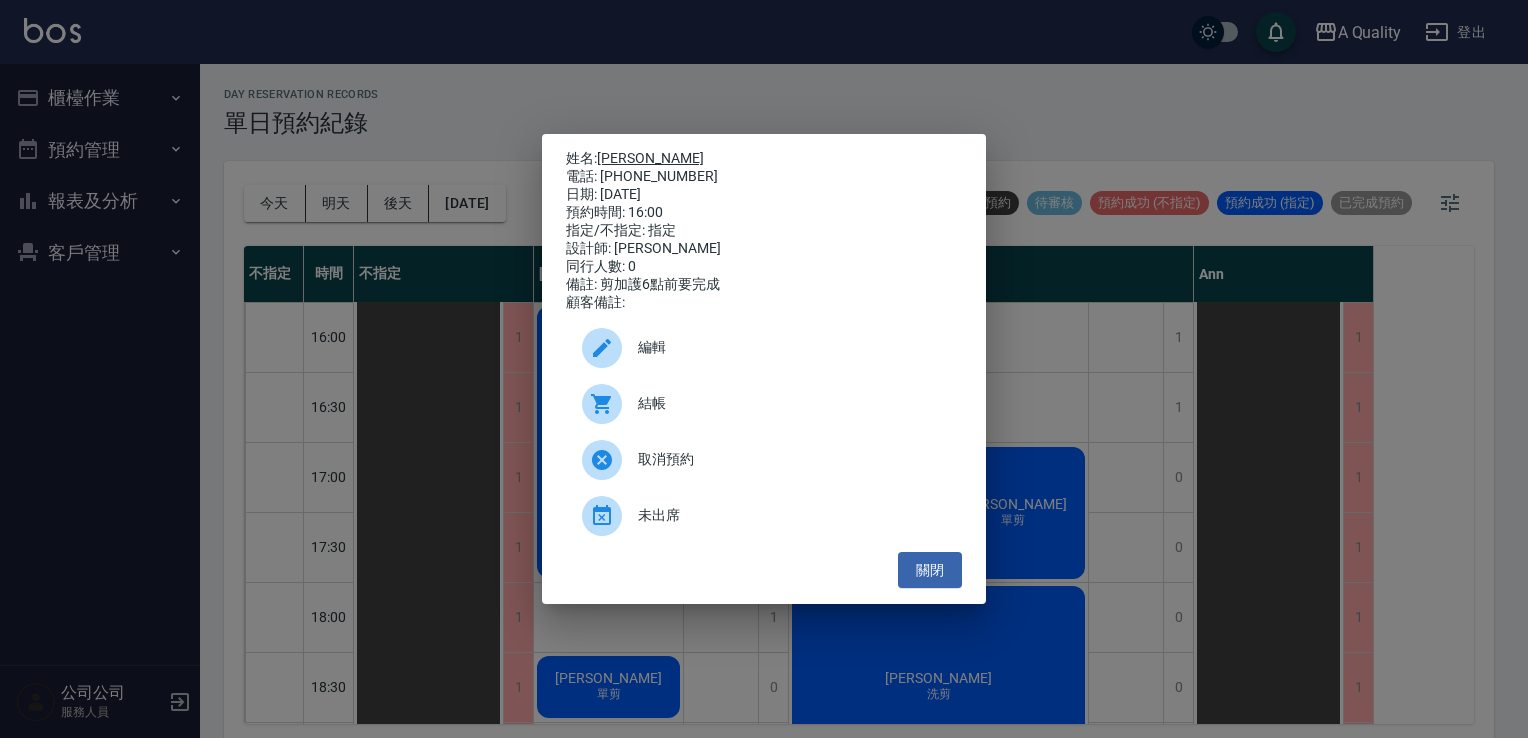 click on "[PERSON_NAME]" at bounding box center [650, 158] 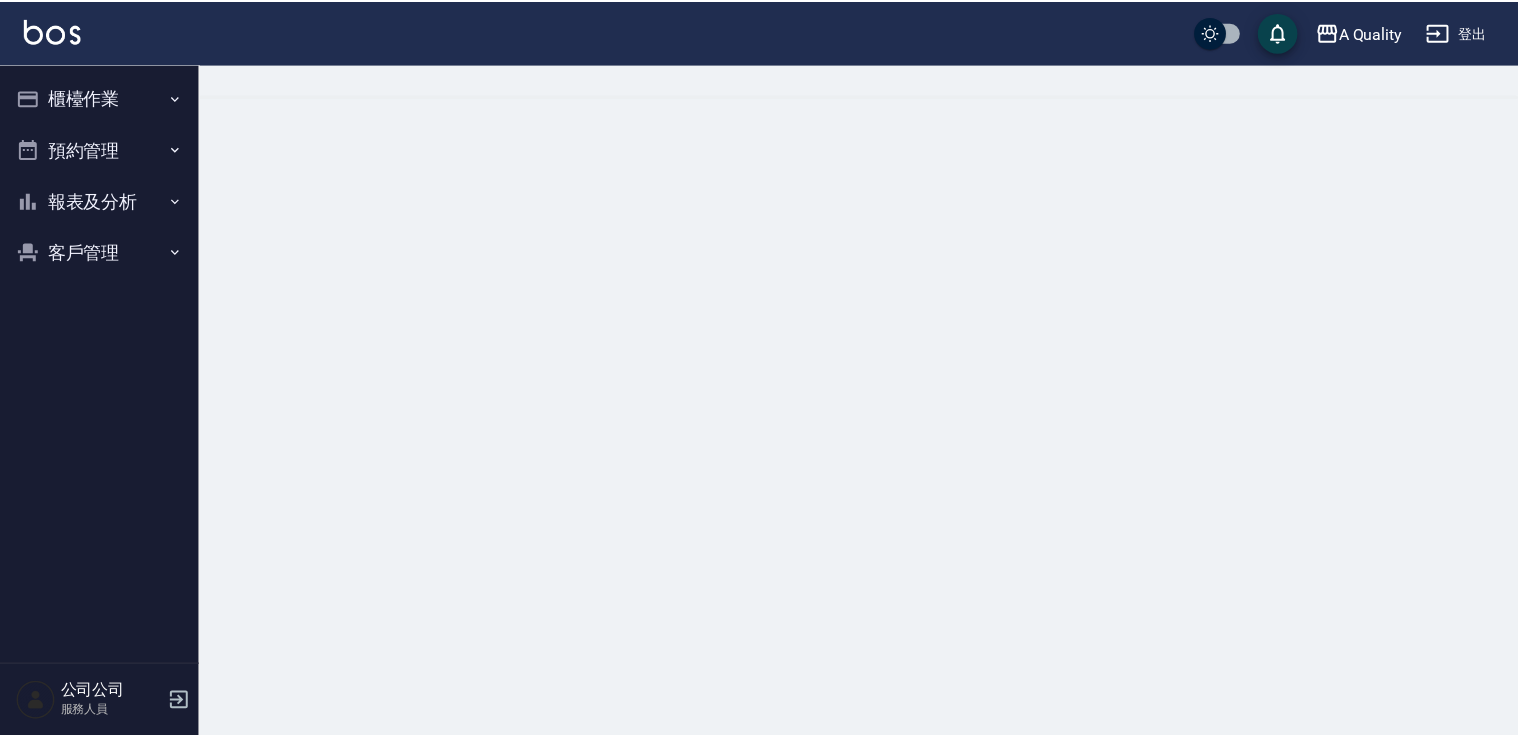 scroll, scrollTop: 0, scrollLeft: 0, axis: both 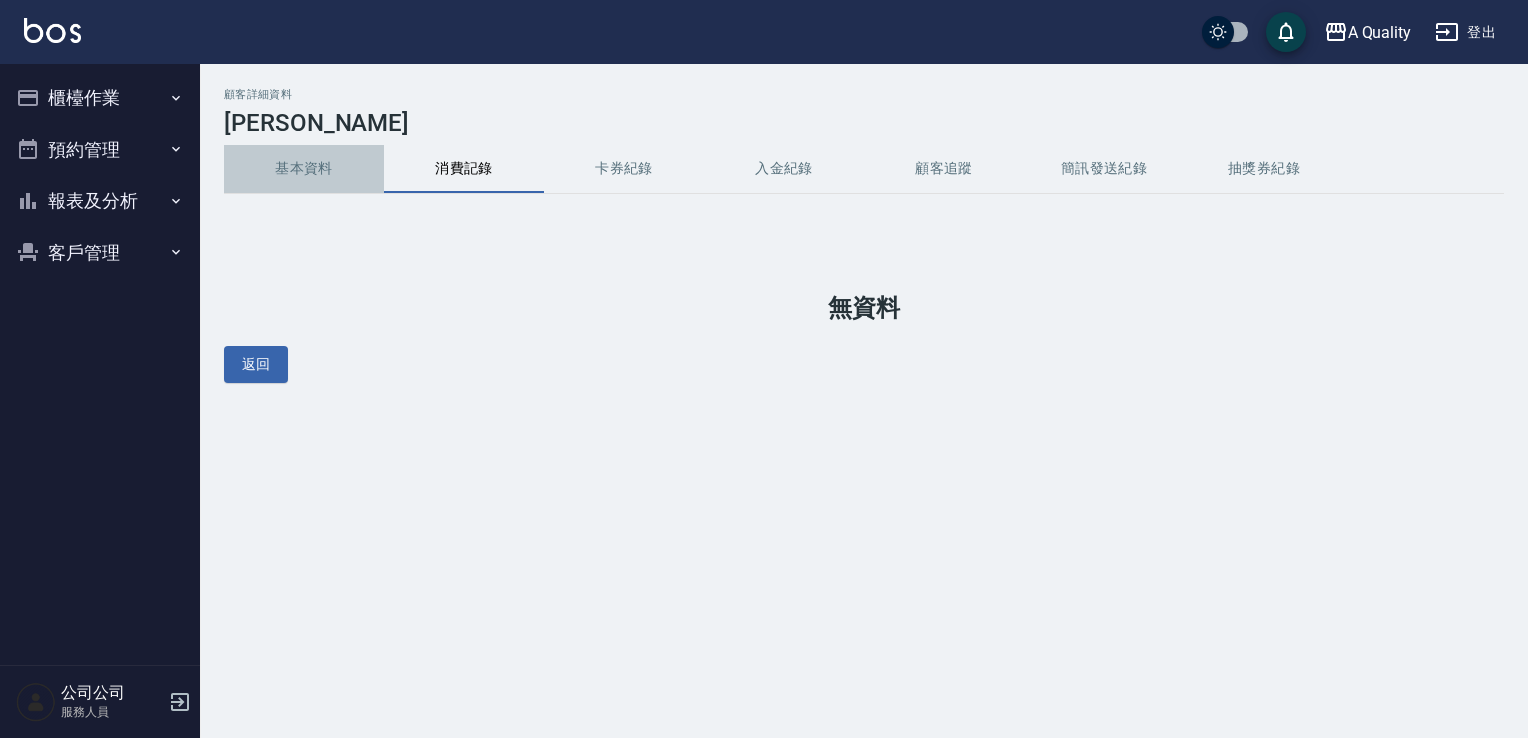 click on "基本資料" at bounding box center (304, 169) 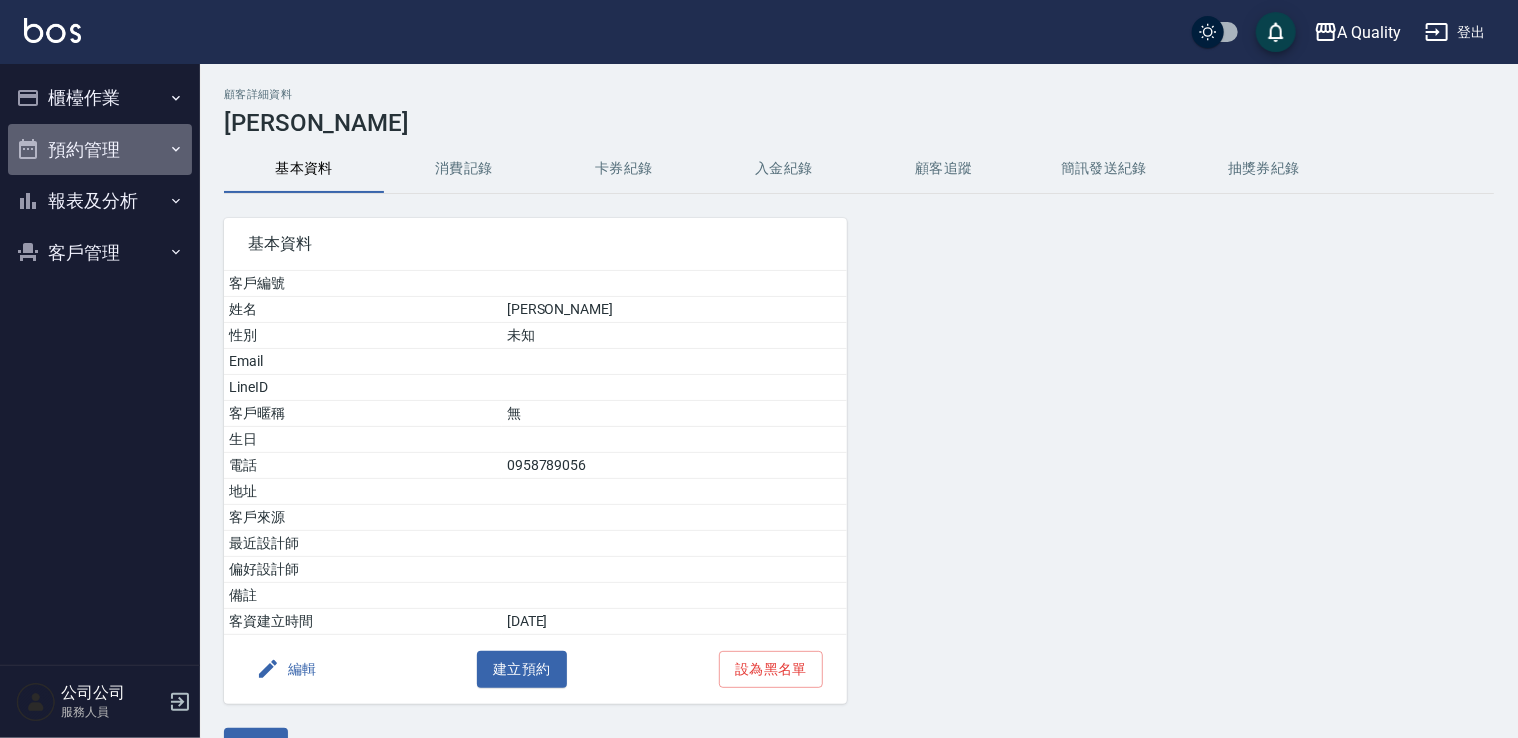 click on "預約管理" at bounding box center (100, 150) 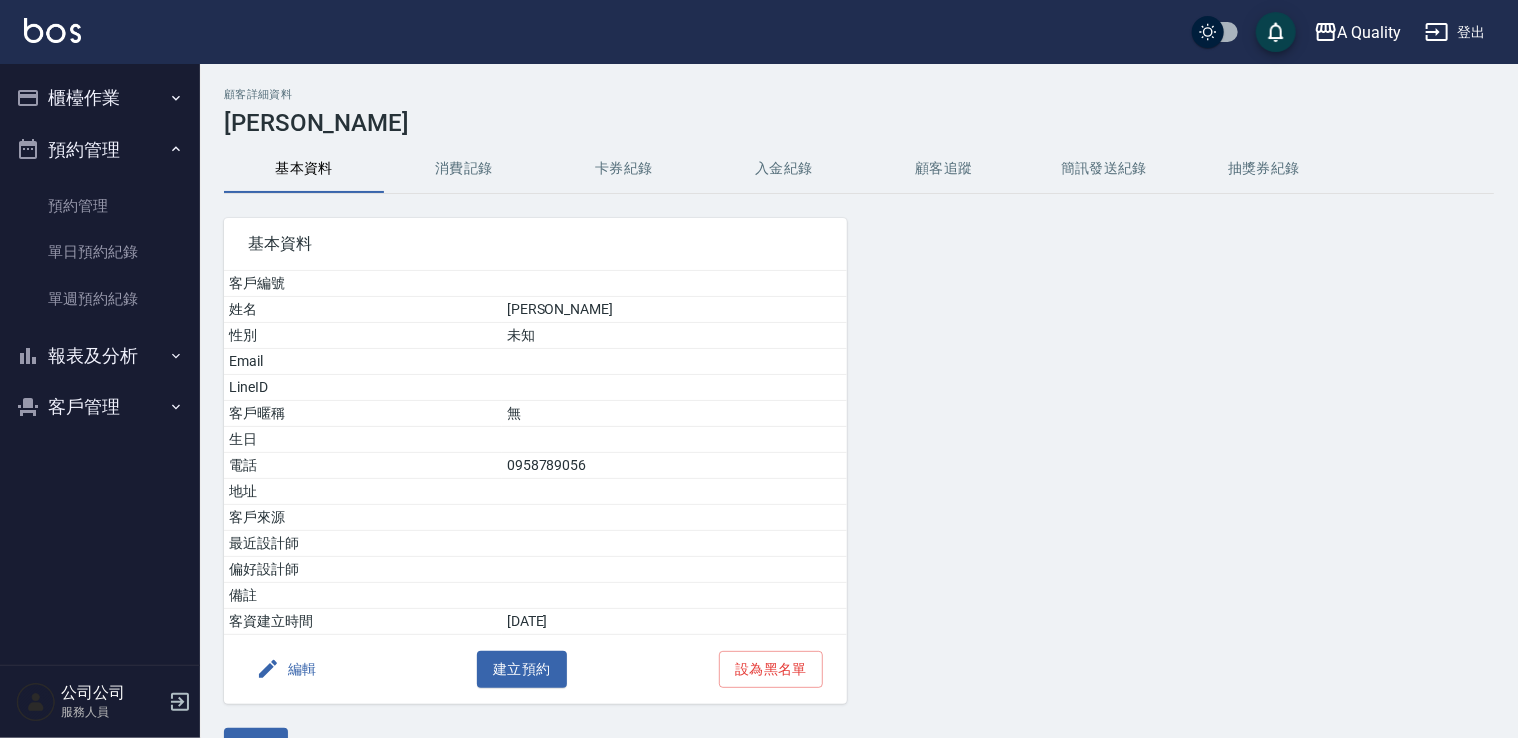 type 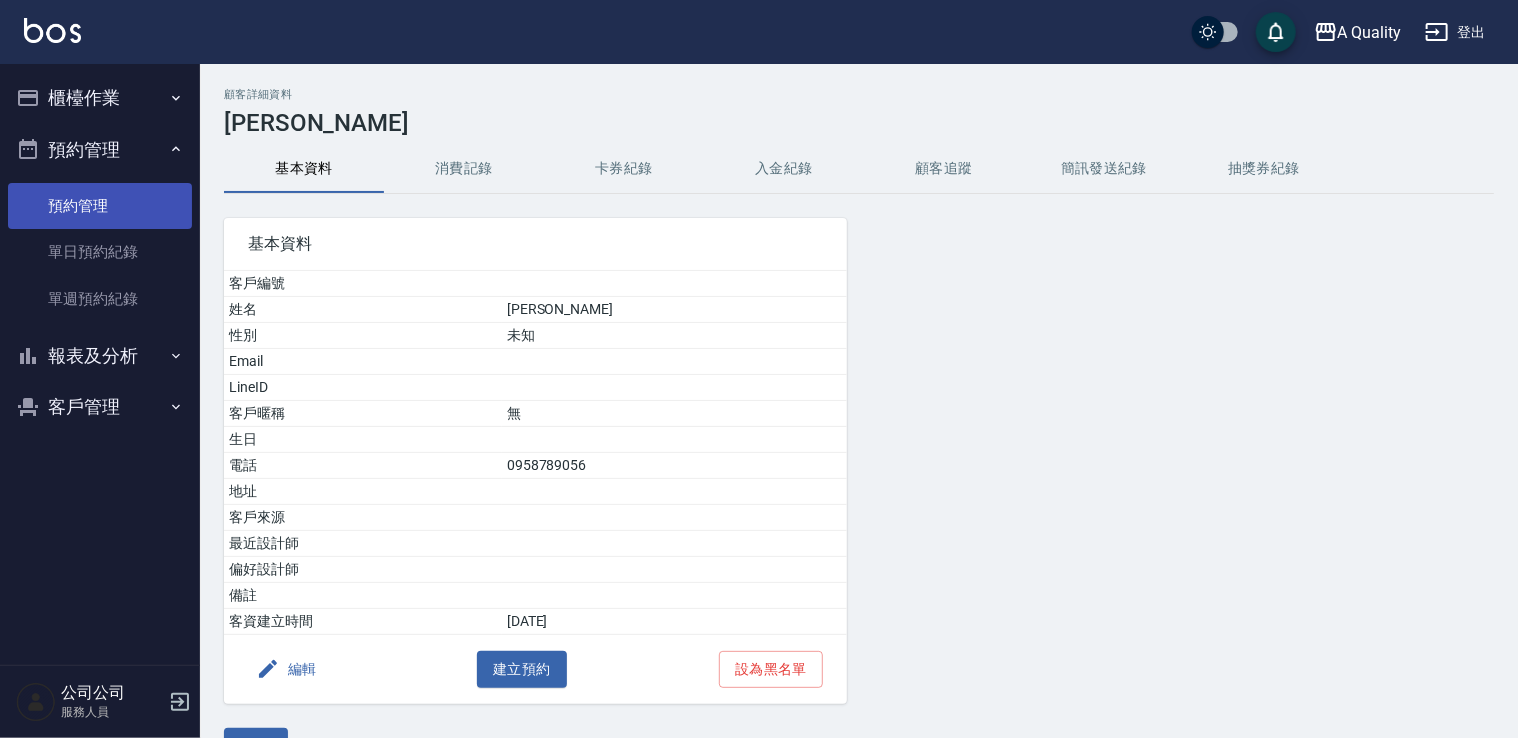 click on "預約管理" at bounding box center [100, 206] 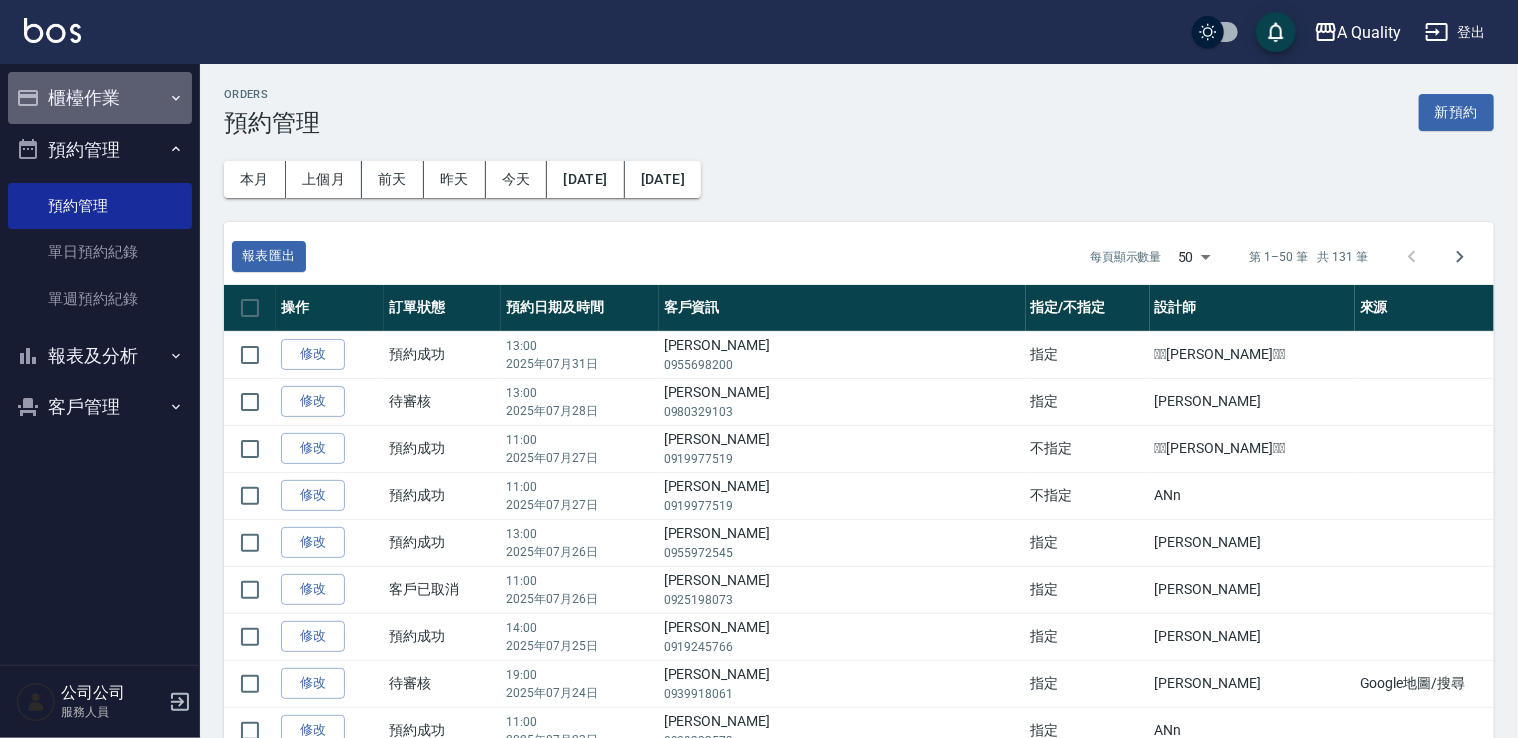 click on "櫃檯作業" at bounding box center [100, 98] 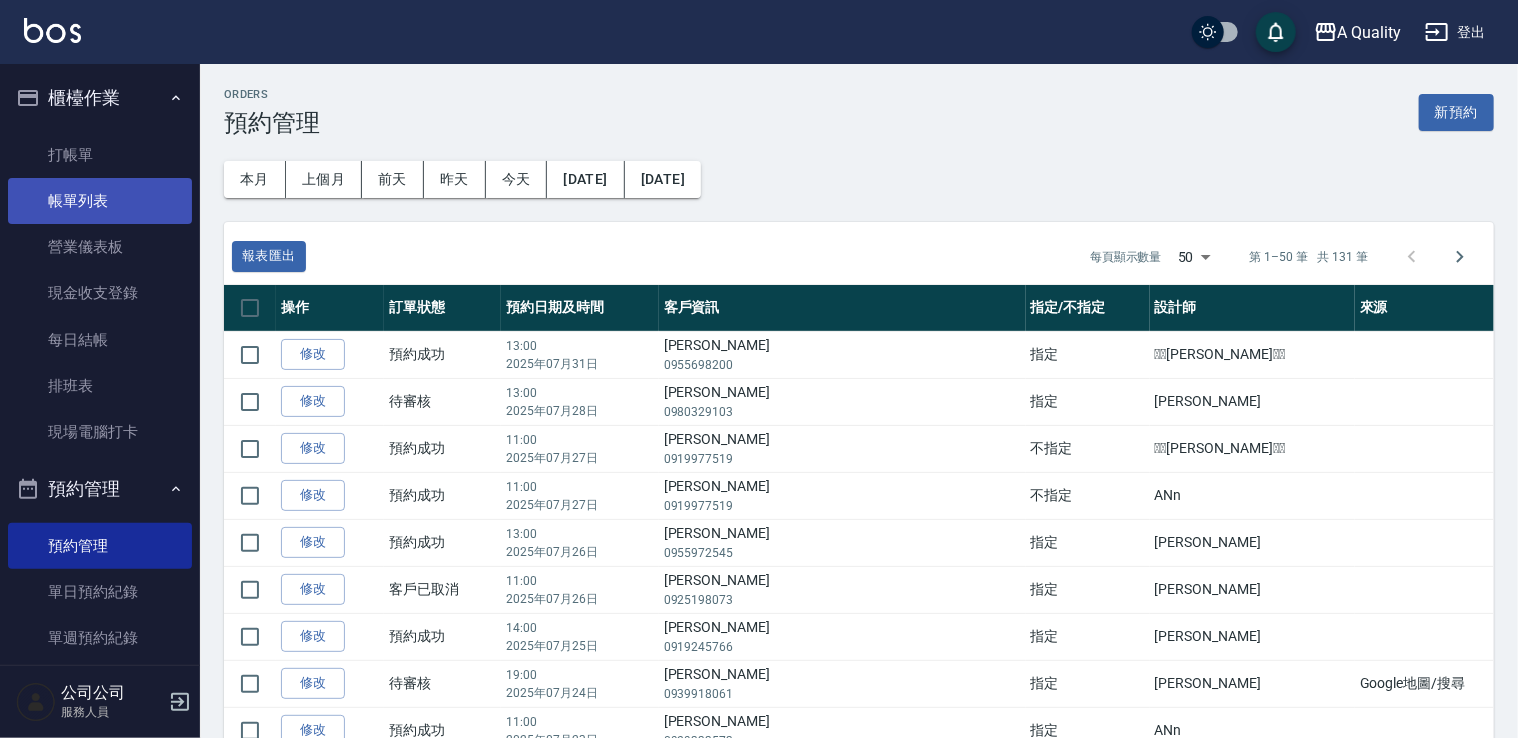 click on "帳單列表" at bounding box center (100, 201) 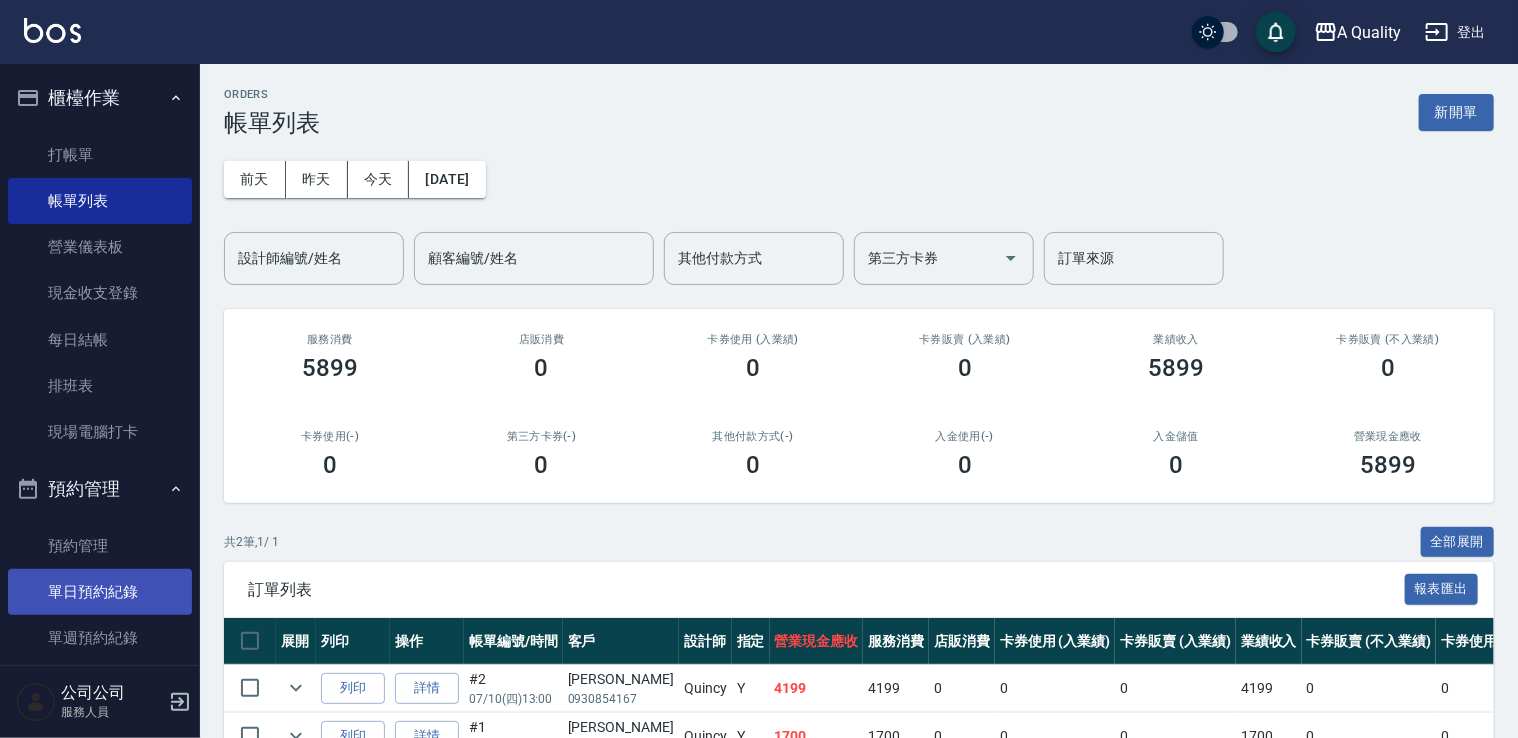 click on "單日預約紀錄" at bounding box center [100, 592] 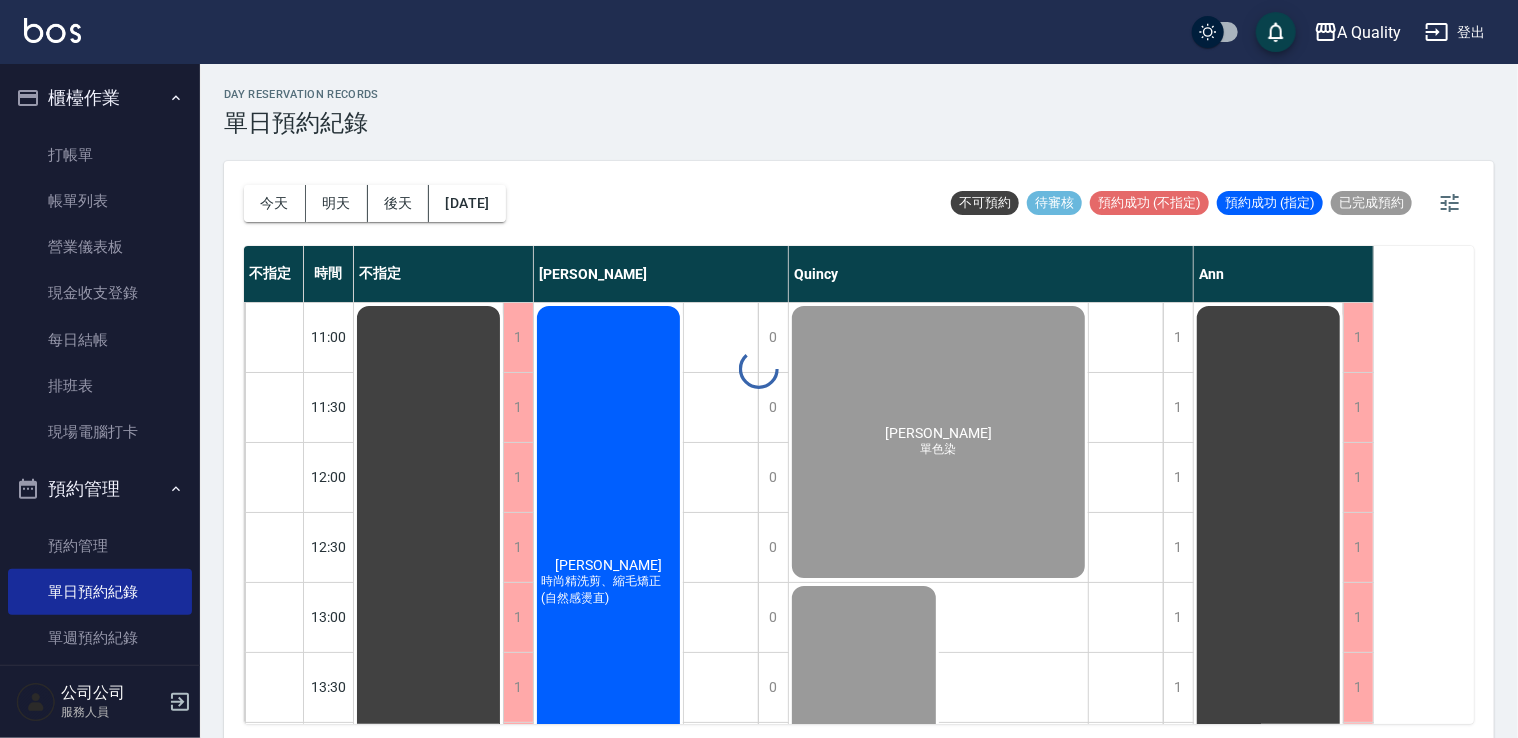 scroll, scrollTop: 5, scrollLeft: 0, axis: vertical 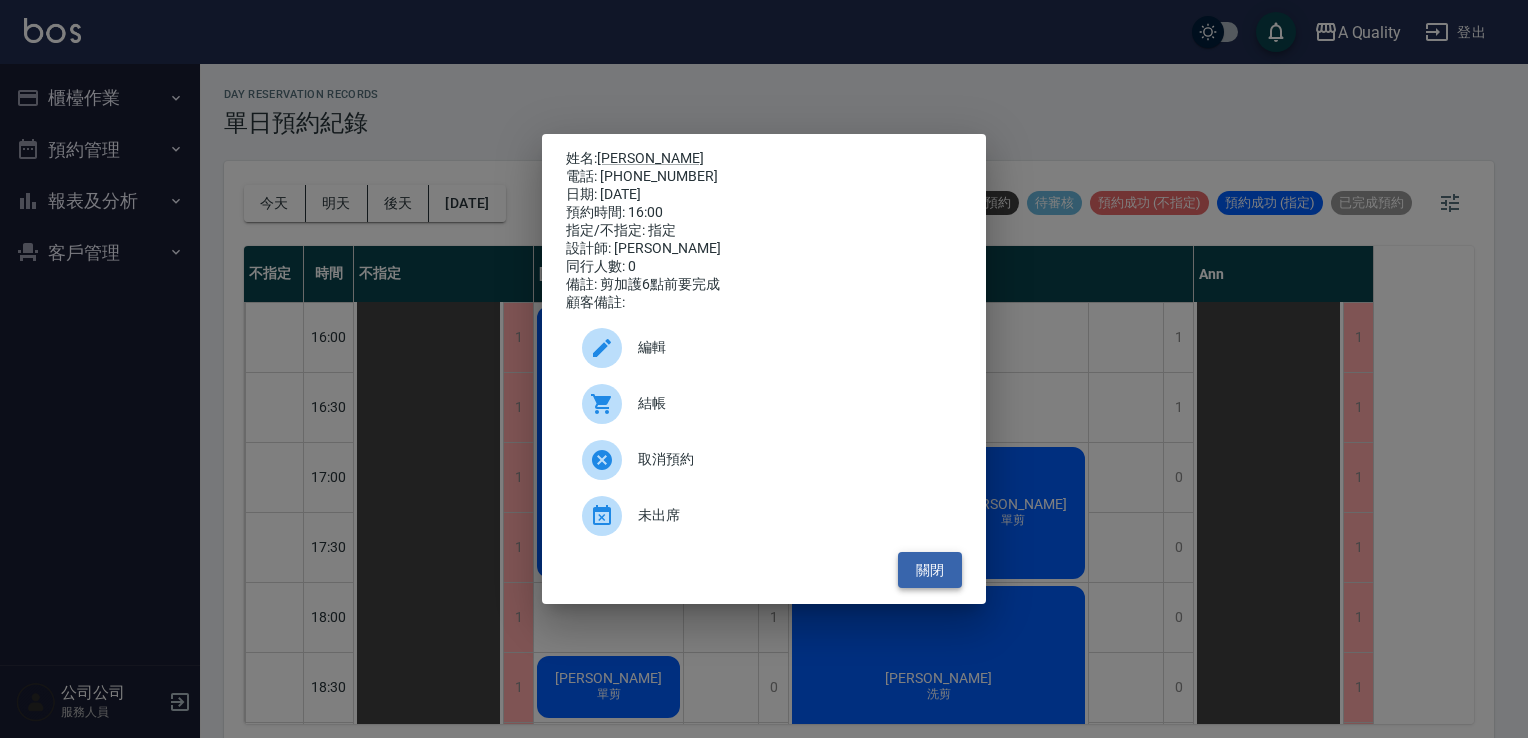 click on "關閉" at bounding box center [930, 570] 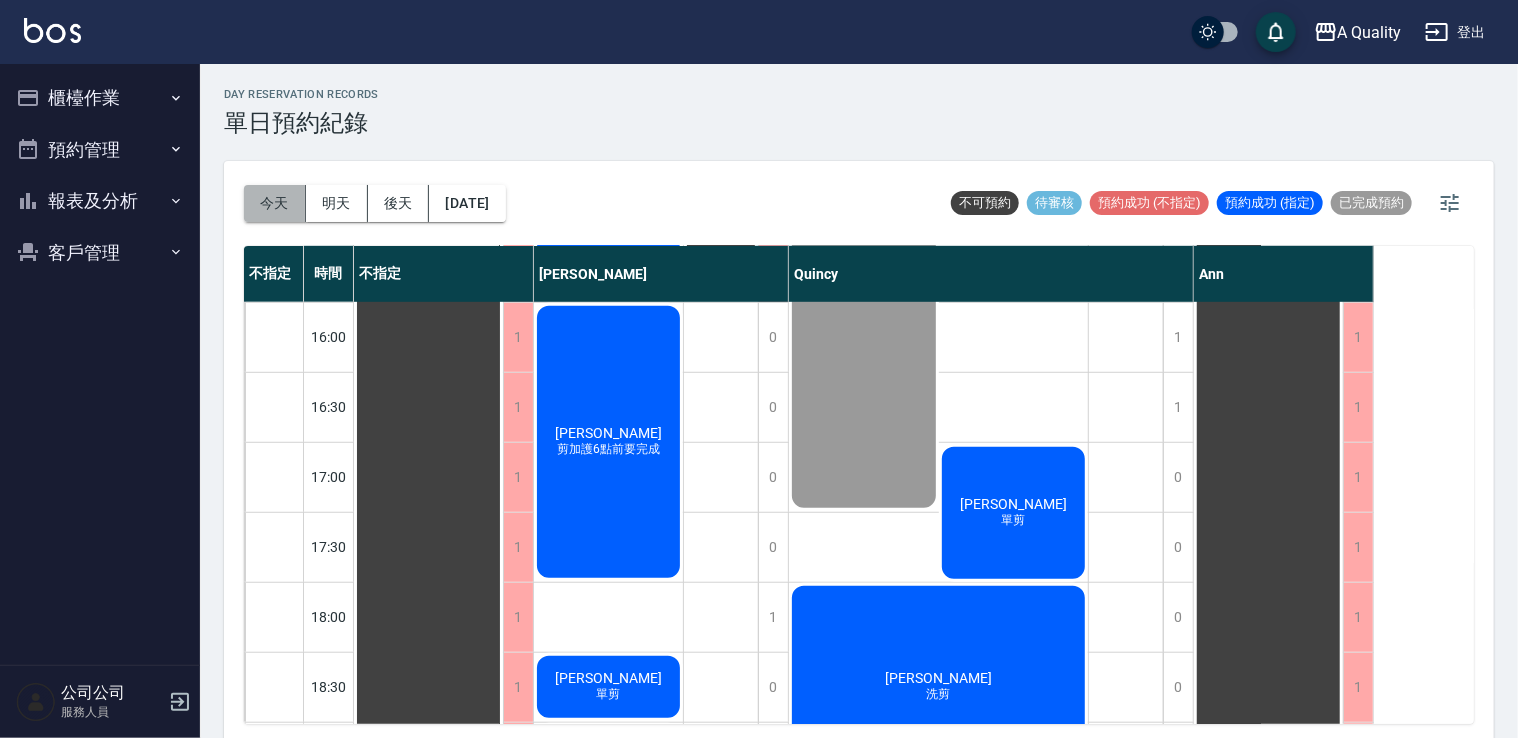 click on "今天" at bounding box center (275, 203) 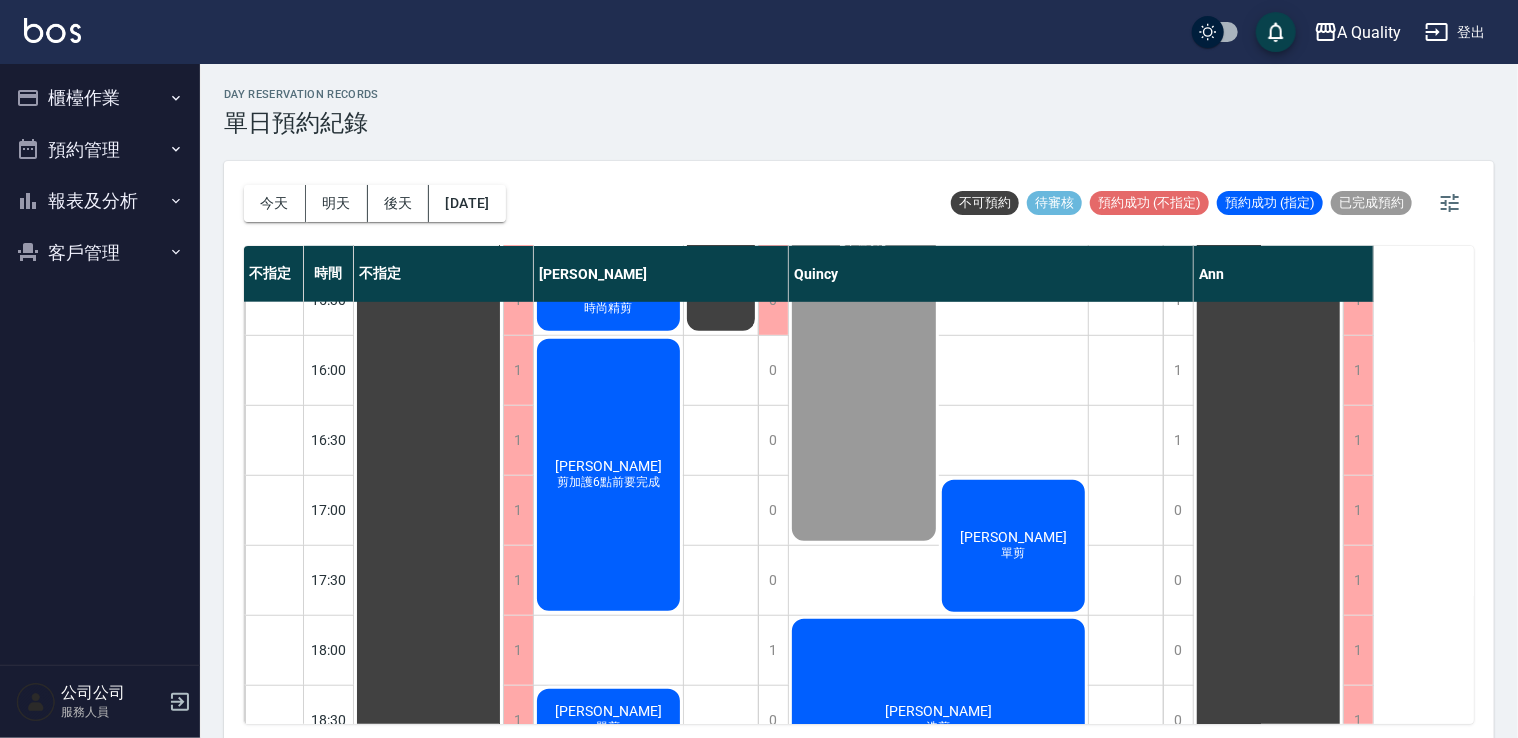 scroll, scrollTop: 700, scrollLeft: 0, axis: vertical 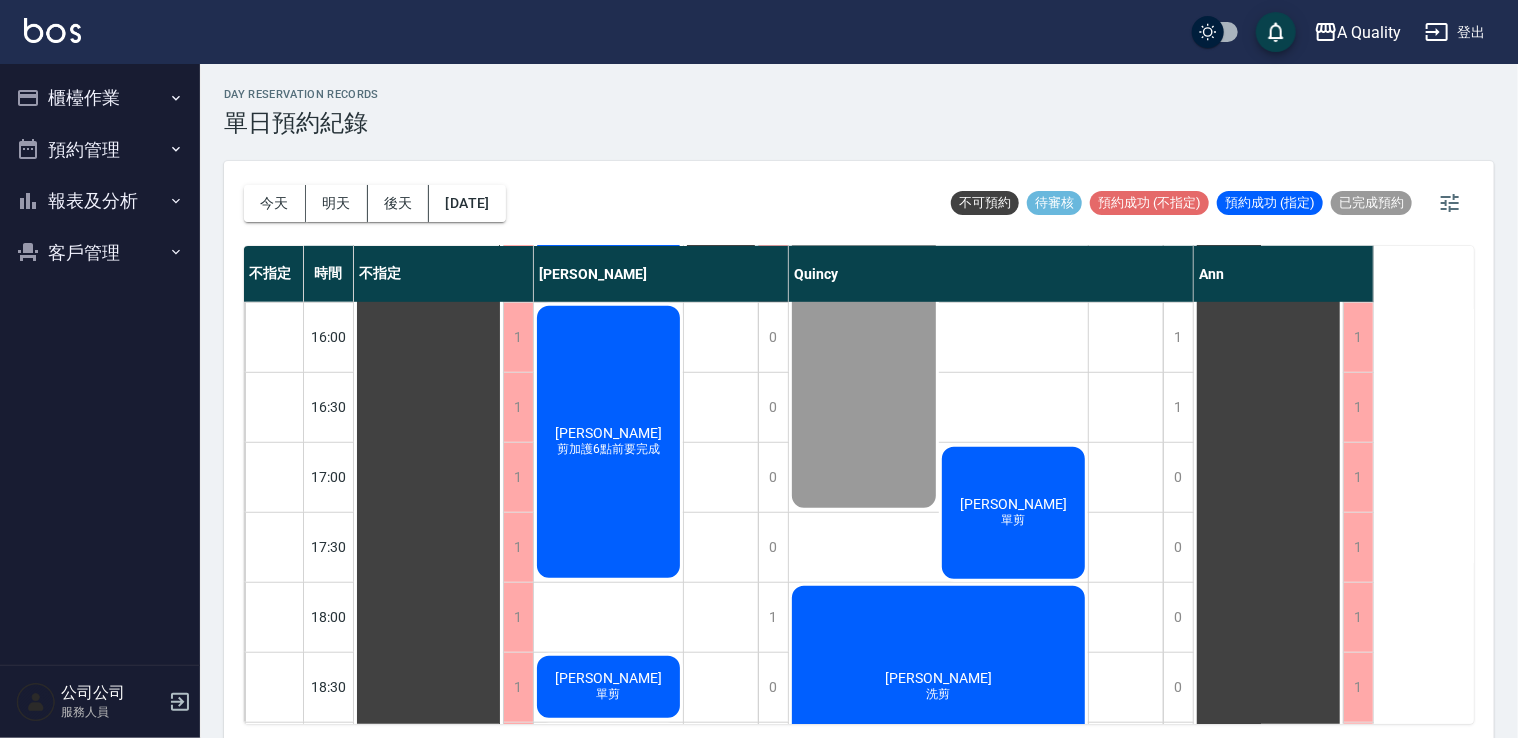 click on "邱小姐 剪加護6點前要完成" at bounding box center (428, 232) 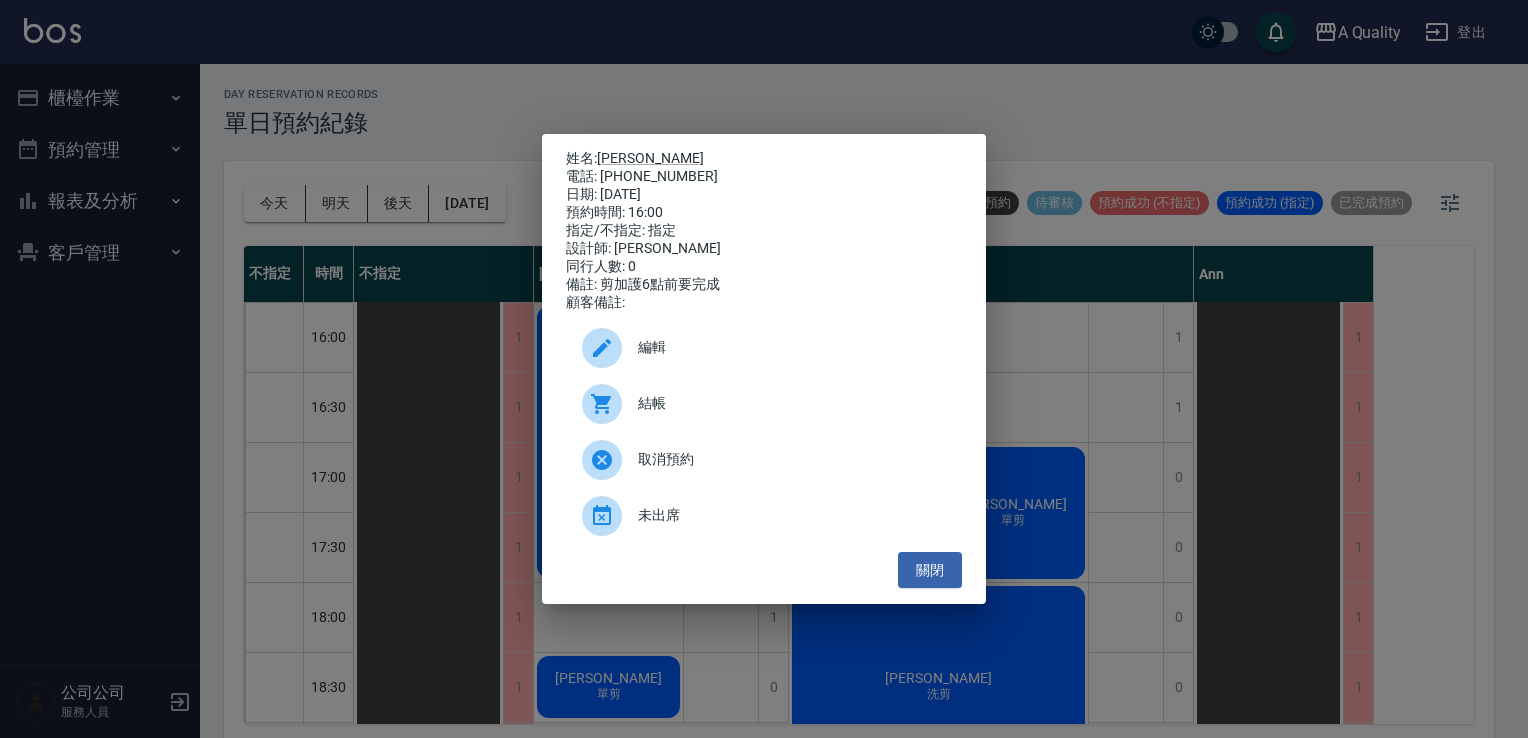 click on "編輯" at bounding box center [764, 348] 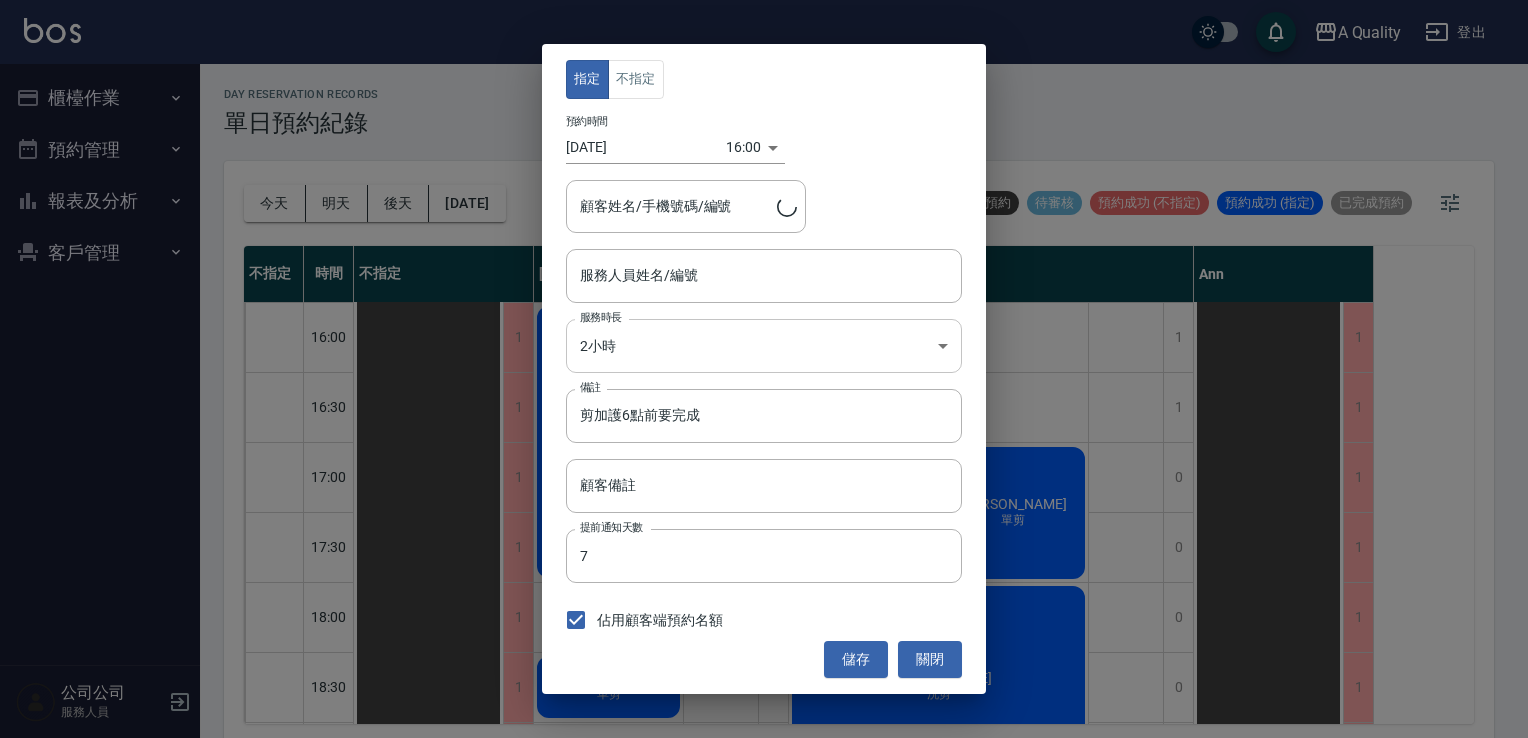 type on "[PERSON_NAME](無代號)" 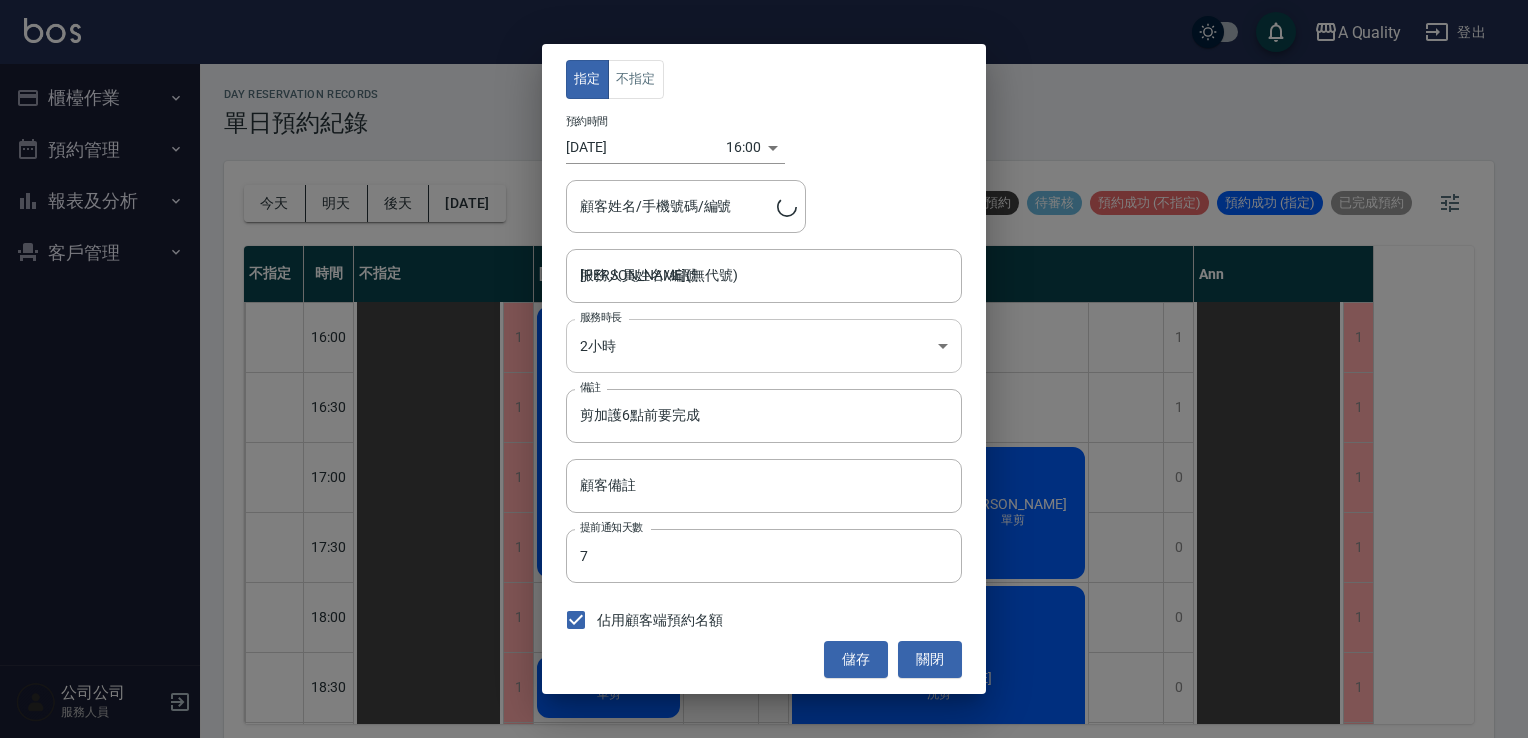 type on "邱小姐/0958789056" 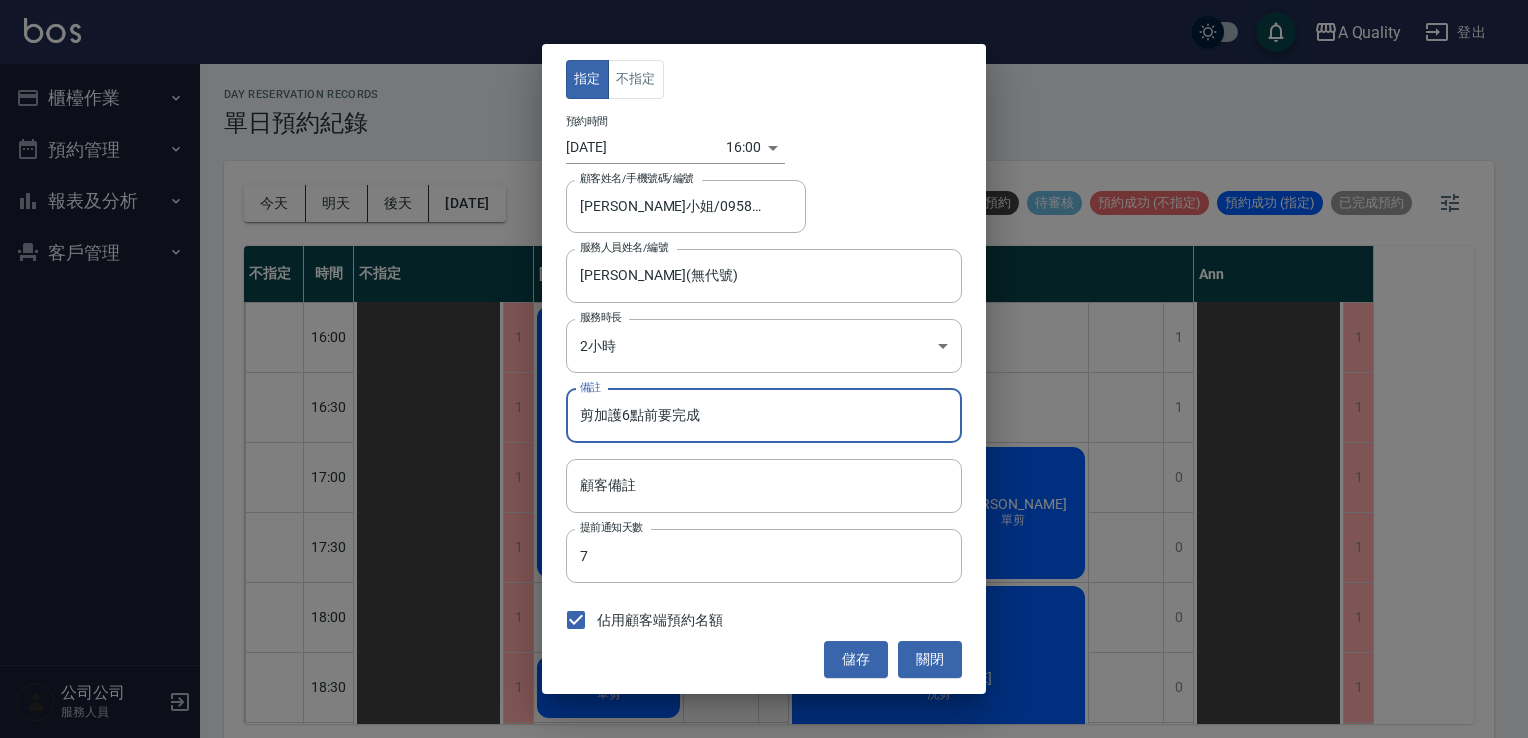 drag, startPoint x: 722, startPoint y: 413, endPoint x: 532, endPoint y: 419, distance: 190.09471 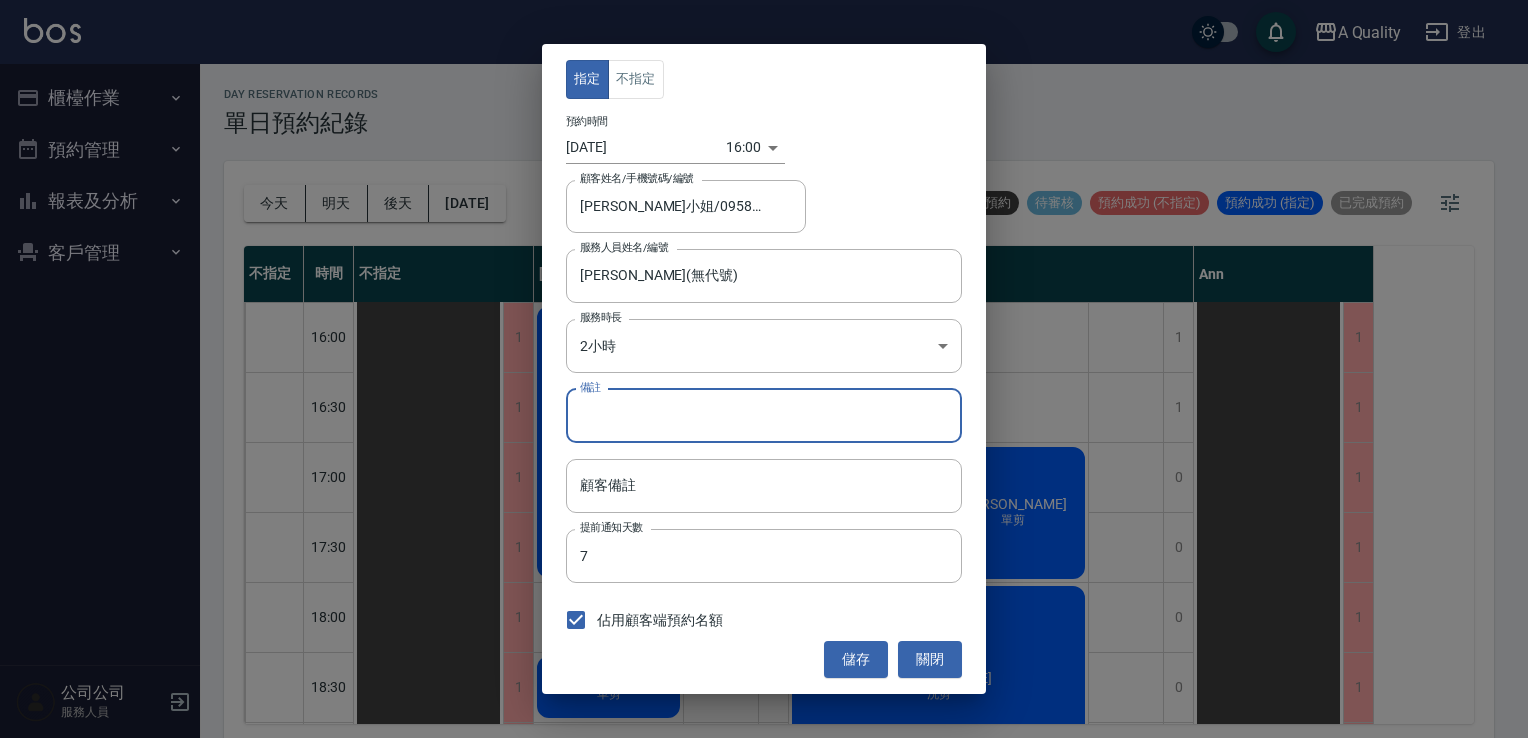 type on "ㄔ" 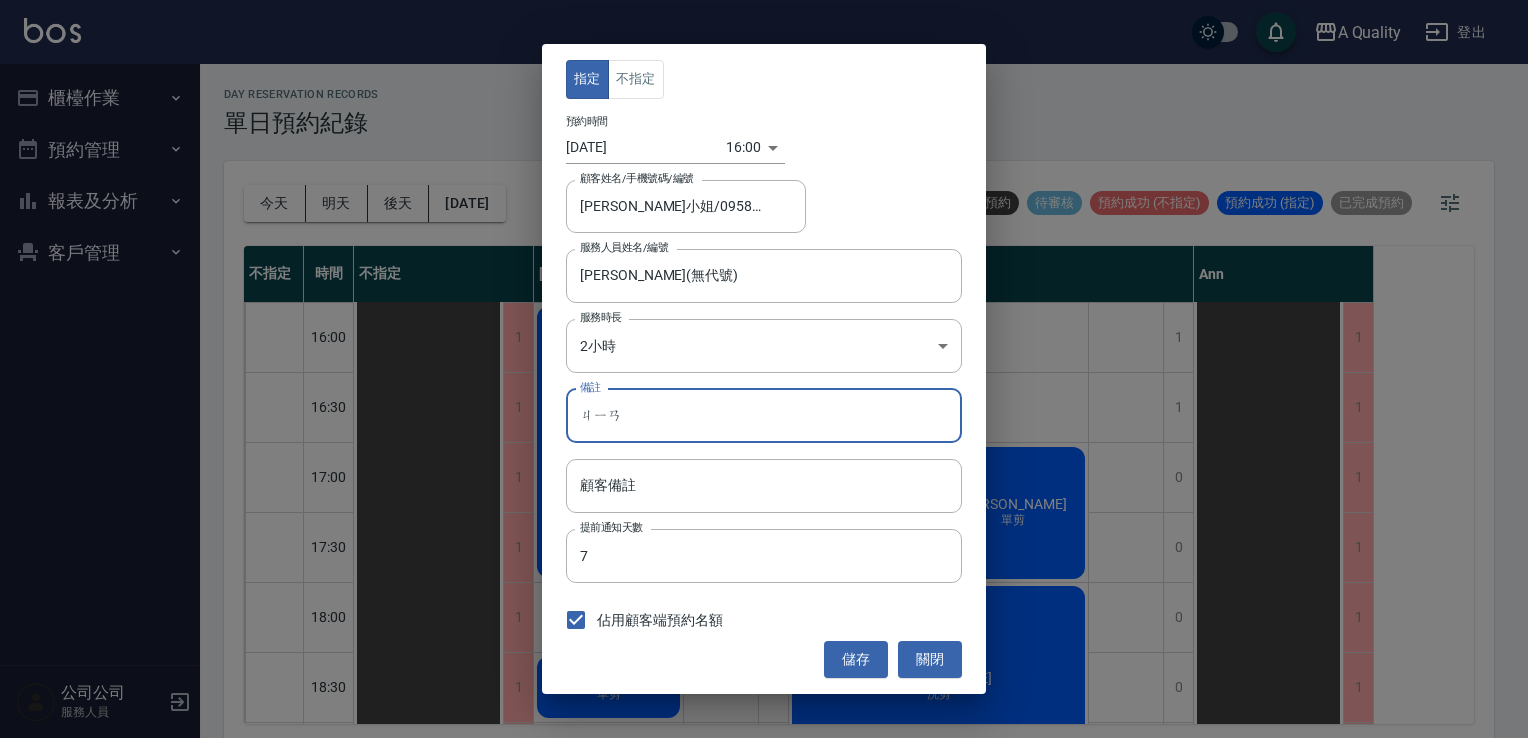 type on "檢" 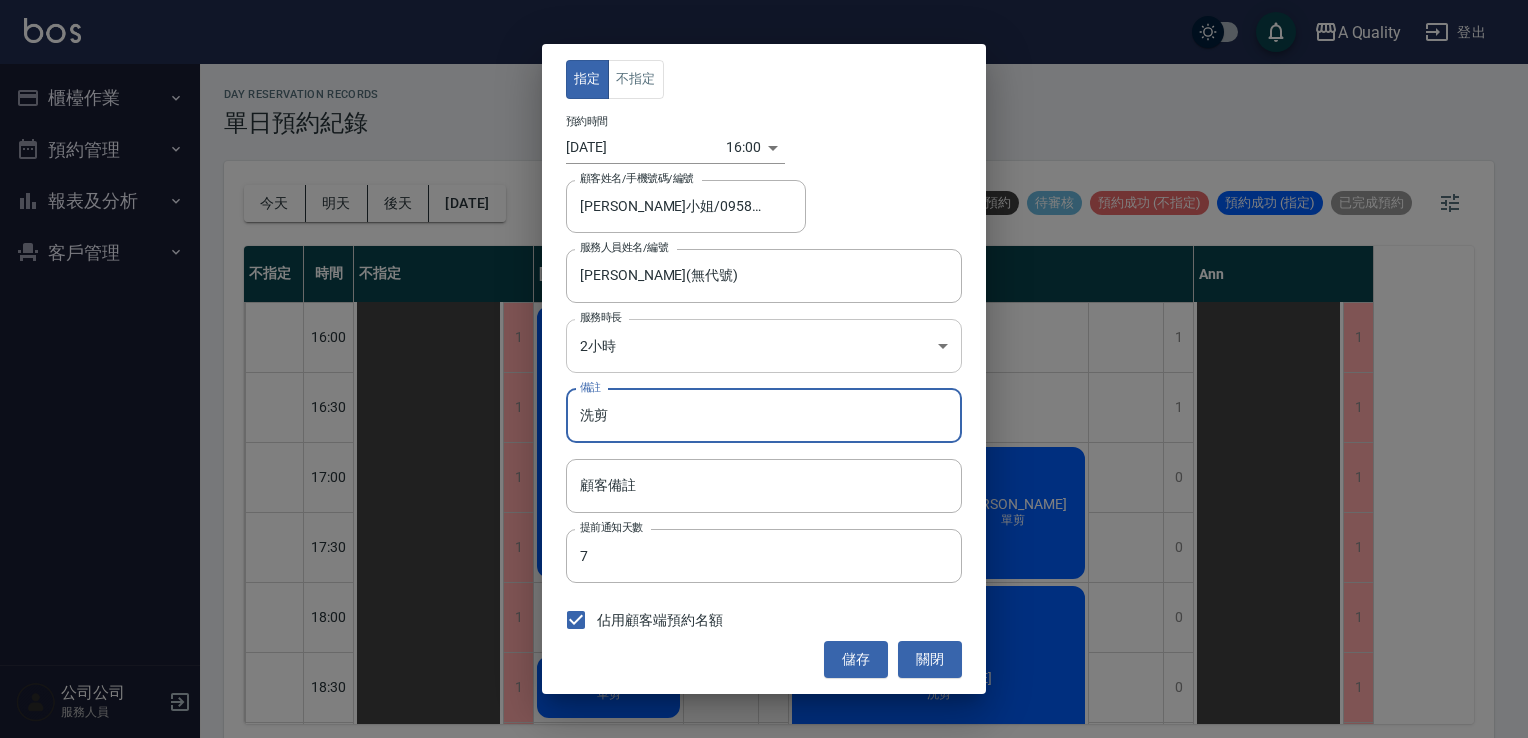 type on "洗剪" 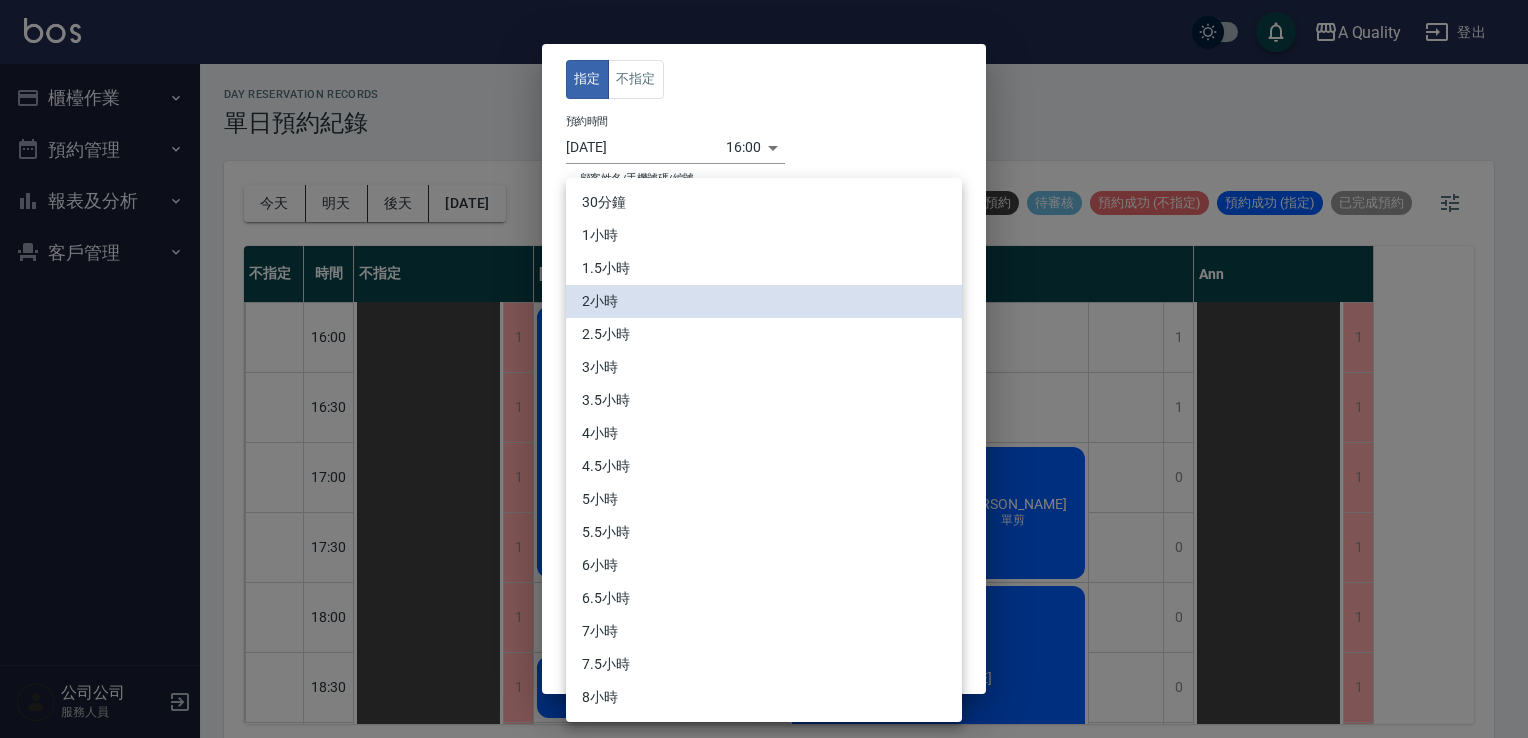 click on "A Quality 登出 櫃檯作業 打帳單 帳單列表 營業儀表板 現金收支登錄 每日結帳 排班表 現場電腦打卡 預約管理 預約管理 單日預約紀錄 單週預約紀錄 報表及分析 報表目錄 店家日報表 互助日報表 互助排行榜 互助點數明細 設計師日報表 設計師業績分析表 設計師排行榜 店販抽成明細 每日非現金明細 客戶管理 客戶列表 卡券管理 入金管理 公司公司 服務人員 day Reservation records 單日預約紀錄 今天 明天 後天 2025/07/10 不可預約 待審核 預約成功 (不指定) 預約成功 (指定) 已完成預約 不指定 時間 不指定 Taylor Quincy Ann 11:00 11:30 12:00 12:30 13:00 13:30 14:00 14:30 15:00 15:30 16:00 16:30 17:00 17:30 18:00 18:30 19:00 19:30 1 1 1 1 1 1 1 1 1 1 1 1 1 1 1 1 1 1 排休 0 0 0 0 0 0 0 0 1 0 0 0 0 0 1 0 0 1 陳怡倫 時尚精洗剪、縮毛矯正(自然感燙直)  游士賢 時尚精剪 邱小姐 剪加護6點前要完成 劉家宏 單剪 吳偉鋮 時尚精剪" at bounding box center (764, 372) 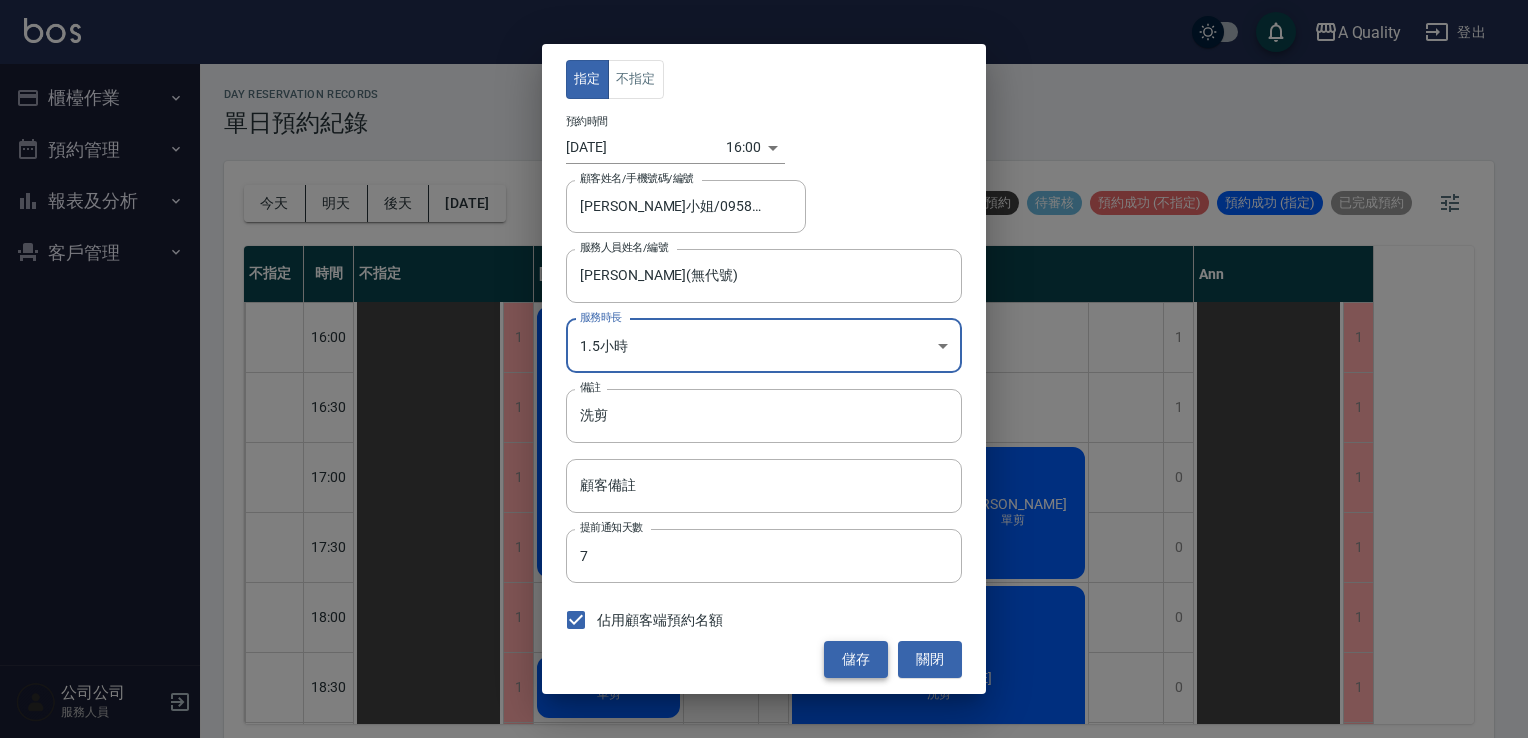 click on "儲存" at bounding box center (856, 659) 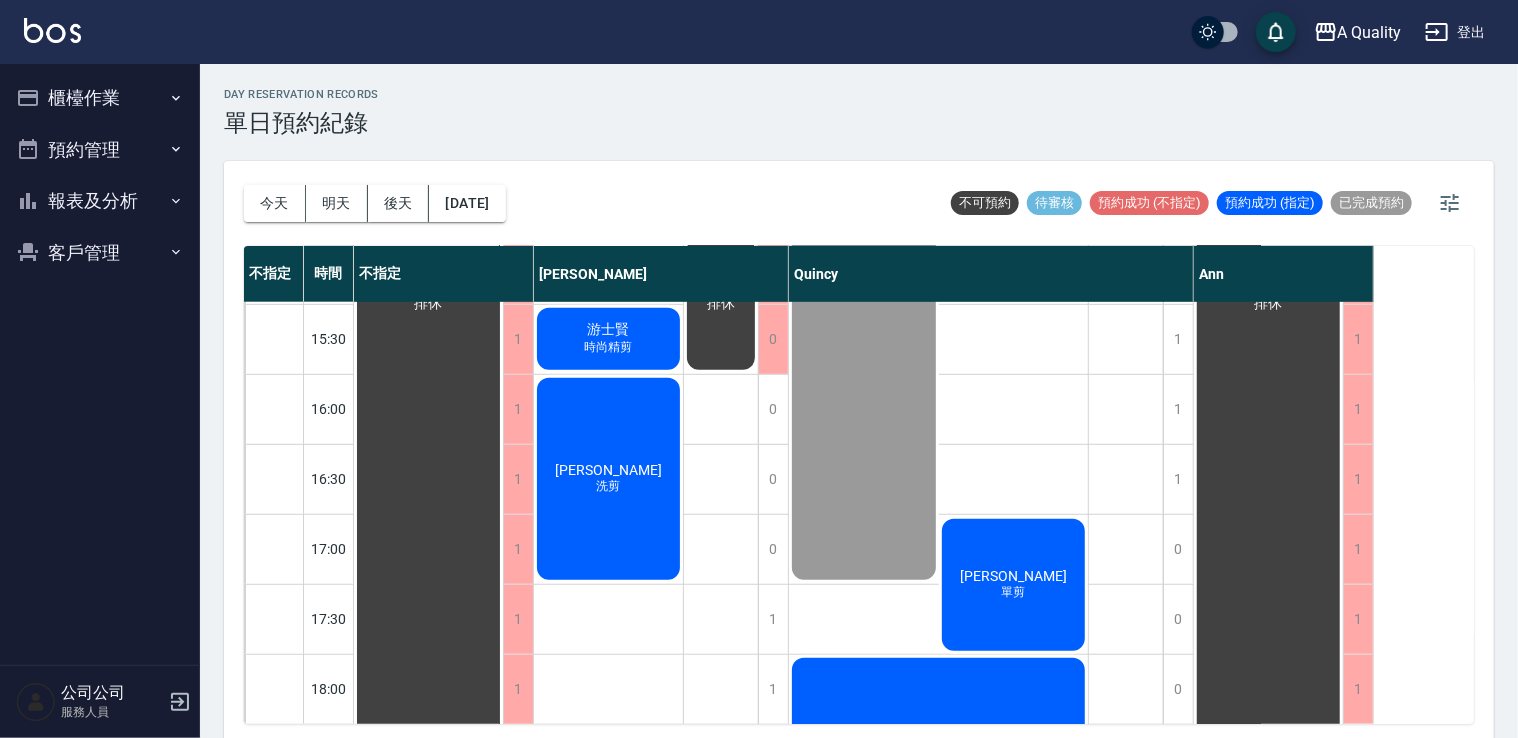 scroll, scrollTop: 600, scrollLeft: 0, axis: vertical 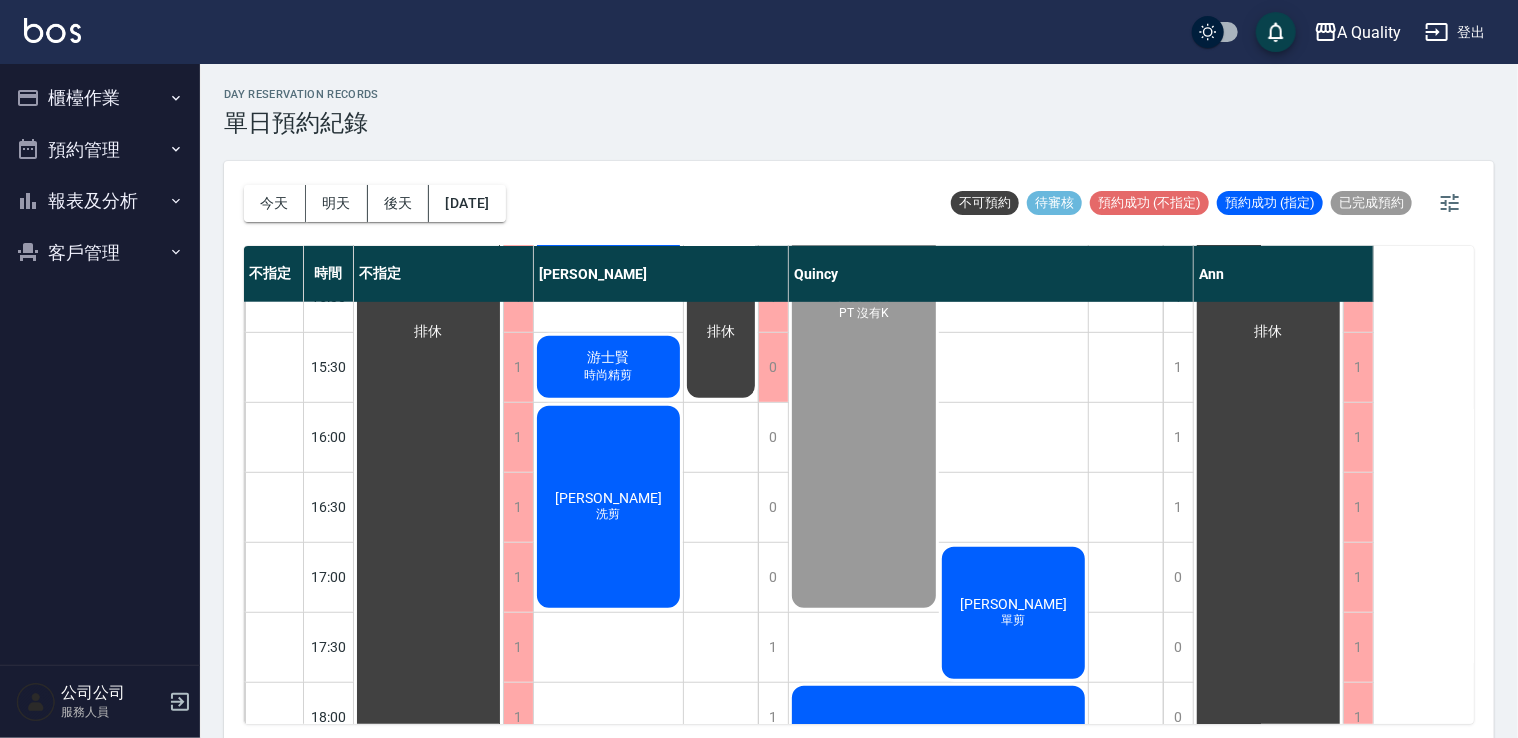 drag, startPoint x: 100, startPoint y: 101, endPoint x: 121, endPoint y: 138, distance: 42.544094 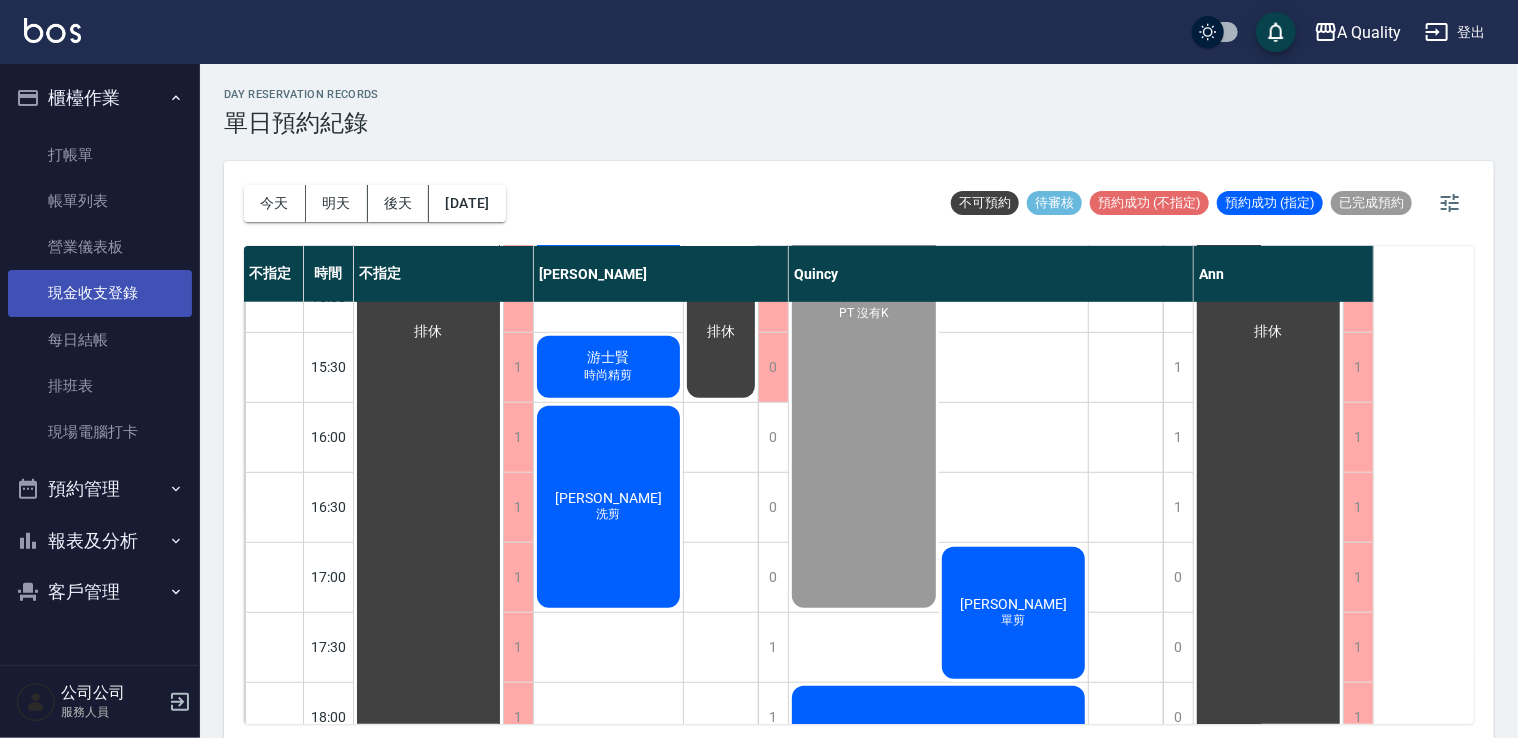 drag, startPoint x: 96, startPoint y: 290, endPoint x: 170, endPoint y: 297, distance: 74.330345 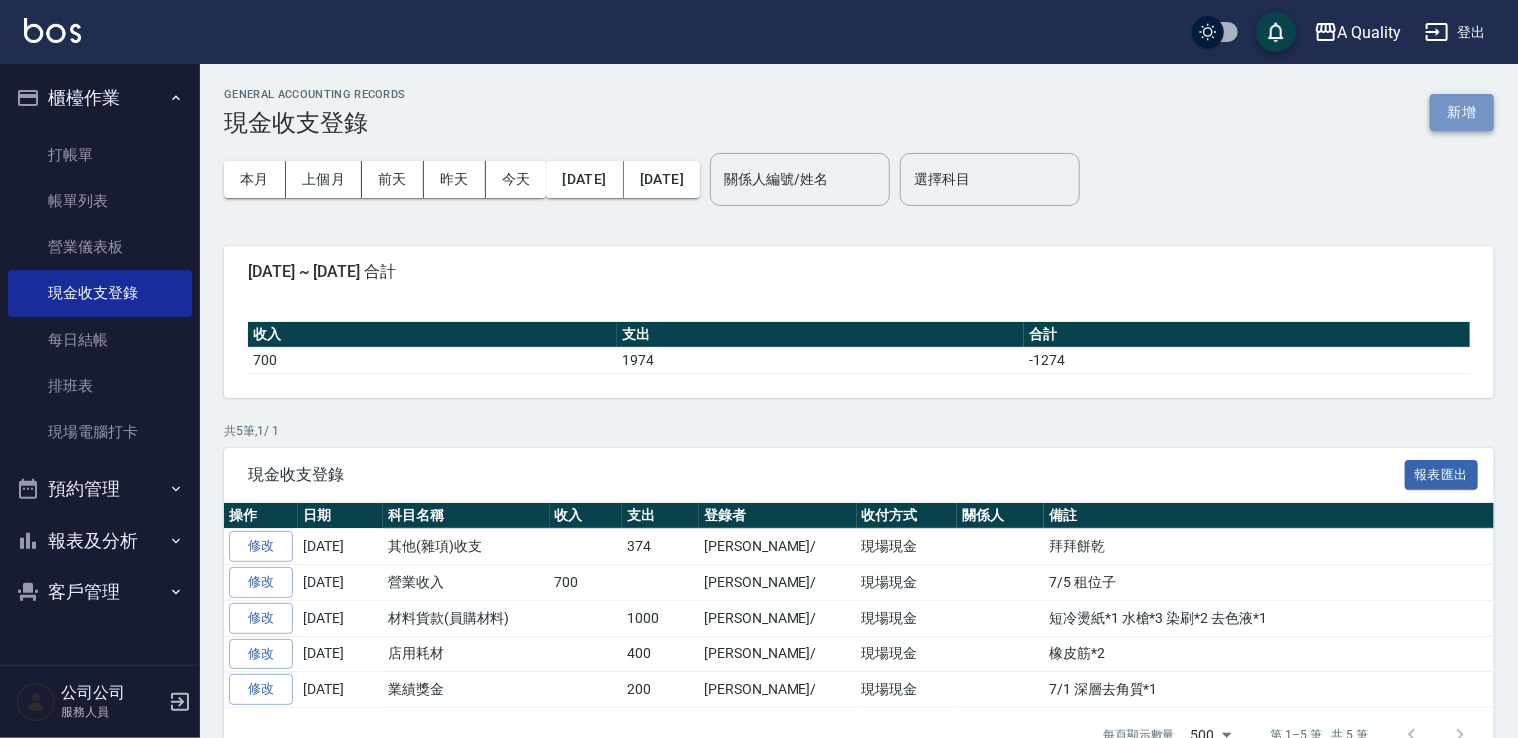 click on "新增" at bounding box center (1462, 112) 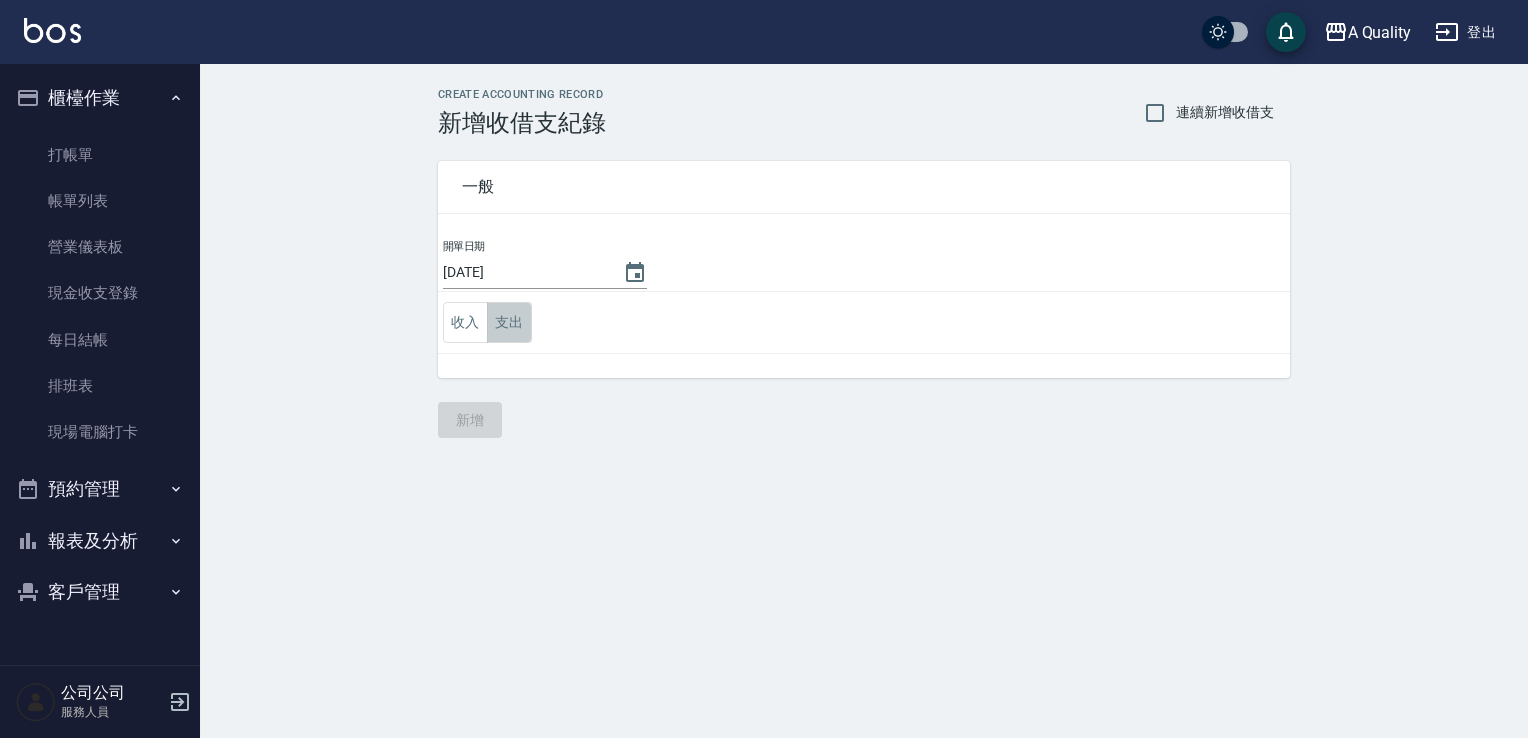 click on "支出" at bounding box center [509, 322] 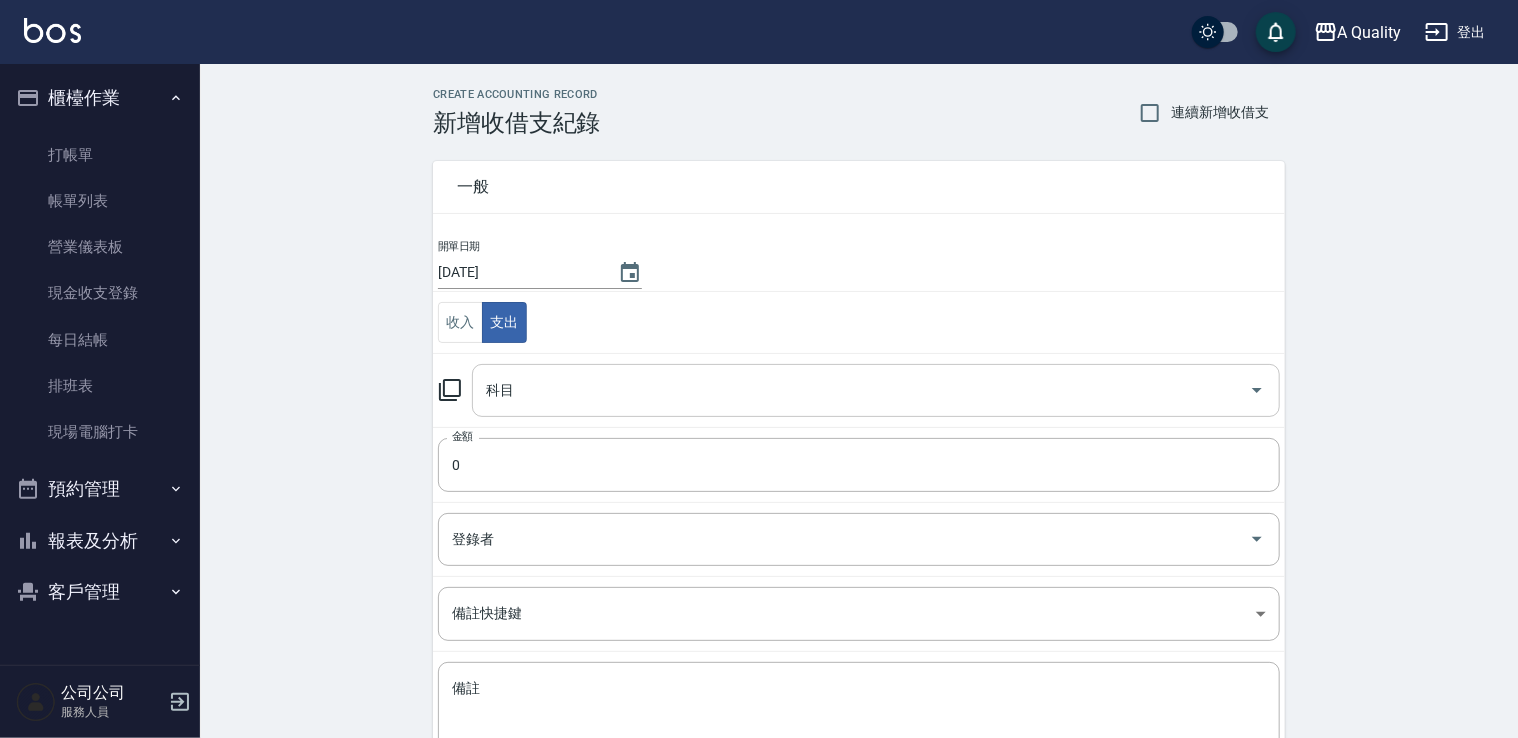 click on "科目" at bounding box center [861, 390] 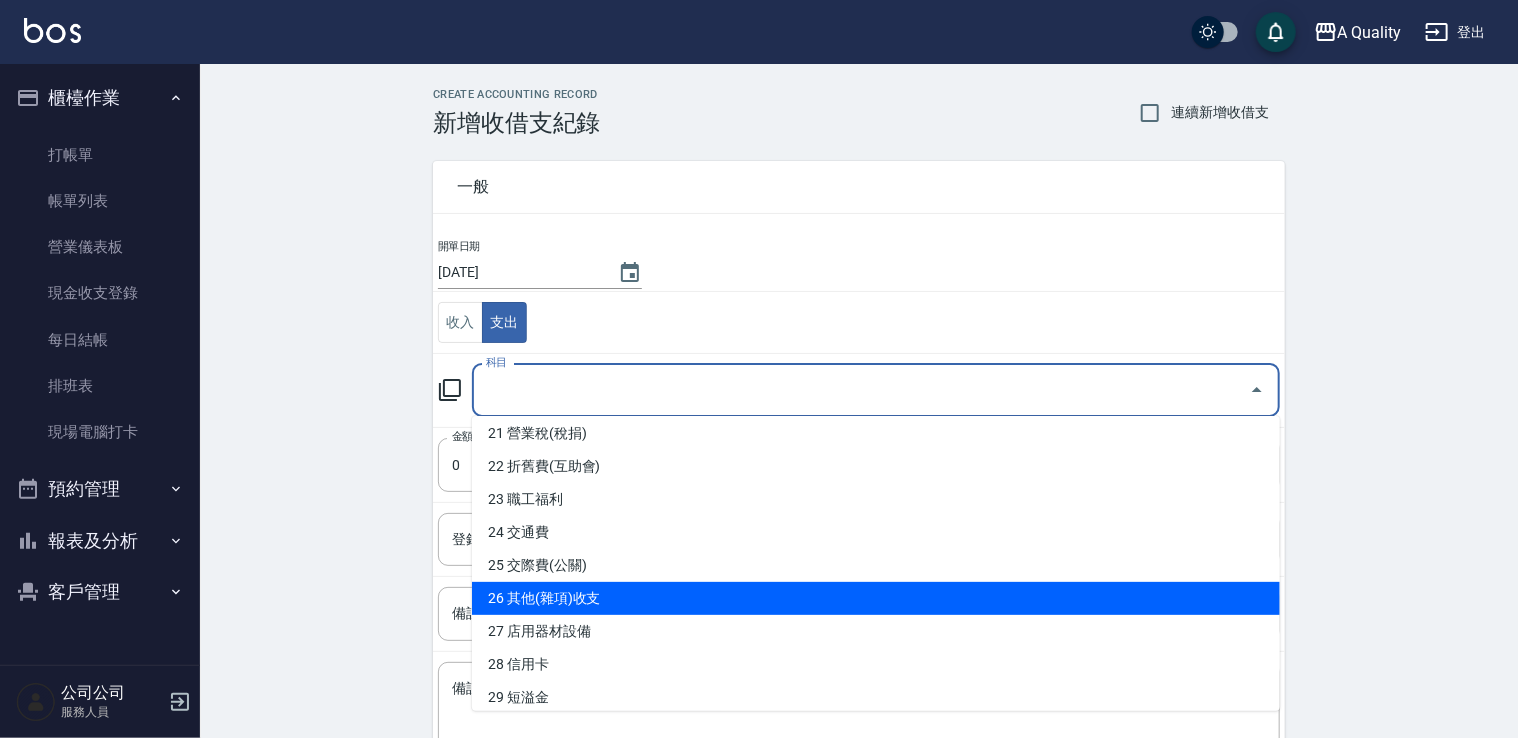 scroll, scrollTop: 800, scrollLeft: 0, axis: vertical 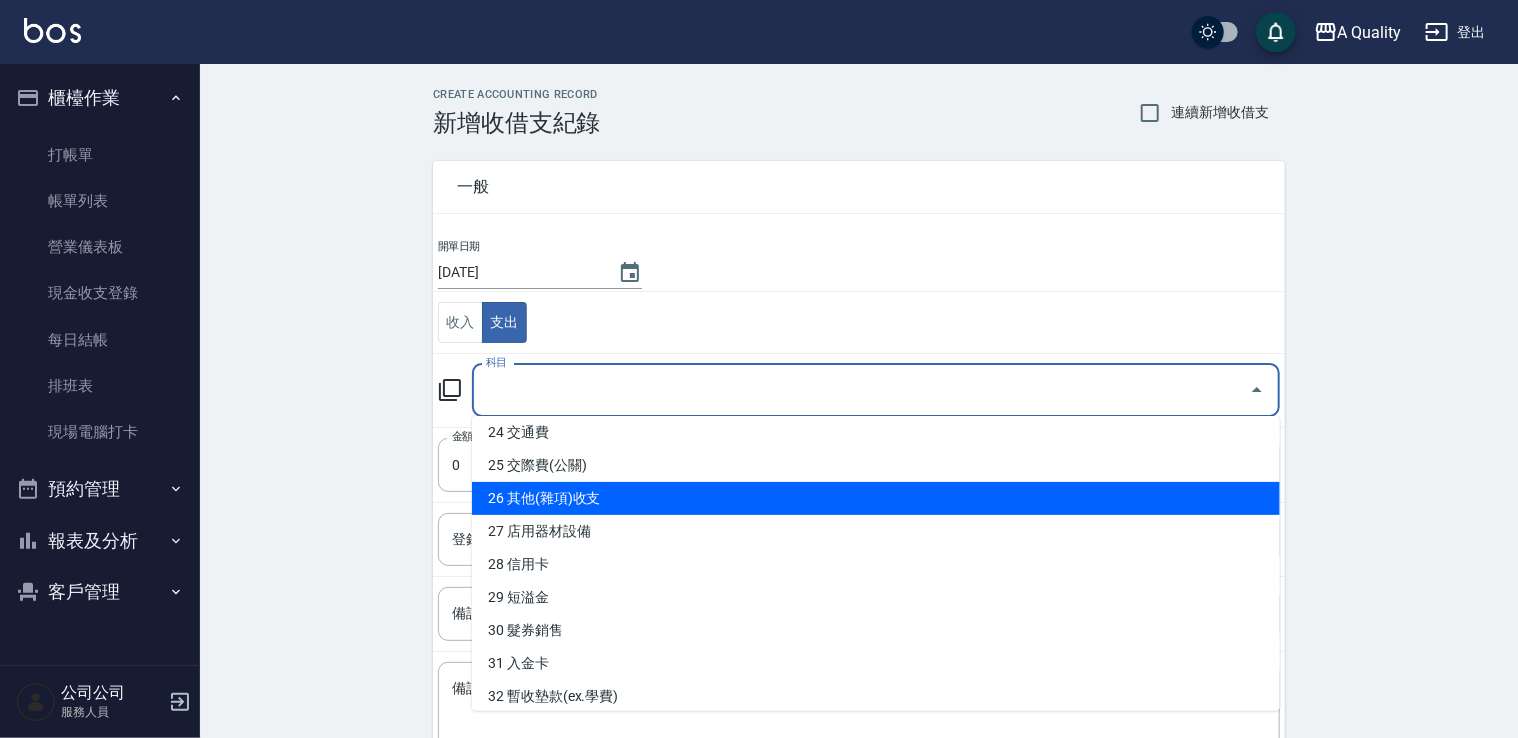 click on "26 其他(雜項)收支" at bounding box center (876, 498) 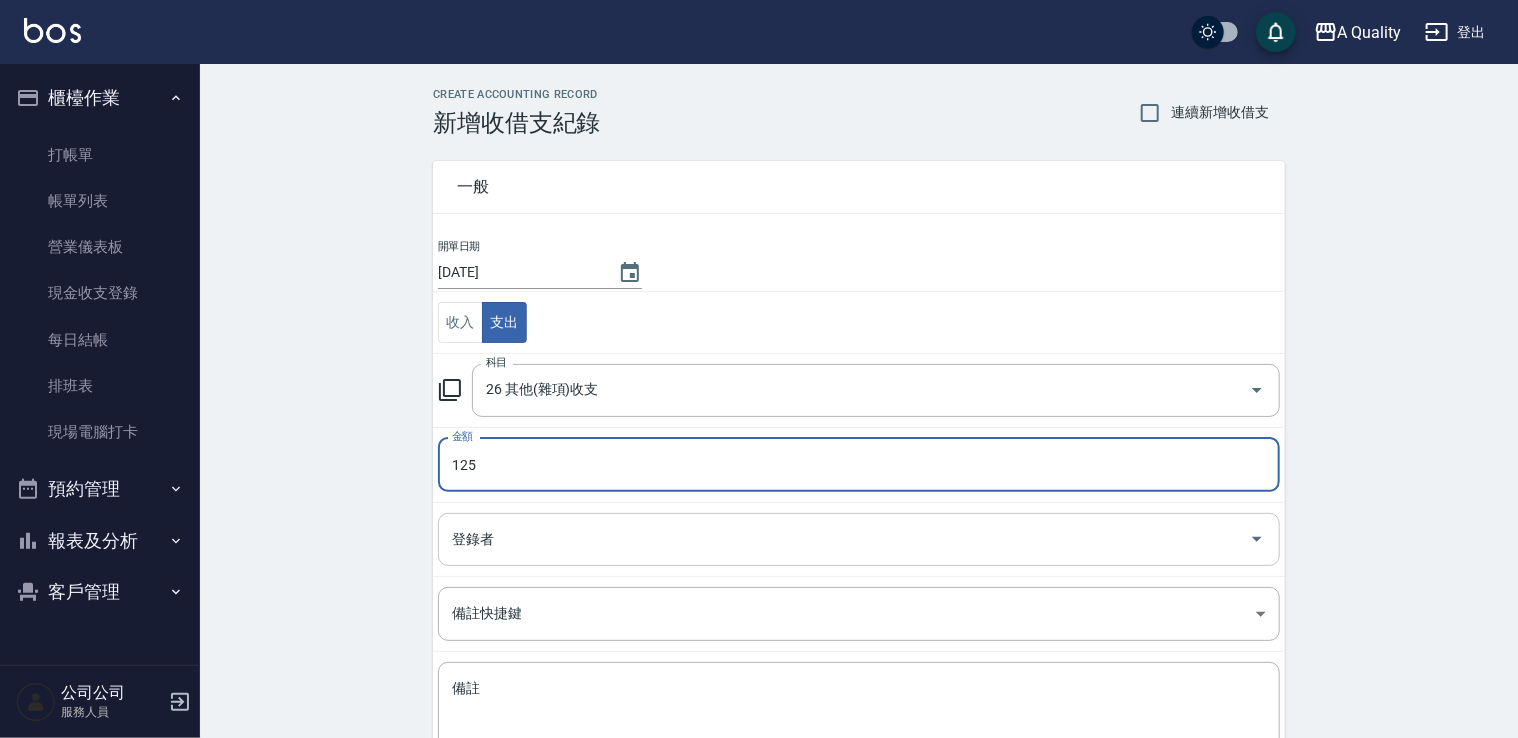 type on "125" 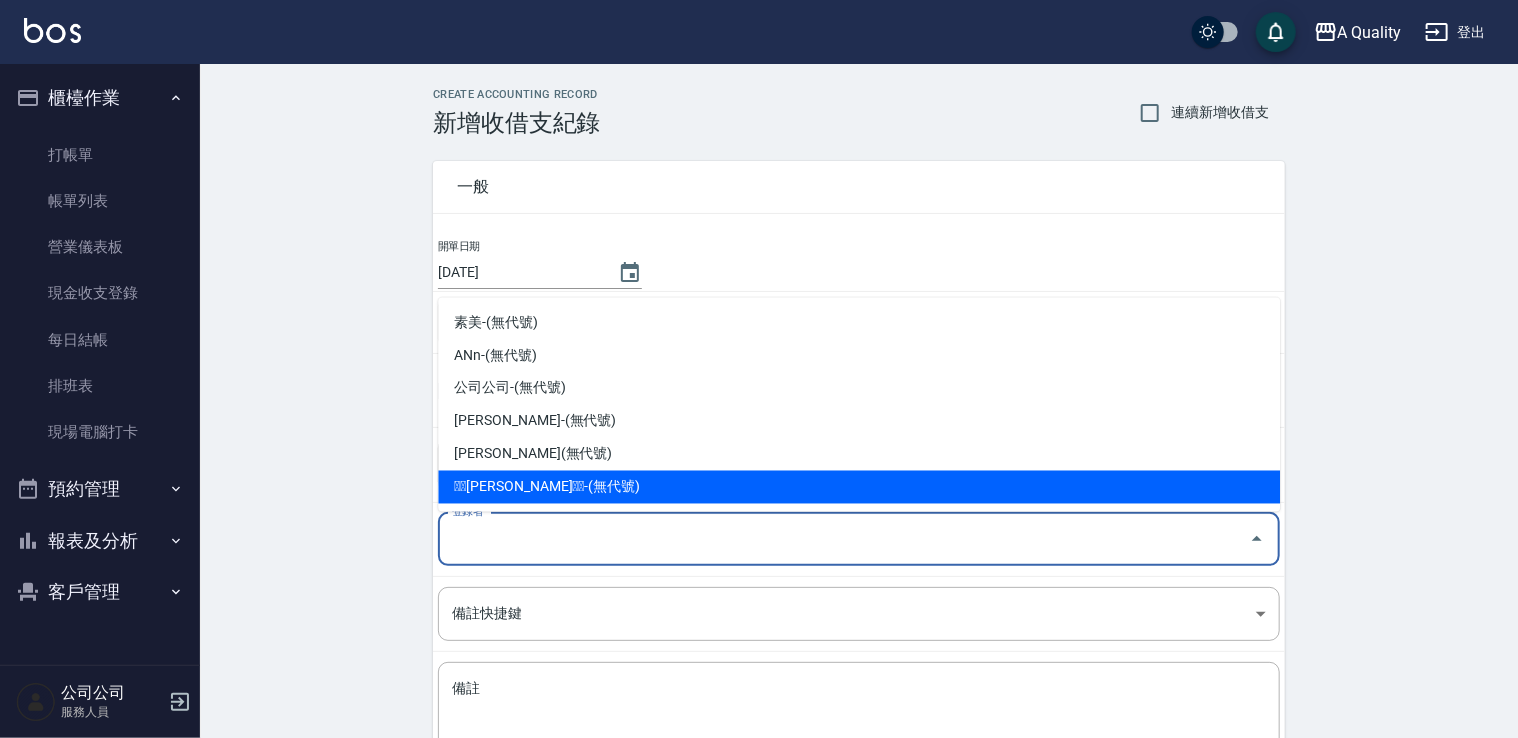 click on "🫧🫧Taylor🫧🫧-(無代號)" at bounding box center [859, 487] 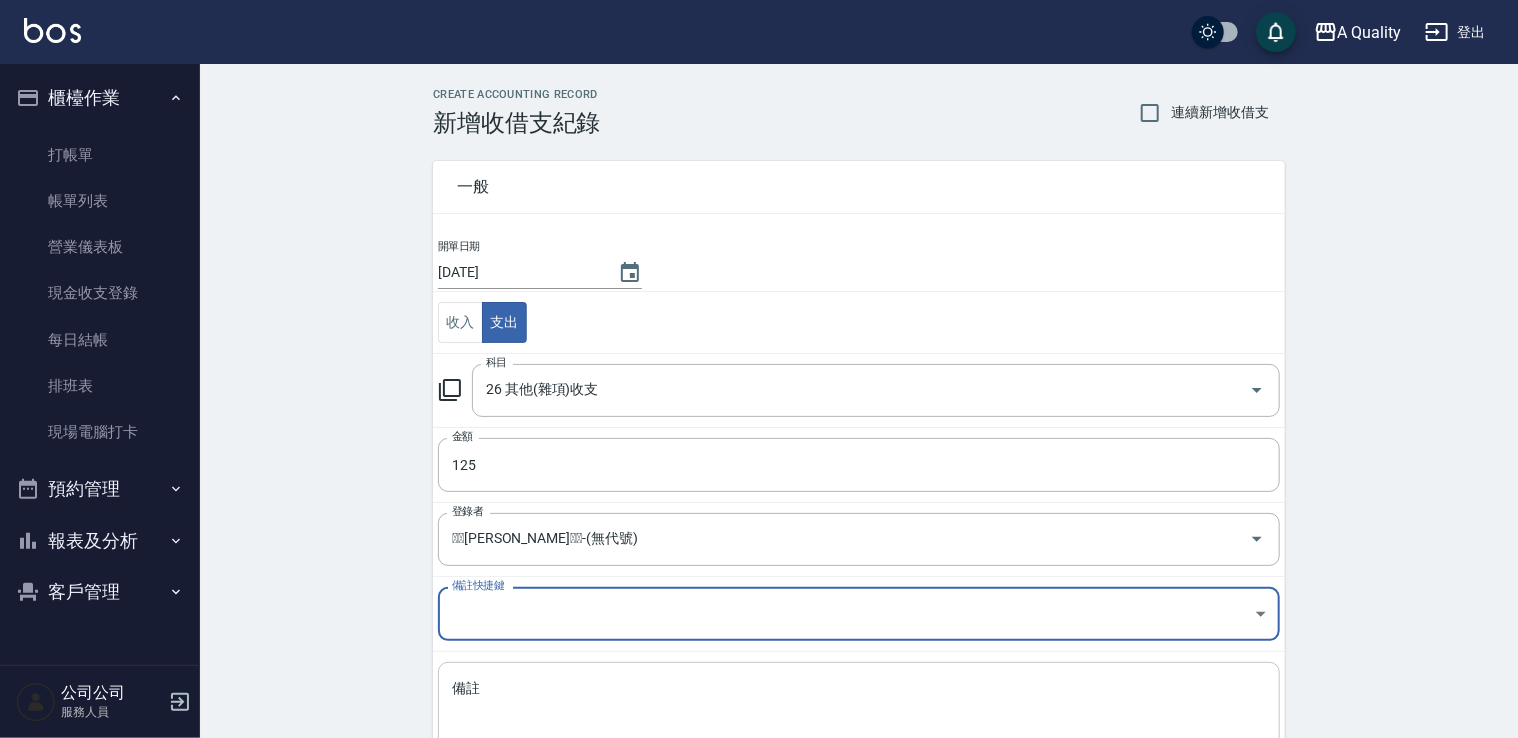 click on "備註" at bounding box center [859, 713] 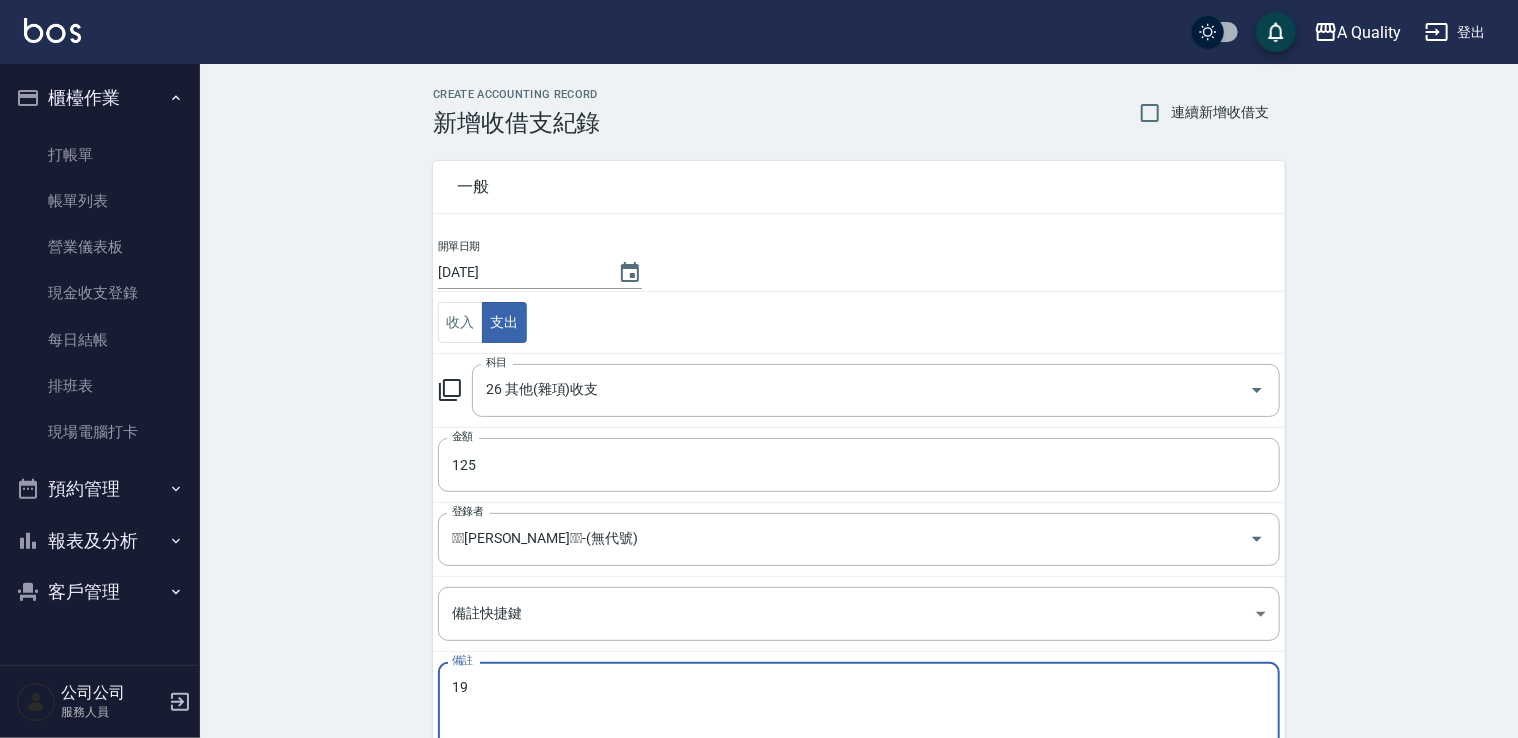 type on "1" 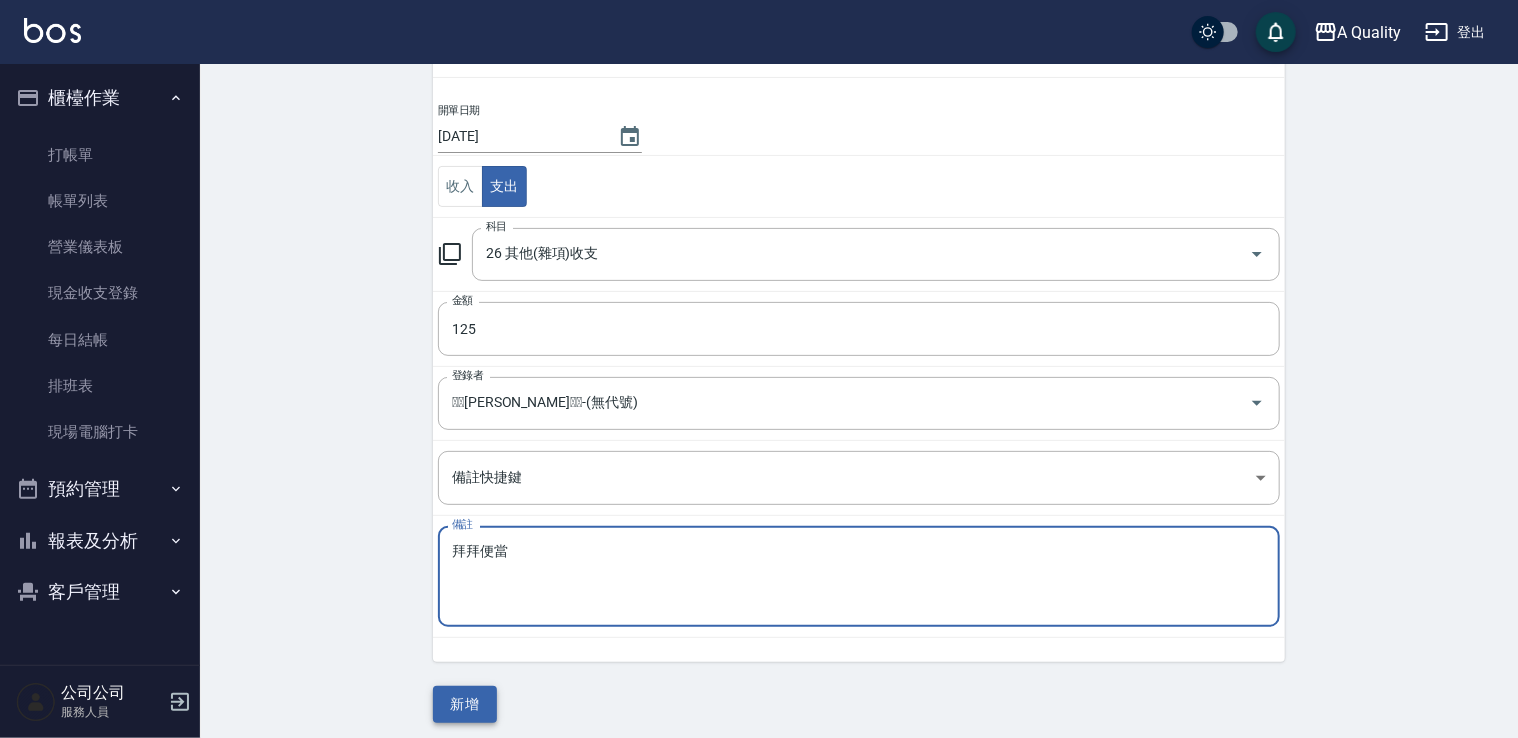 scroll, scrollTop: 142, scrollLeft: 0, axis: vertical 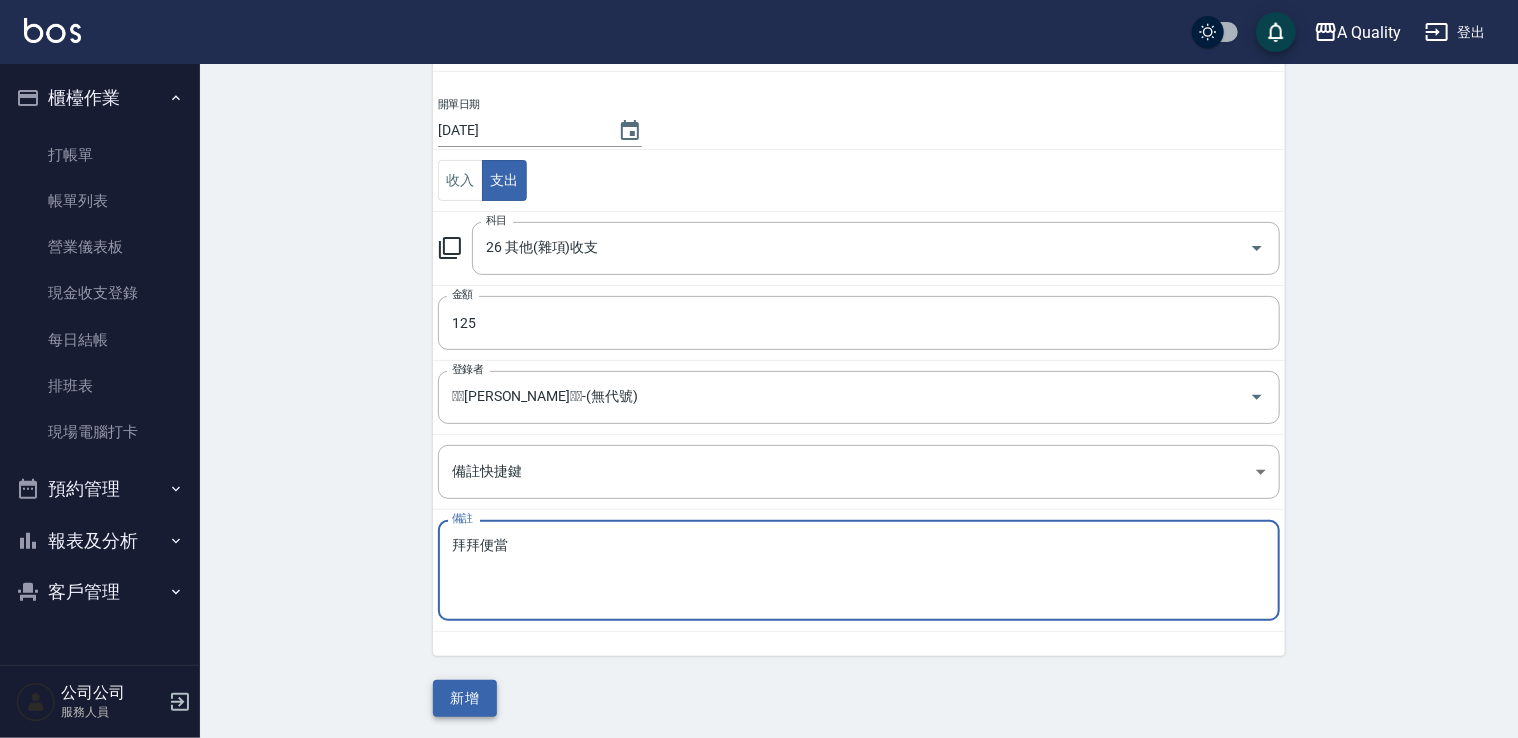 type on "拜拜便當" 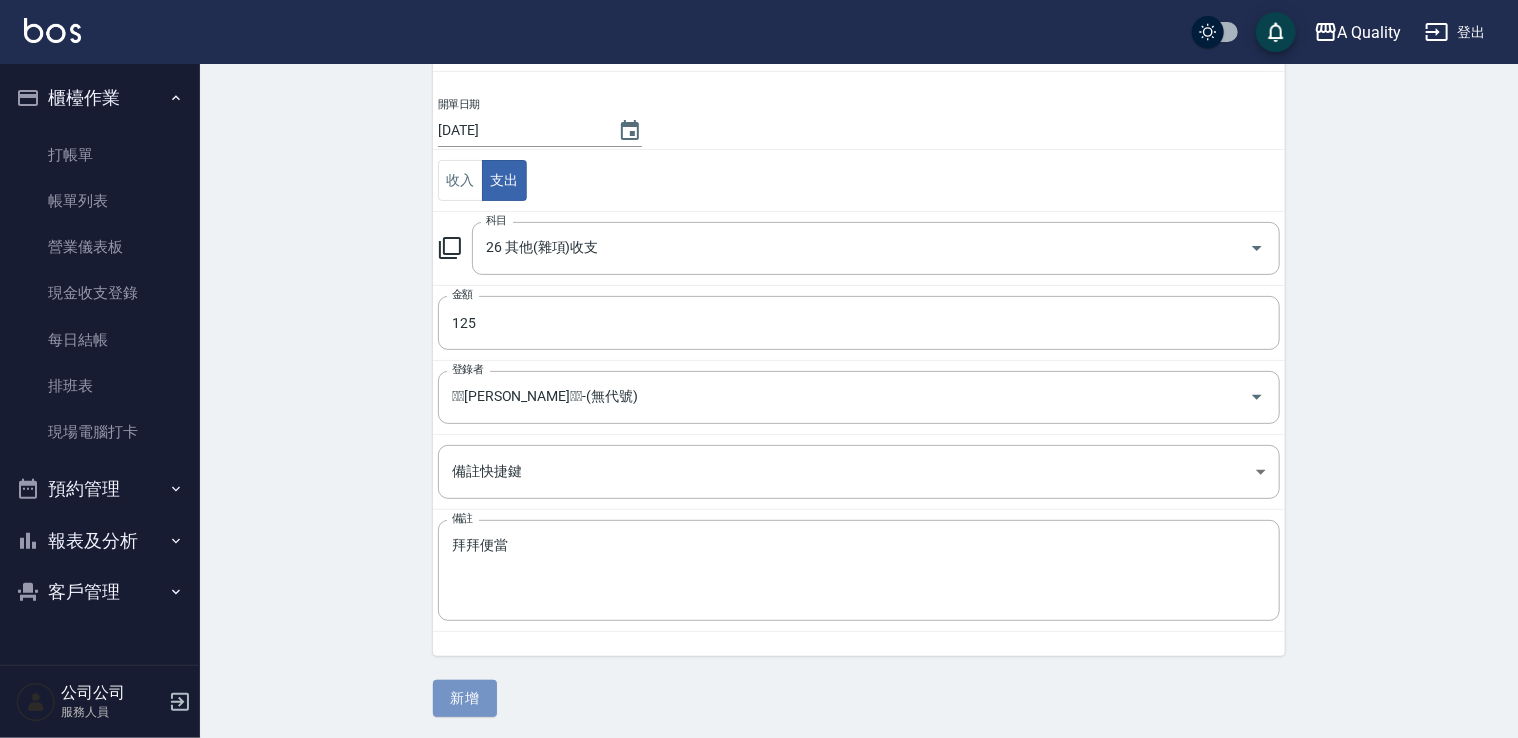 click on "新增" at bounding box center [465, 698] 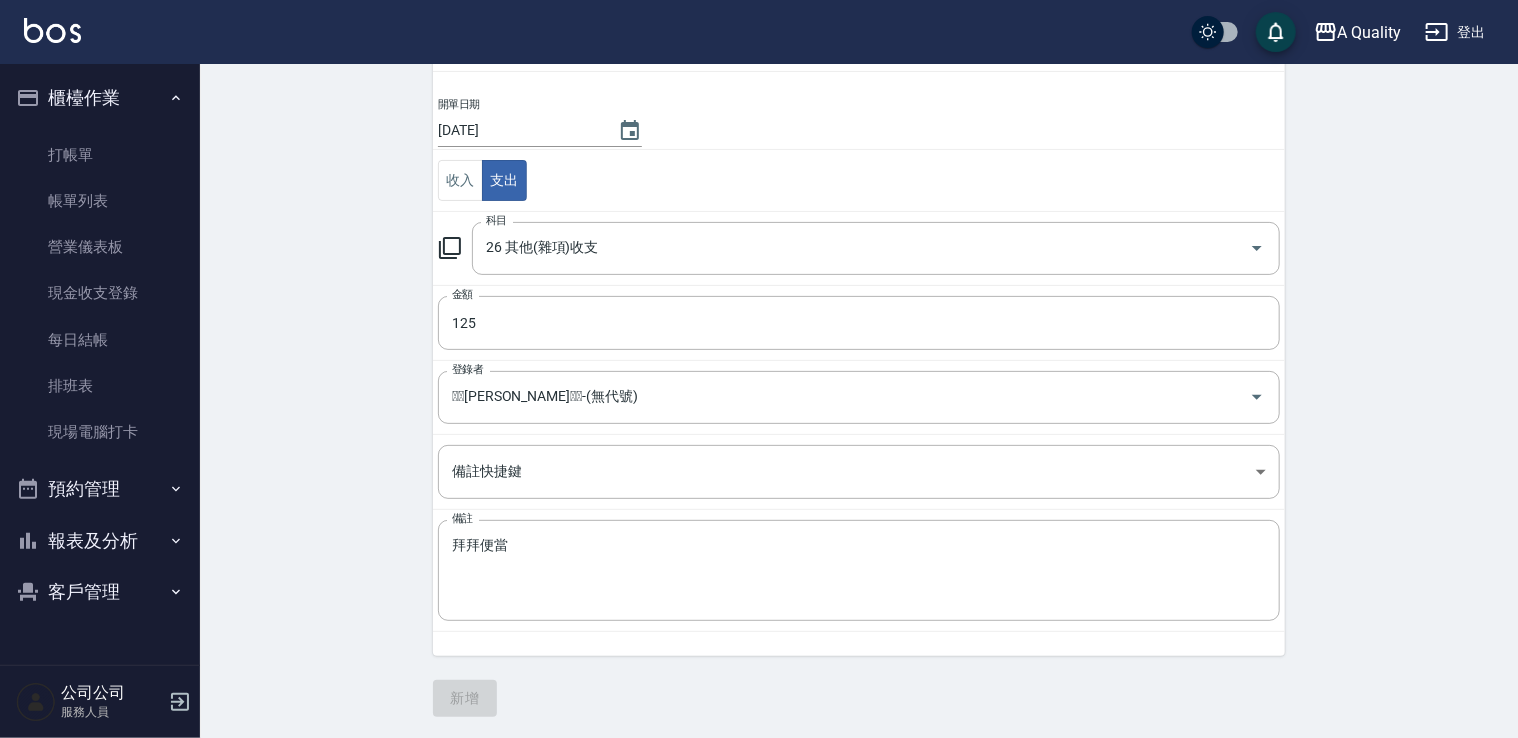 scroll, scrollTop: 0, scrollLeft: 0, axis: both 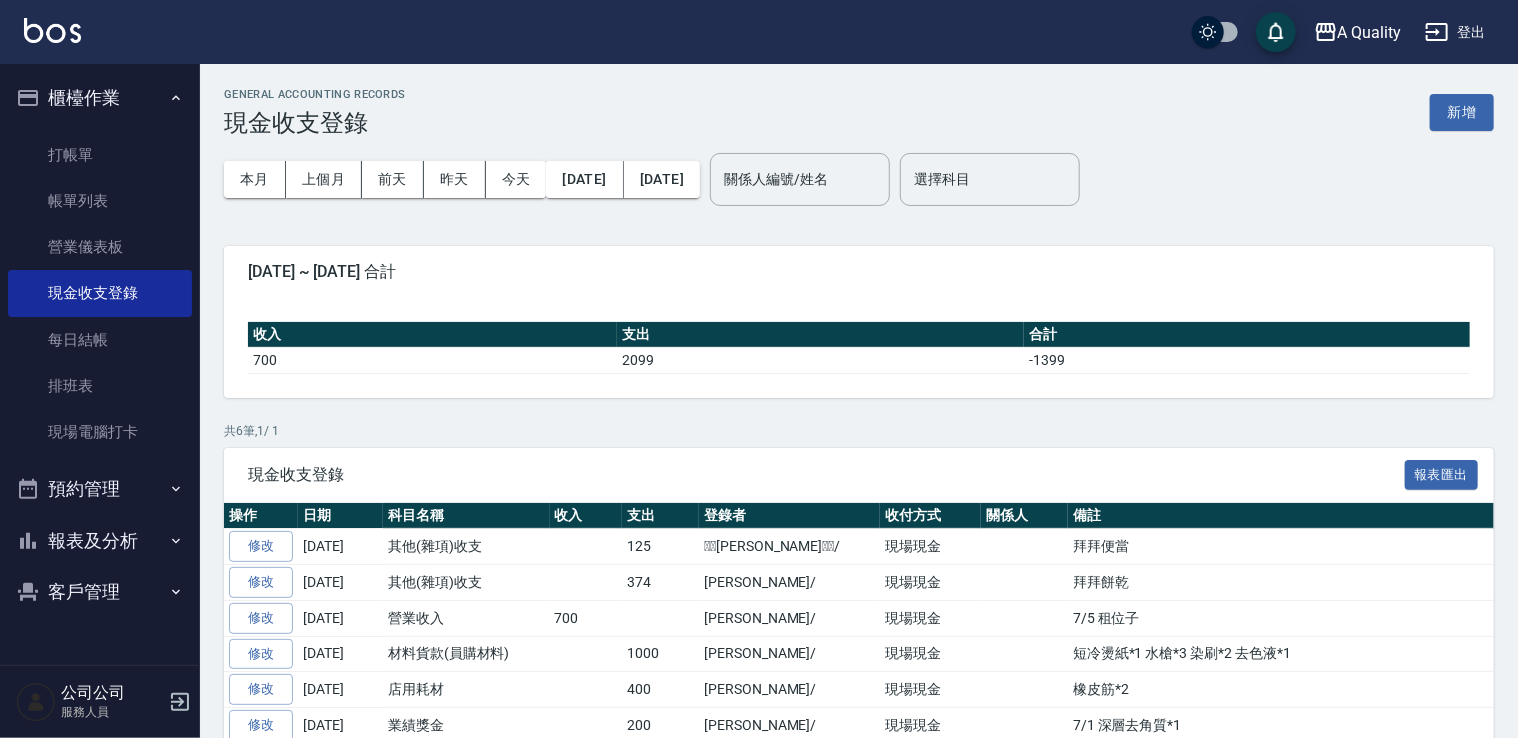 click on "預約管理" at bounding box center [100, 489] 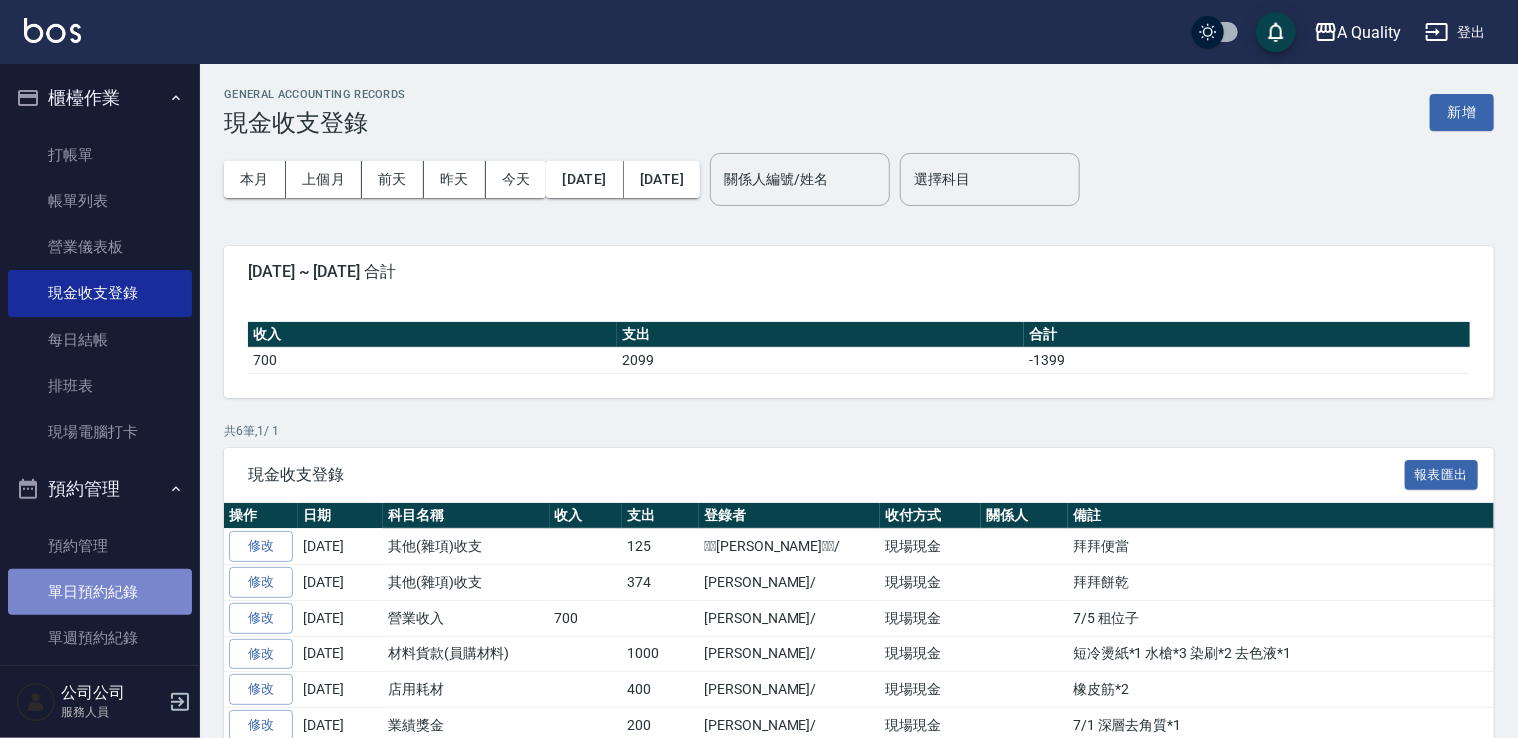 click on "單日預約紀錄" at bounding box center [100, 592] 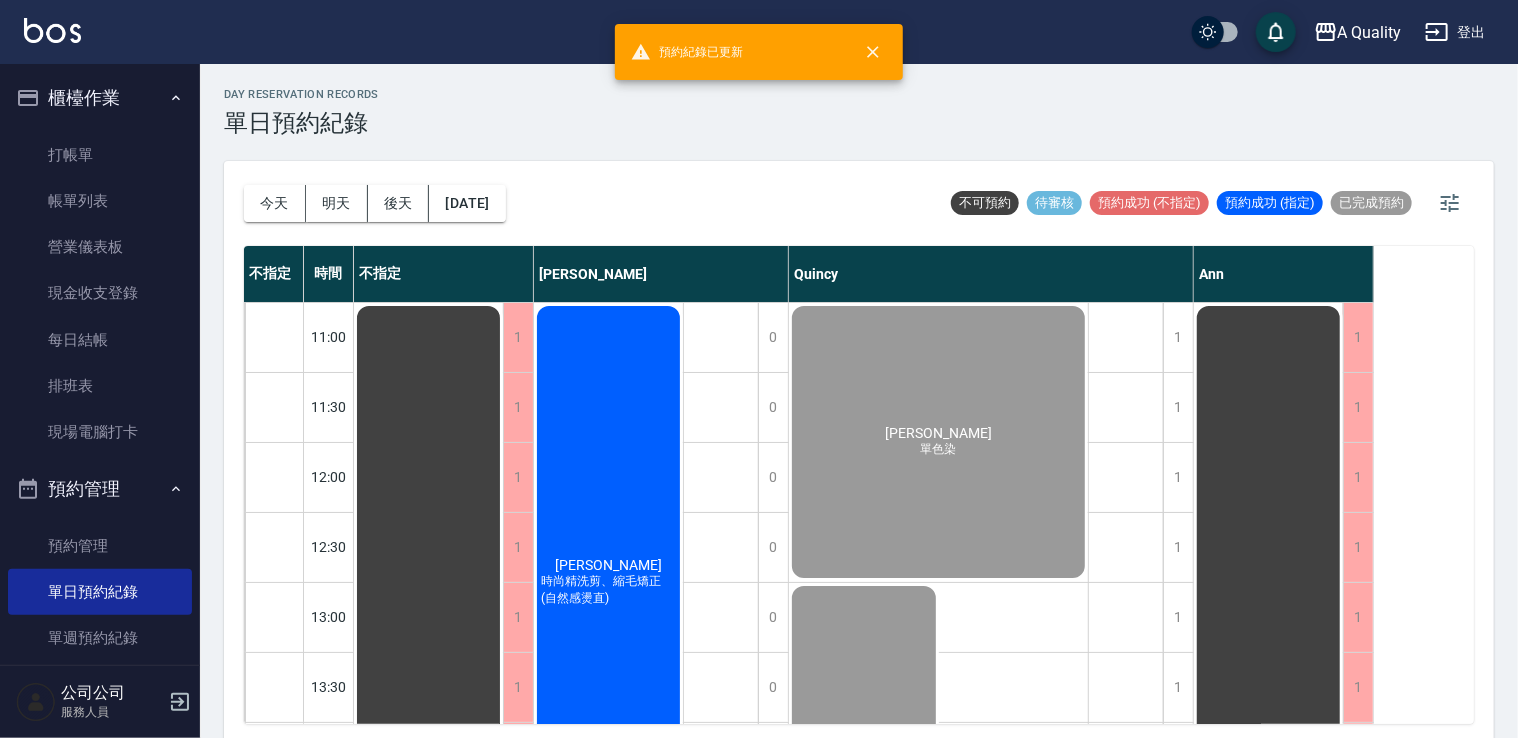 scroll, scrollTop: 5, scrollLeft: 0, axis: vertical 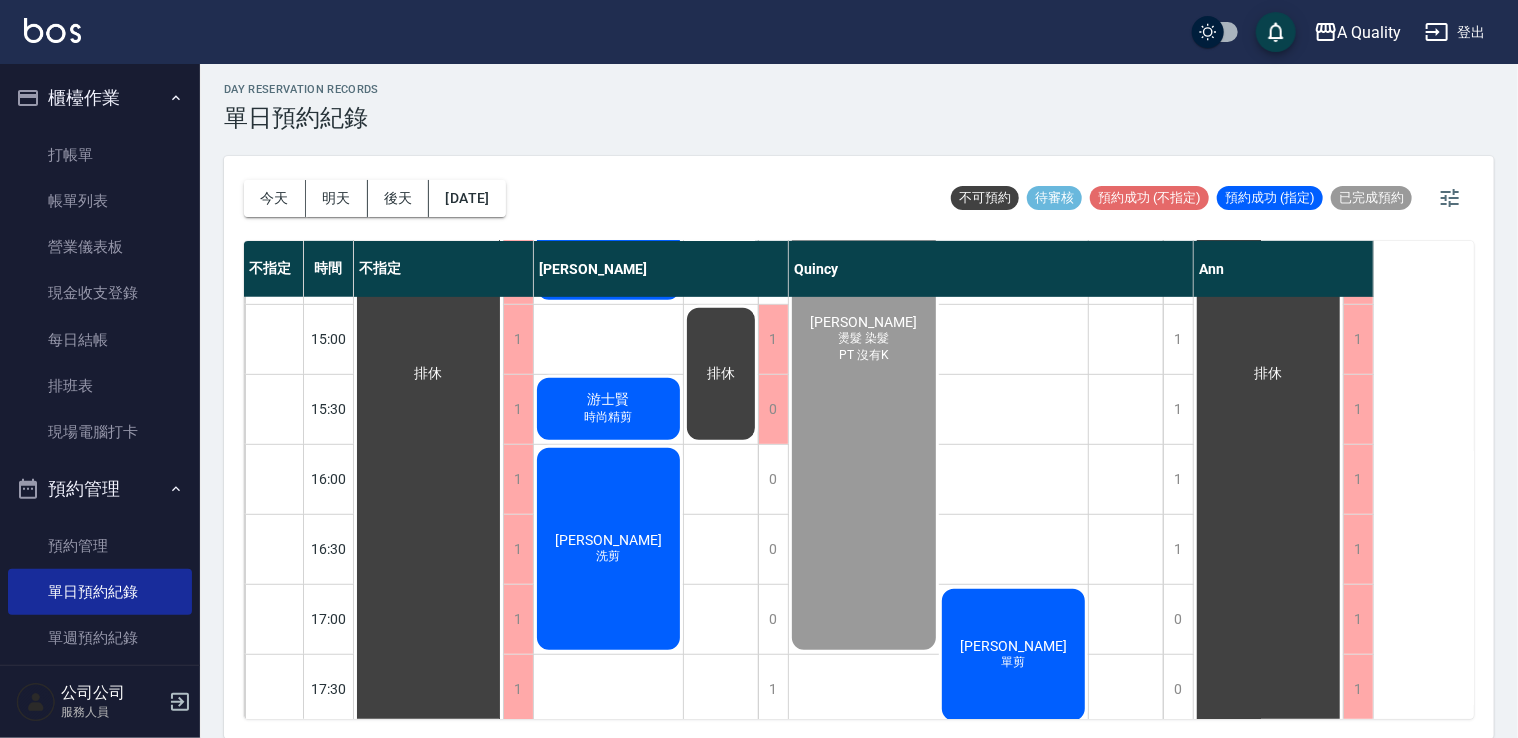 click on "游士賢" at bounding box center (429, 374) 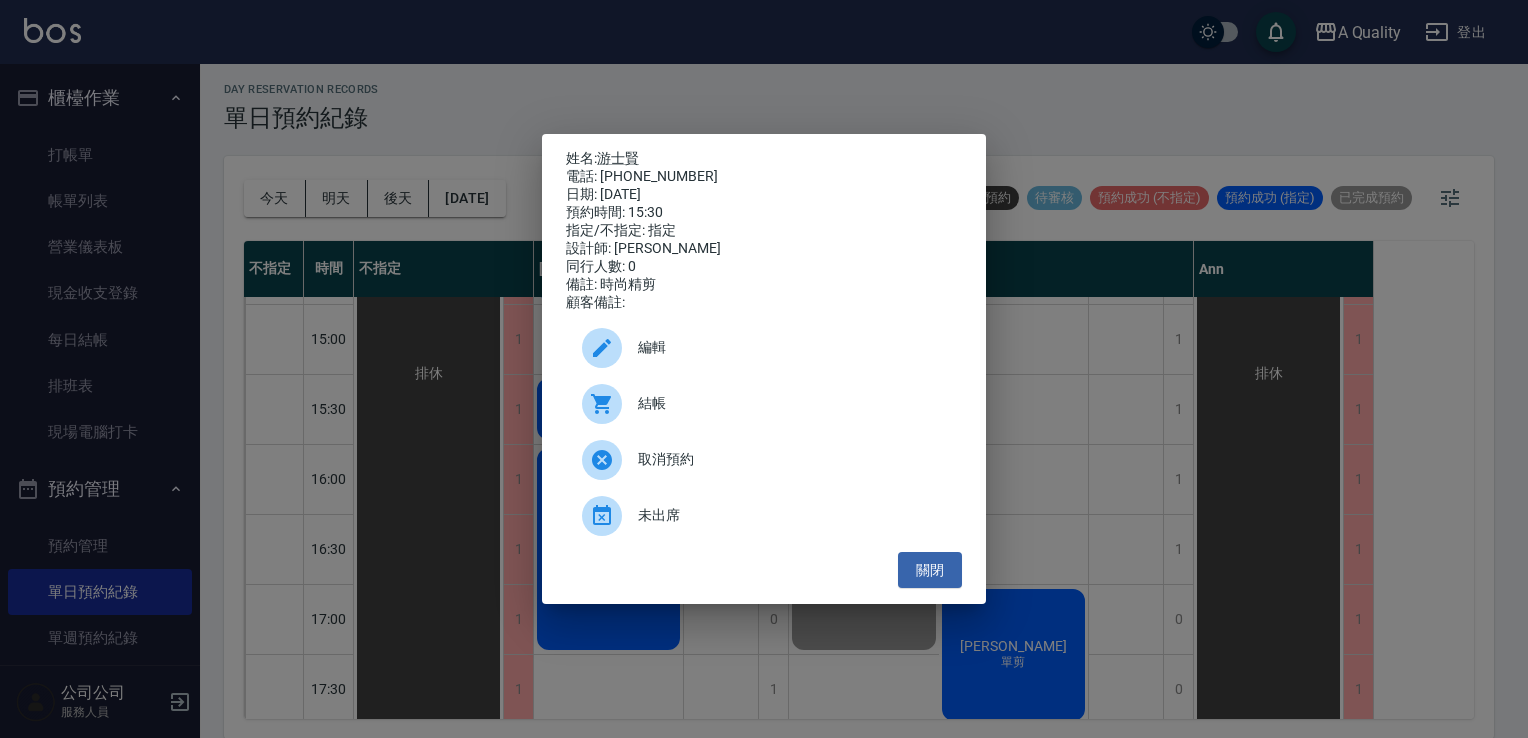 click at bounding box center [610, 404] 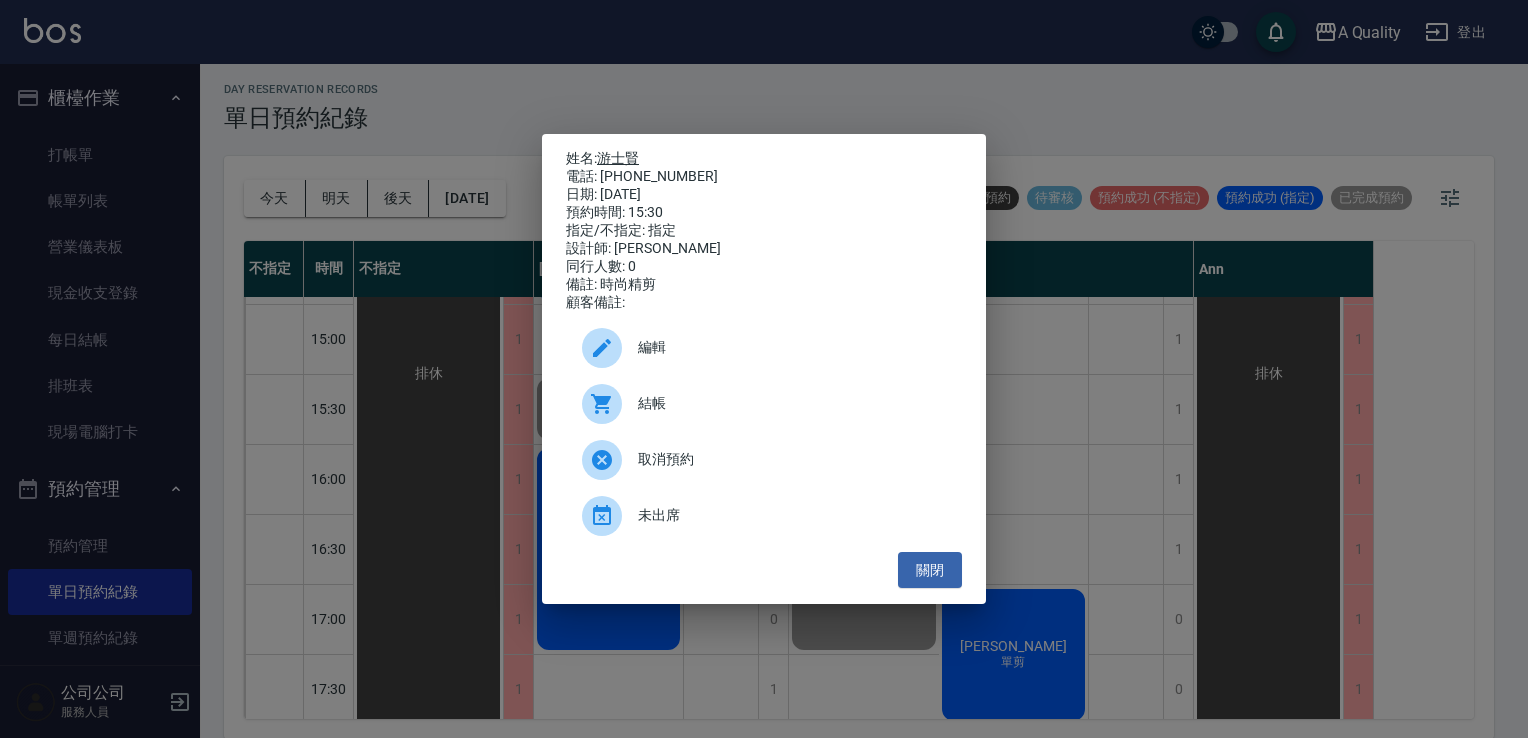 click on "游士賢" at bounding box center (618, 158) 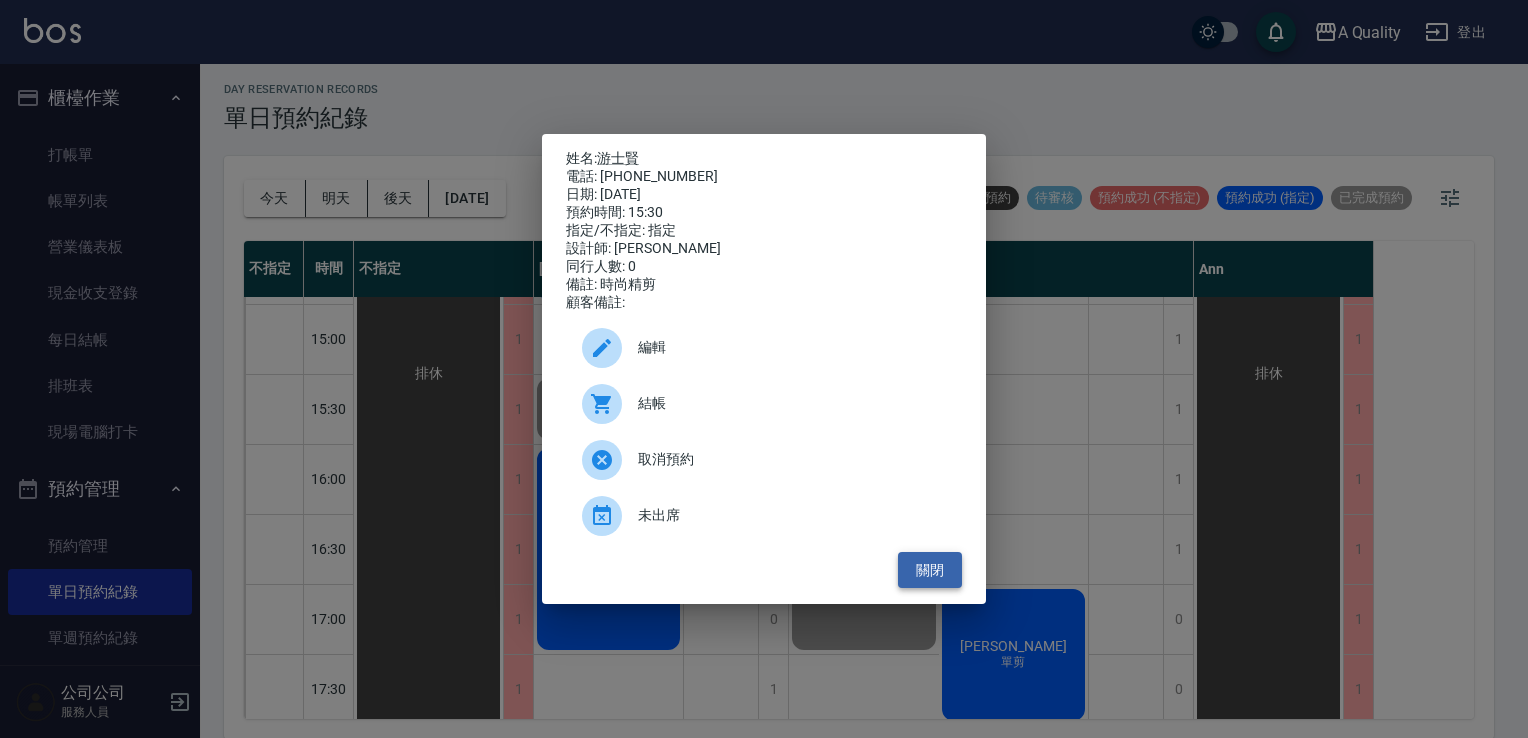 click on "關閉" at bounding box center [930, 570] 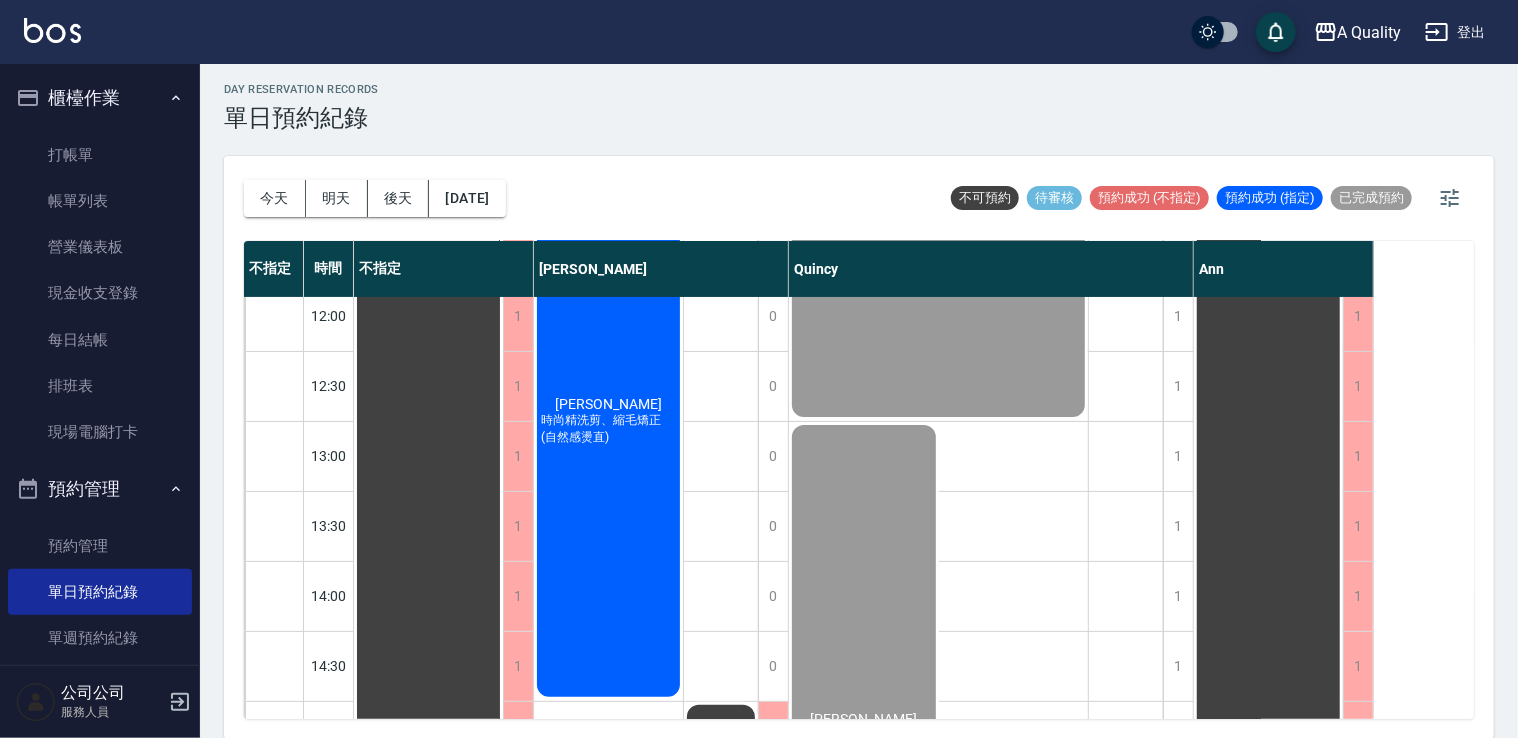 scroll, scrollTop: 153, scrollLeft: 0, axis: vertical 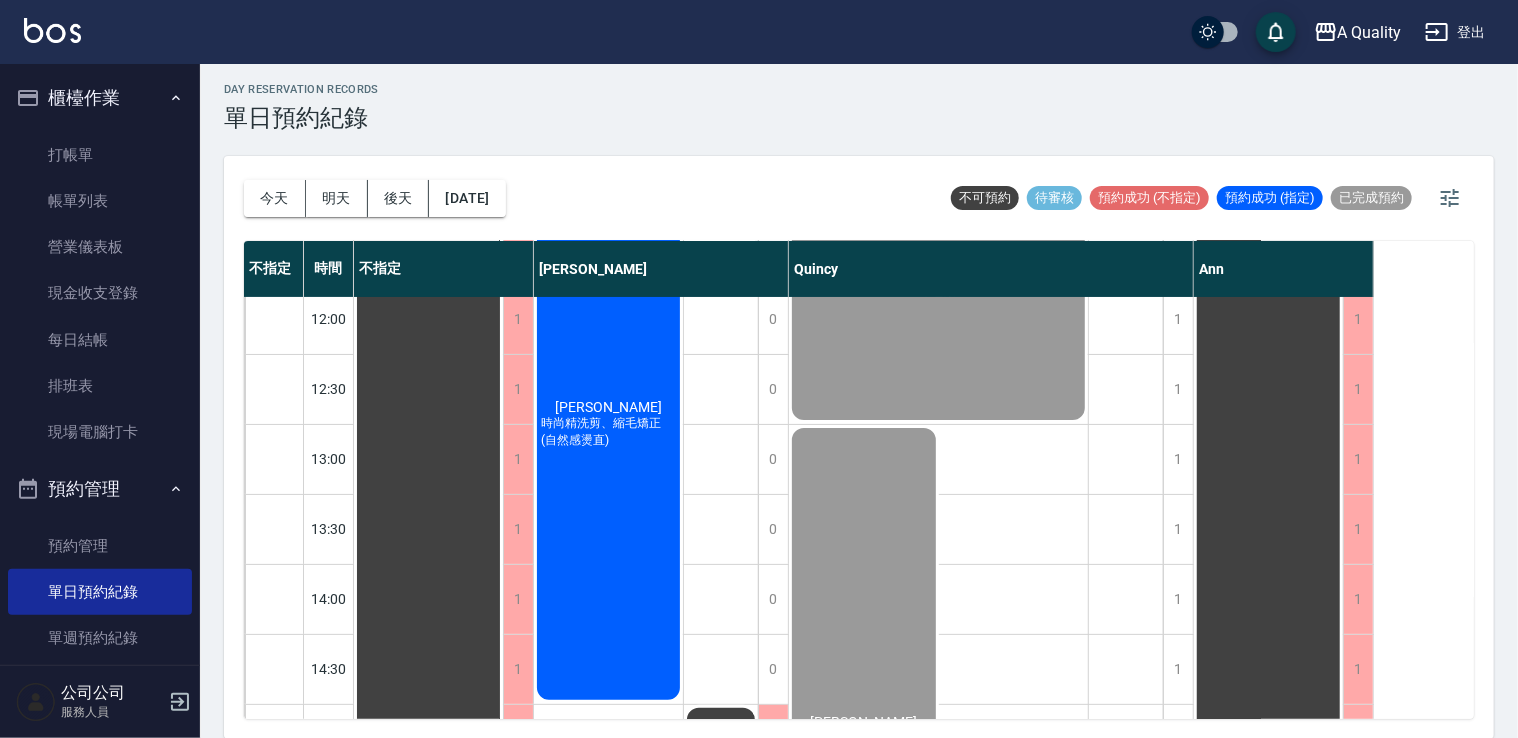 click on "時尚精洗剪、縮毛矯正(自然感燙直)" at bounding box center (608, 432) 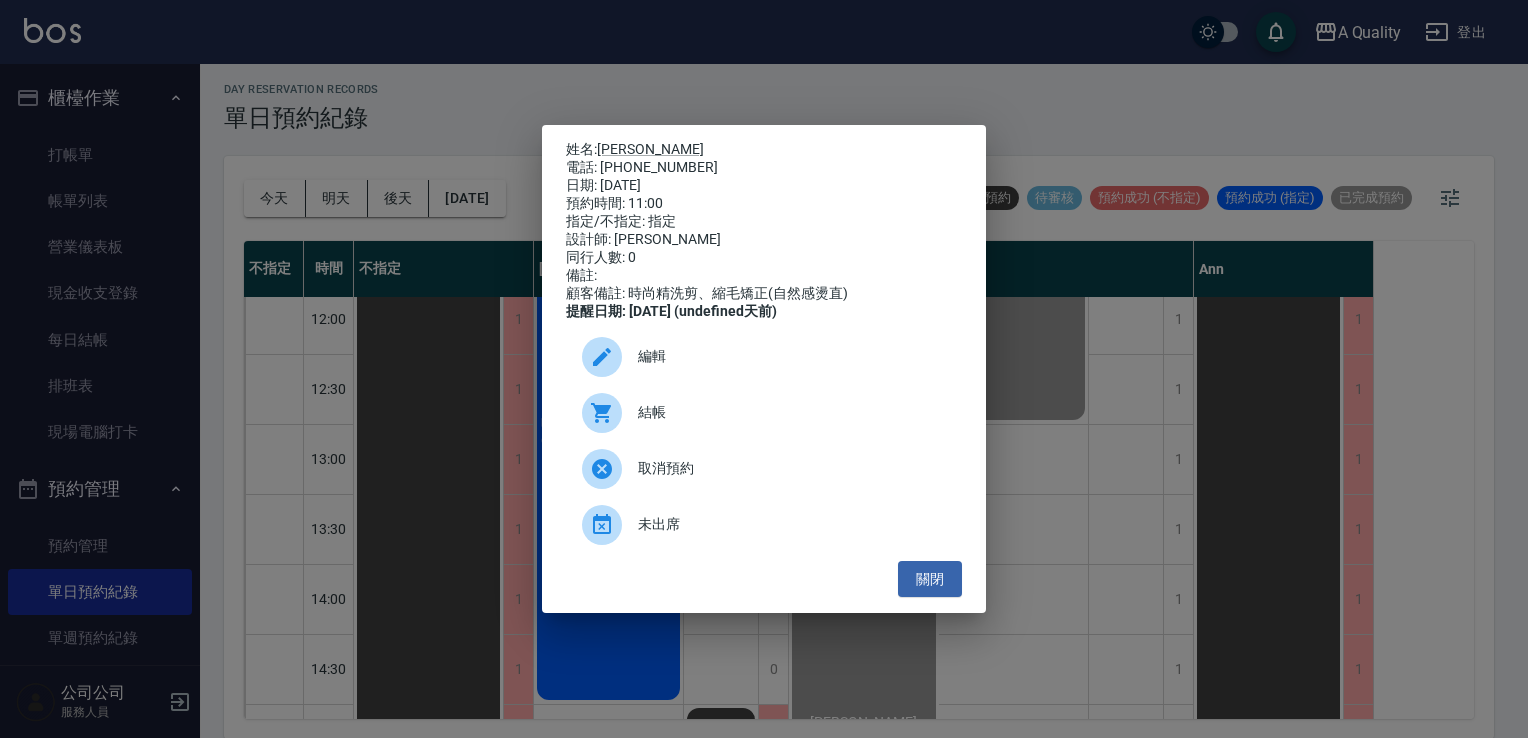click on "結帳" at bounding box center (792, 412) 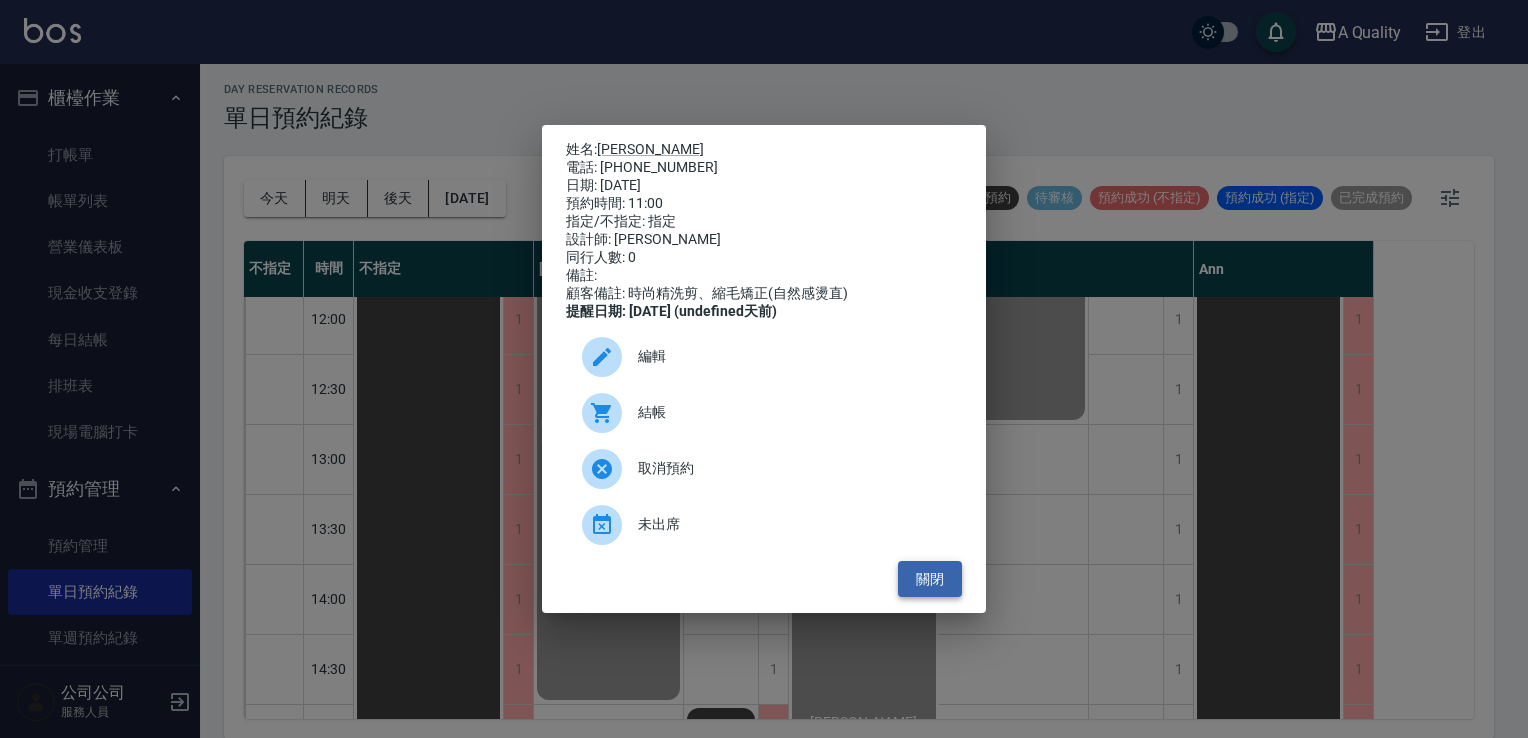 drag, startPoint x: 922, startPoint y: 580, endPoint x: 913, endPoint y: 570, distance: 13.453624 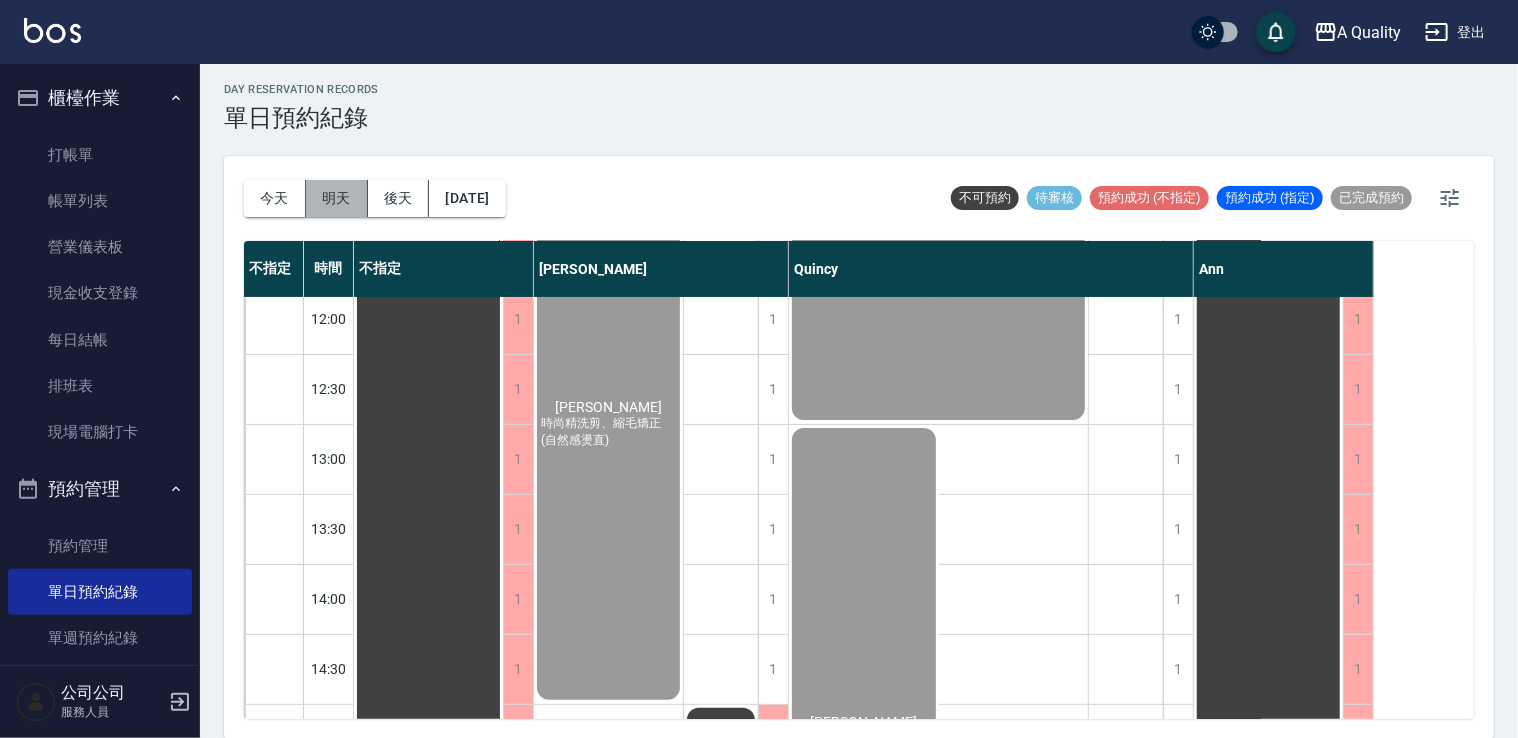 click on "明天" at bounding box center [337, 198] 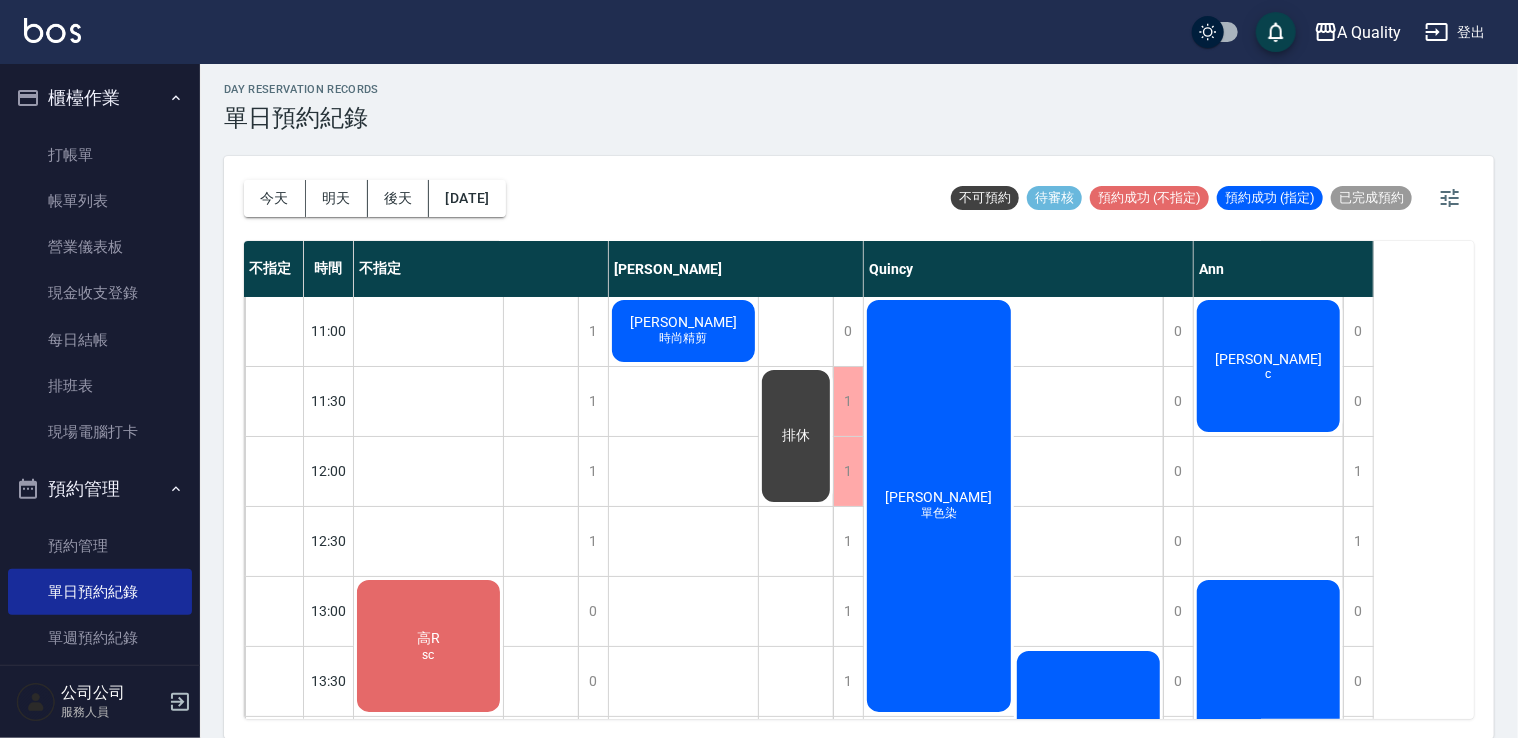 scroll, scrollTop: 0, scrollLeft: 0, axis: both 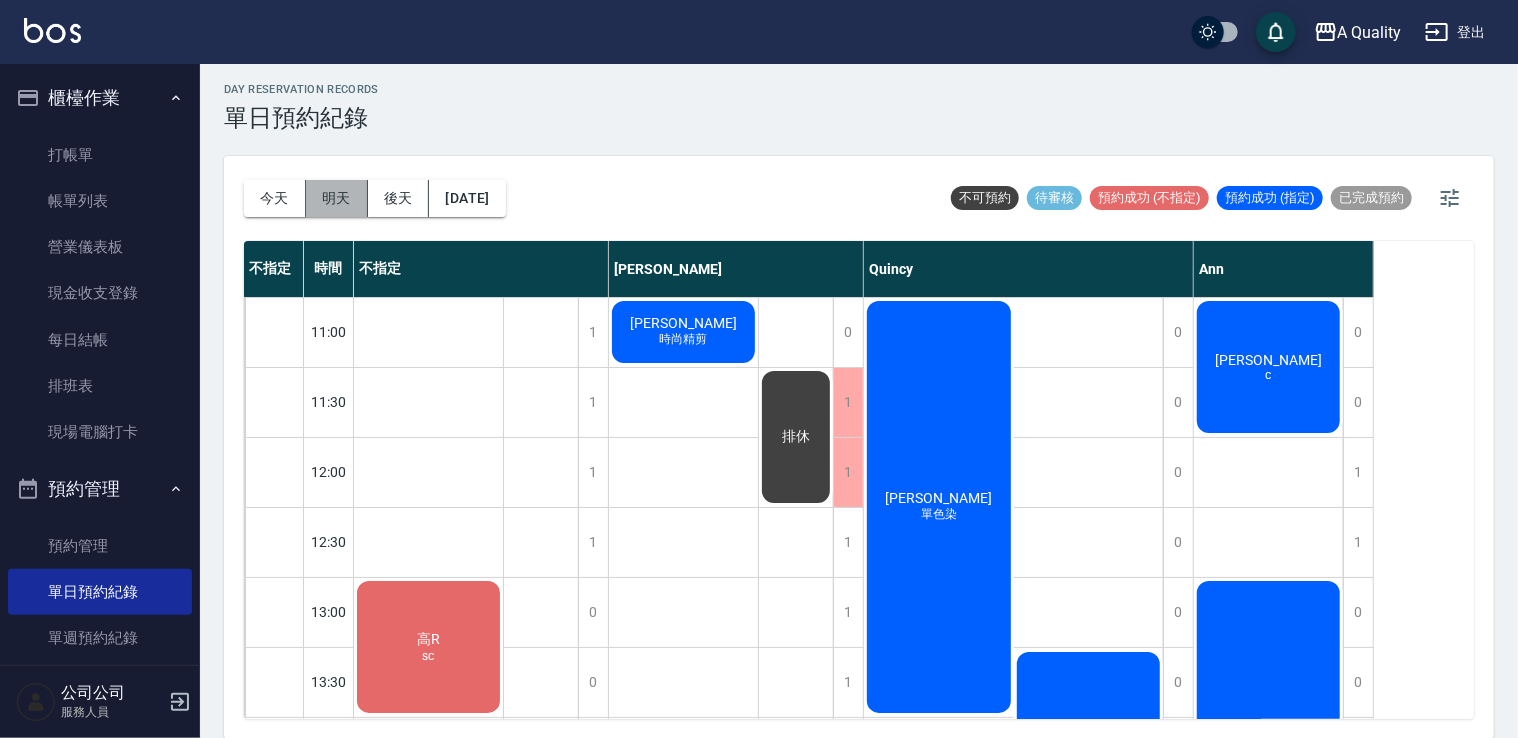 click on "明天" at bounding box center (337, 198) 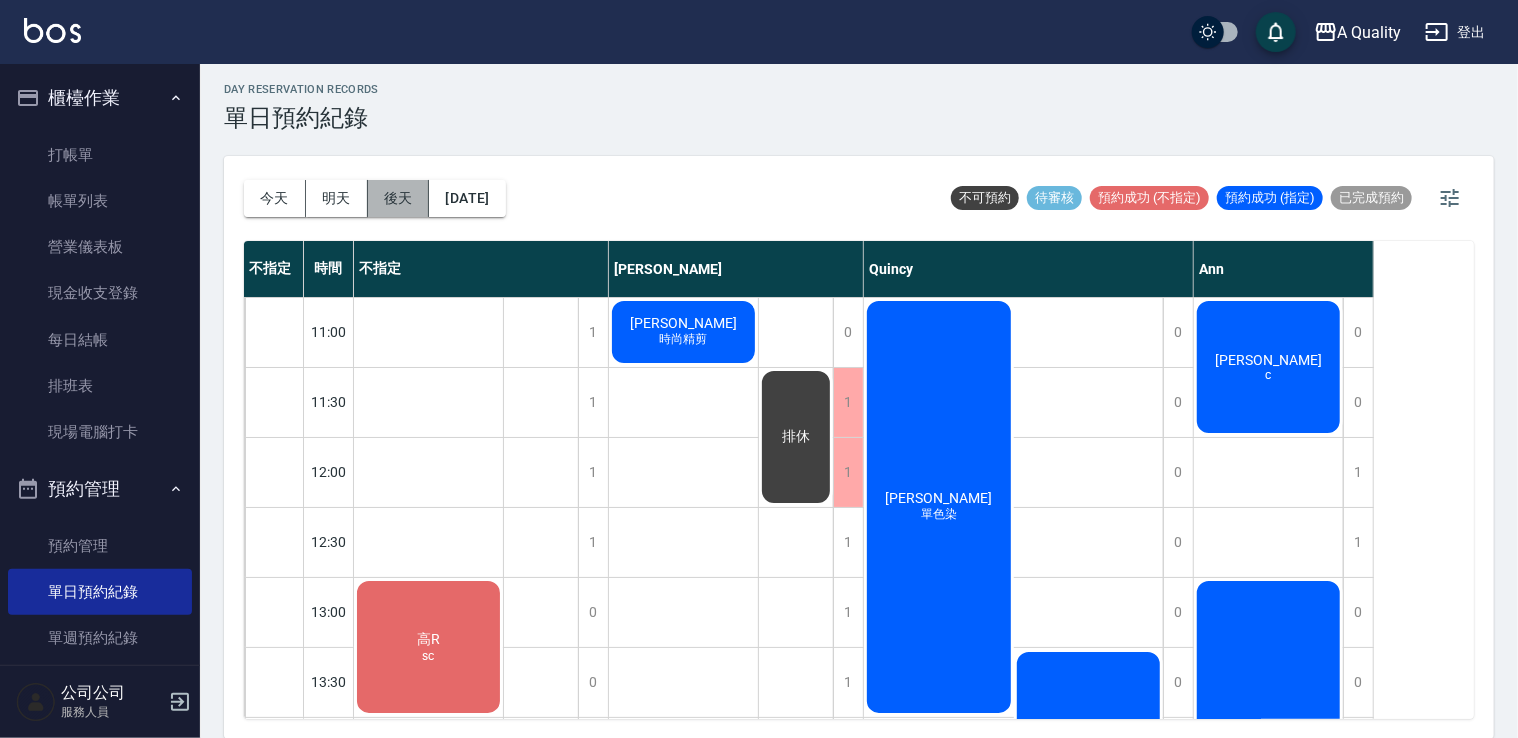 click on "後天" at bounding box center (399, 198) 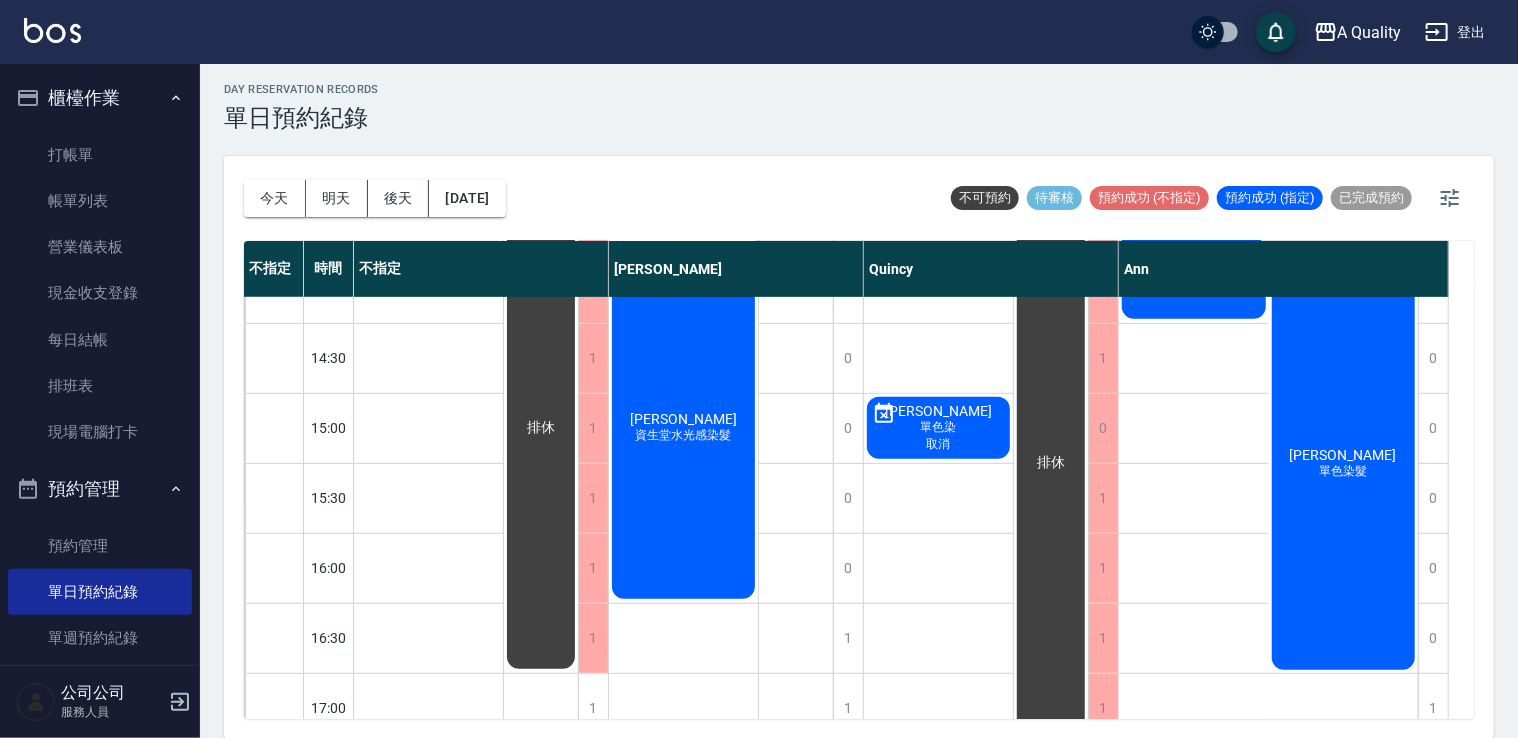 scroll, scrollTop: 500, scrollLeft: 0, axis: vertical 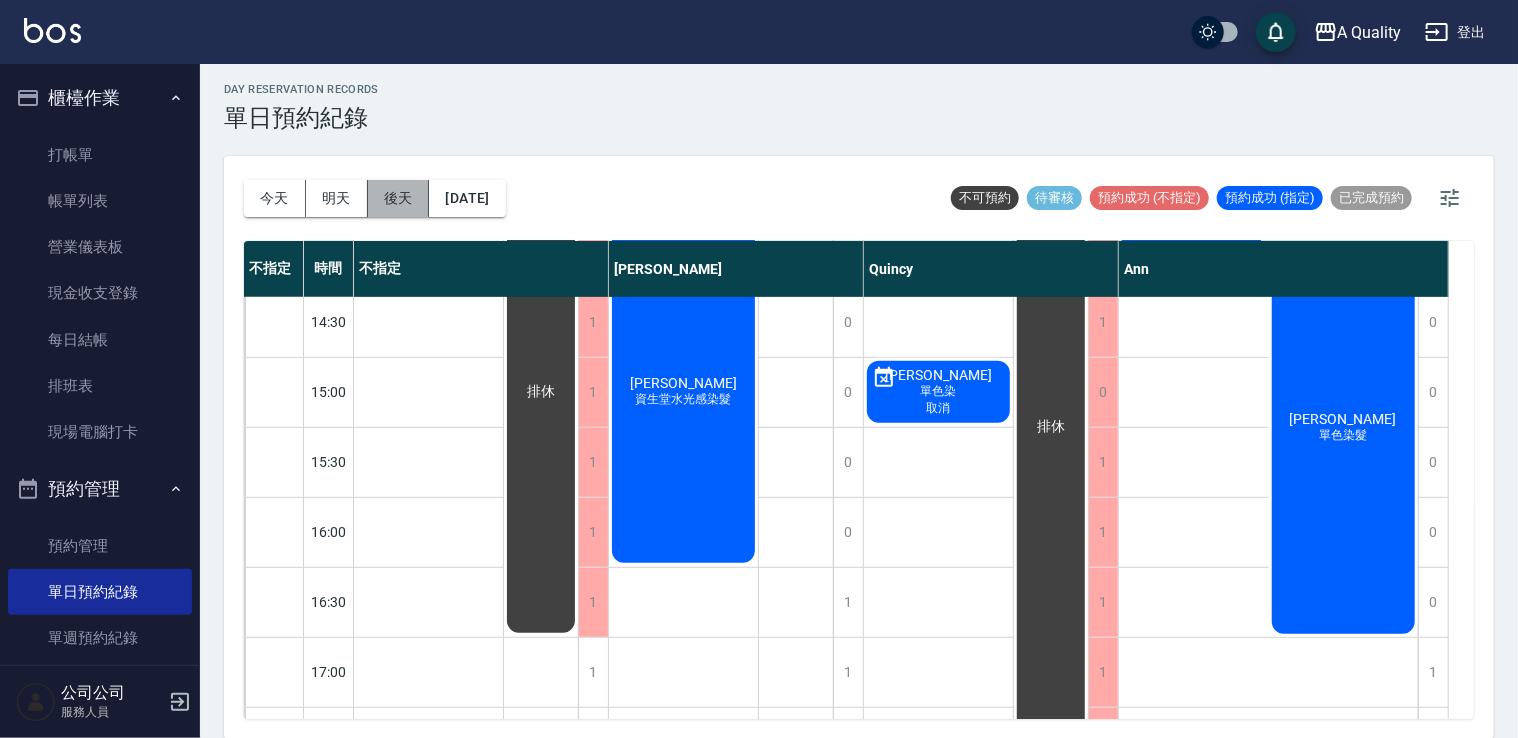 click on "後天" at bounding box center [399, 198] 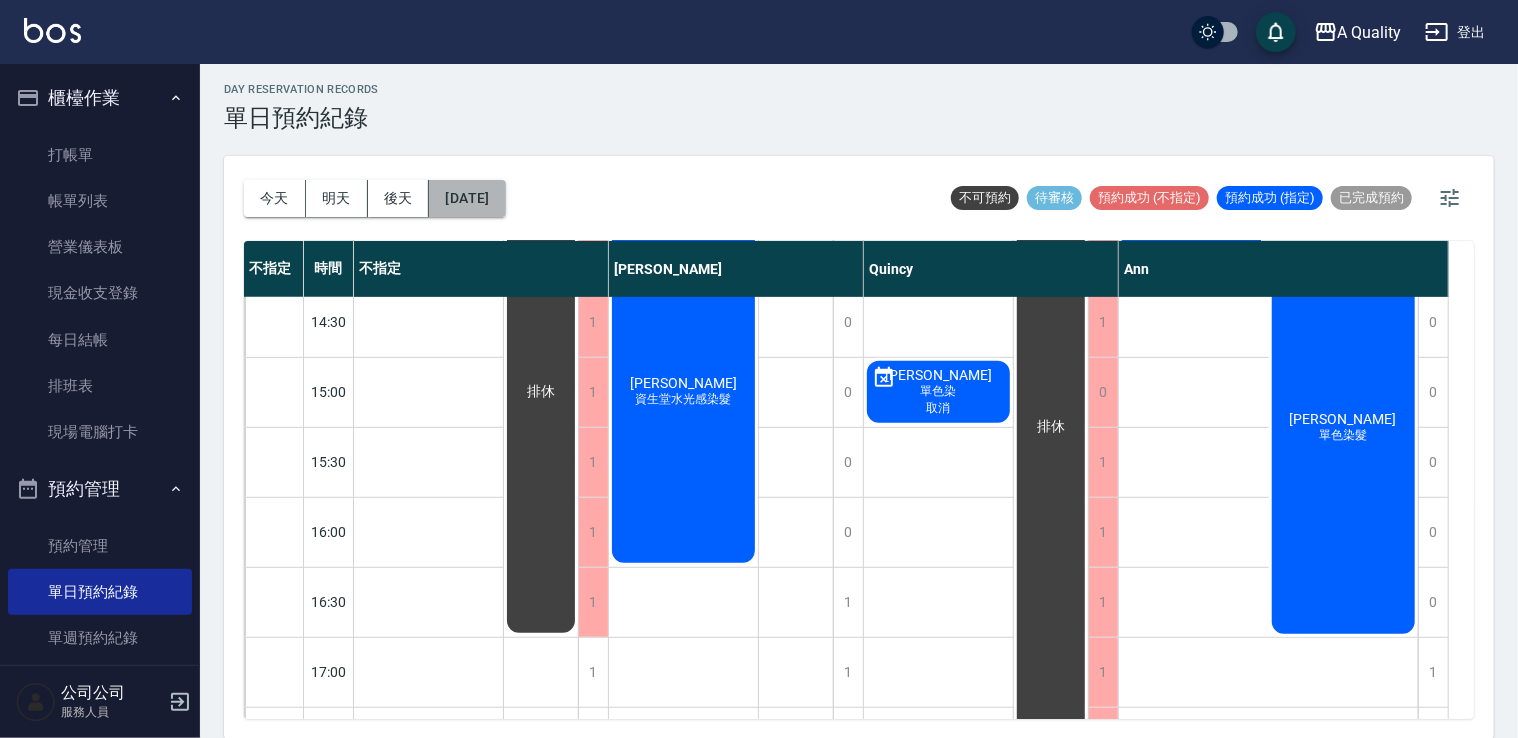 click on "2025/07/12" at bounding box center (467, 198) 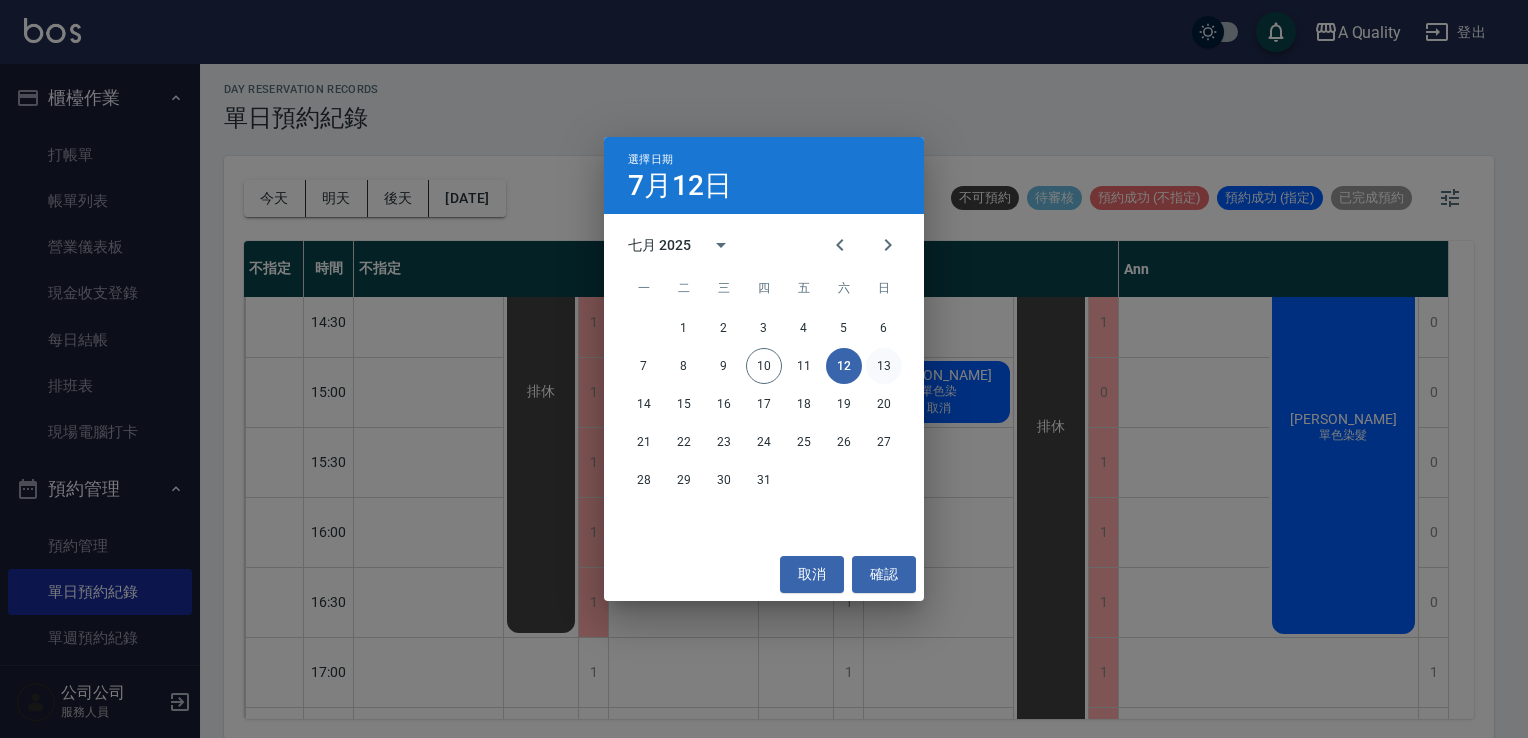 click on "13" at bounding box center (884, 366) 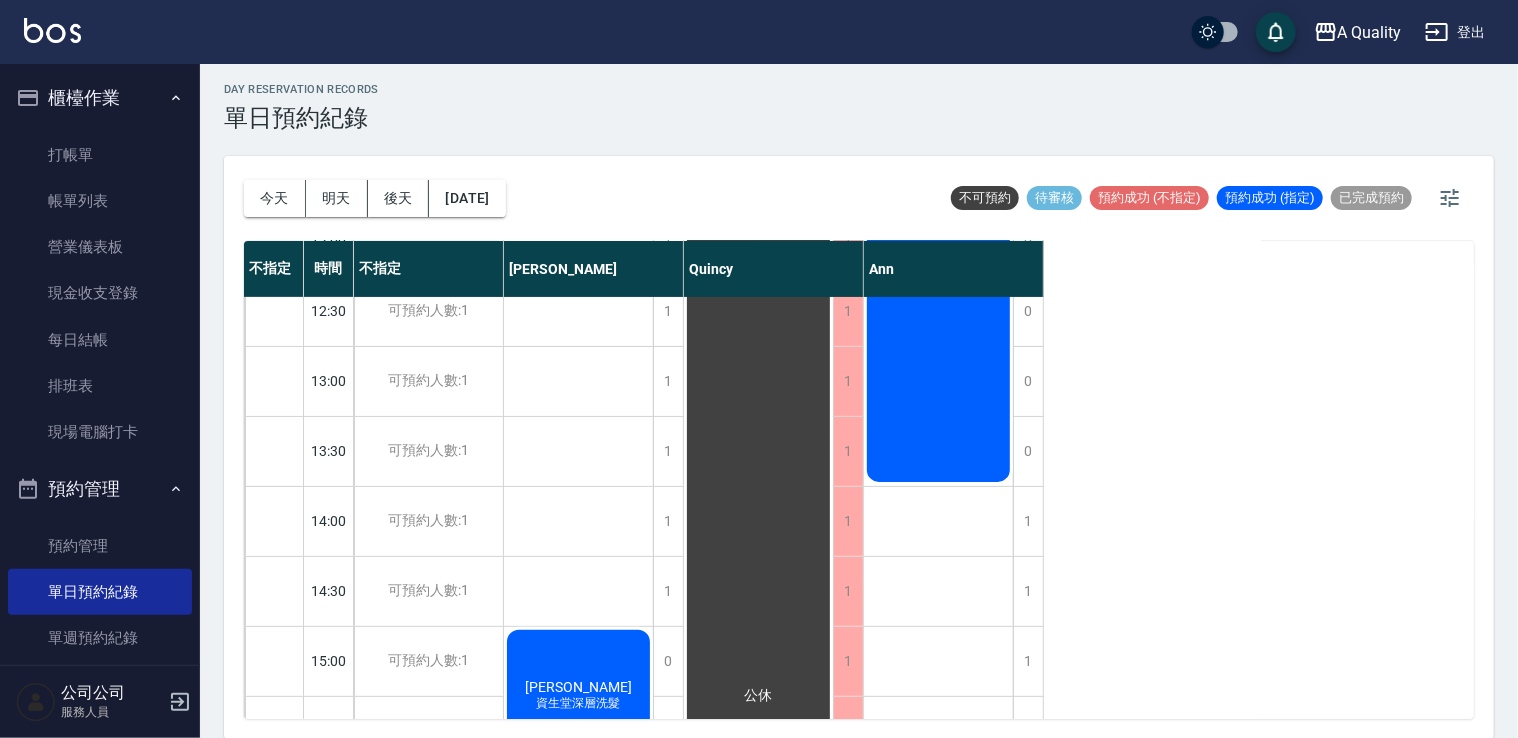 scroll, scrollTop: 300, scrollLeft: 0, axis: vertical 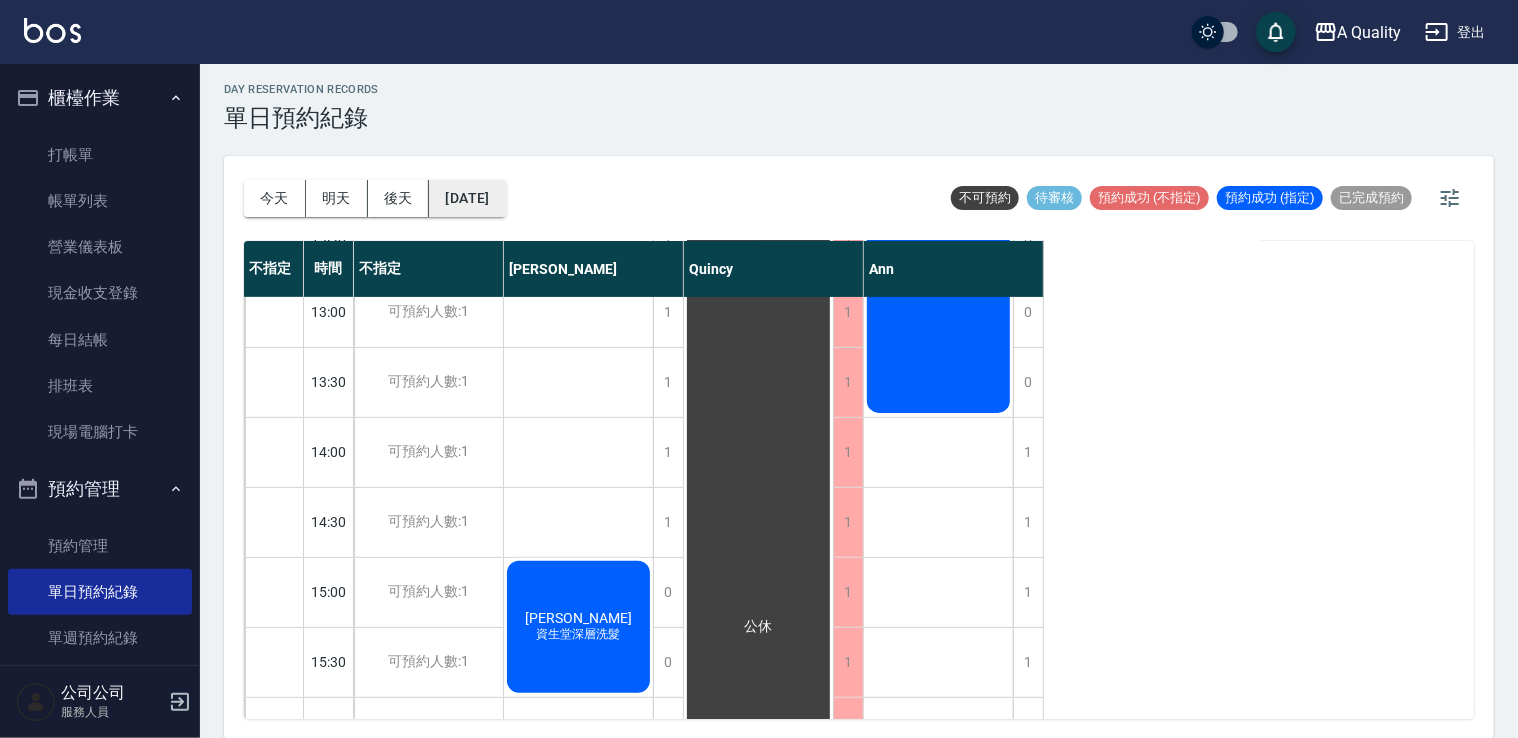 click on "2025/07/13" at bounding box center [467, 198] 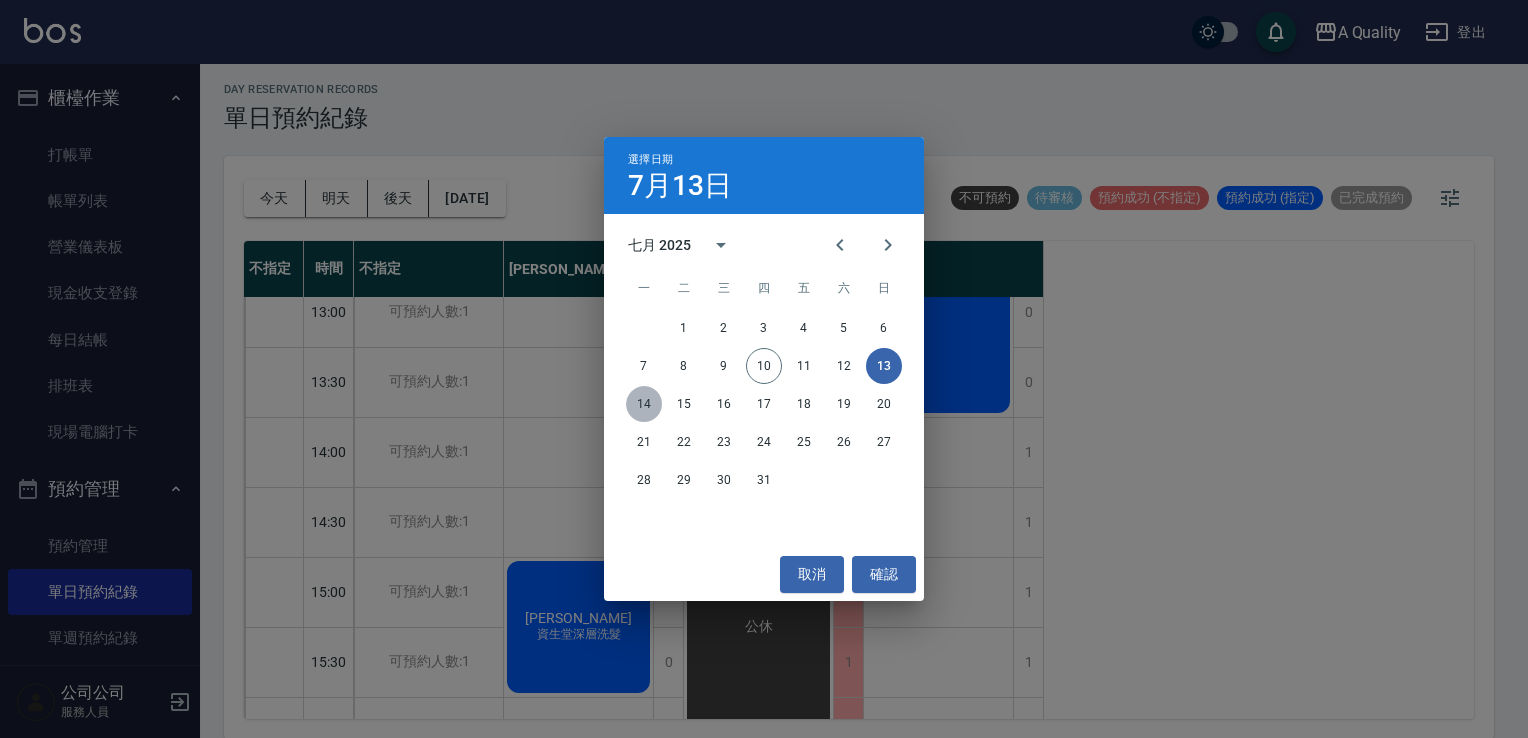 click on "14" at bounding box center [644, 404] 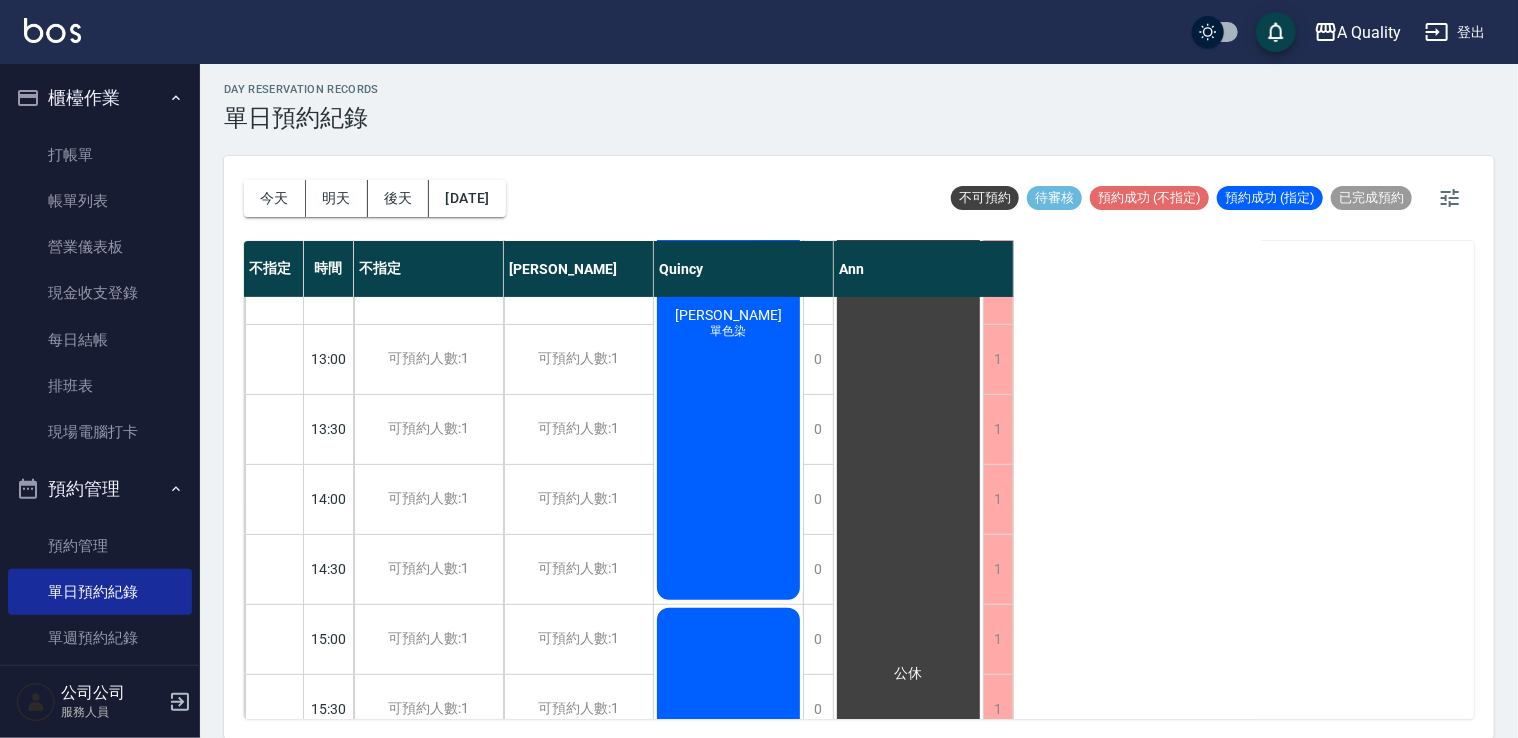 scroll, scrollTop: 0, scrollLeft: 0, axis: both 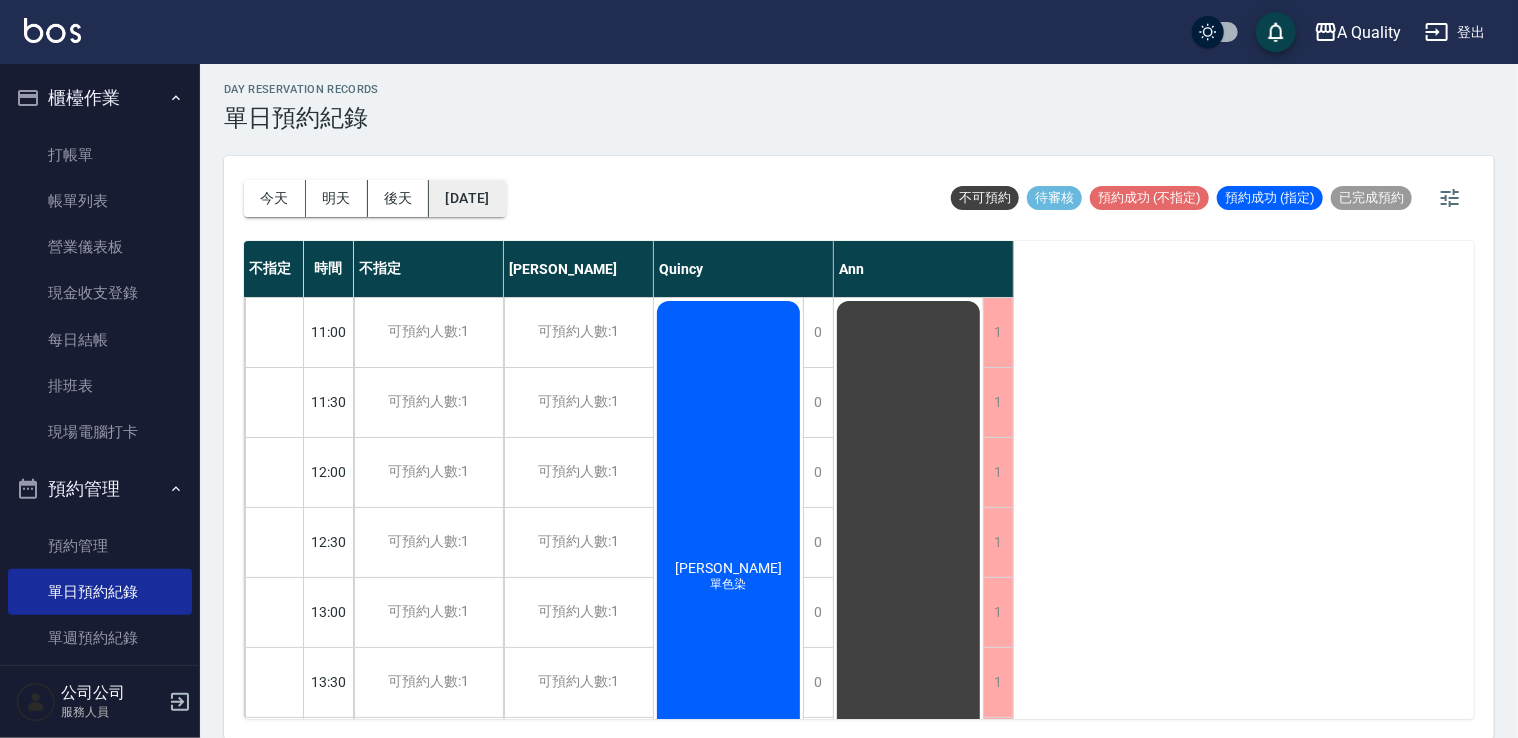 click on "2025/07/14" at bounding box center (467, 198) 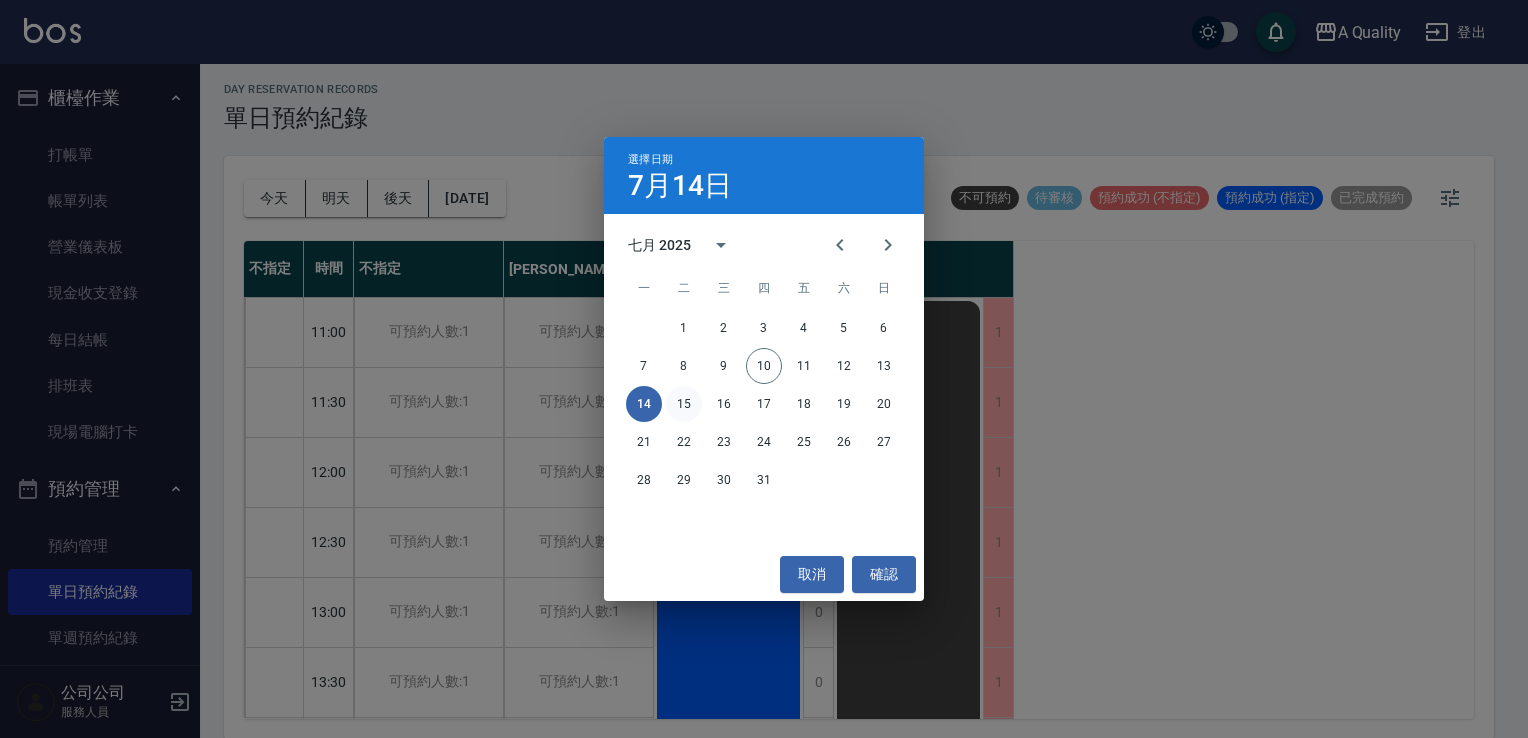 click on "15" at bounding box center (684, 404) 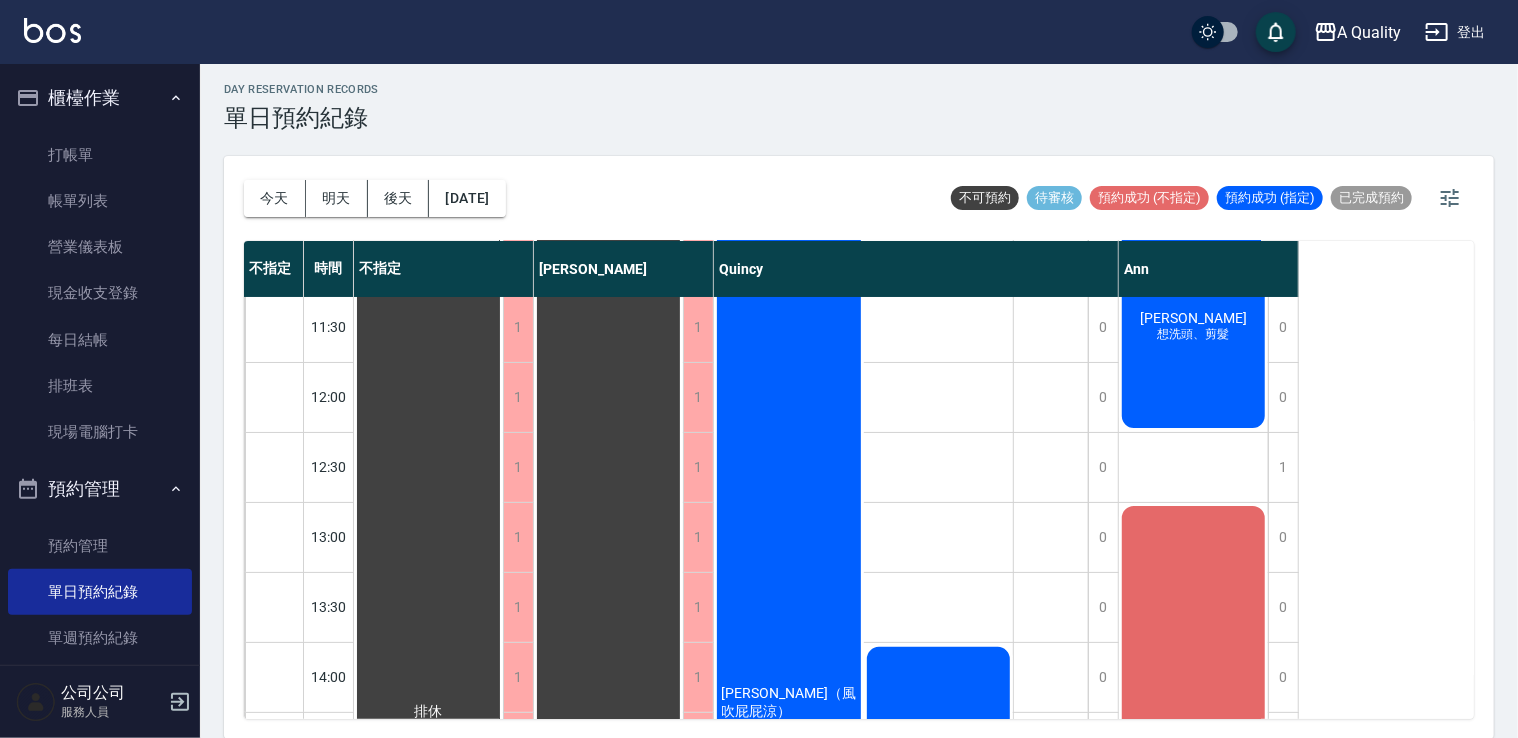 scroll, scrollTop: 0, scrollLeft: 0, axis: both 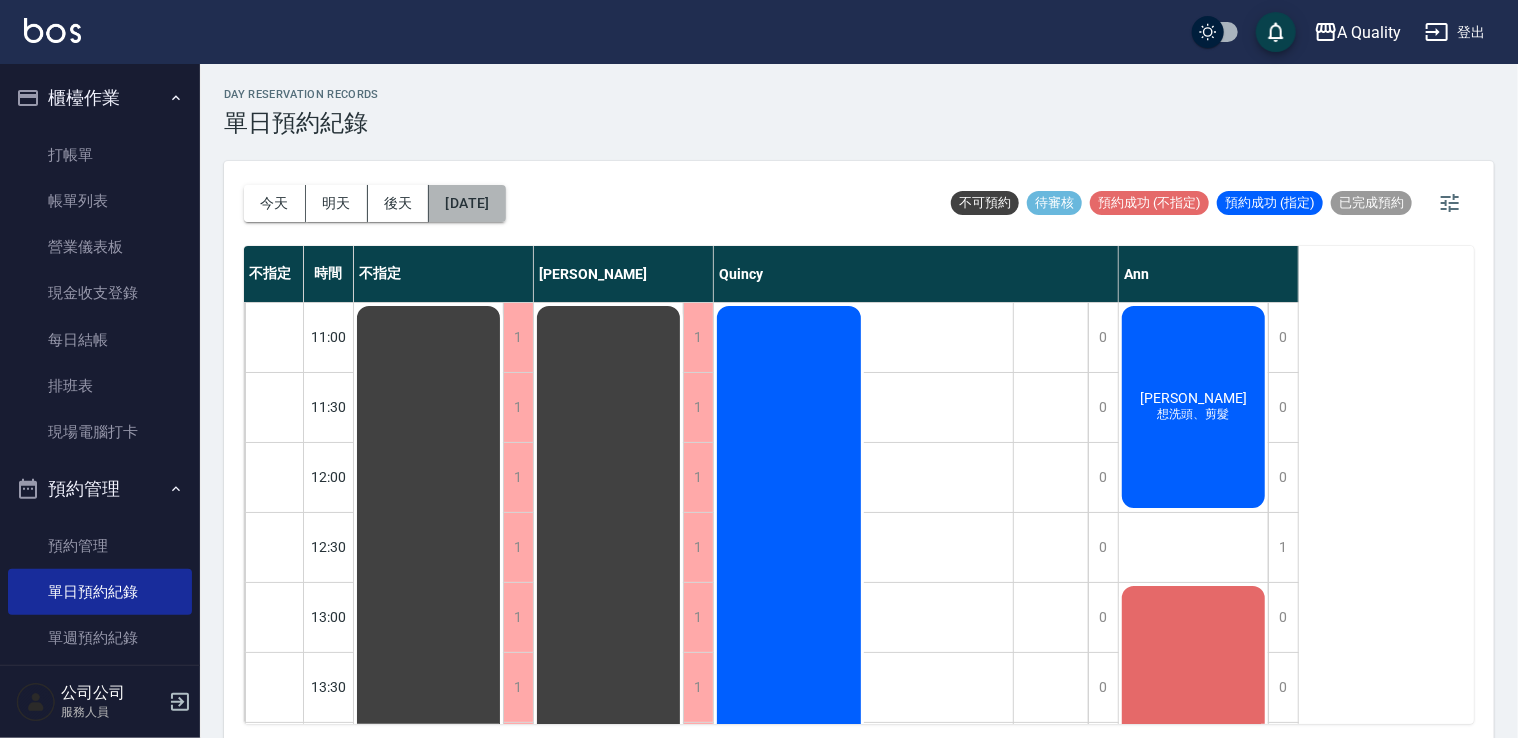 click on "2025/07/15" at bounding box center (467, 203) 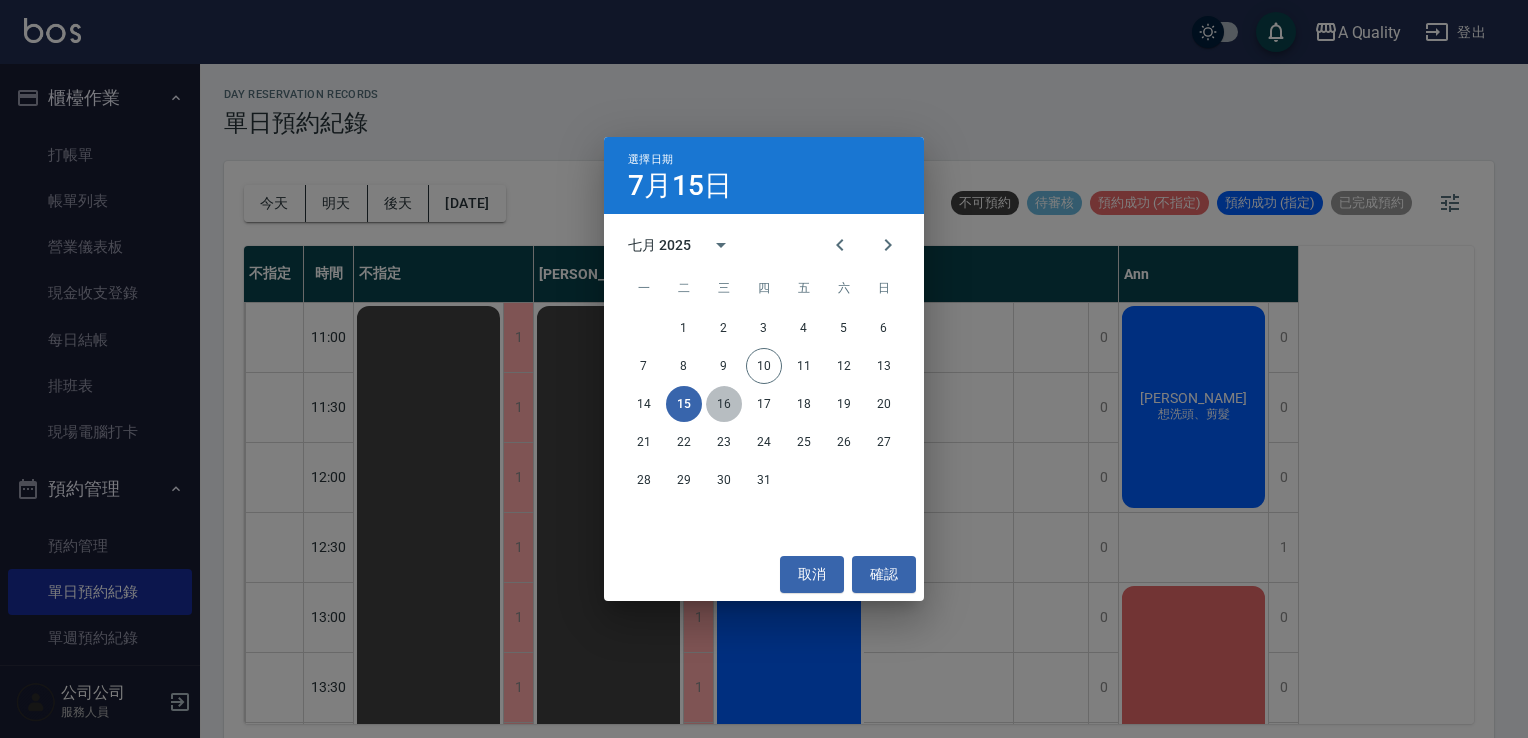 click on "16" at bounding box center (724, 404) 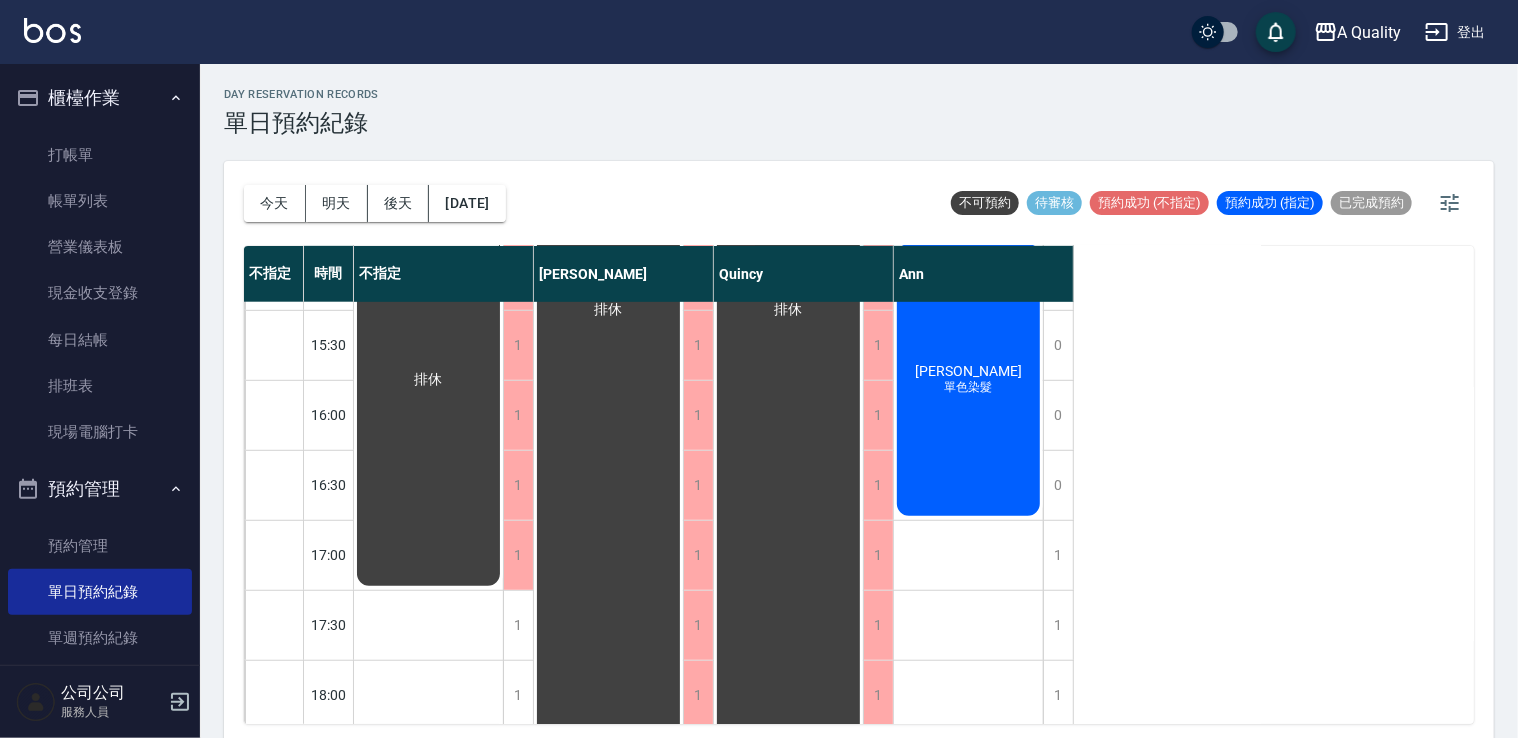 scroll, scrollTop: 253, scrollLeft: 0, axis: vertical 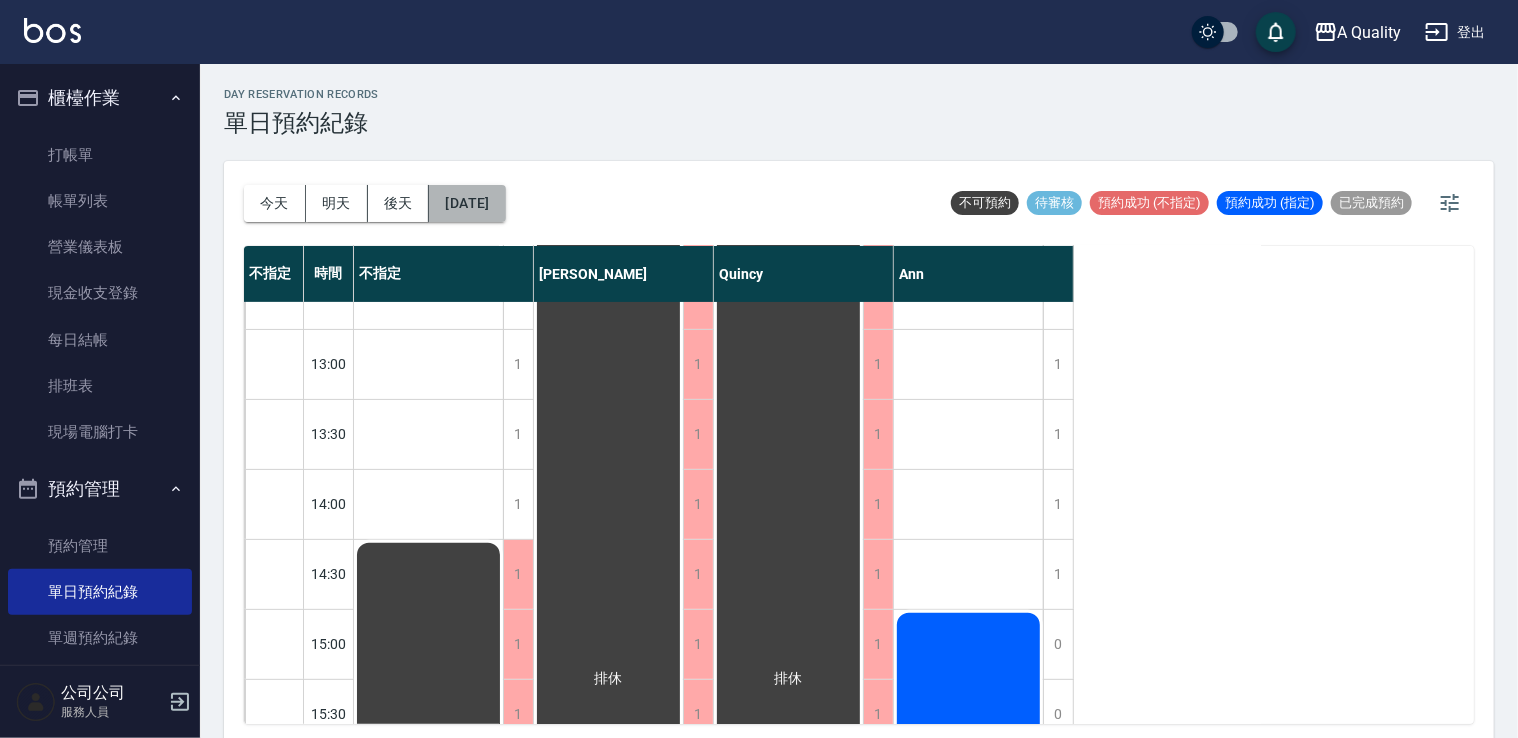 click on "2025/07/16" at bounding box center [467, 203] 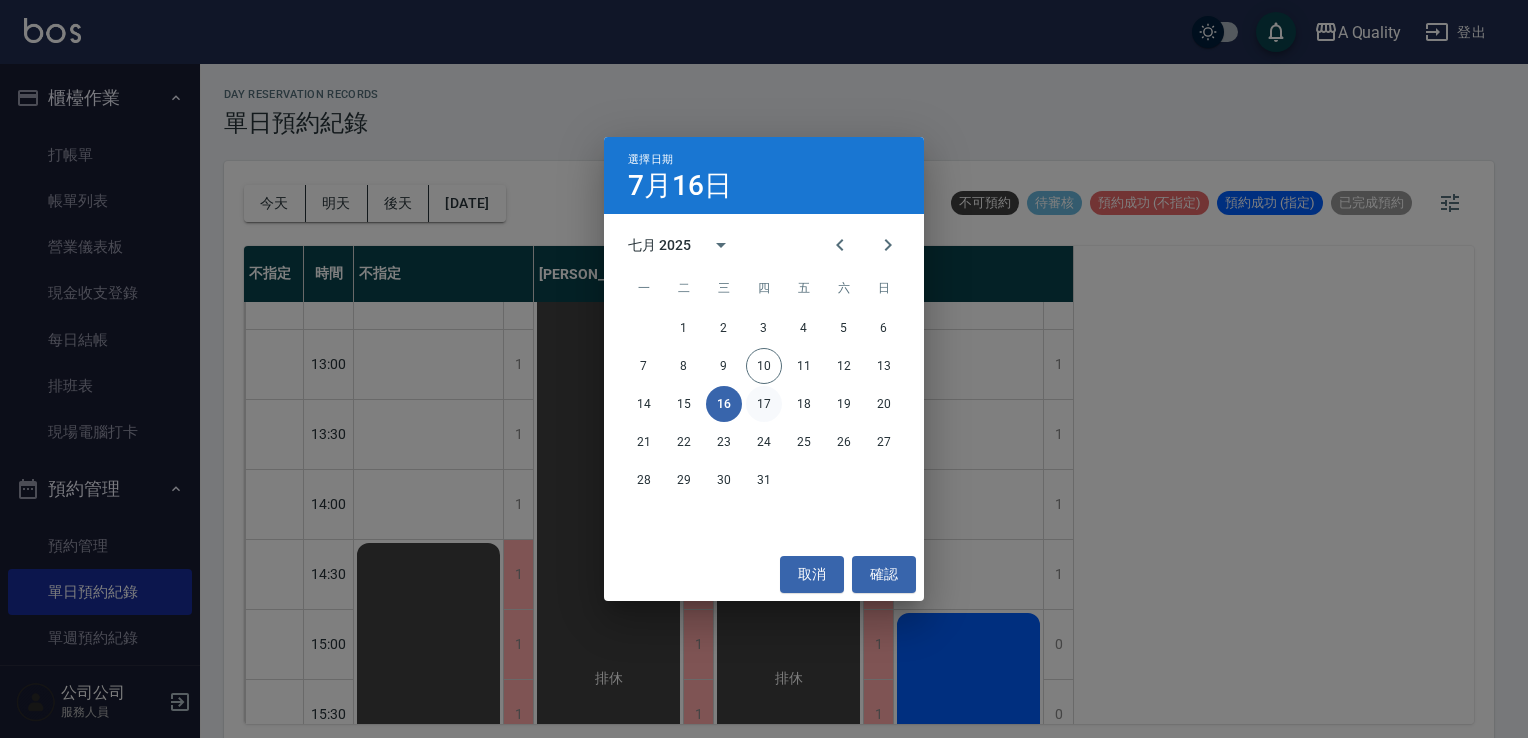 click on "17" at bounding box center [764, 404] 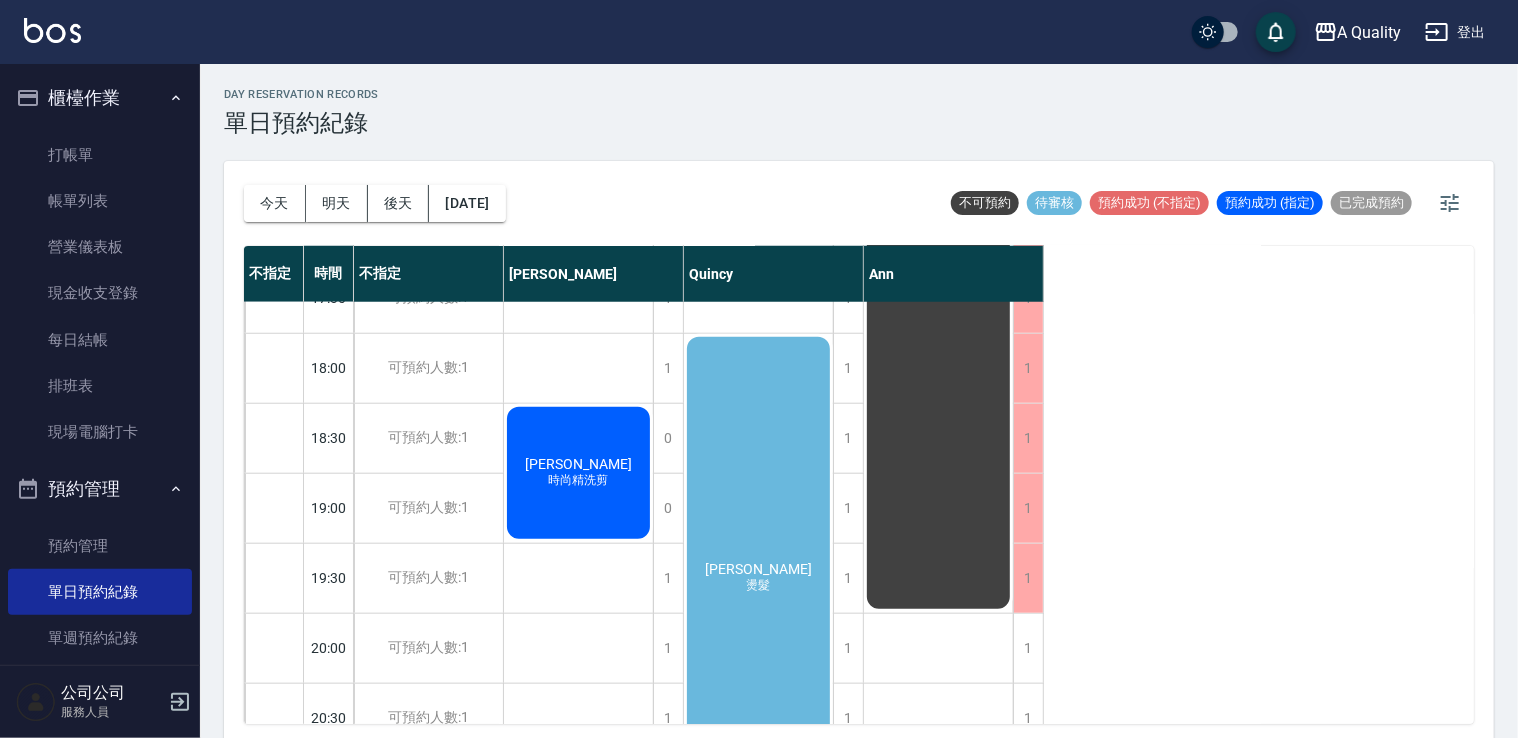 scroll, scrollTop: 863, scrollLeft: 0, axis: vertical 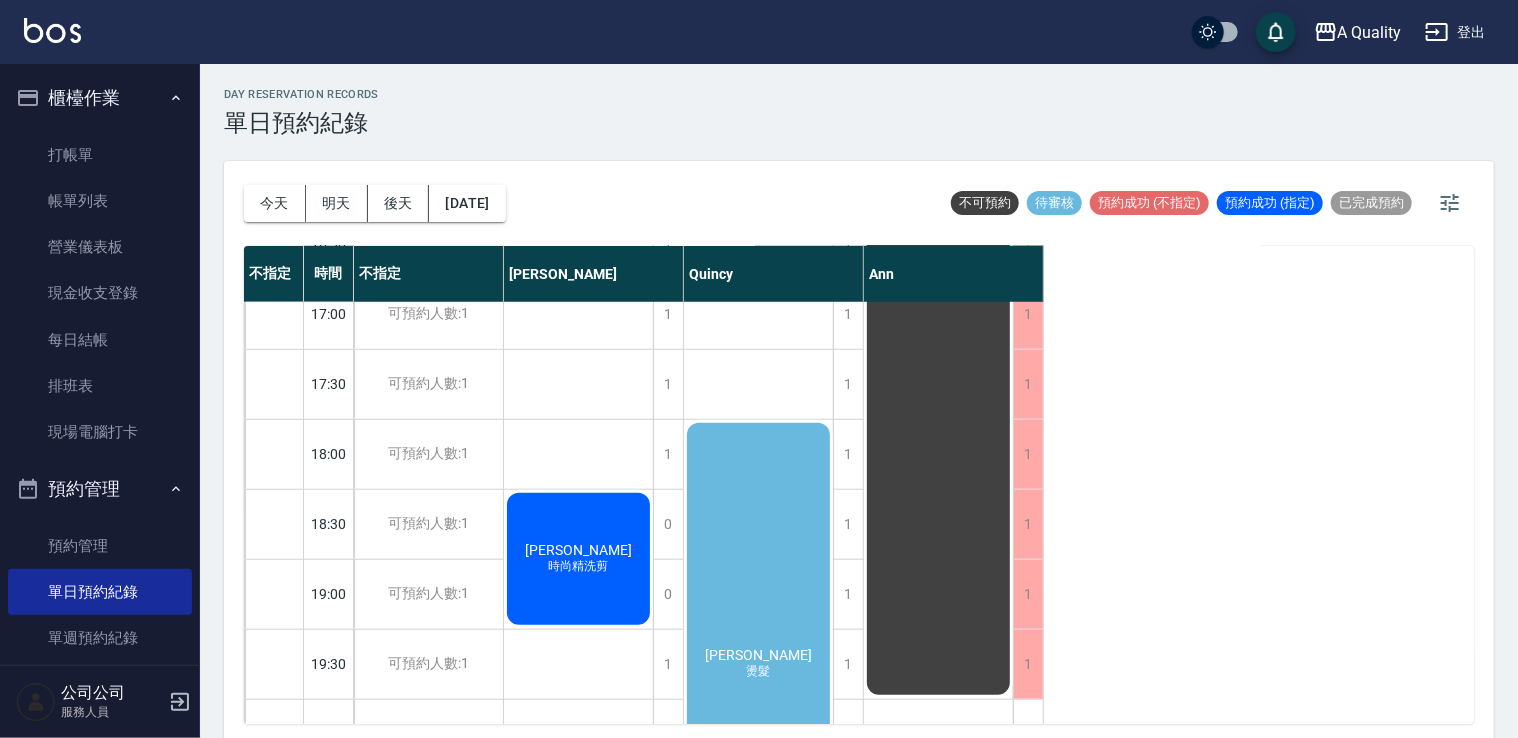 click on "廖于秀 燙髮" at bounding box center (578, 559) 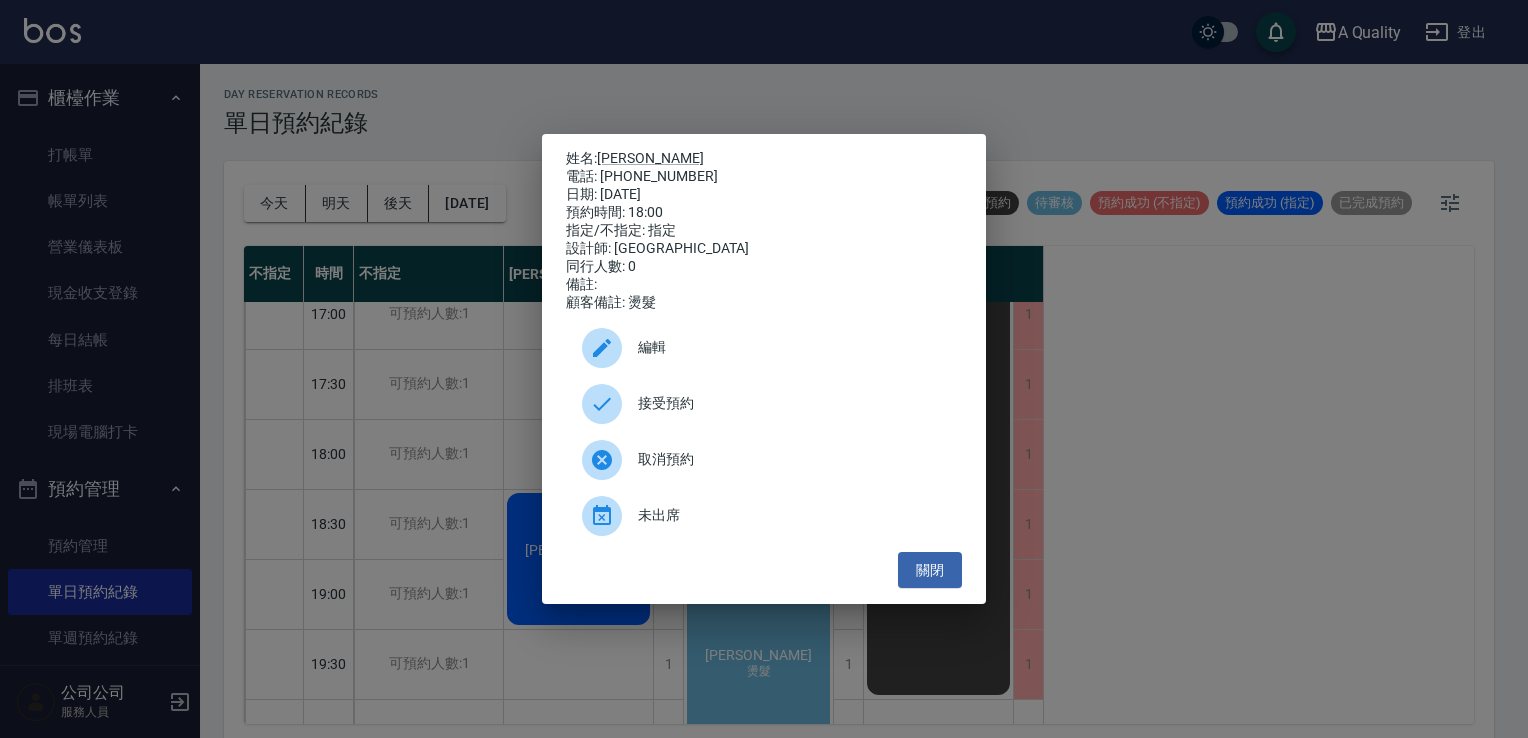 click on "編輯" at bounding box center [764, 348] 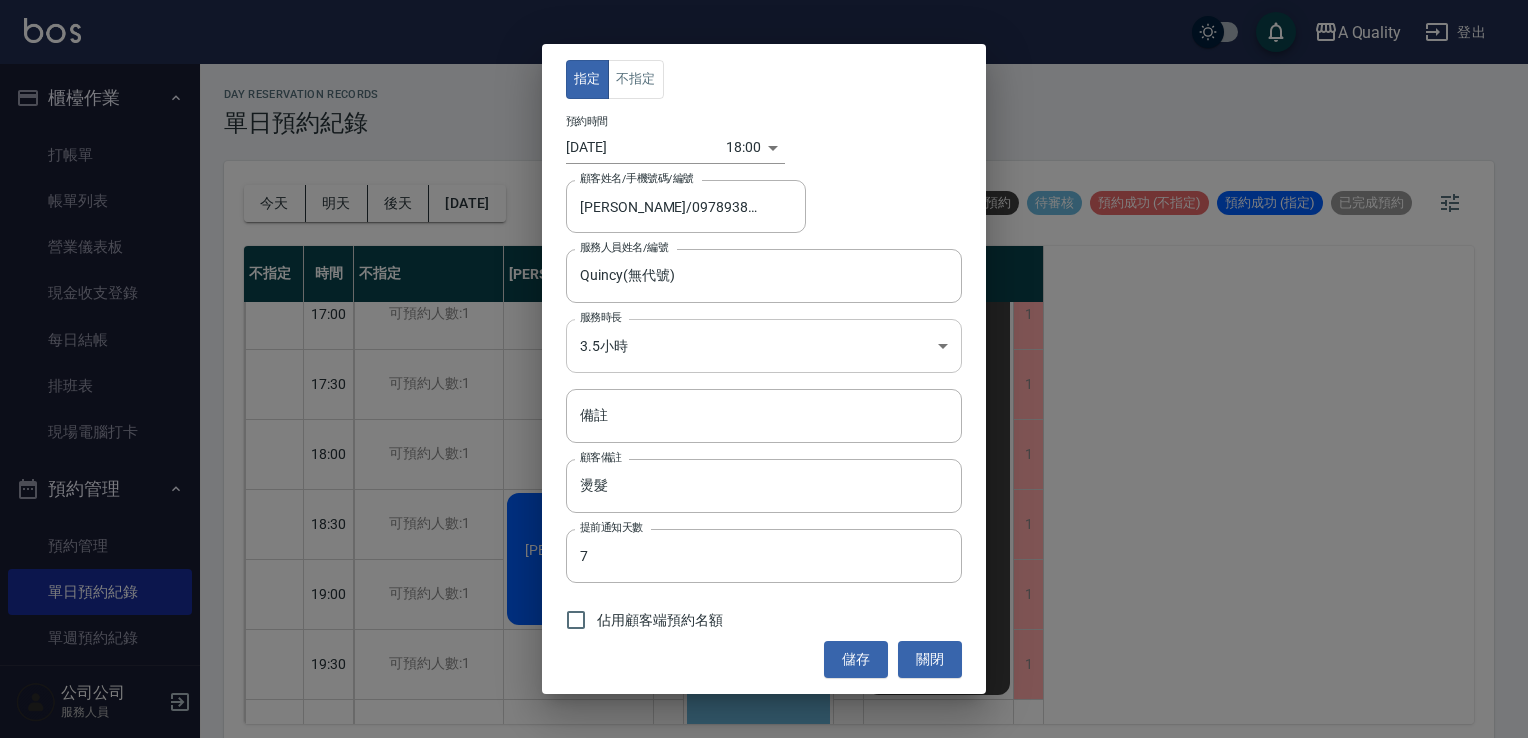 click on "A Quality 登出 櫃檯作業 打帳單 帳單列表 營業儀表板 現金收支登錄 每日結帳 排班表 現場電腦打卡 預約管理 預約管理 單日預約紀錄 單週預約紀錄 報表及分析 報表目錄 店家日報表 互助日報表 互助排行榜 互助點數明細 設計師日報表 設計師業績分析表 設計師排行榜 店販抽成明細 每日非現金明細 客戶管理 客戶列表 卡券管理 入金管理 公司公司 服務人員 day Reservation records 單日預約紀錄 今天 明天 後天 2025/07/17 不可預約 待審核 預約成功 (不指定) 預約成功 (指定) 已完成預約 不指定 時間 不指定 Taylor Quincy Ann 11:00 11:30 12:00 12:30 13:00 13:30 14:00 14:30 15:00 15:30 16:00 16:30 17:00 17:30 18:00 18:30 19:00 19:30 20:00 20:30 21:00 可預約人數:1 可預約人數:1 可預約人數:1 可預約人數:1 可預約人數:1 可預約人數:1 可預約人數:1 可預約人數:1 可預約人數:1 可預約人數:1 可預約人數:1 可預約人數:1 1 1" at bounding box center (764, 372) 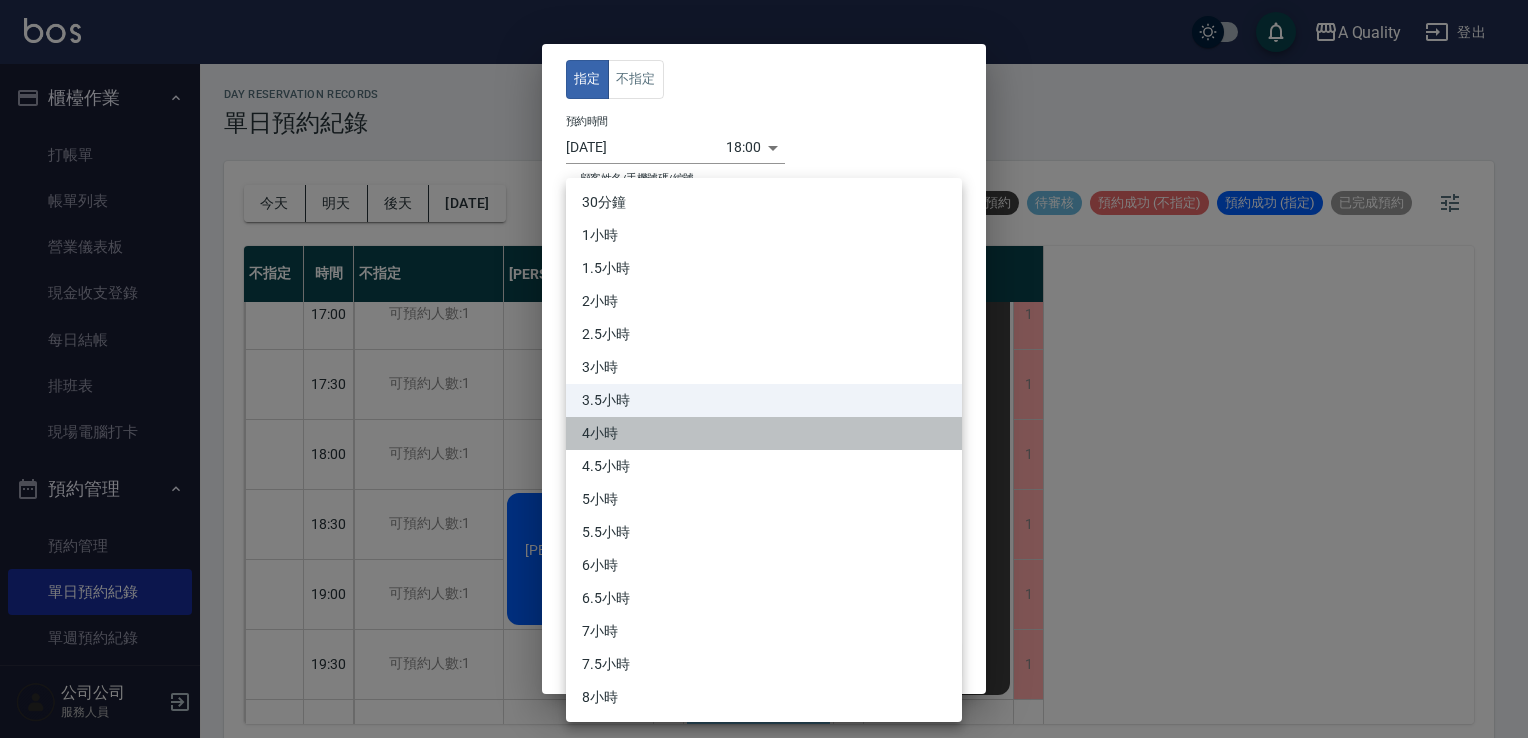 drag, startPoint x: 616, startPoint y: 434, endPoint x: 808, endPoint y: 510, distance: 206.49455 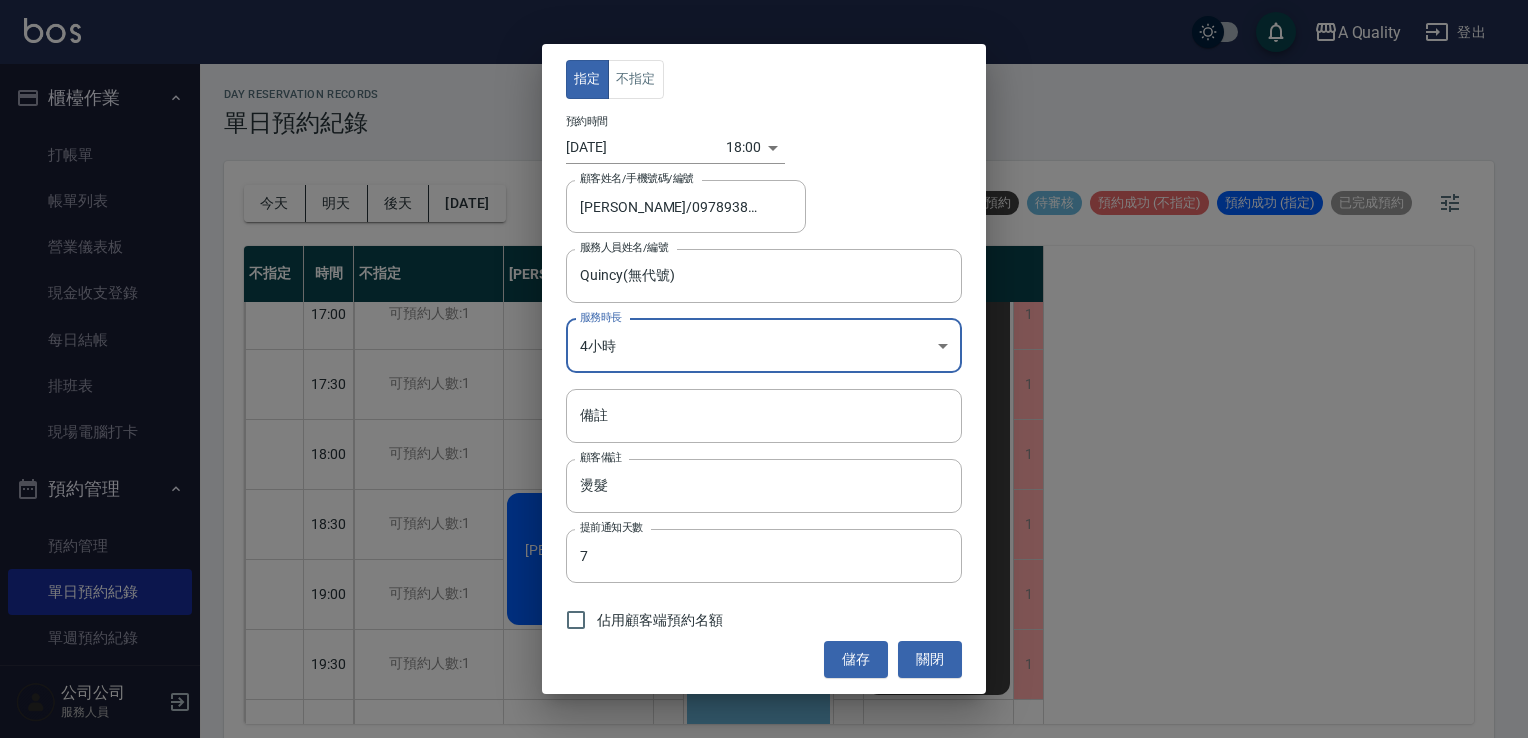 click on "佔用顧客端預約名額" at bounding box center (660, 620) 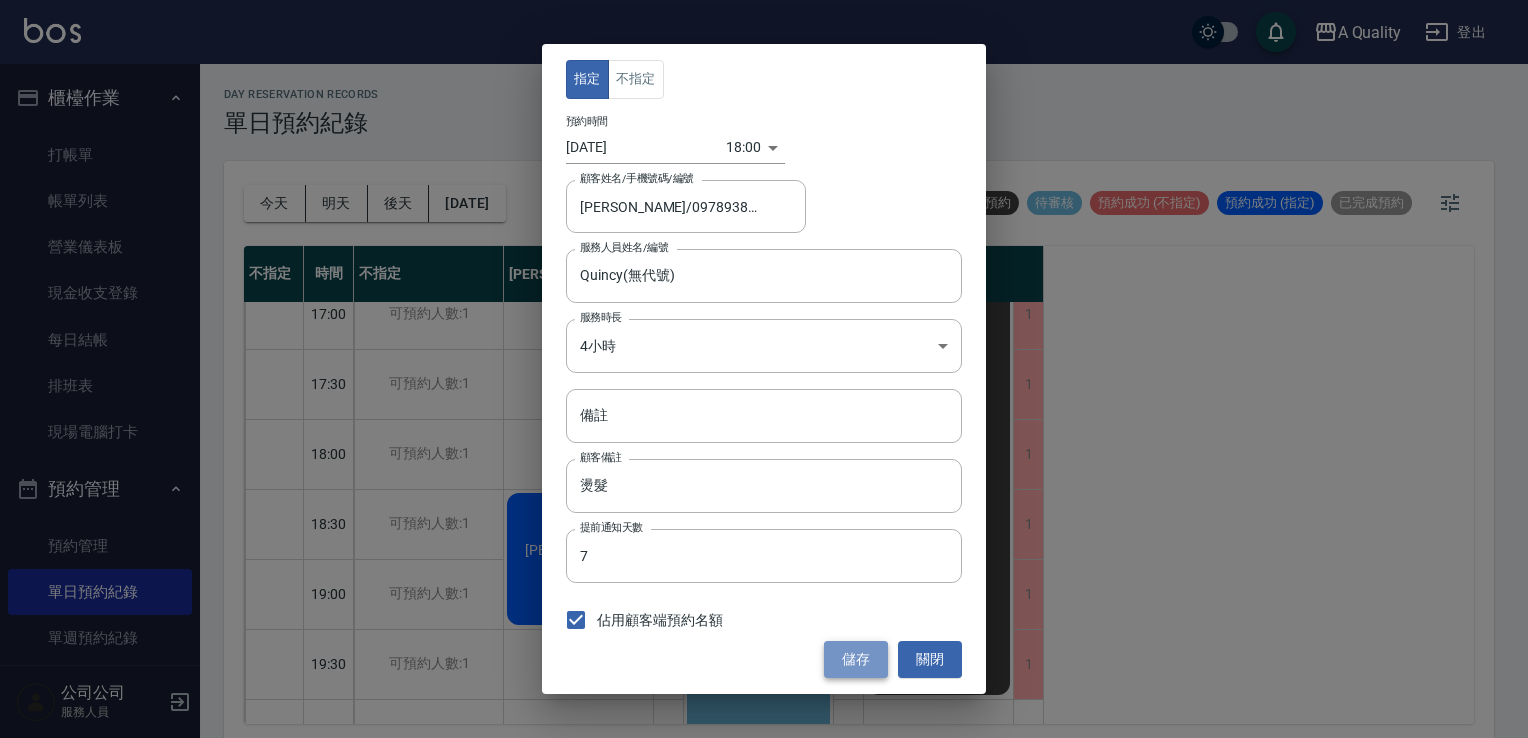 click on "儲存" at bounding box center (856, 659) 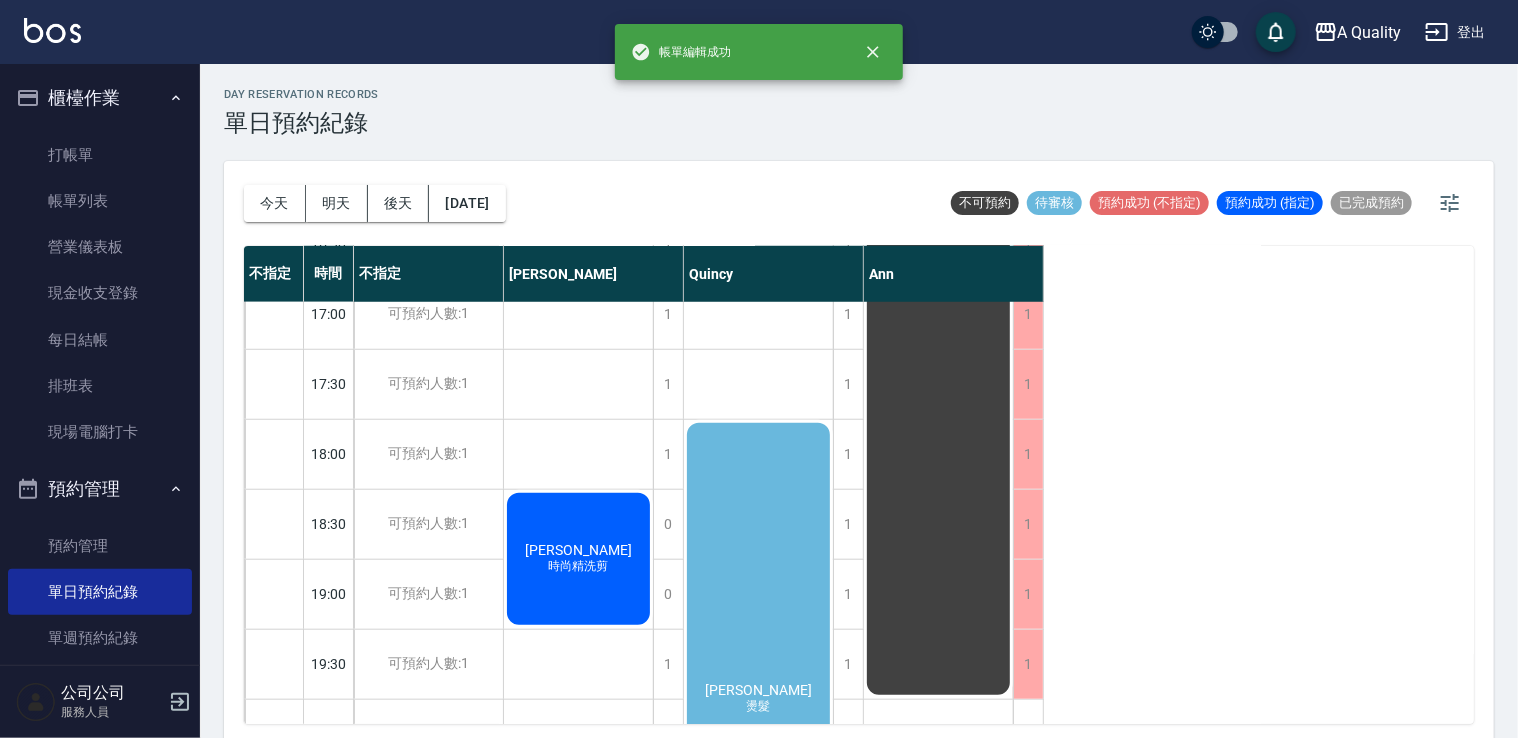 click on "今天 明天 後天 2025/07/17" at bounding box center [375, 203] 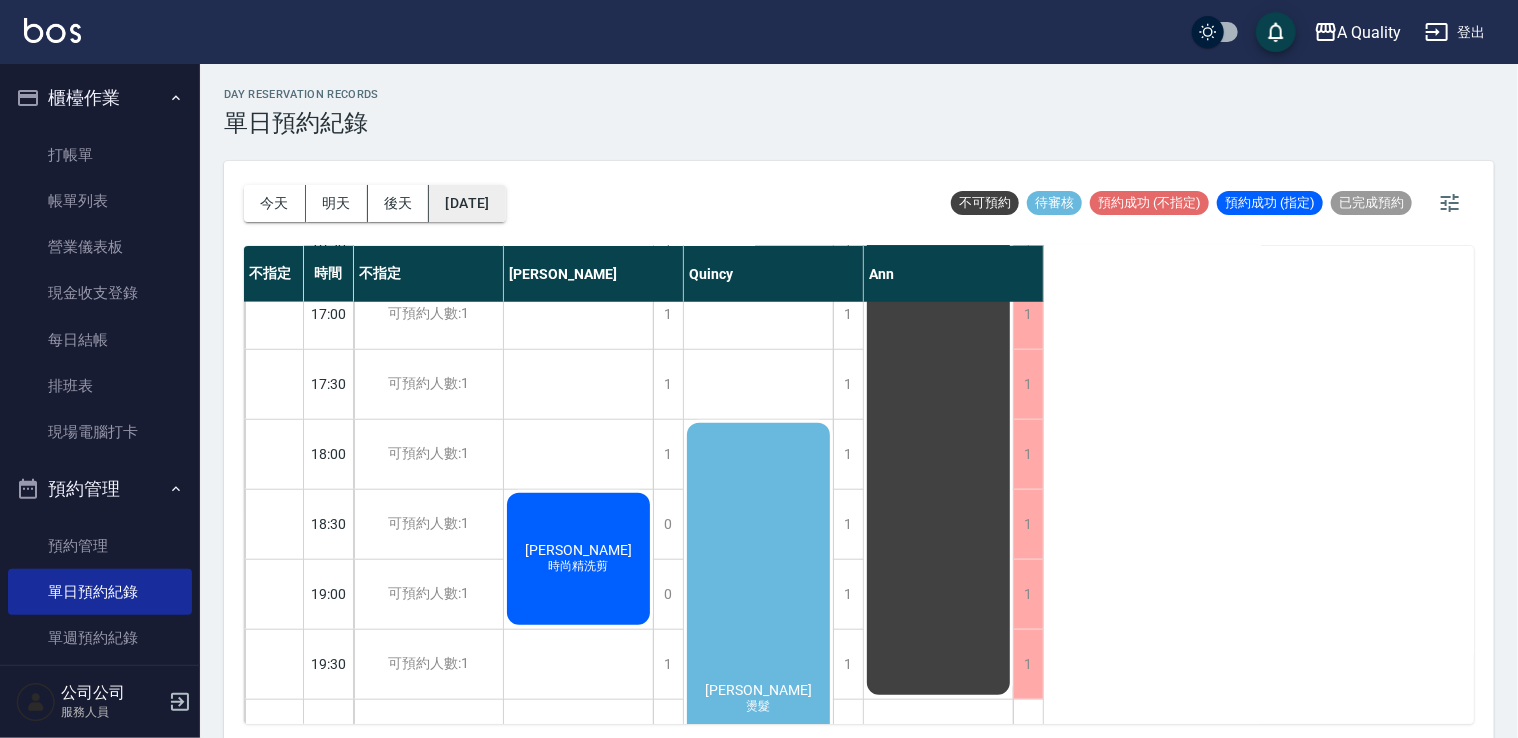 click on "2025/07/17" at bounding box center (467, 203) 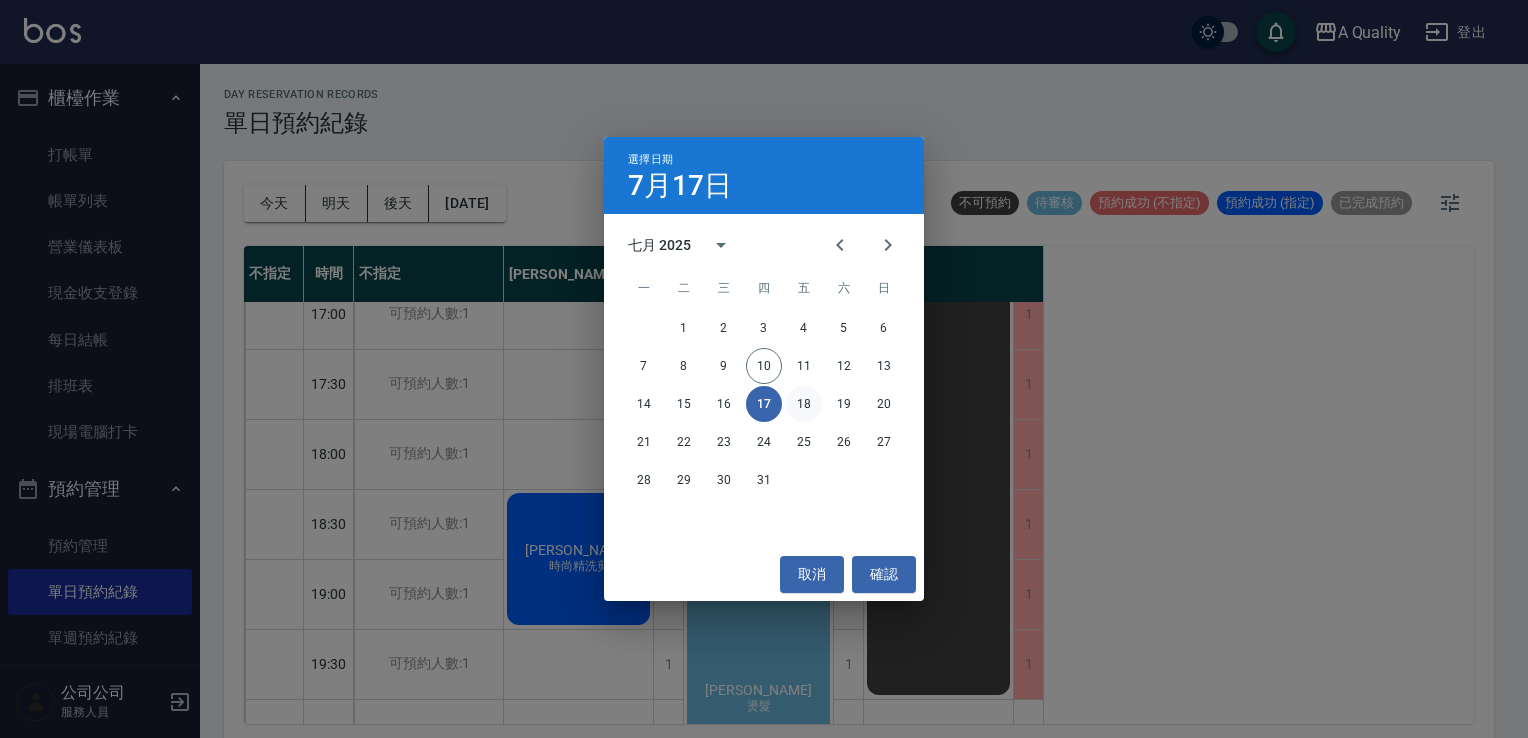 click on "18" at bounding box center [804, 404] 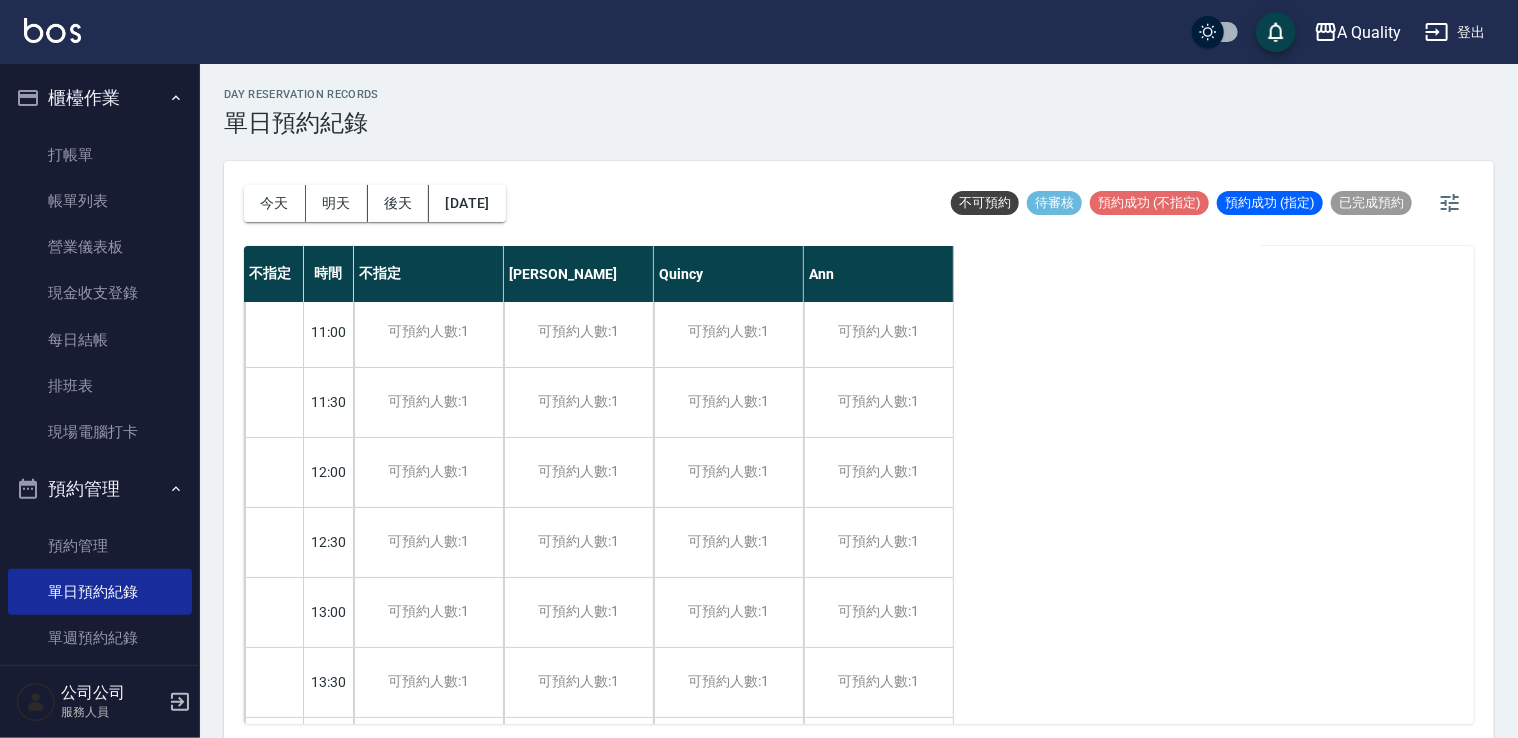 scroll, scrollTop: 0, scrollLeft: 0, axis: both 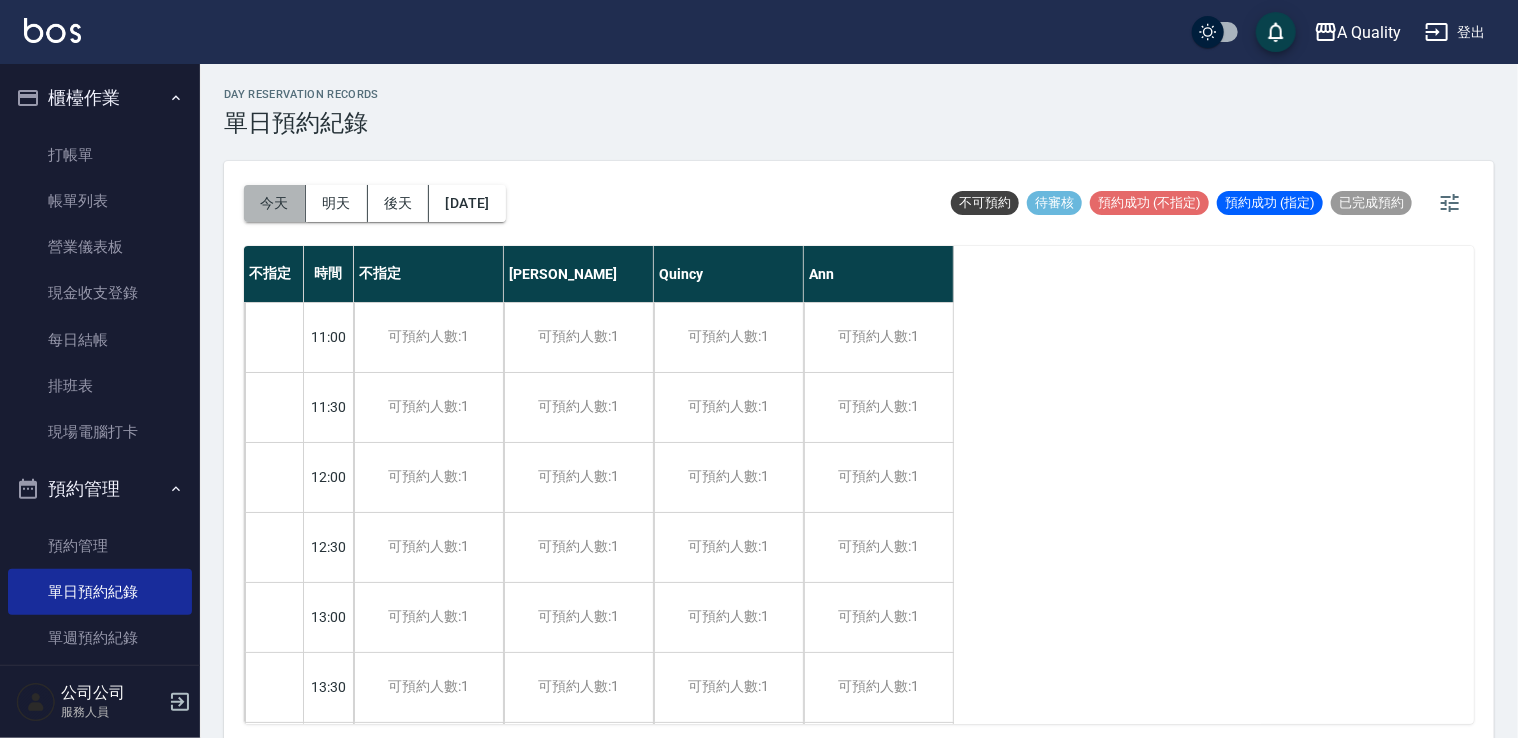 click on "今天" at bounding box center (275, 203) 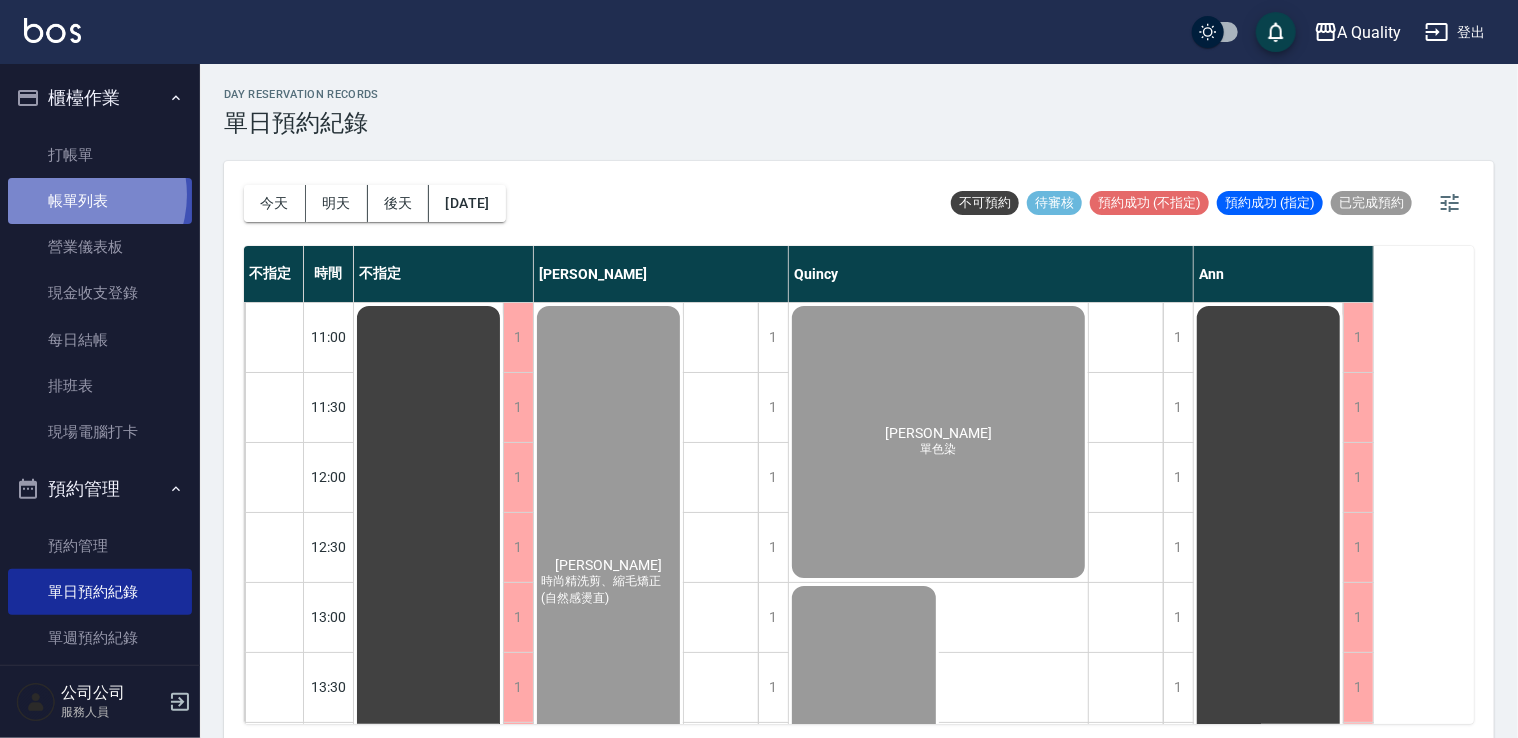 click on "帳單列表" at bounding box center [100, 201] 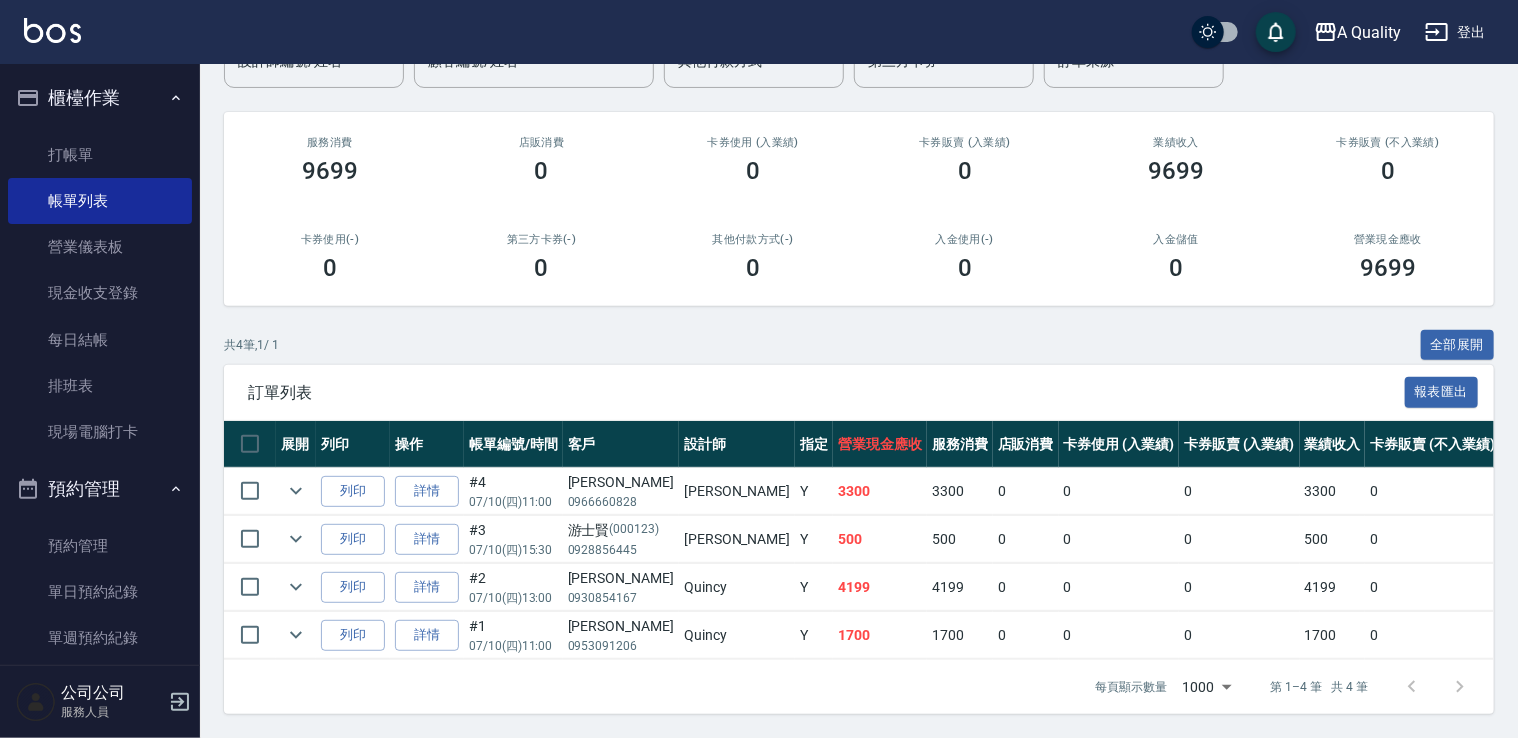 scroll, scrollTop: 210, scrollLeft: 0, axis: vertical 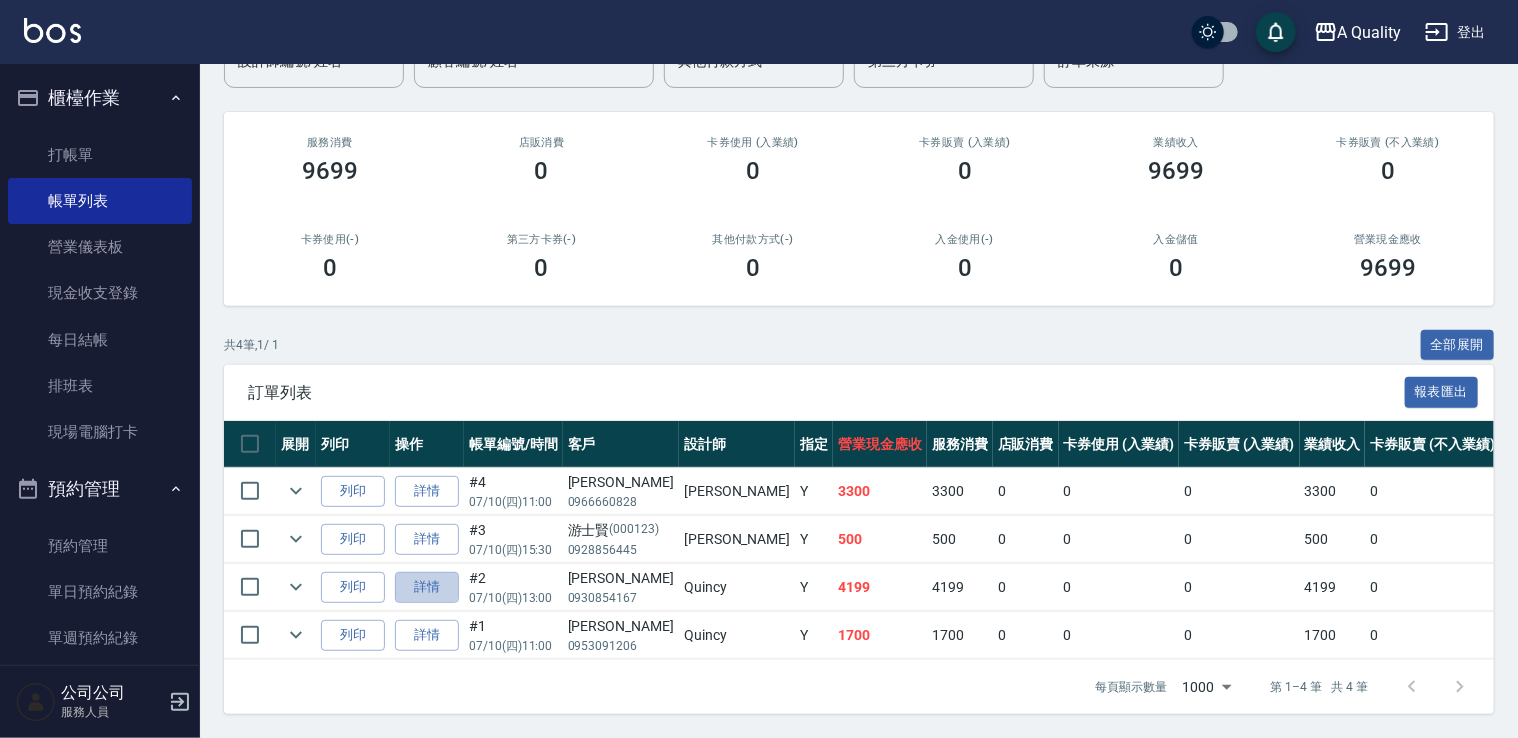click on "詳情" at bounding box center (427, 587) 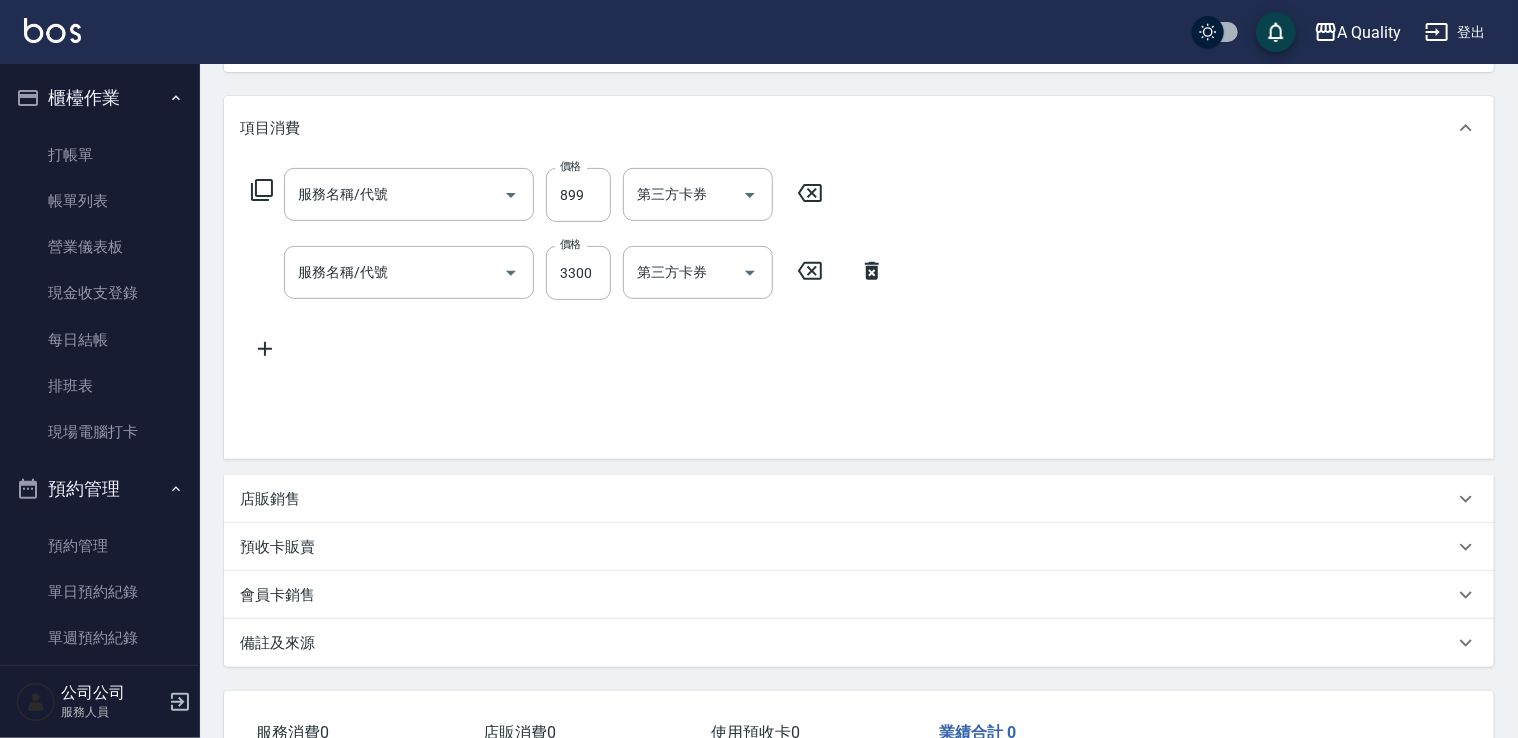 type on "2025/07/10 13:00" 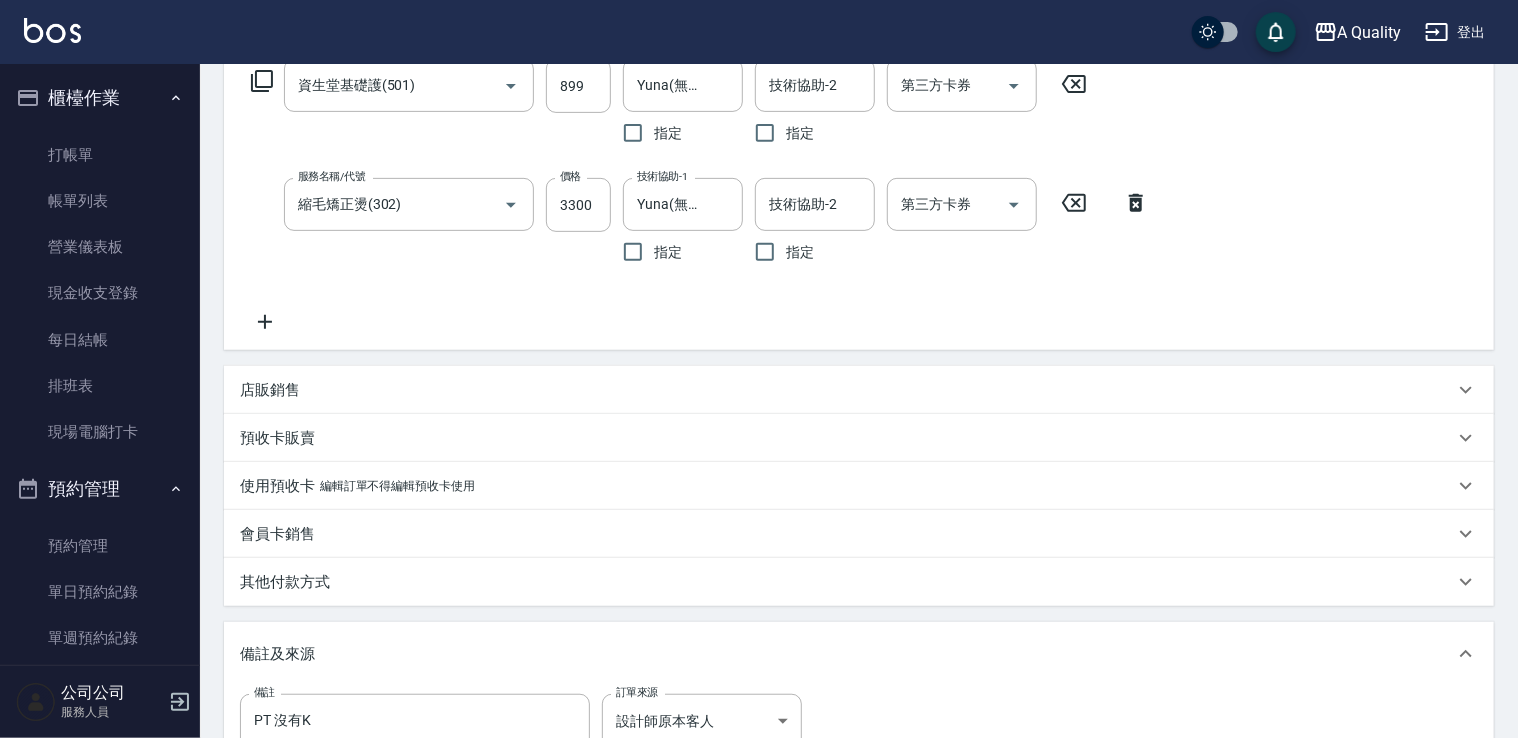 type on "湯愷珍/0930854167/" 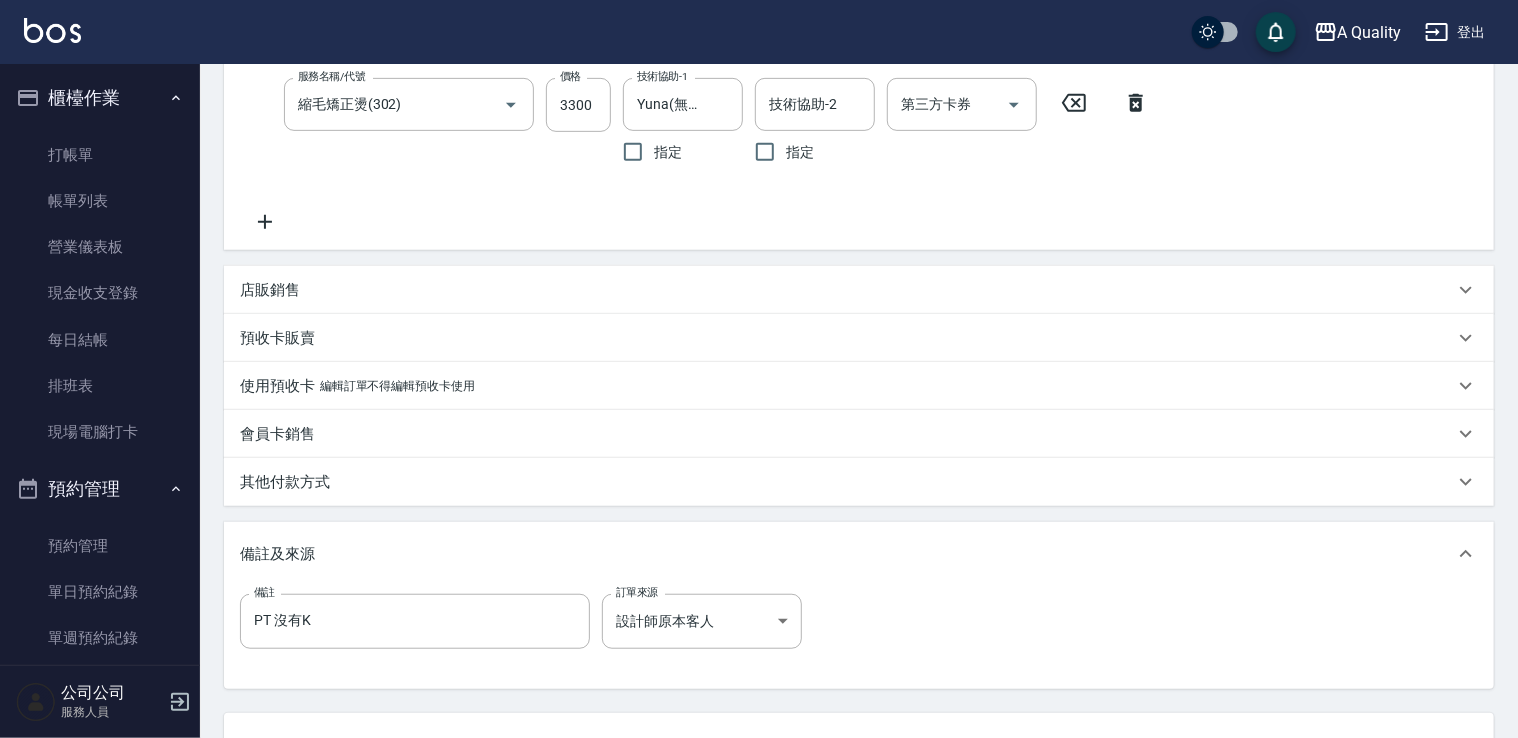 drag, startPoint x: 292, startPoint y: 474, endPoint x: 307, endPoint y: 490, distance: 21.931713 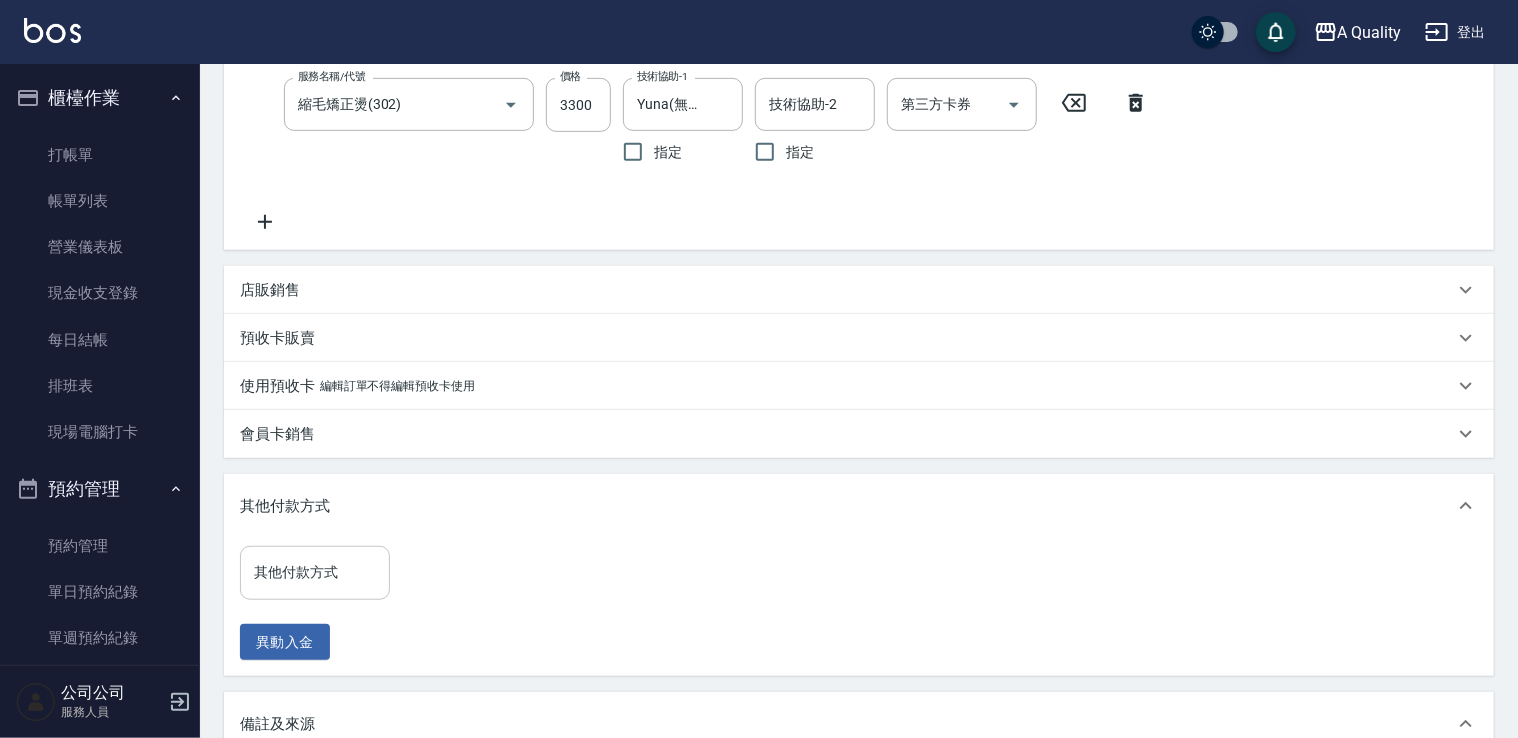 click on "其他付款方式" at bounding box center [315, 572] 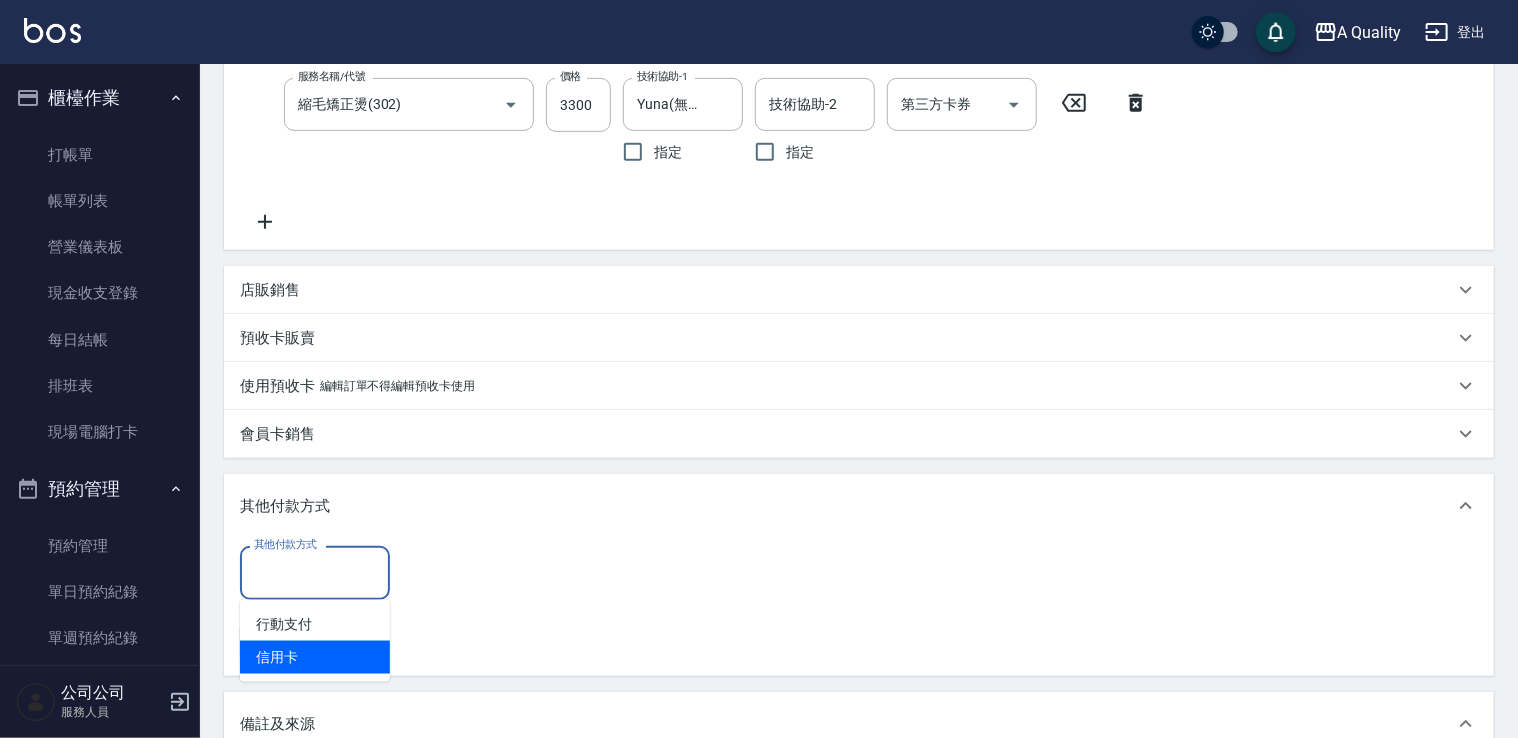click on "信用卡" at bounding box center (315, 657) 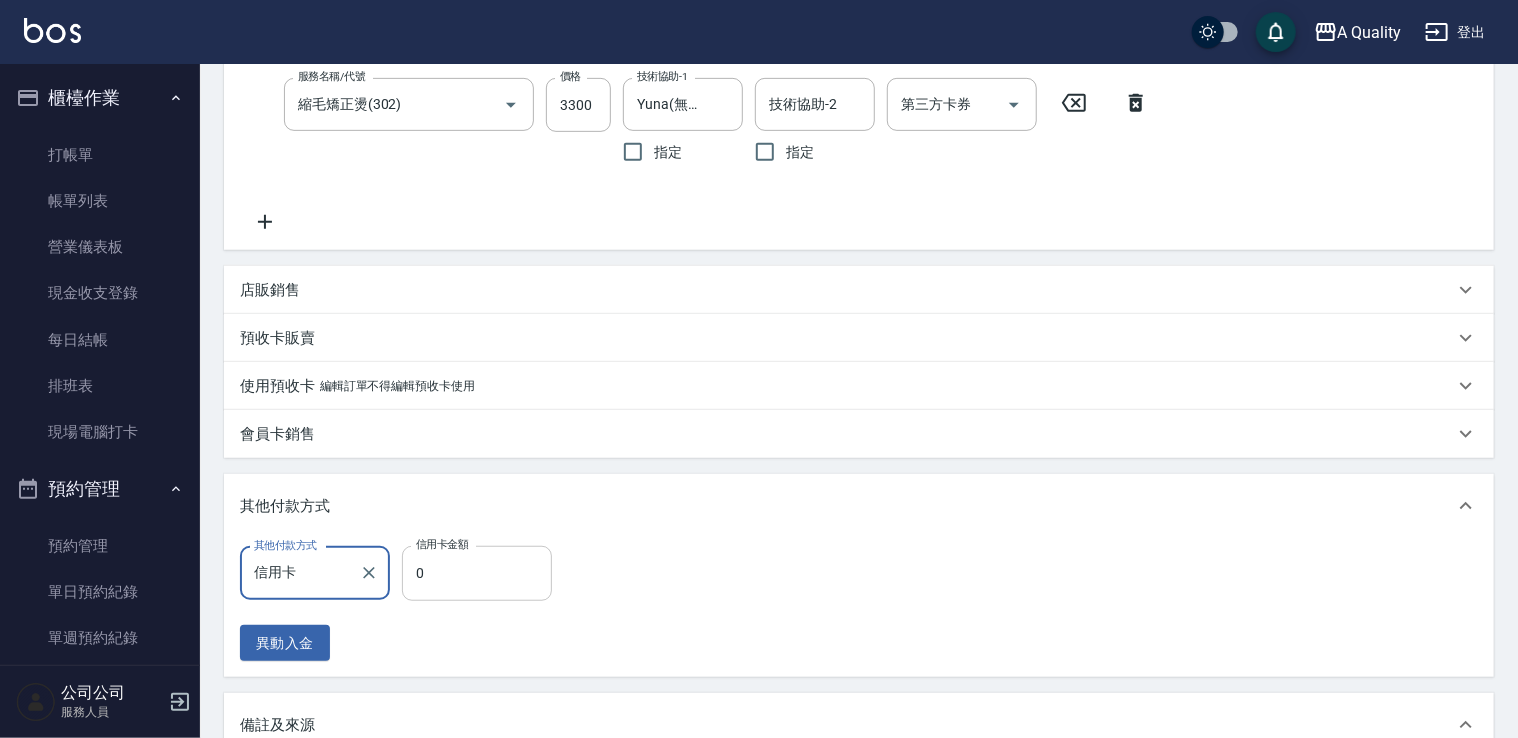 click on "0" at bounding box center [477, 573] 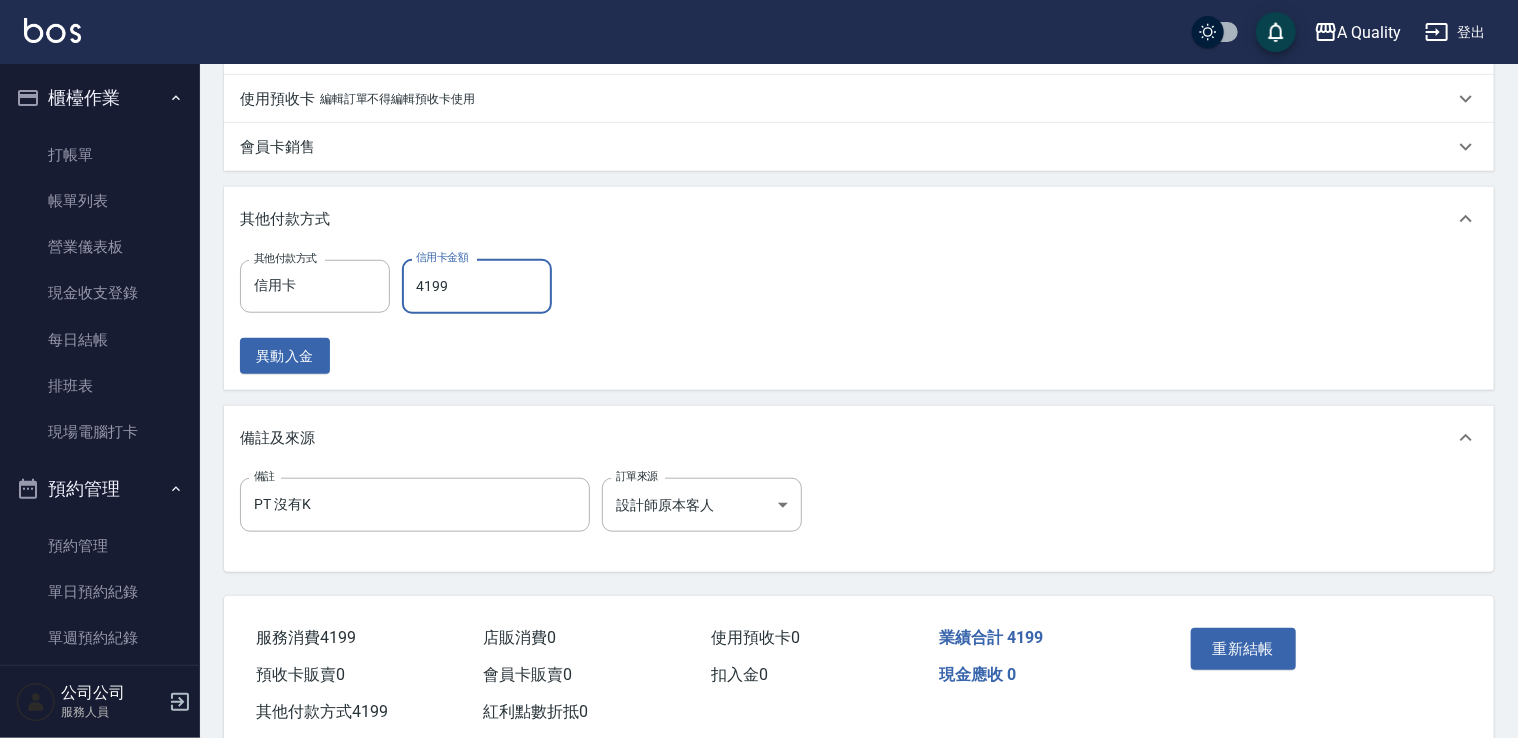 scroll, scrollTop: 775, scrollLeft: 0, axis: vertical 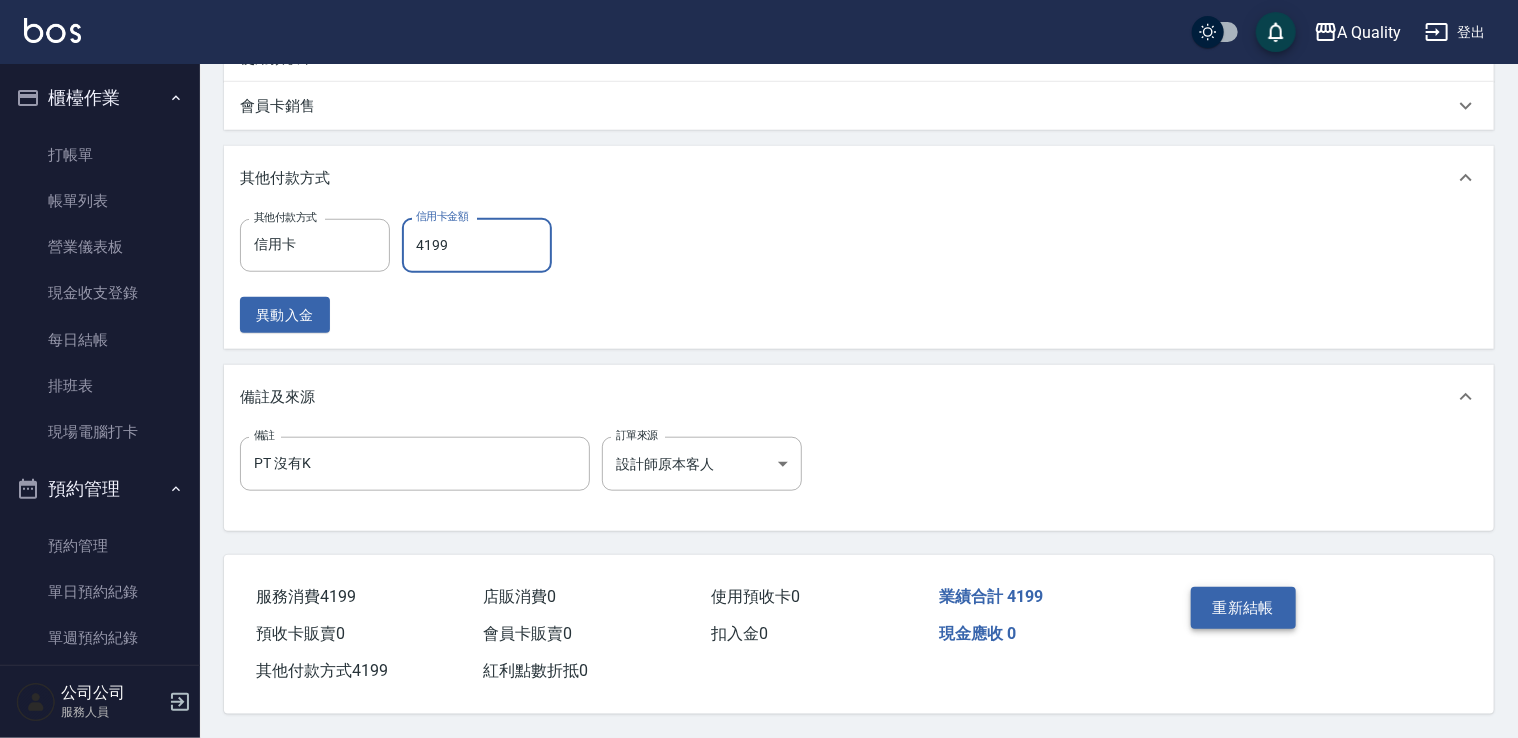 type on "4199" 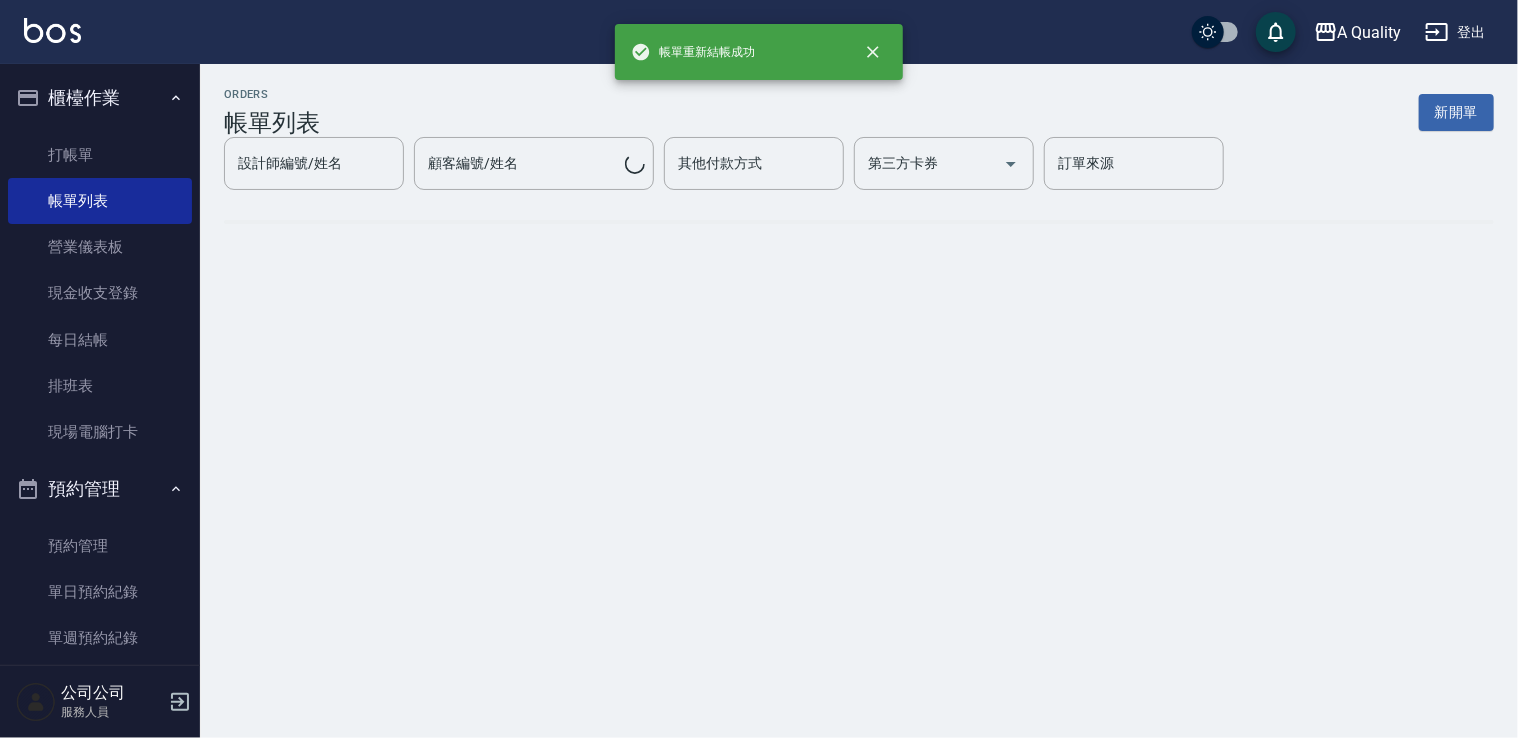 scroll, scrollTop: 0, scrollLeft: 0, axis: both 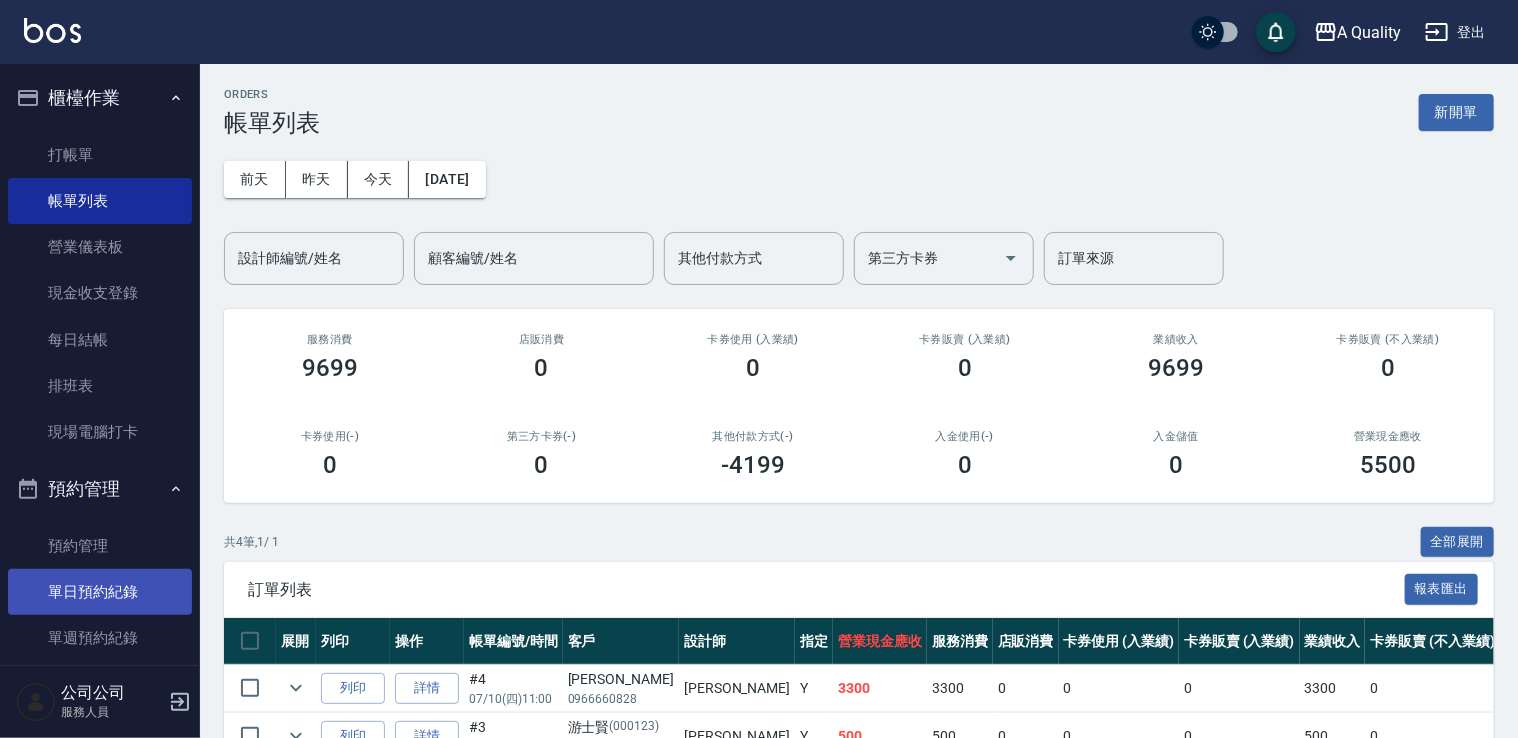click on "單日預約紀錄" at bounding box center (100, 592) 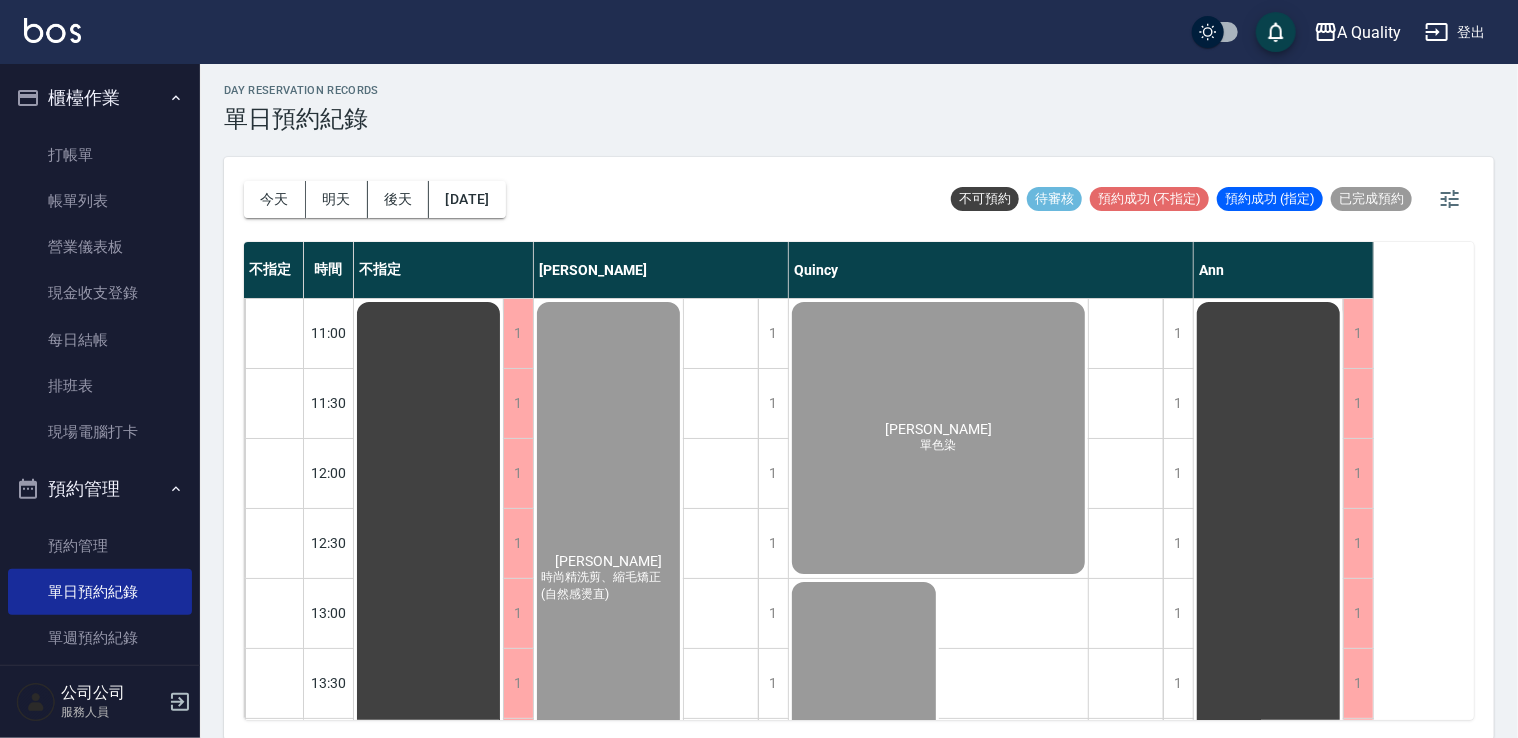 scroll, scrollTop: 5, scrollLeft: 0, axis: vertical 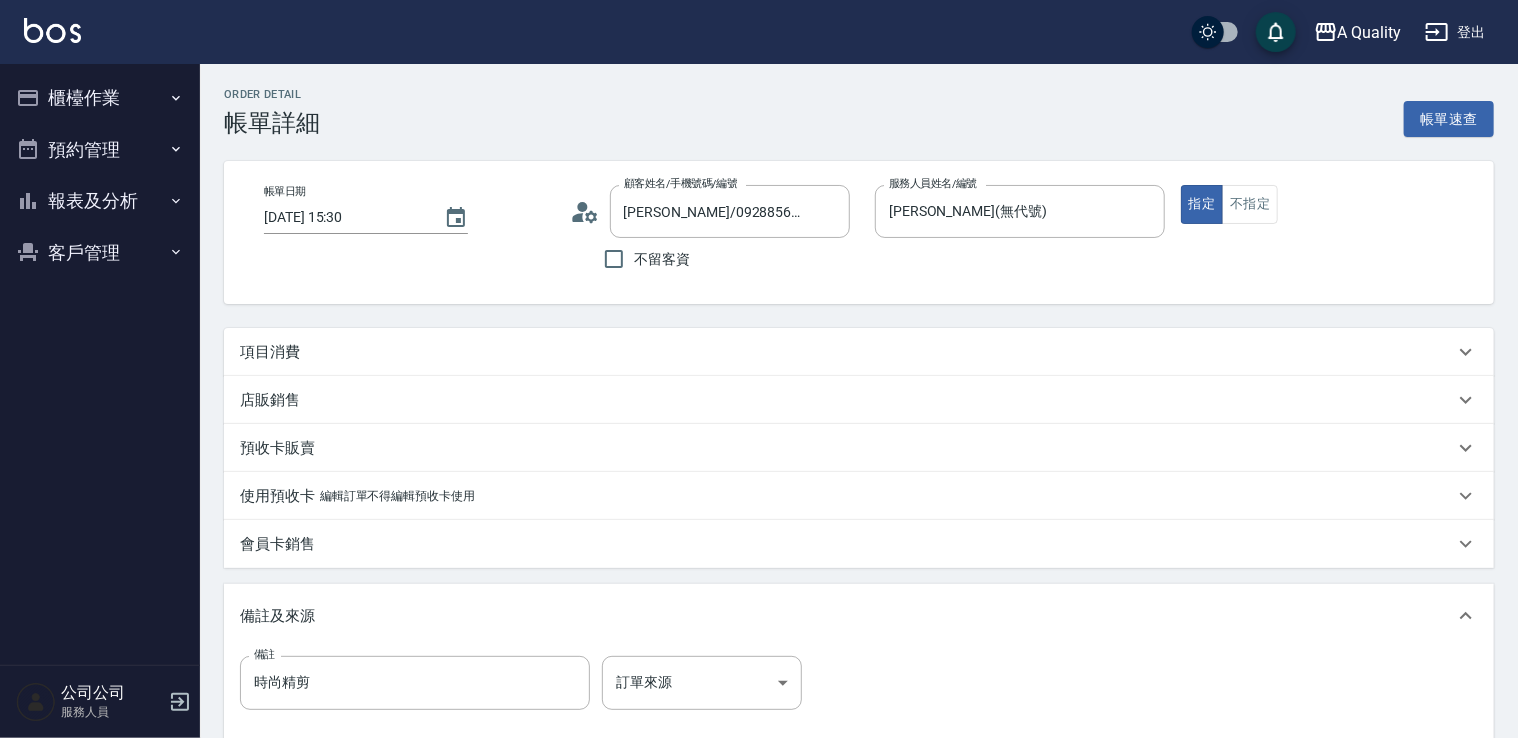 click on "項目消費" at bounding box center (847, 352) 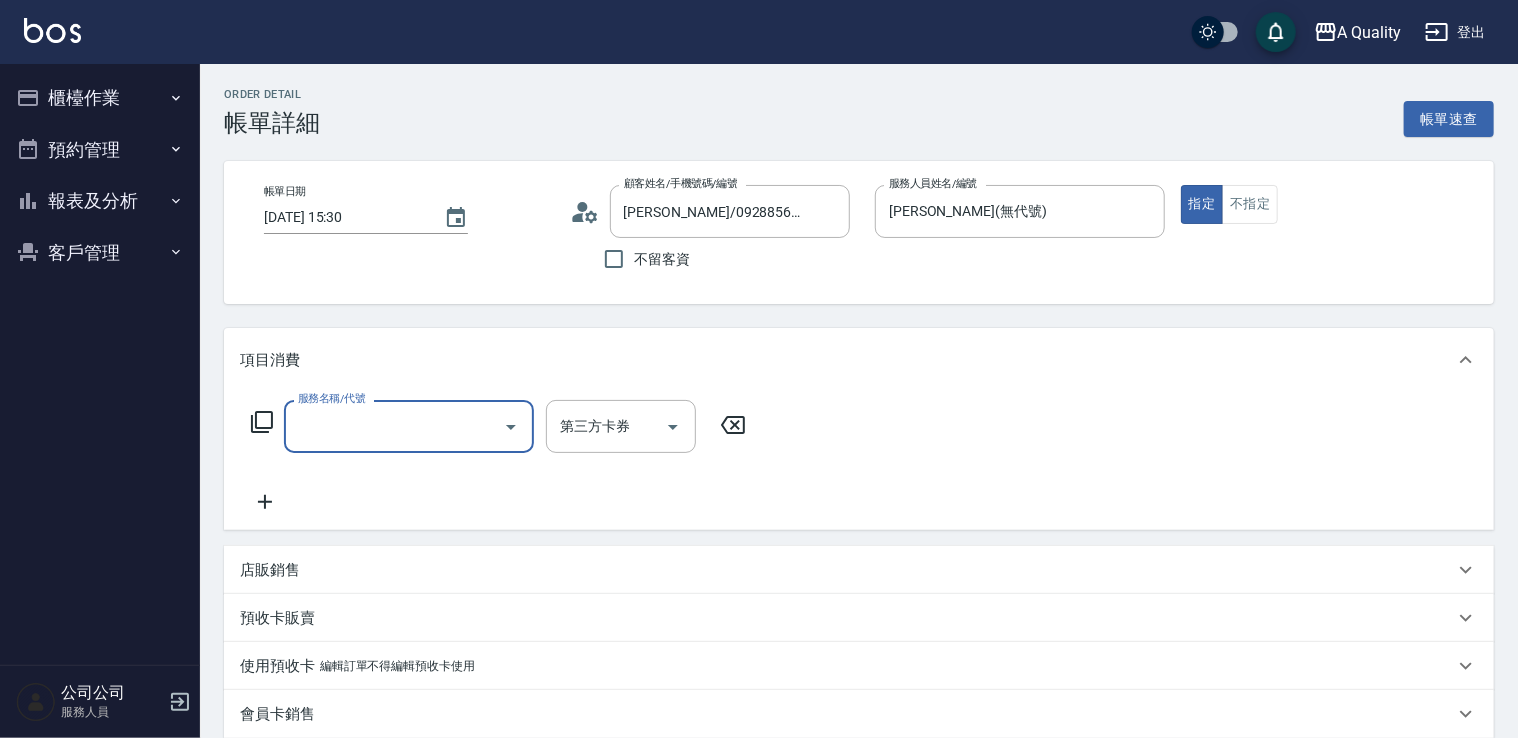 scroll, scrollTop: 0, scrollLeft: 0, axis: both 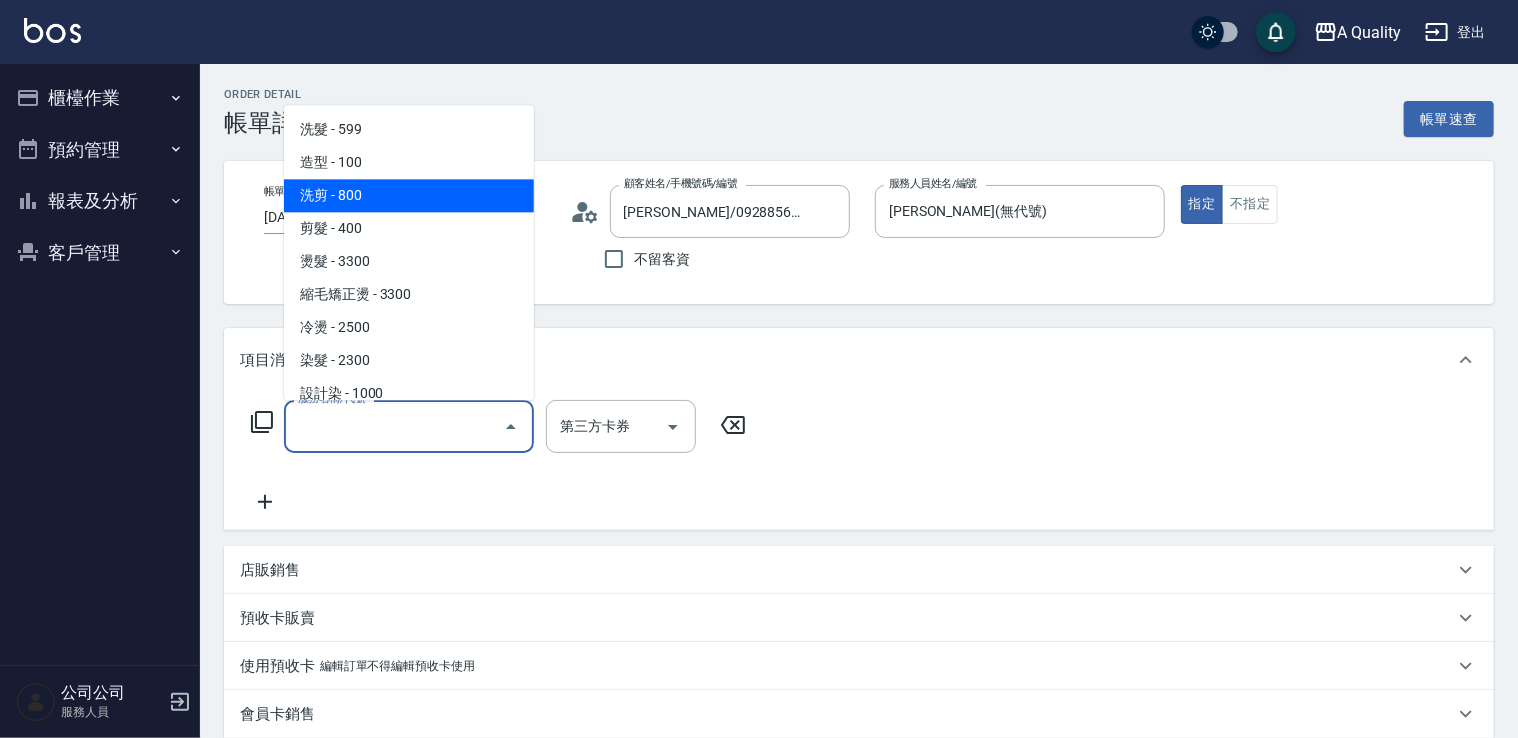 click on "洗剪 - 800" at bounding box center [409, 195] 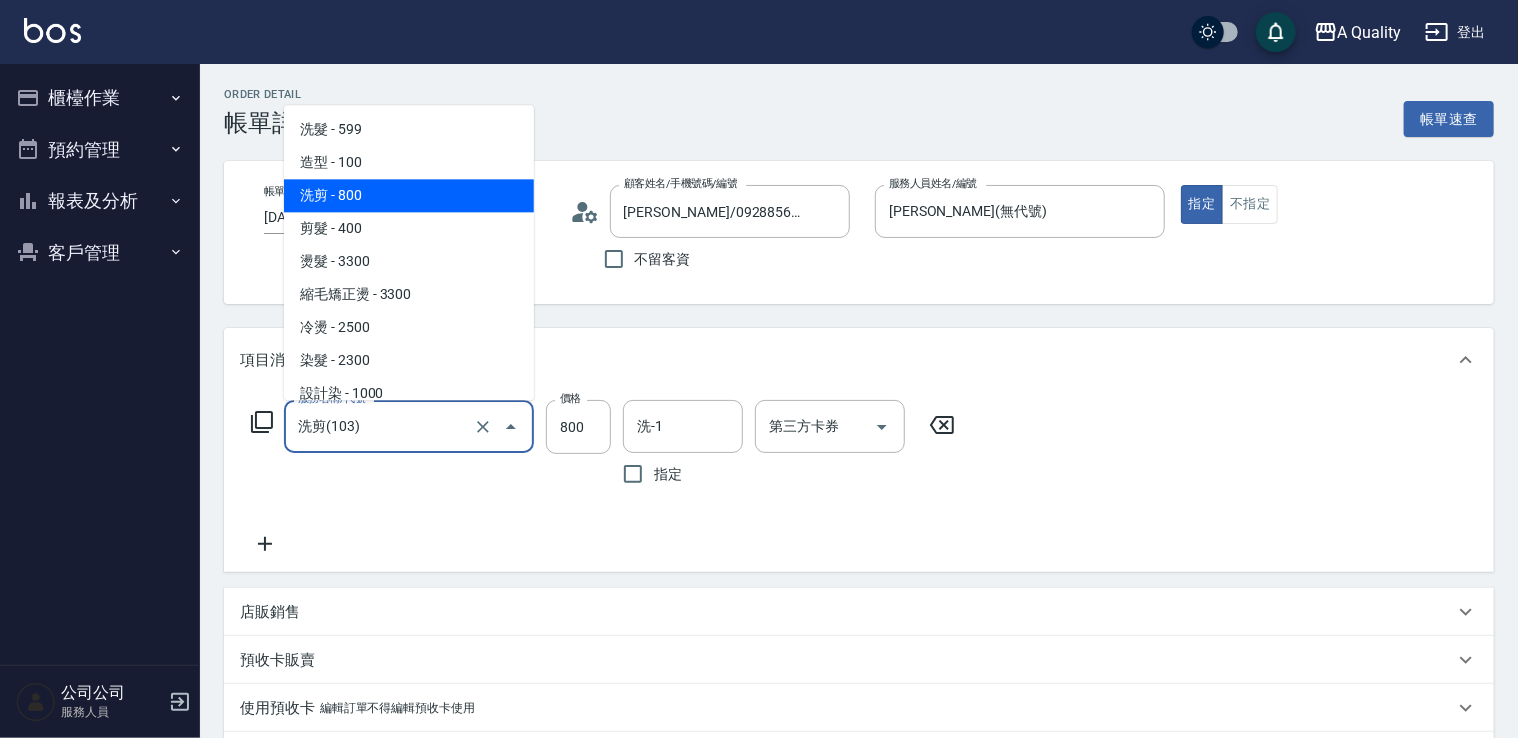 click on "洗剪(103)" at bounding box center [381, 426] 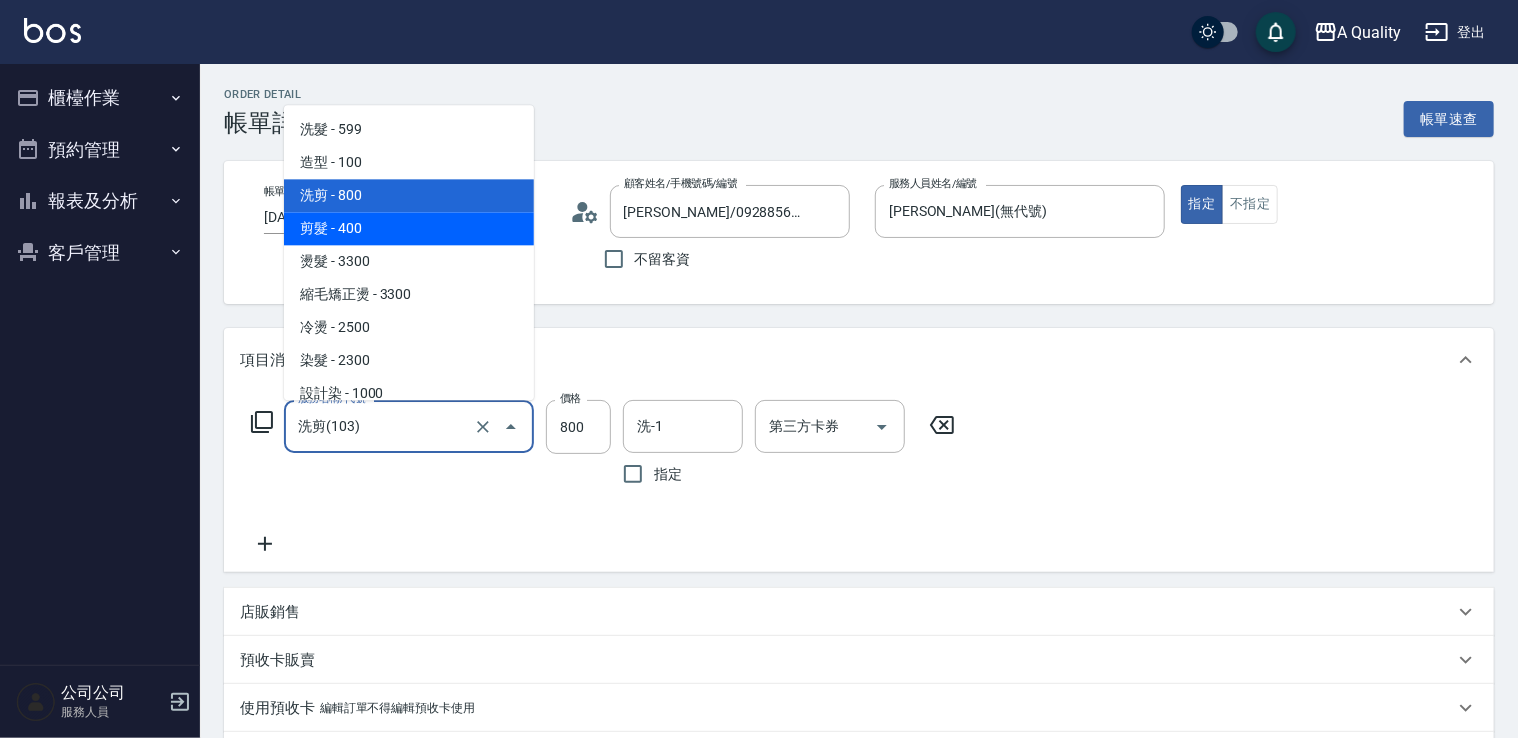 drag, startPoint x: 365, startPoint y: 229, endPoint x: 447, endPoint y: 280, distance: 96.56604 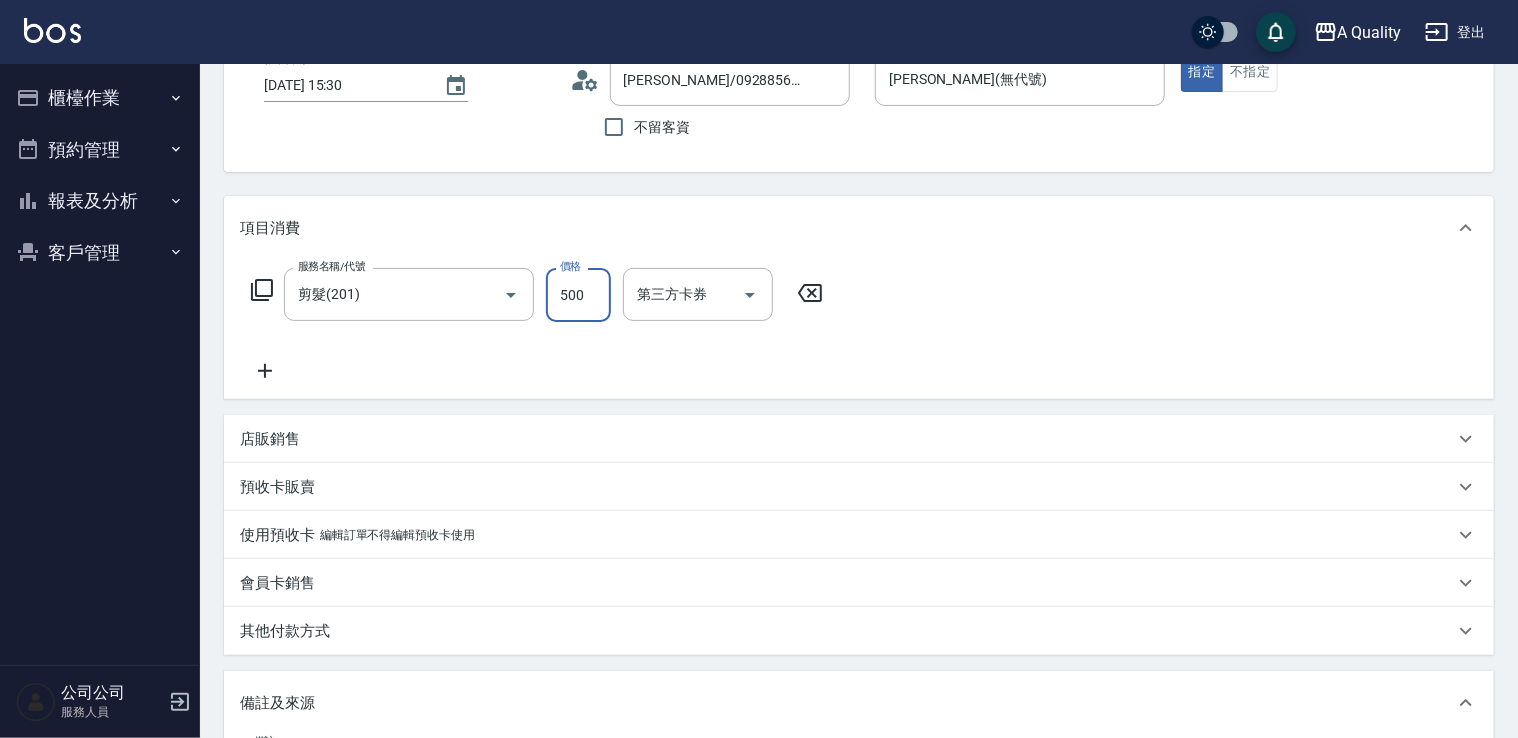 scroll, scrollTop: 400, scrollLeft: 0, axis: vertical 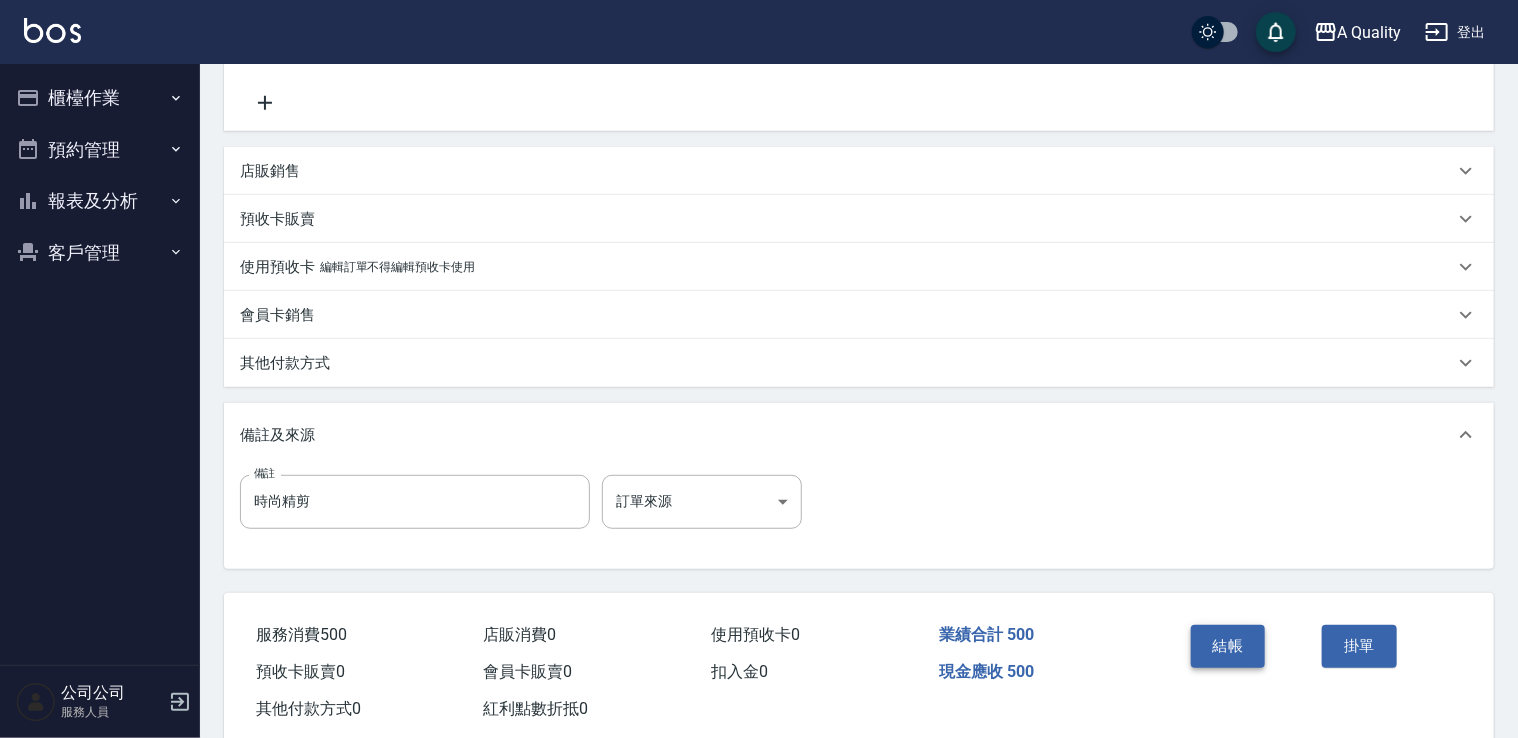 type on "500" 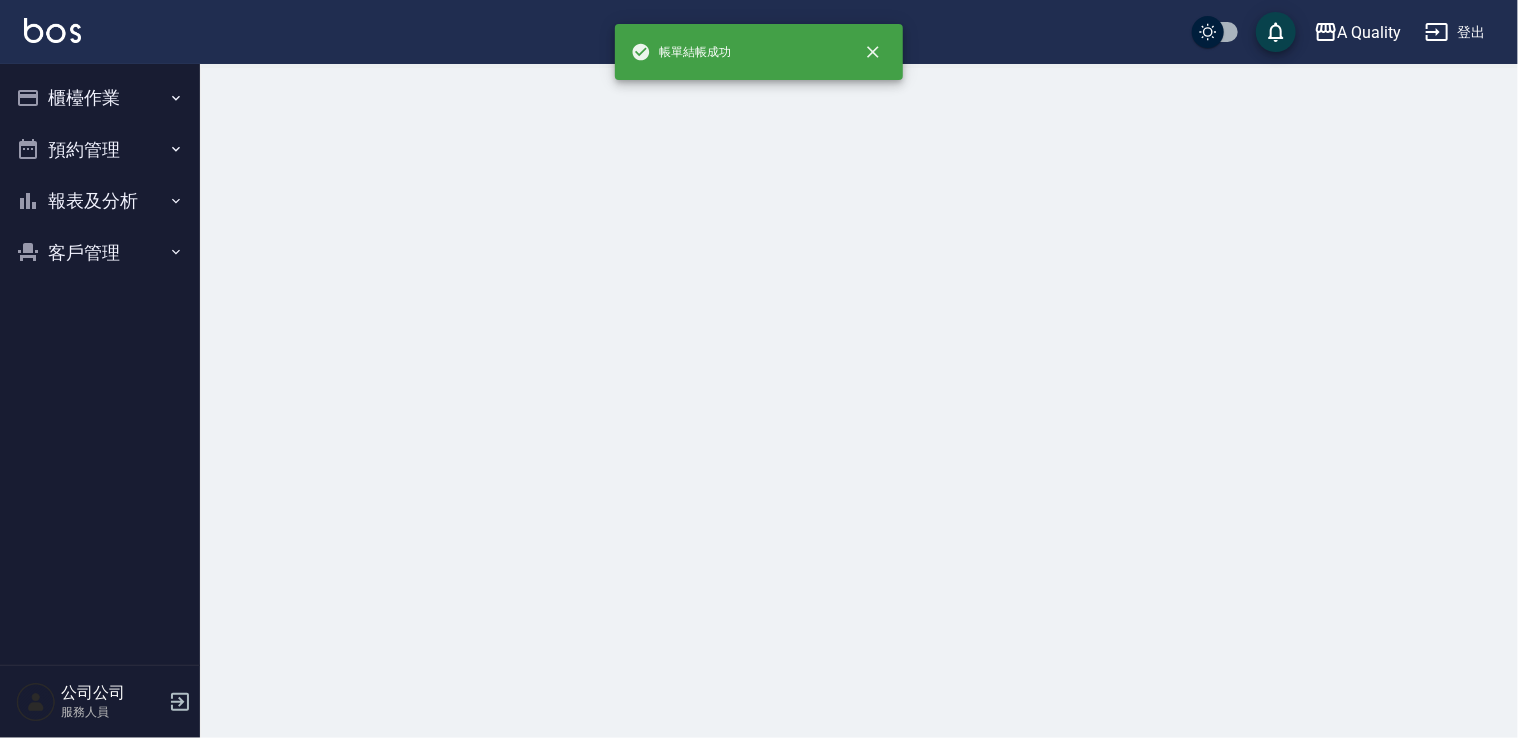scroll, scrollTop: 0, scrollLeft: 0, axis: both 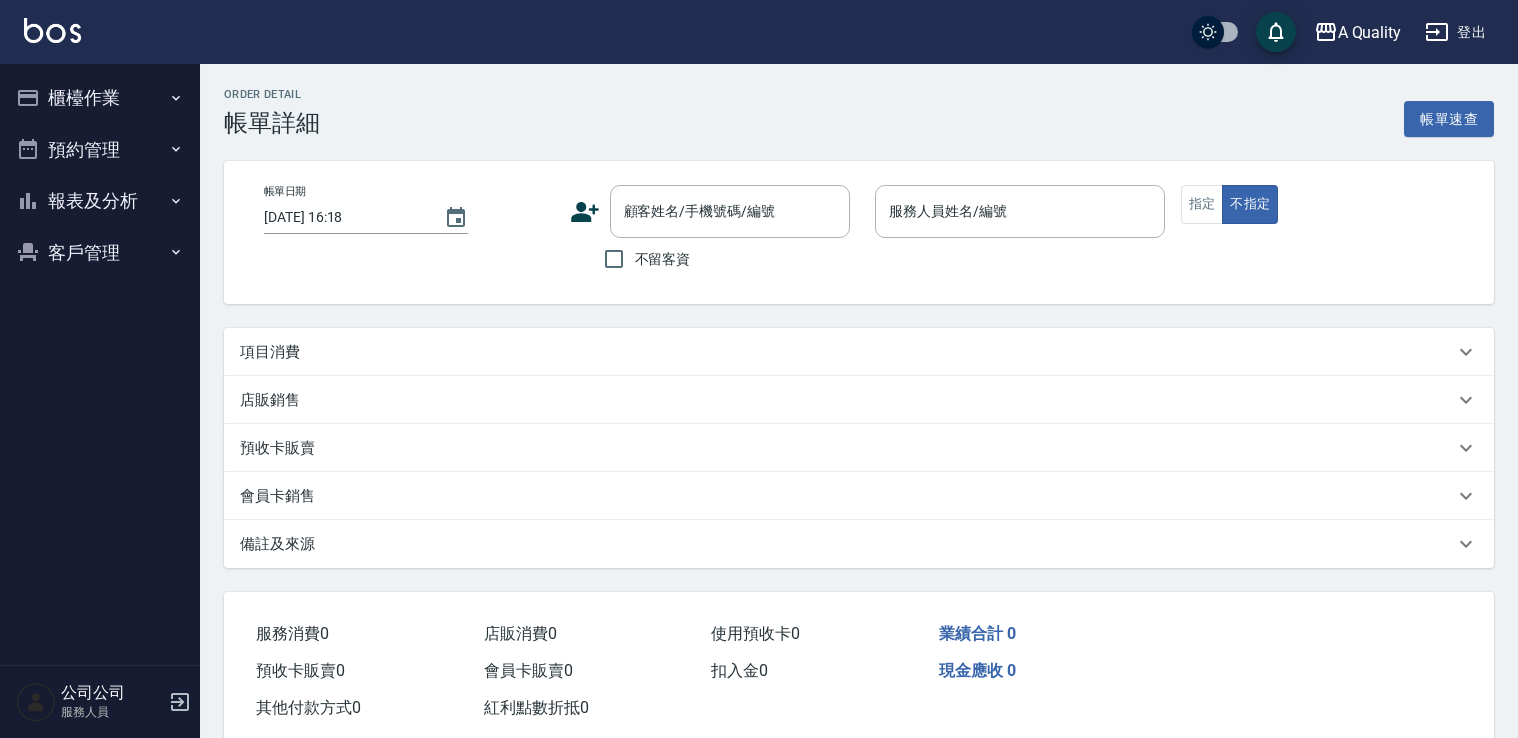type on "[DATE] 11:00" 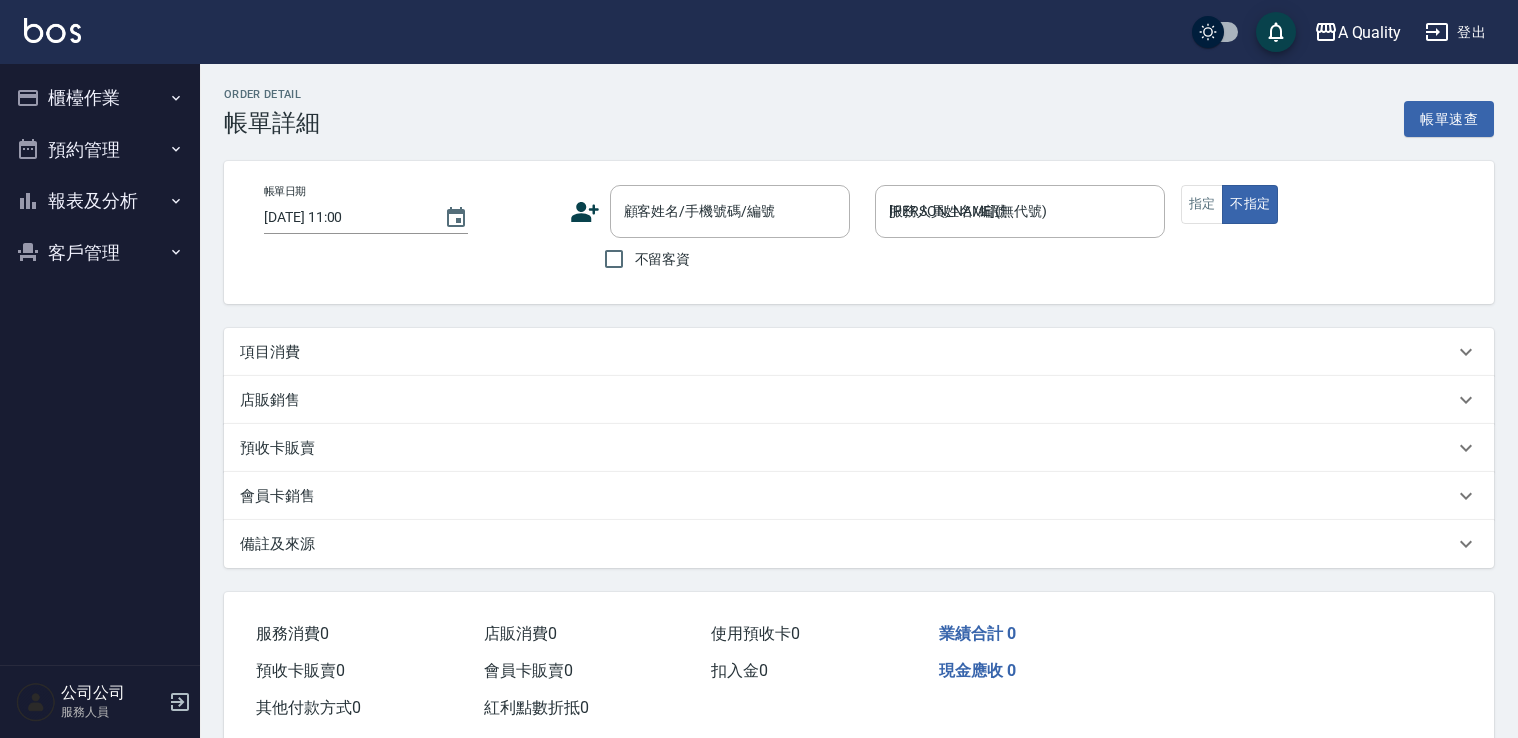 scroll, scrollTop: 0, scrollLeft: 0, axis: both 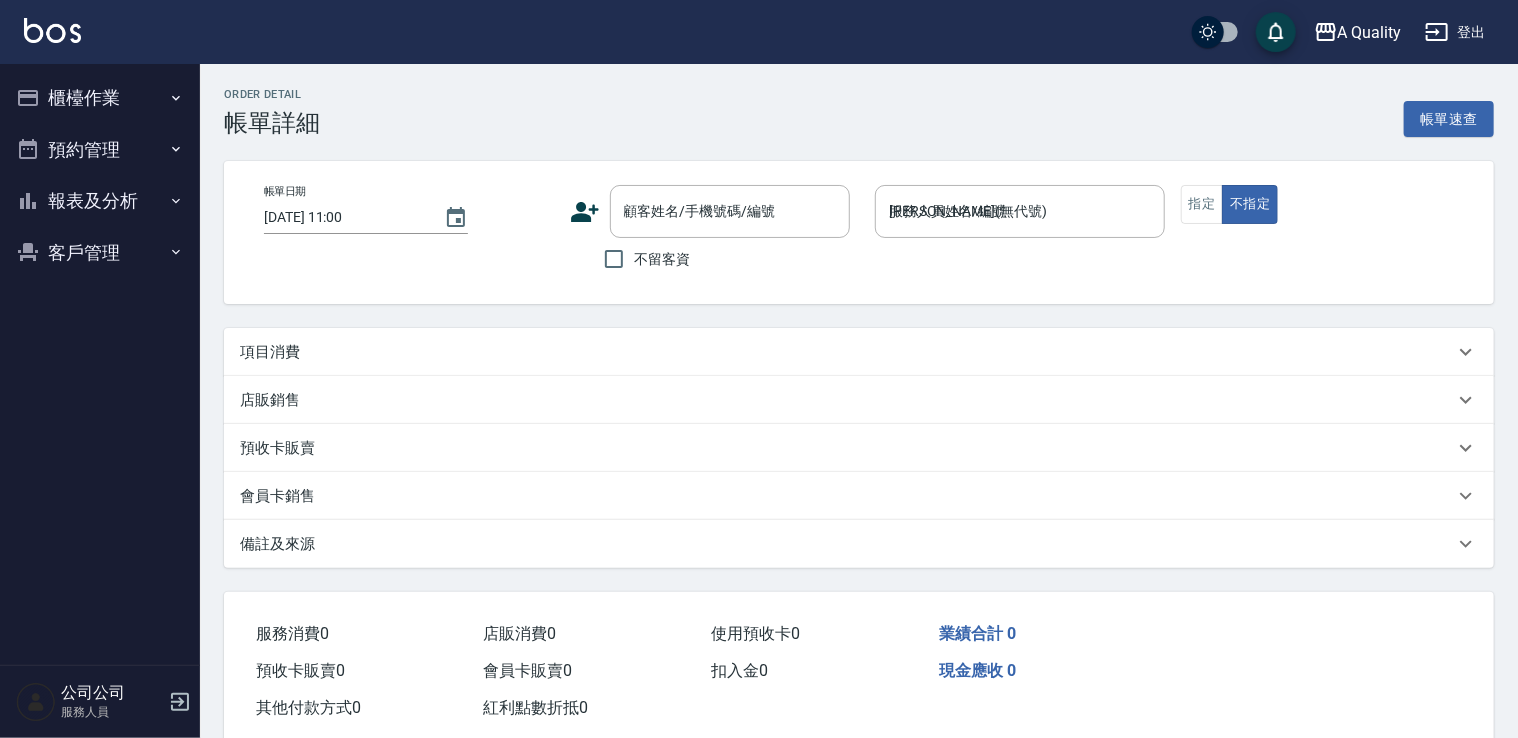 type on "[PERSON_NAME]/0966660828/" 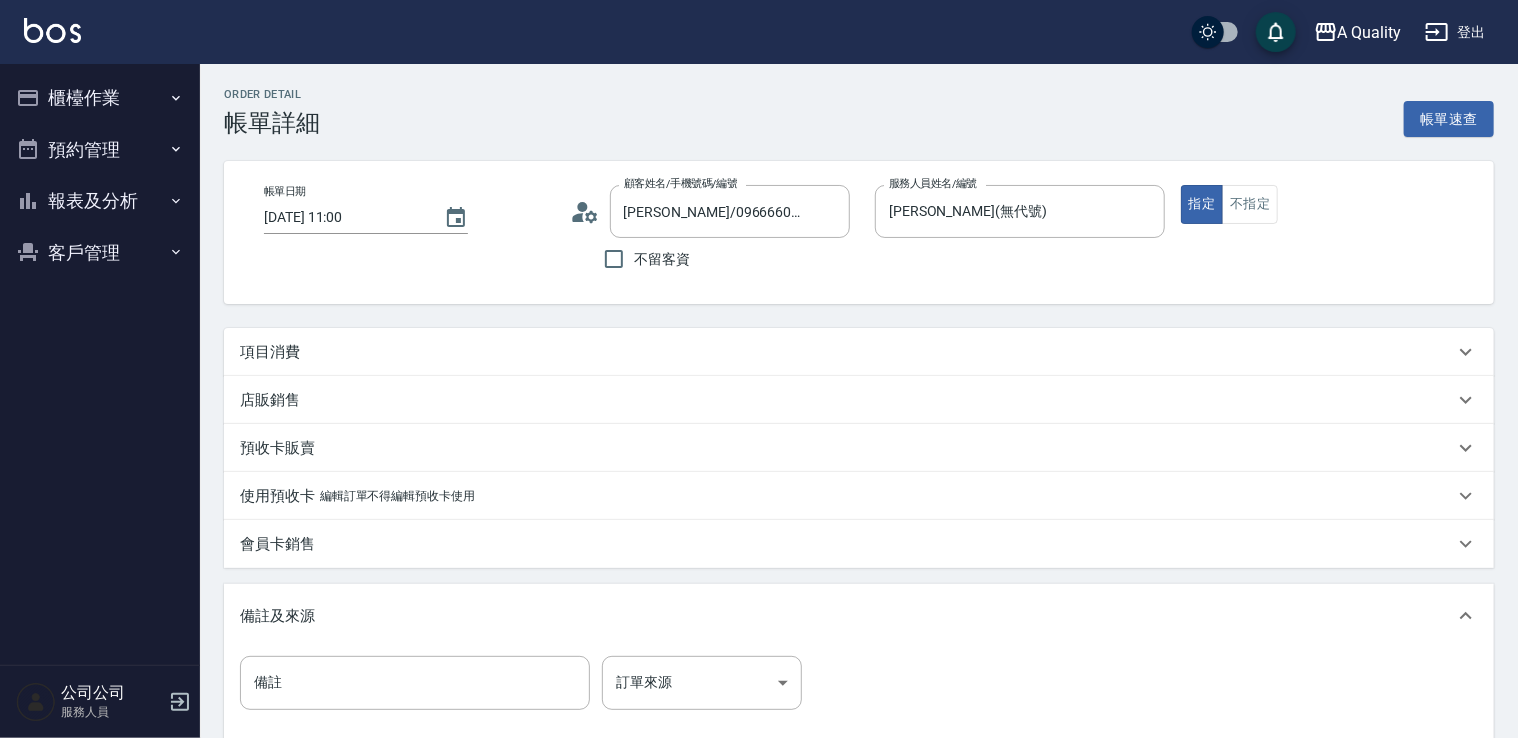 drag, startPoint x: 364, startPoint y: 358, endPoint x: 373, endPoint y: 368, distance: 13.453624 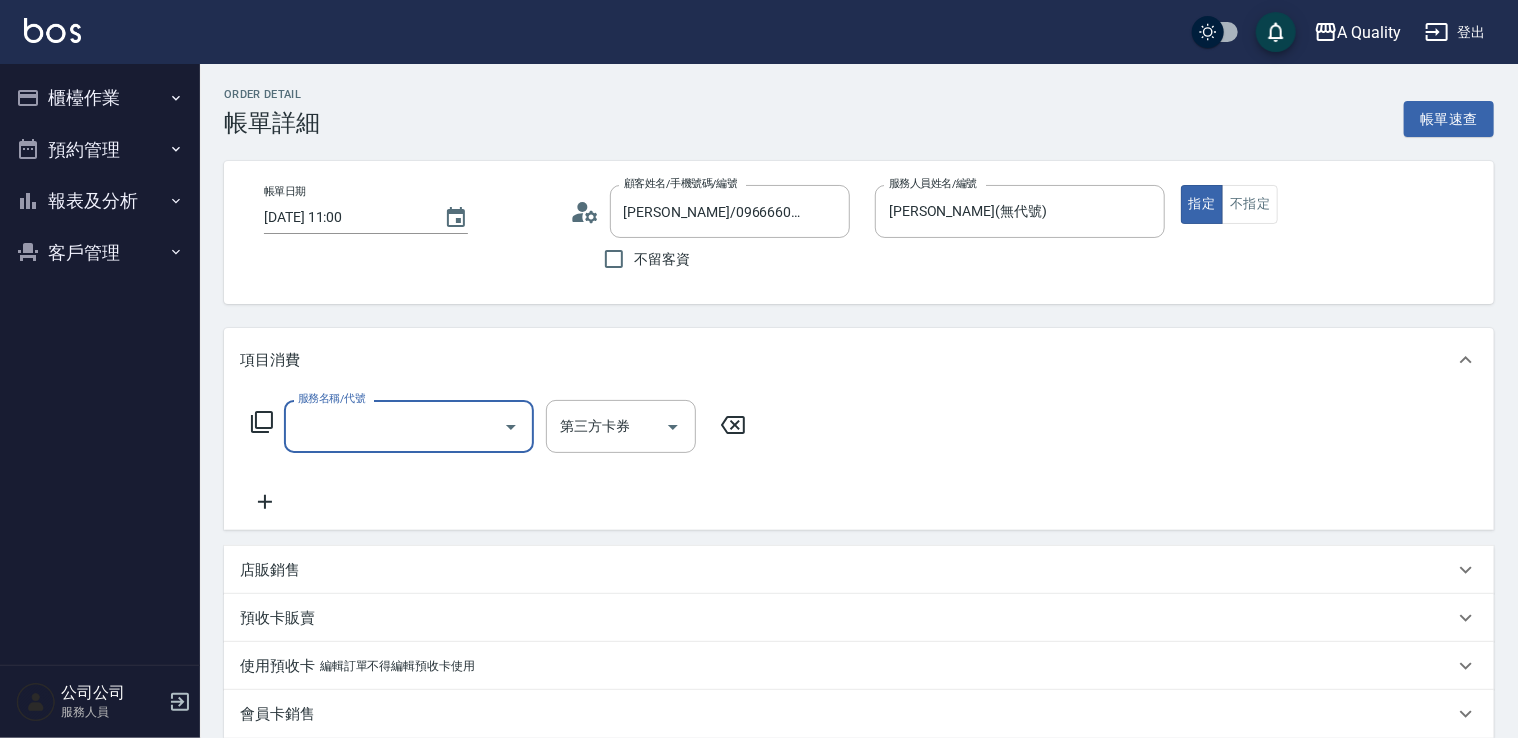 scroll, scrollTop: 0, scrollLeft: 0, axis: both 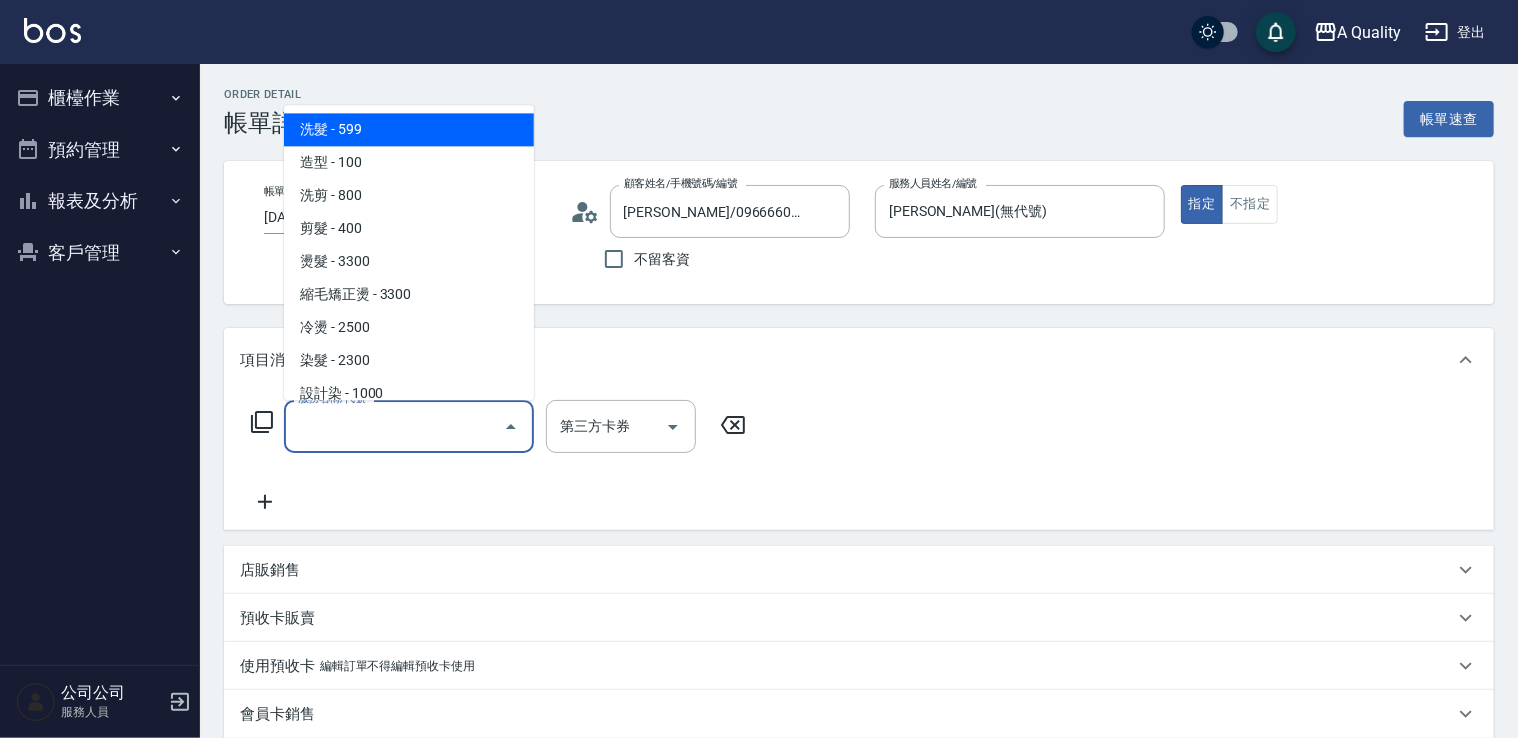 drag, startPoint x: 371, startPoint y: 422, endPoint x: 352, endPoint y: 258, distance: 165.09694 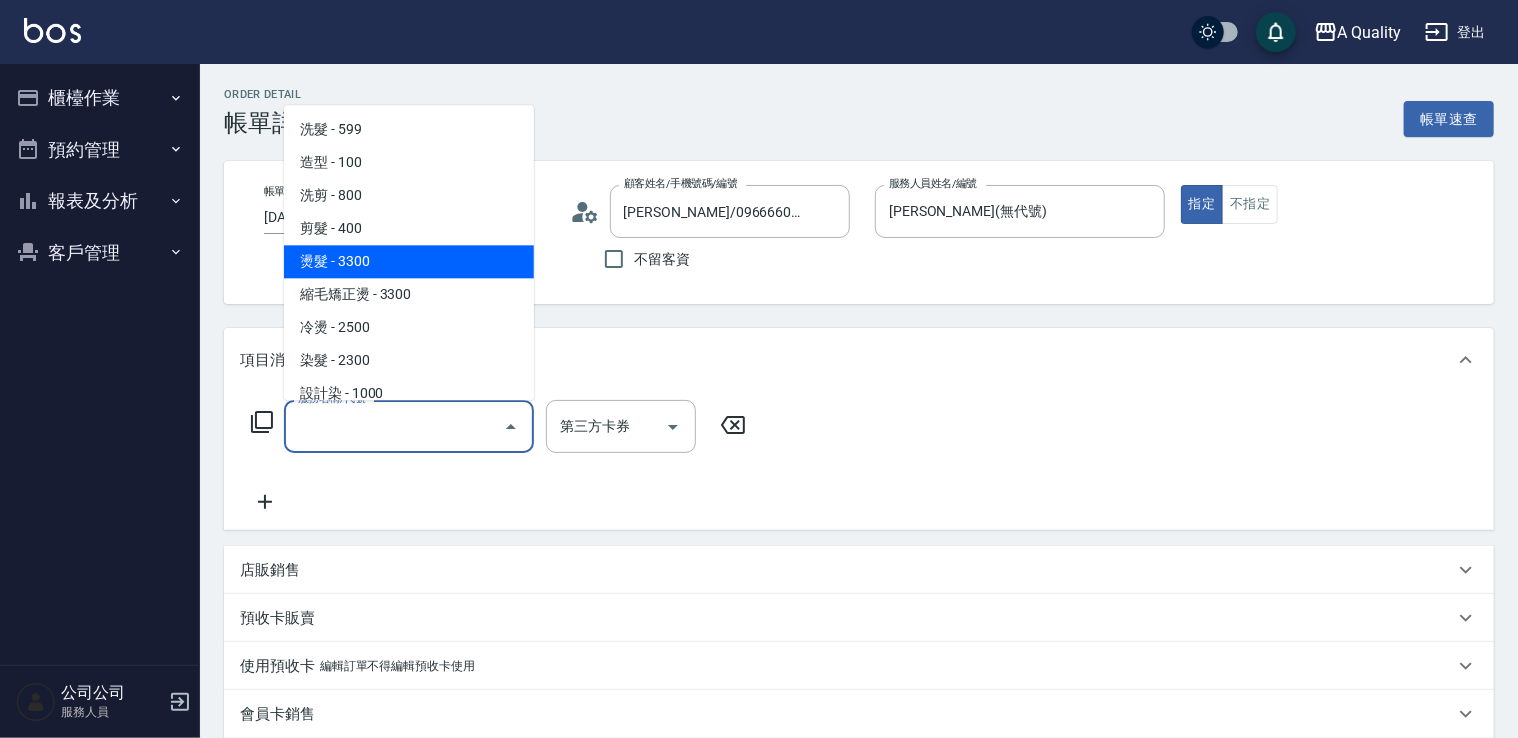 drag, startPoint x: 364, startPoint y: 270, endPoint x: 379, endPoint y: 274, distance: 15.524175 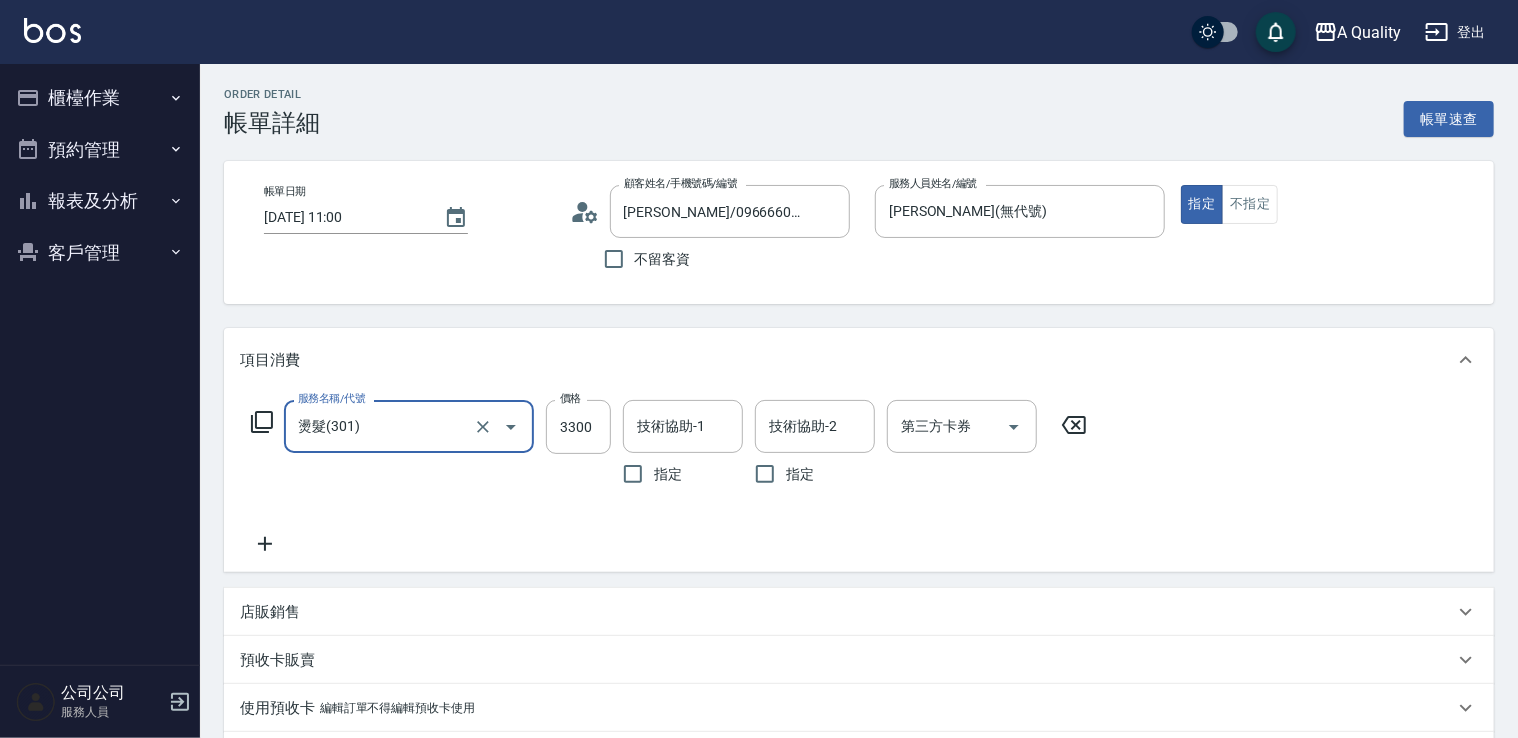drag, startPoint x: 427, startPoint y: 415, endPoint x: 415, endPoint y: 401, distance: 18.439089 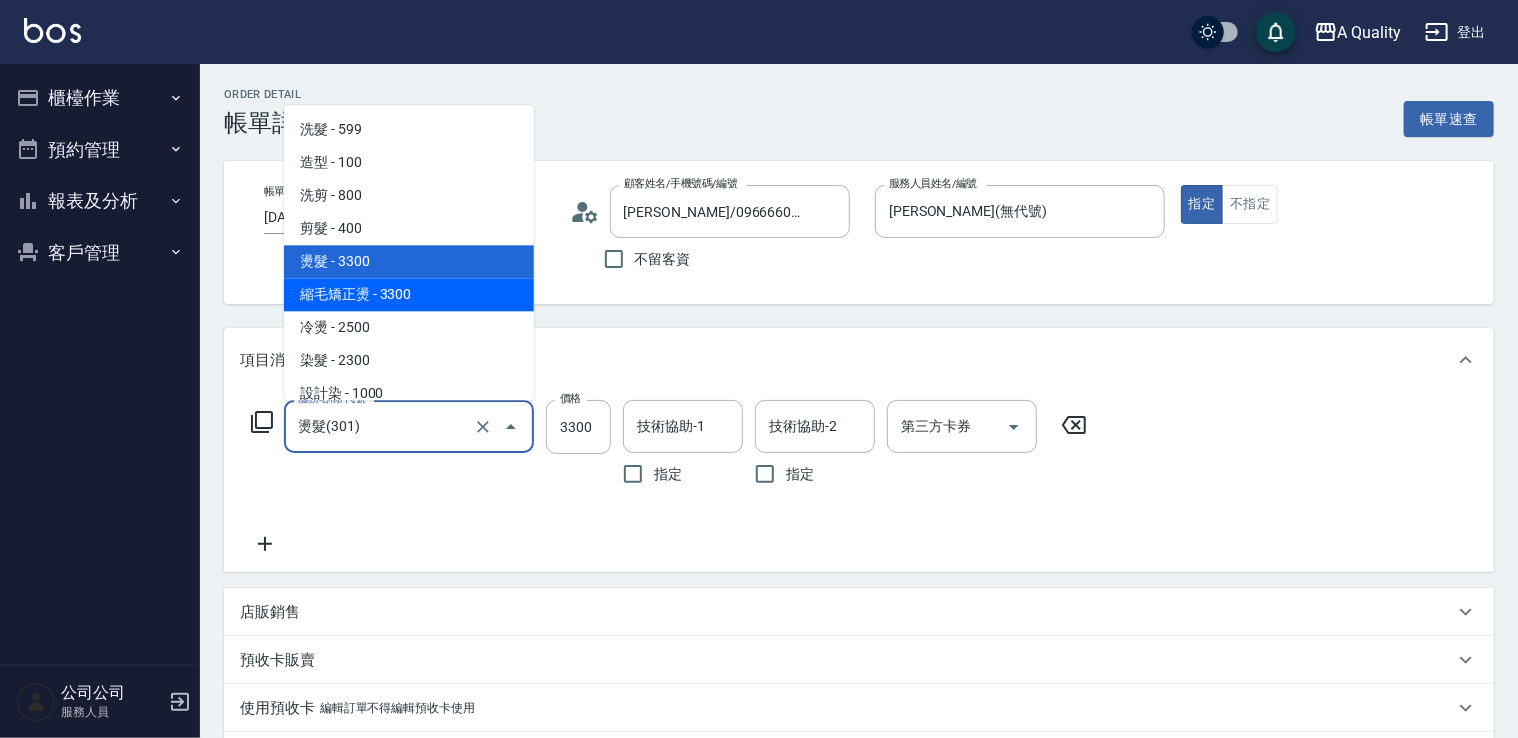 click on "縮毛矯正燙 - 3300" at bounding box center [409, 294] 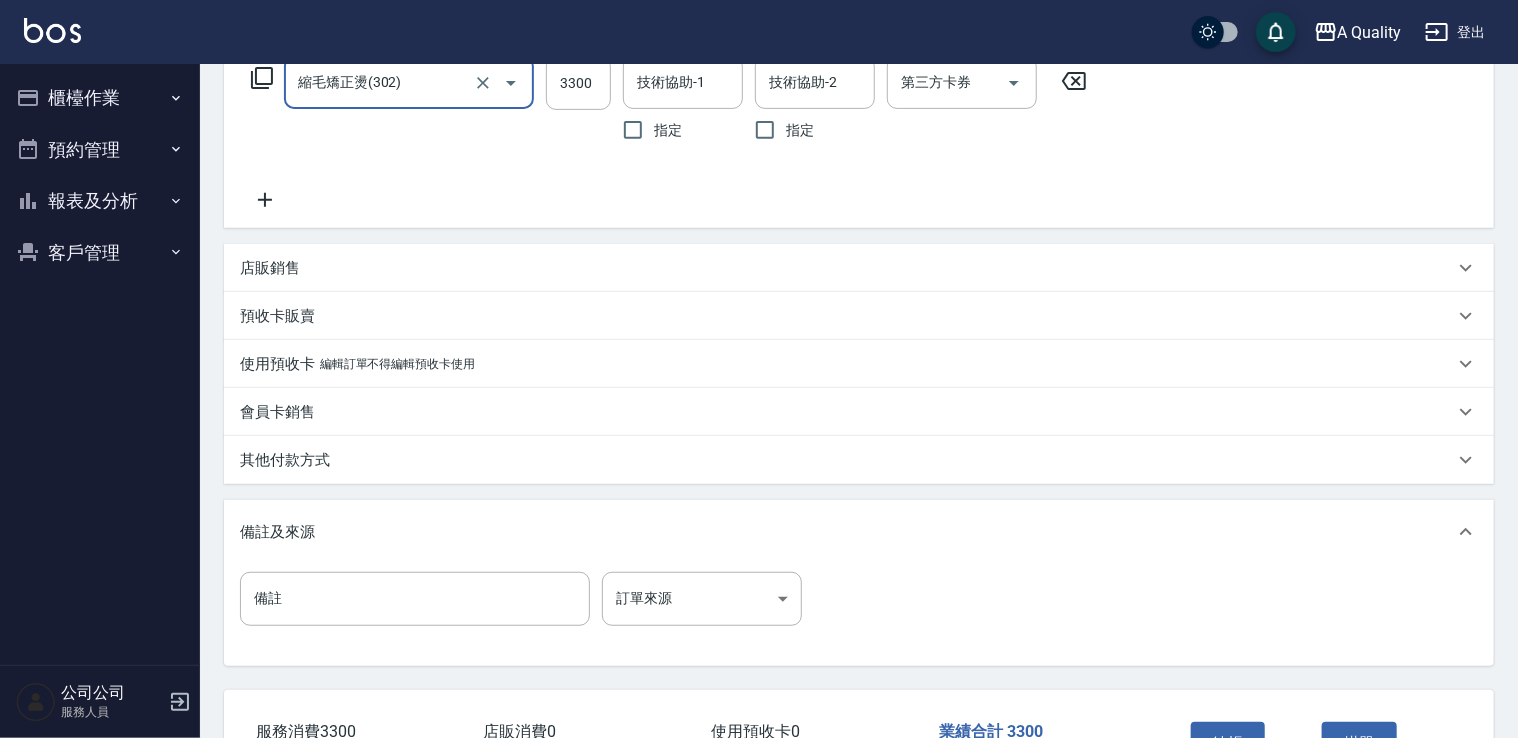 scroll, scrollTop: 485, scrollLeft: 0, axis: vertical 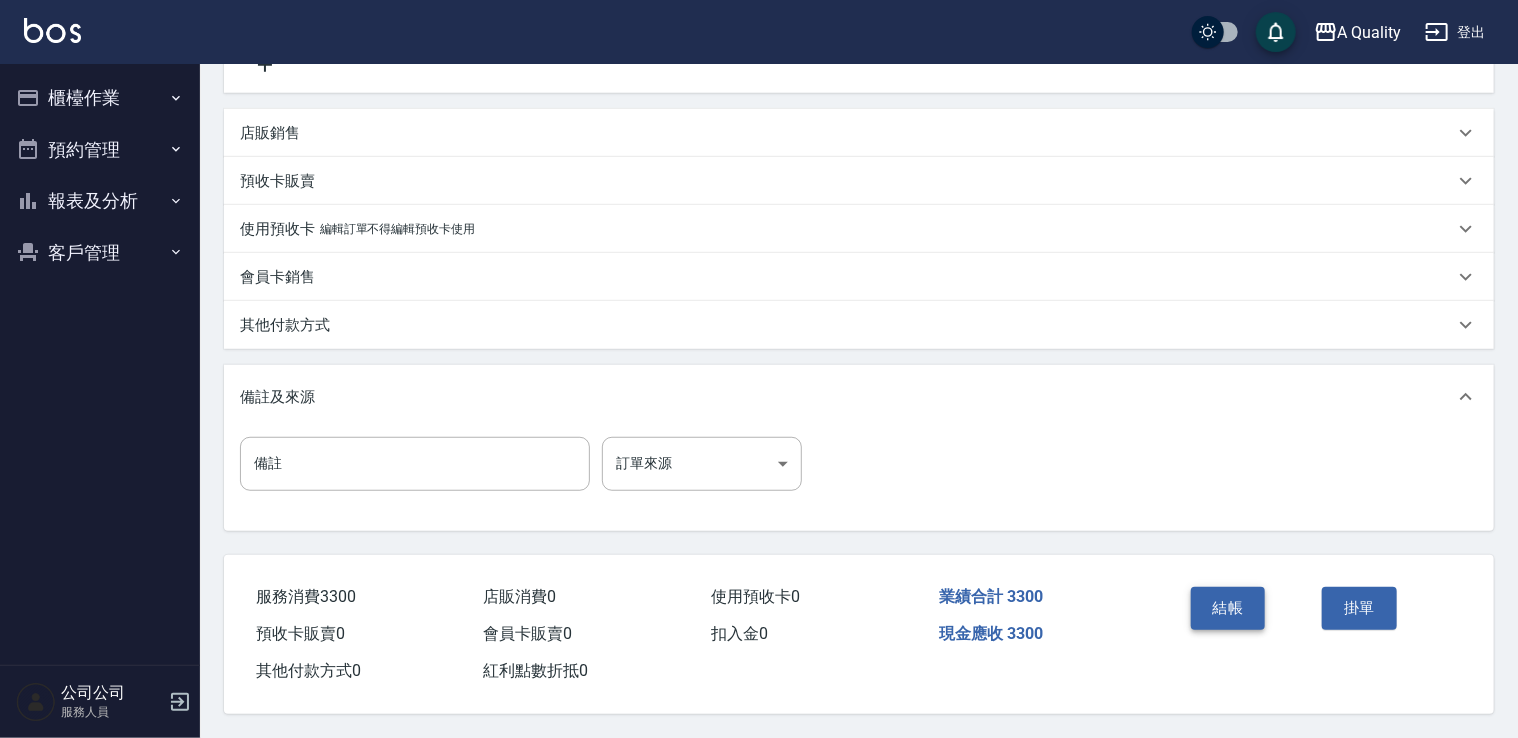 click on "結帳" at bounding box center [1228, 608] 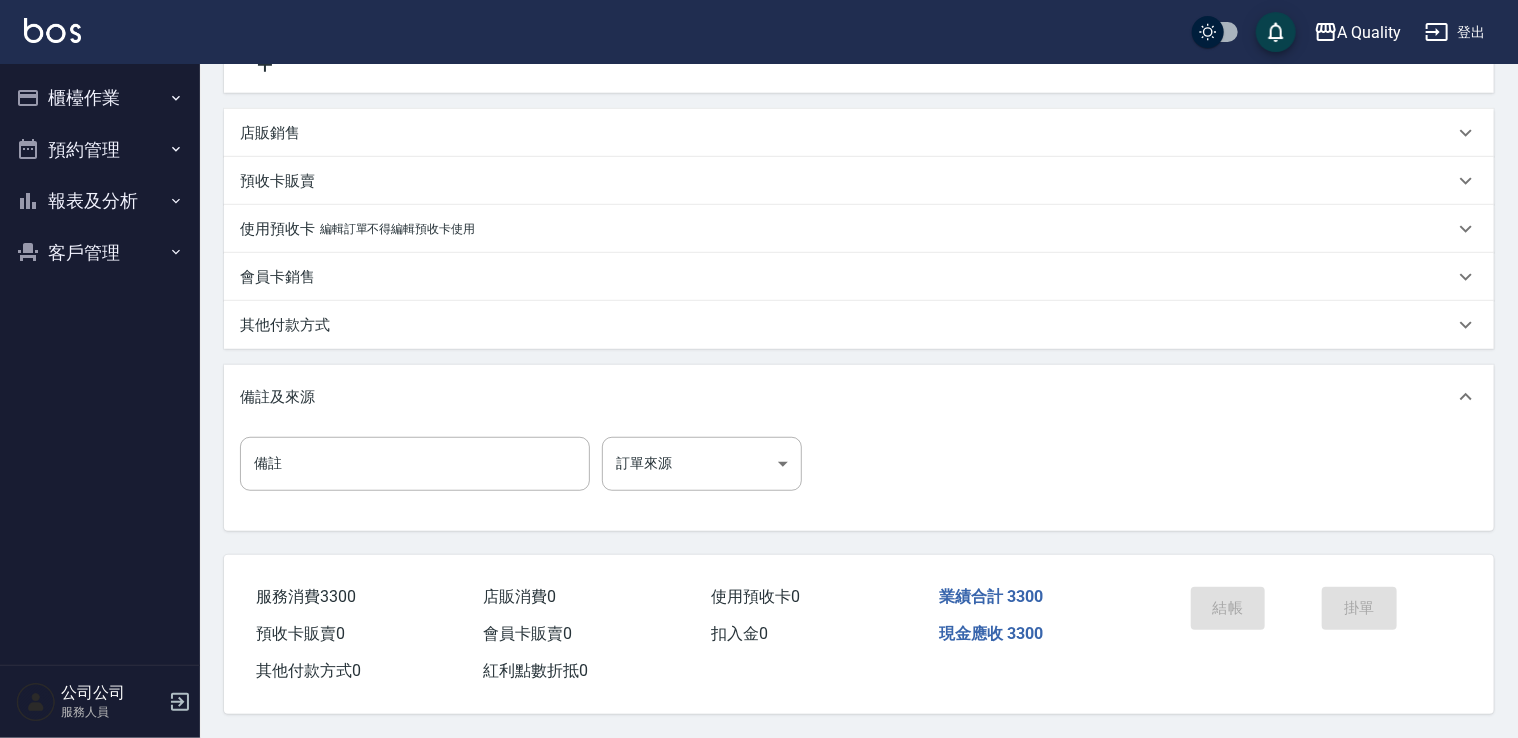 scroll, scrollTop: 0, scrollLeft: 0, axis: both 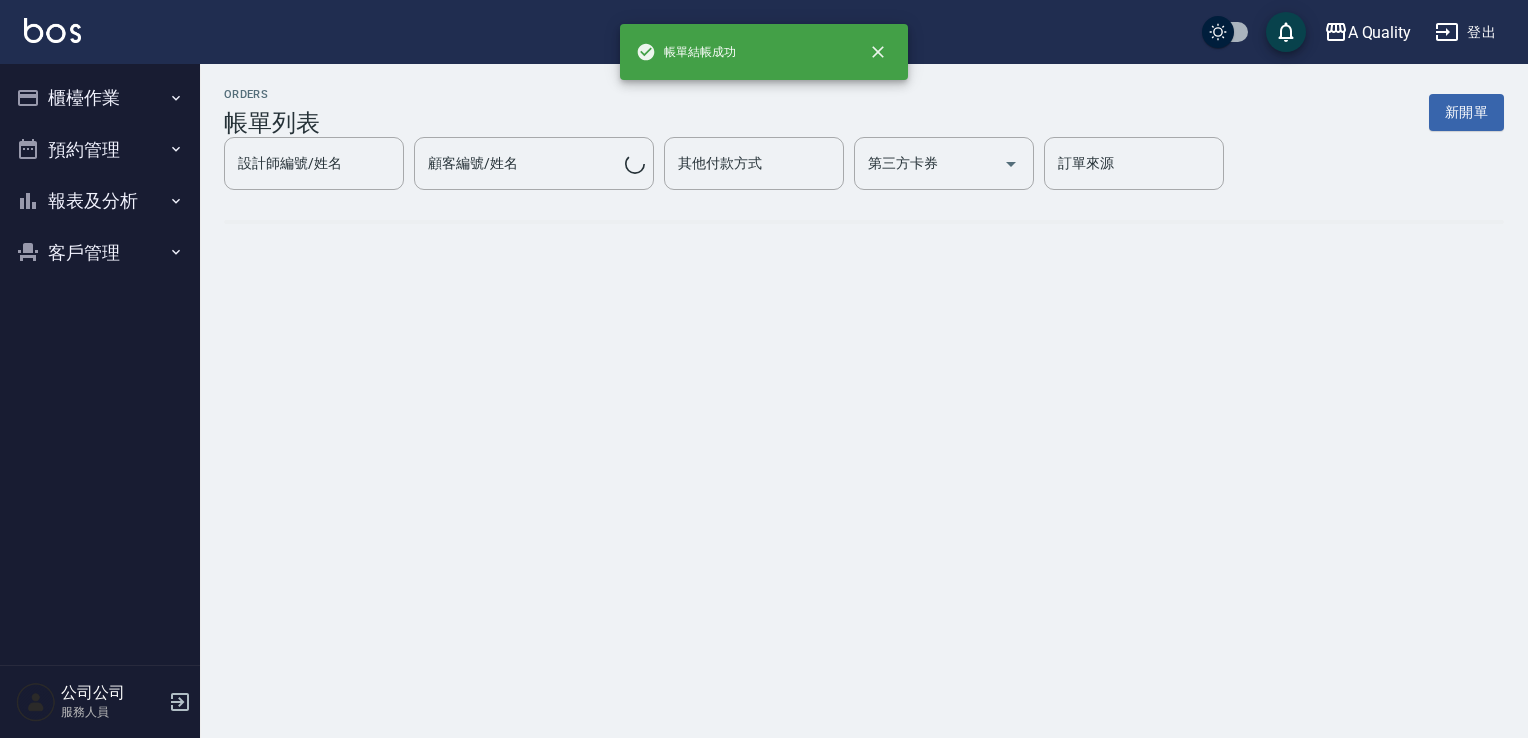 click on "預約管理" at bounding box center [100, 150] 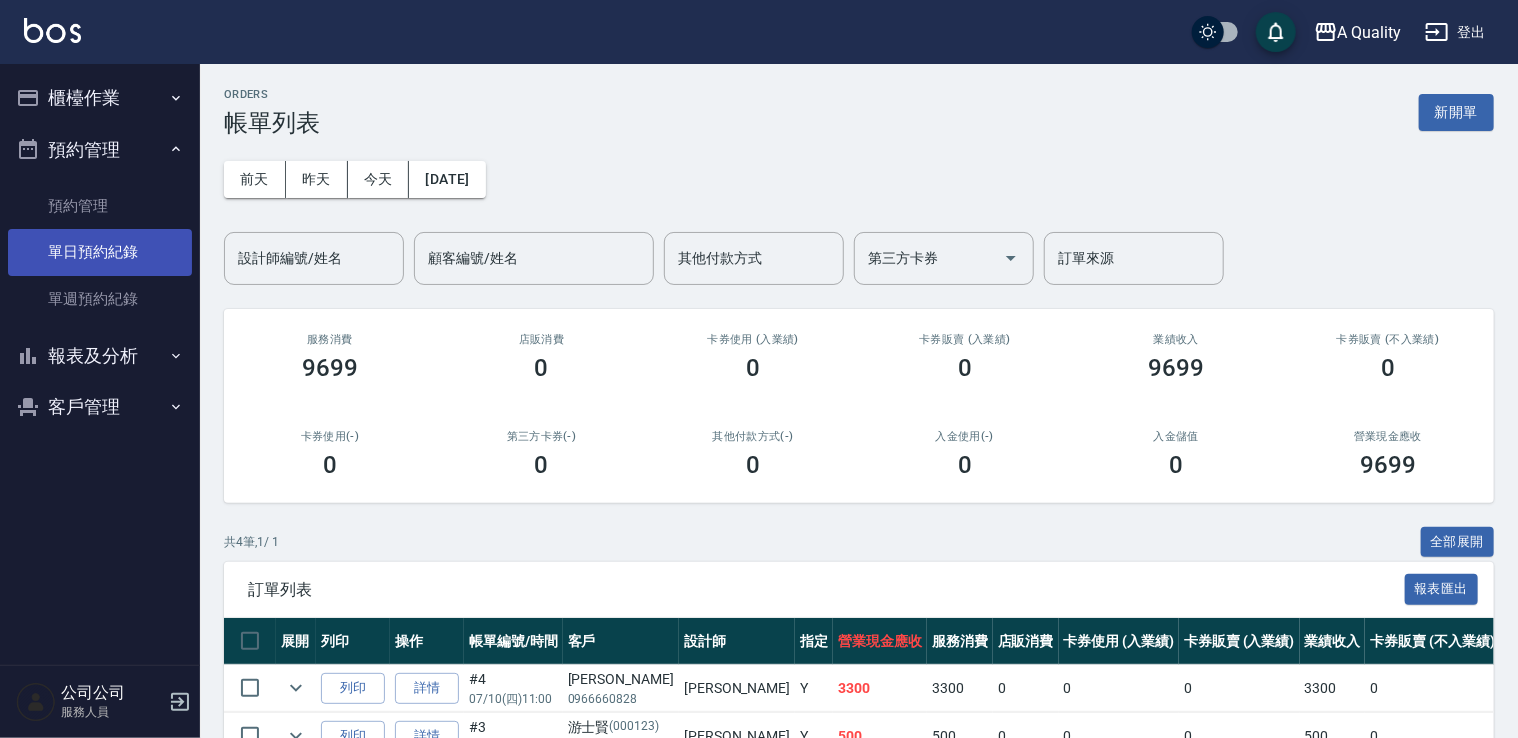 click on "單日預約紀錄" at bounding box center (100, 252) 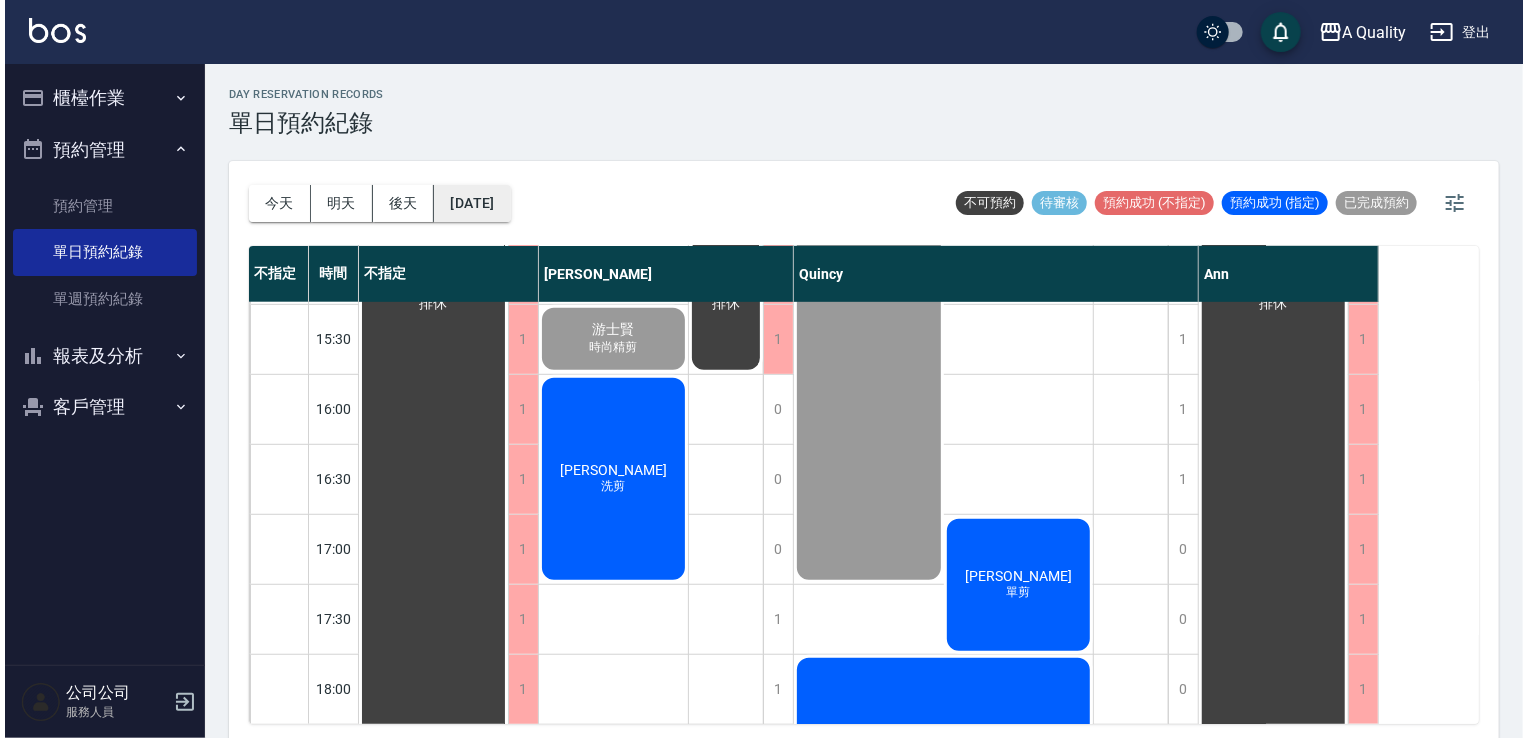 scroll, scrollTop: 553, scrollLeft: 0, axis: vertical 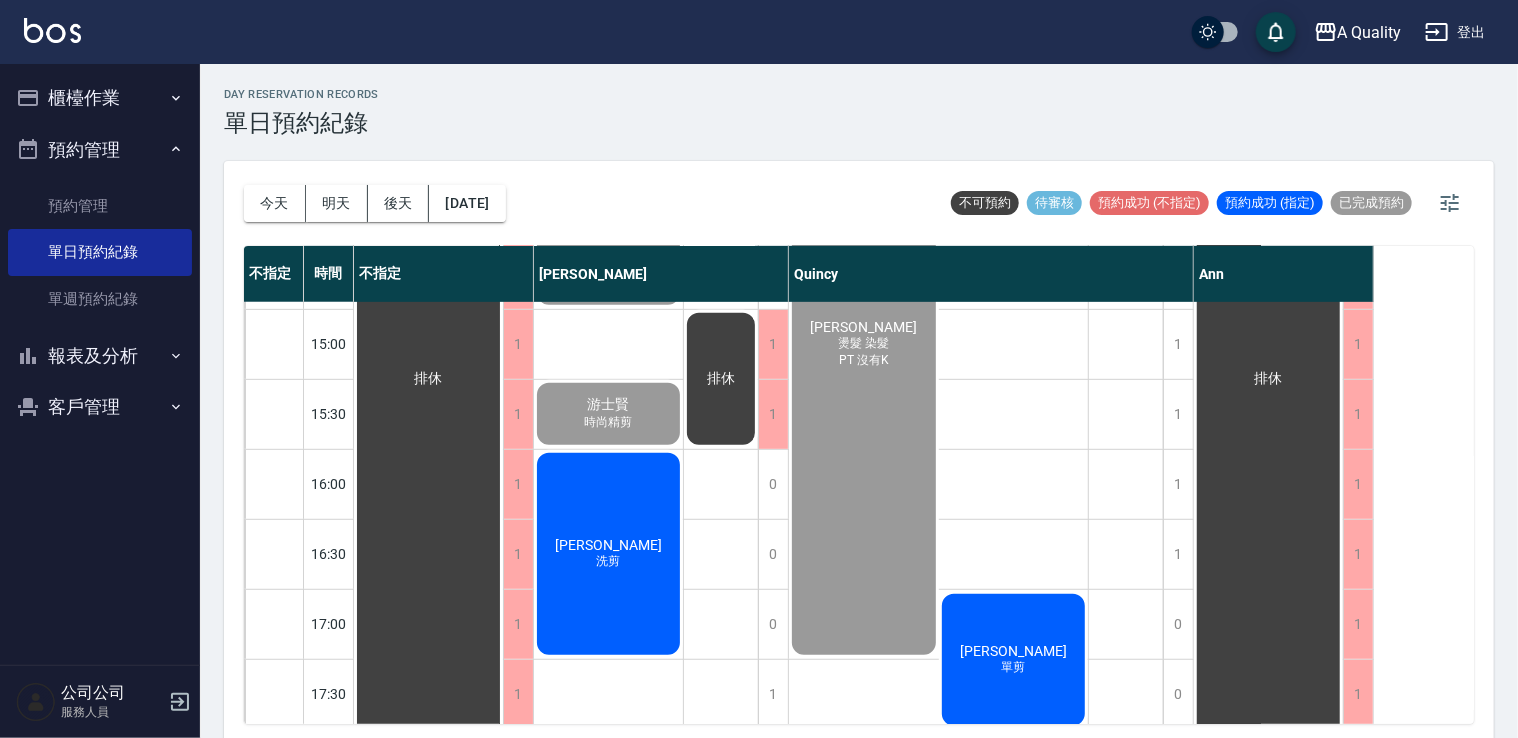 click on "邱小姐 洗剪" at bounding box center (428, 379) 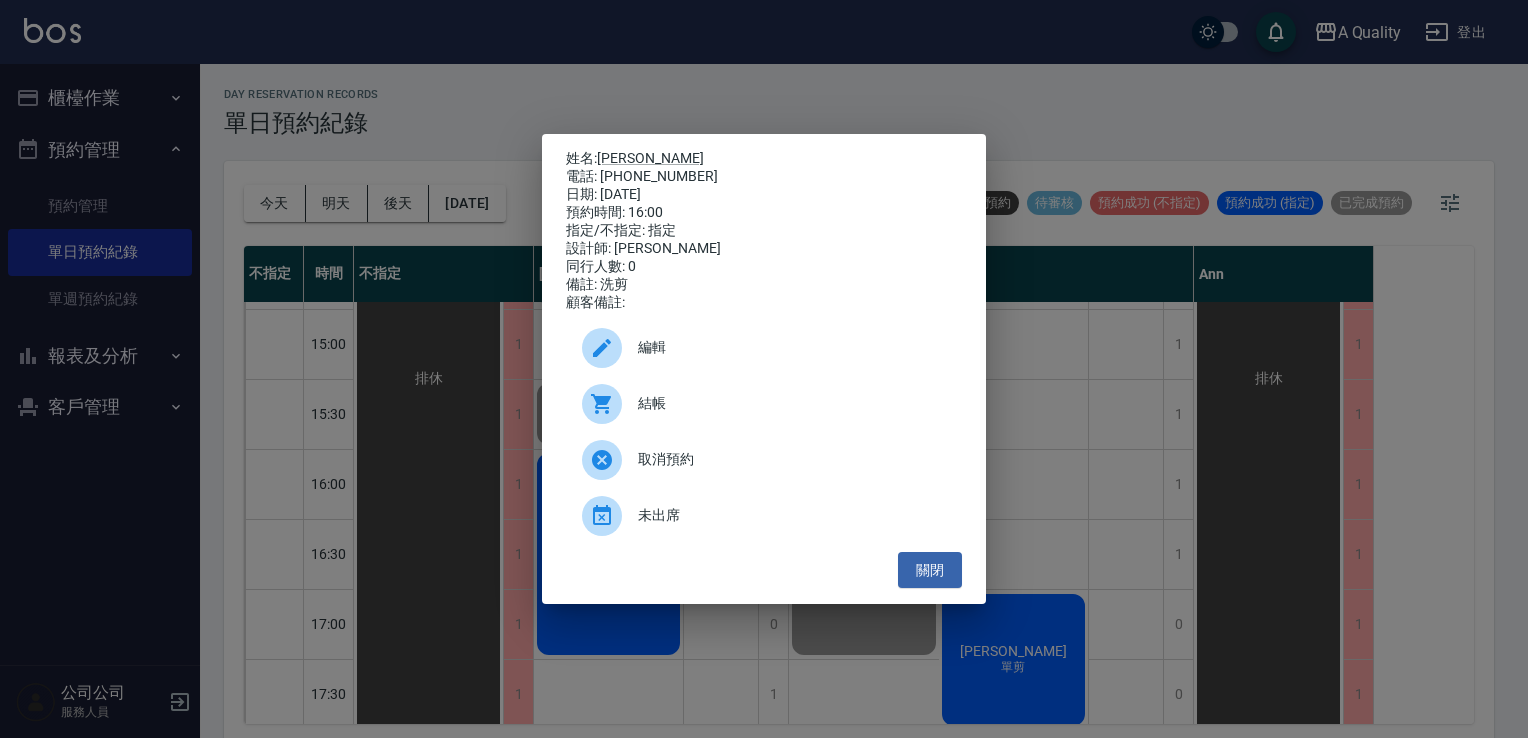 click at bounding box center (610, 404) 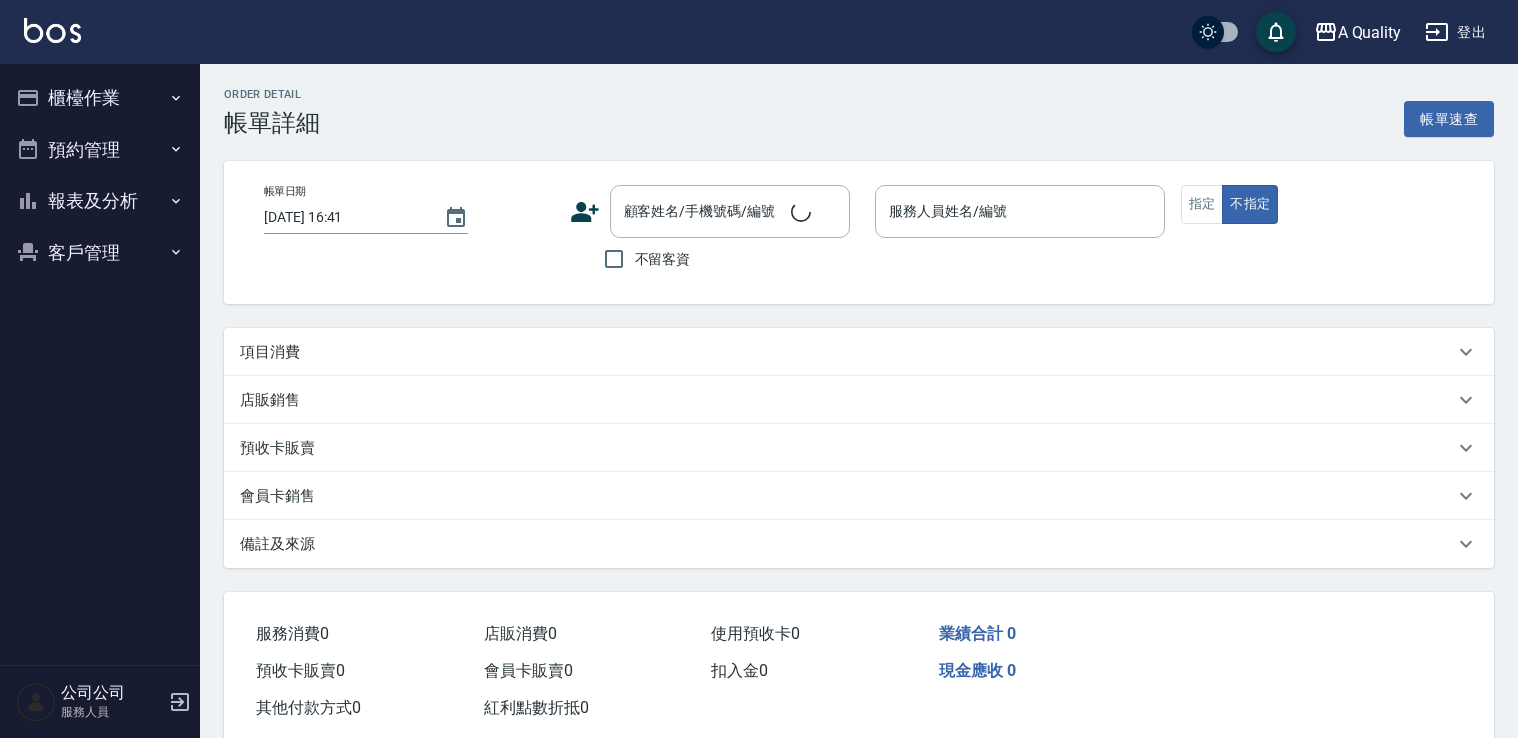 type on "[DATE] 16:00" 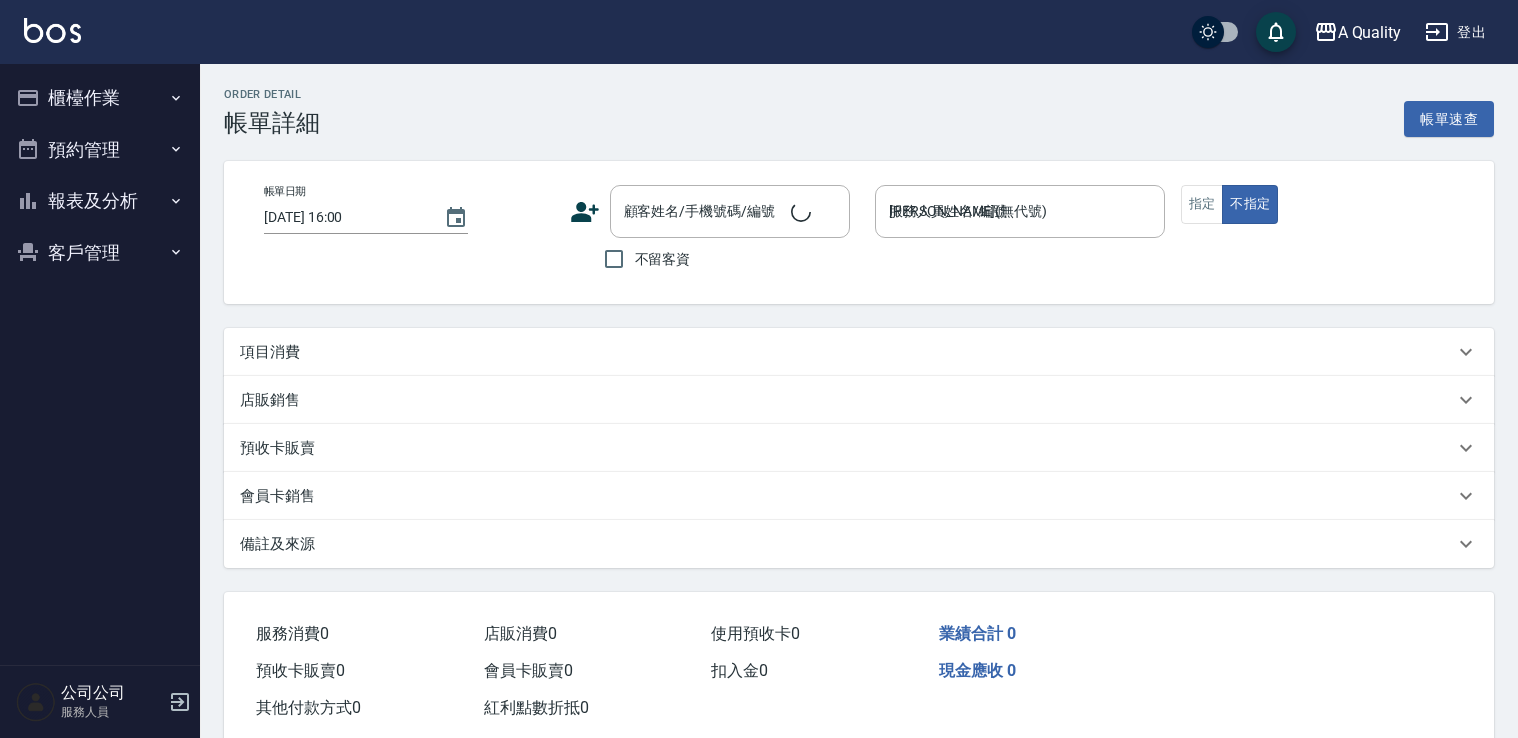 scroll, scrollTop: 0, scrollLeft: 0, axis: both 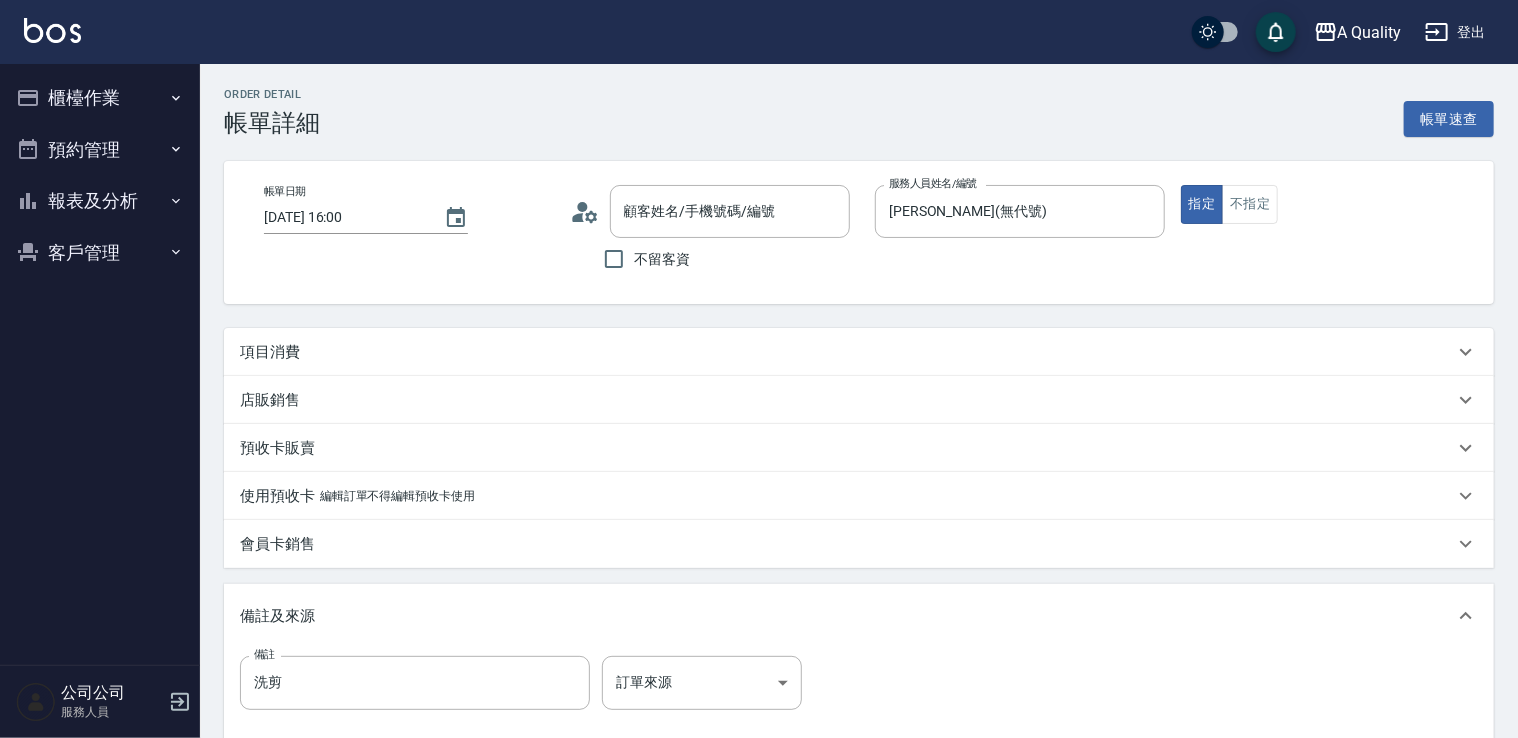 type on "[PERSON_NAME]/0958789056/null" 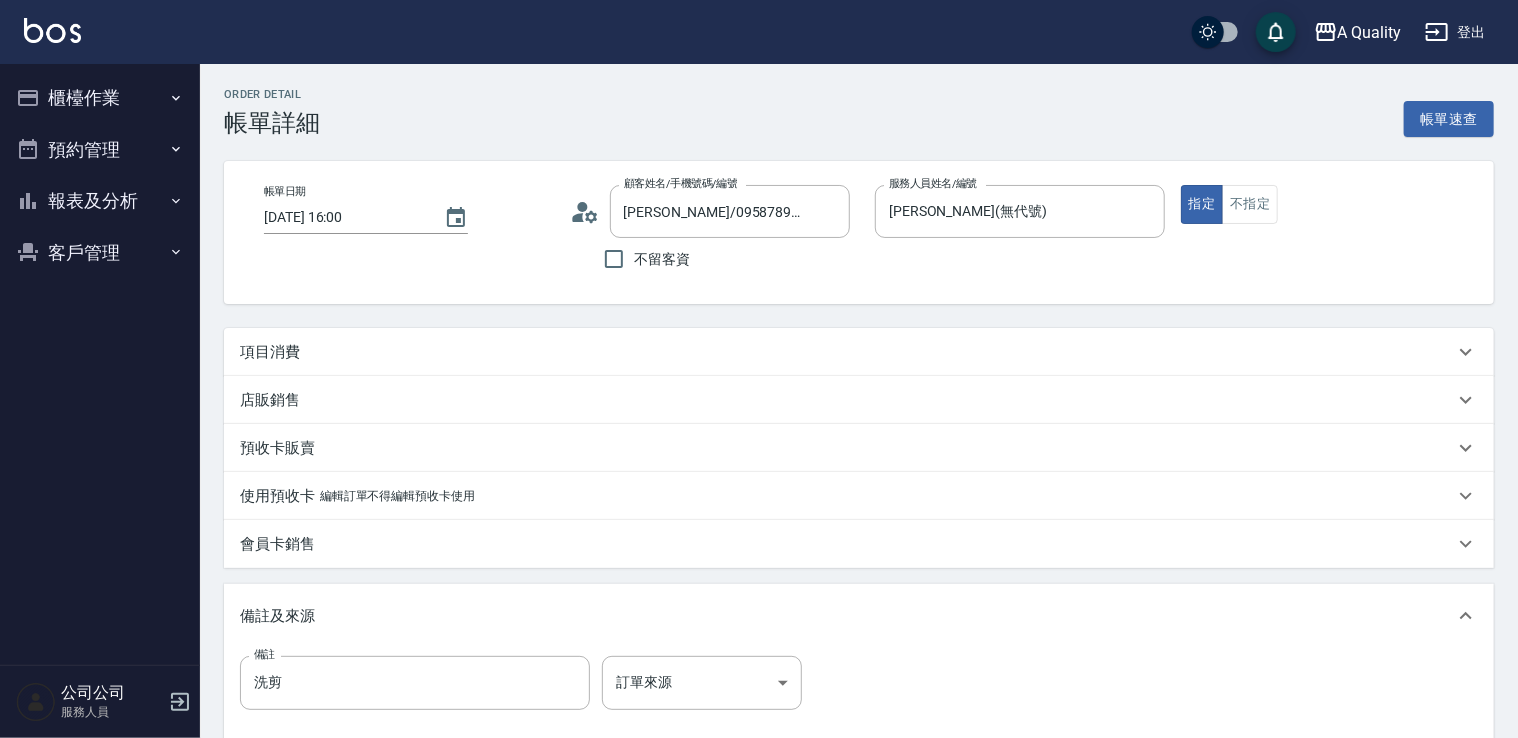 click on "項目消費" at bounding box center (847, 352) 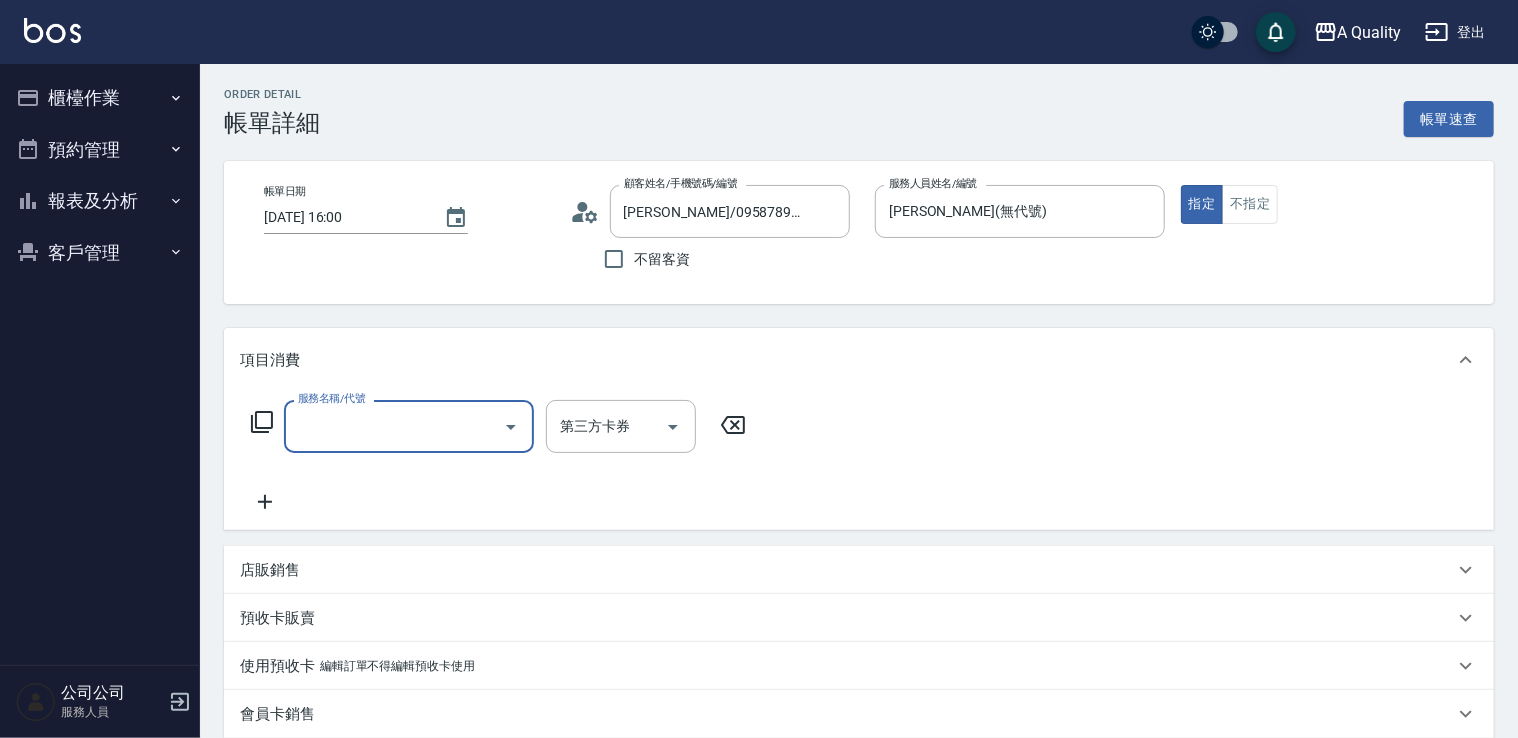 scroll, scrollTop: 0, scrollLeft: 0, axis: both 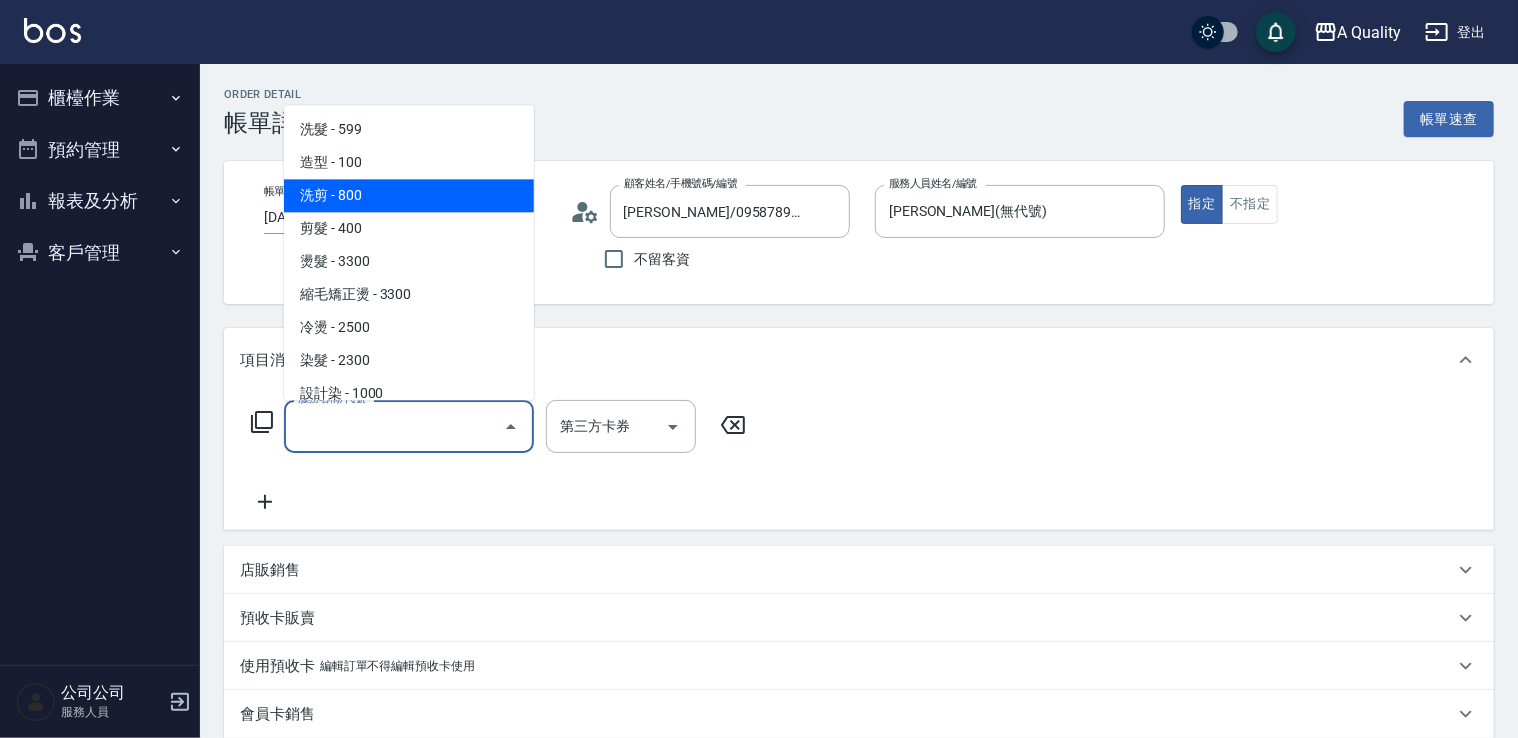 drag, startPoint x: 365, startPoint y: 194, endPoint x: 433, endPoint y: 204, distance: 68.73136 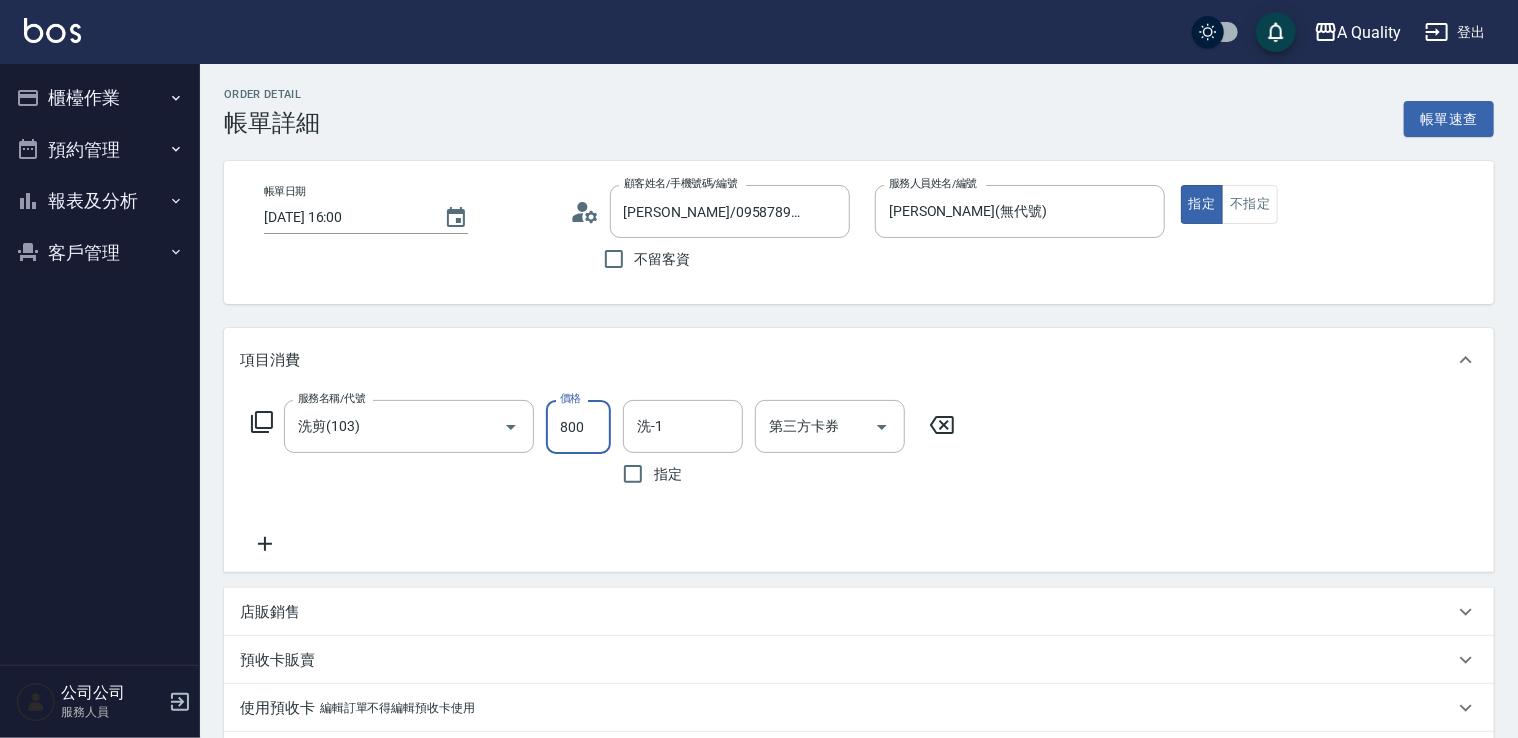 click on "800" at bounding box center (578, 427) 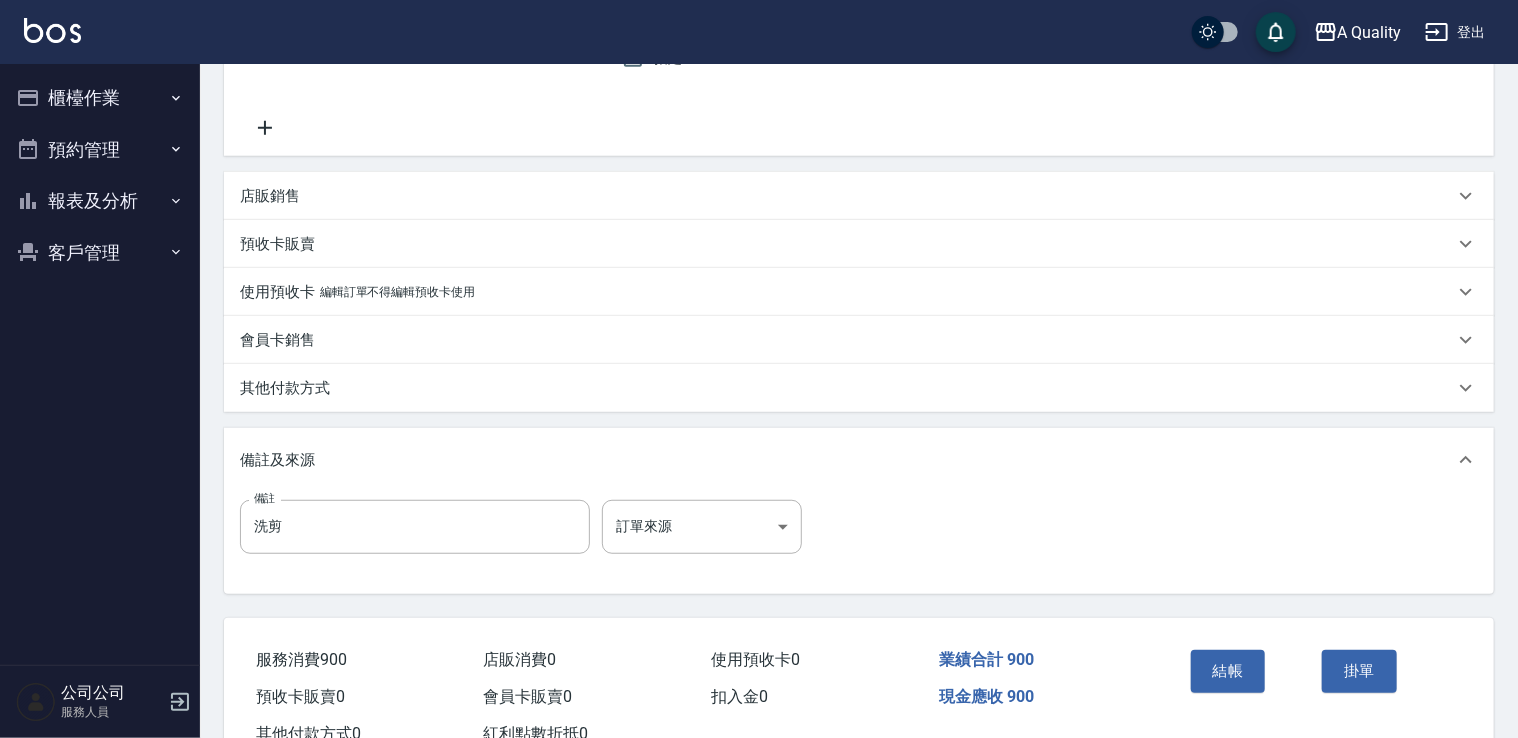 scroll, scrollTop: 485, scrollLeft: 0, axis: vertical 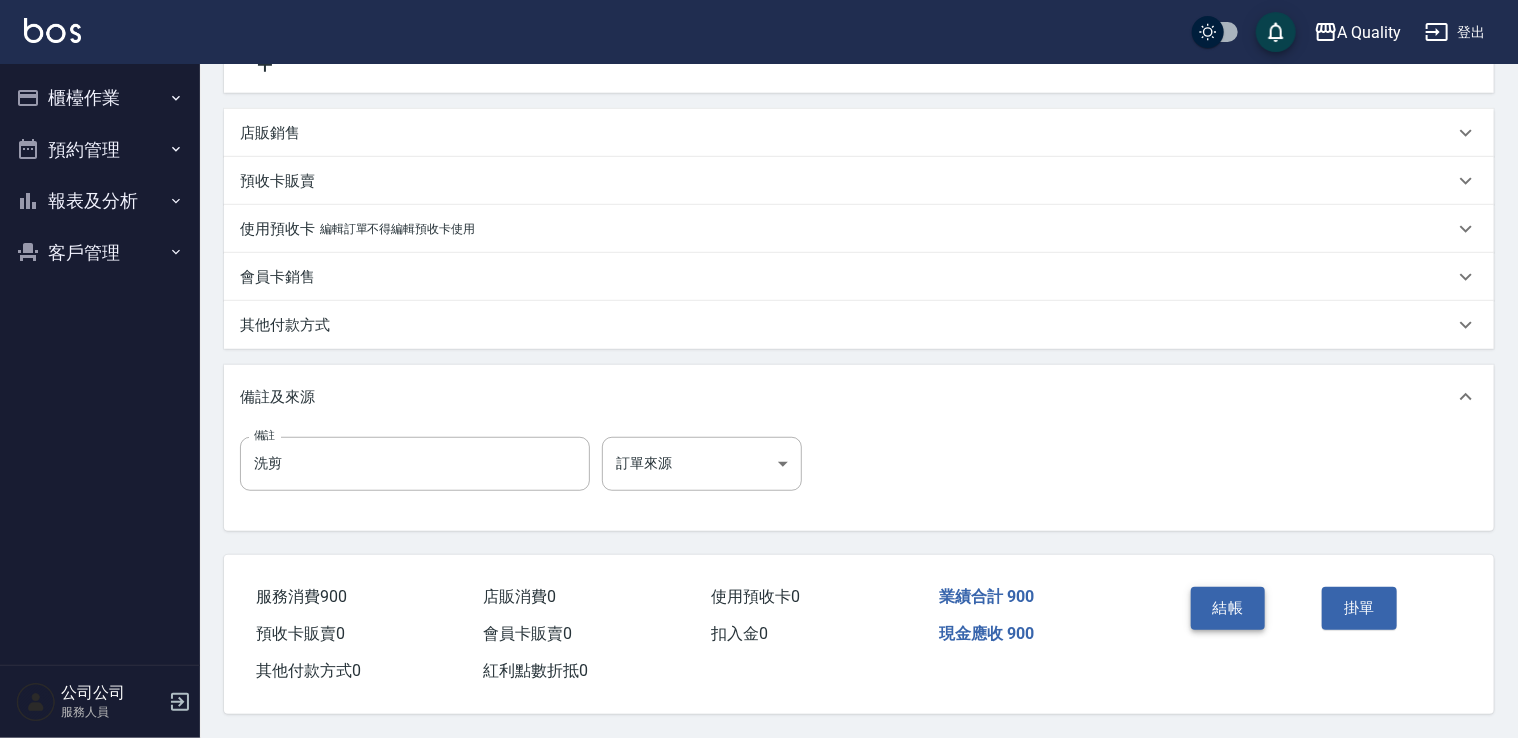 type on "900" 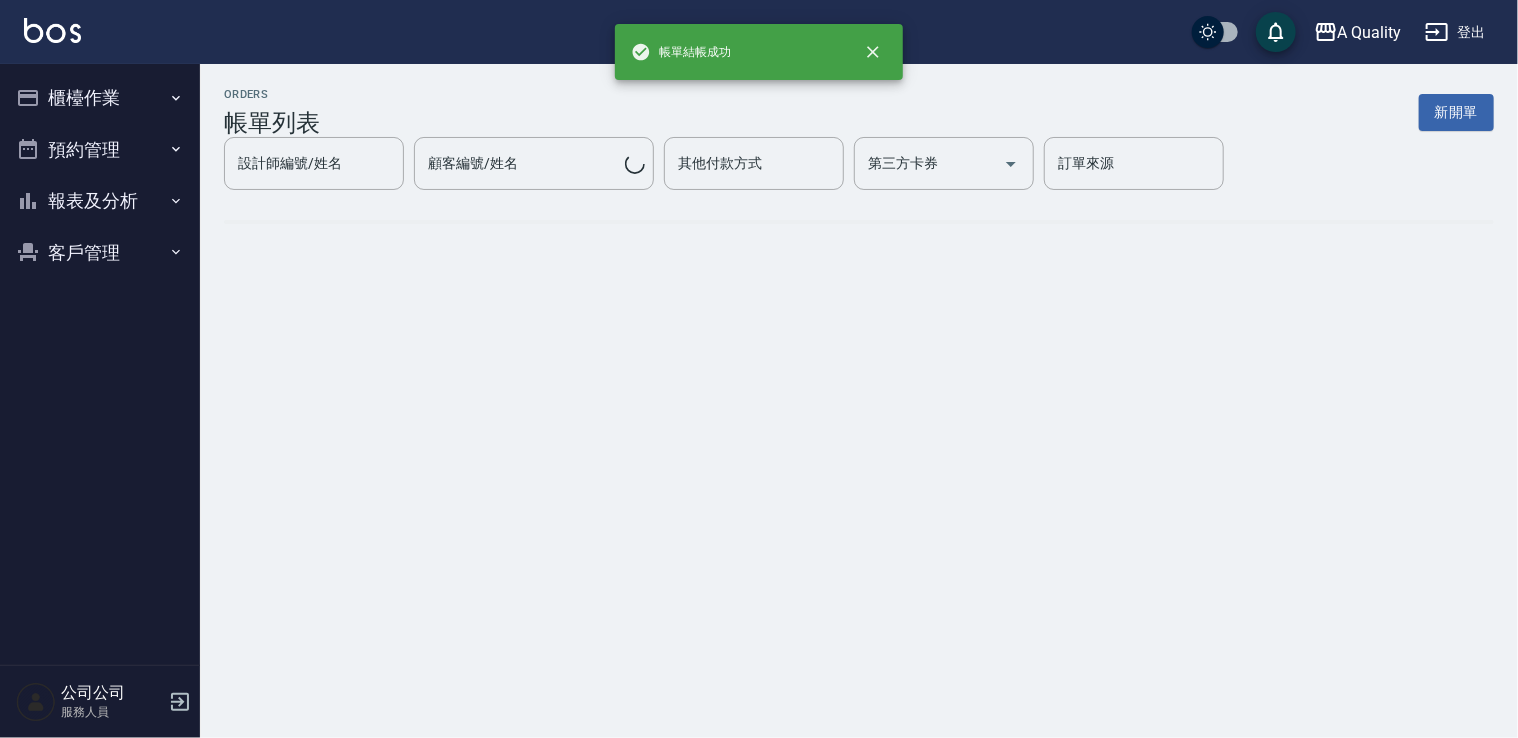 scroll, scrollTop: 0, scrollLeft: 0, axis: both 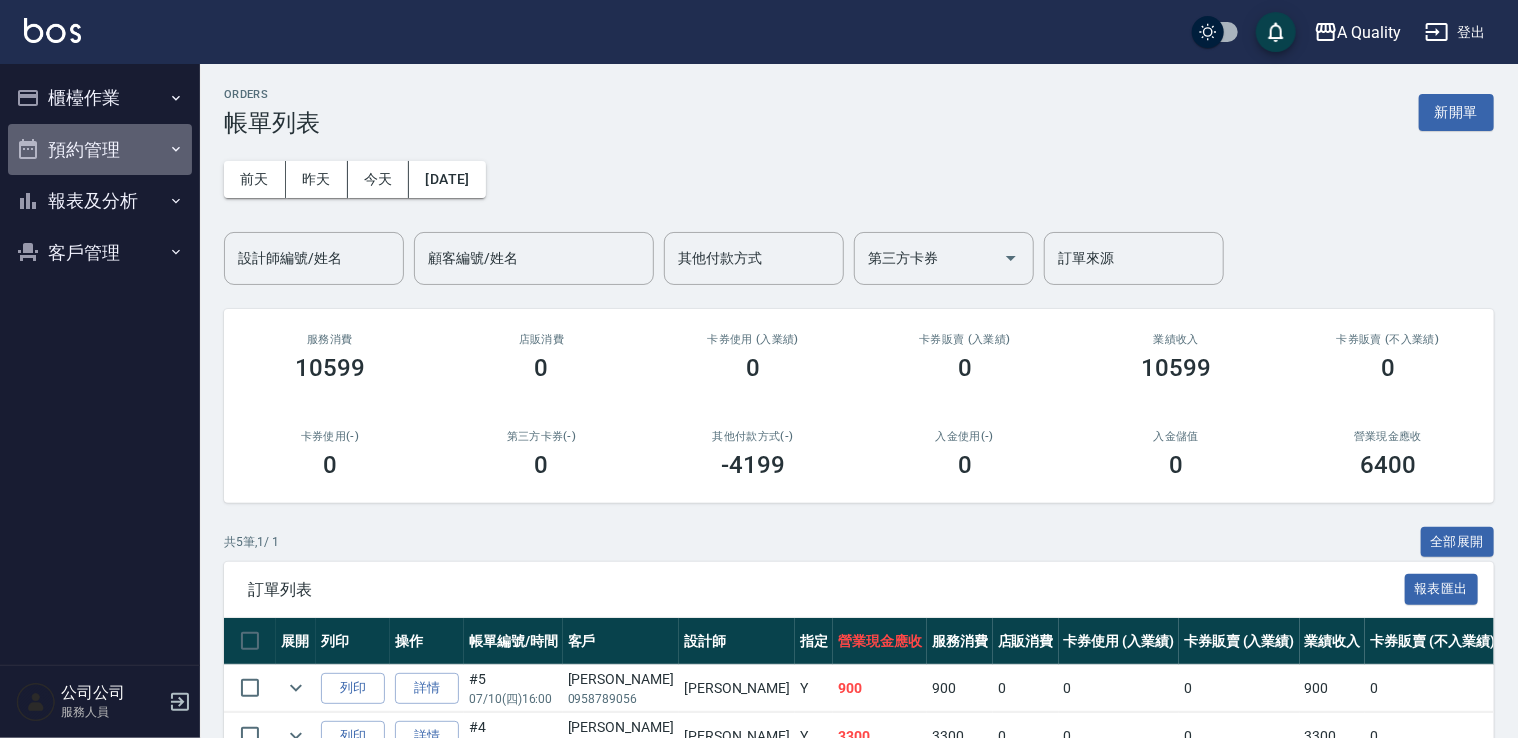 click on "預約管理" at bounding box center (100, 150) 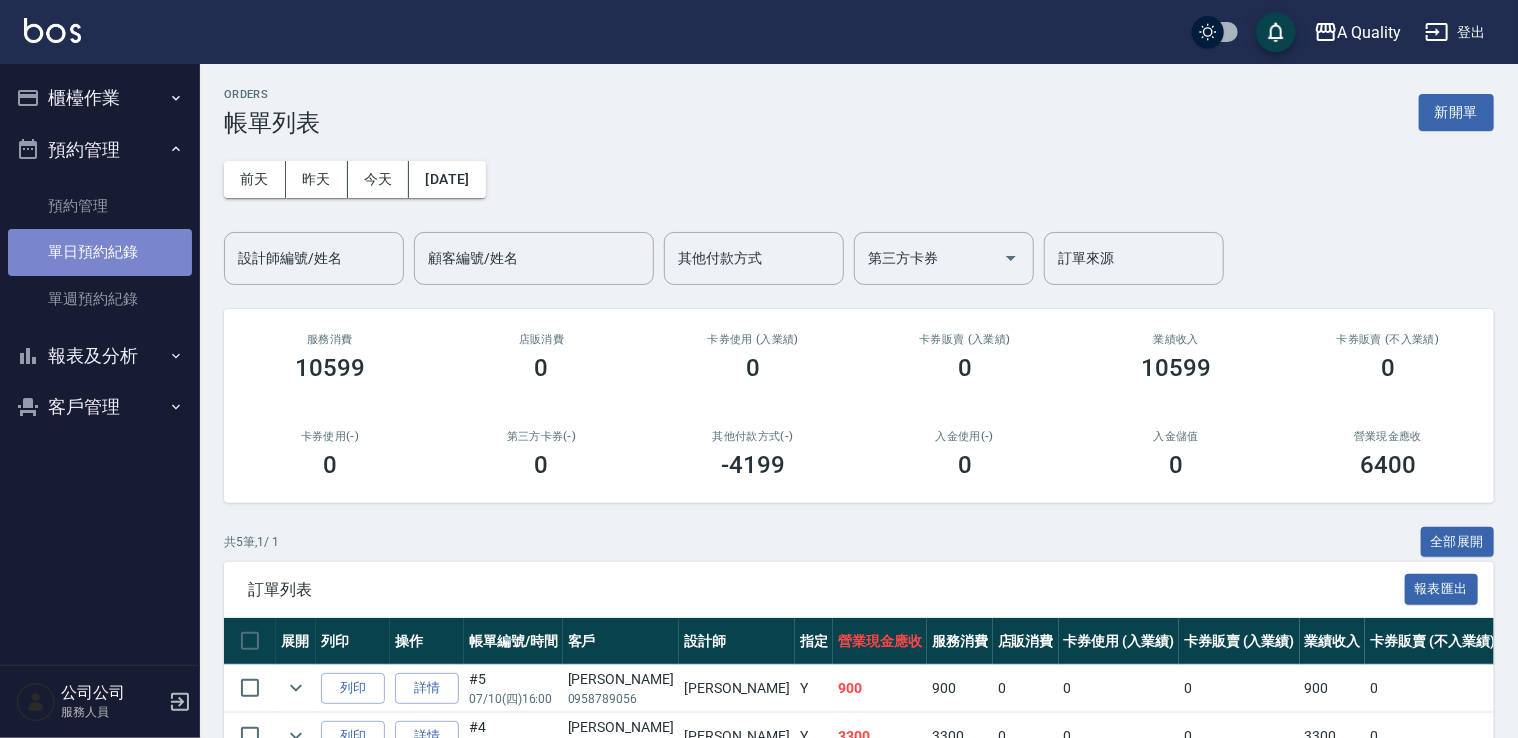 click on "單日預約紀錄" at bounding box center [100, 252] 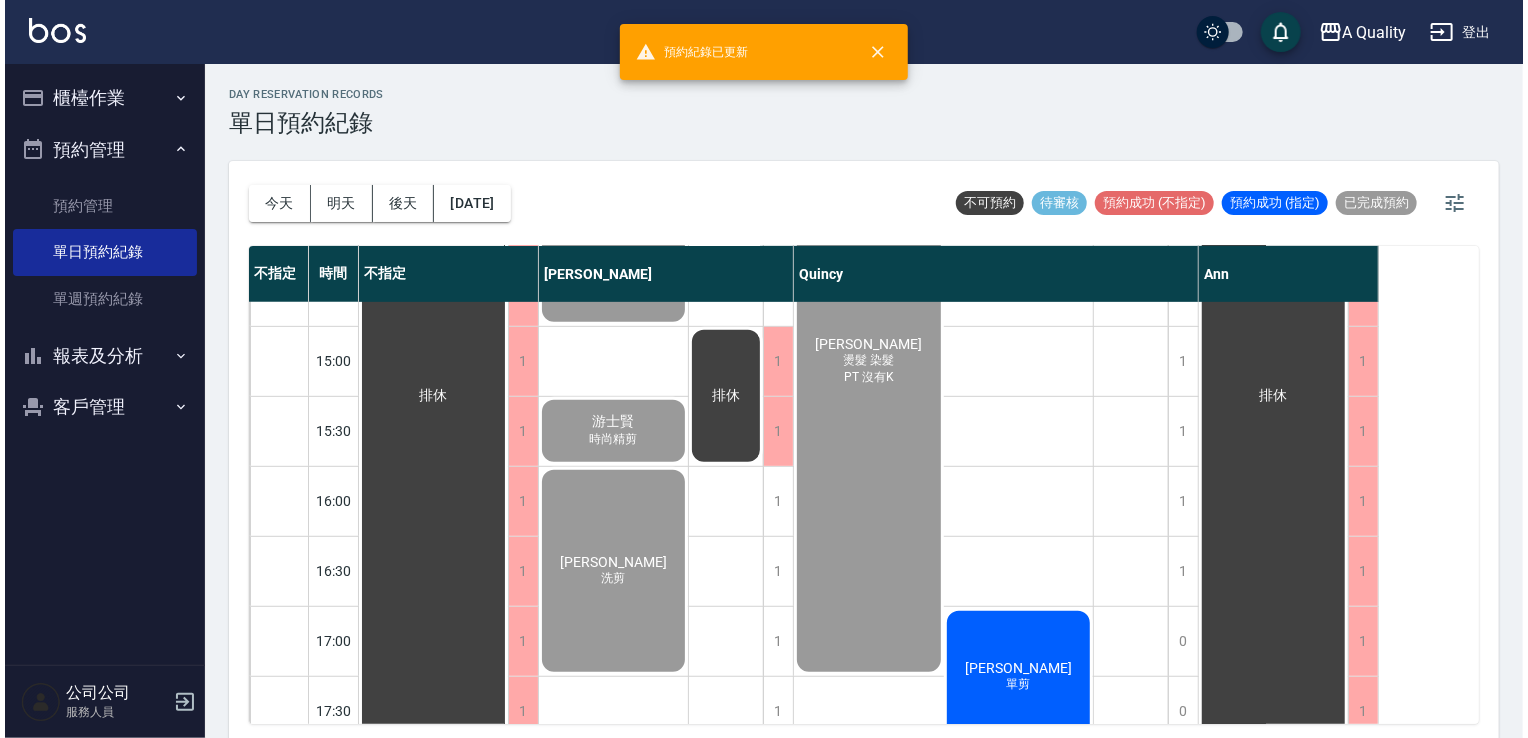 scroll, scrollTop: 600, scrollLeft: 0, axis: vertical 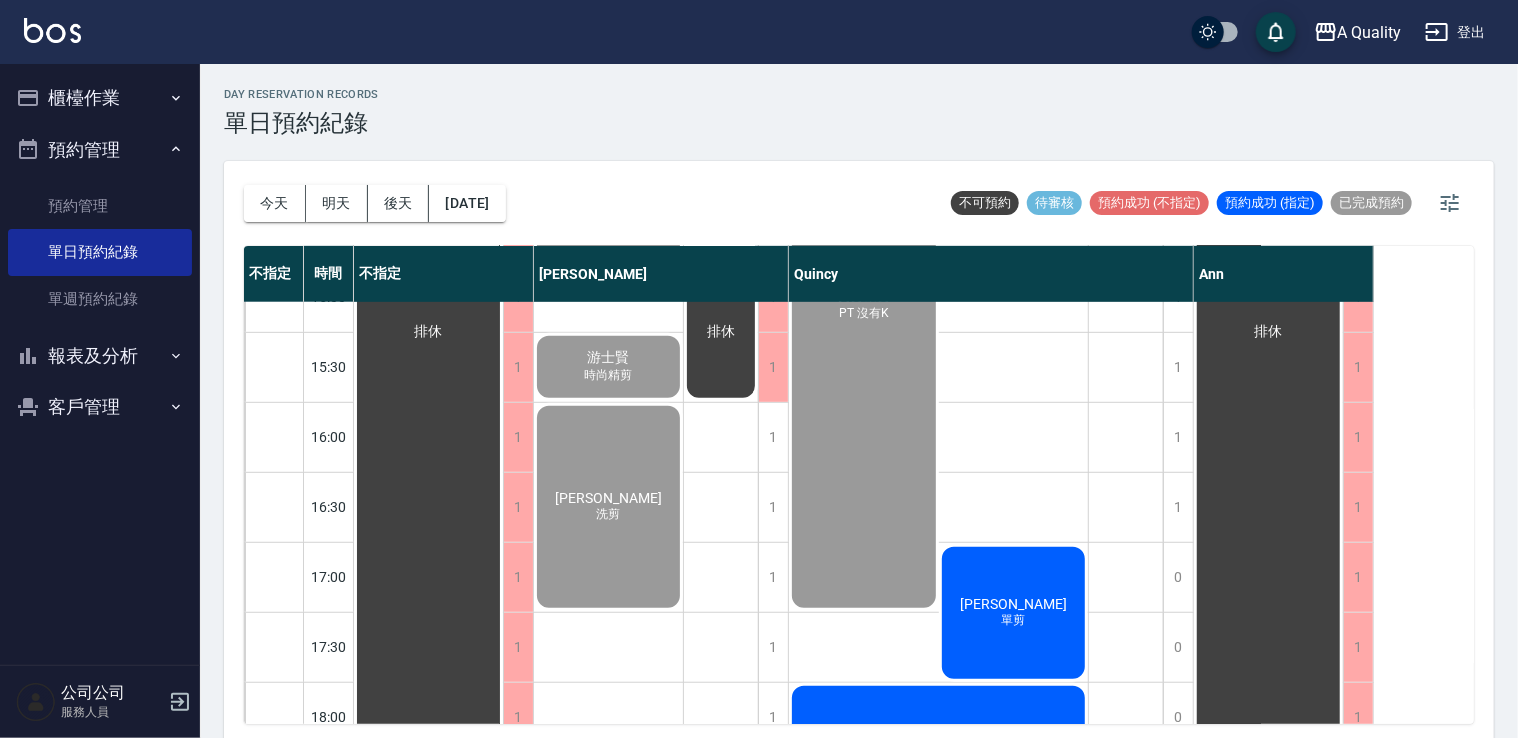 click on "林彥輝 單剪" at bounding box center (1014, 613) 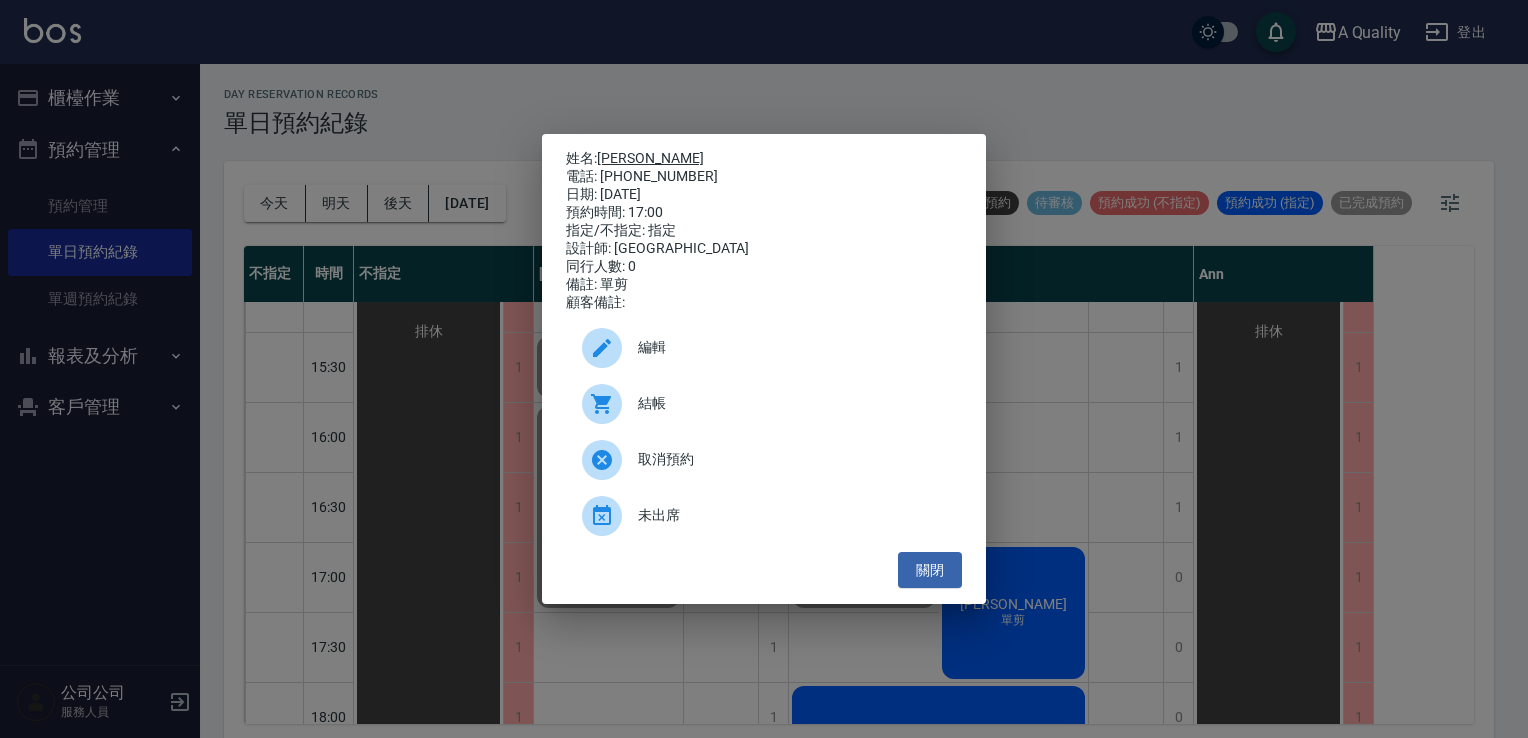 click on "[PERSON_NAME]" at bounding box center (650, 158) 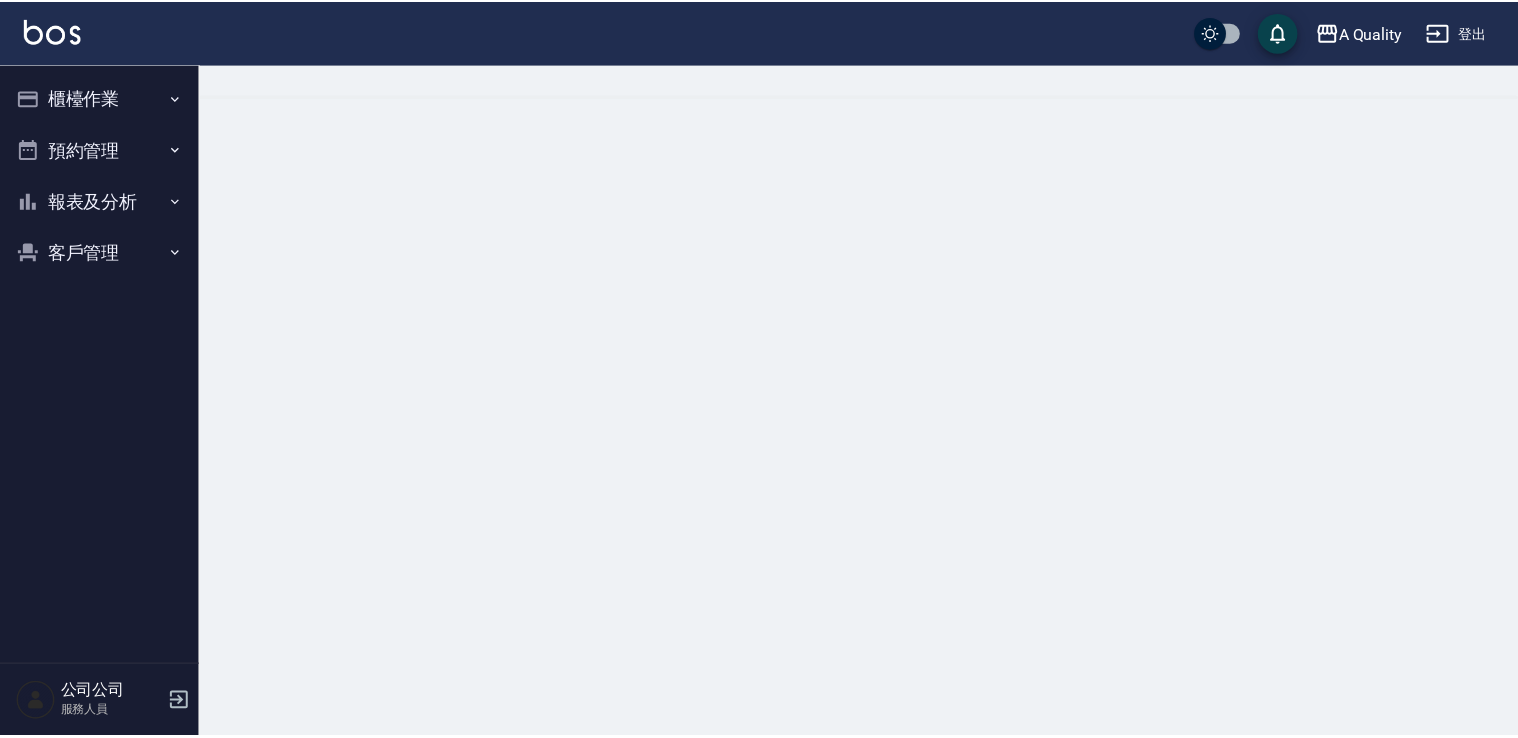 scroll, scrollTop: 0, scrollLeft: 0, axis: both 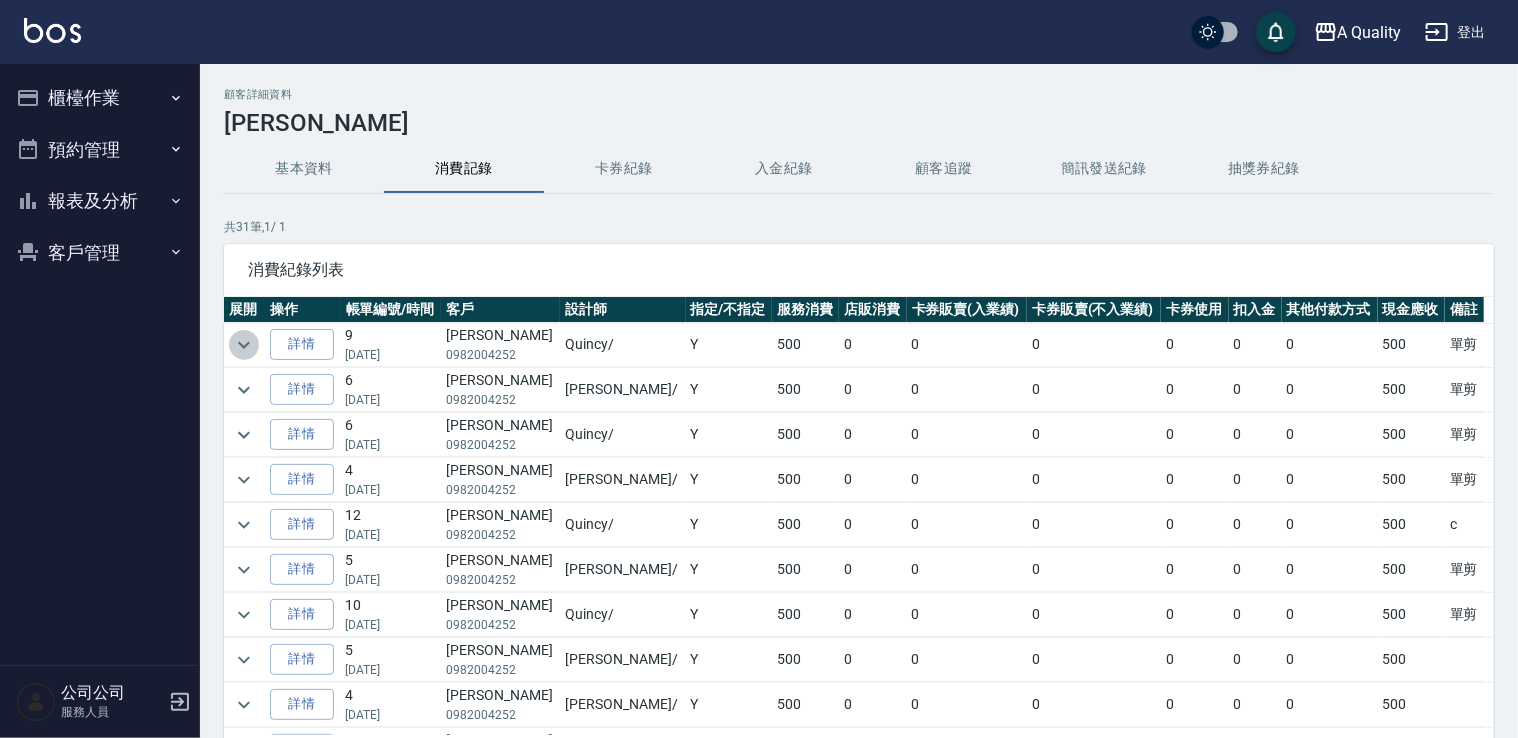 click at bounding box center [244, 345] 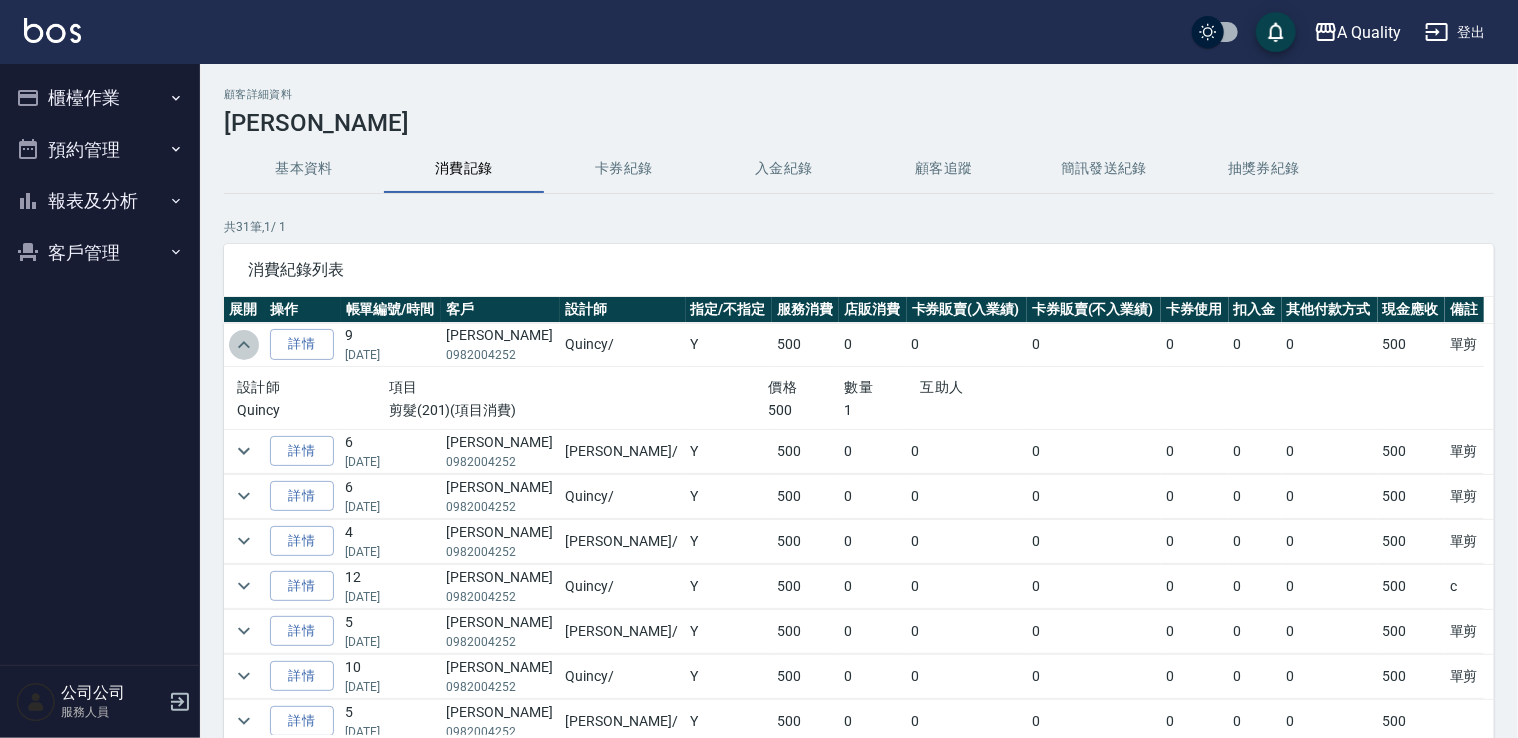 click at bounding box center [244, 345] 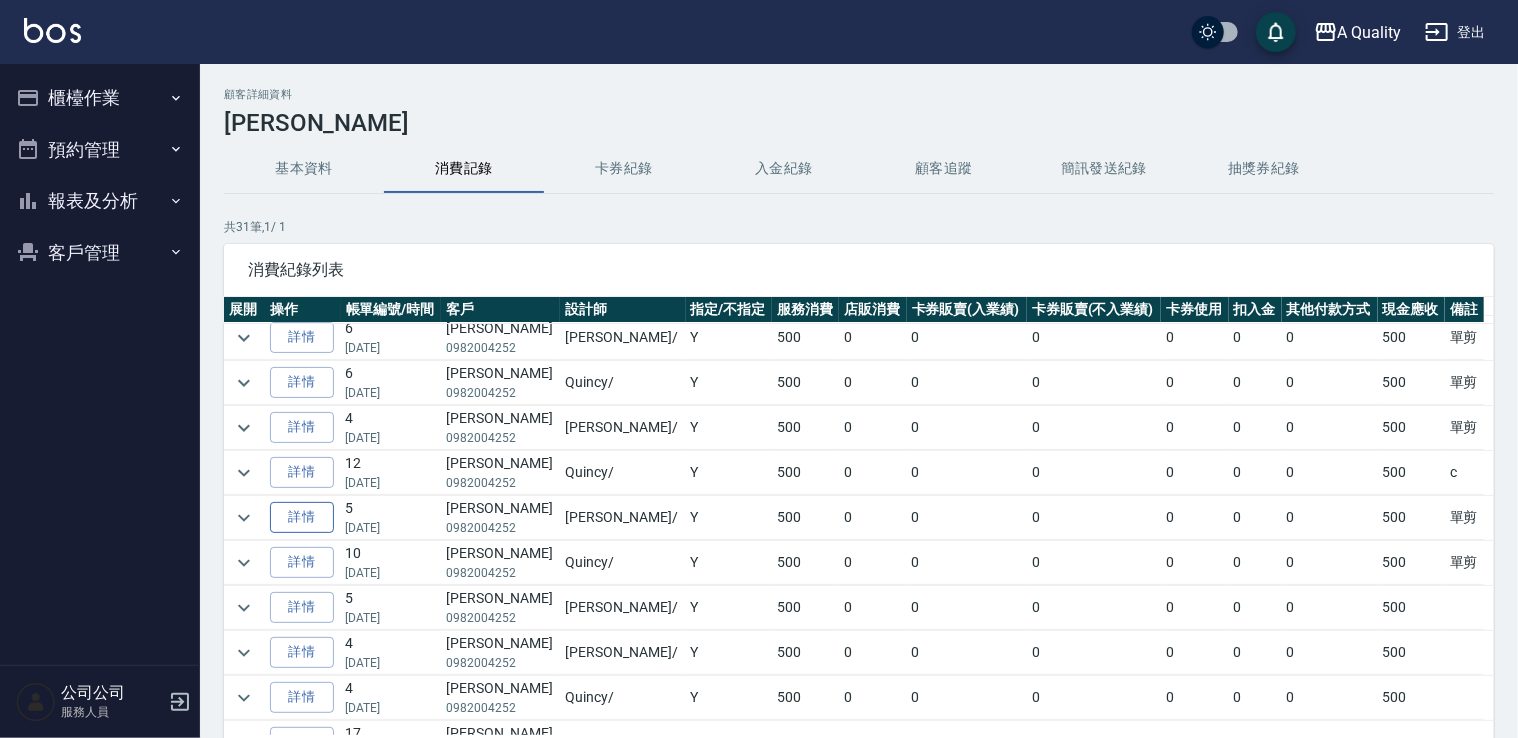 scroll, scrollTop: 100, scrollLeft: 0, axis: vertical 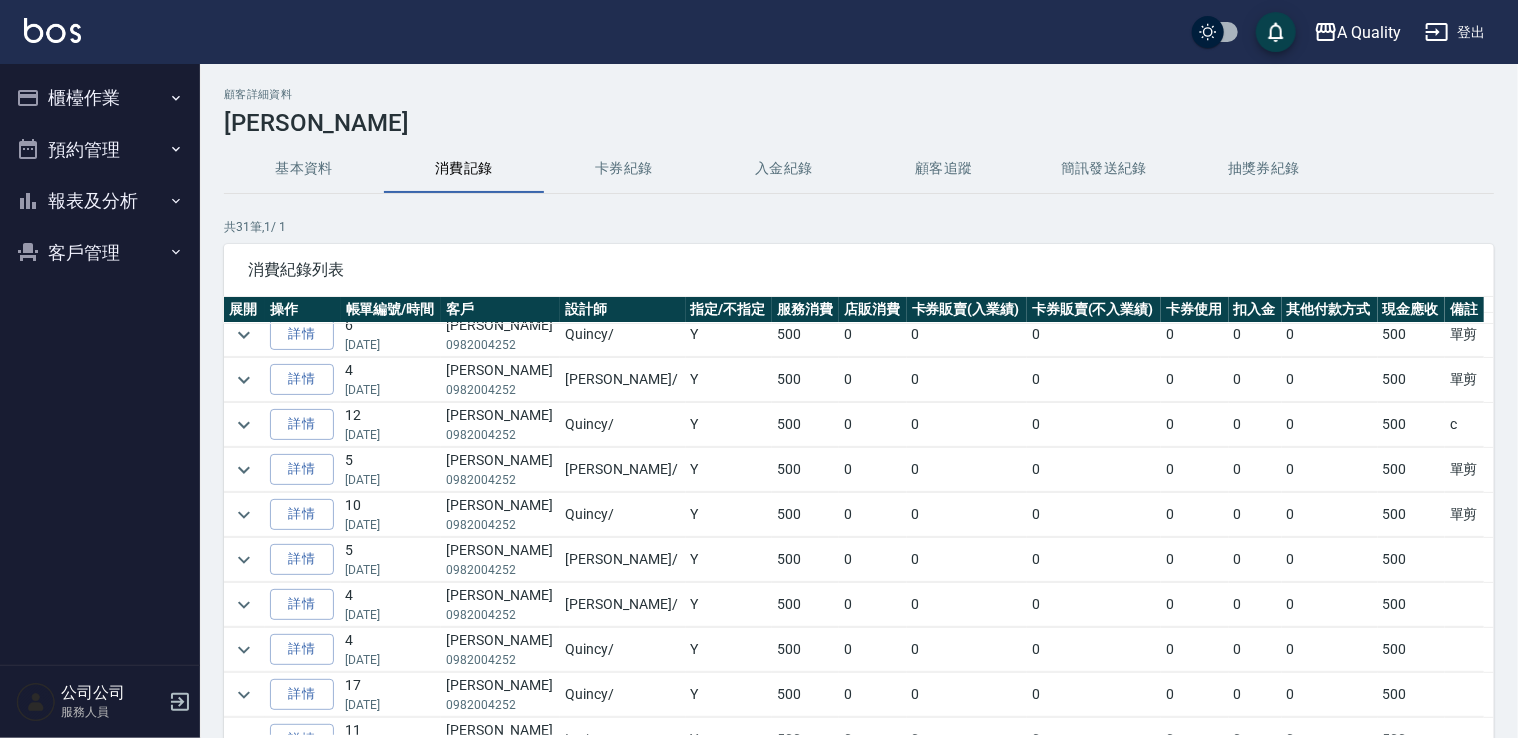 click on "預約管理" at bounding box center (100, 150) 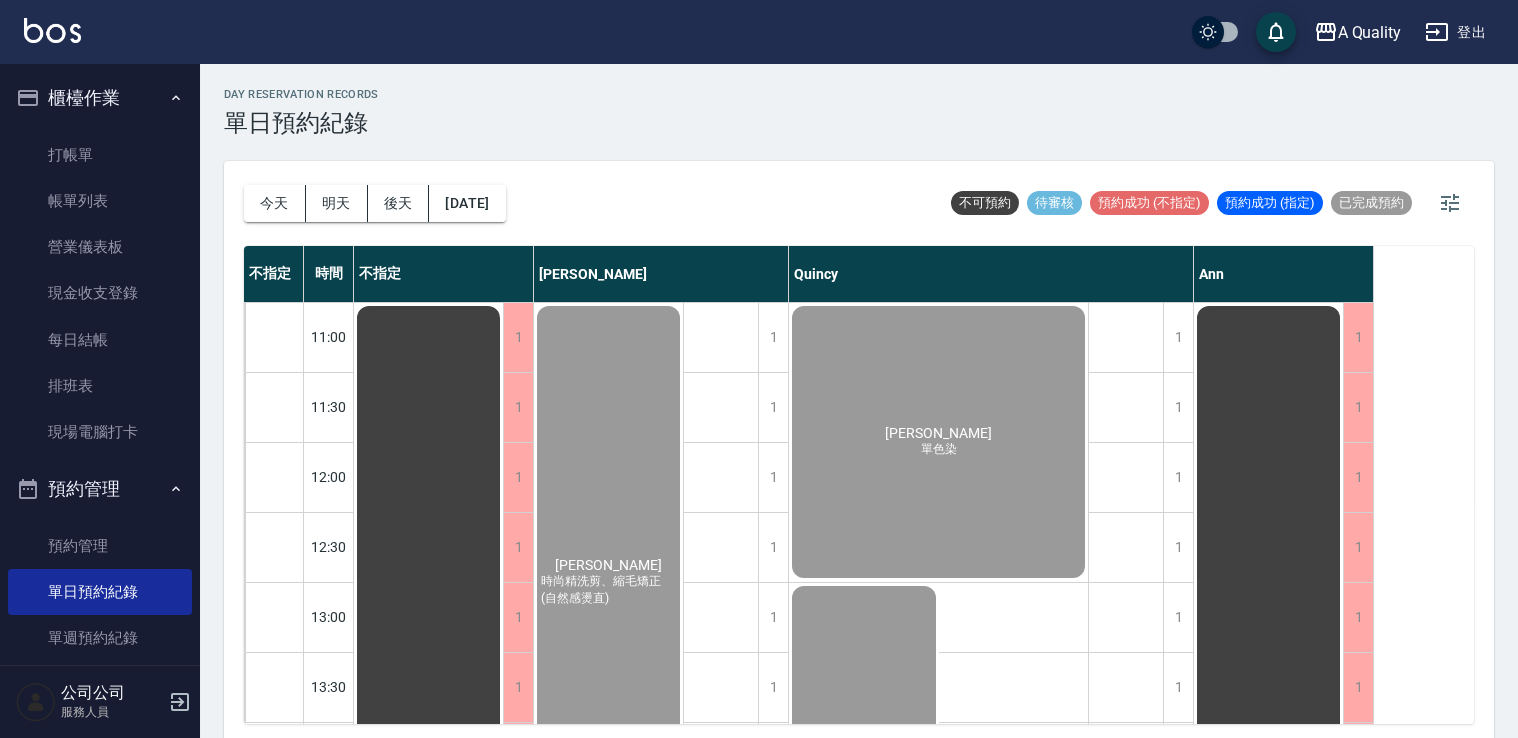 scroll, scrollTop: 5, scrollLeft: 0, axis: vertical 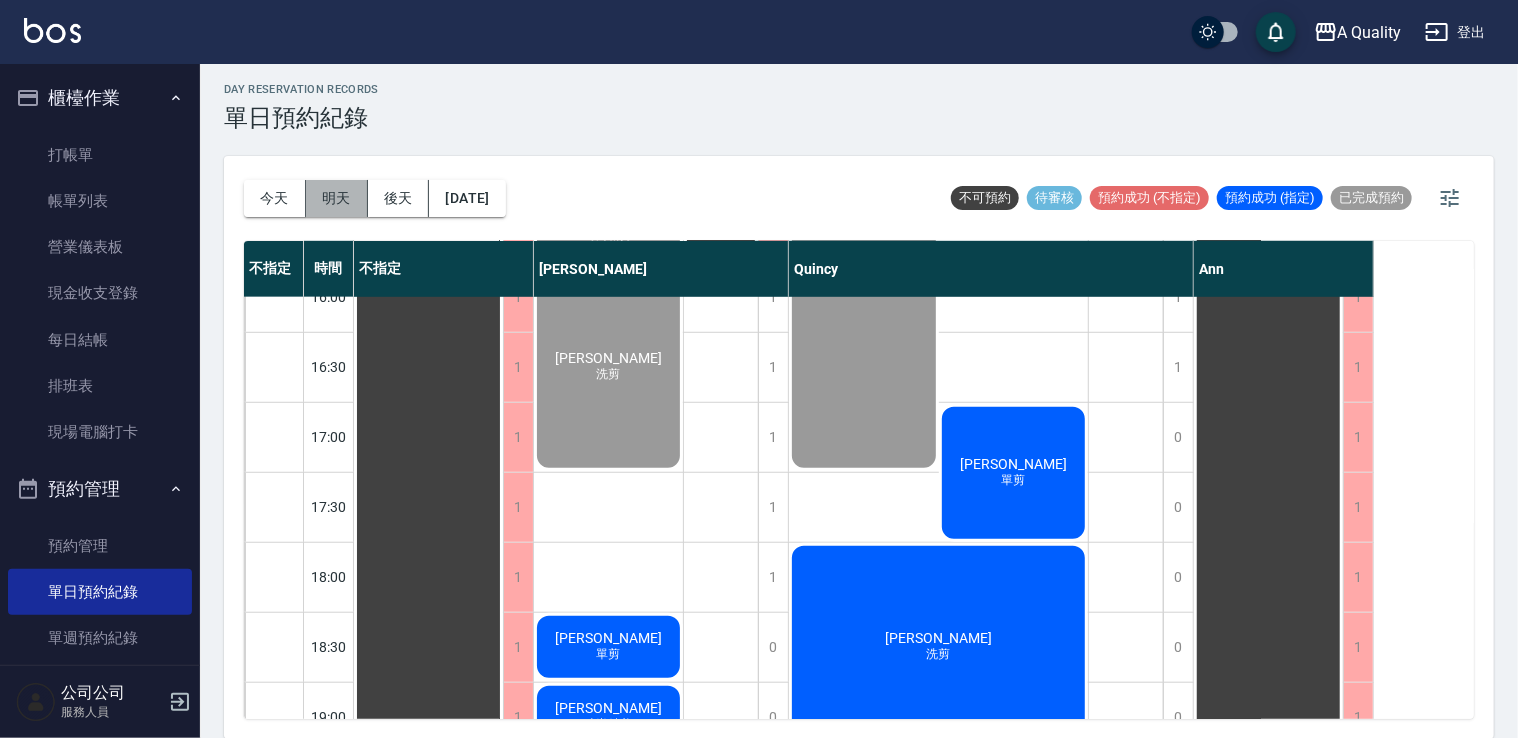 click on "明天" at bounding box center (337, 198) 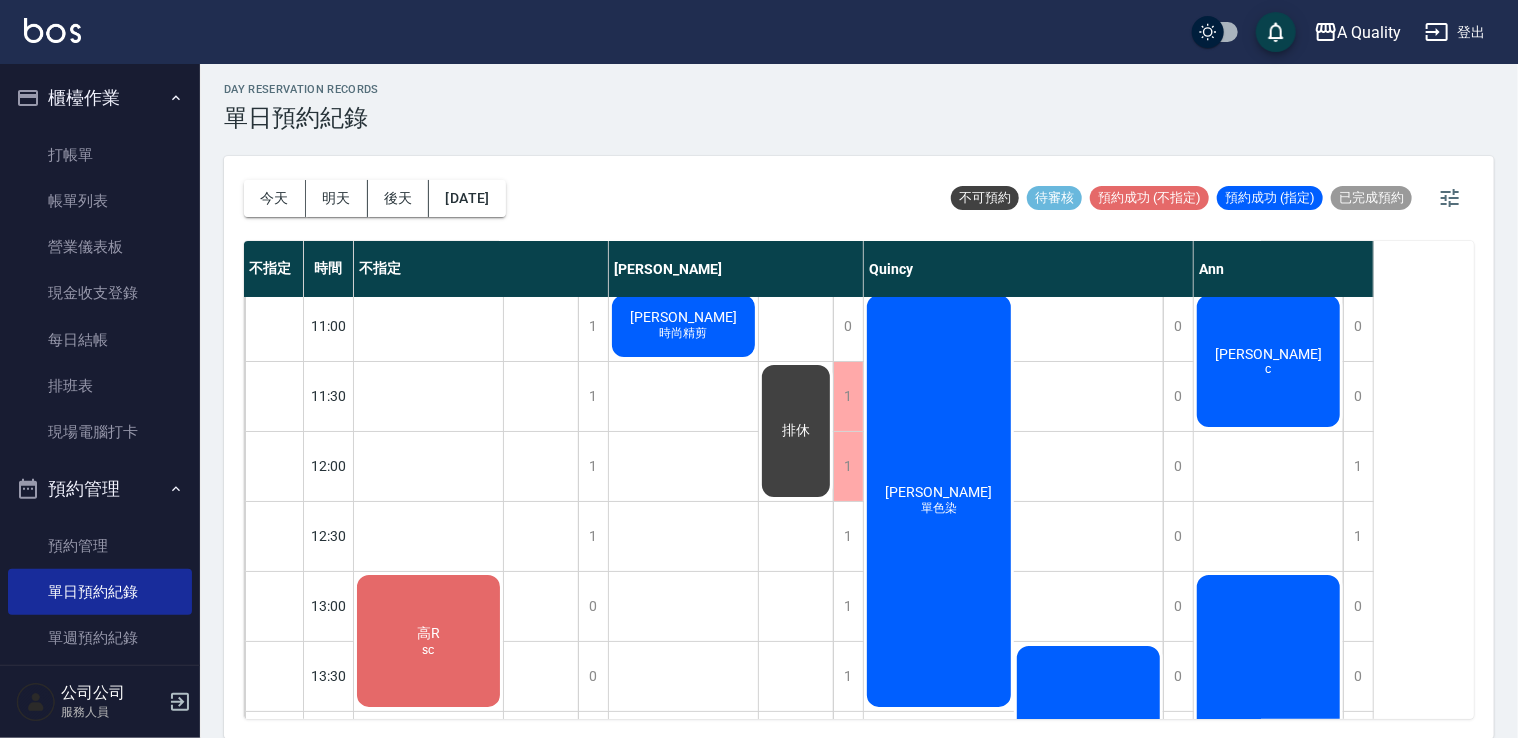scroll, scrollTop: 0, scrollLeft: 0, axis: both 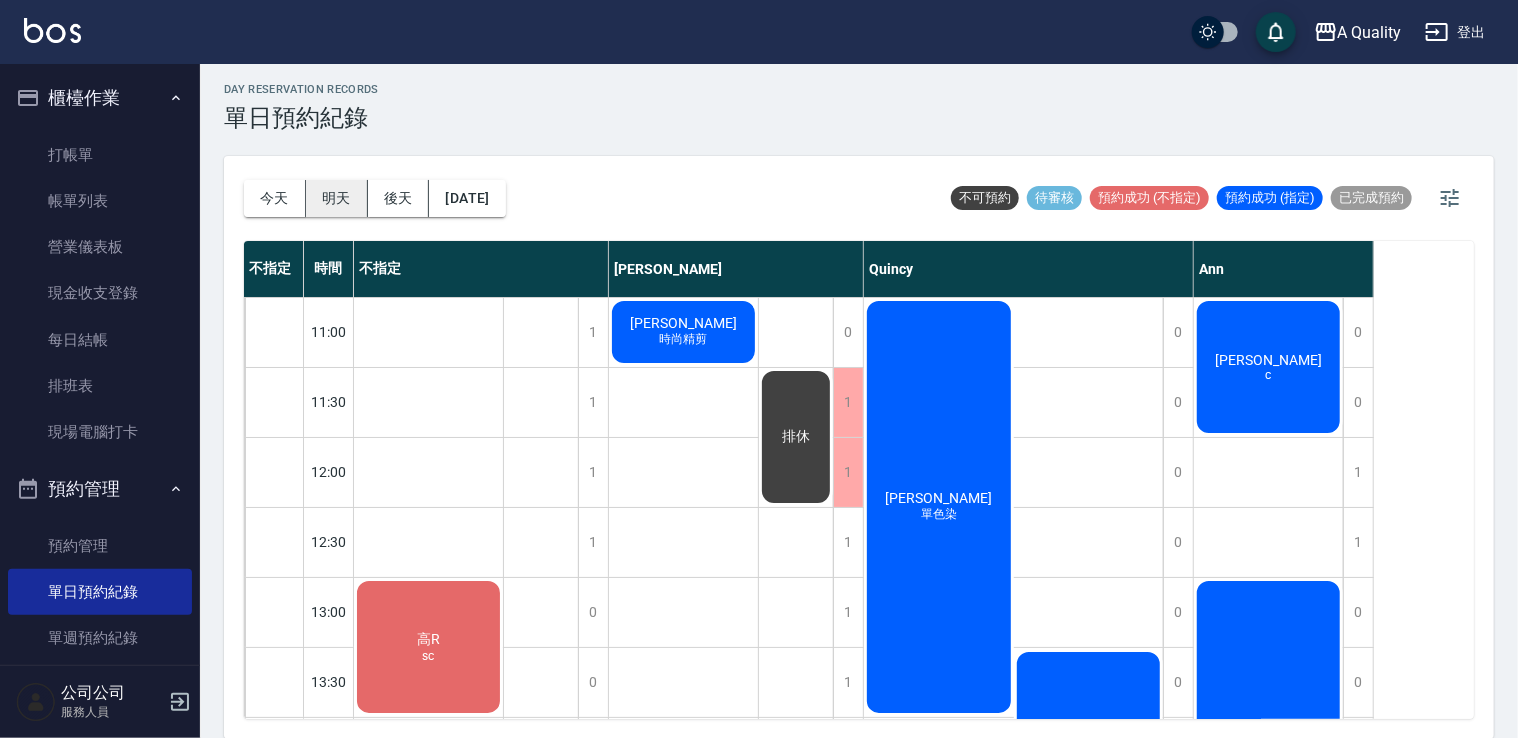 click on "明天" at bounding box center (337, 198) 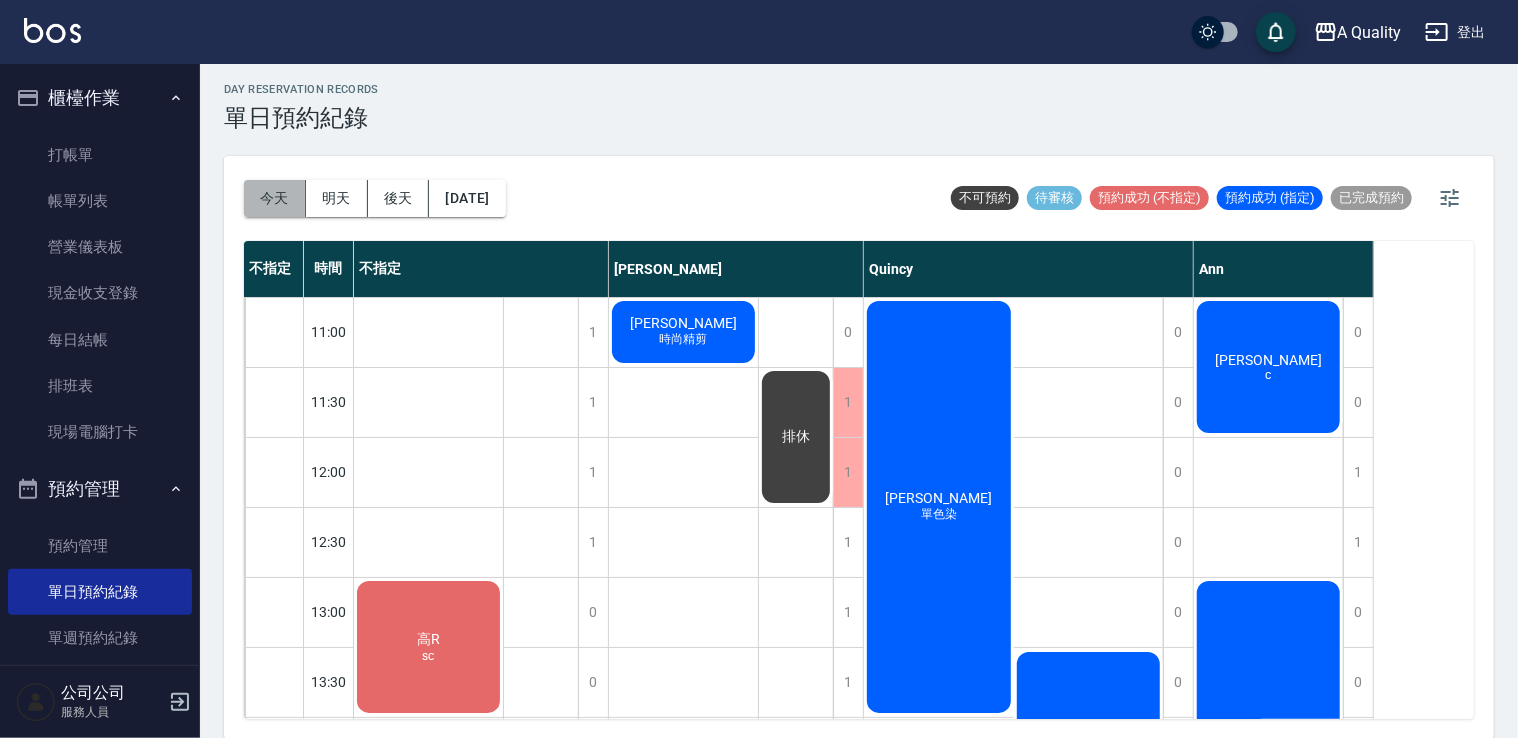 click on "今天" at bounding box center (275, 198) 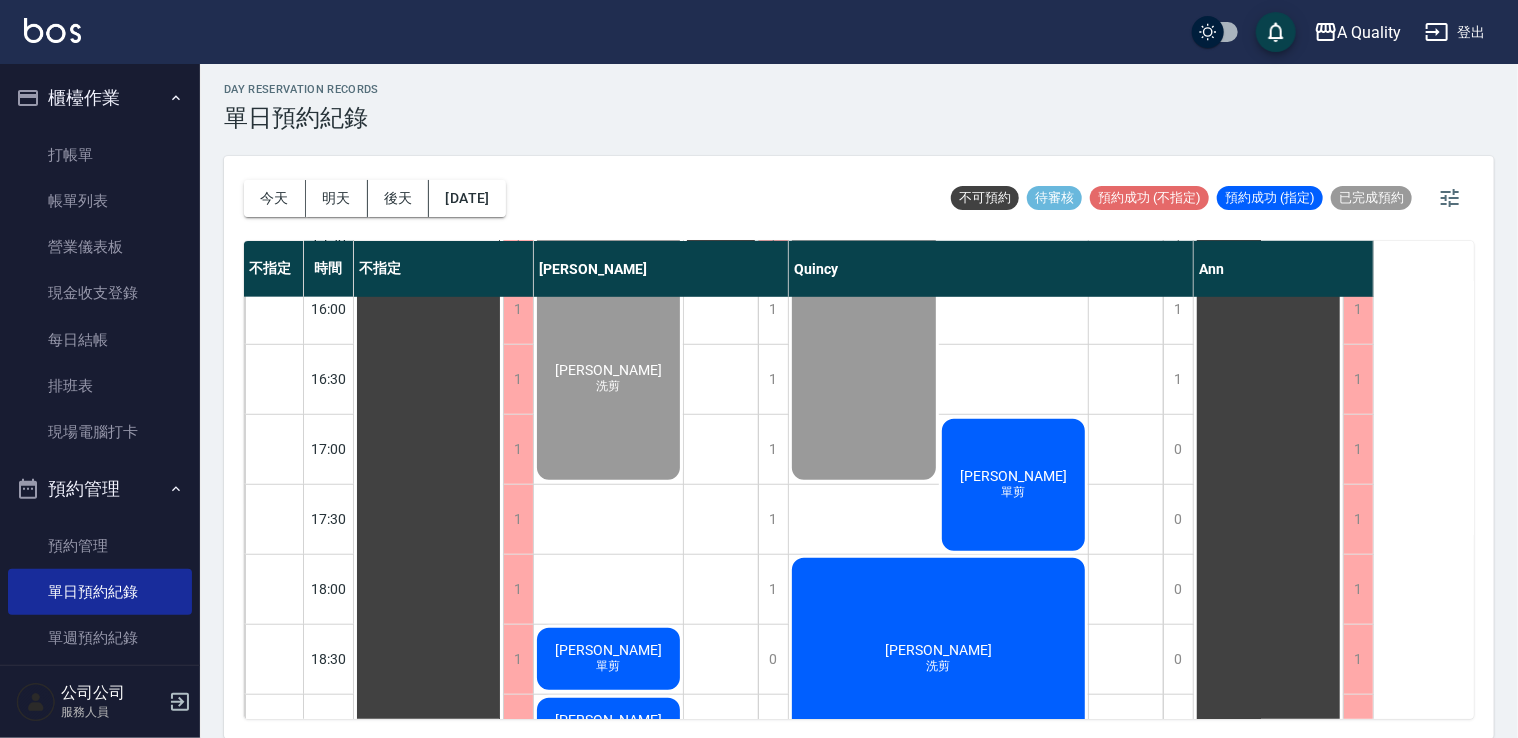 scroll, scrollTop: 853, scrollLeft: 0, axis: vertical 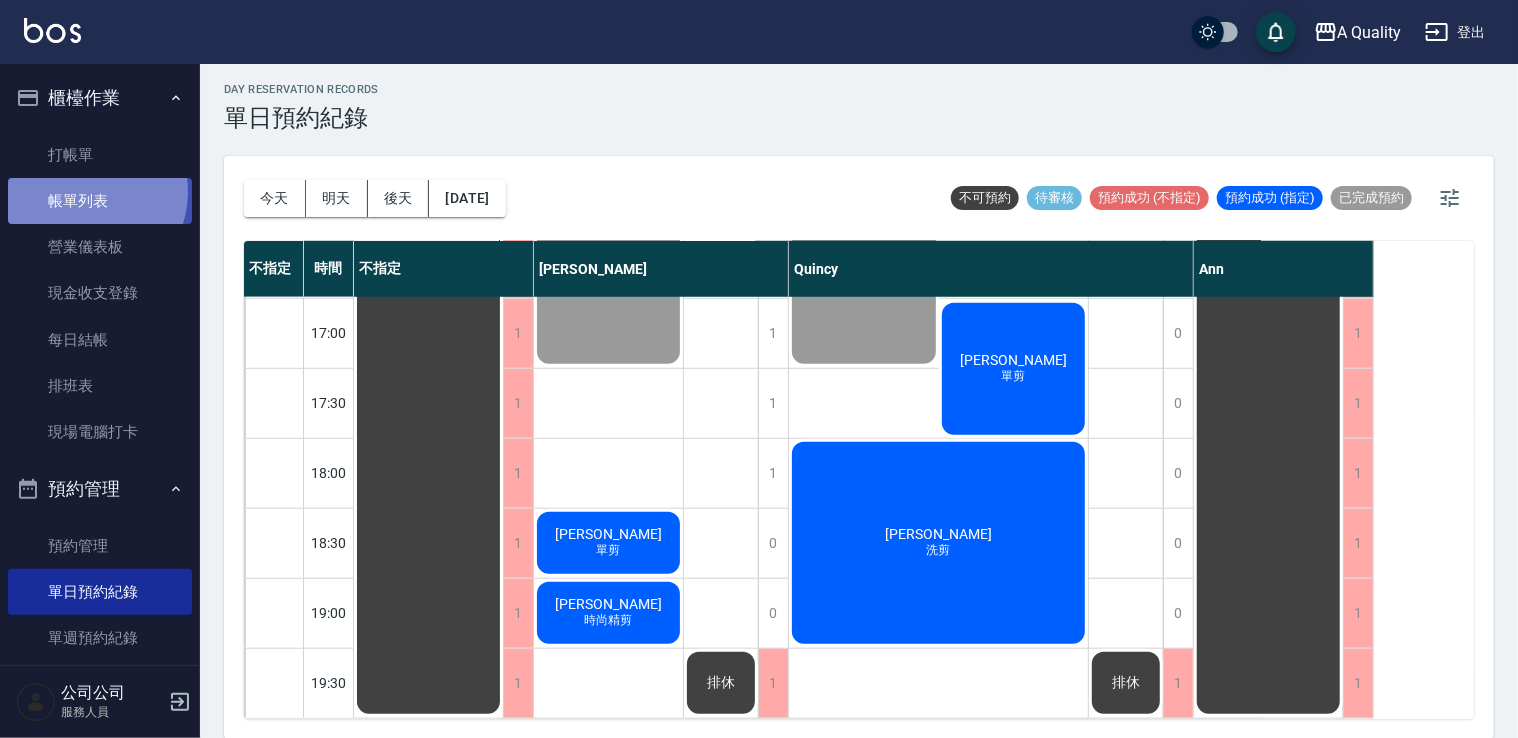 click on "帳單列表" at bounding box center (100, 201) 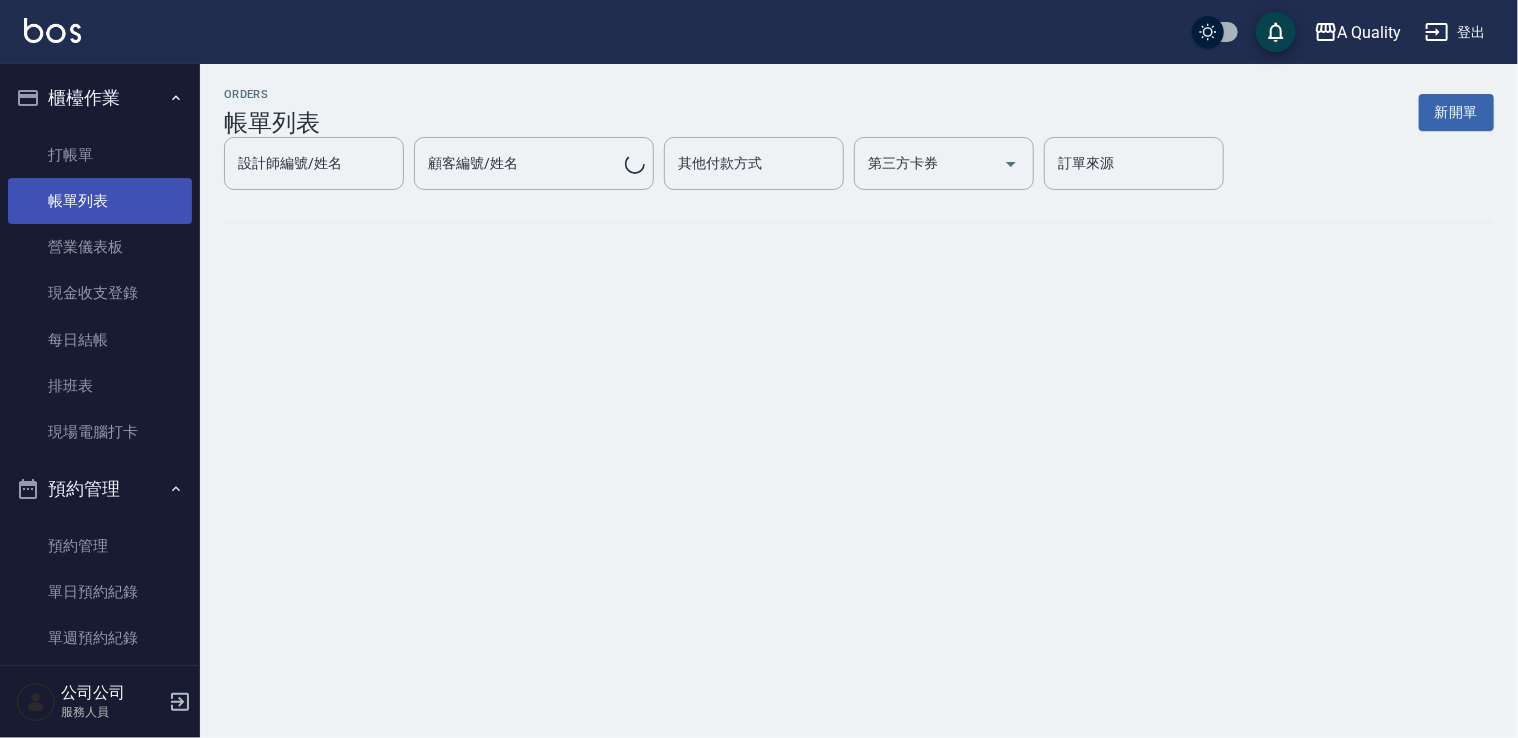 scroll, scrollTop: 0, scrollLeft: 0, axis: both 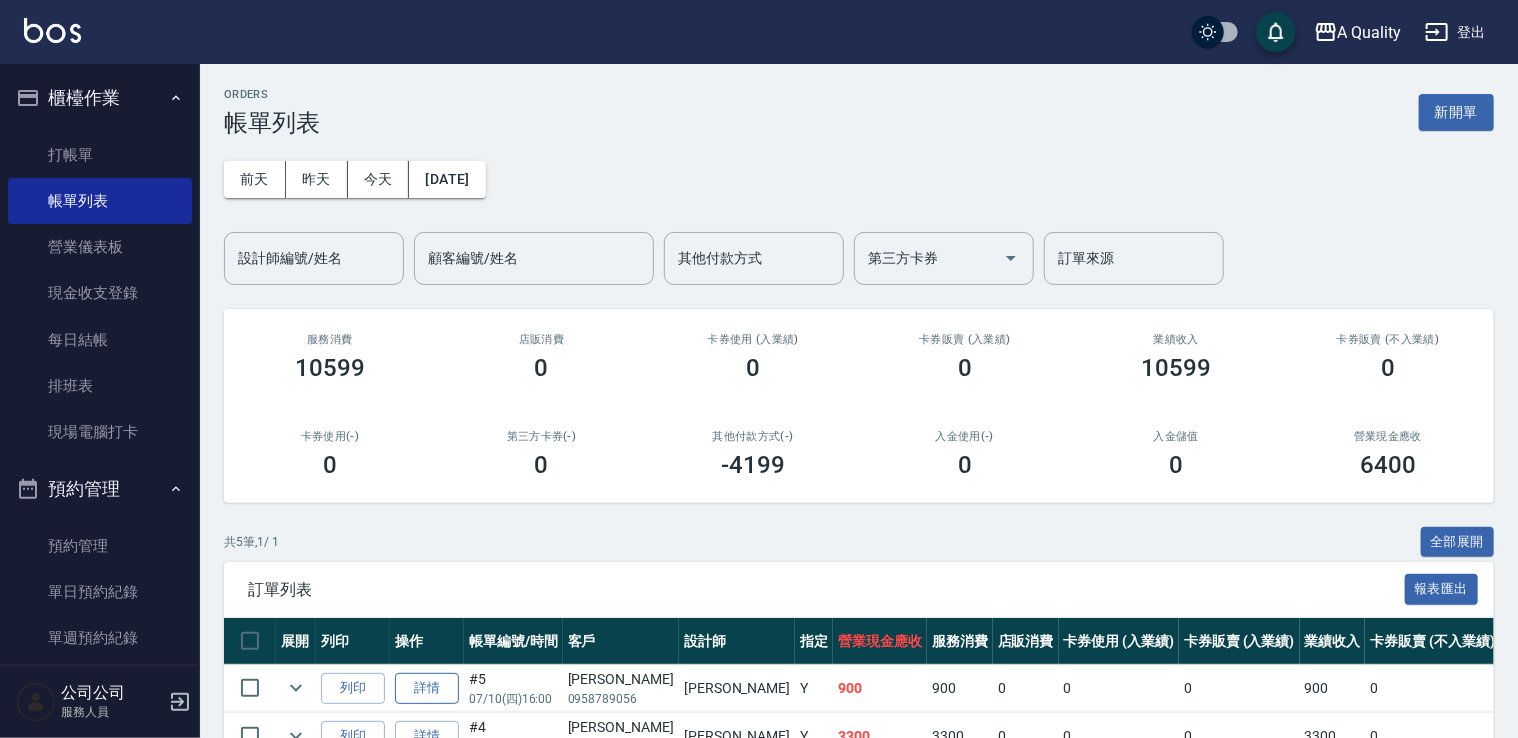 click on "詳情" at bounding box center (427, 688) 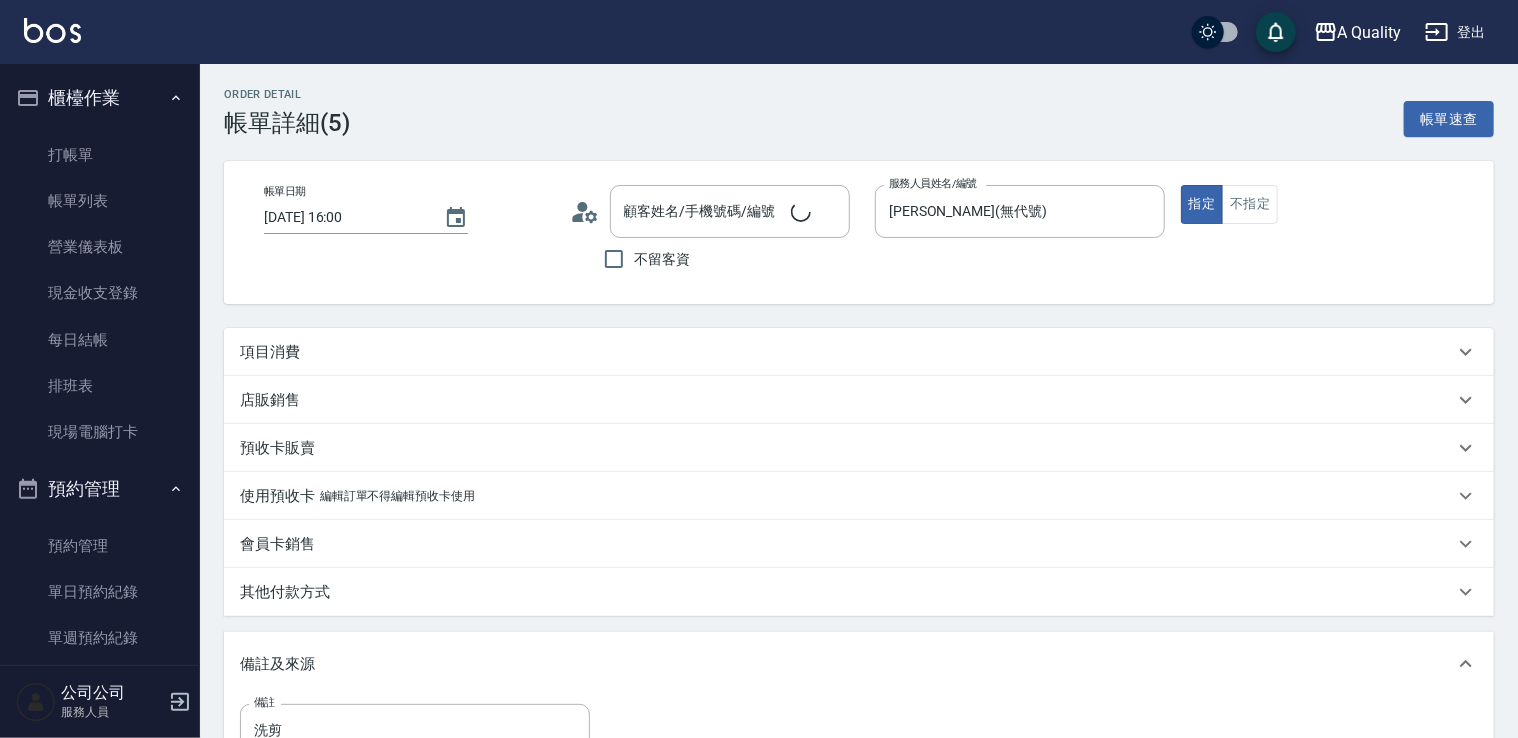 type on "2025/07/10 16:00" 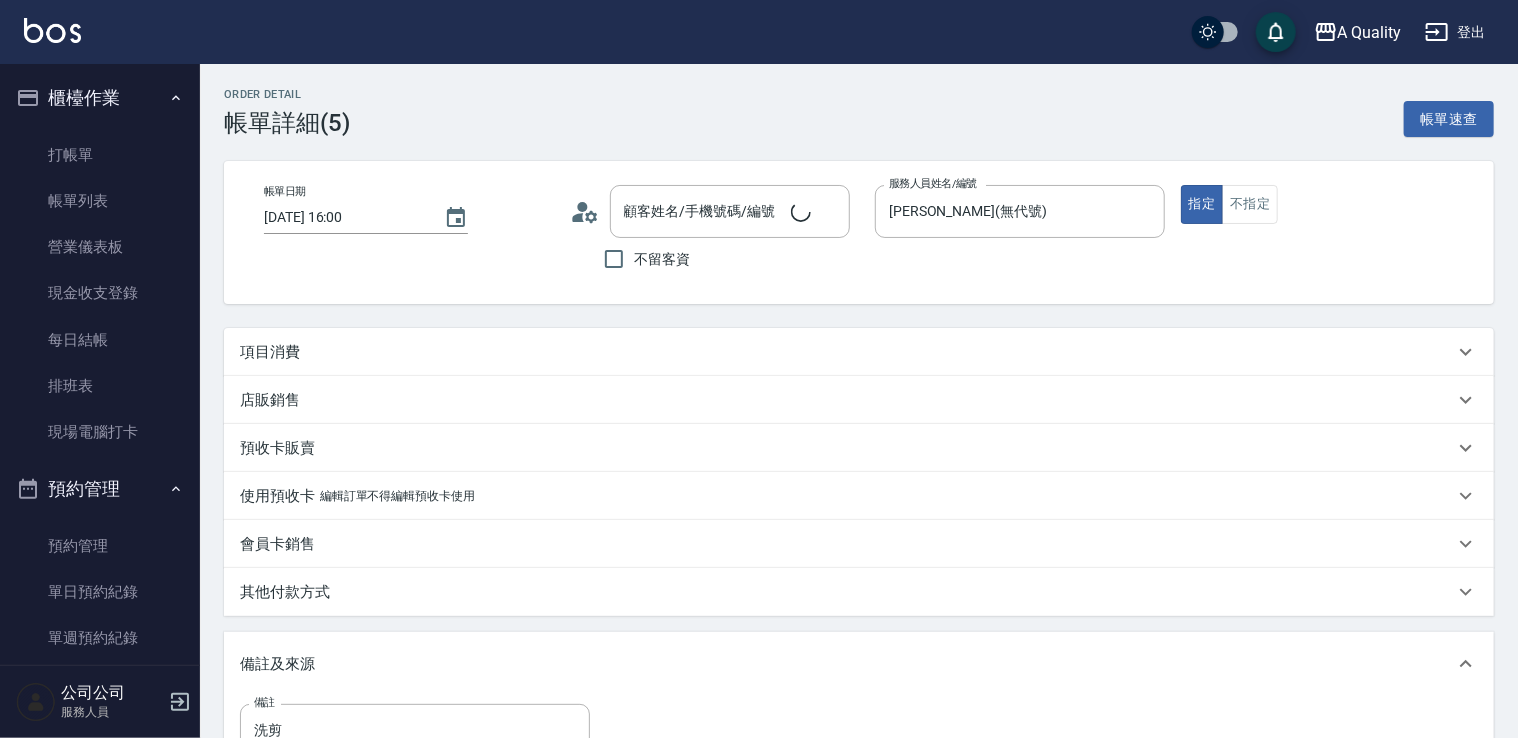 type on "Taylor(無代號)" 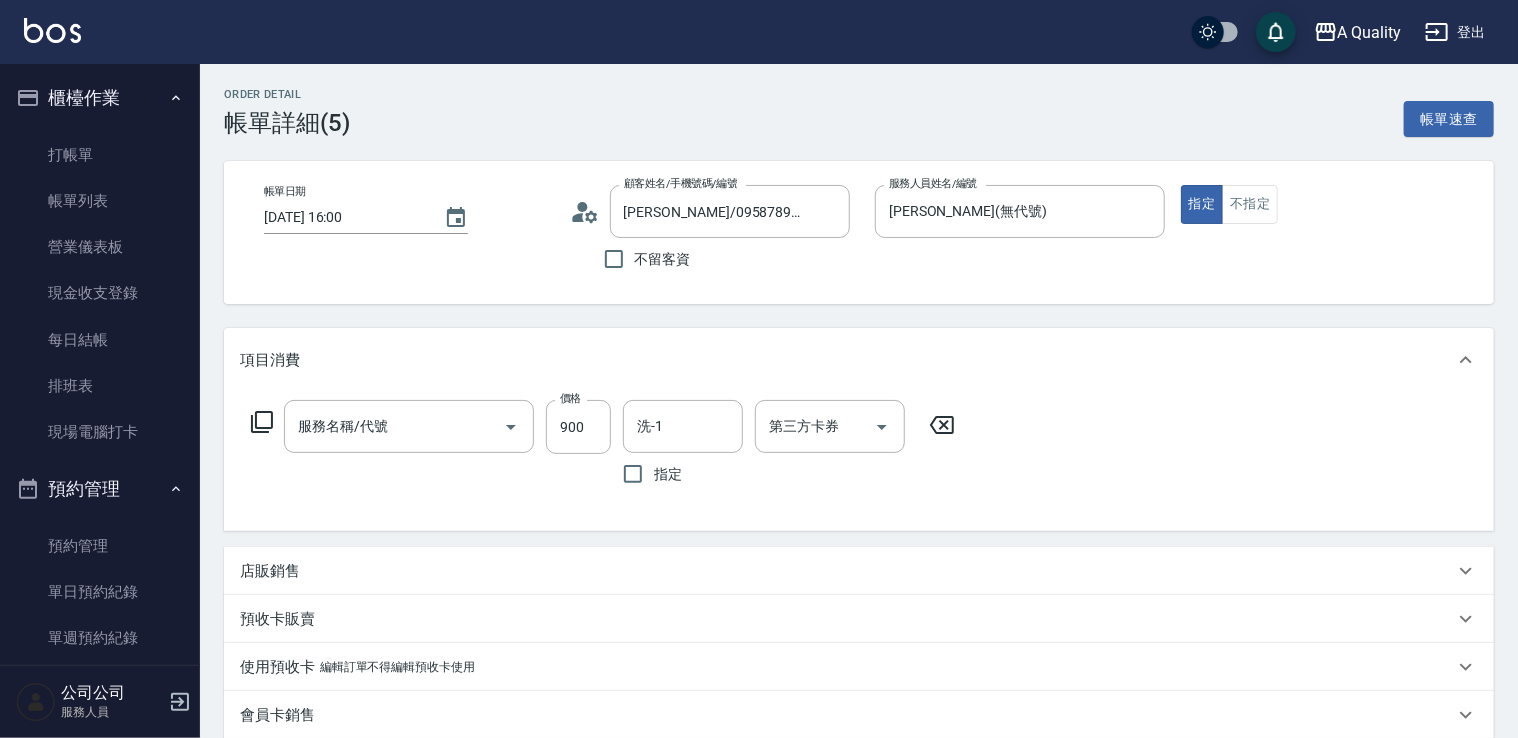 type on "邱小姐/0958789056/null" 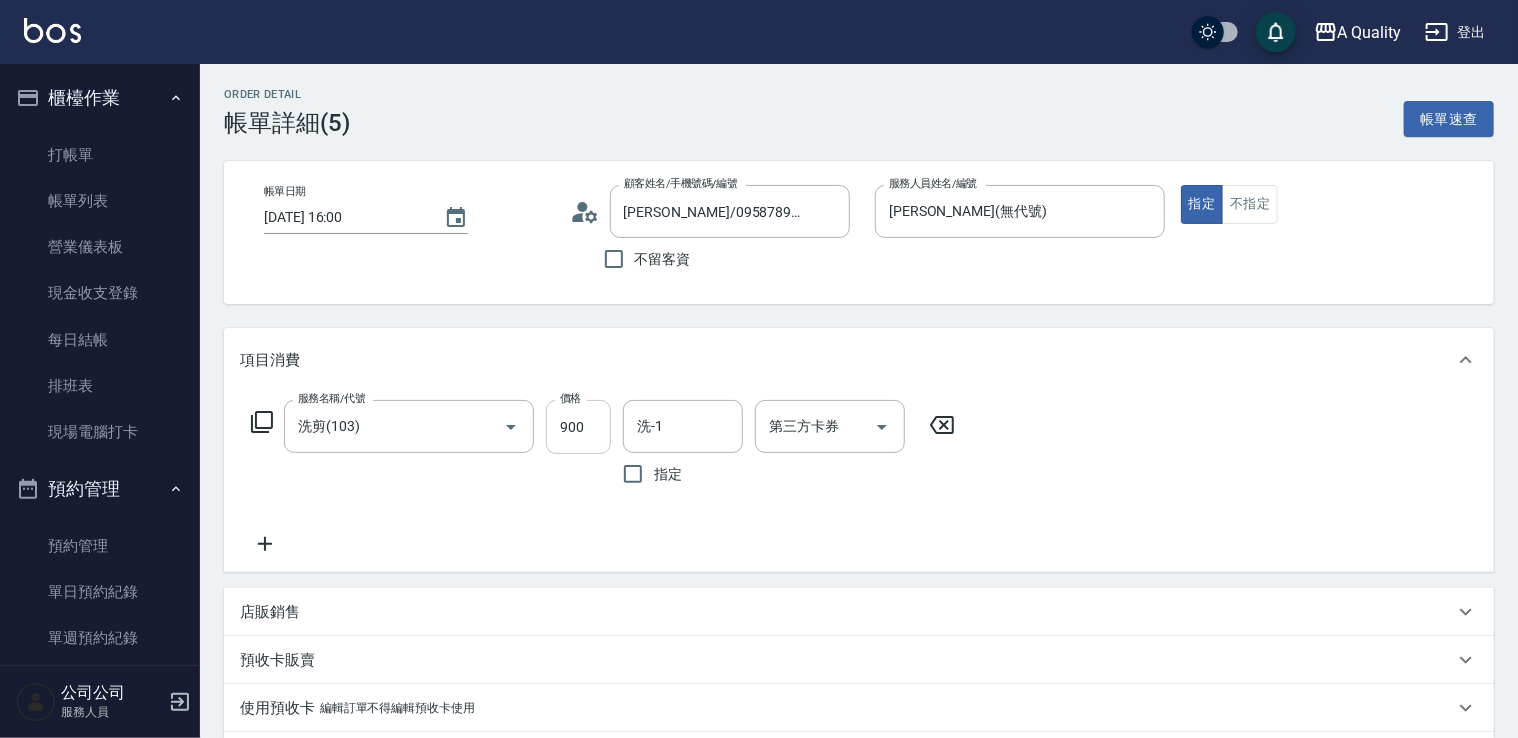 click on "900" at bounding box center [578, 427] 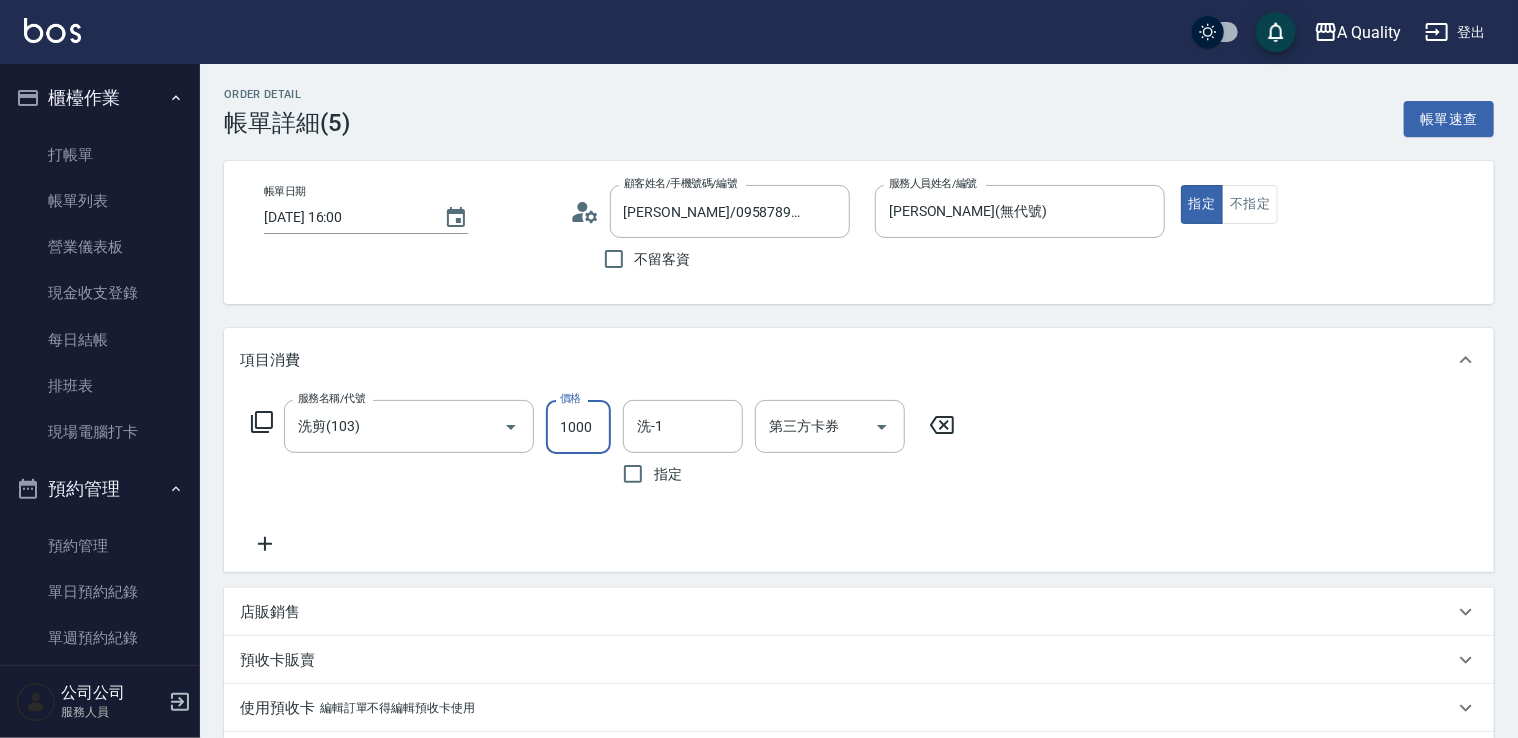 scroll, scrollTop: 0, scrollLeft: 0, axis: both 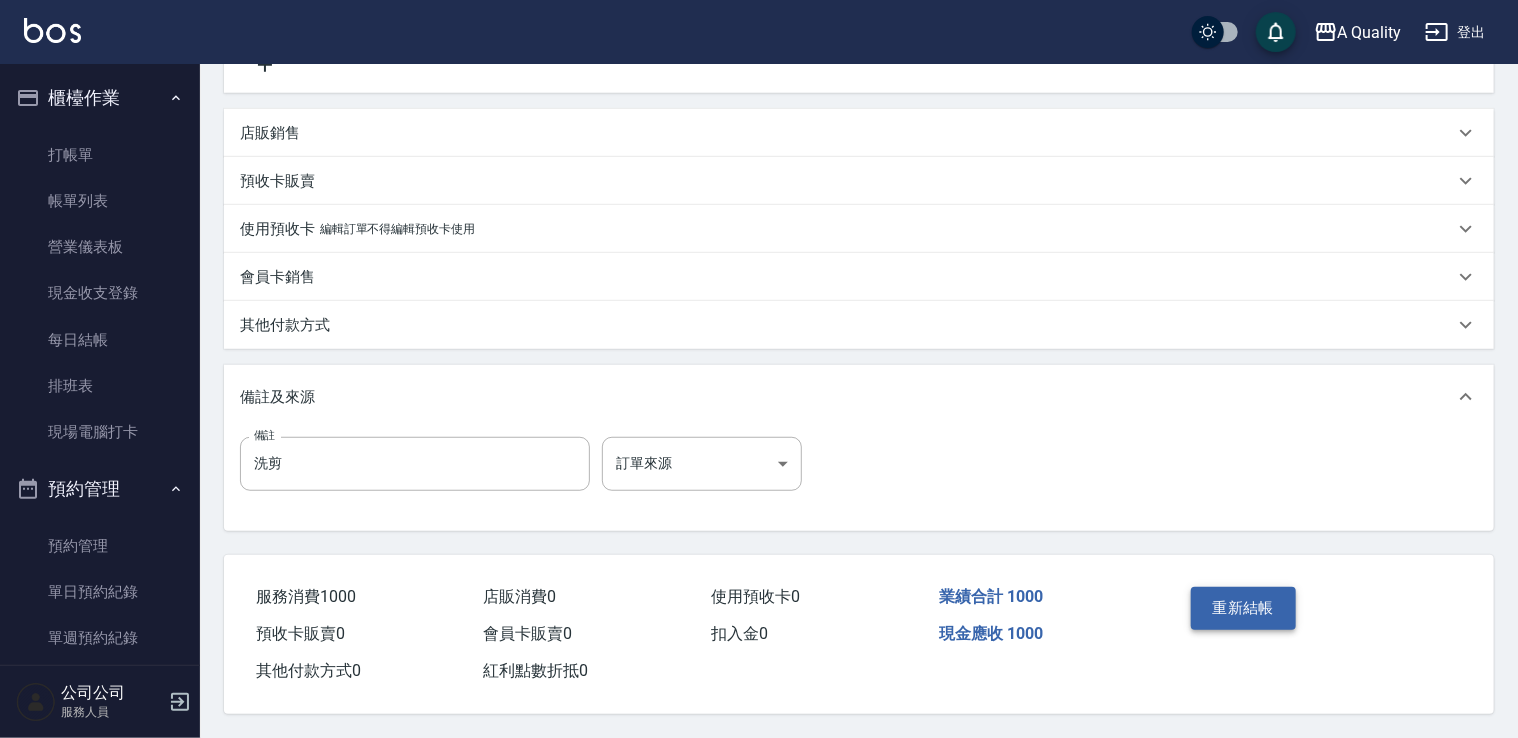 type on "1000" 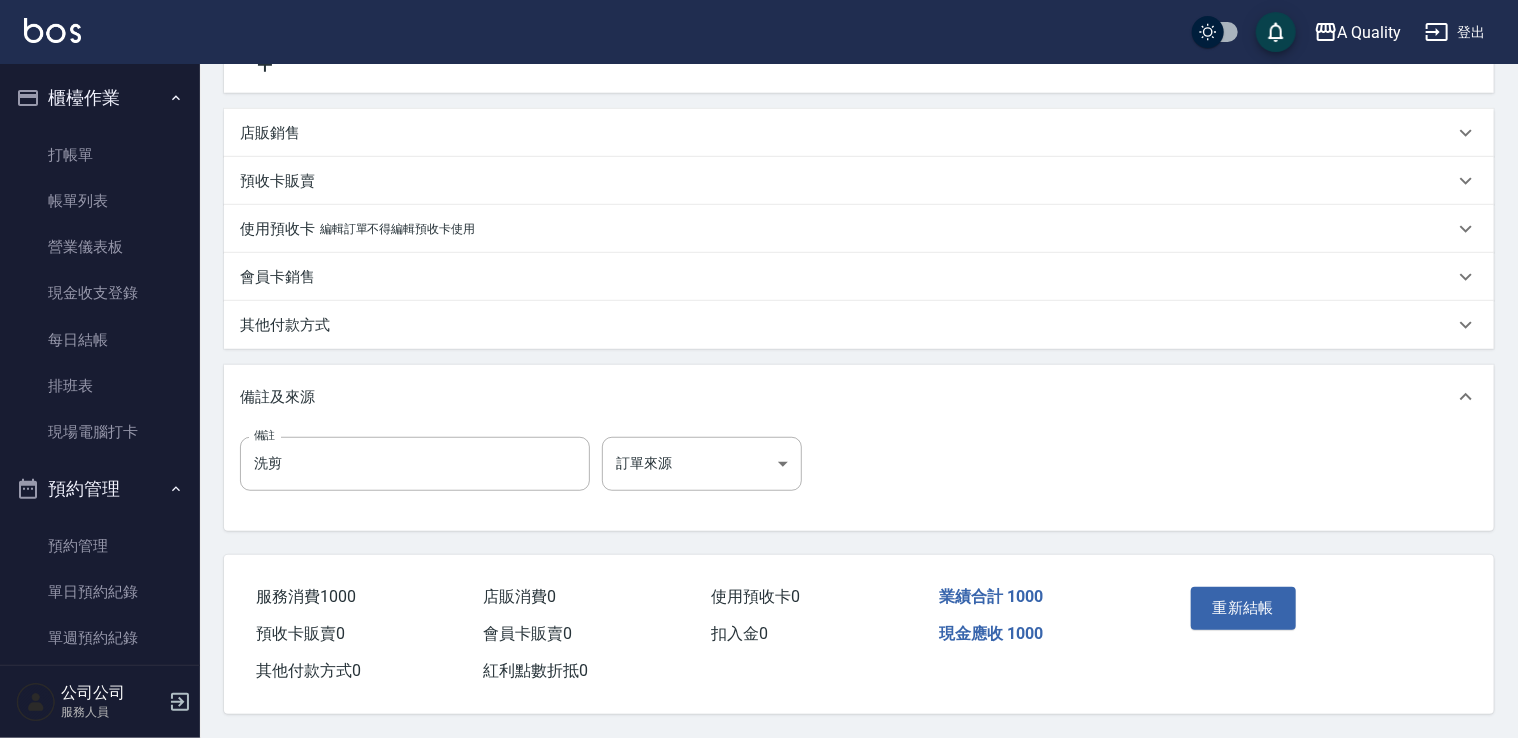 click on "重新結帳" at bounding box center (1244, 608) 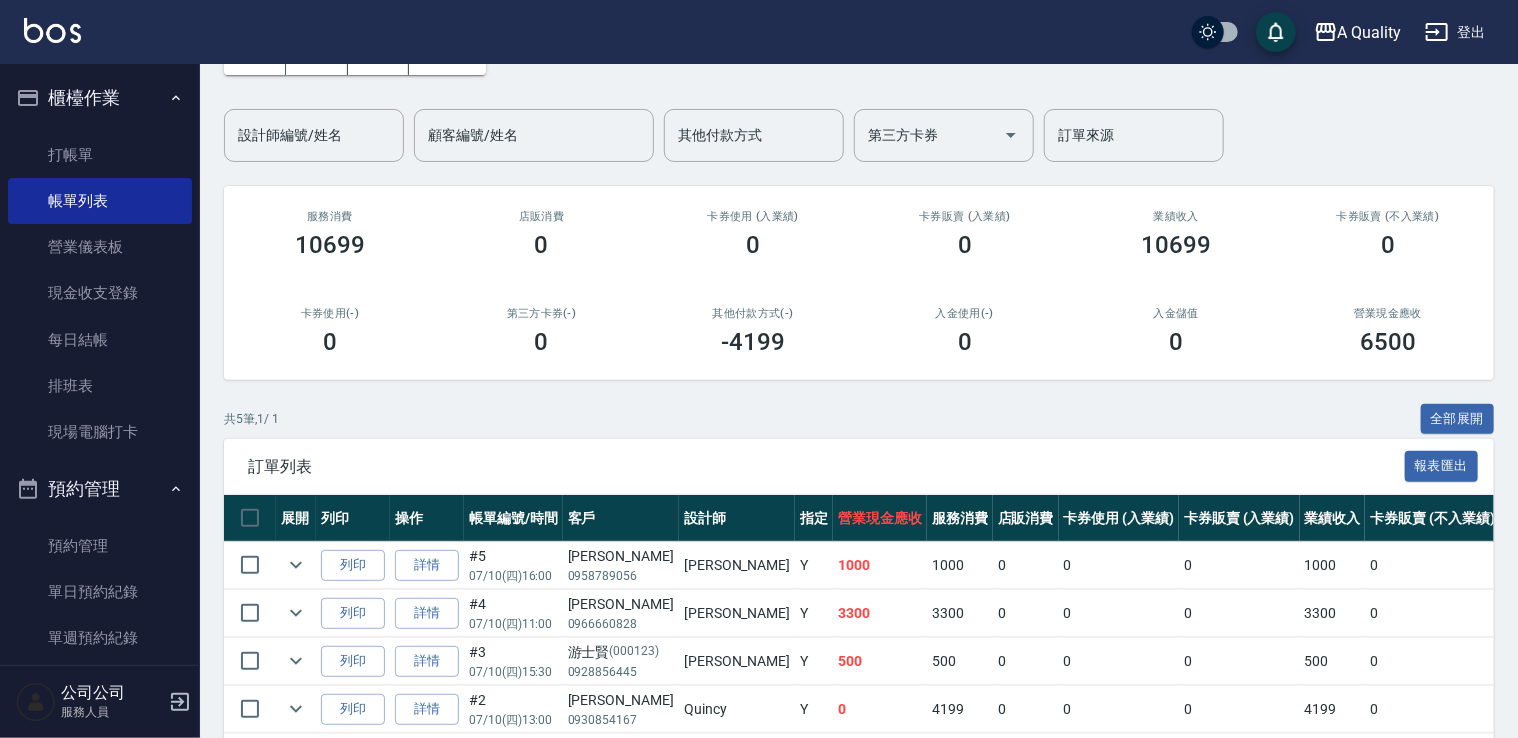scroll, scrollTop: 200, scrollLeft: 0, axis: vertical 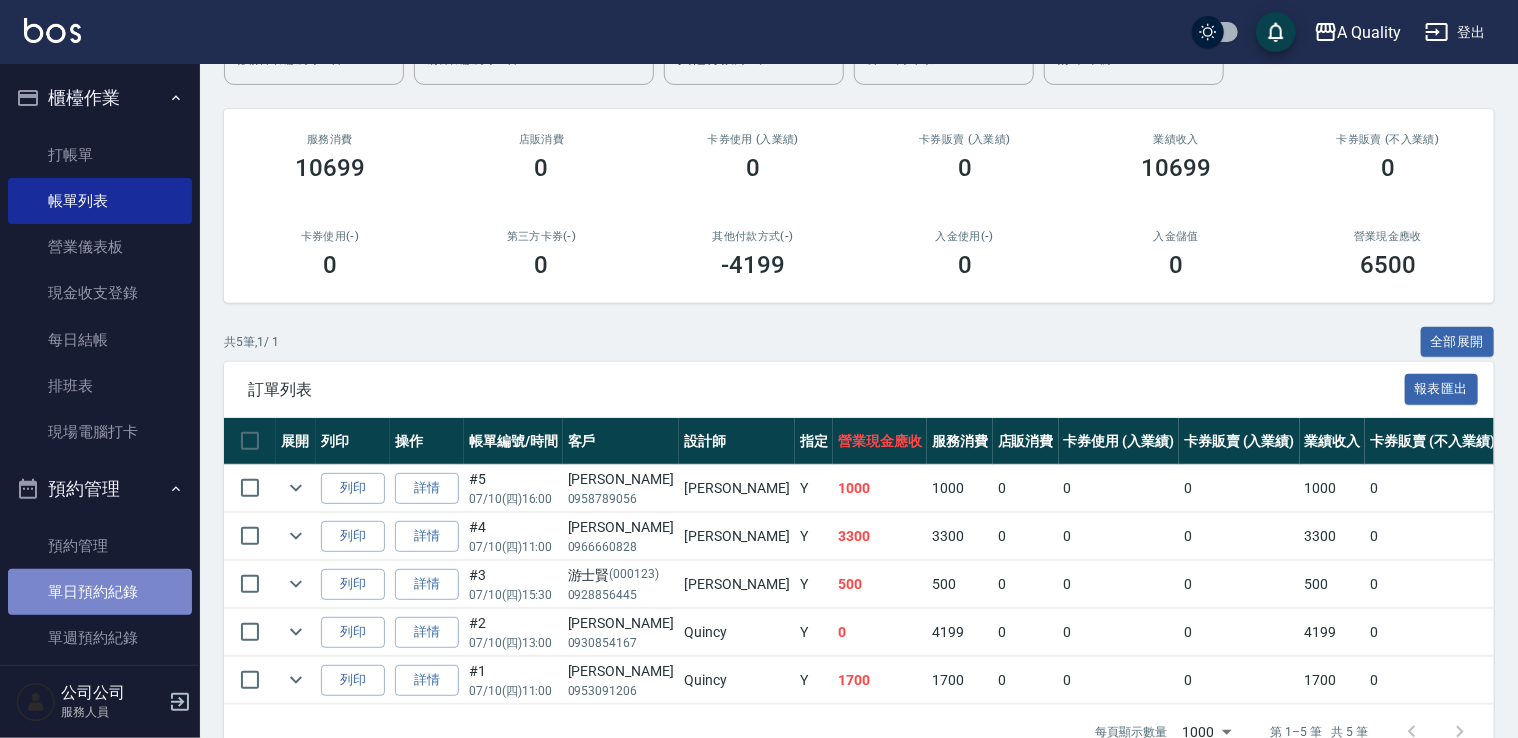 click on "單日預約紀錄" at bounding box center [100, 592] 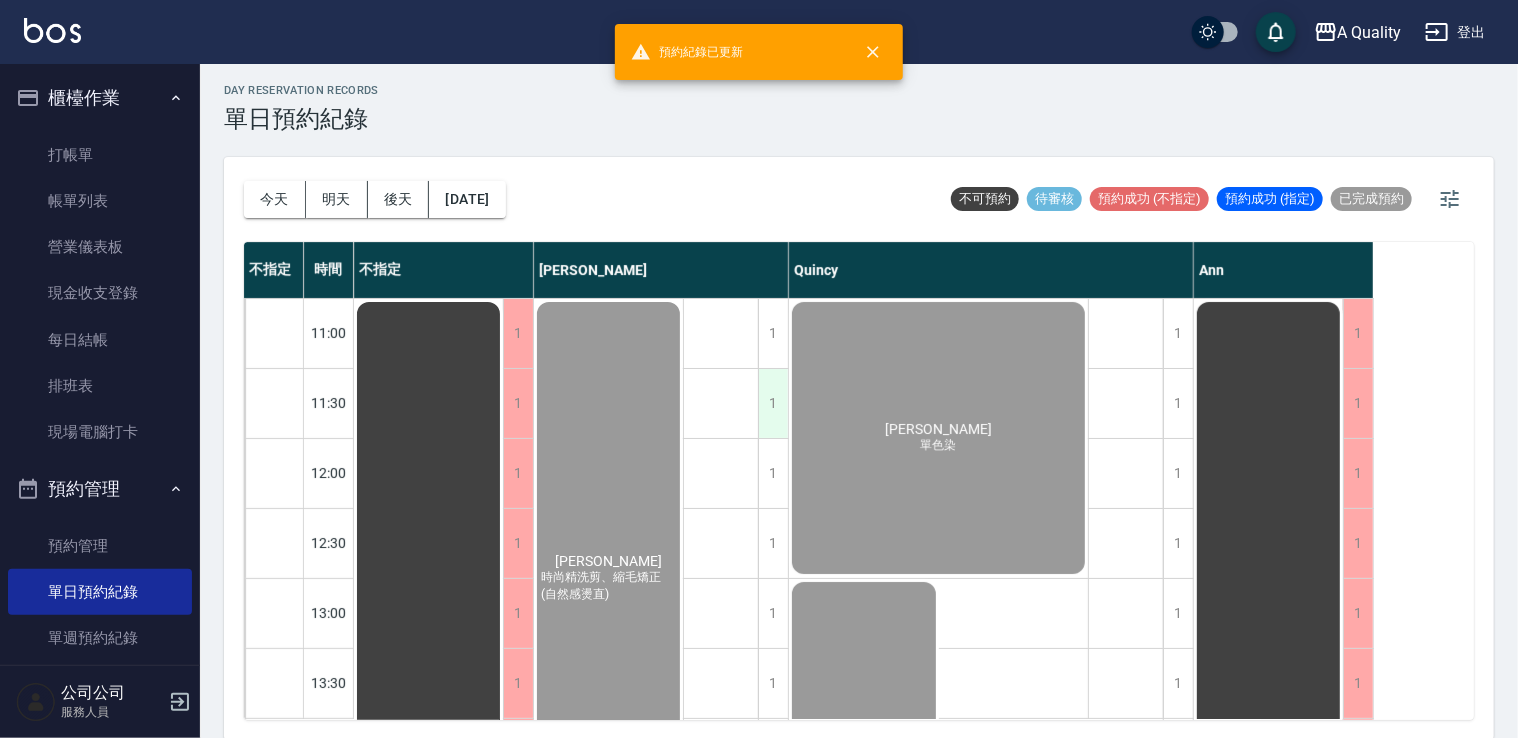 scroll, scrollTop: 5, scrollLeft: 0, axis: vertical 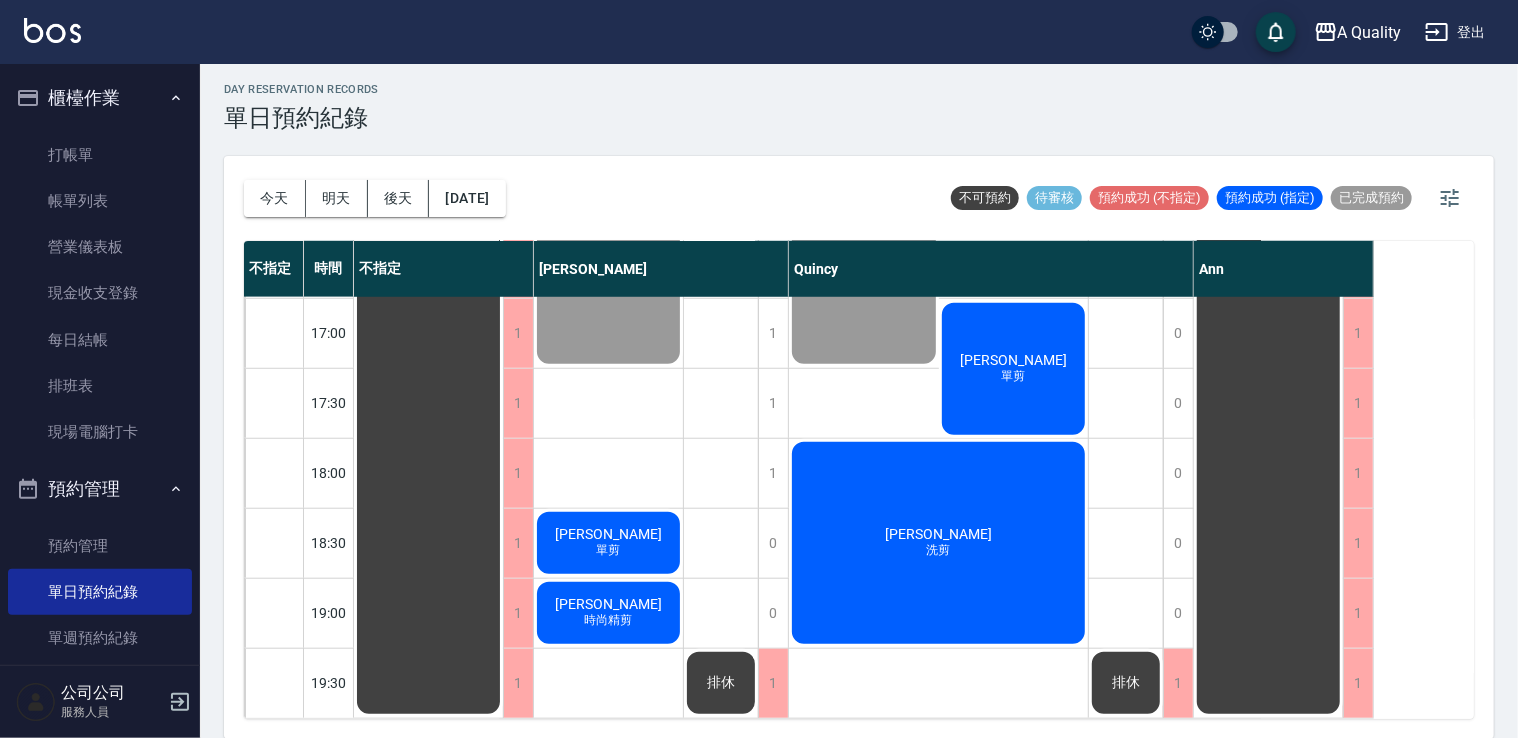 drag, startPoint x: 268, startPoint y: 191, endPoint x: 259, endPoint y: 178, distance: 15.811388 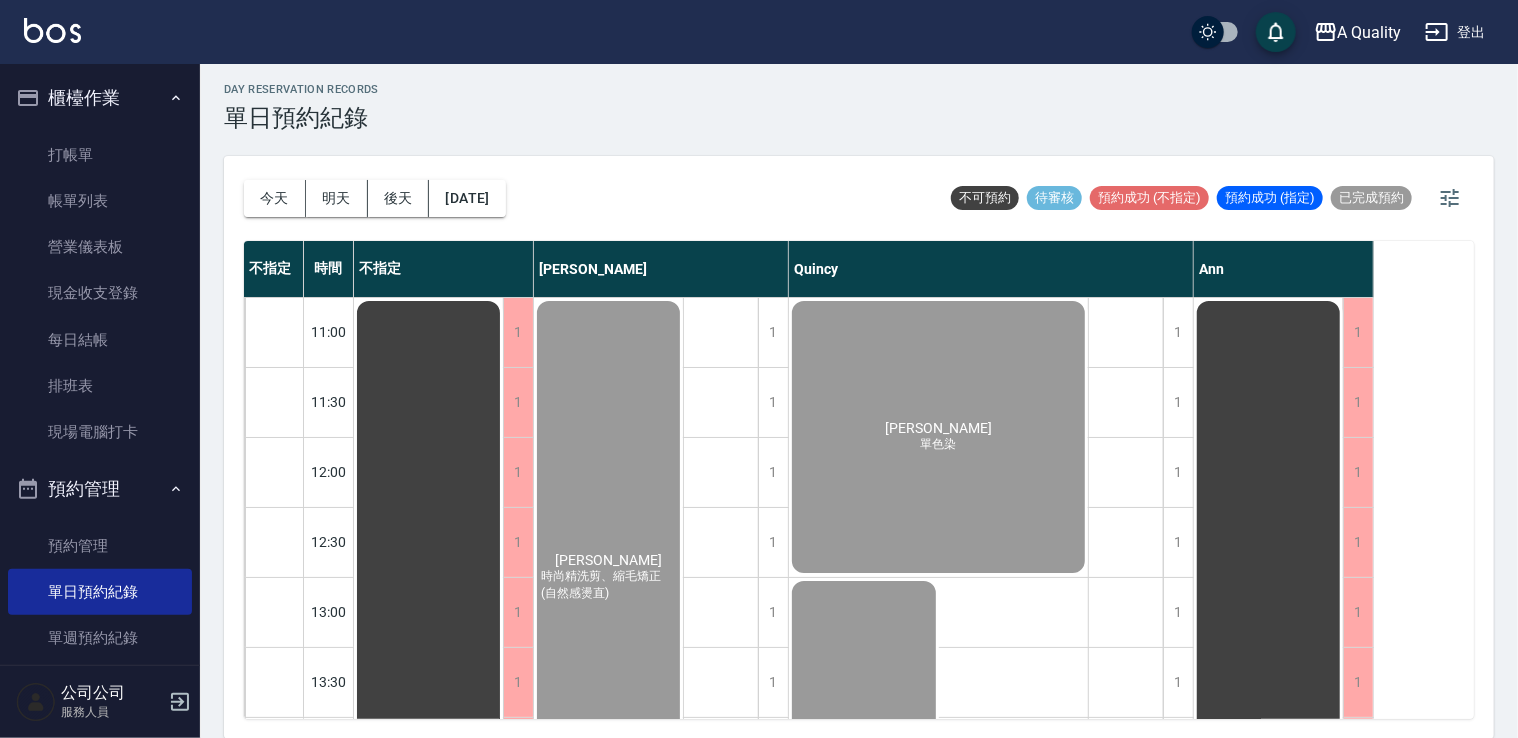 scroll, scrollTop: 0, scrollLeft: 0, axis: both 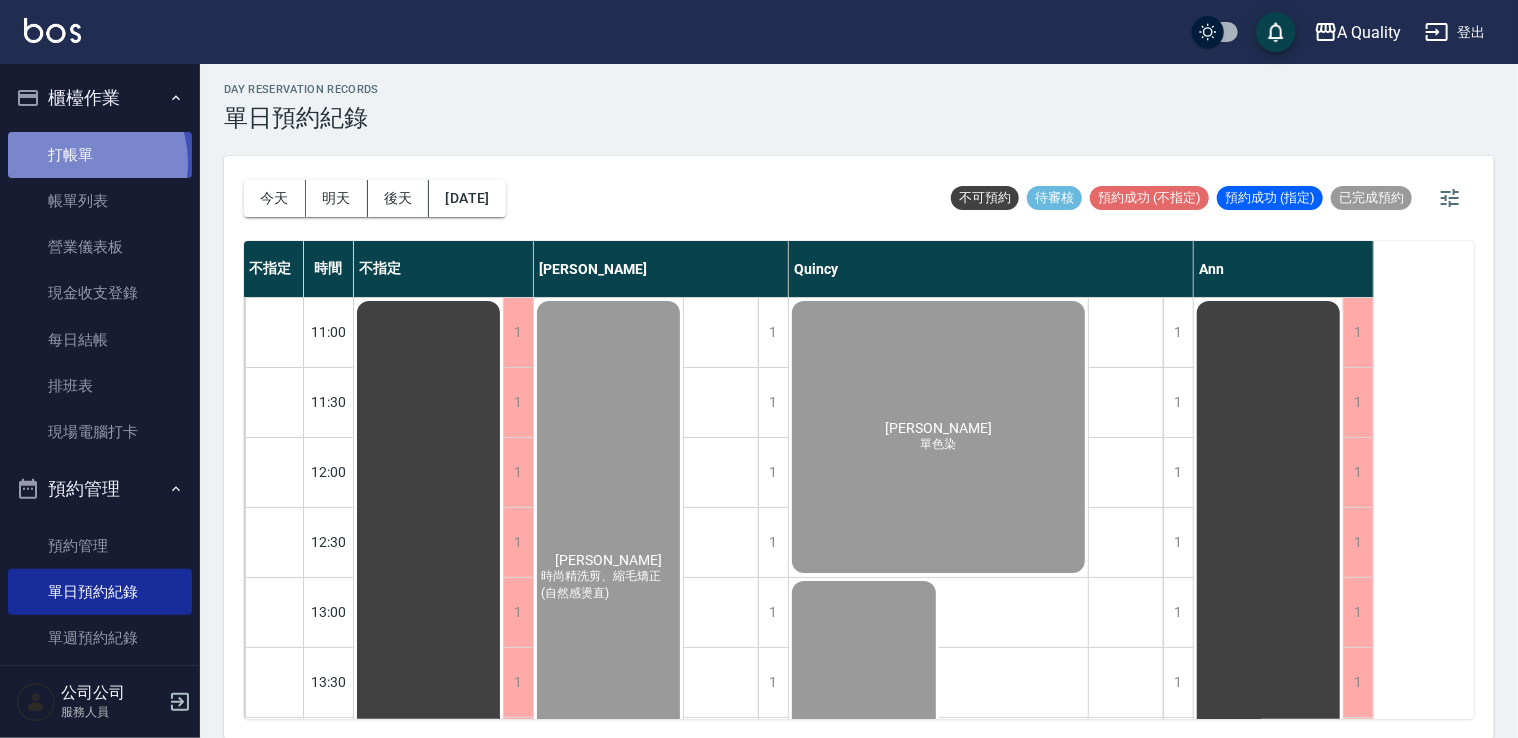 drag, startPoint x: 74, startPoint y: 162, endPoint x: 74, endPoint y: 174, distance: 12 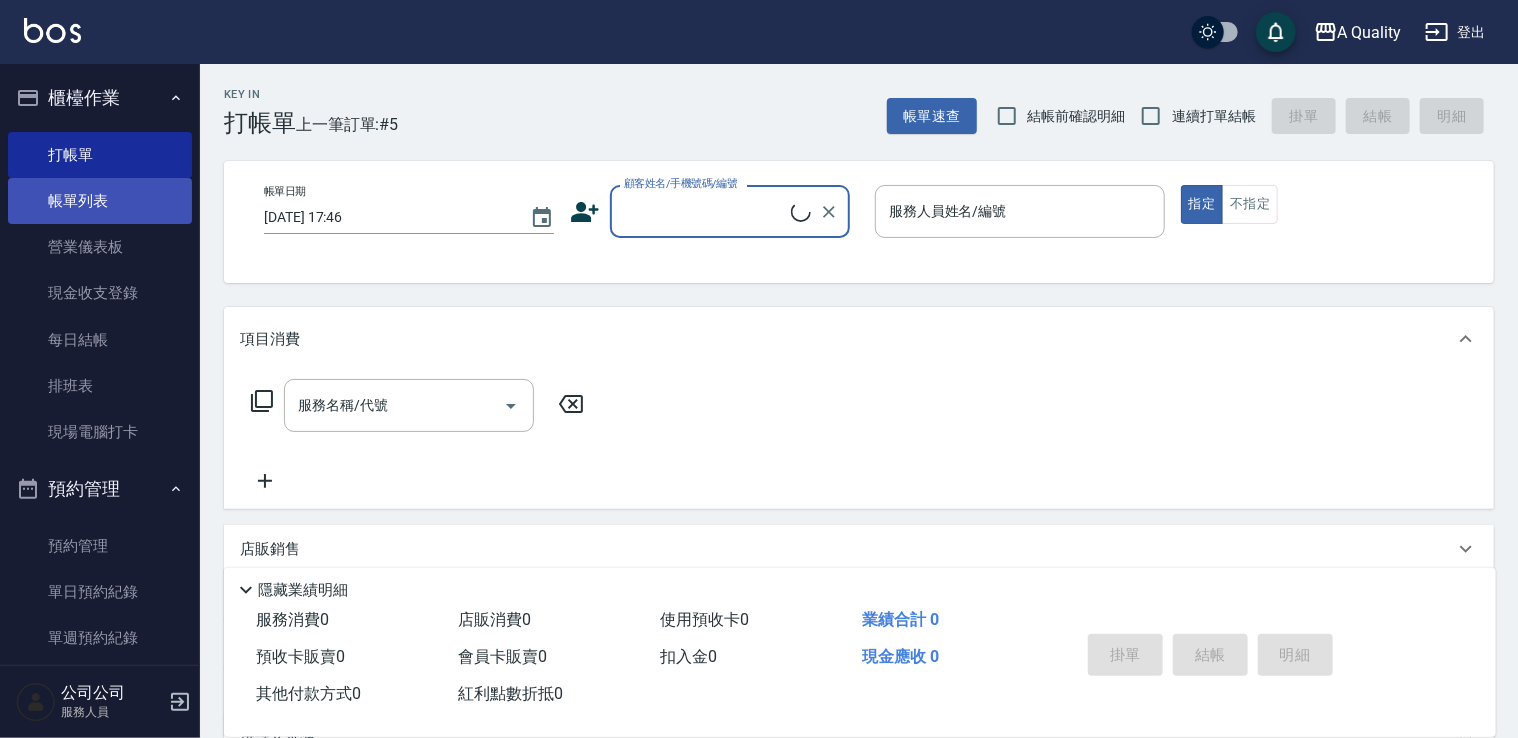 click on "帳單列表" at bounding box center (100, 201) 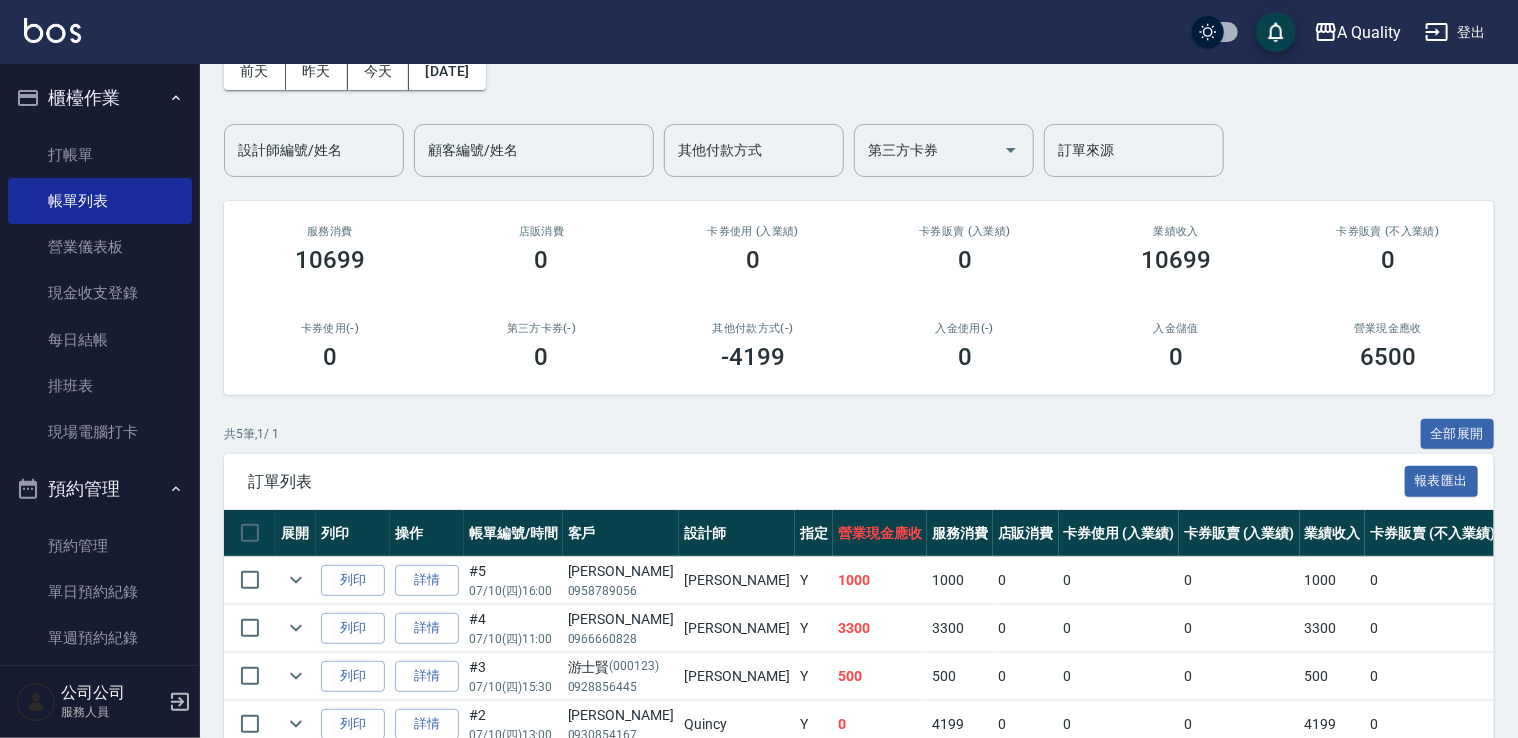 scroll, scrollTop: 257, scrollLeft: 0, axis: vertical 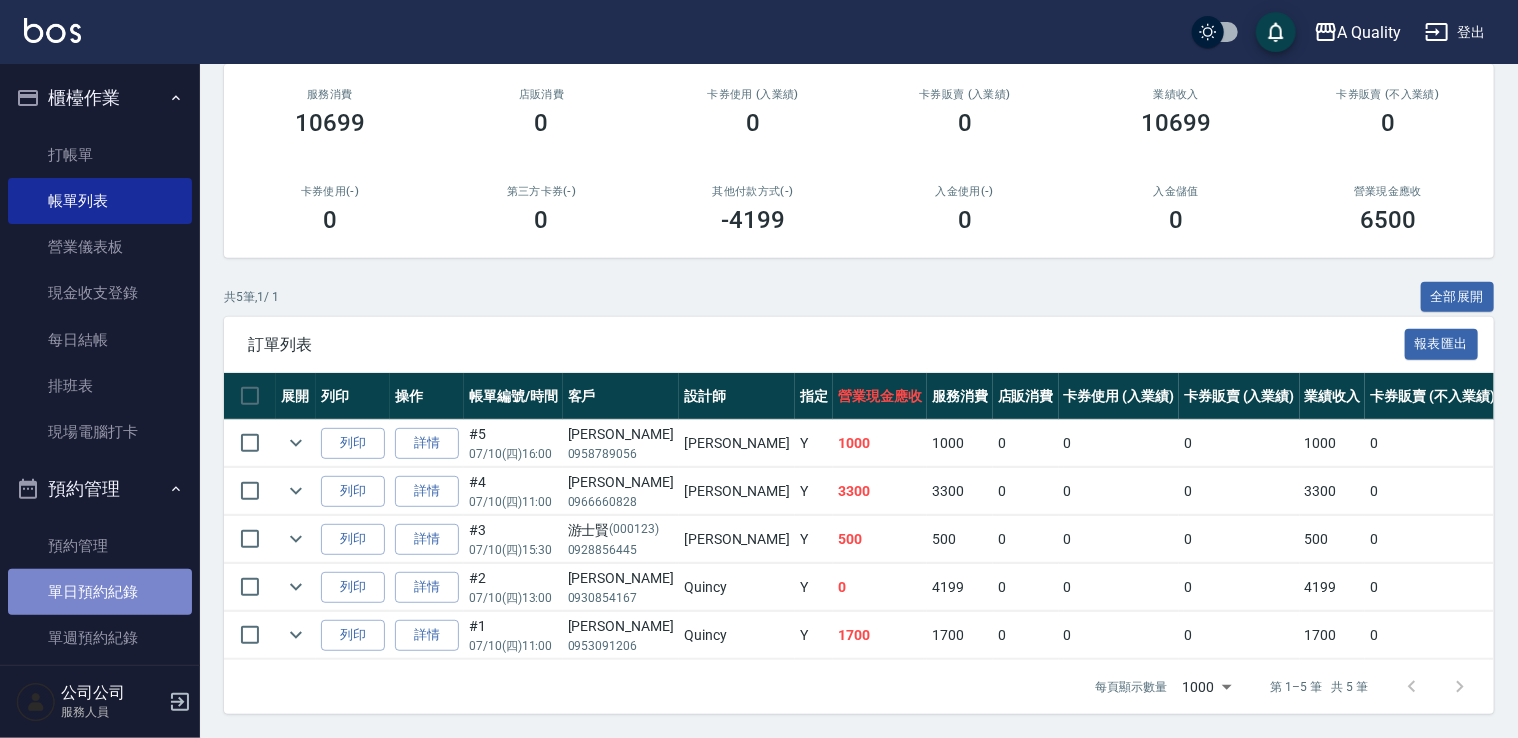click on "單日預約紀錄" at bounding box center [100, 592] 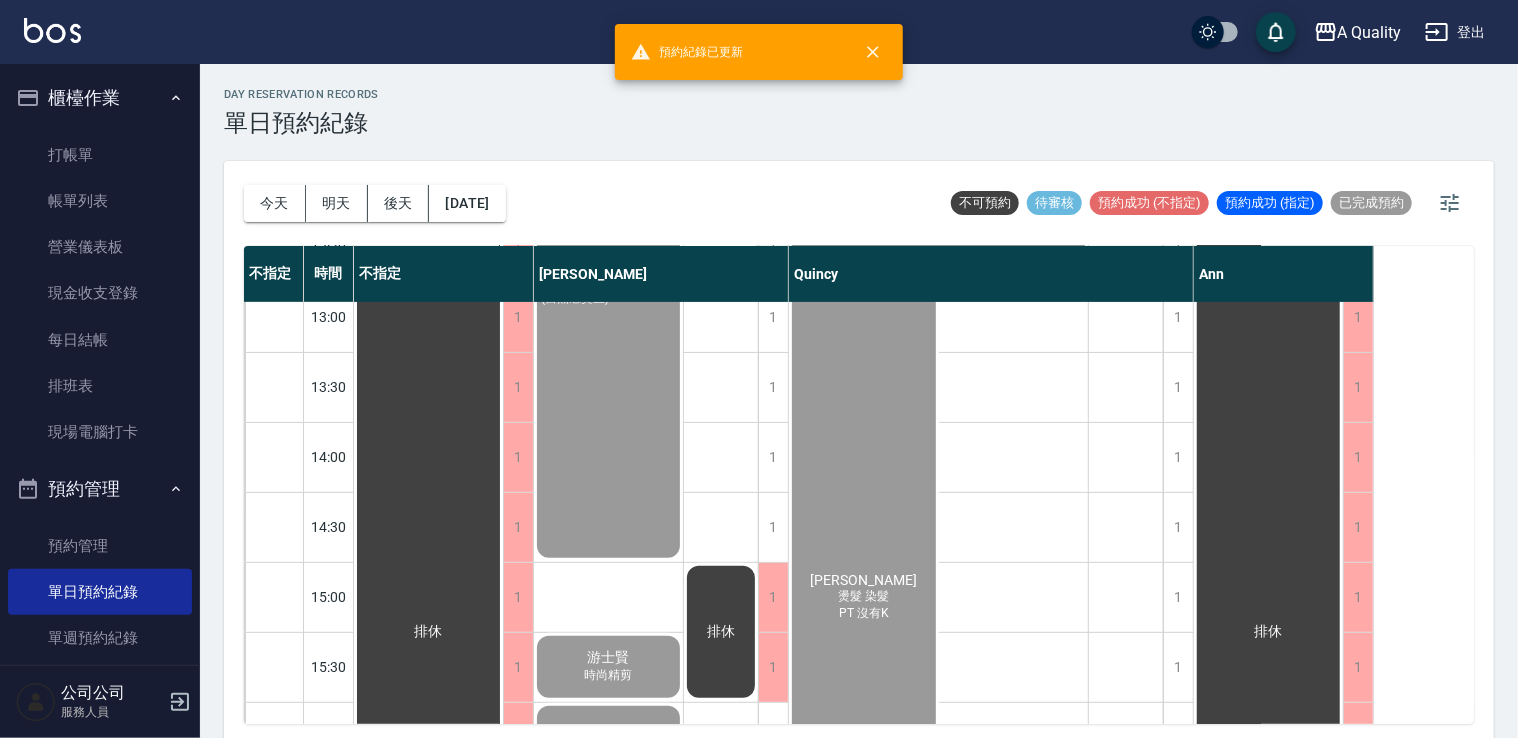 scroll, scrollTop: 600, scrollLeft: 0, axis: vertical 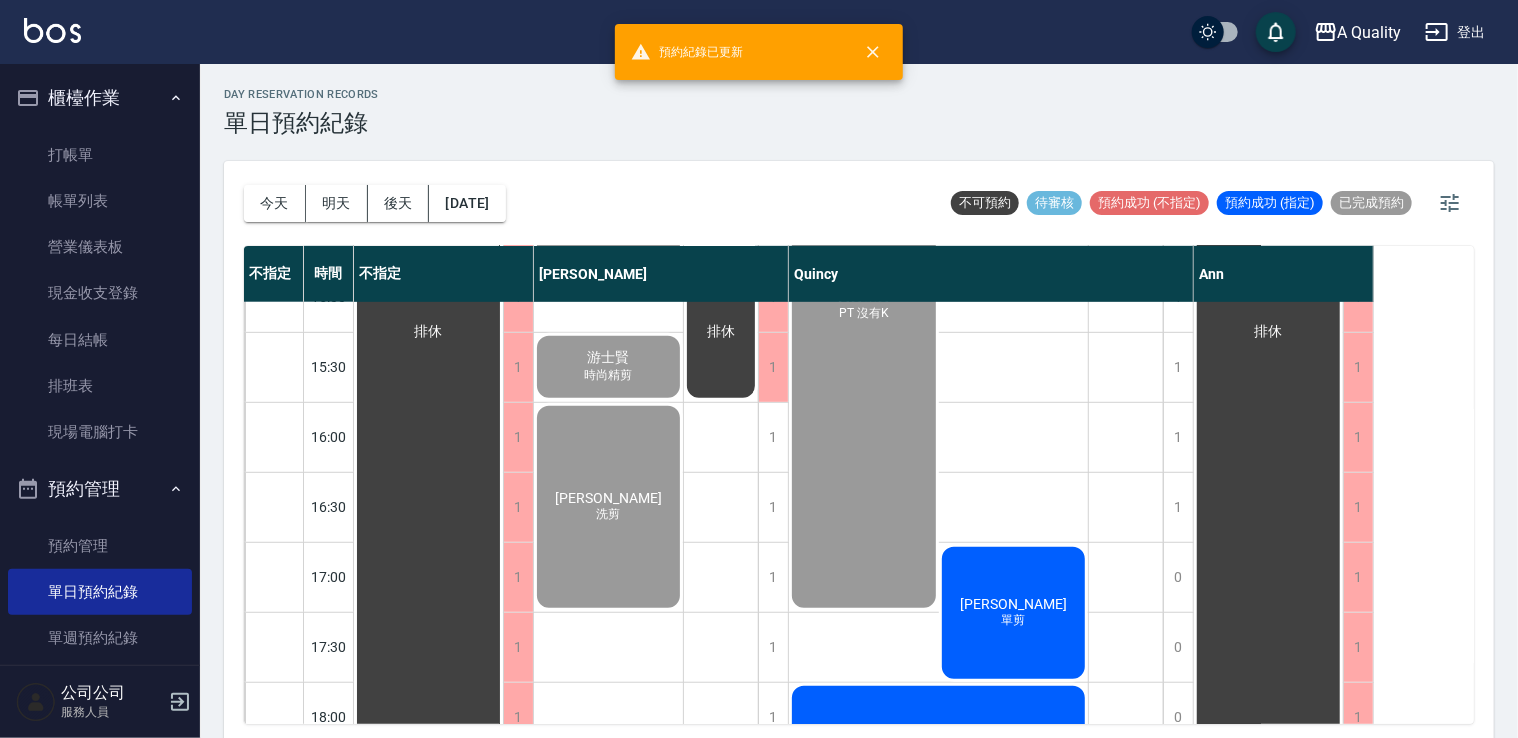 click on "[PERSON_NAME]" at bounding box center (429, 332) 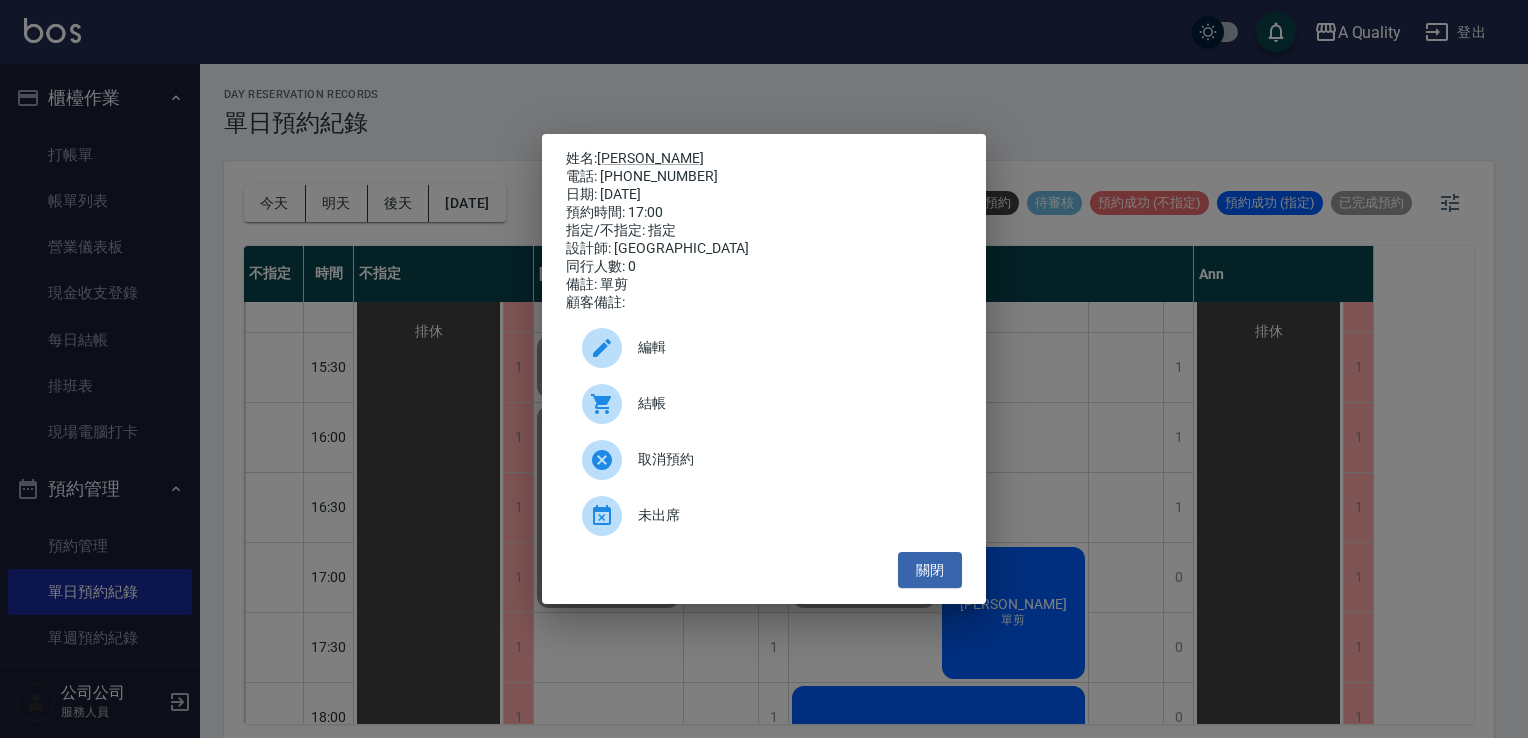 click on "結帳" at bounding box center [792, 403] 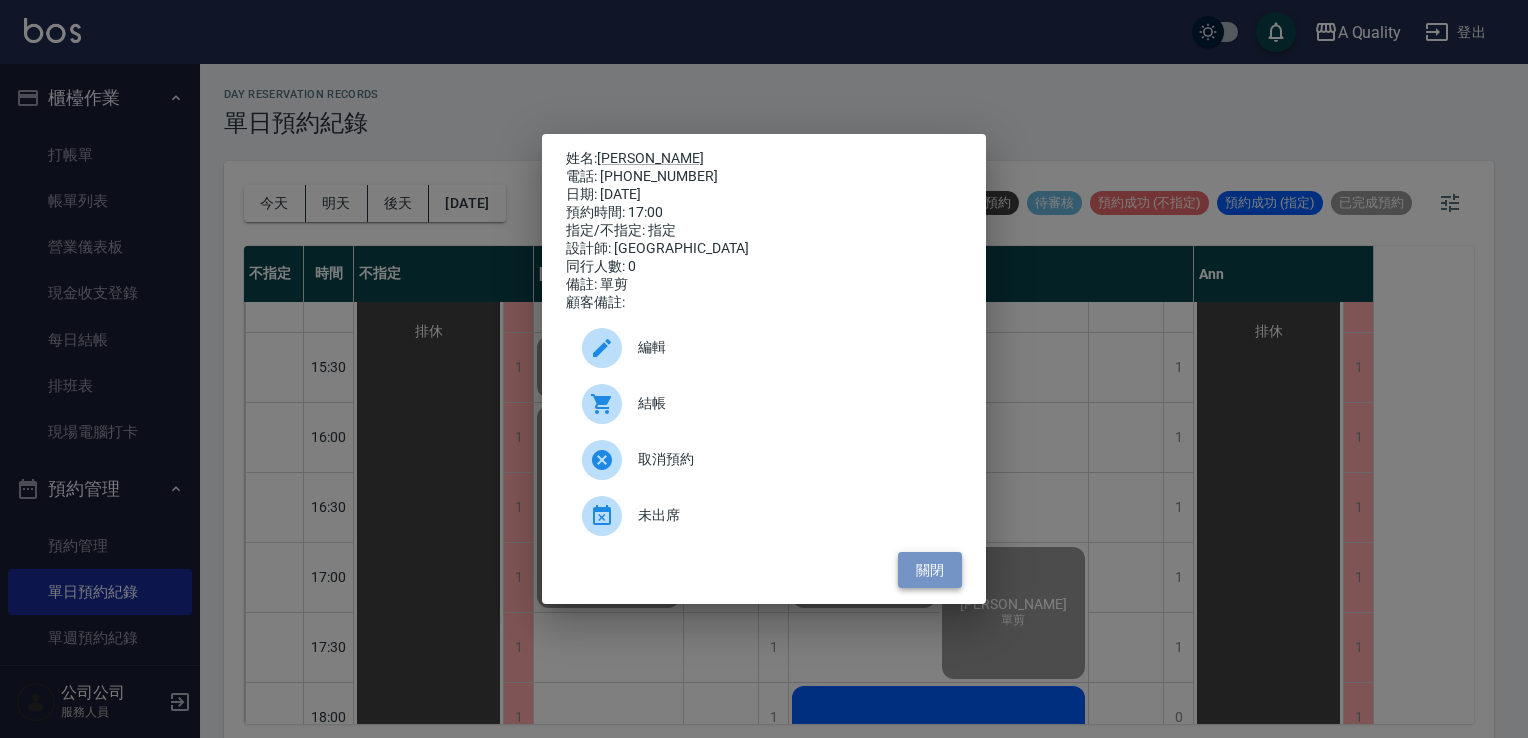 click on "關閉" at bounding box center (930, 570) 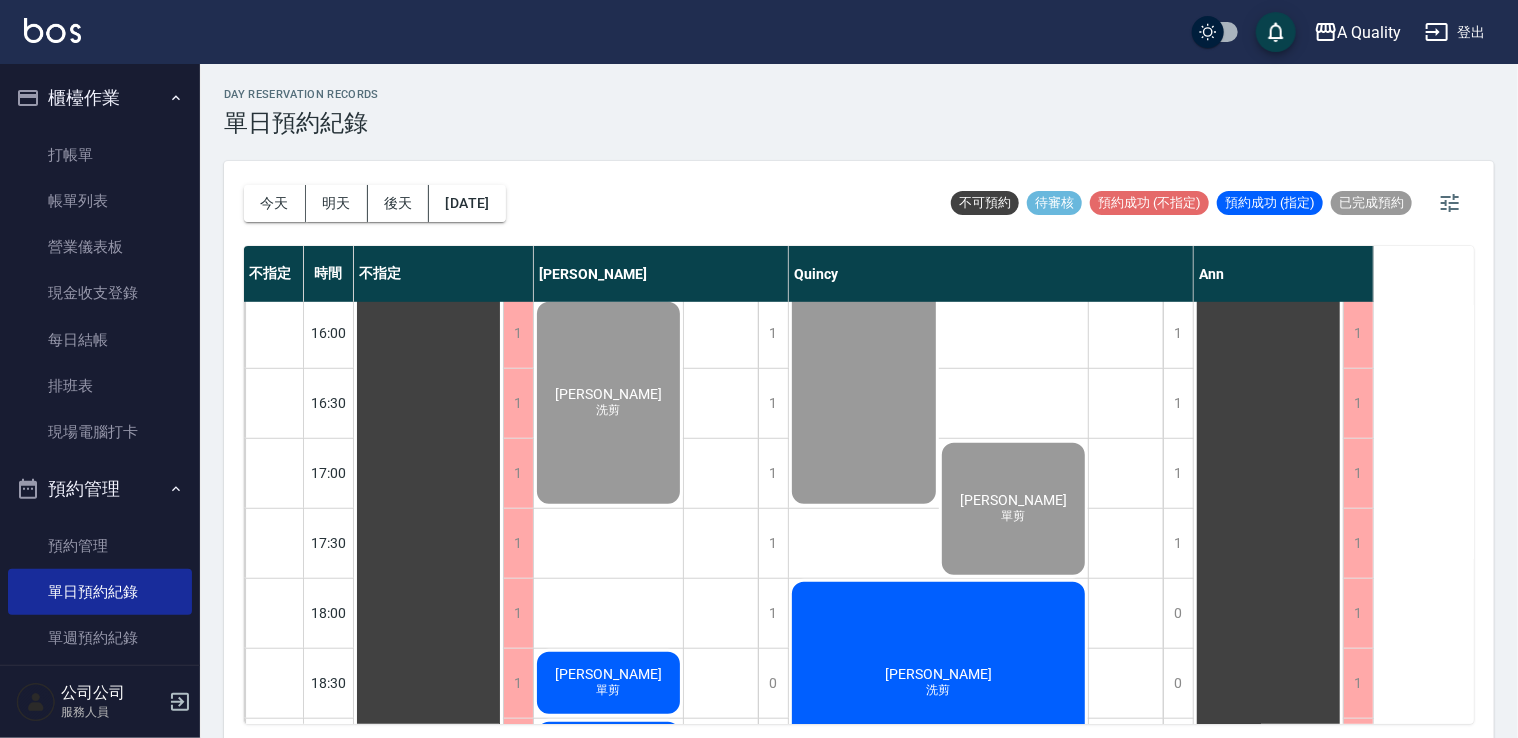 scroll, scrollTop: 853, scrollLeft: 0, axis: vertical 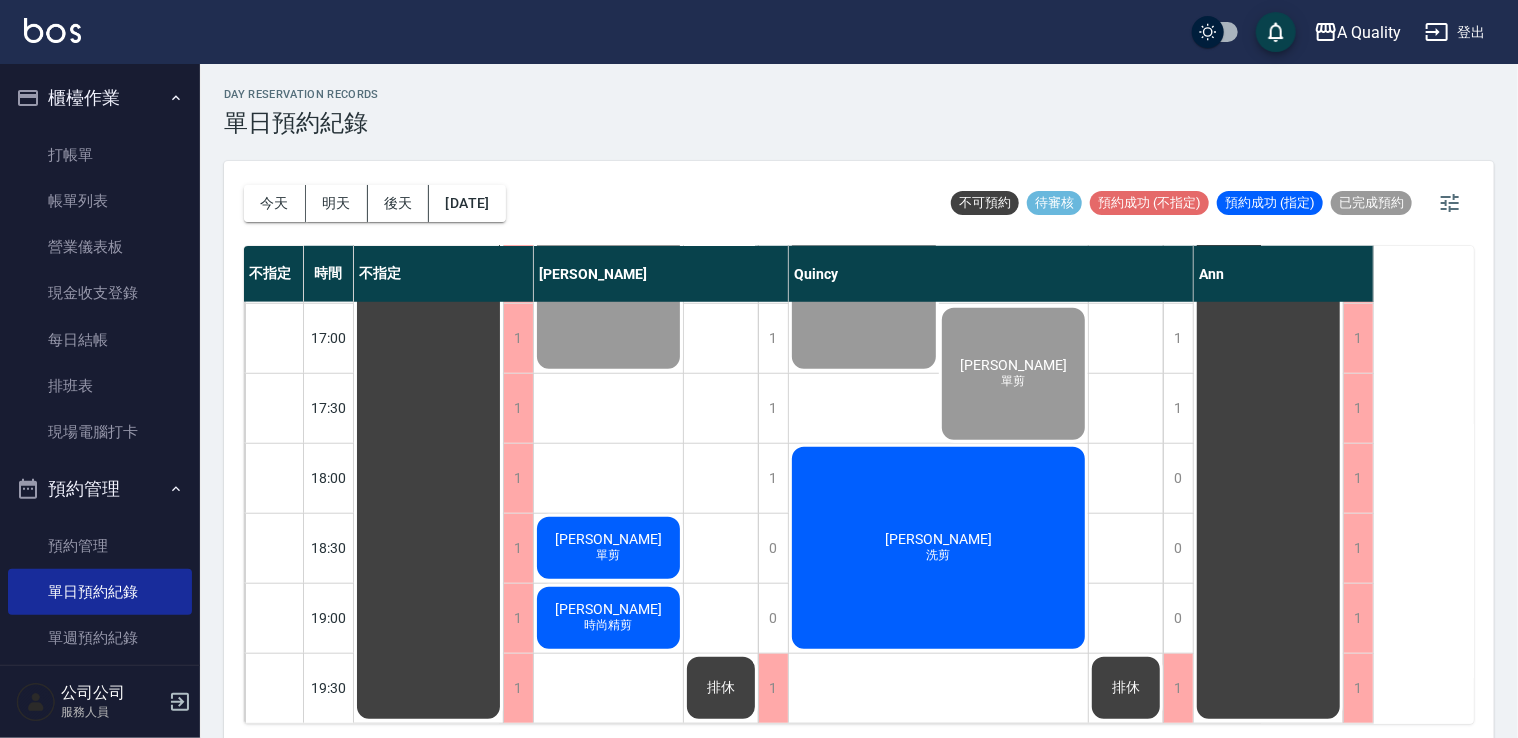 click on "洗剪" at bounding box center (608, -249) 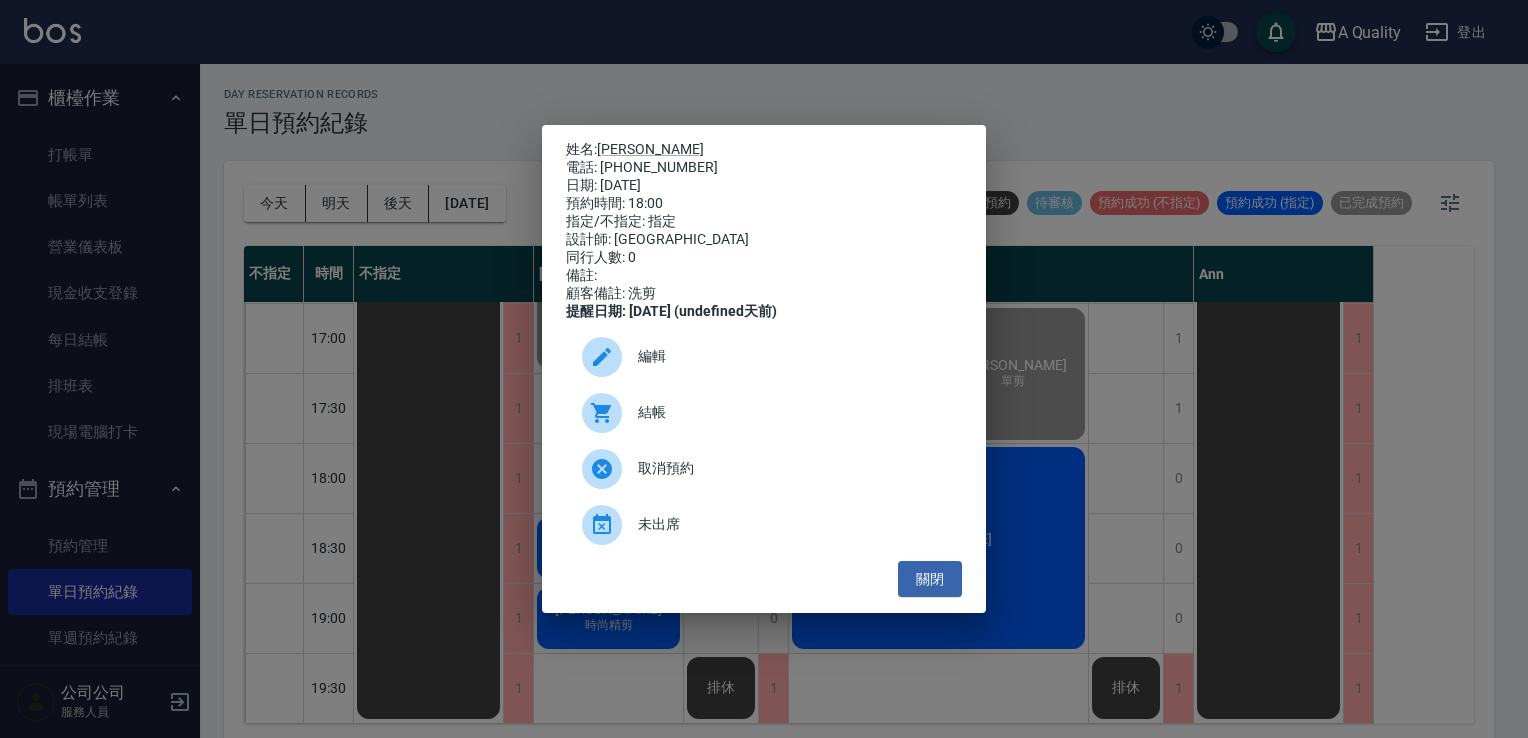 click on "編輯 結帳 取消預約 未出席" at bounding box center (764, 441) 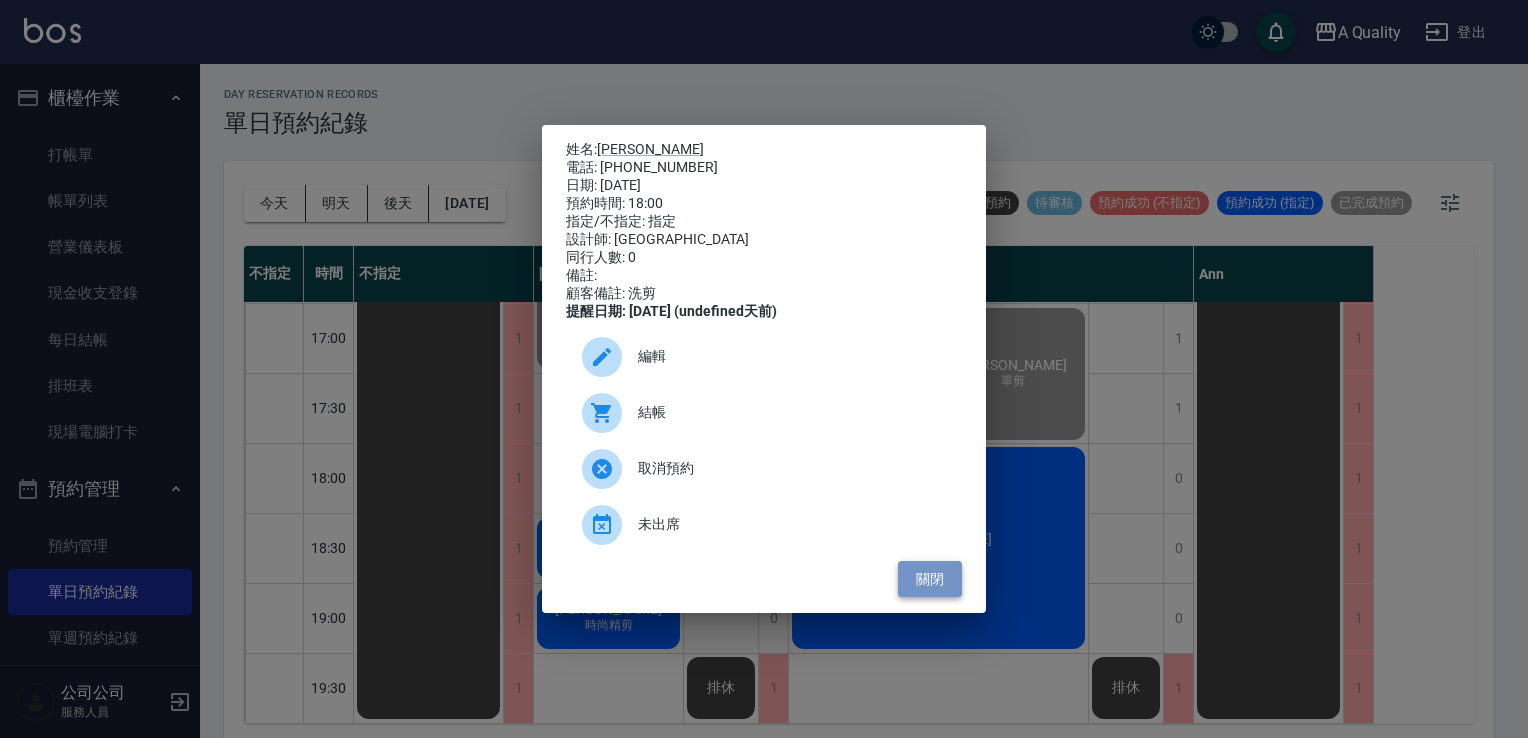 click on "關閉" at bounding box center [930, 579] 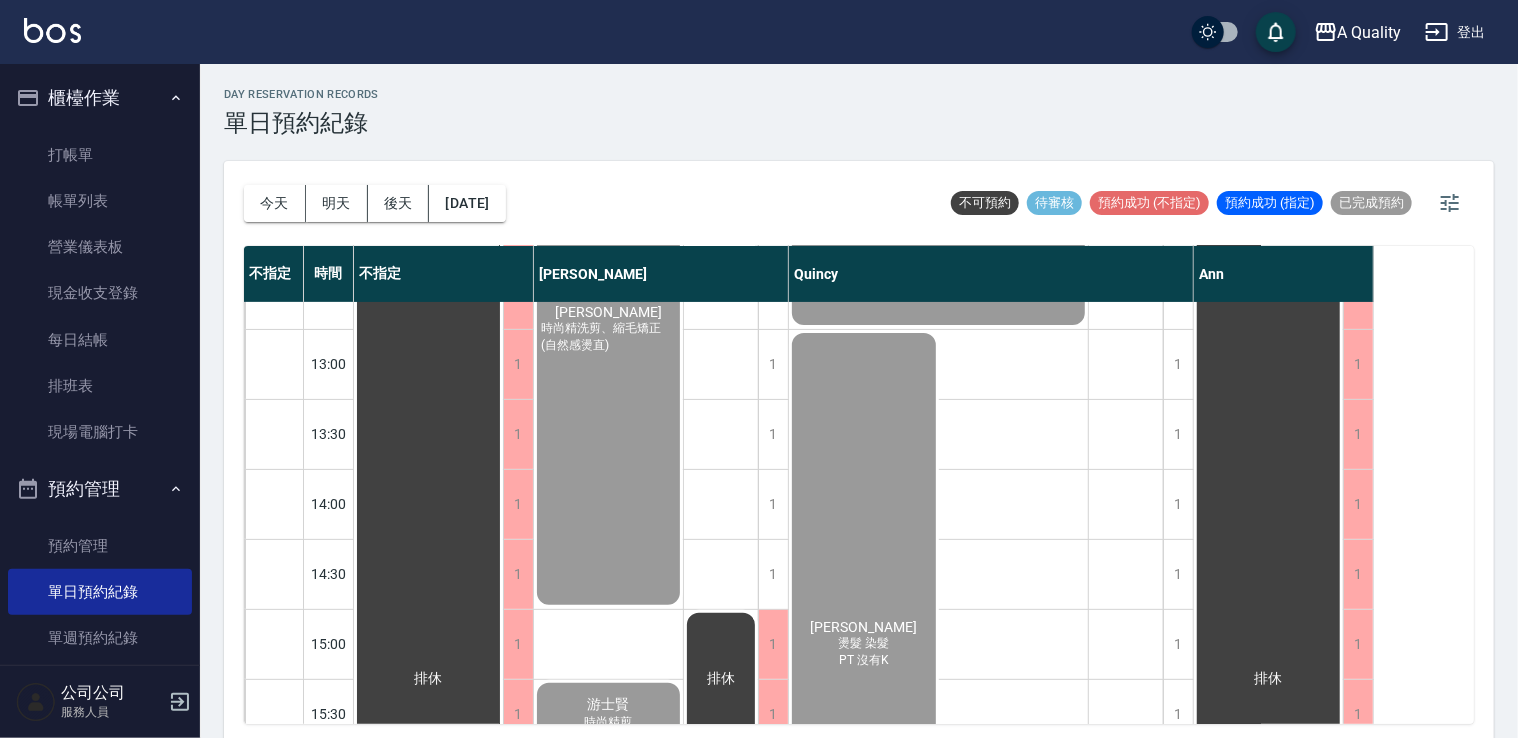 scroll, scrollTop: 0, scrollLeft: 0, axis: both 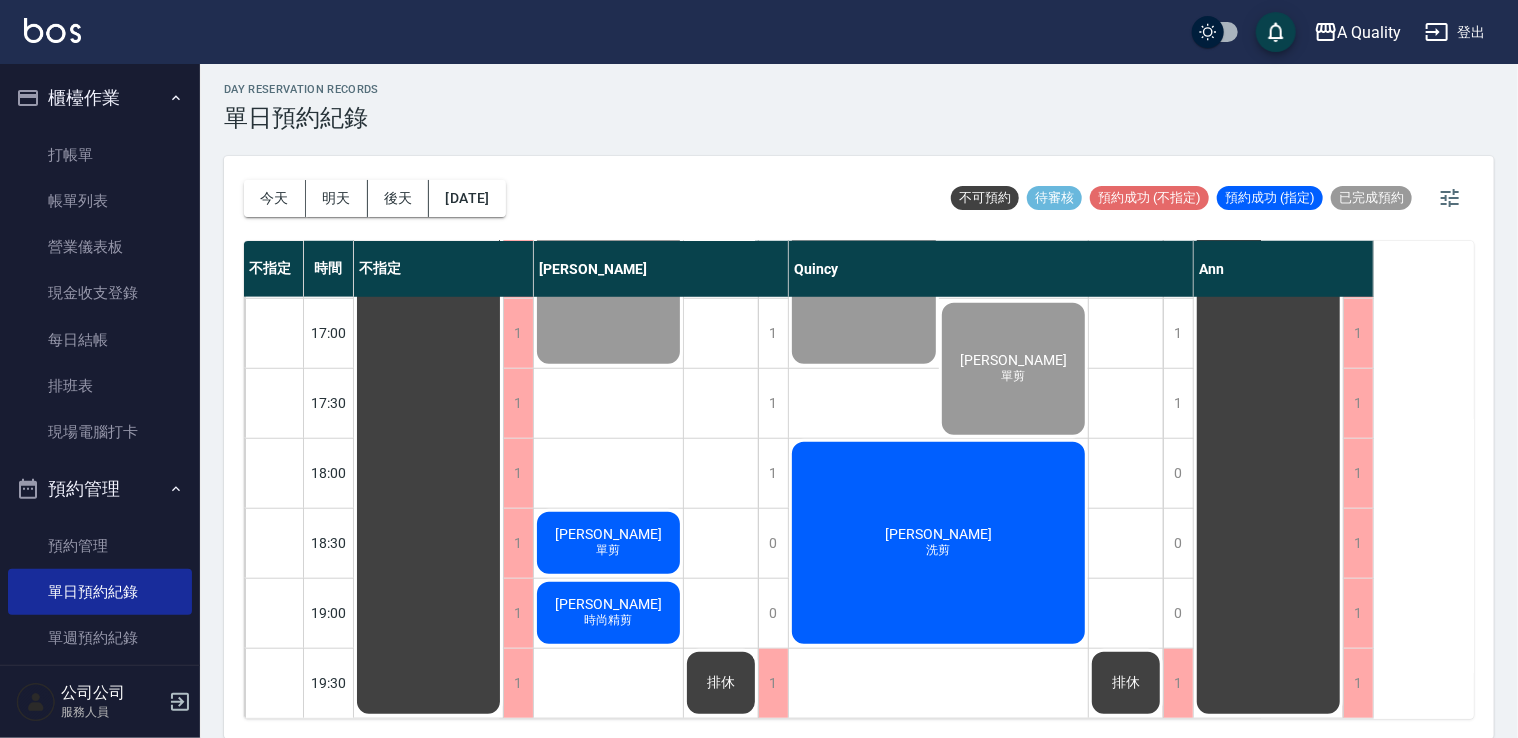 click on "蔡育秀 洗剪" at bounding box center (428, 88) 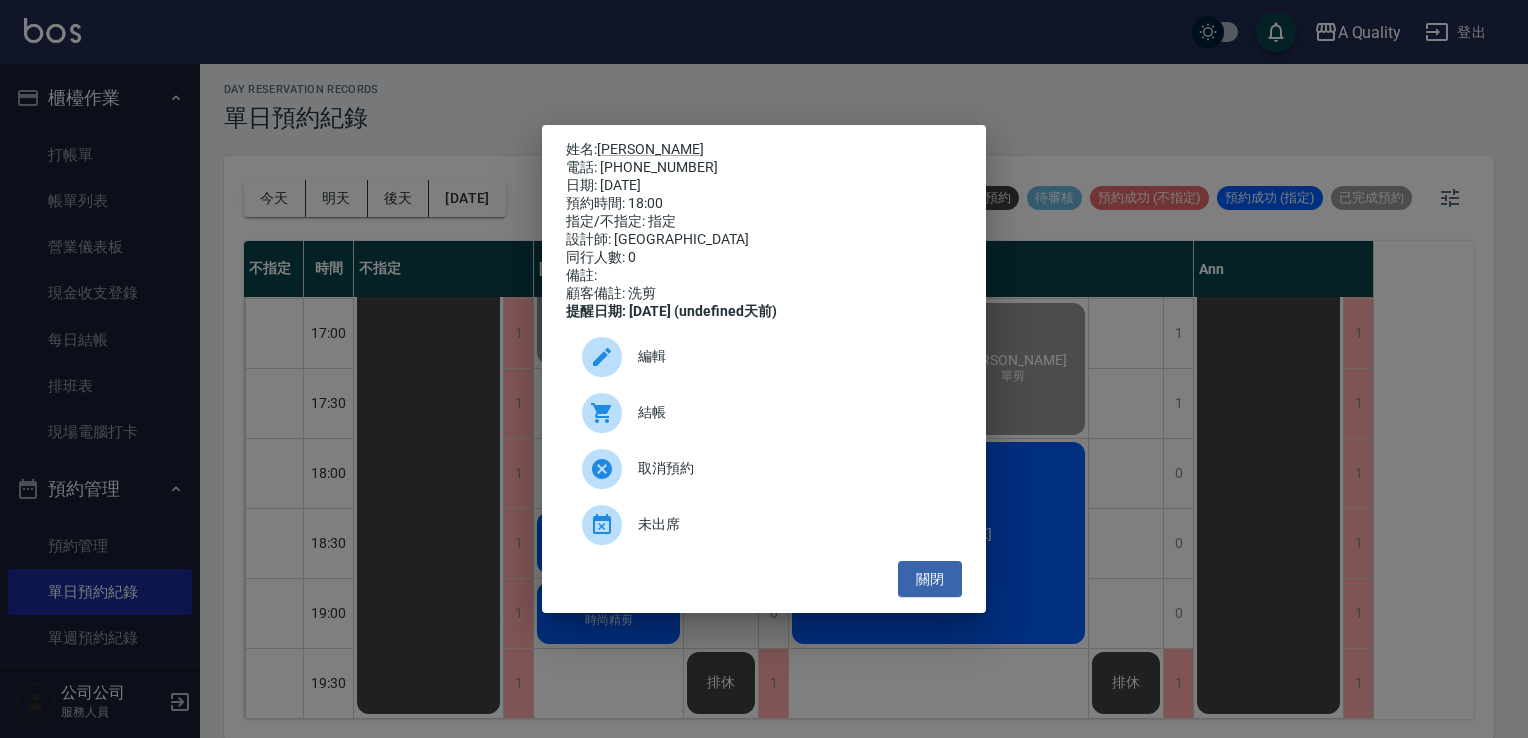 click on "結帳" at bounding box center [764, 413] 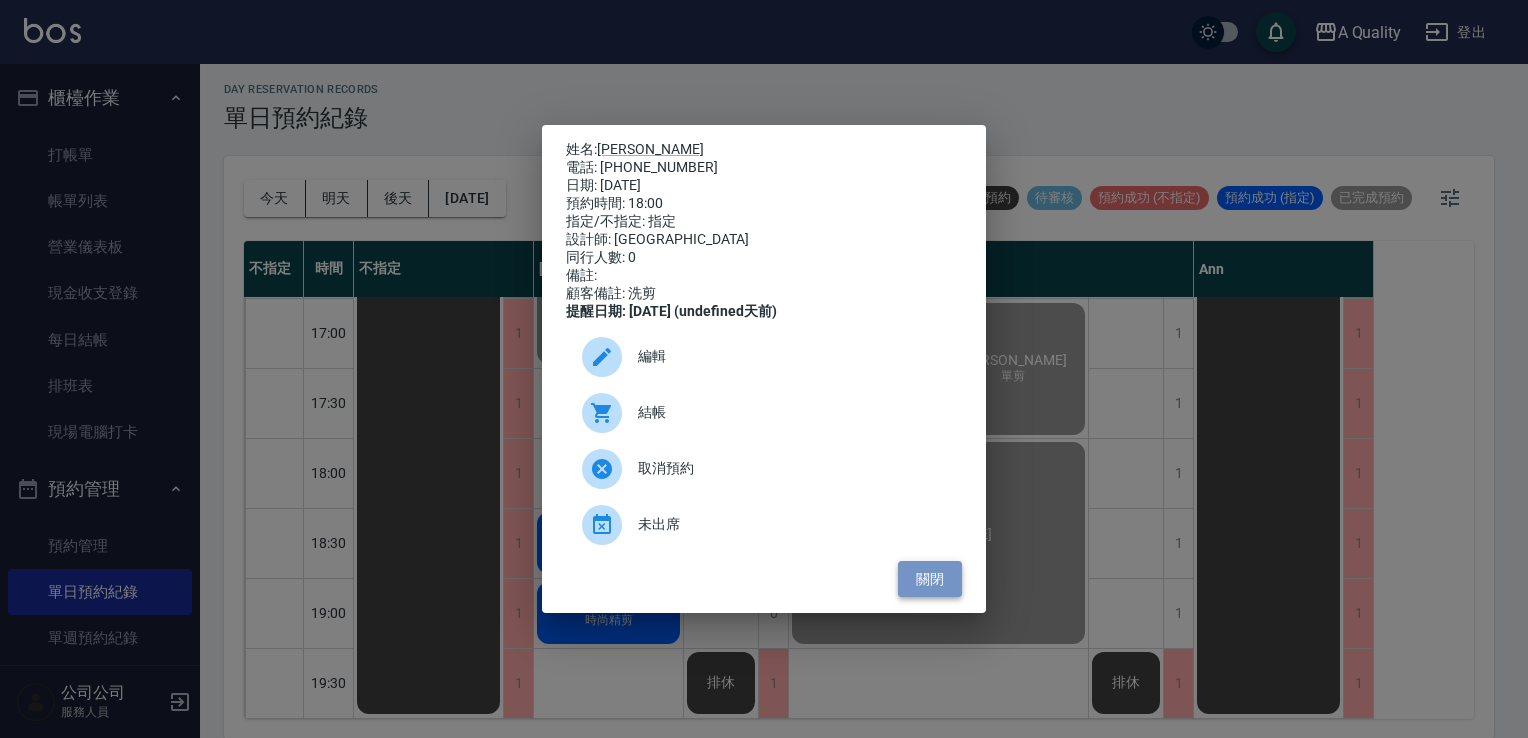 click on "關閉" at bounding box center (930, 579) 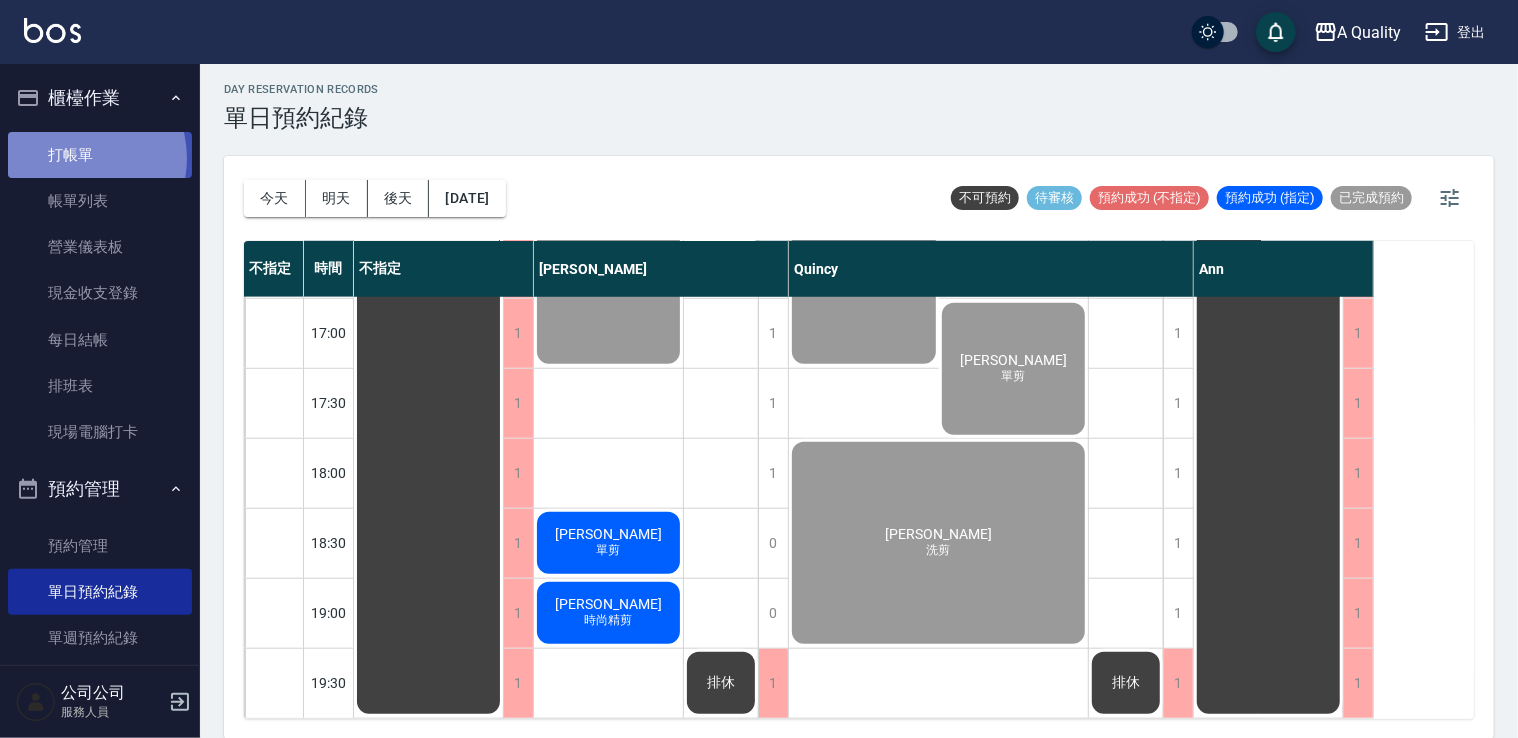 click on "打帳單" at bounding box center [100, 155] 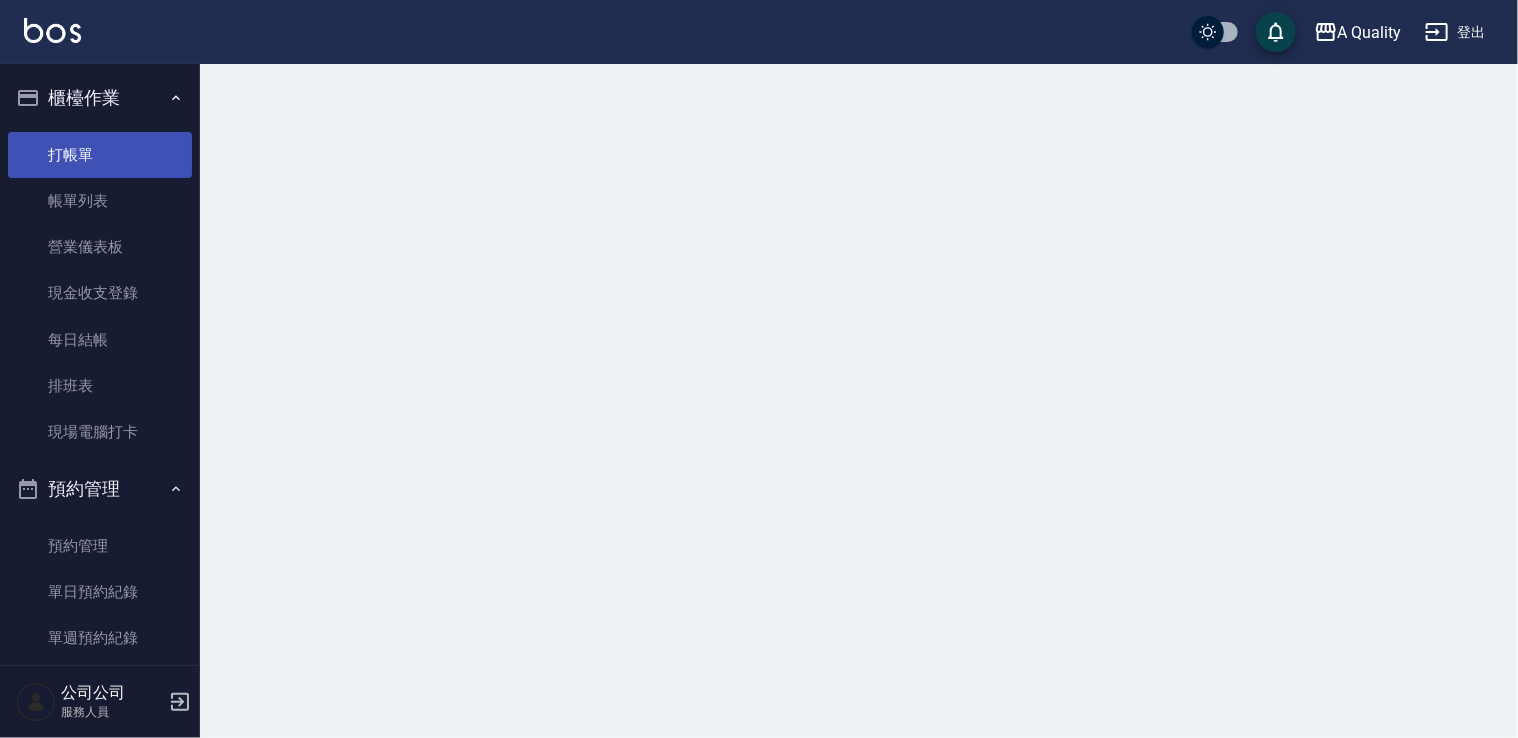 scroll, scrollTop: 0, scrollLeft: 0, axis: both 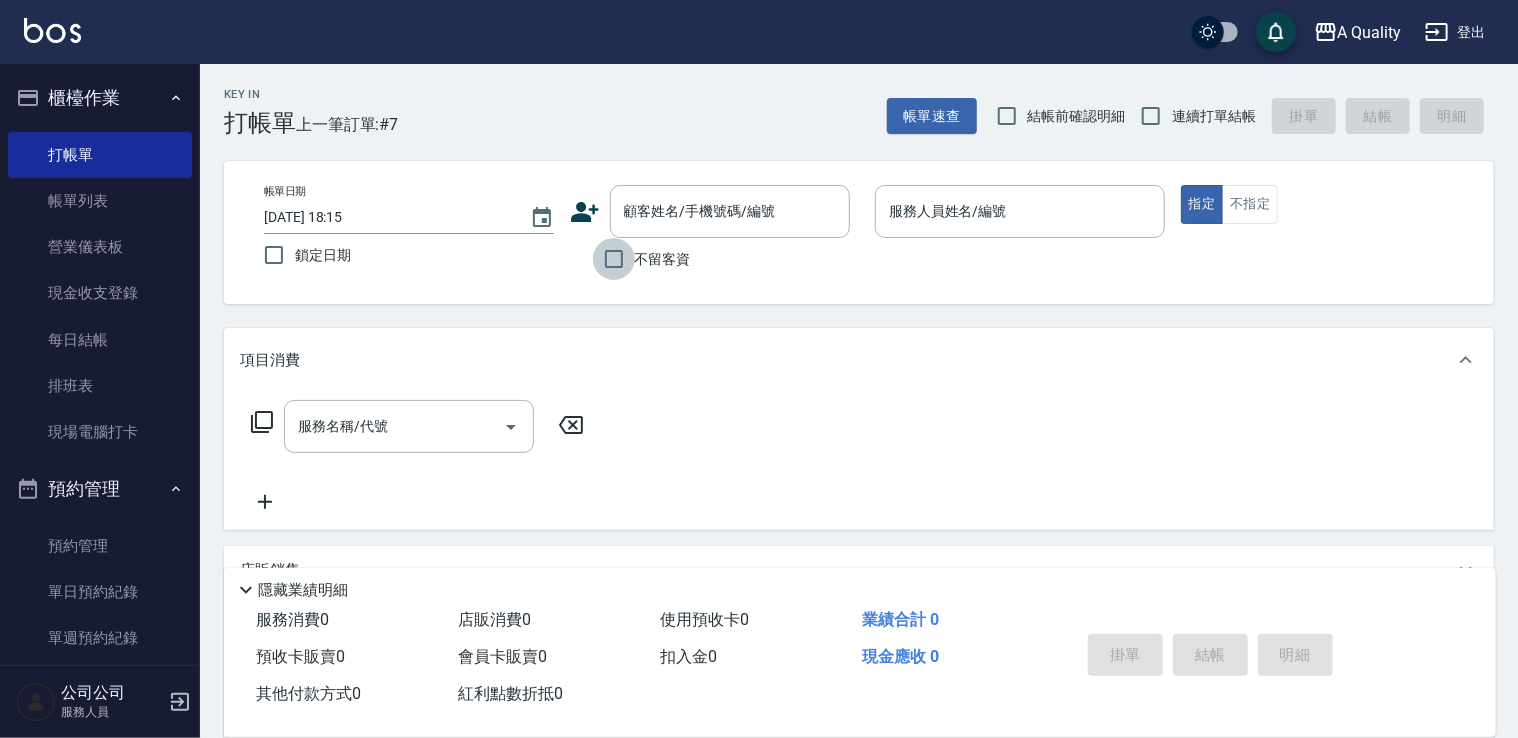 drag, startPoint x: 620, startPoint y: 259, endPoint x: 644, endPoint y: 257, distance: 24.083189 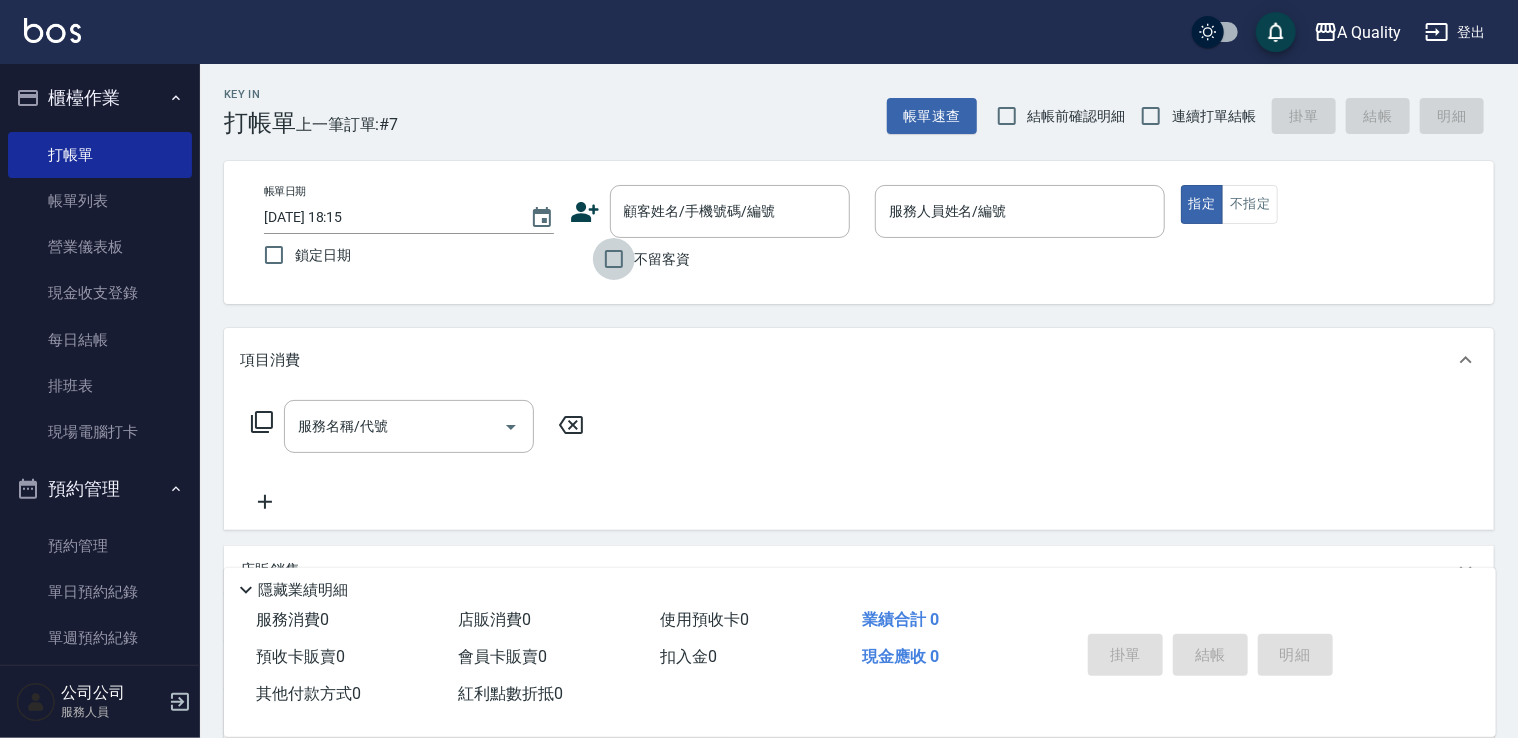 click on "不留客資" at bounding box center [614, 259] 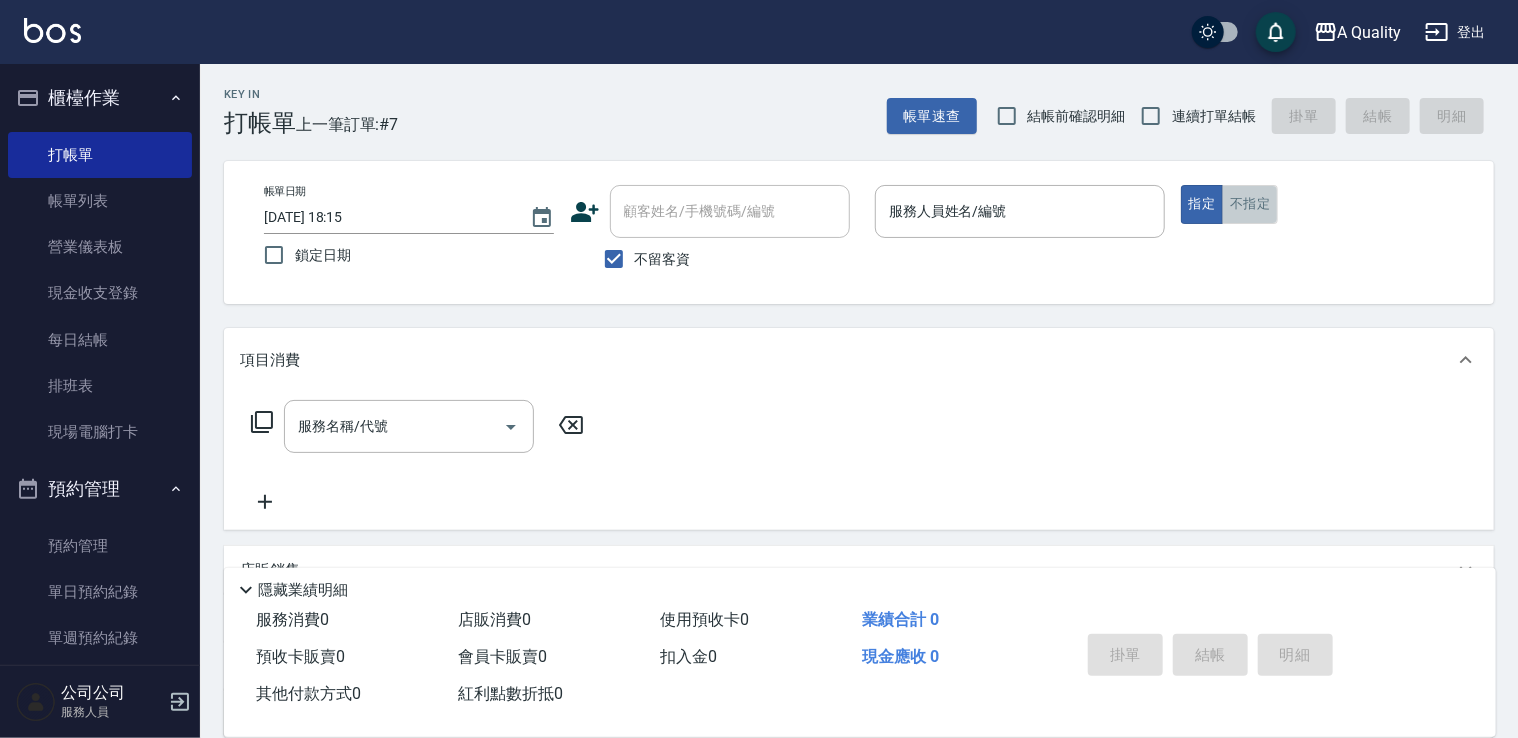 click on "不指定" at bounding box center (1250, 204) 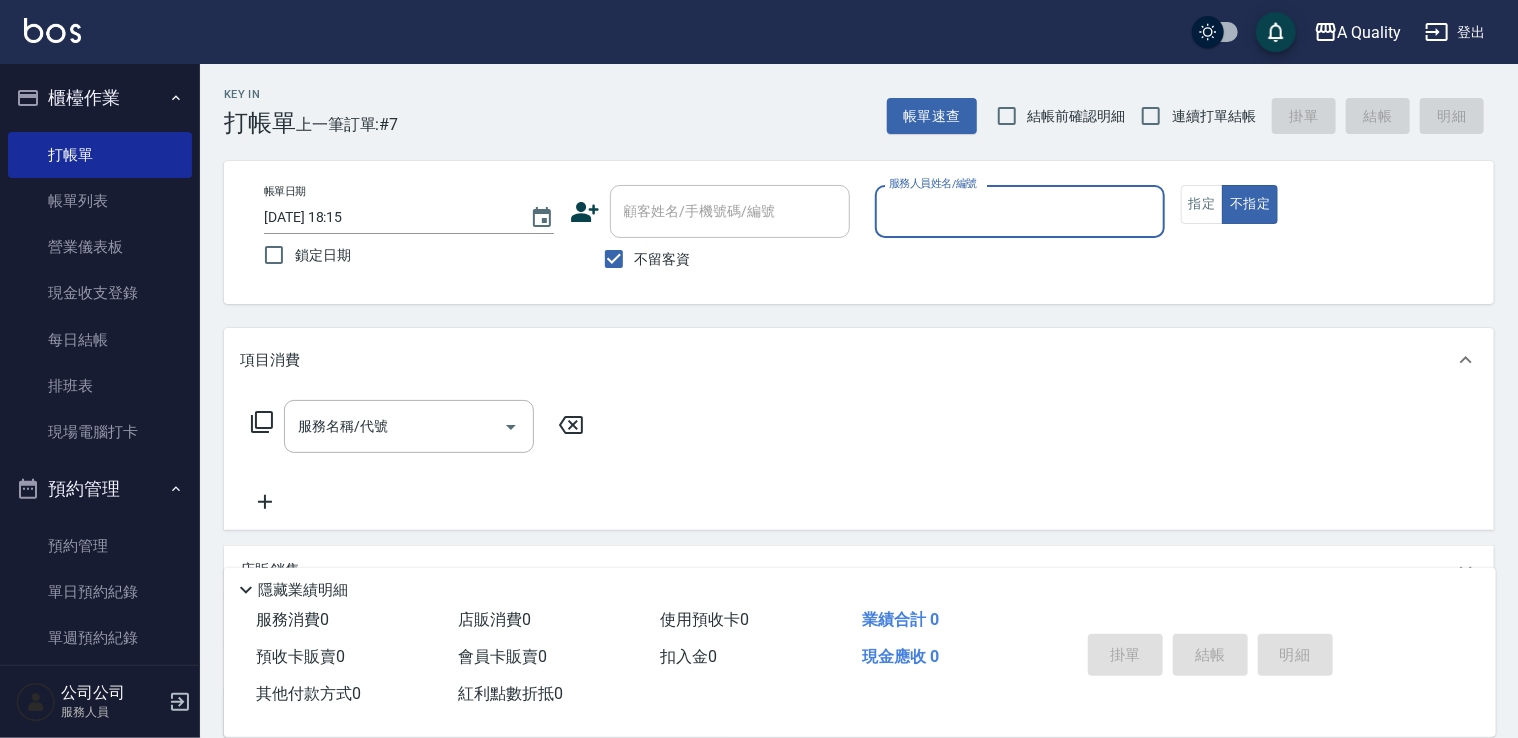 click on "服務人員姓名/編號" at bounding box center (1020, 211) 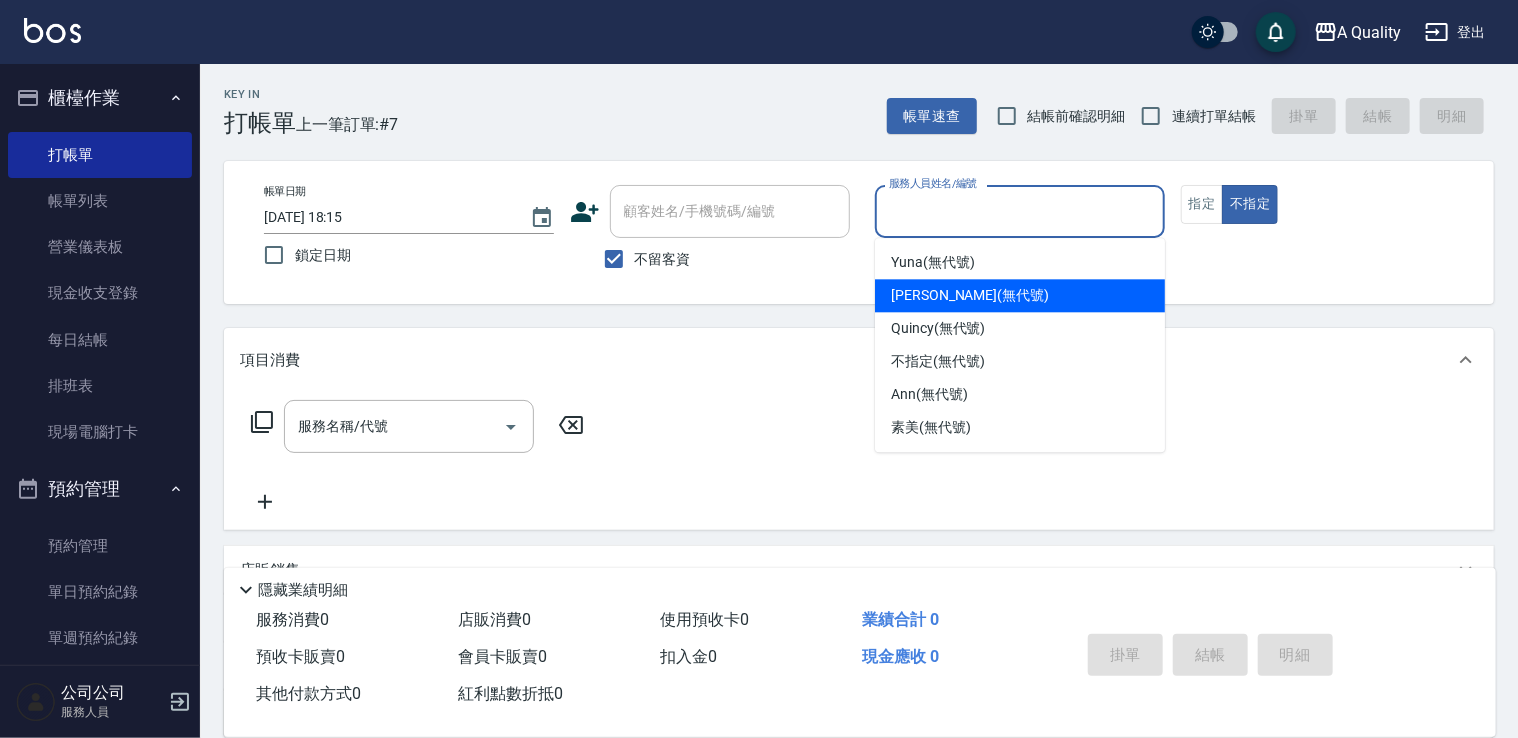 click on "Taylor (無代號)" at bounding box center [970, 295] 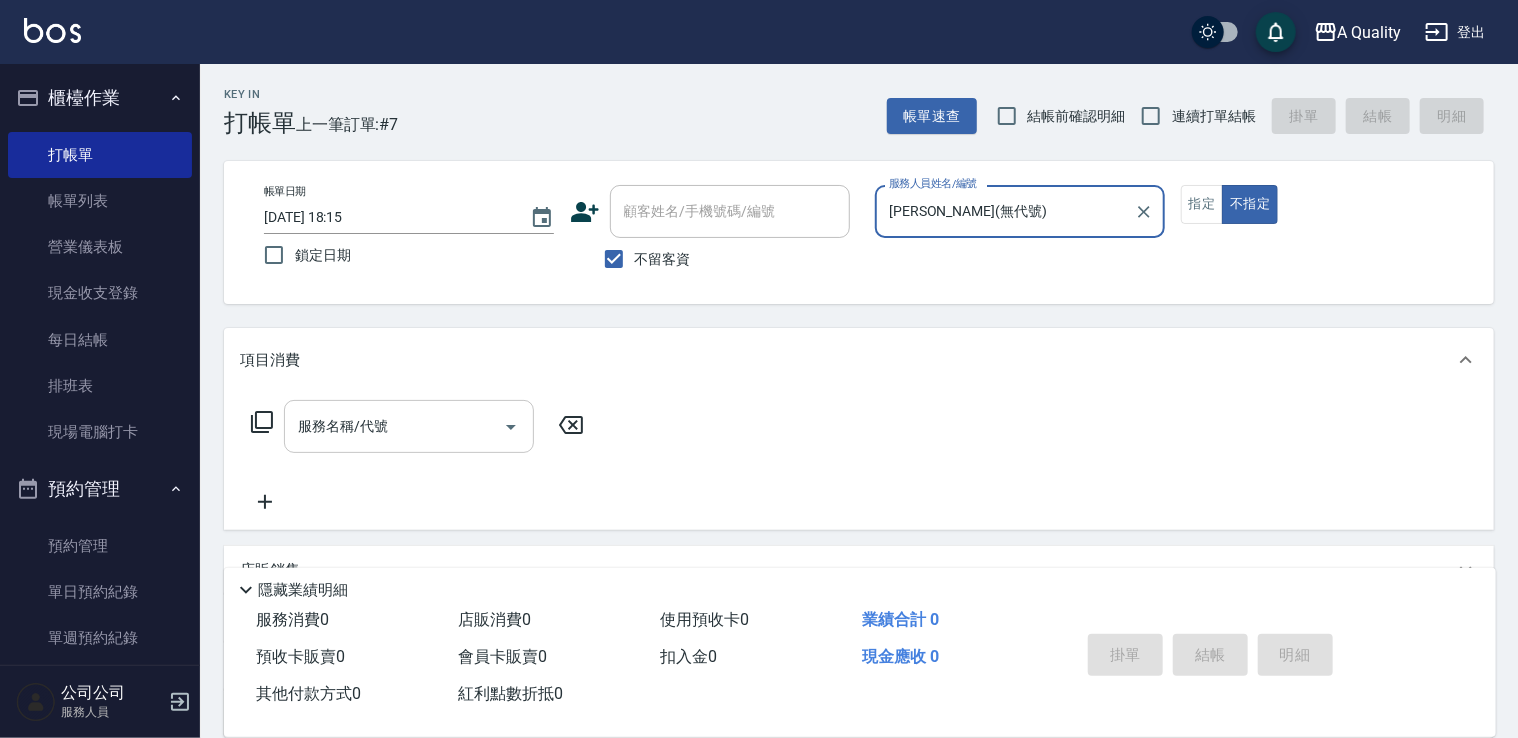 click at bounding box center (511, 427) 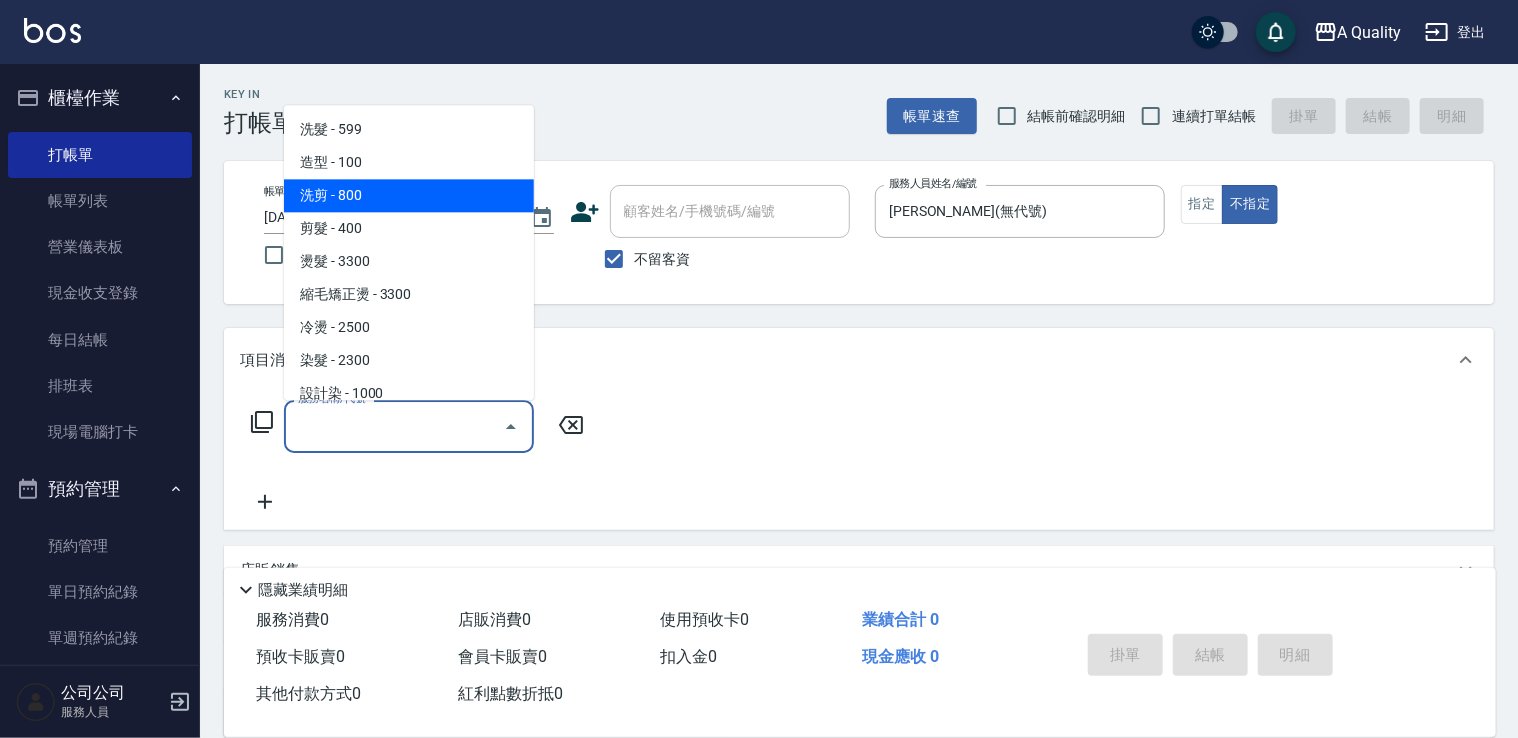 click on "洗剪 - 800" at bounding box center (409, 195) 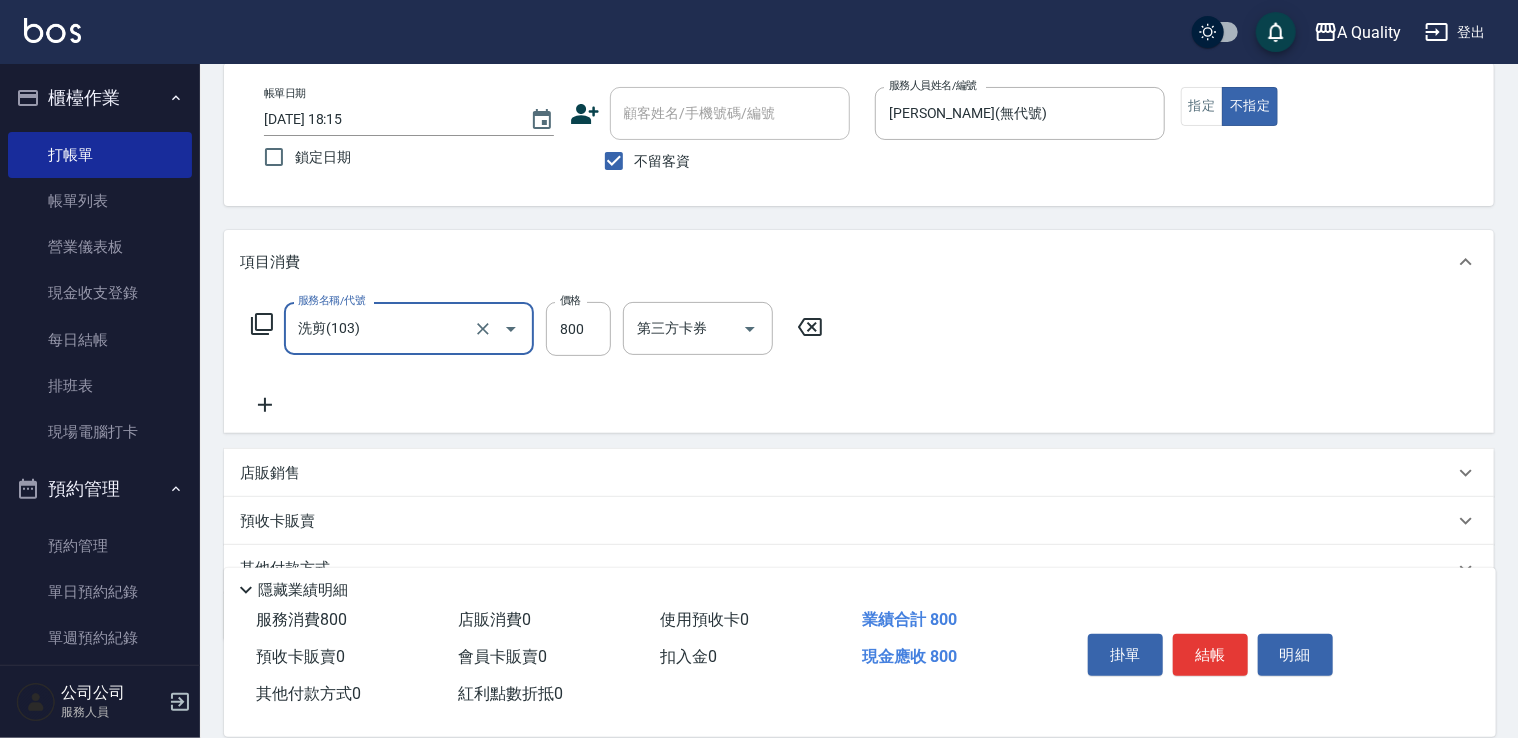 scroll, scrollTop: 191, scrollLeft: 0, axis: vertical 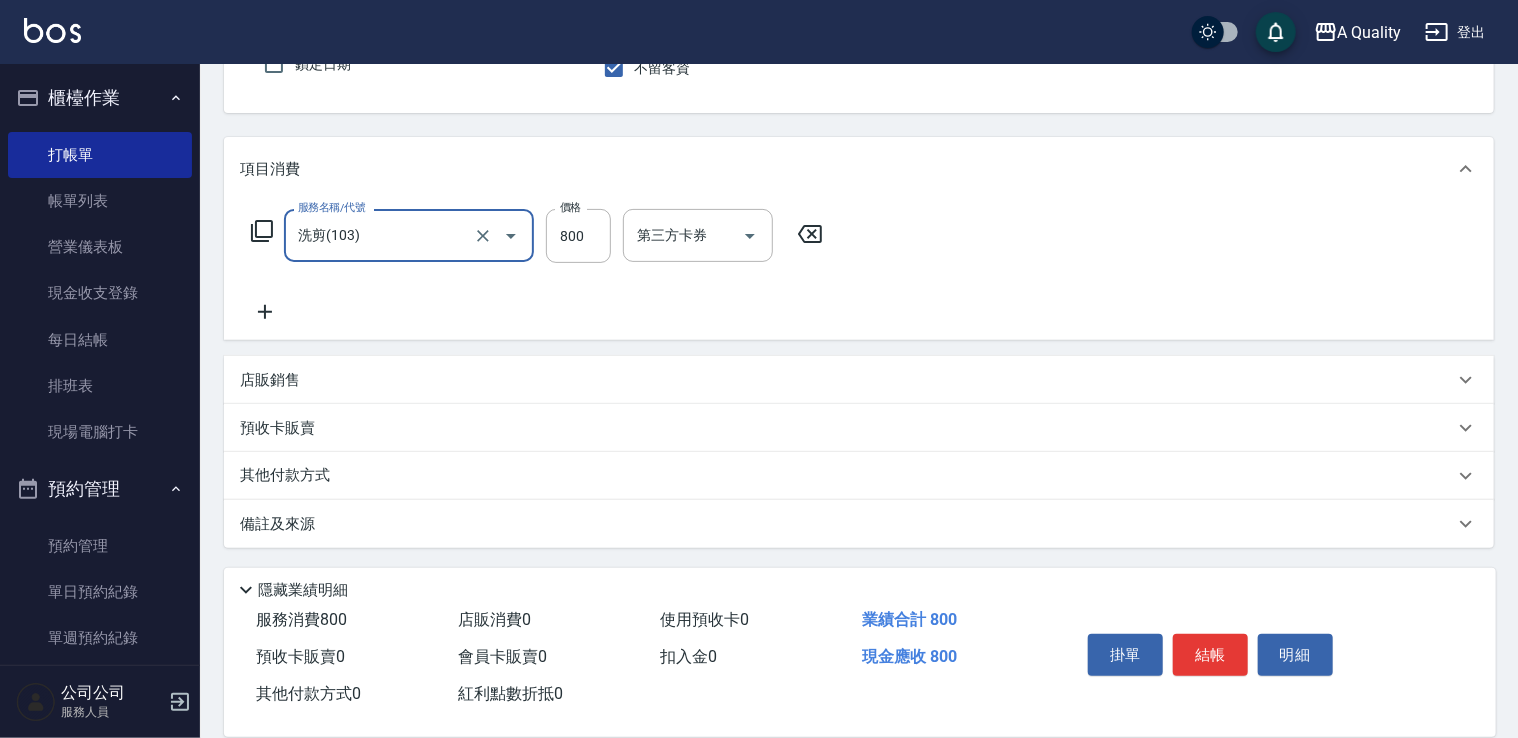 click on "結帳" at bounding box center (1210, 655) 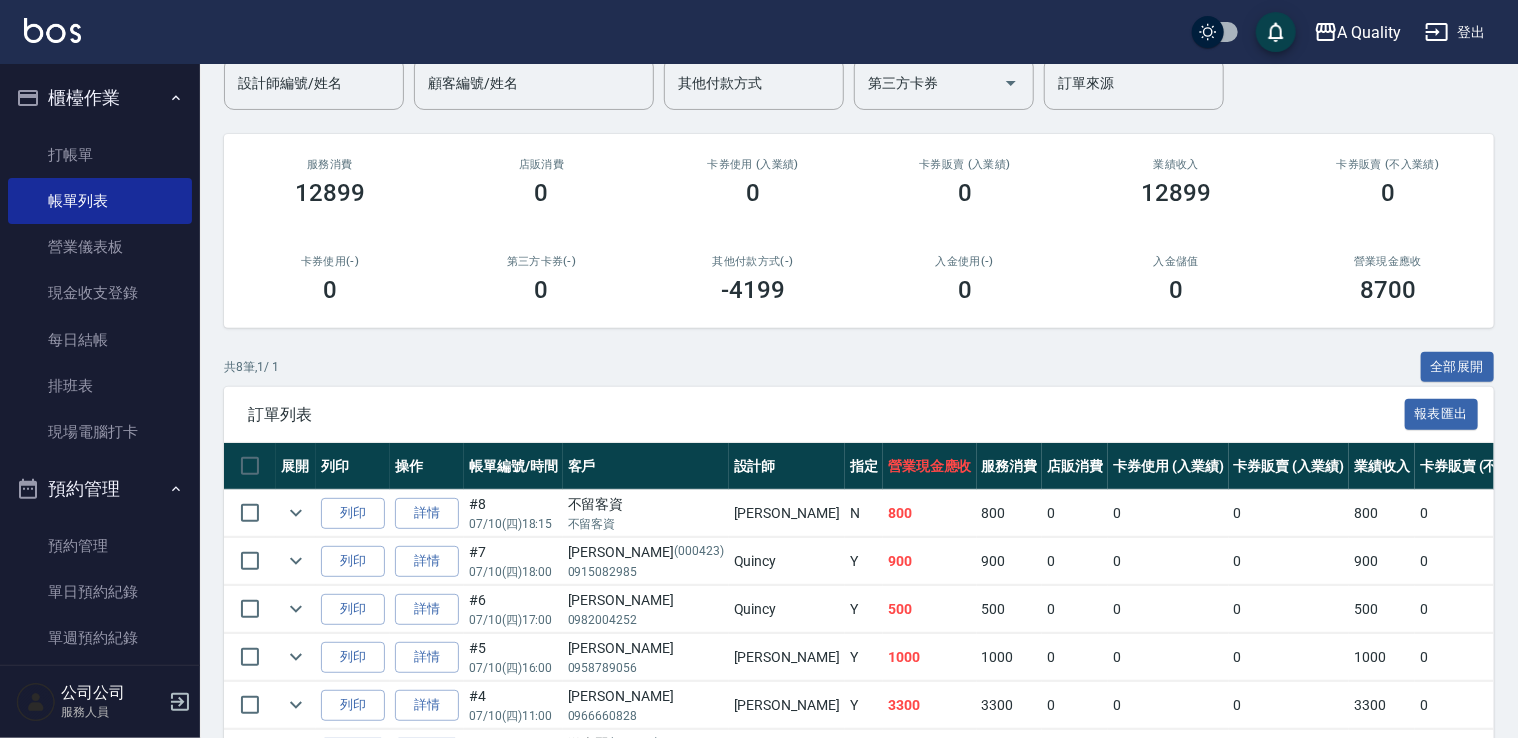scroll, scrollTop: 300, scrollLeft: 0, axis: vertical 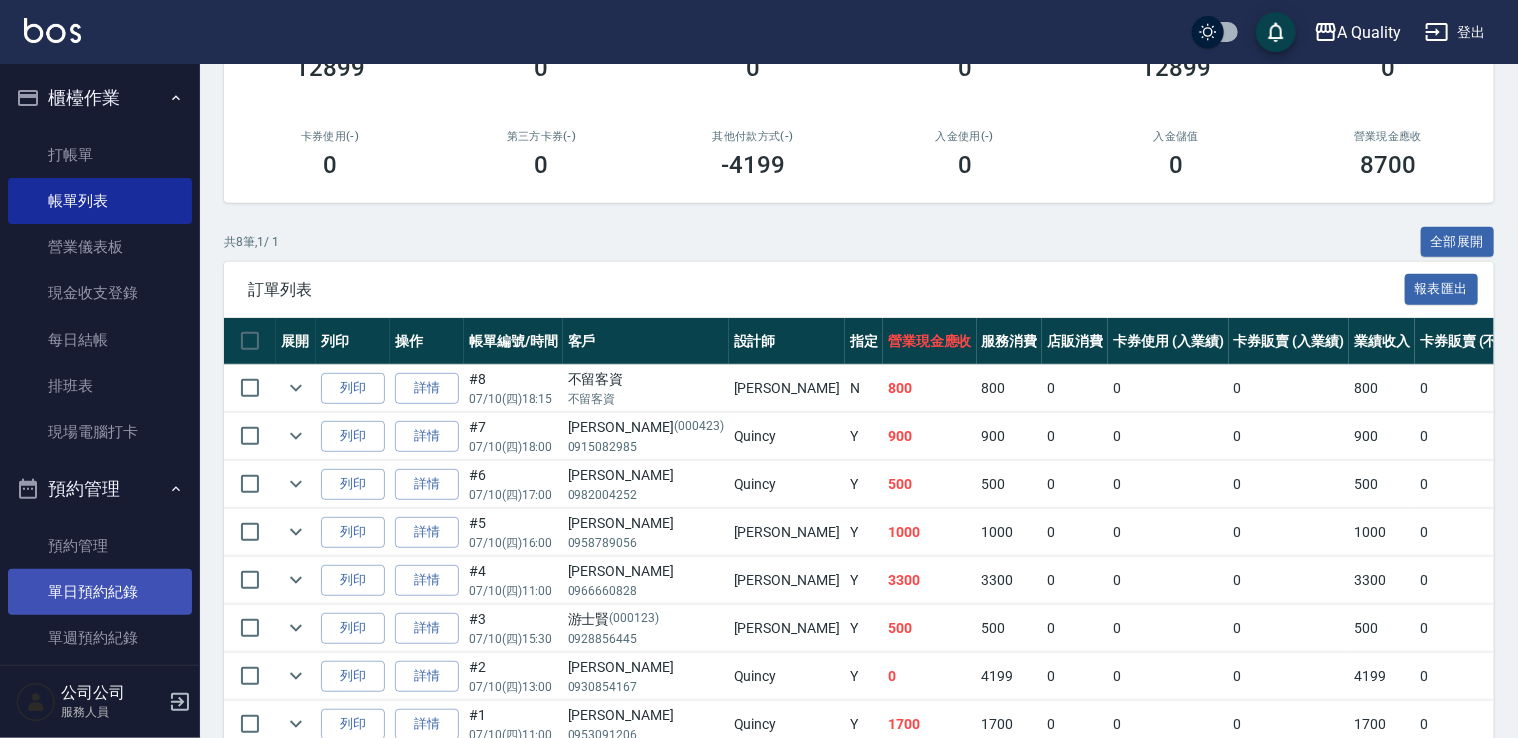 click on "單日預約紀錄" at bounding box center [100, 592] 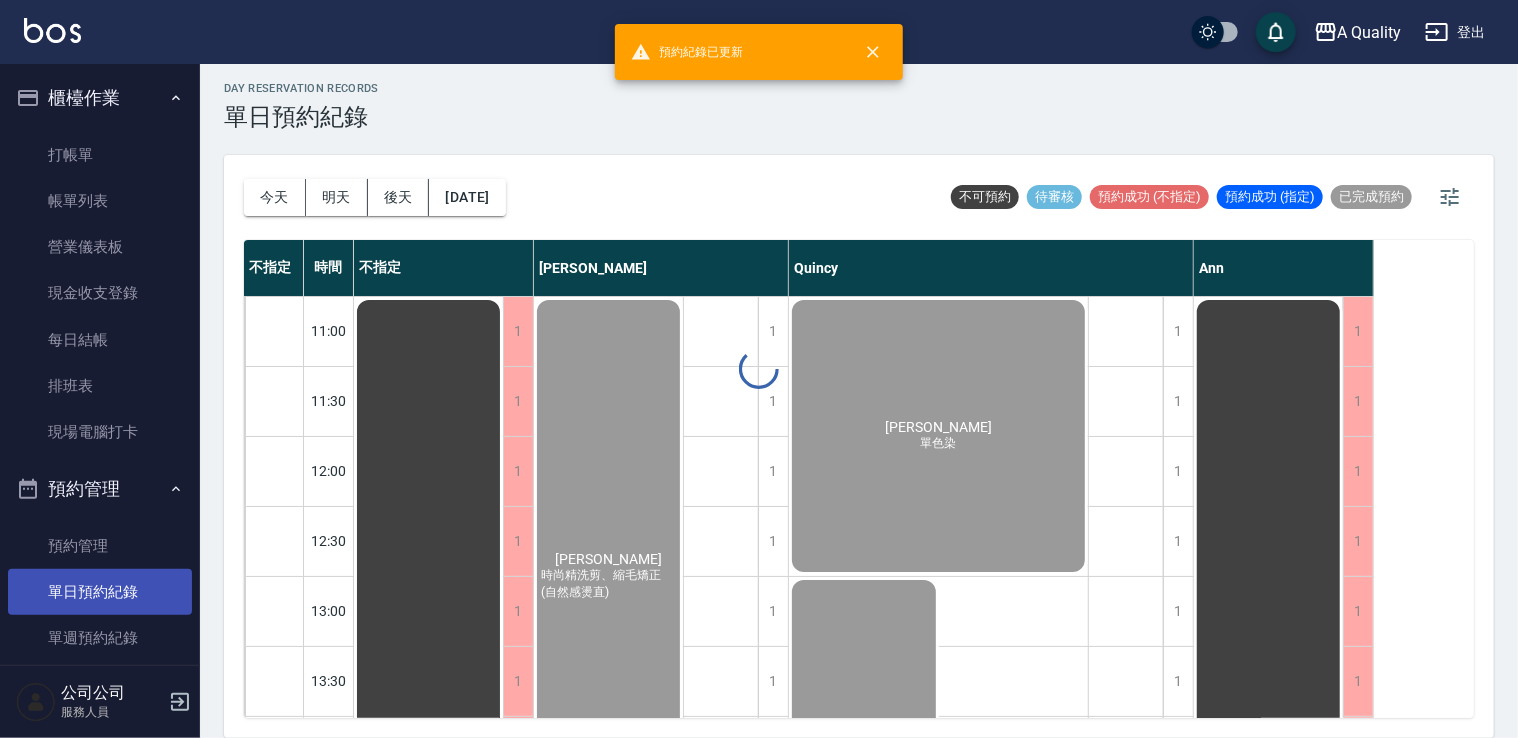 scroll, scrollTop: 0, scrollLeft: 0, axis: both 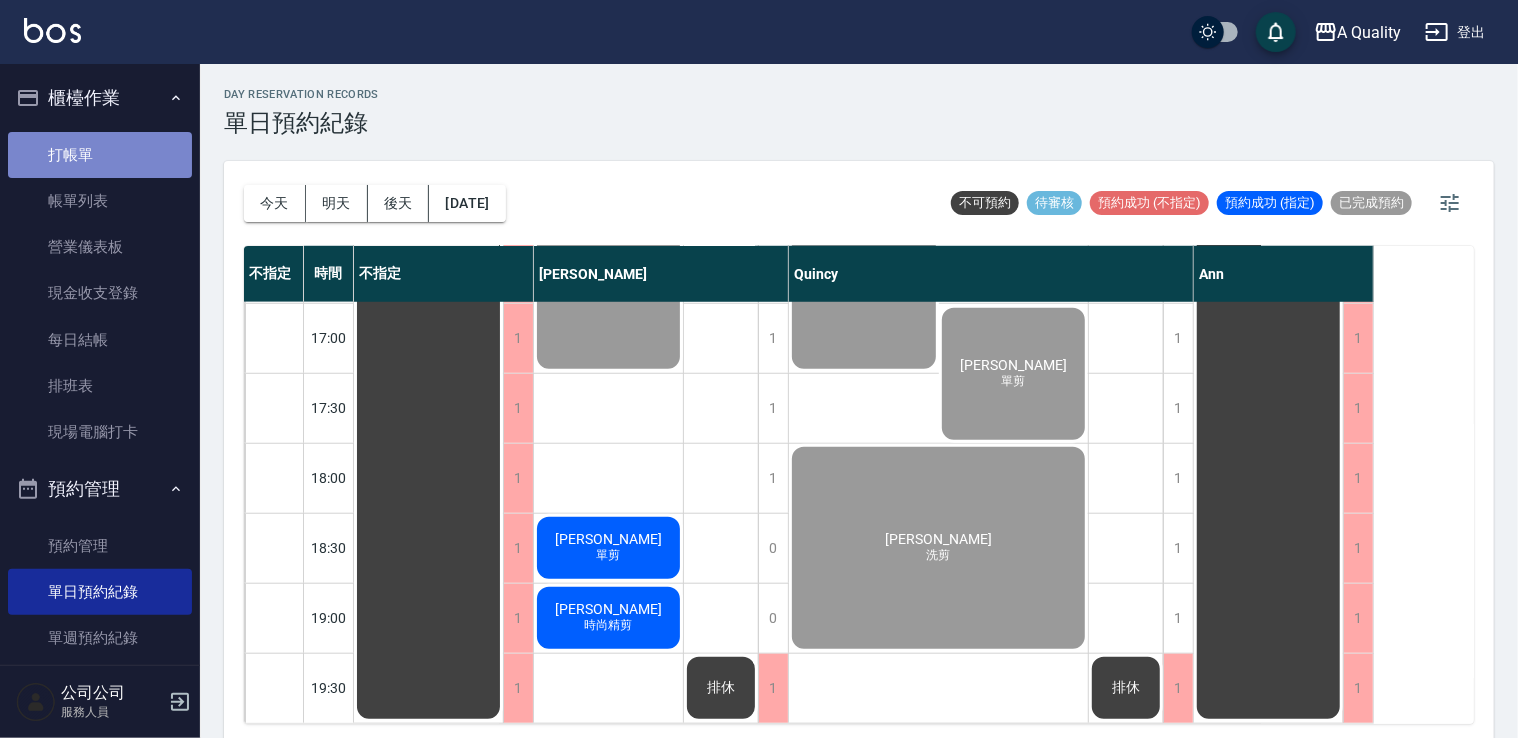 click on "打帳單" at bounding box center (100, 155) 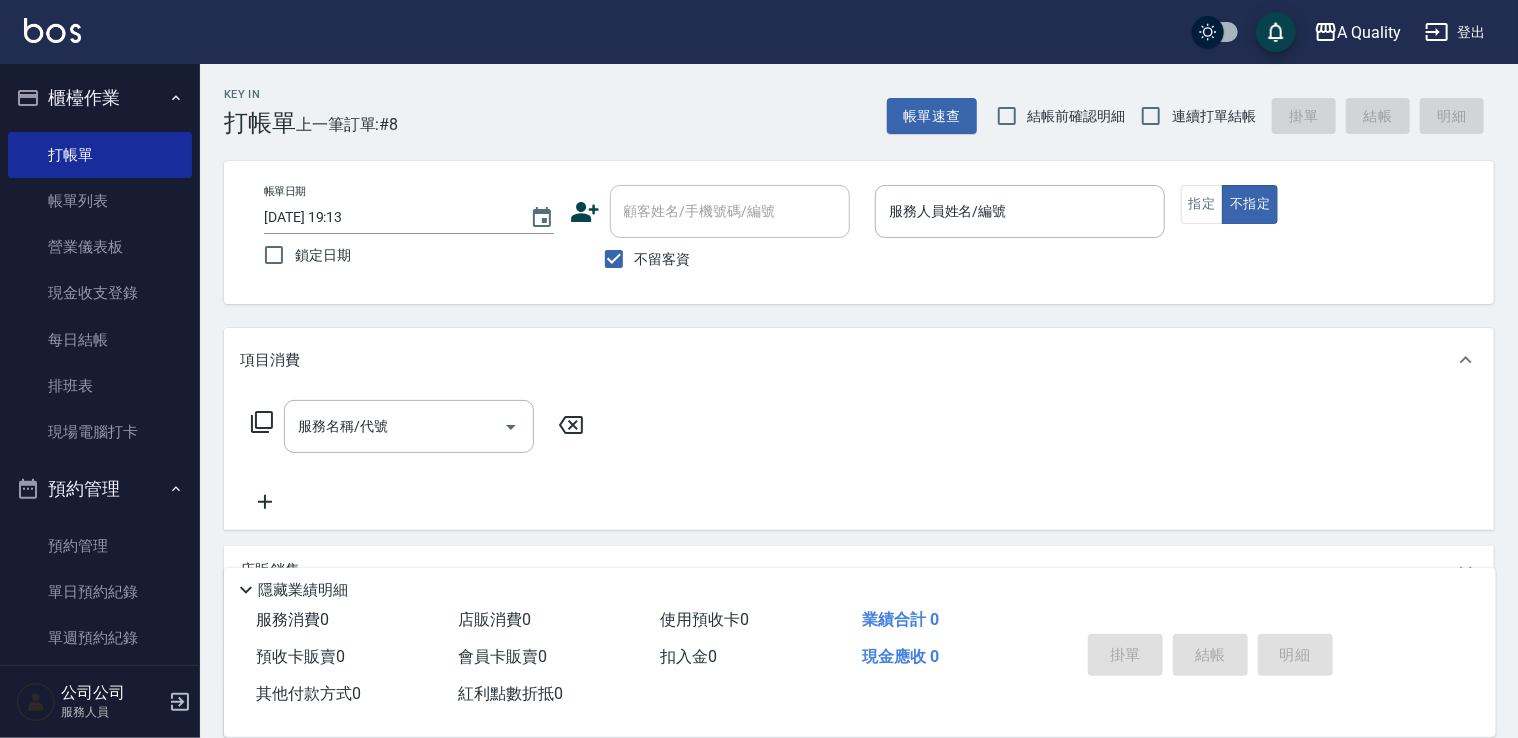 click on "不留客資" at bounding box center (663, 259) 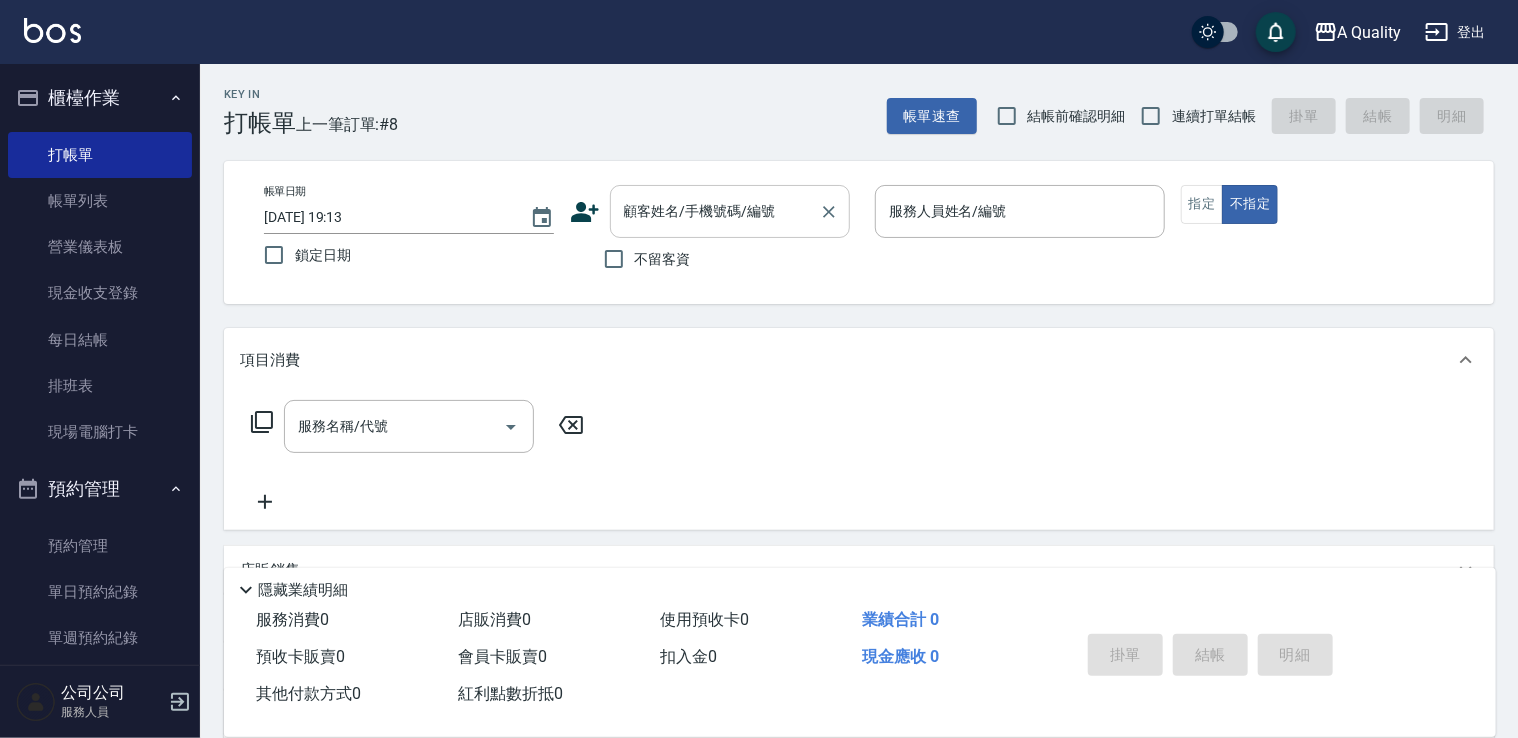 click on "顧客姓名/手機號碼/編號" at bounding box center (715, 211) 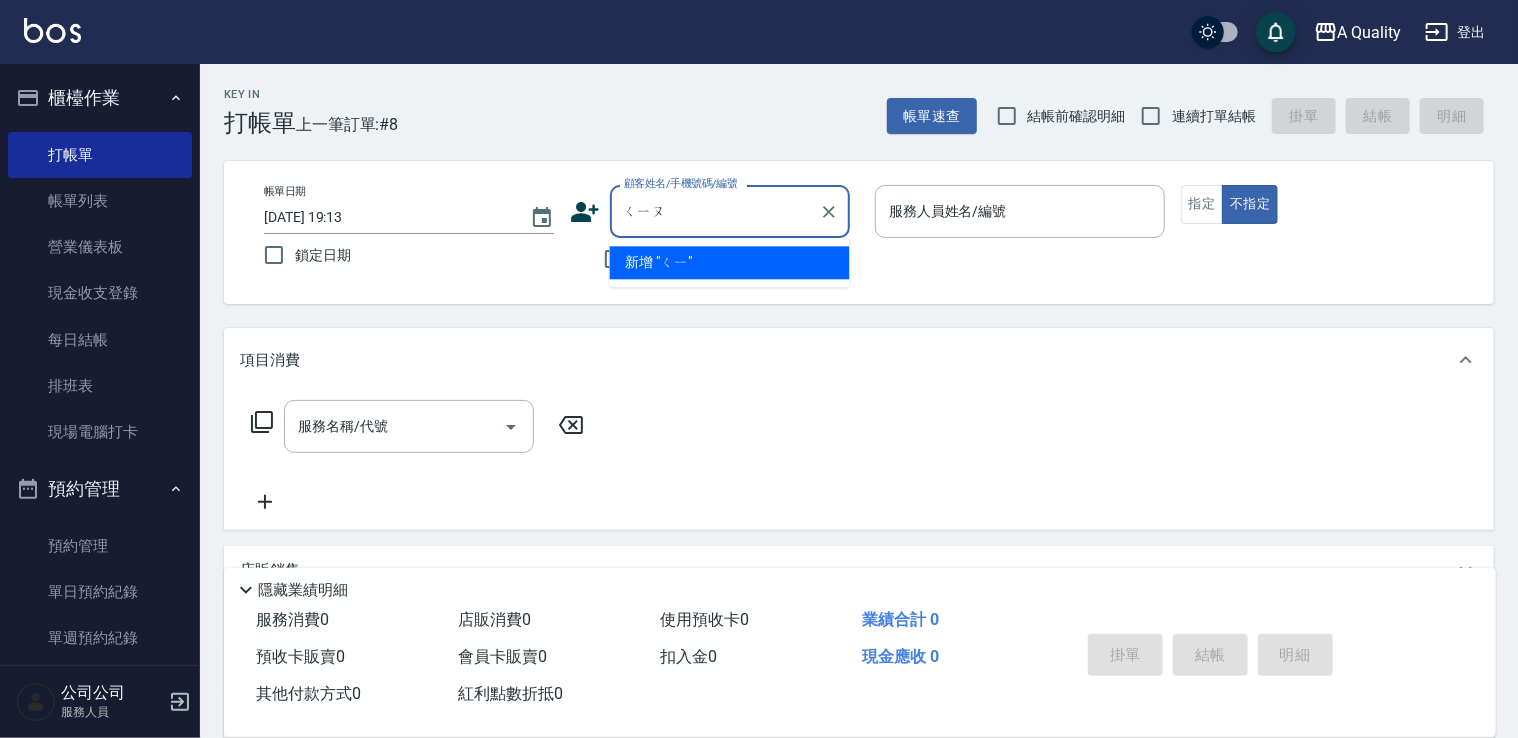 type on "邱" 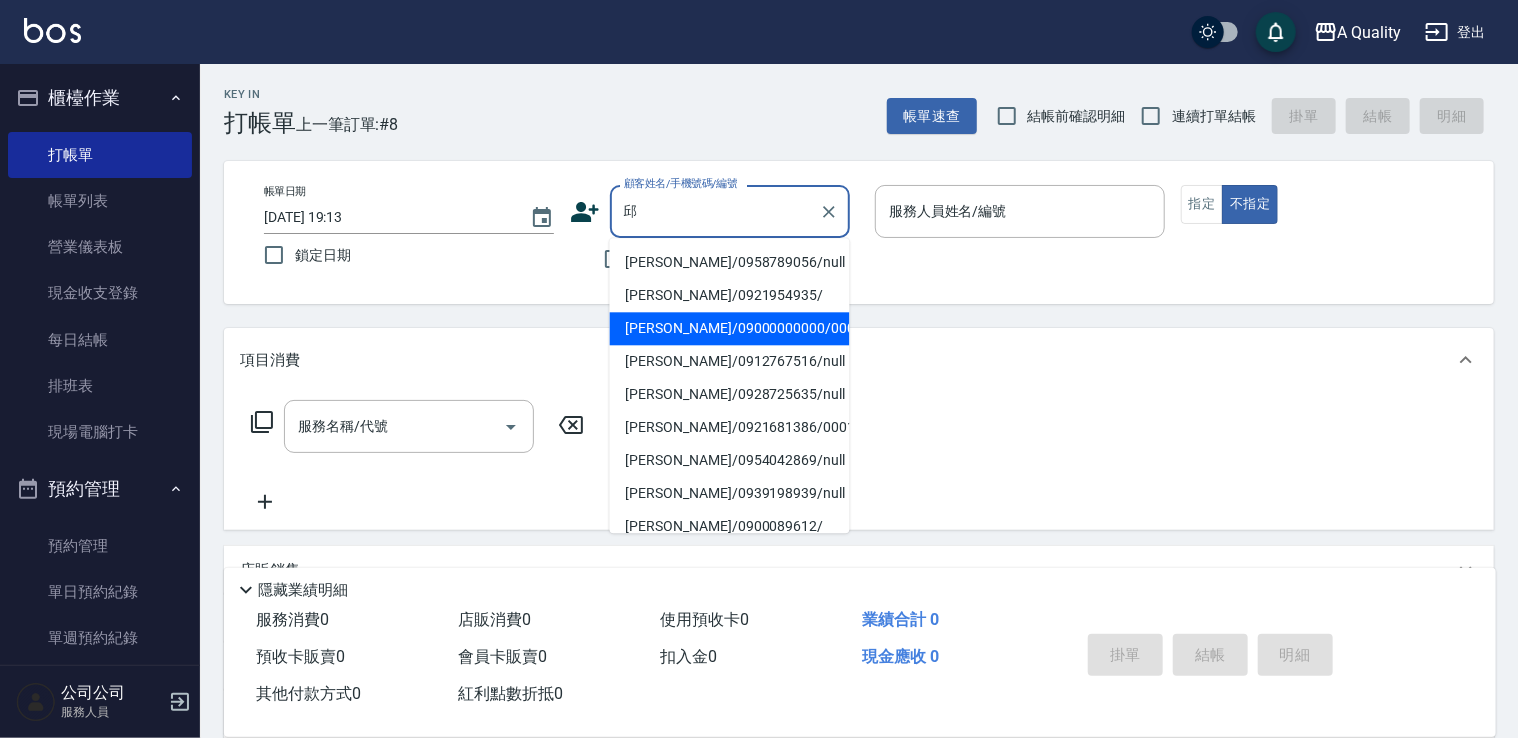 click on "邱卉晨/09000000000/000516" at bounding box center (730, 328) 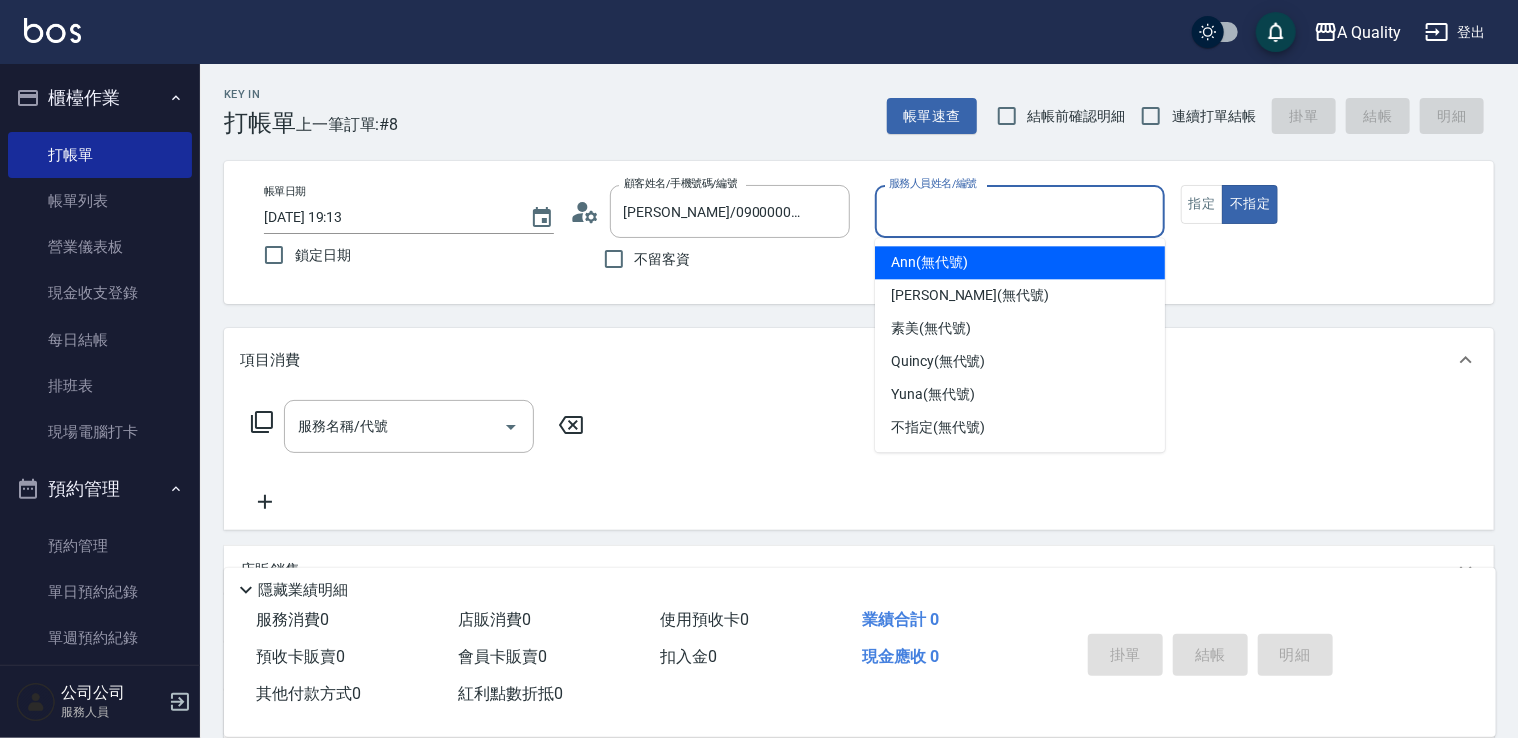 drag, startPoint x: 1023, startPoint y: 213, endPoint x: 995, endPoint y: 233, distance: 34.4093 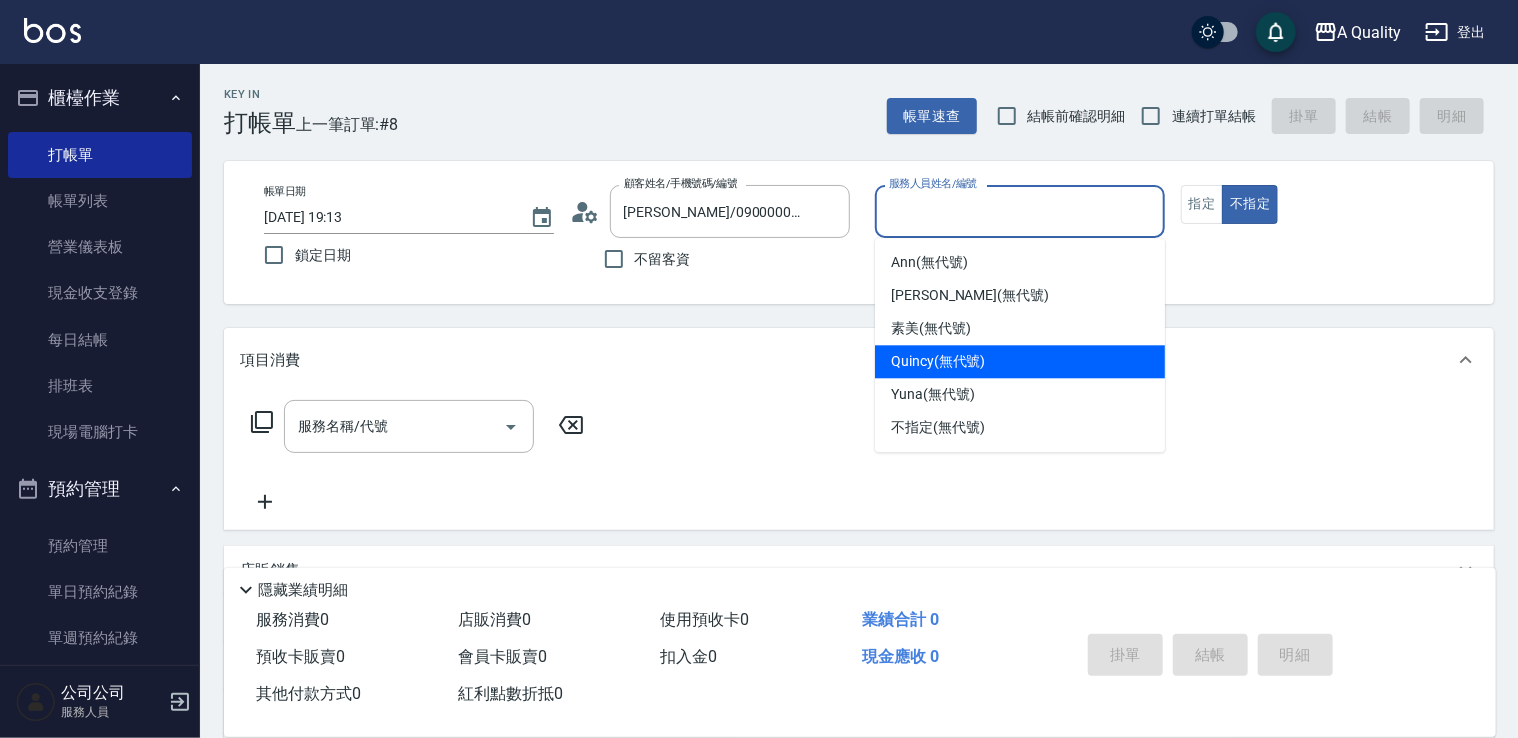 drag, startPoint x: 932, startPoint y: 354, endPoint x: 1104, endPoint y: 233, distance: 210.29741 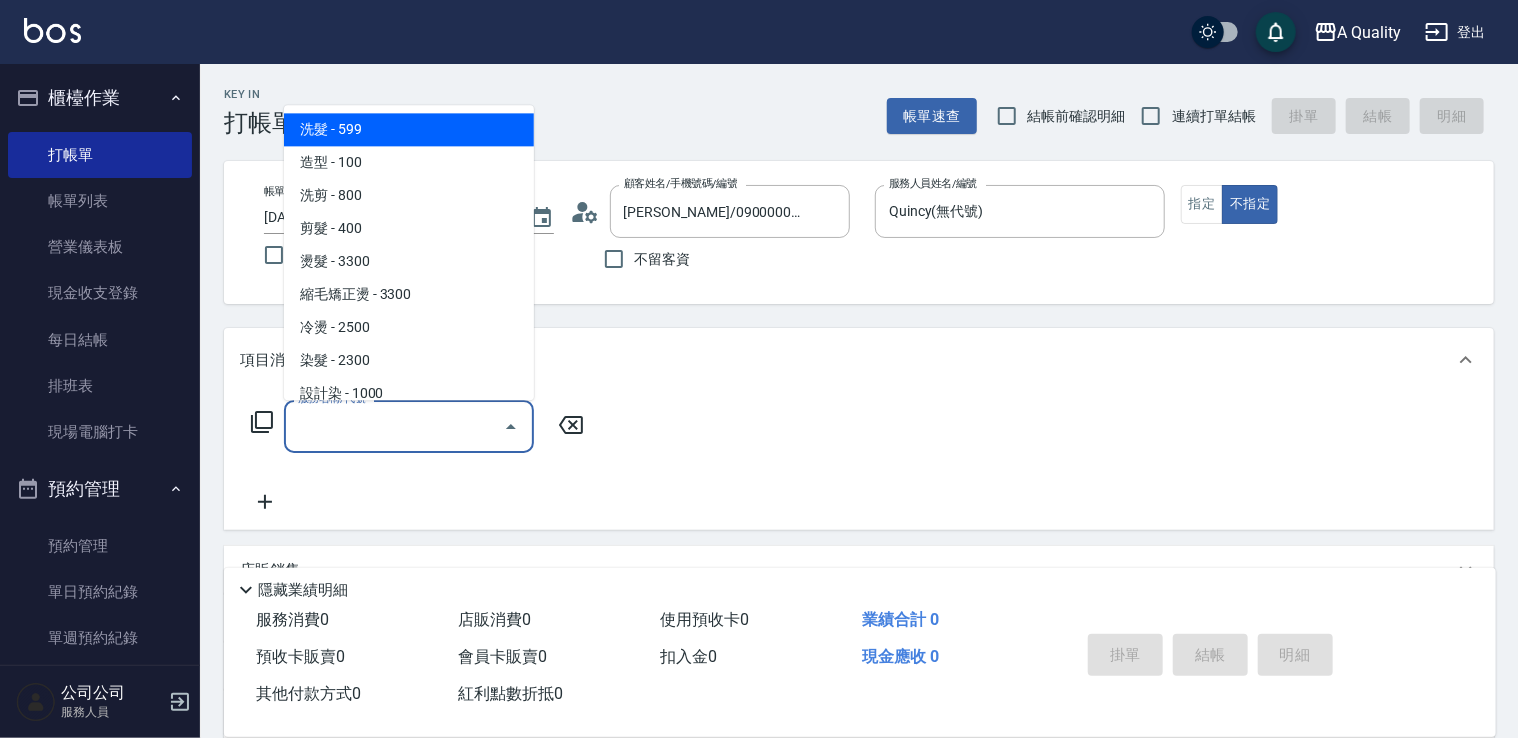 click on "服務名稱/代號" at bounding box center [394, 426] 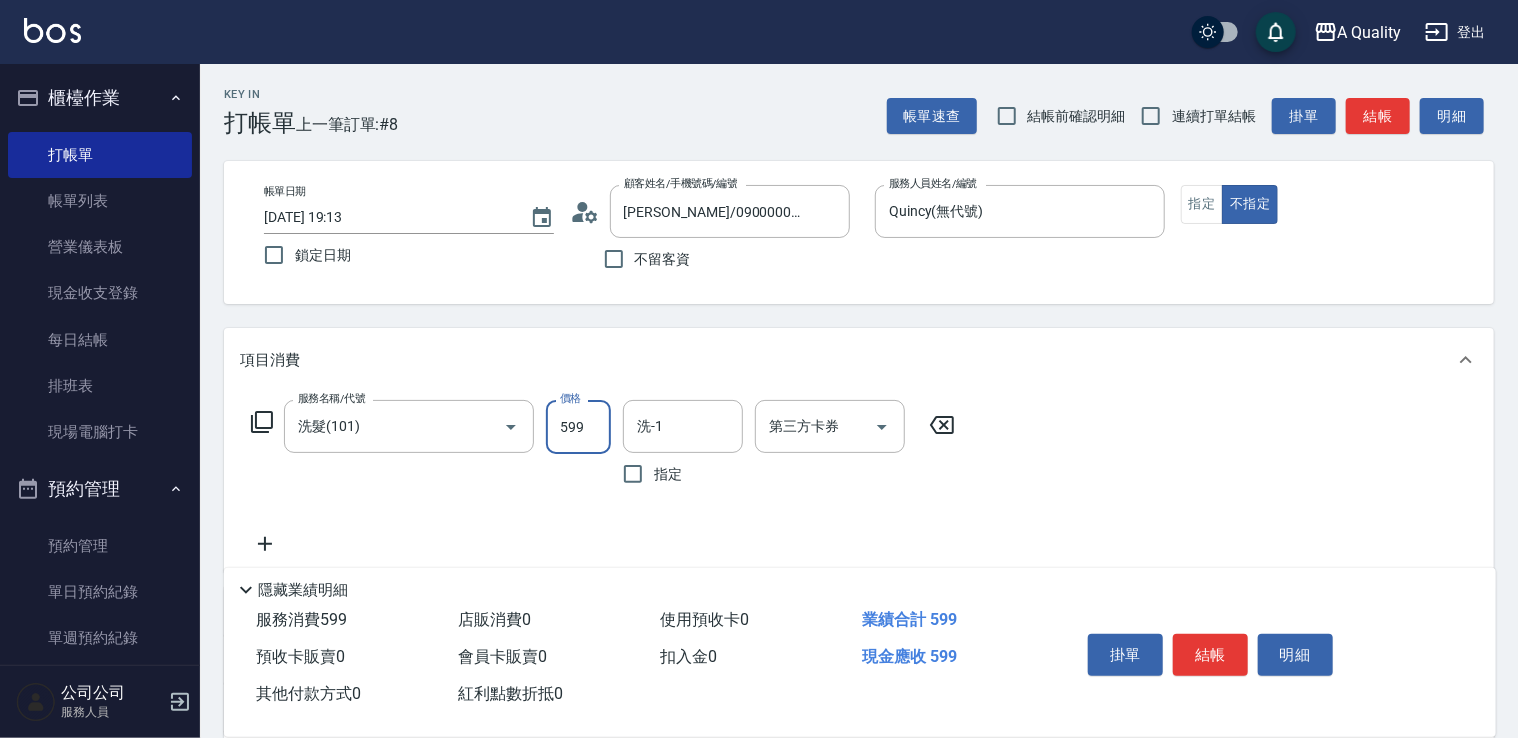 click on "599" at bounding box center [578, 427] 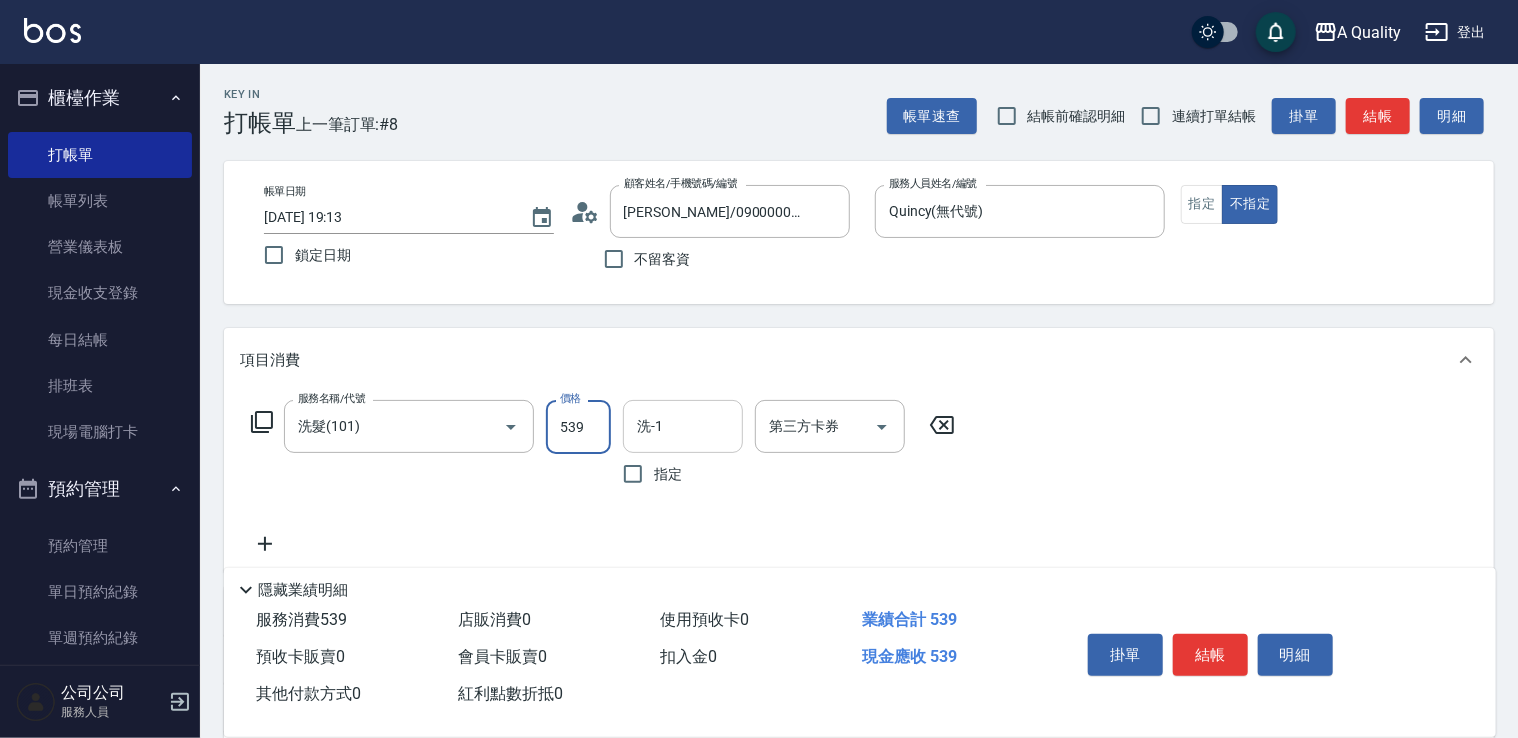 type on "539" 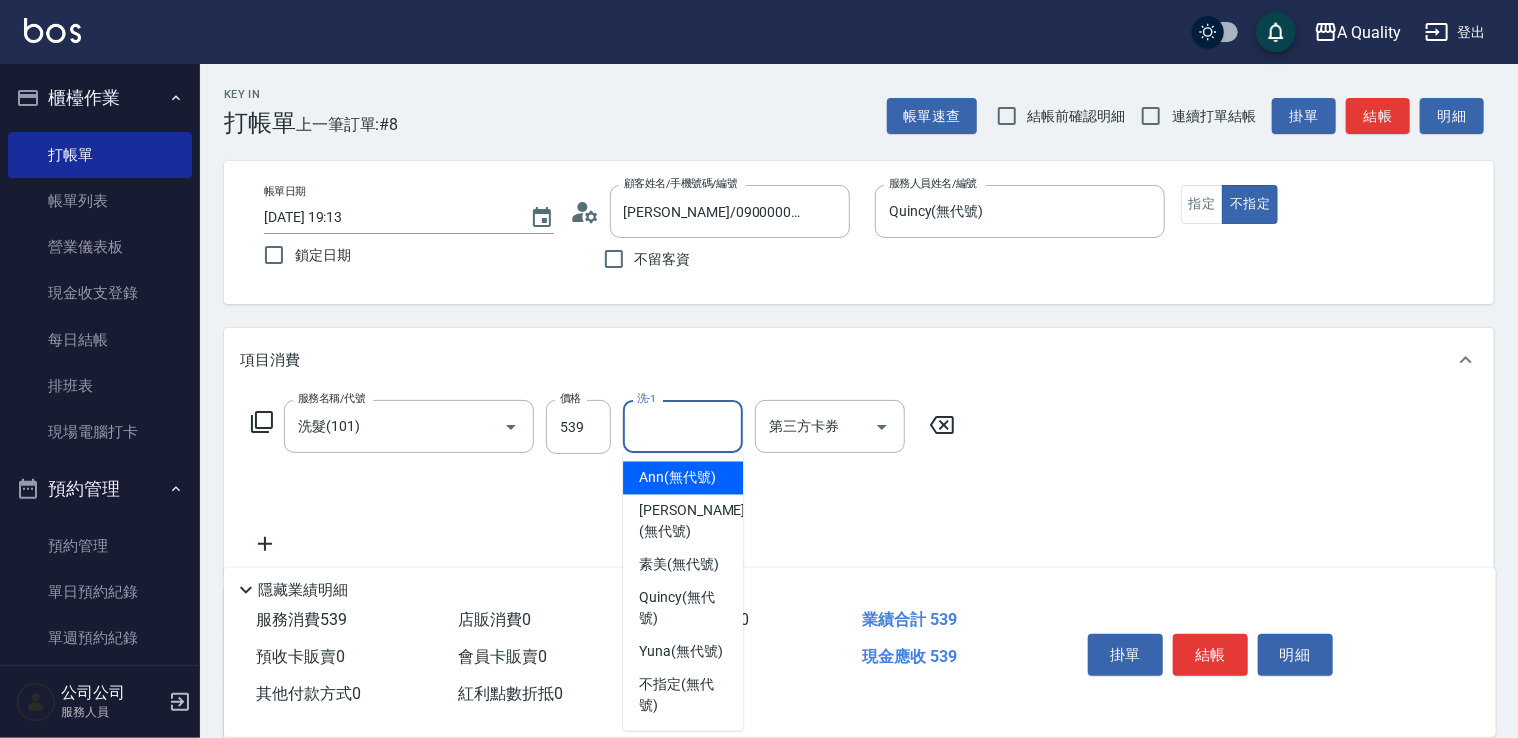 click on "洗-1" at bounding box center [683, 426] 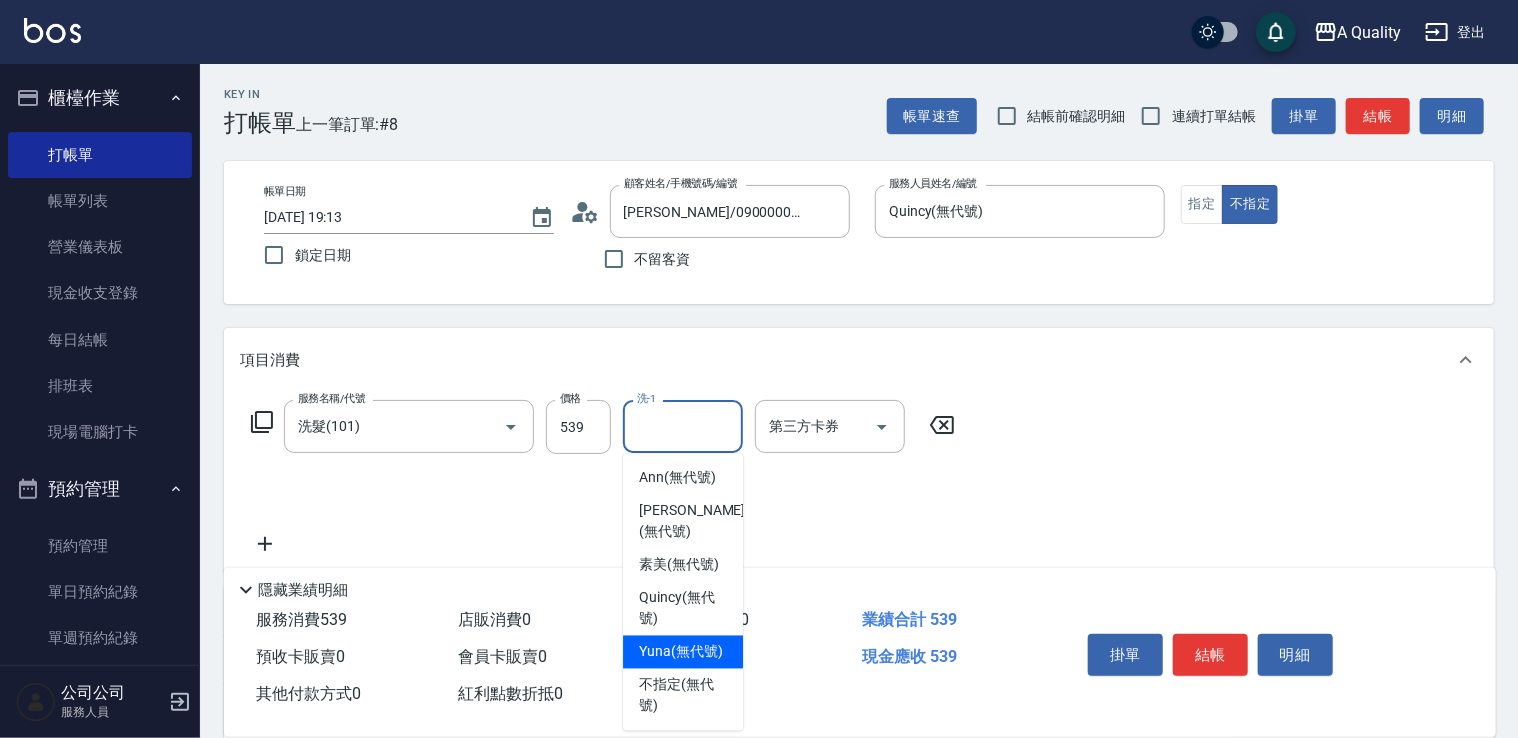 click on "Yuna (無代號)" at bounding box center [681, 652] 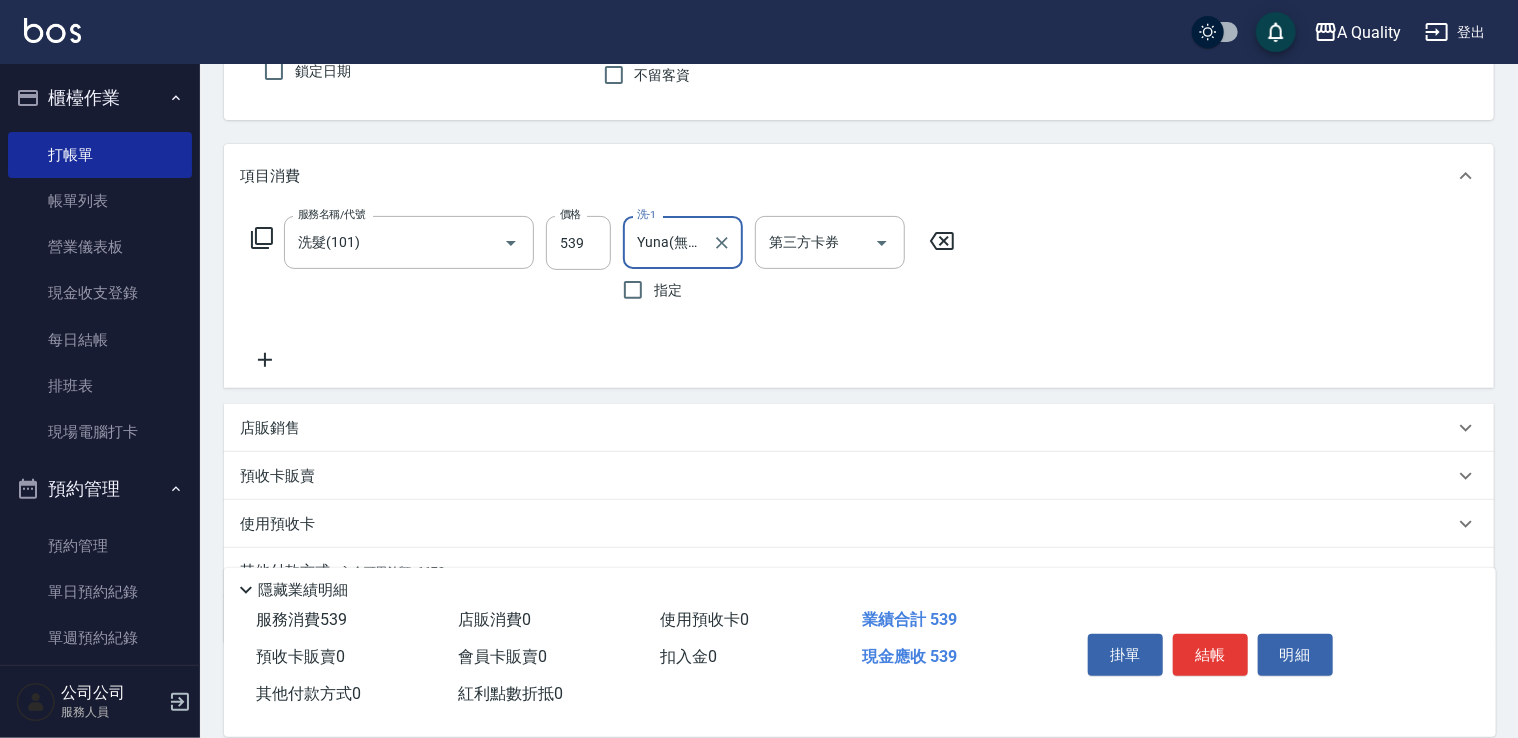 scroll, scrollTop: 280, scrollLeft: 0, axis: vertical 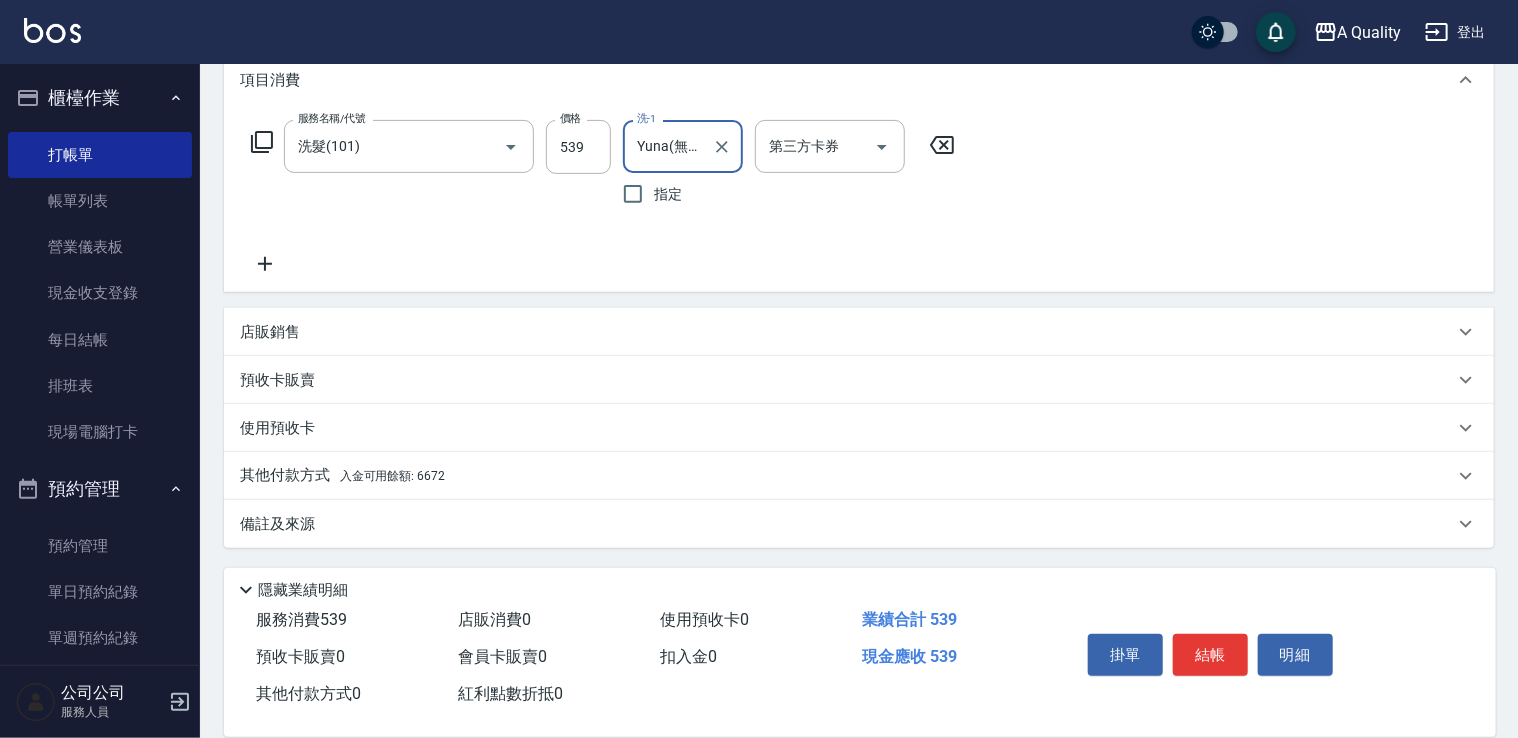 click on "其他付款方式 入金可用餘額: 6672" at bounding box center (859, 476) 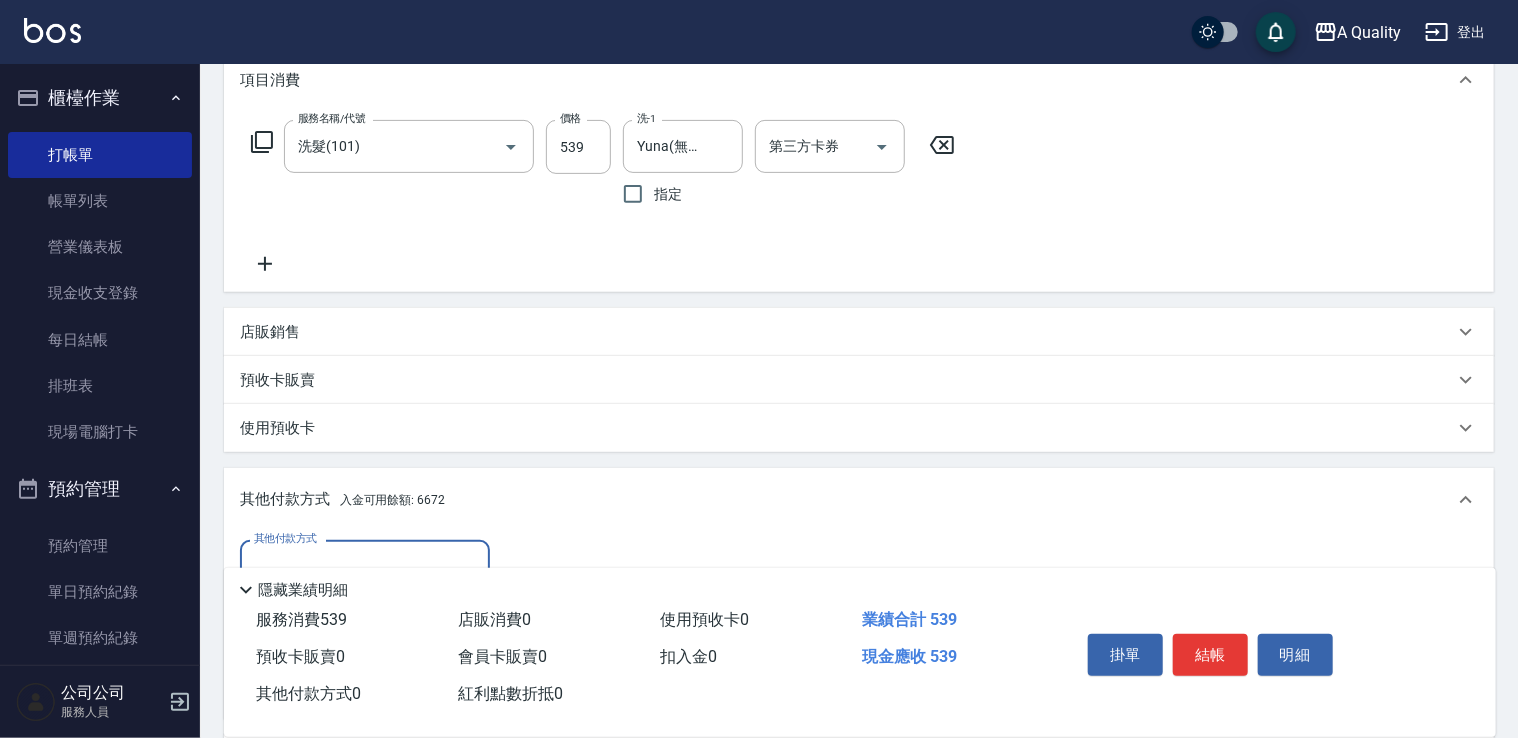 scroll, scrollTop: 1, scrollLeft: 0, axis: vertical 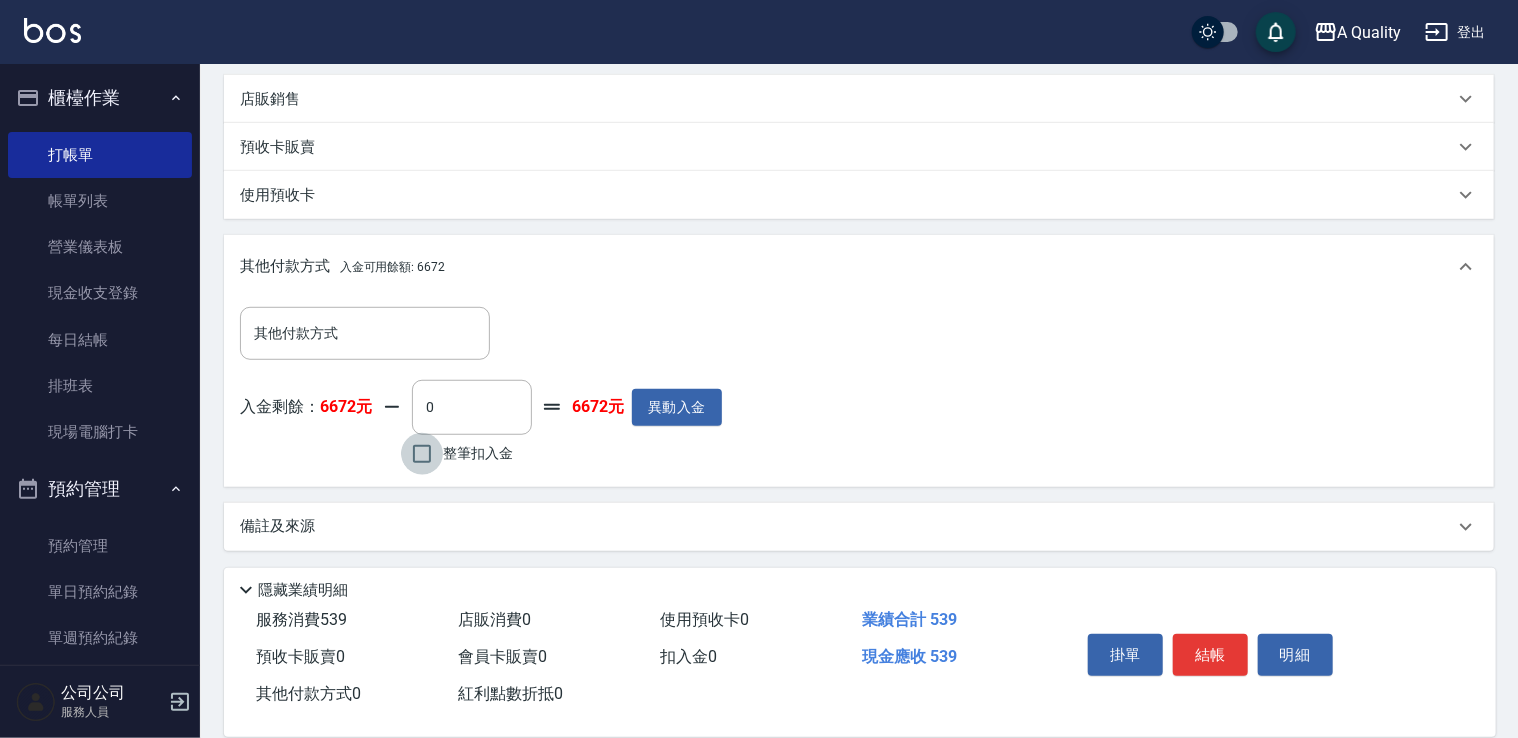 drag, startPoint x: 442, startPoint y: 462, endPoint x: 714, endPoint y: 451, distance: 272.22232 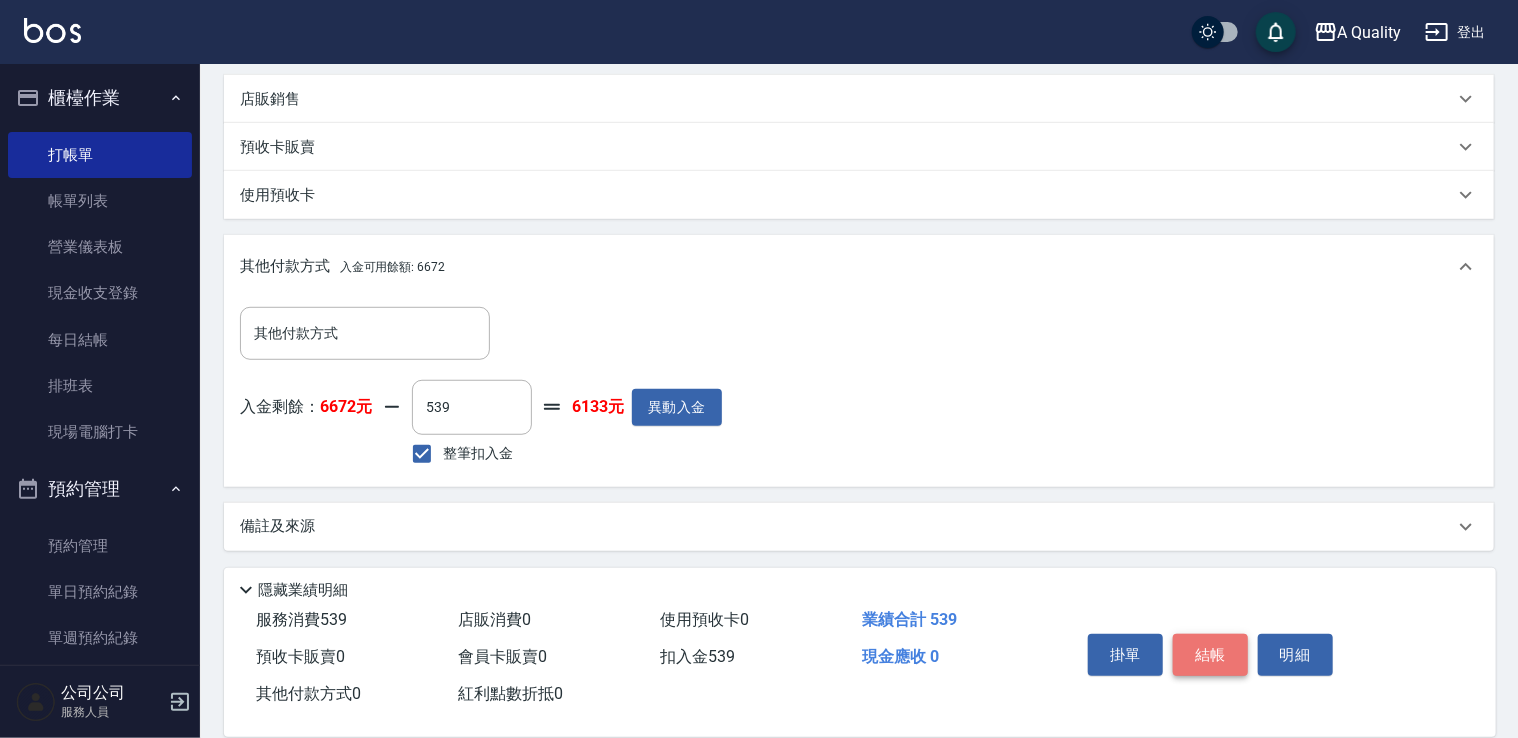 click on "結帳" at bounding box center (1210, 655) 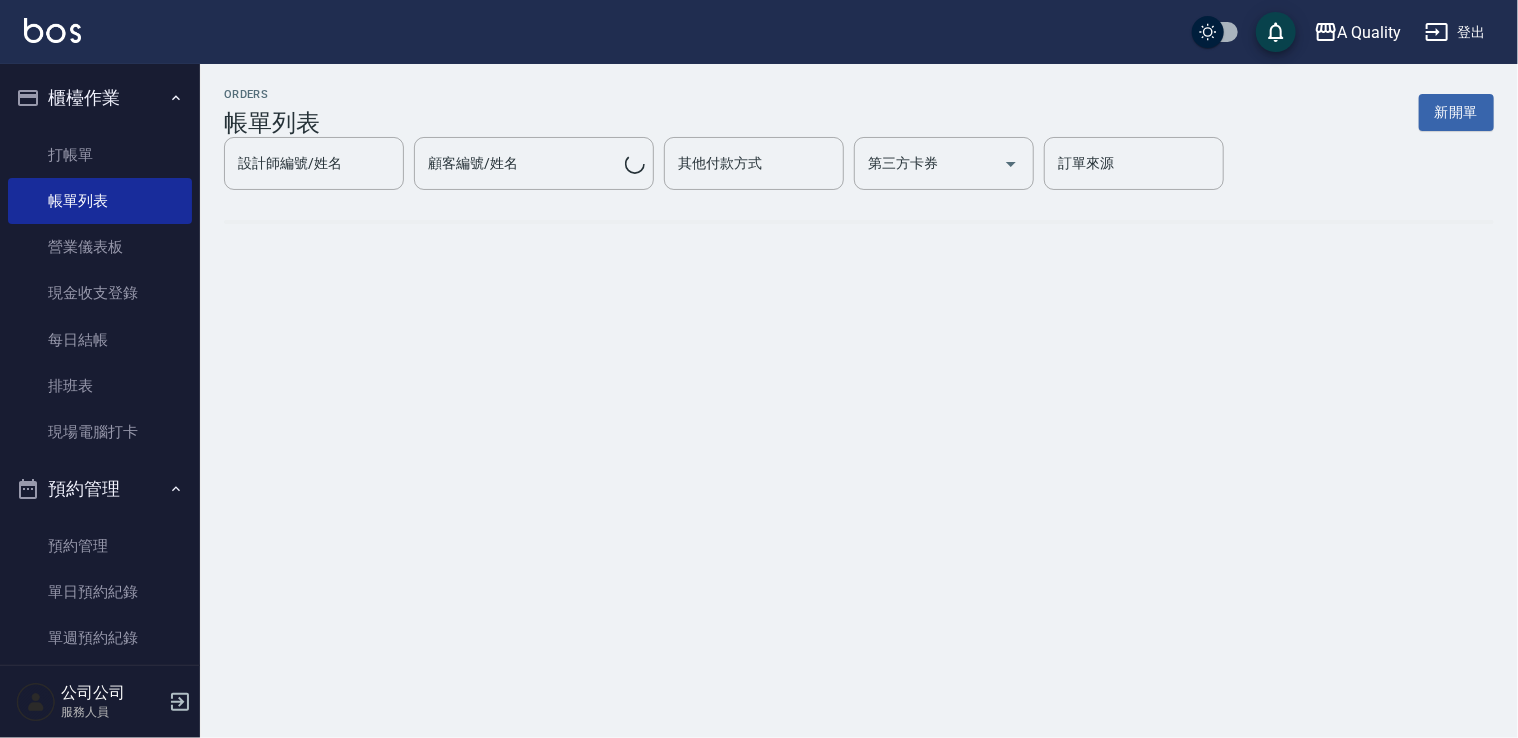 scroll, scrollTop: 0, scrollLeft: 0, axis: both 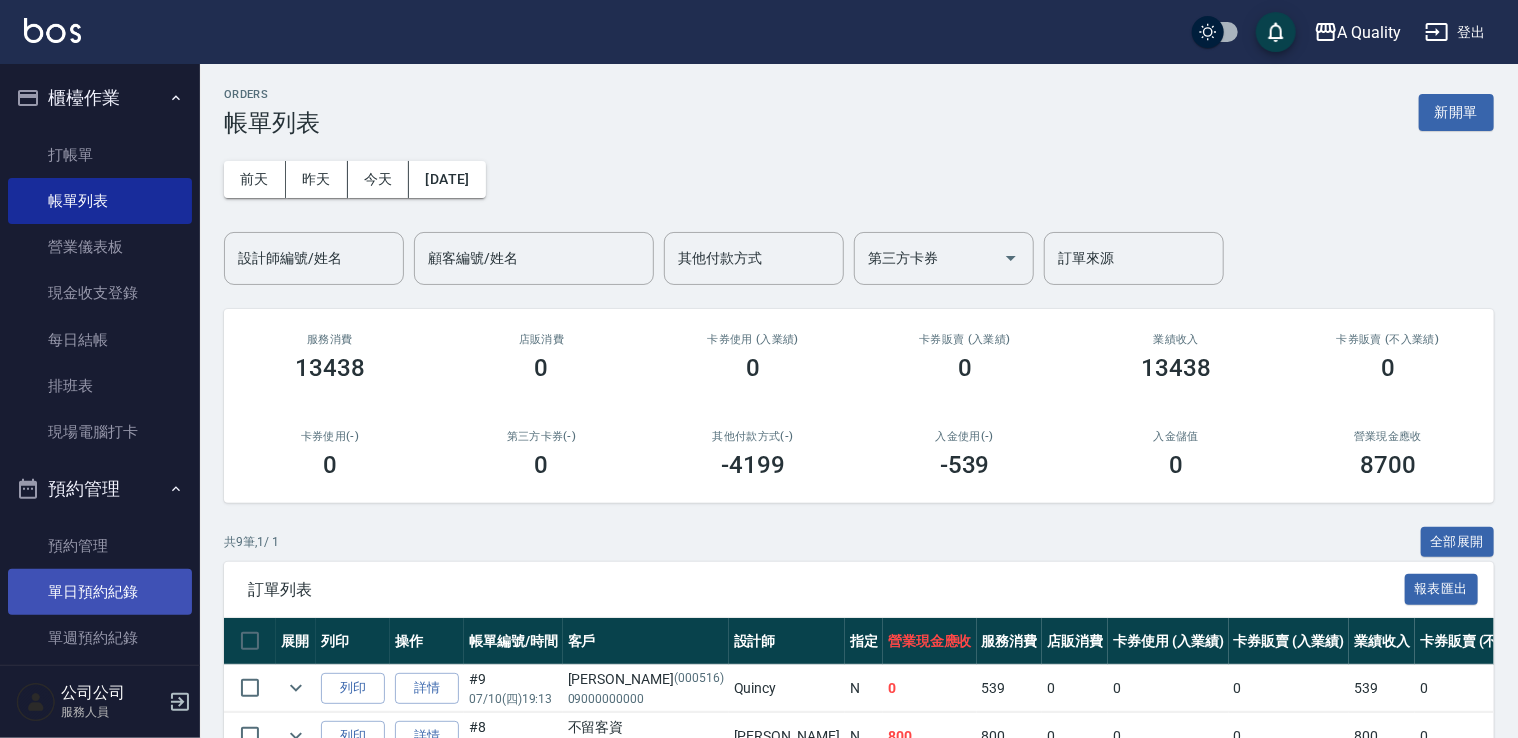 click on "單日預約紀錄" at bounding box center (100, 592) 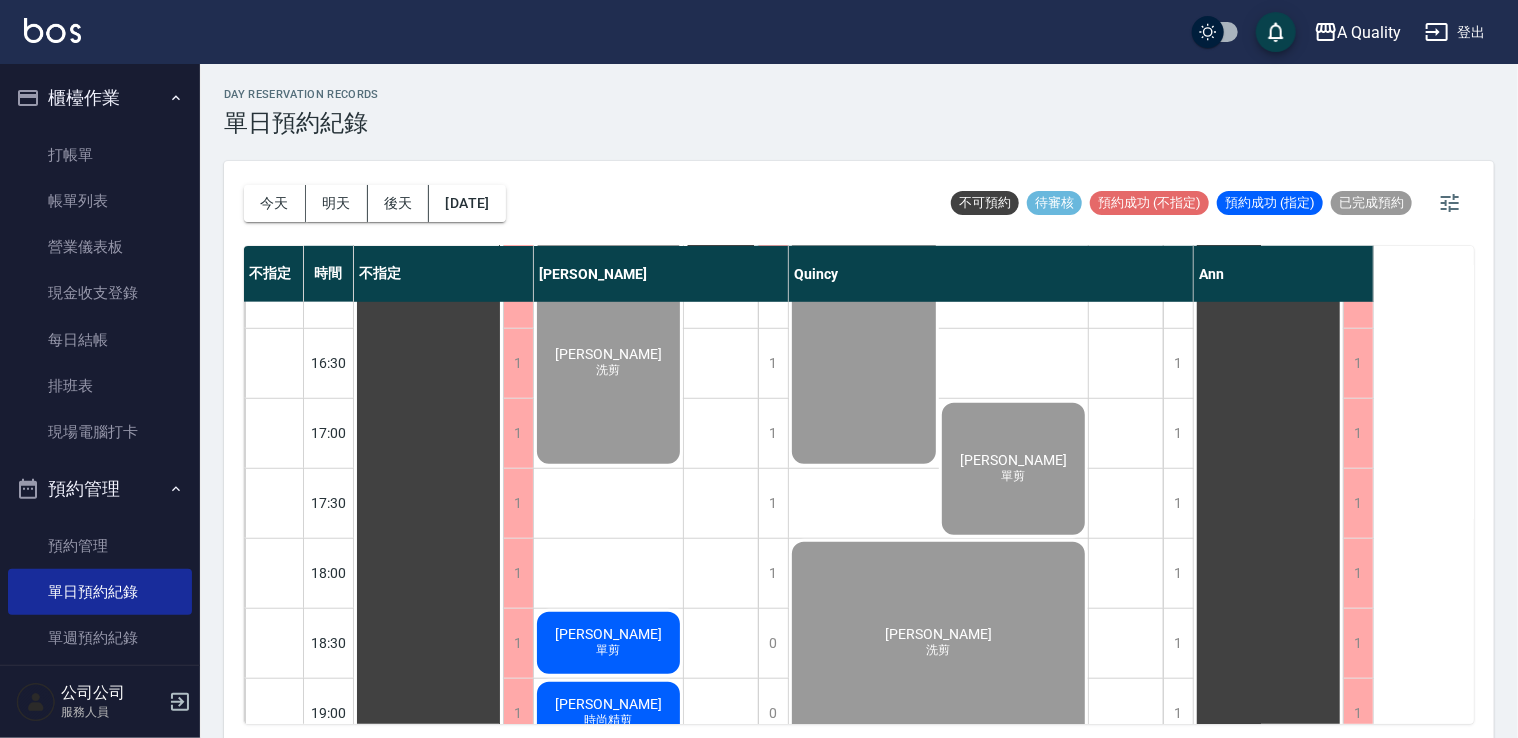 scroll, scrollTop: 853, scrollLeft: 0, axis: vertical 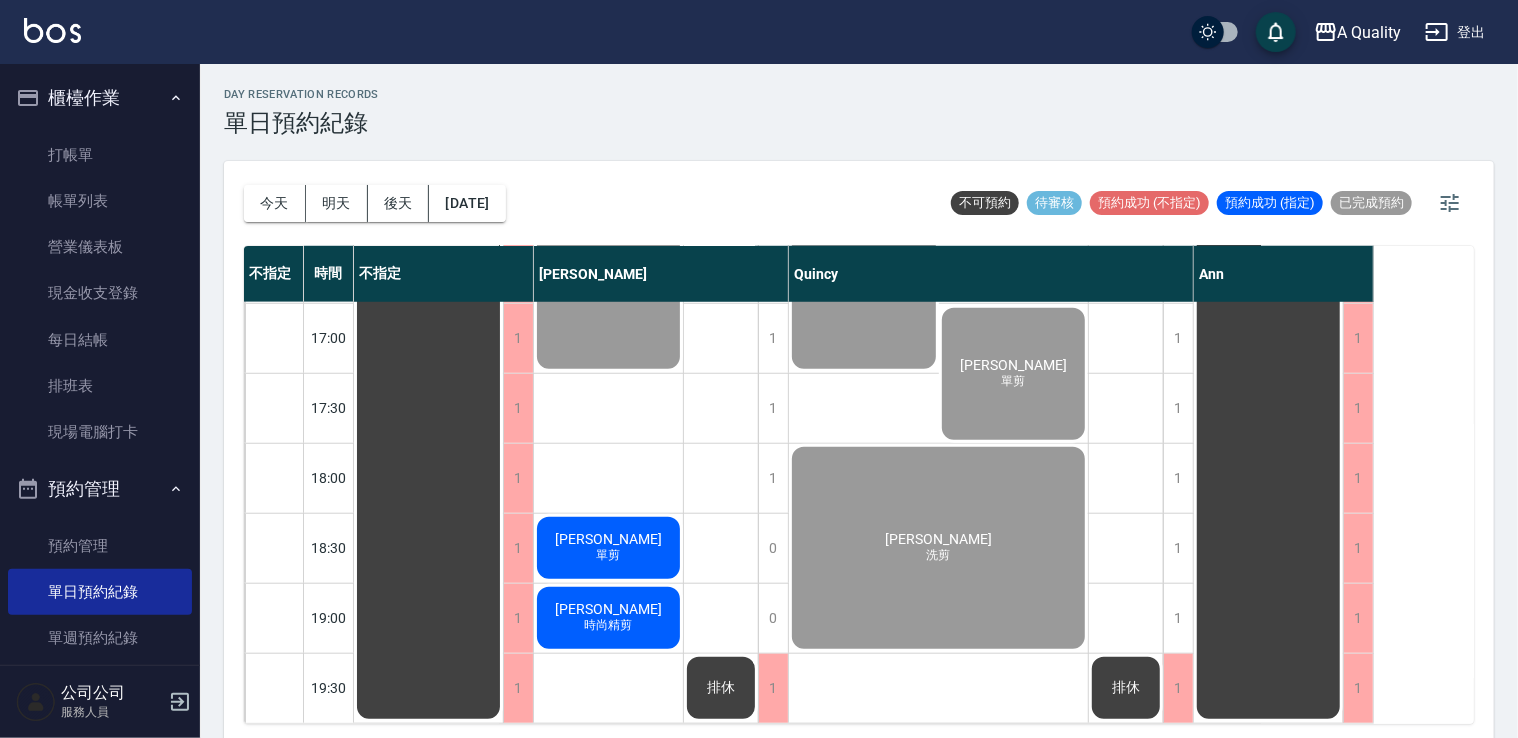 click on "[PERSON_NAME]" at bounding box center (429, 93) 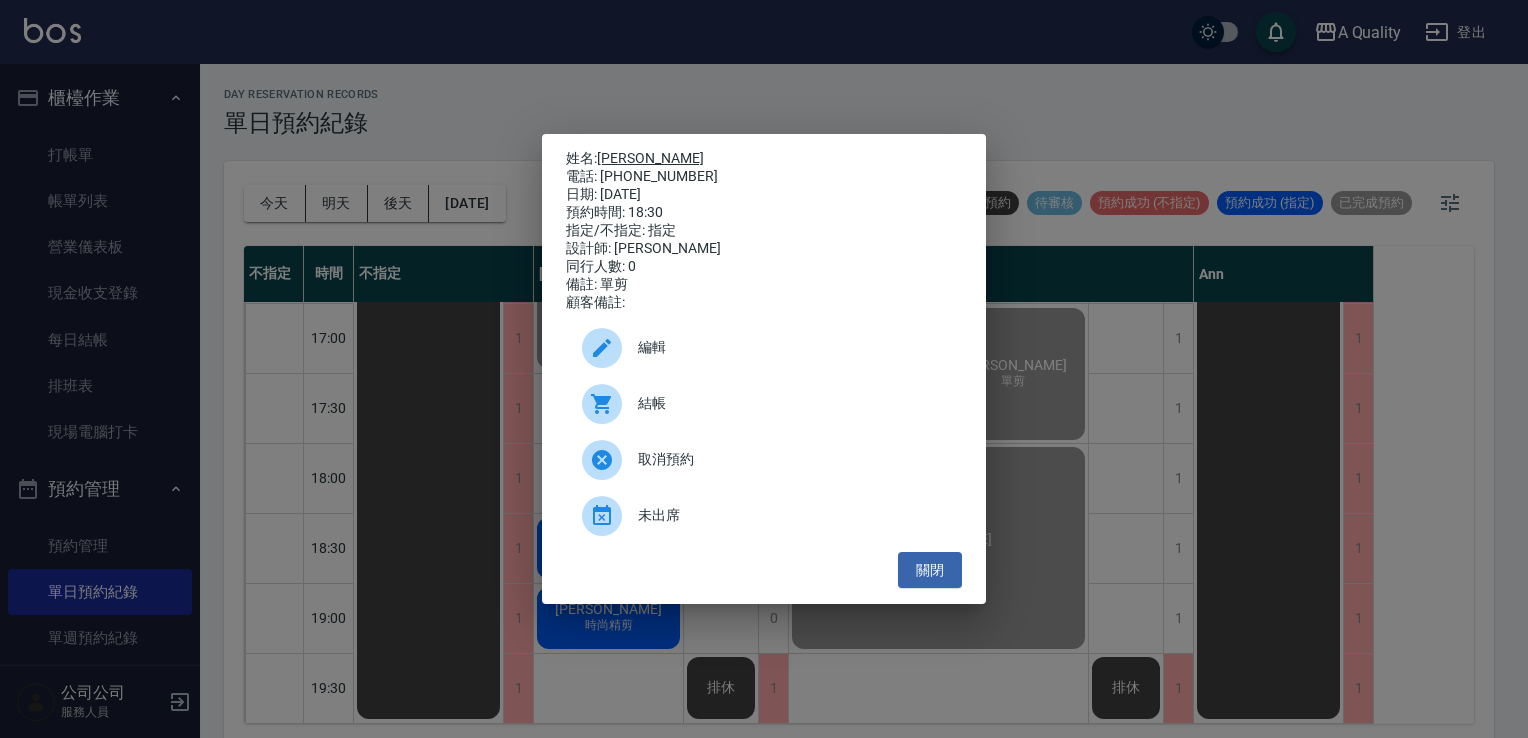 click on "[PERSON_NAME]" at bounding box center (650, 158) 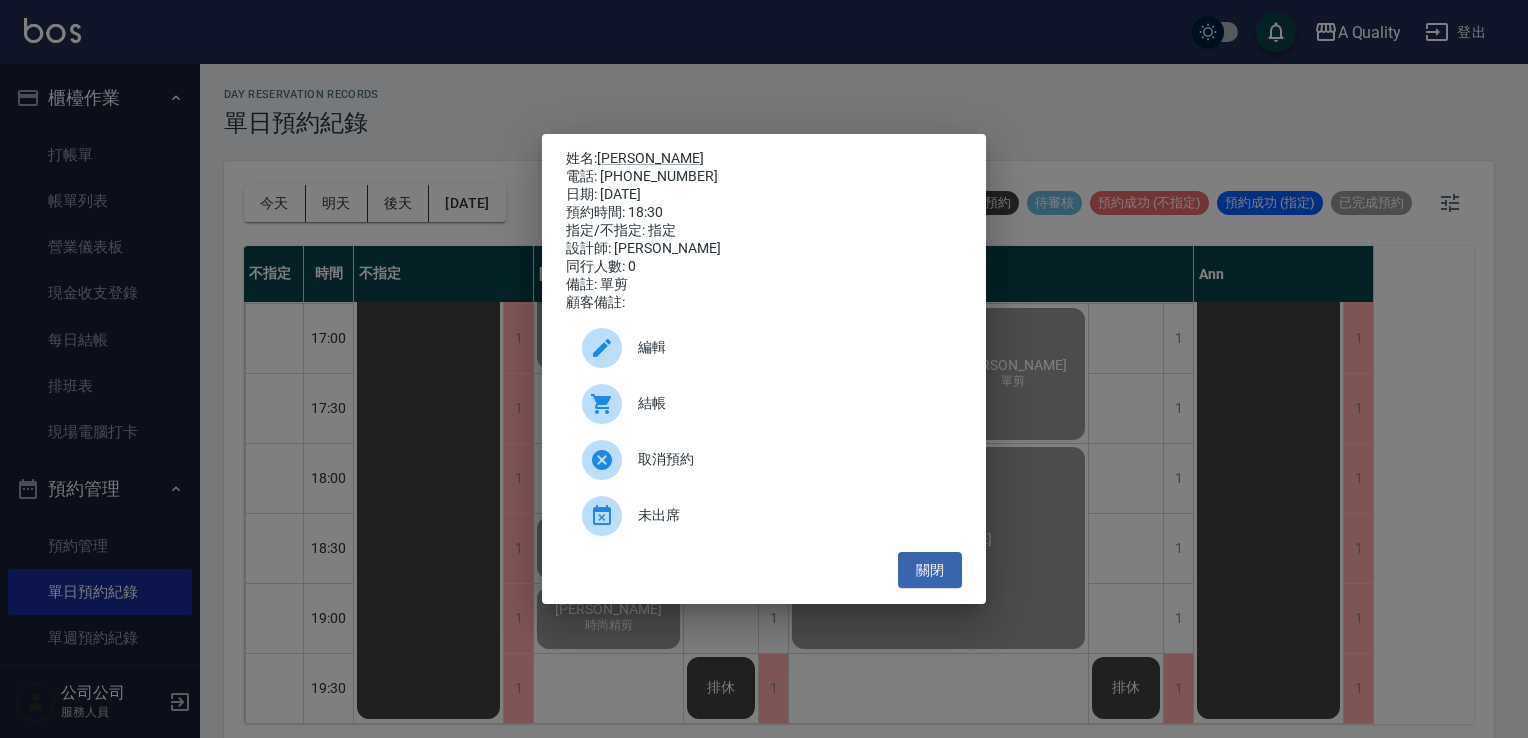 drag, startPoint x: 940, startPoint y: 569, endPoint x: 898, endPoint y: 554, distance: 44.598206 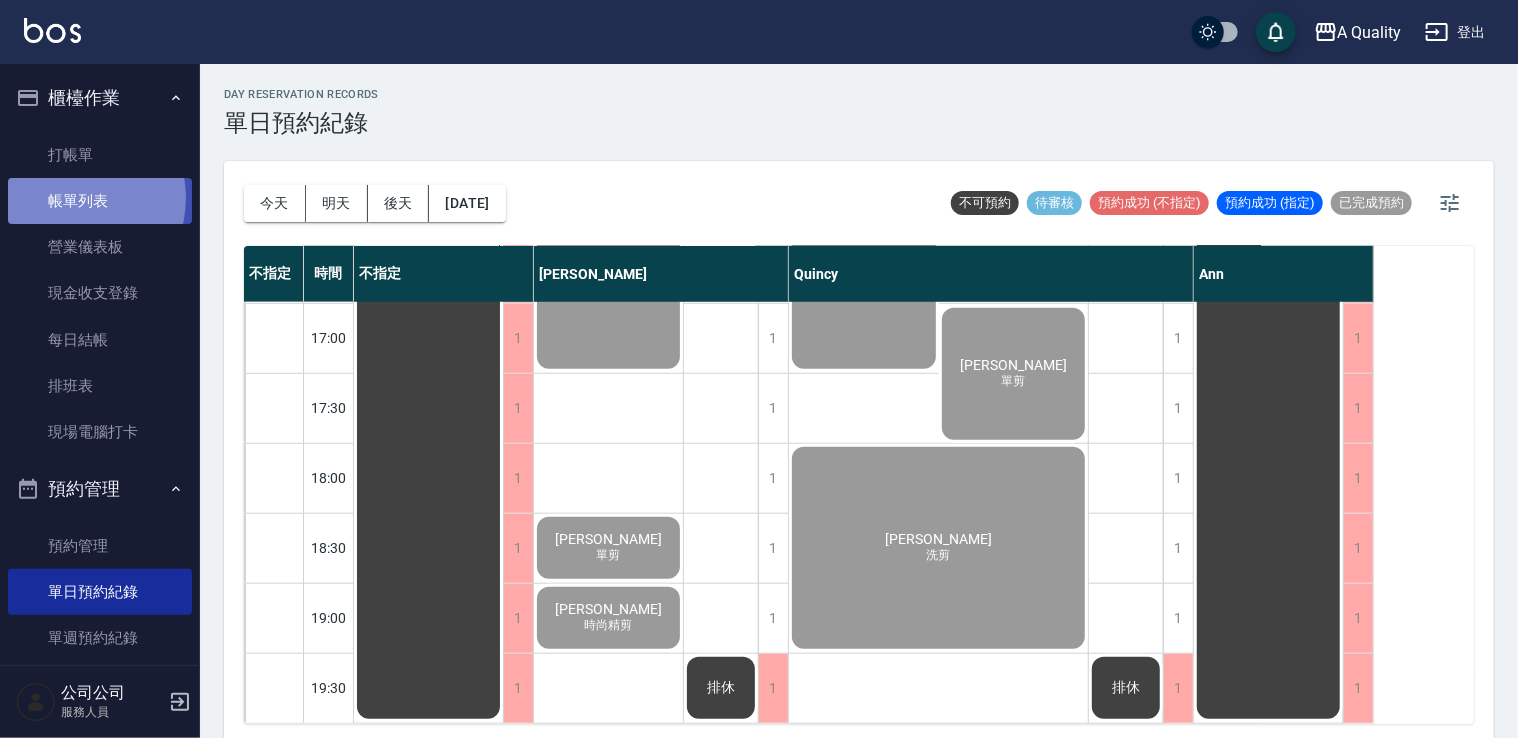 click on "帳單列表" at bounding box center (100, 201) 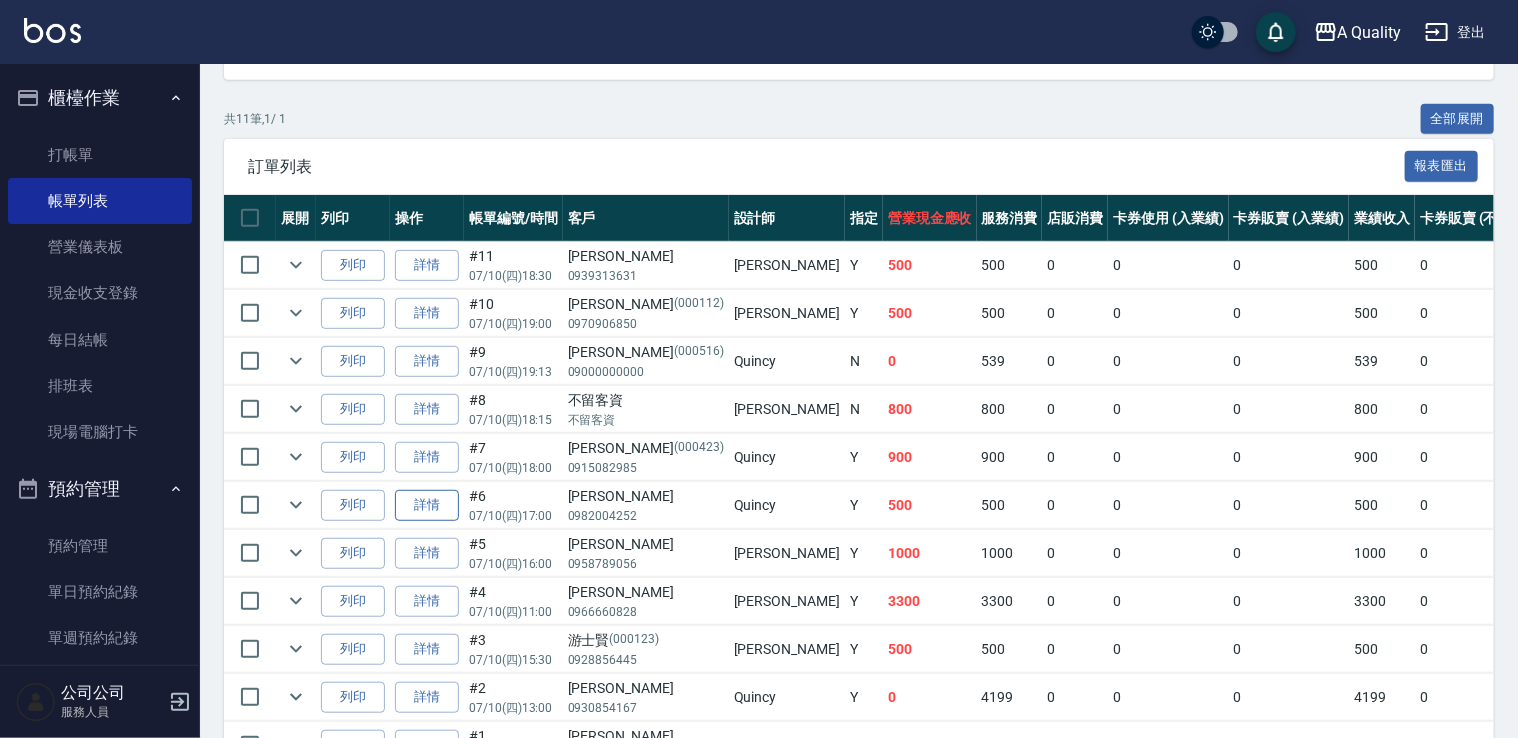 scroll, scrollTop: 543, scrollLeft: 0, axis: vertical 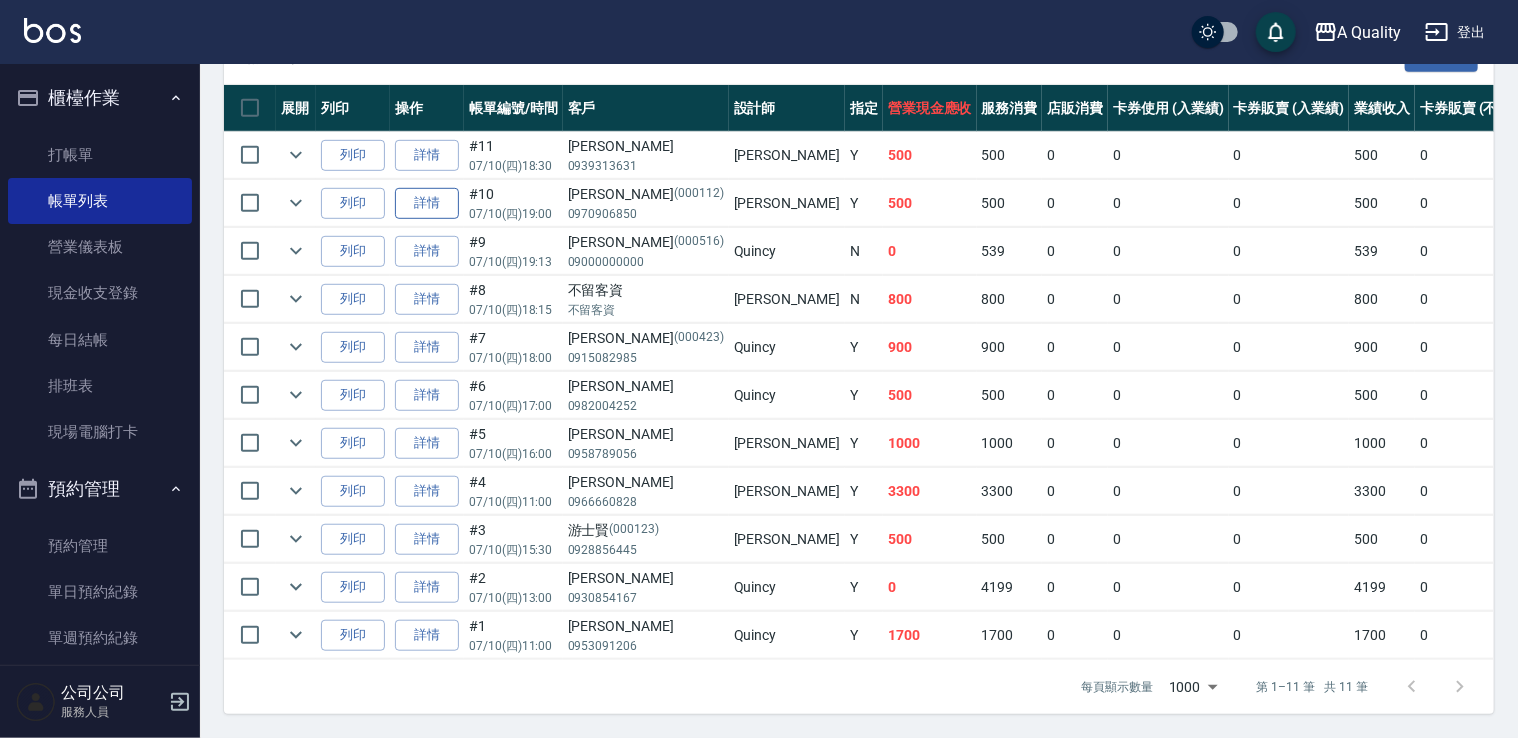 click on "詳情" at bounding box center (427, 203) 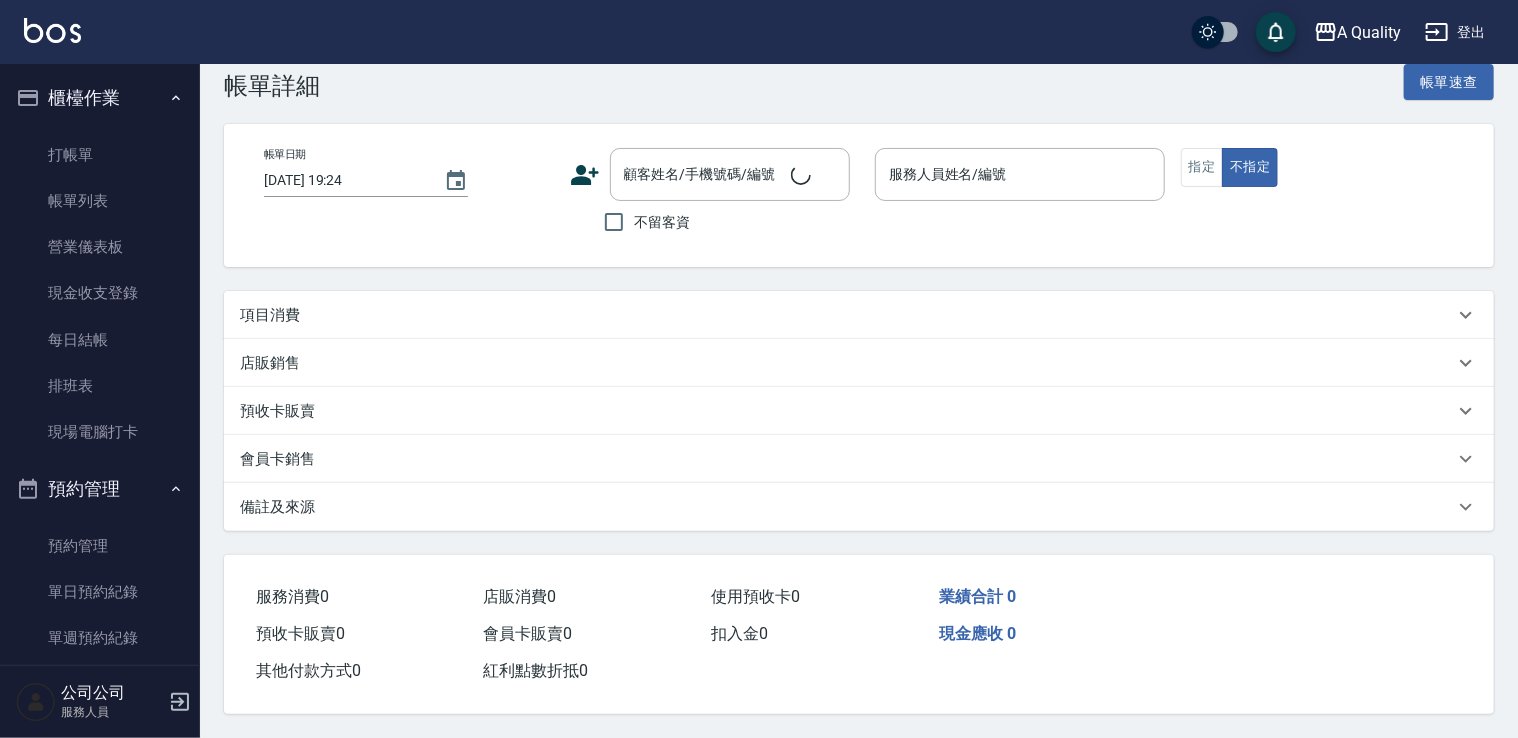 scroll, scrollTop: 0, scrollLeft: 0, axis: both 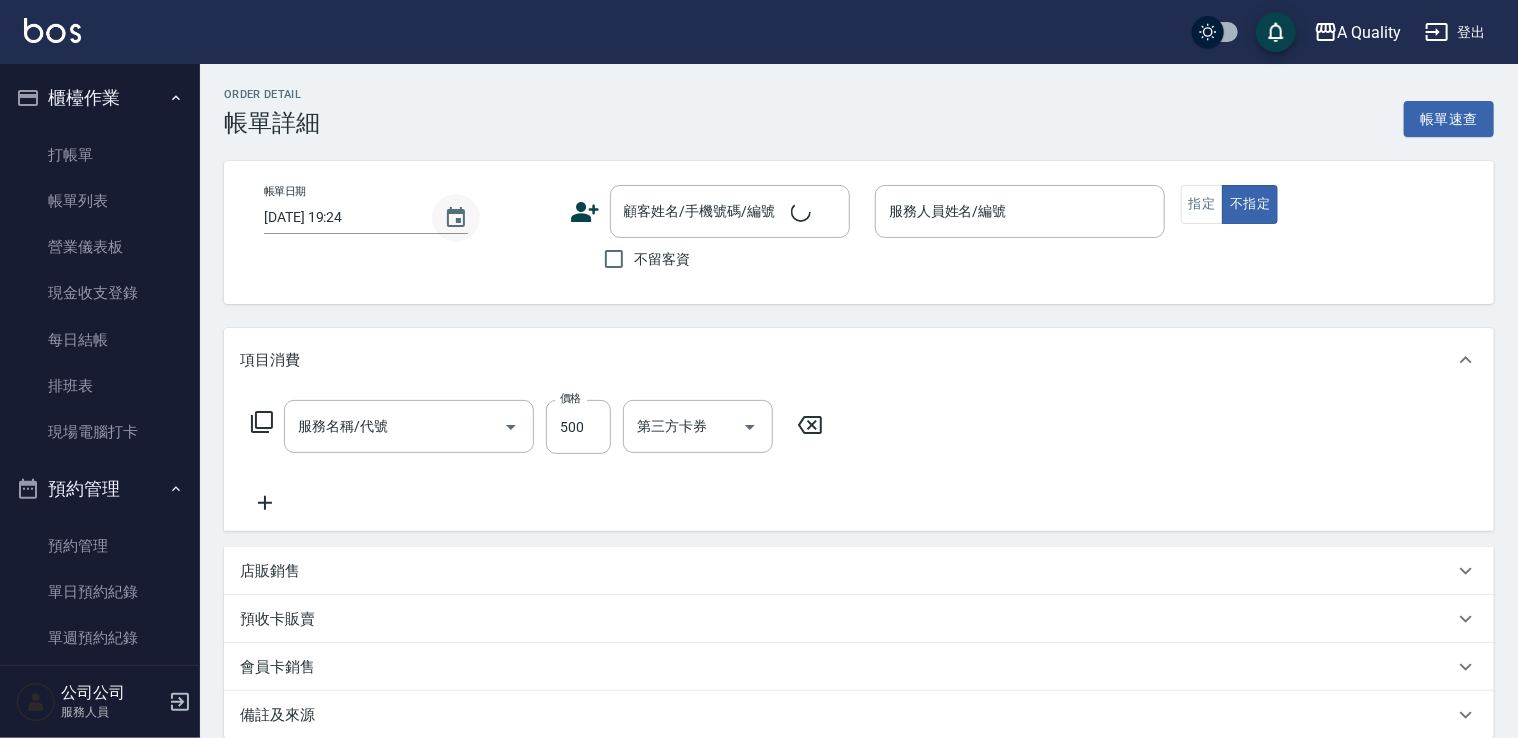 type on "剪髮(201)" 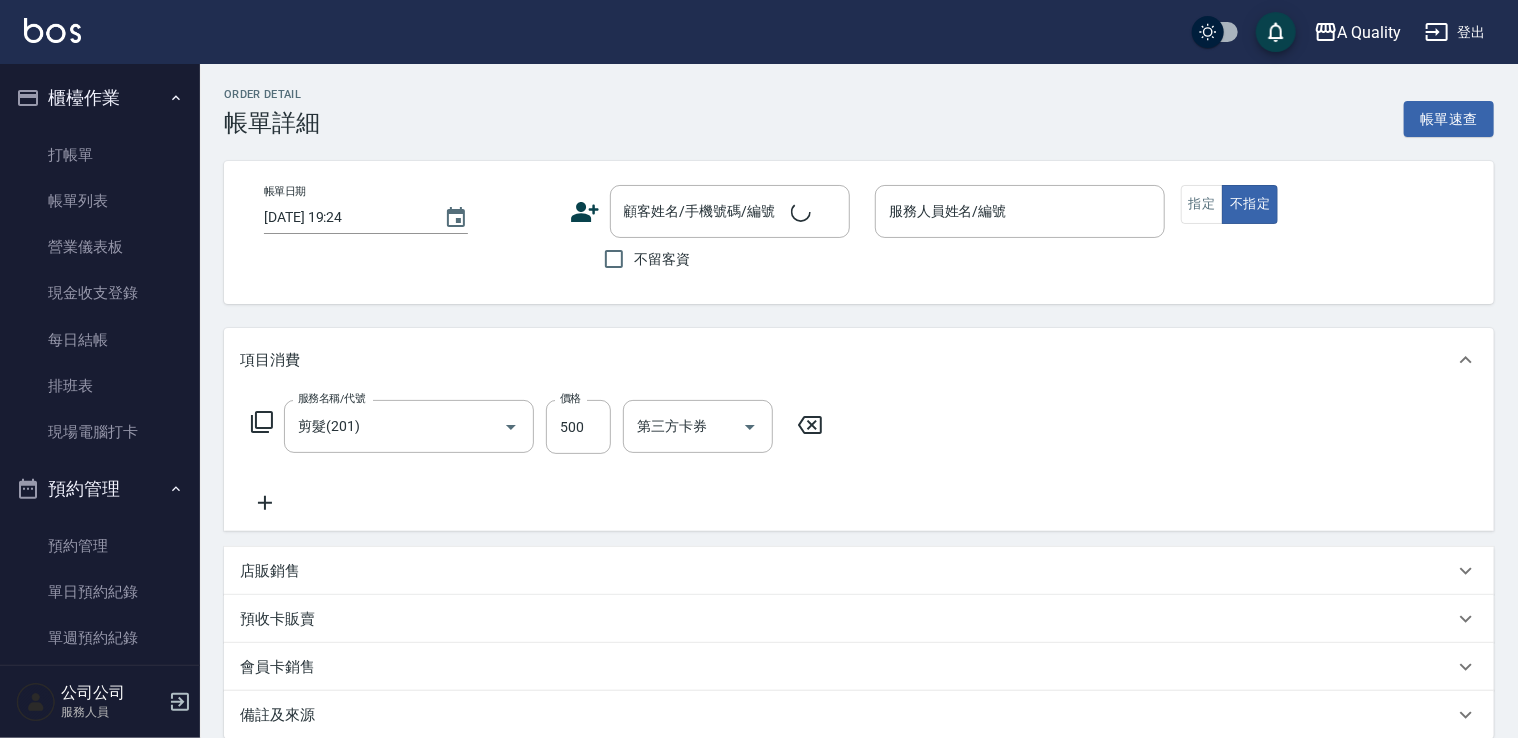 type on "2025/07/10 19:00" 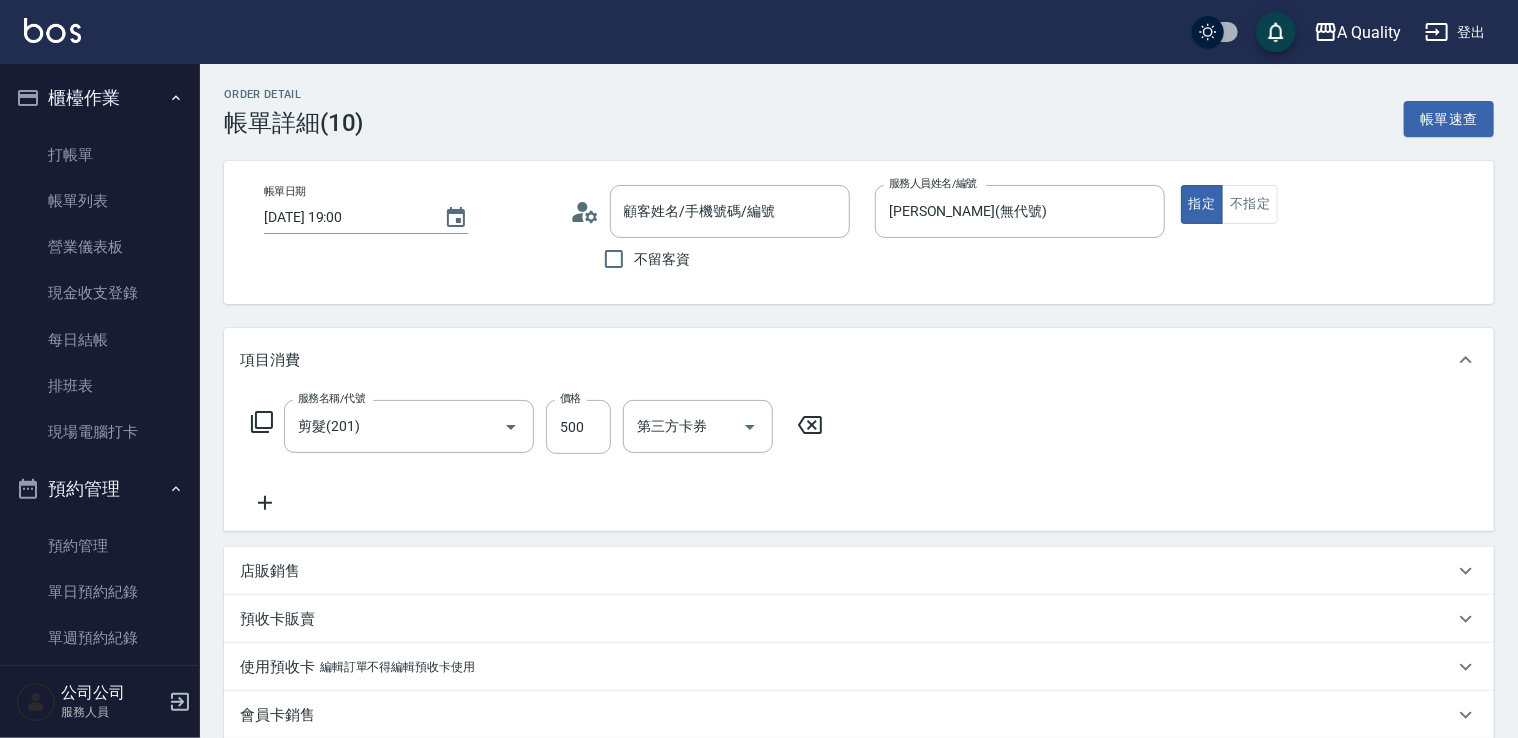 type on "吳偉鋮/0970906850/000112" 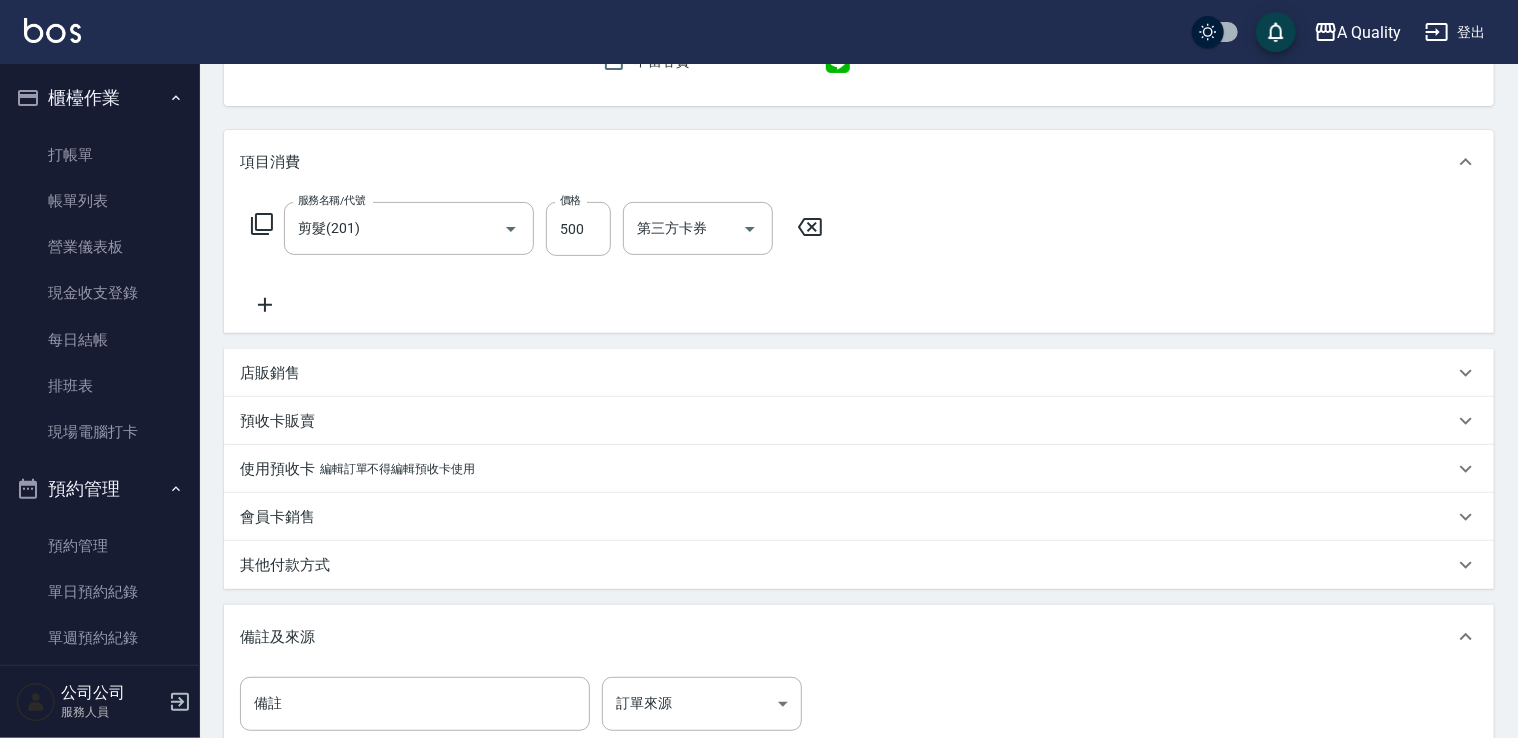 scroll, scrollTop: 200, scrollLeft: 0, axis: vertical 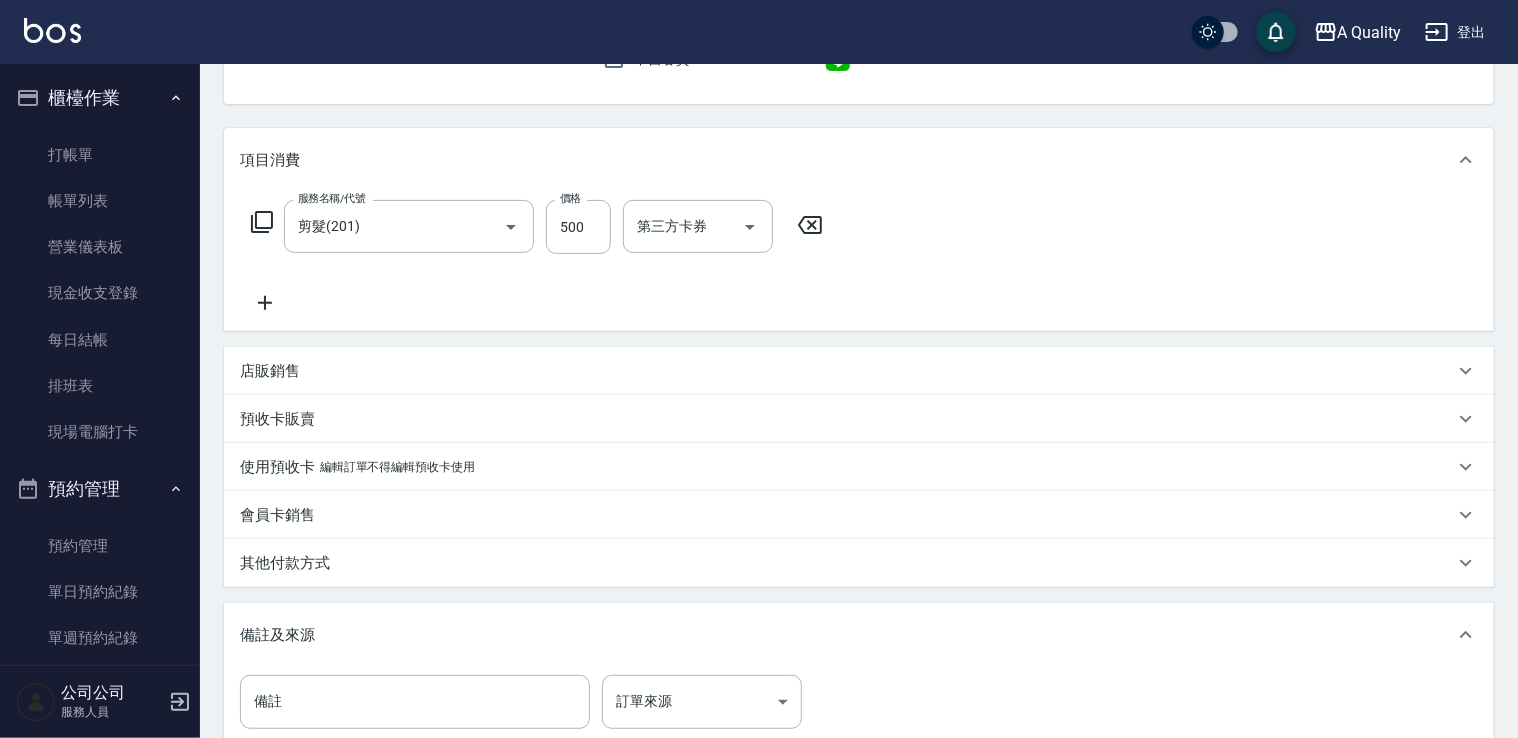 click on "其他付款方式" at bounding box center [285, 563] 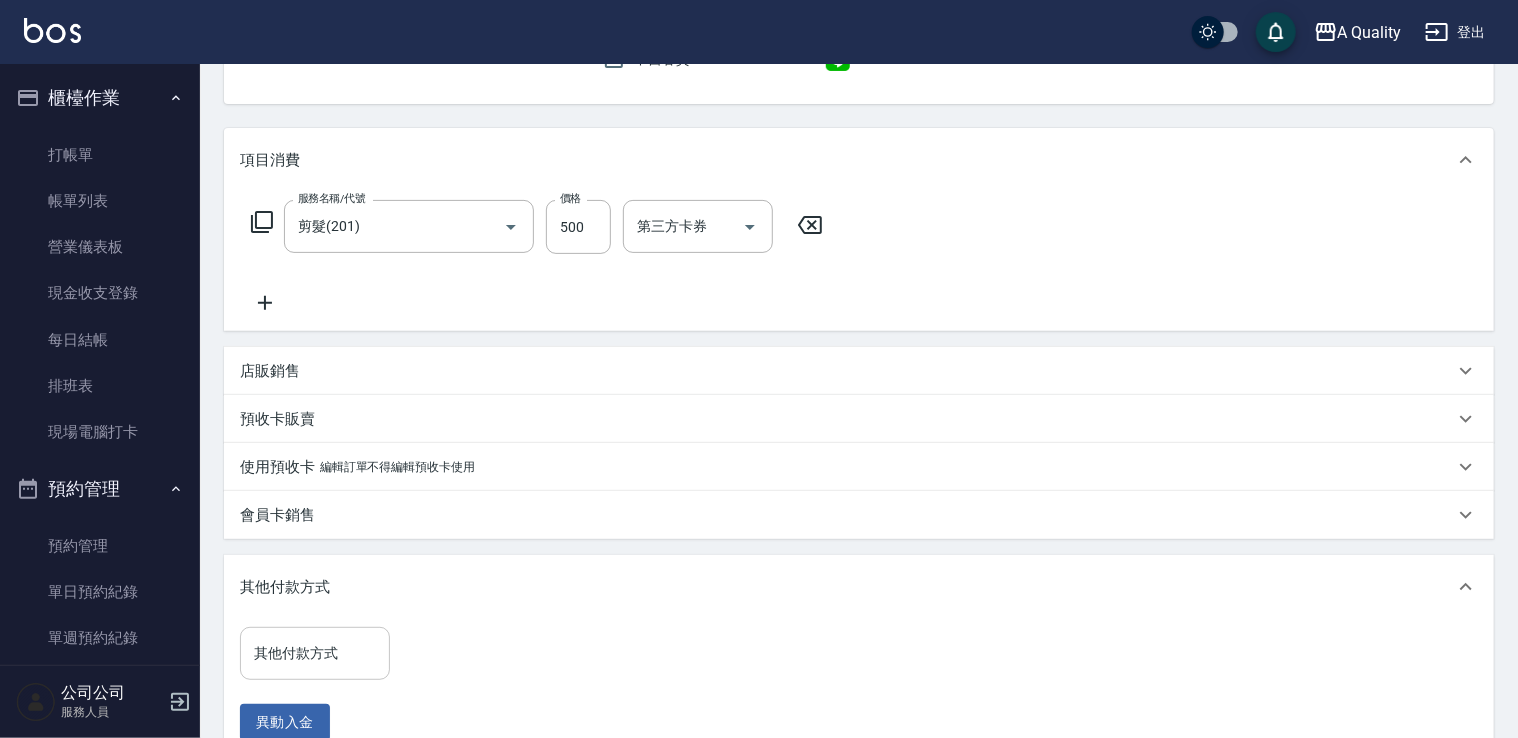 click on "其他付款方式" at bounding box center (315, 653) 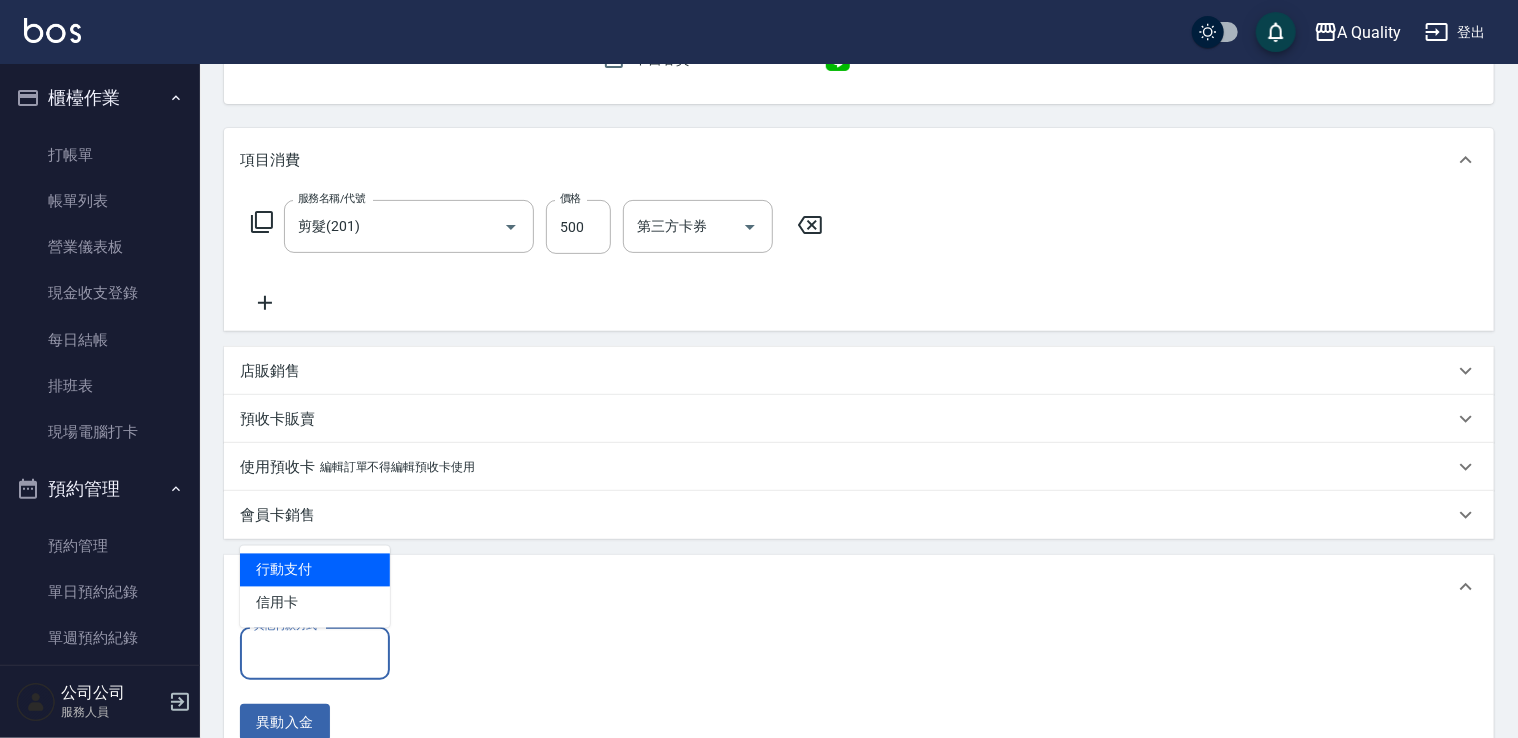 click on "行動支付" at bounding box center [315, 570] 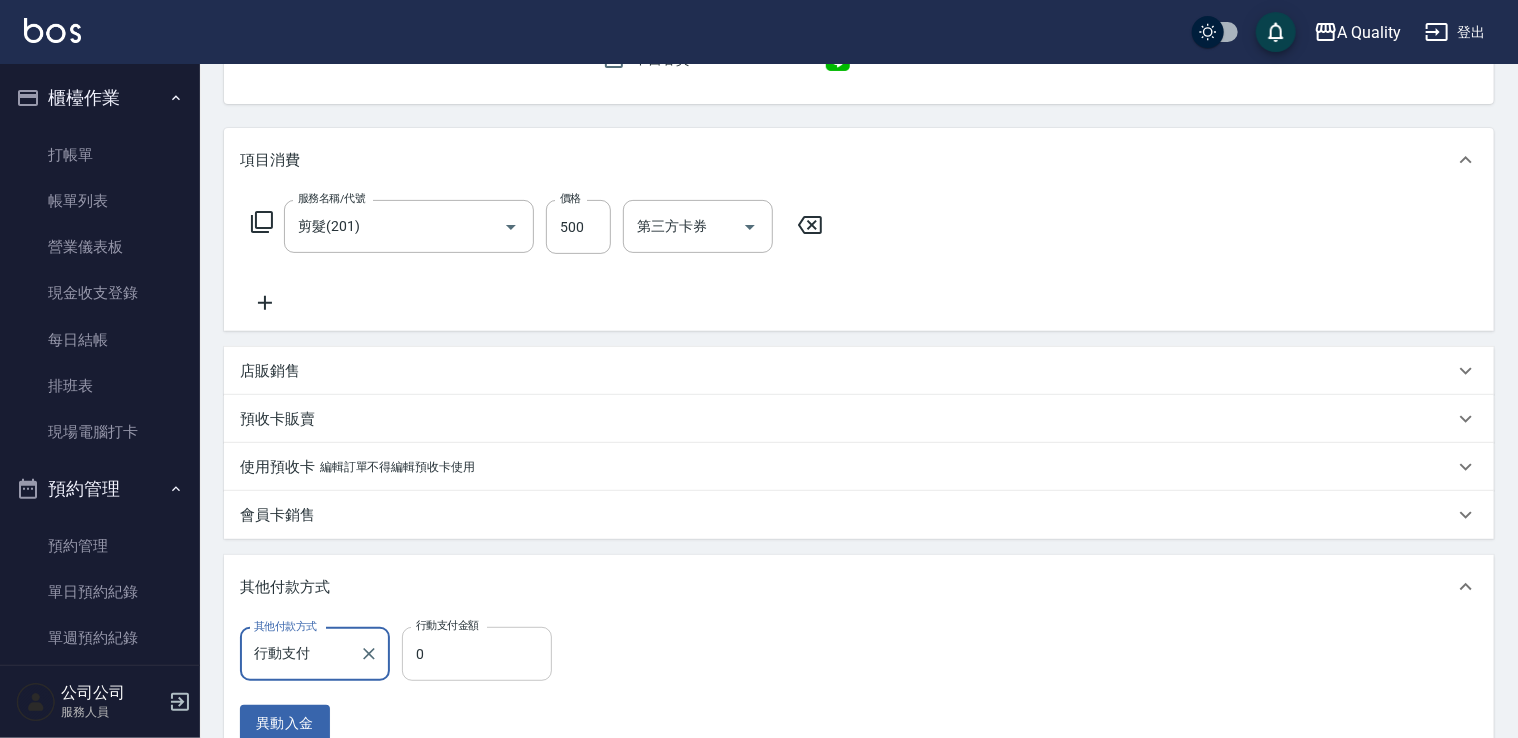 click on "0" at bounding box center [477, 654] 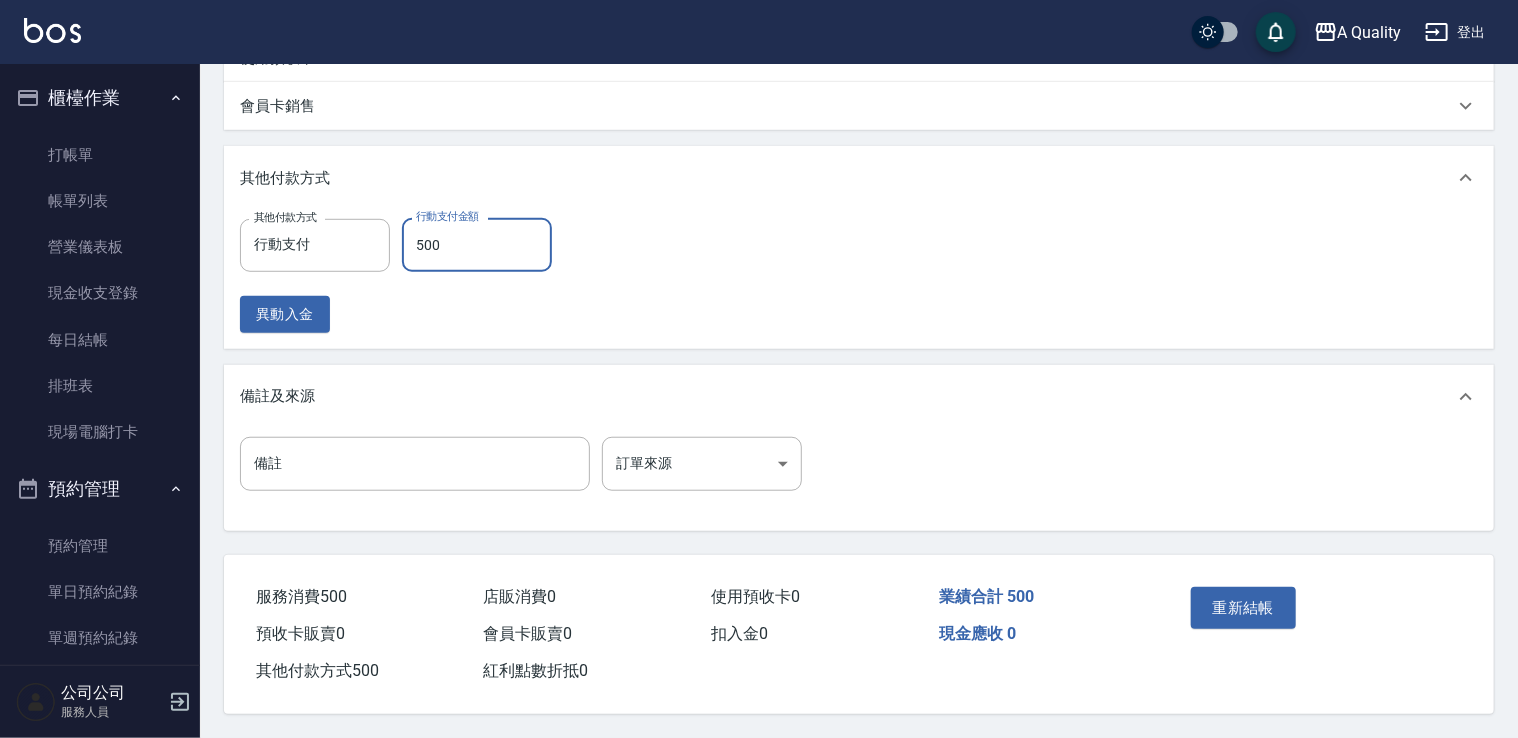 scroll, scrollTop: 615, scrollLeft: 0, axis: vertical 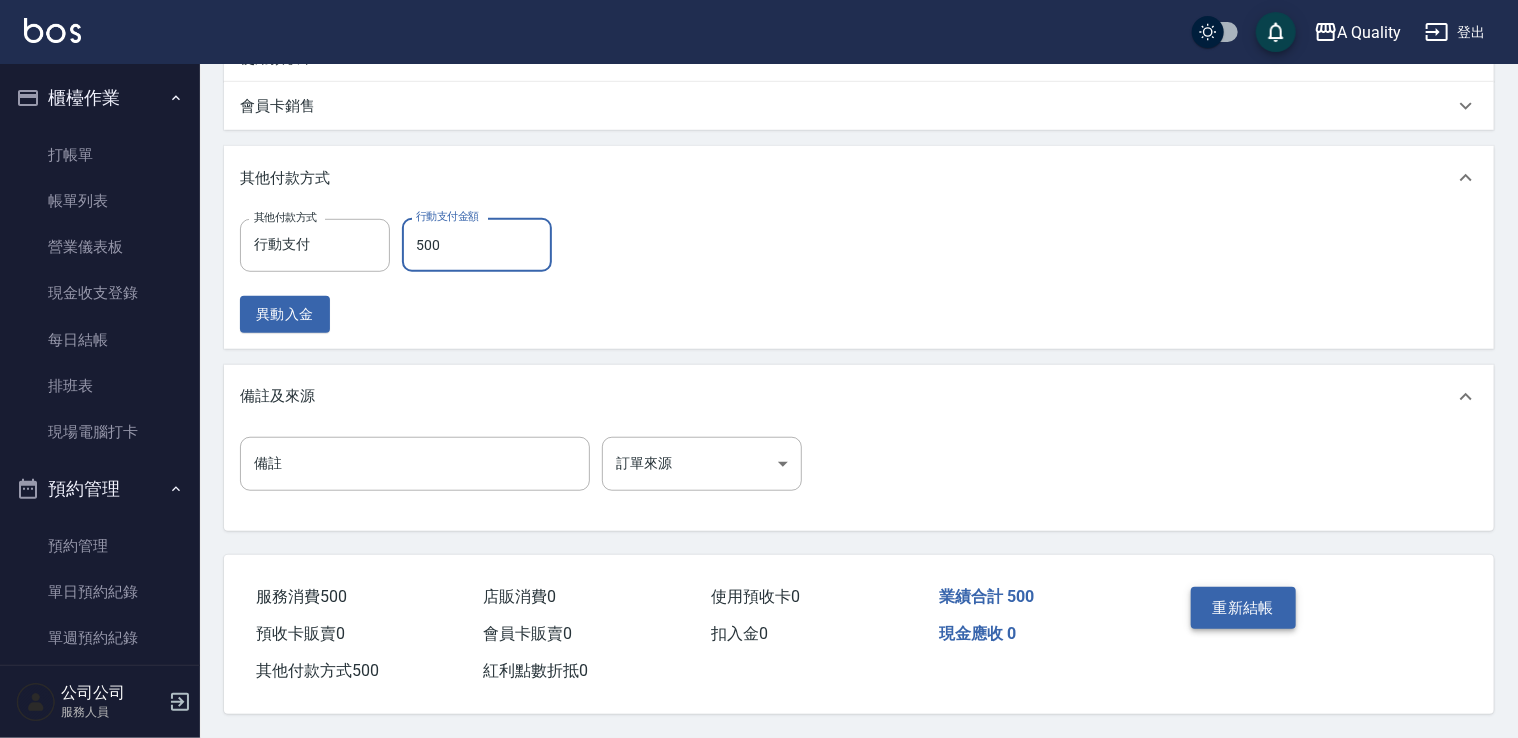 type on "500" 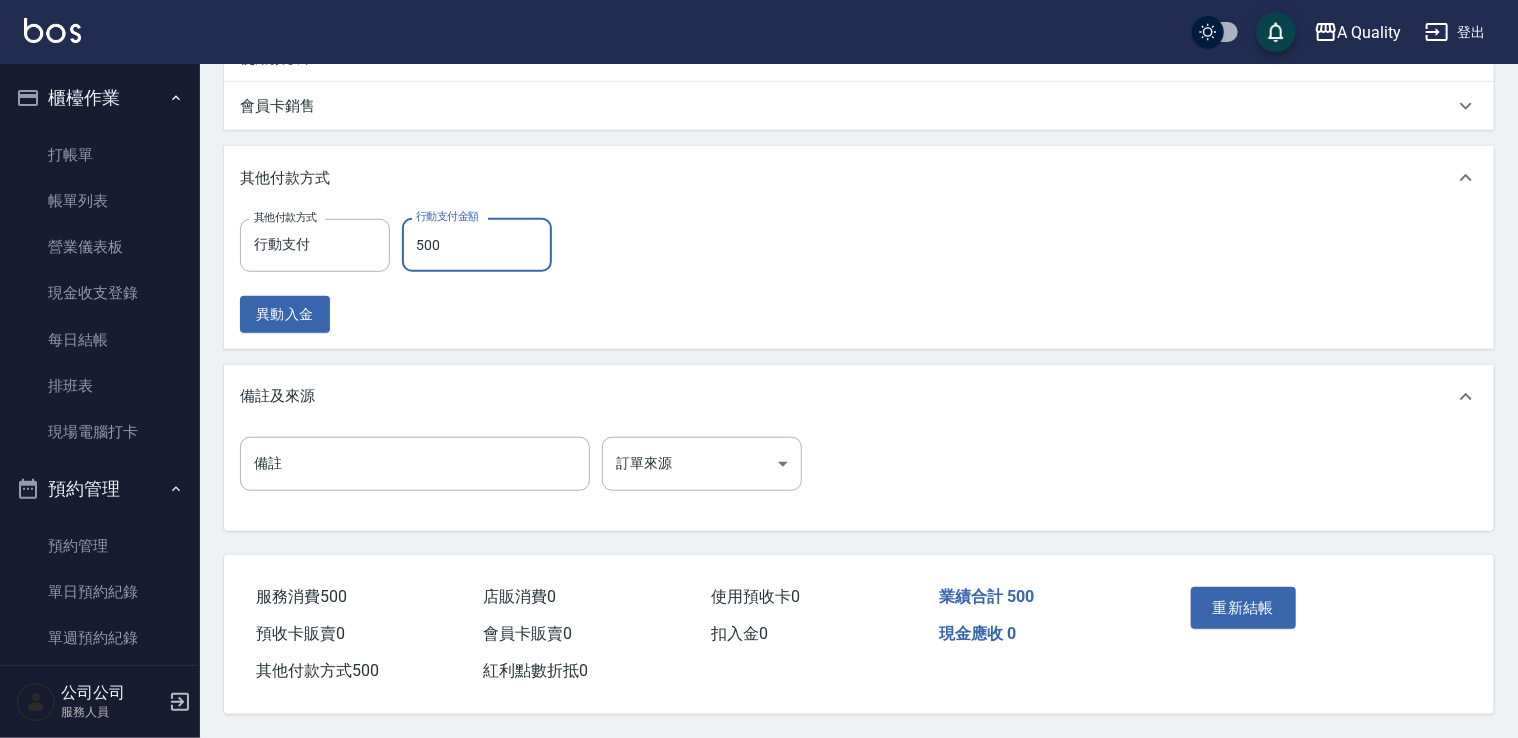 drag, startPoint x: 1226, startPoint y: 596, endPoint x: 1210, endPoint y: 584, distance: 20 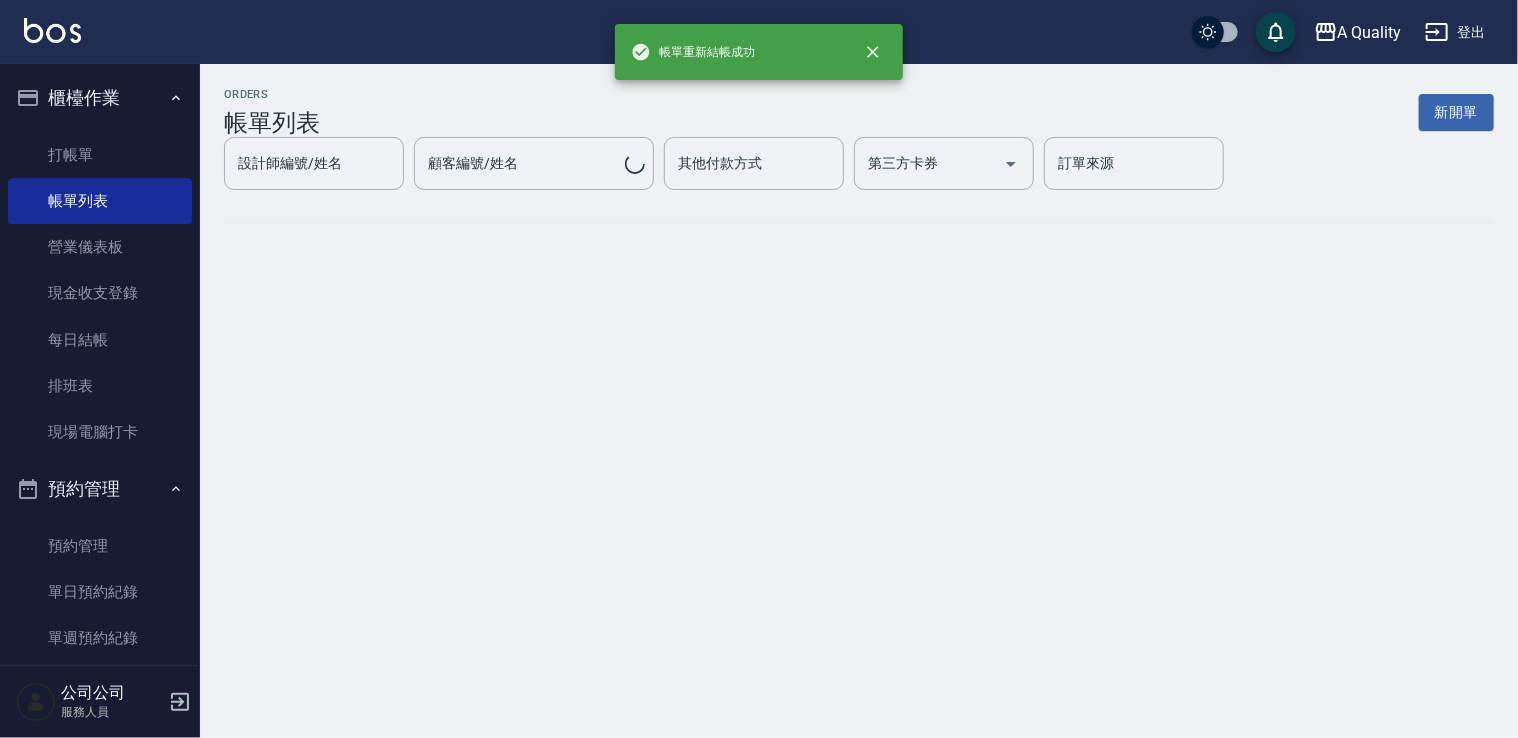 scroll, scrollTop: 0, scrollLeft: 0, axis: both 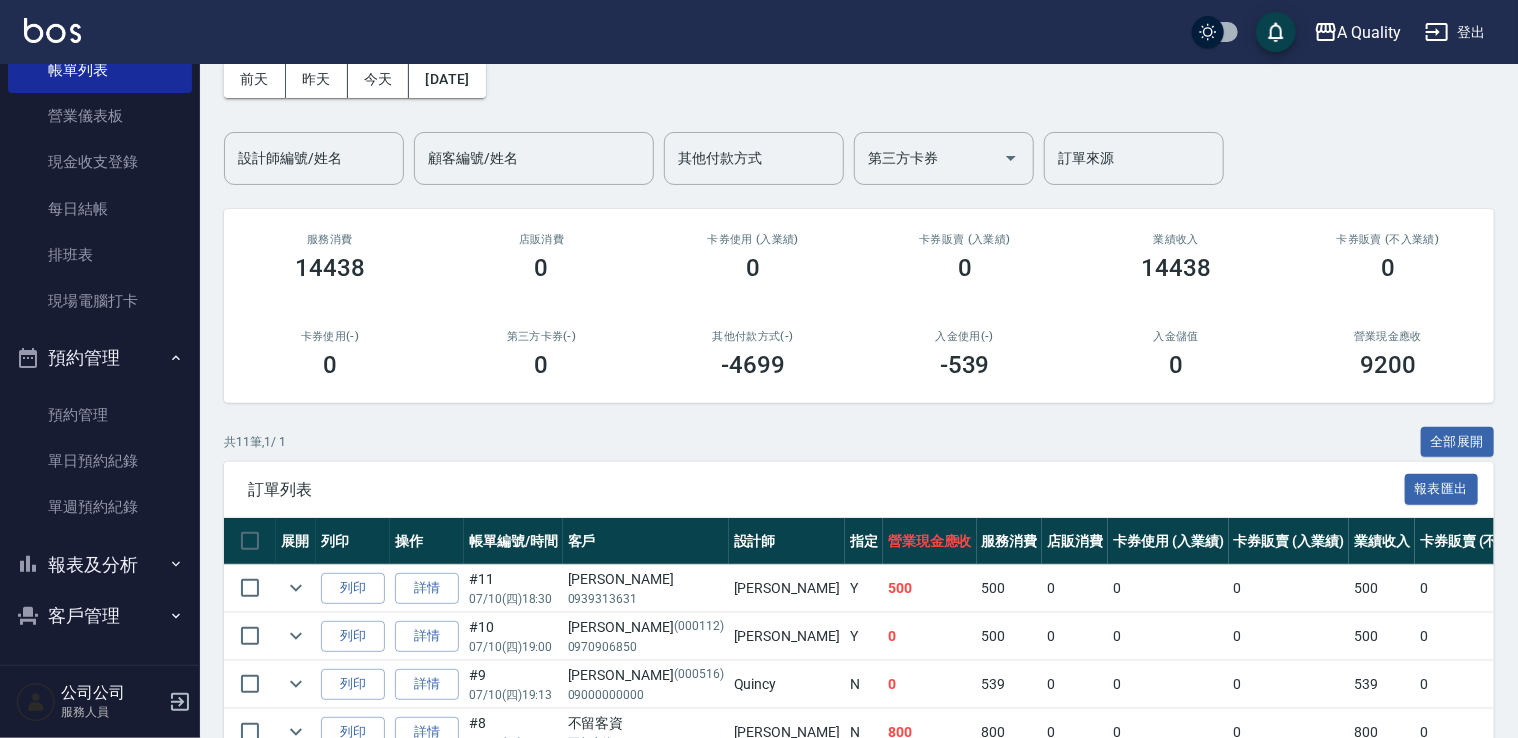 click on "報表及分析" at bounding box center (100, 565) 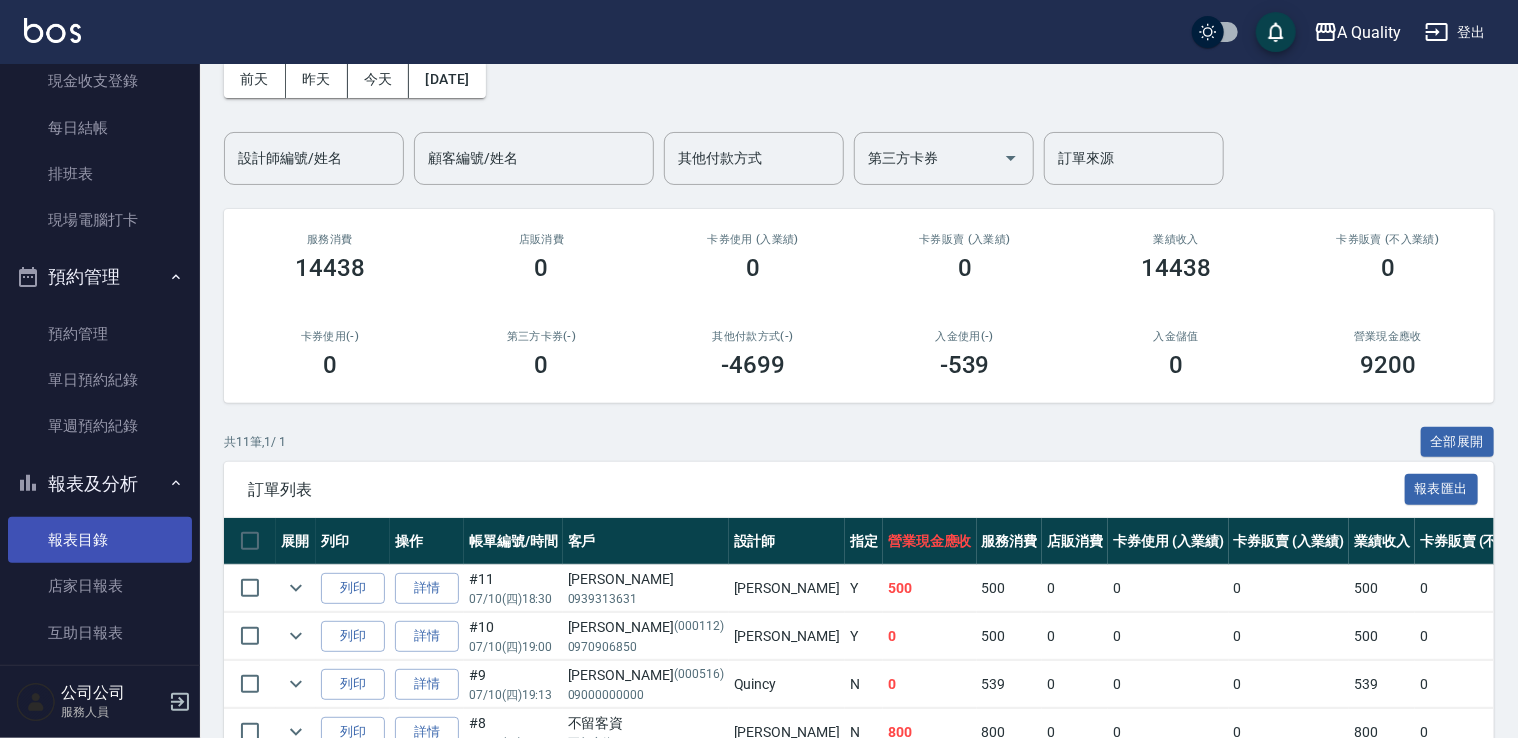 scroll, scrollTop: 331, scrollLeft: 0, axis: vertical 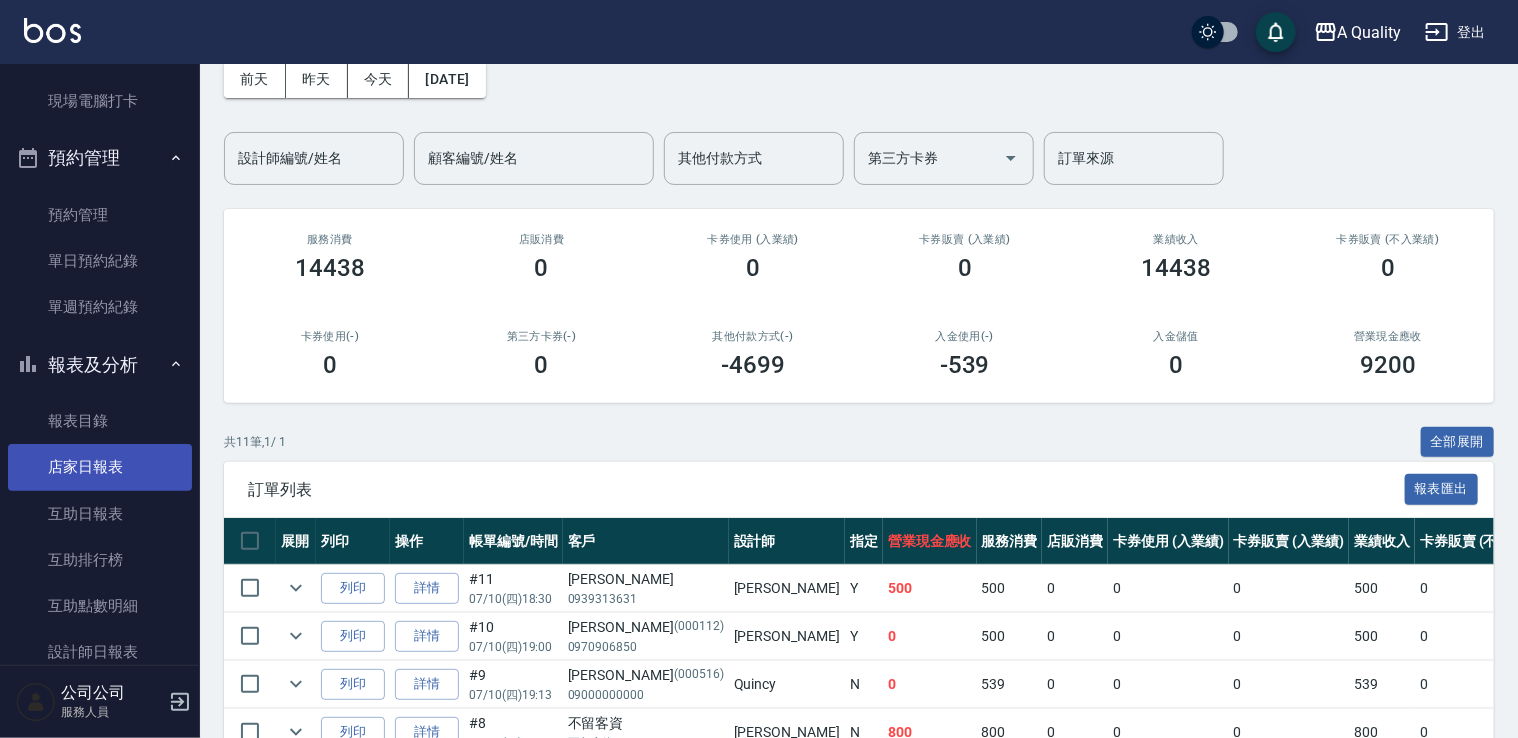 click on "店家日報表" at bounding box center [100, 467] 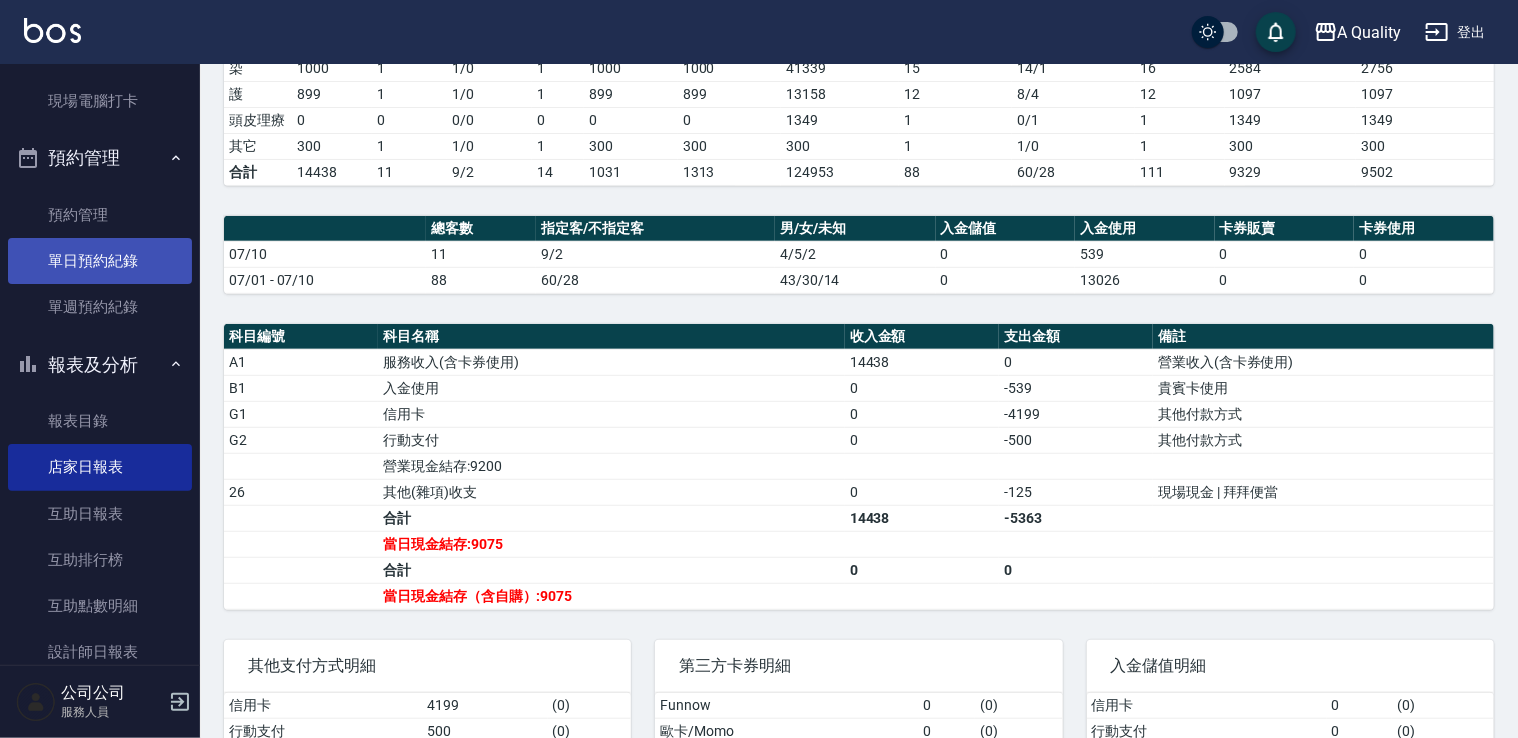 scroll, scrollTop: 400, scrollLeft: 0, axis: vertical 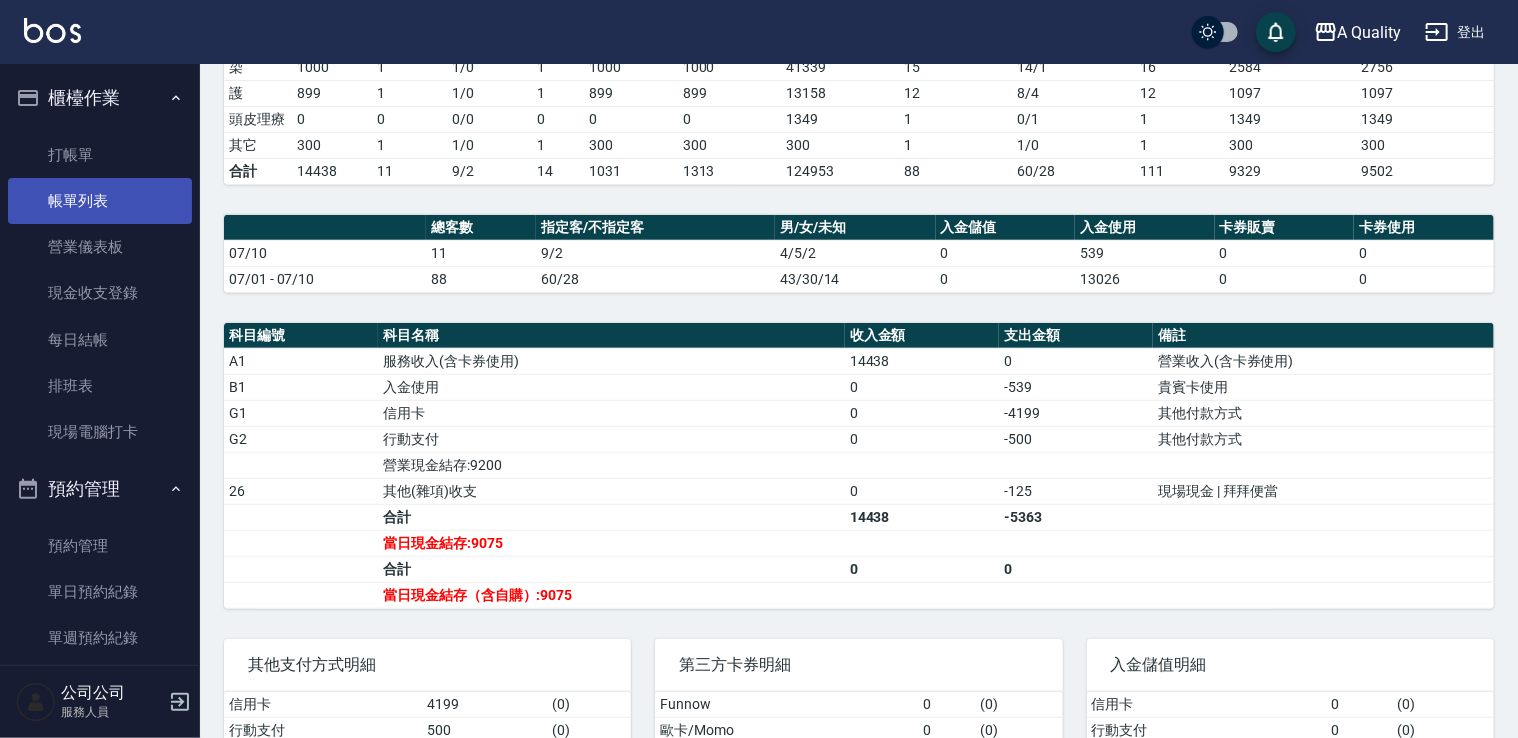 click on "帳單列表" at bounding box center (100, 201) 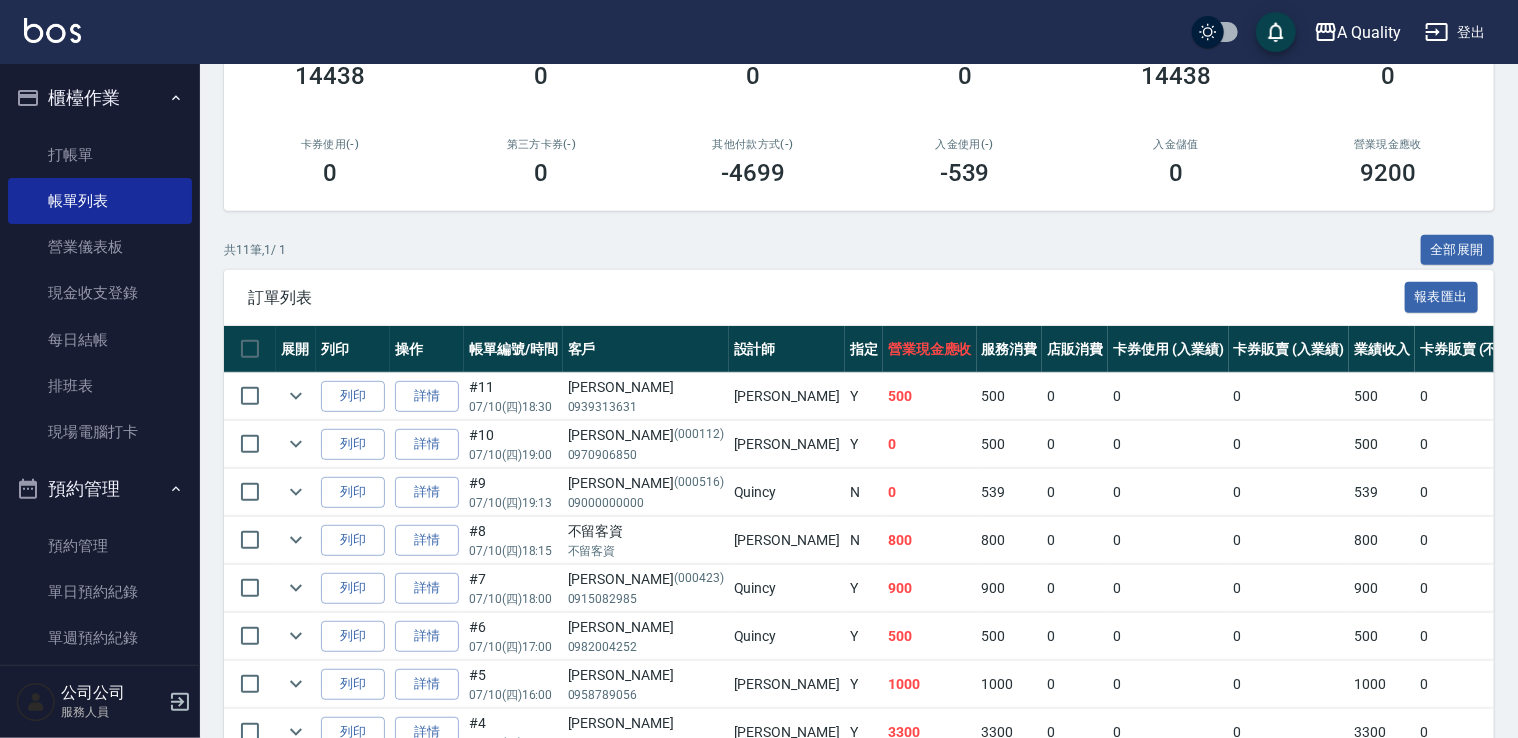 scroll, scrollTop: 300, scrollLeft: 0, axis: vertical 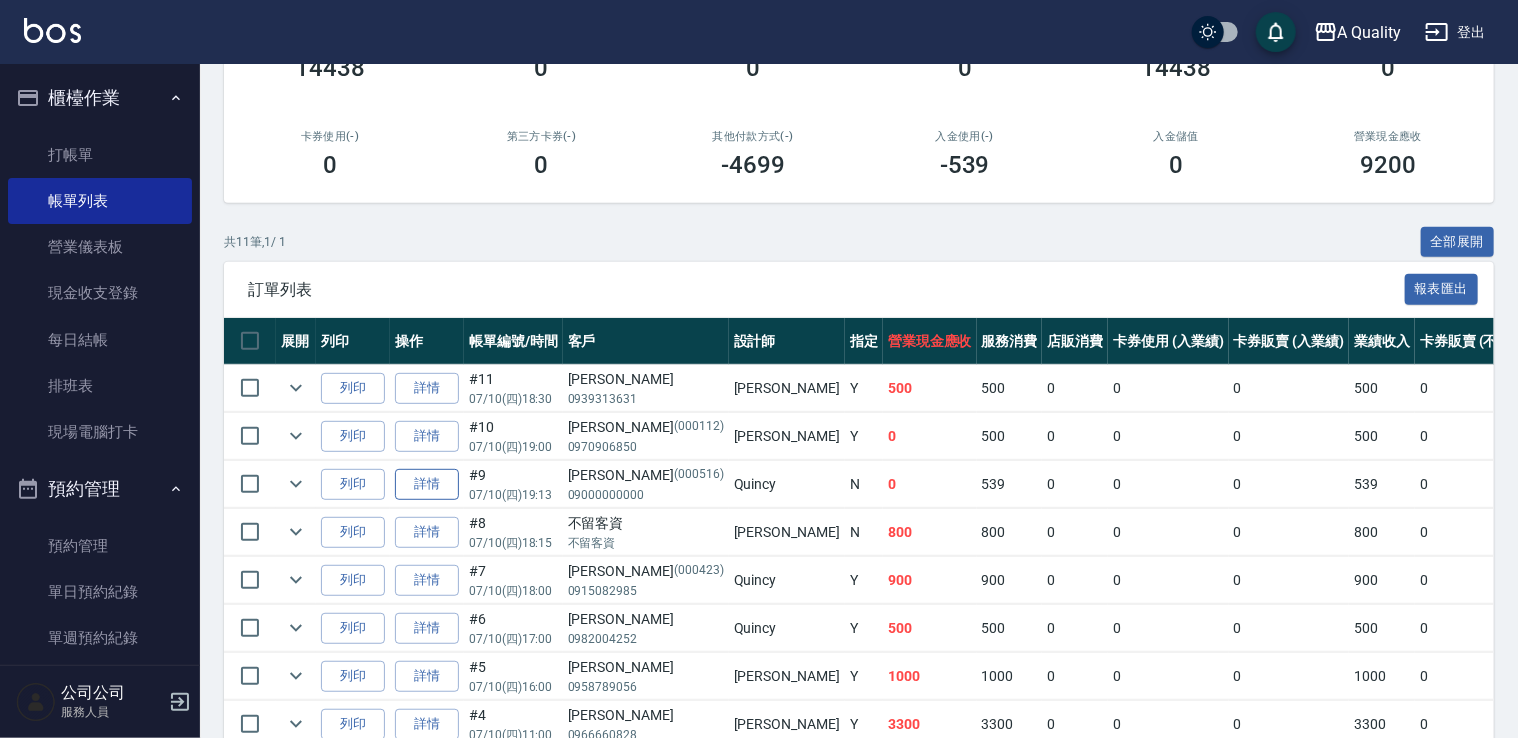 click on "詳情" at bounding box center (427, 484) 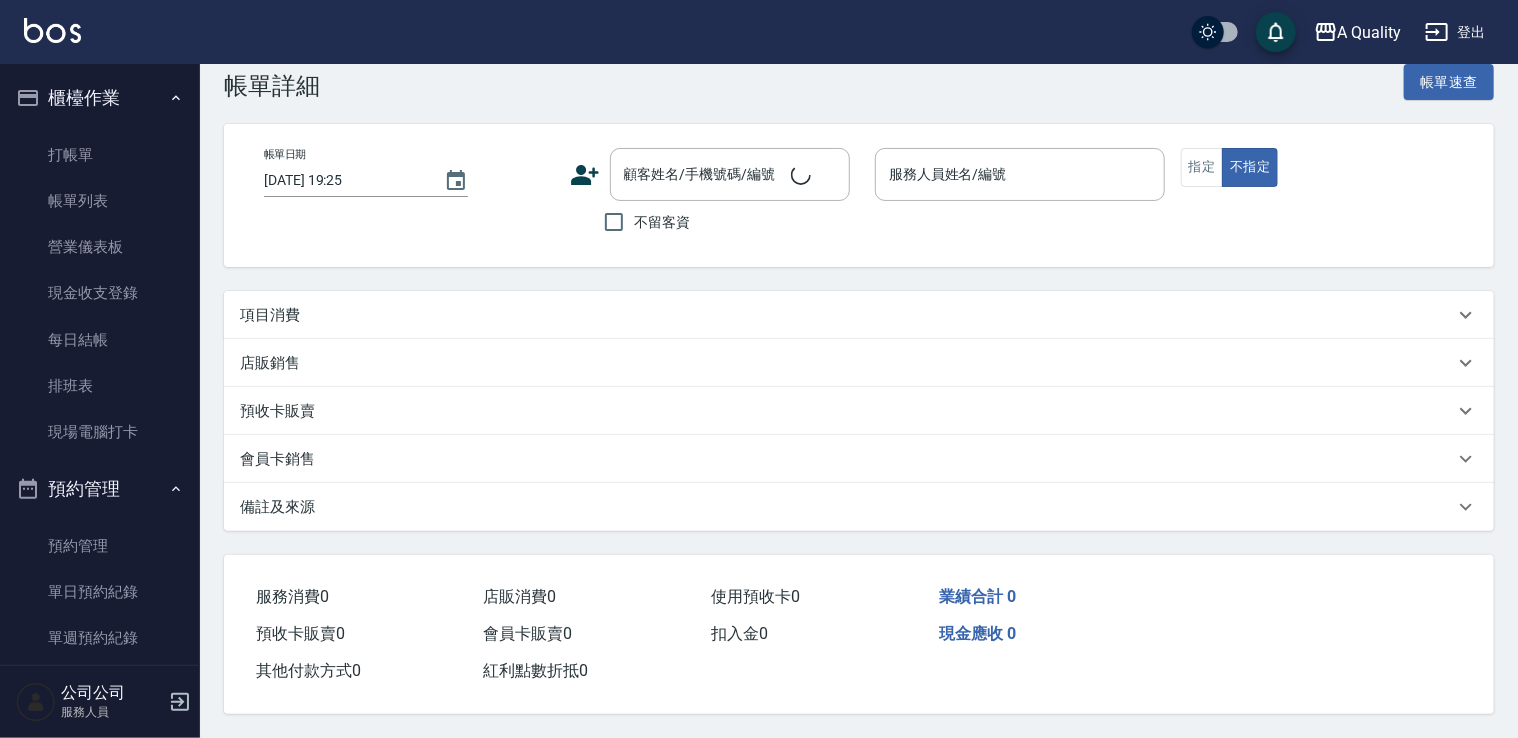 scroll, scrollTop: 0, scrollLeft: 0, axis: both 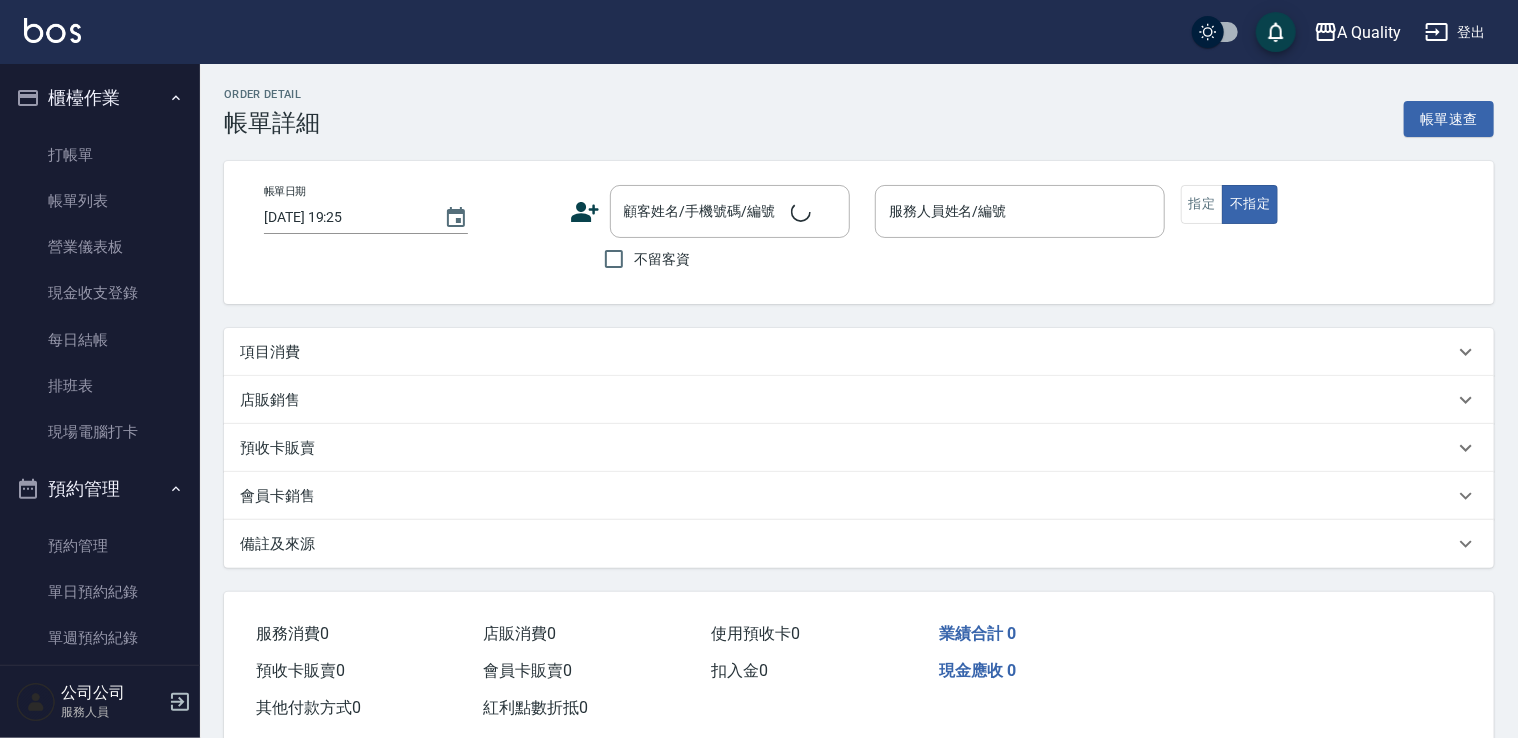 type on "2025/07/10 19:13" 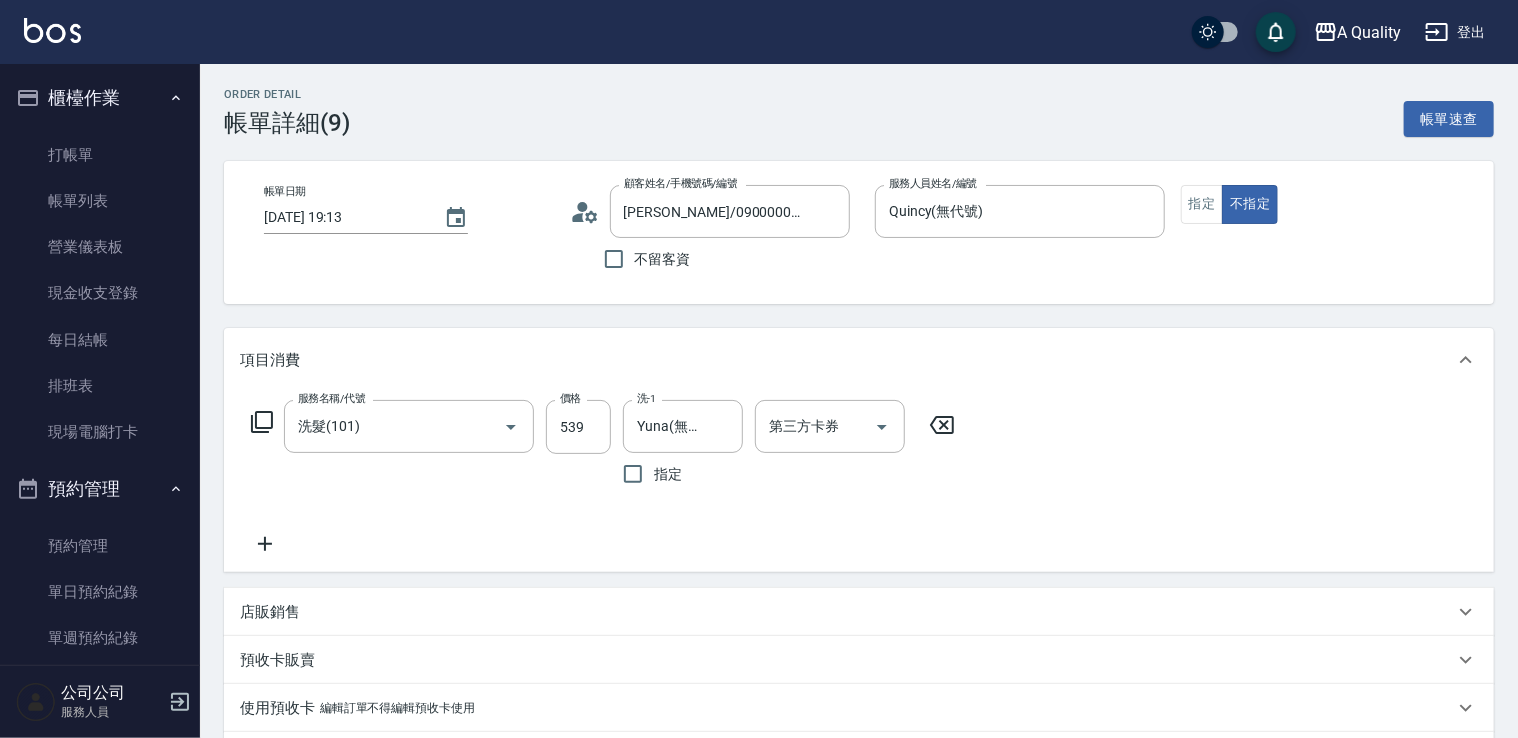 type on "邱卉晨/09000000000/000516" 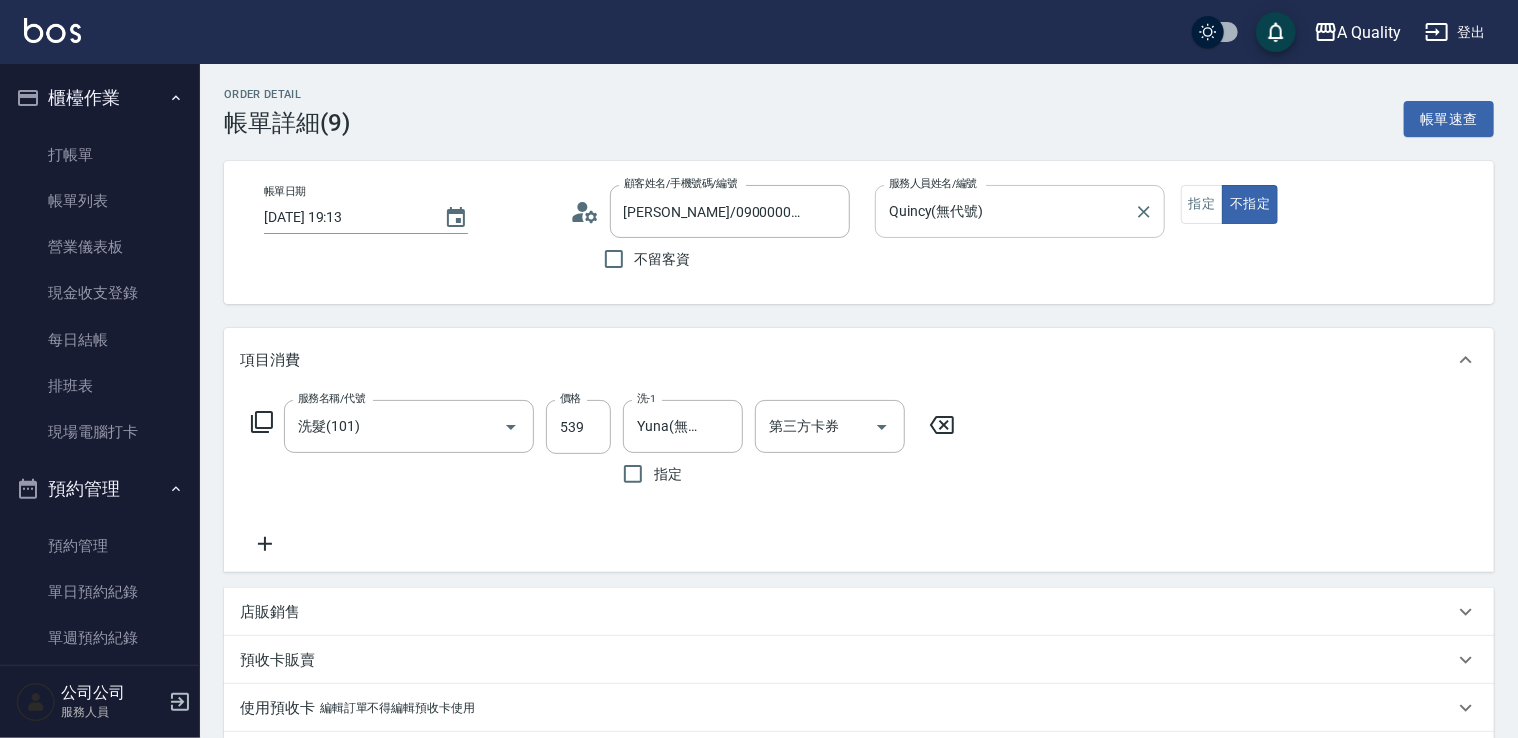 click on "Quincy(無代號)" at bounding box center (1005, 211) 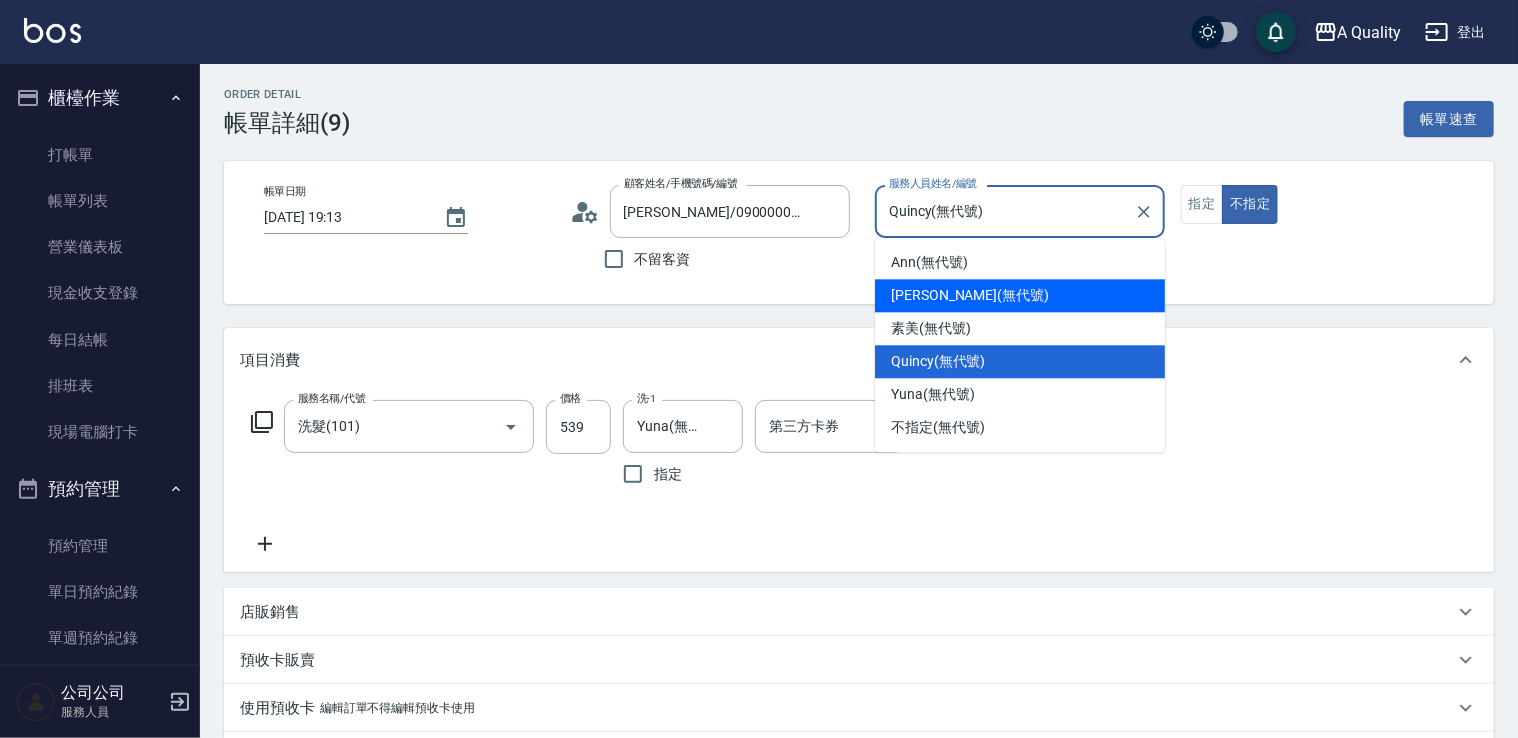 click on "Taylor (無代號)" at bounding box center (970, 295) 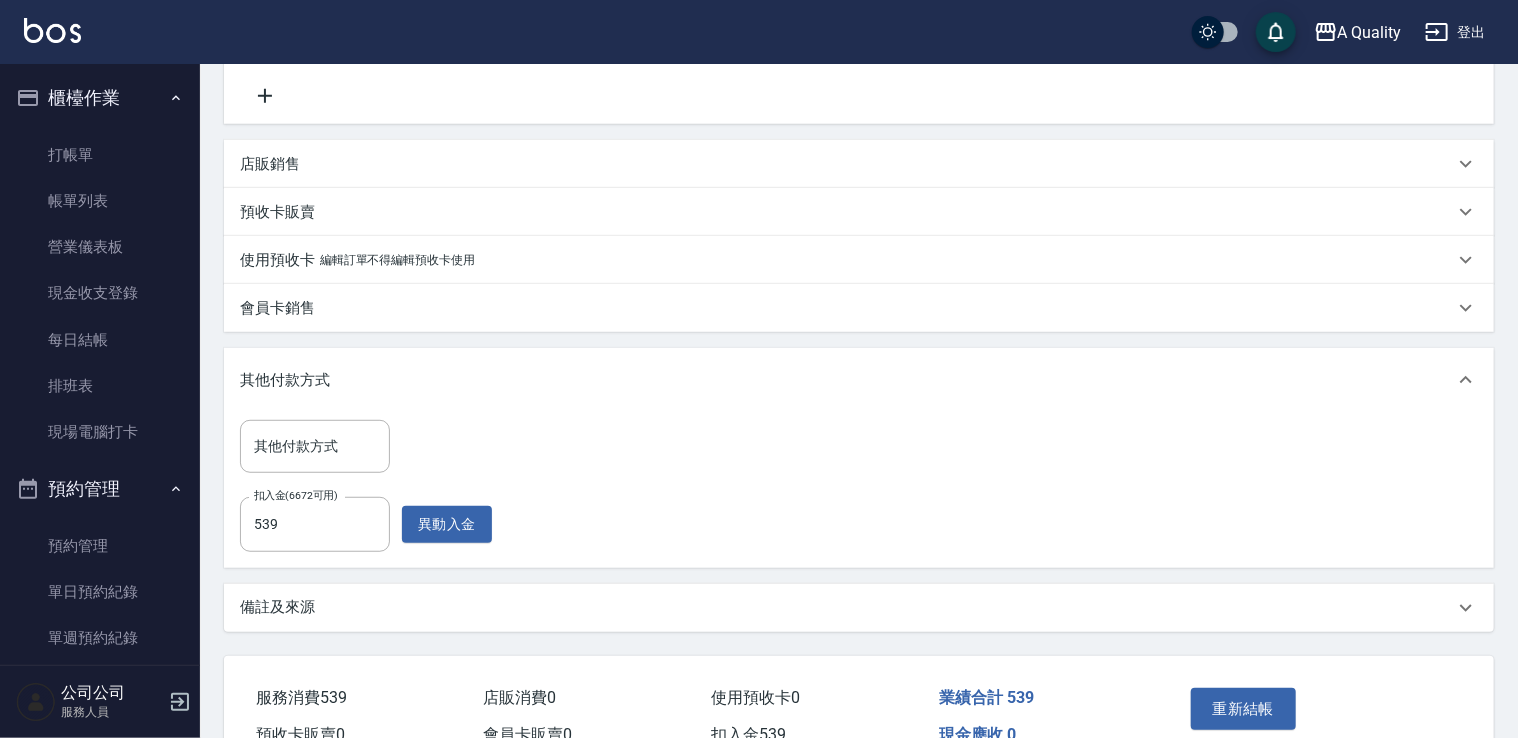scroll, scrollTop: 554, scrollLeft: 0, axis: vertical 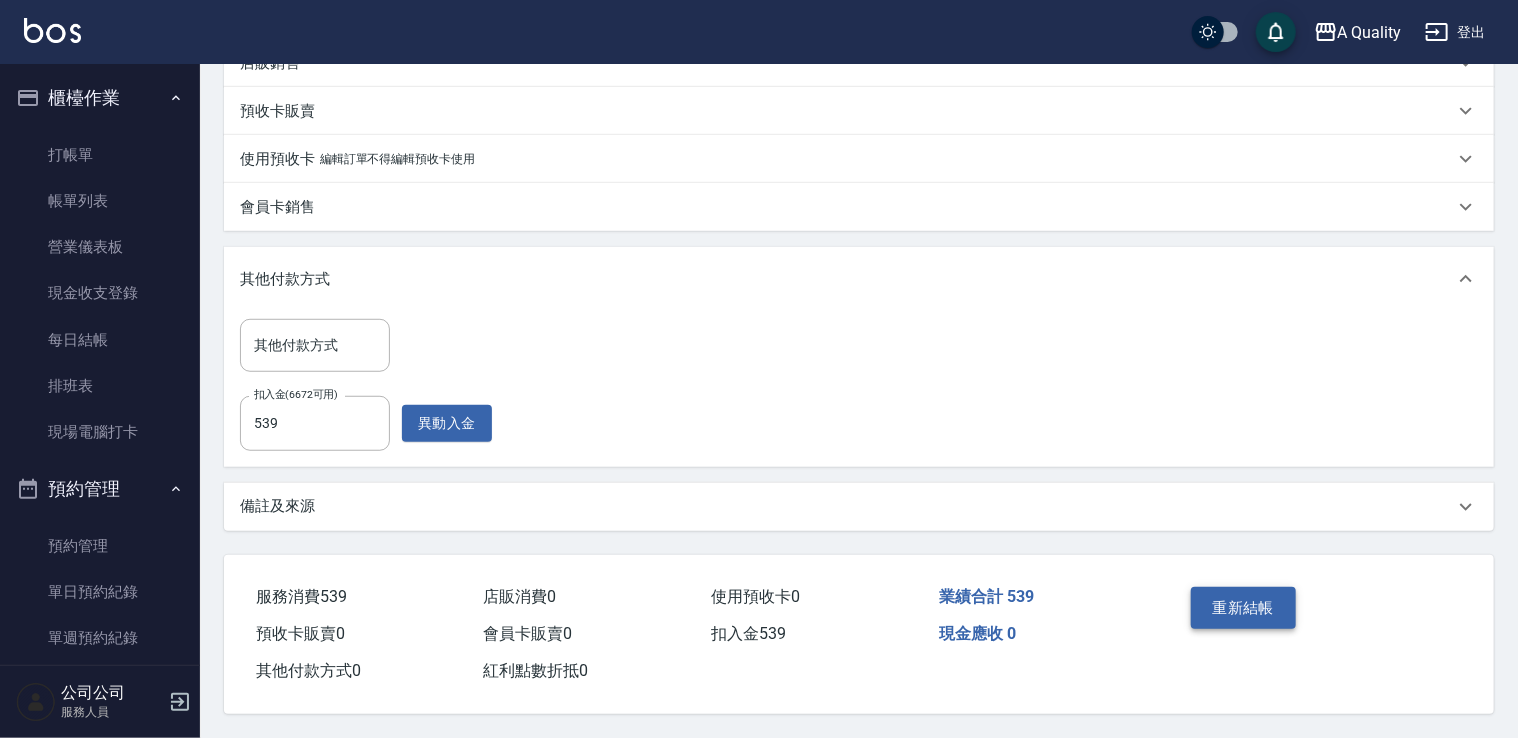 click on "重新結帳" at bounding box center (1244, 608) 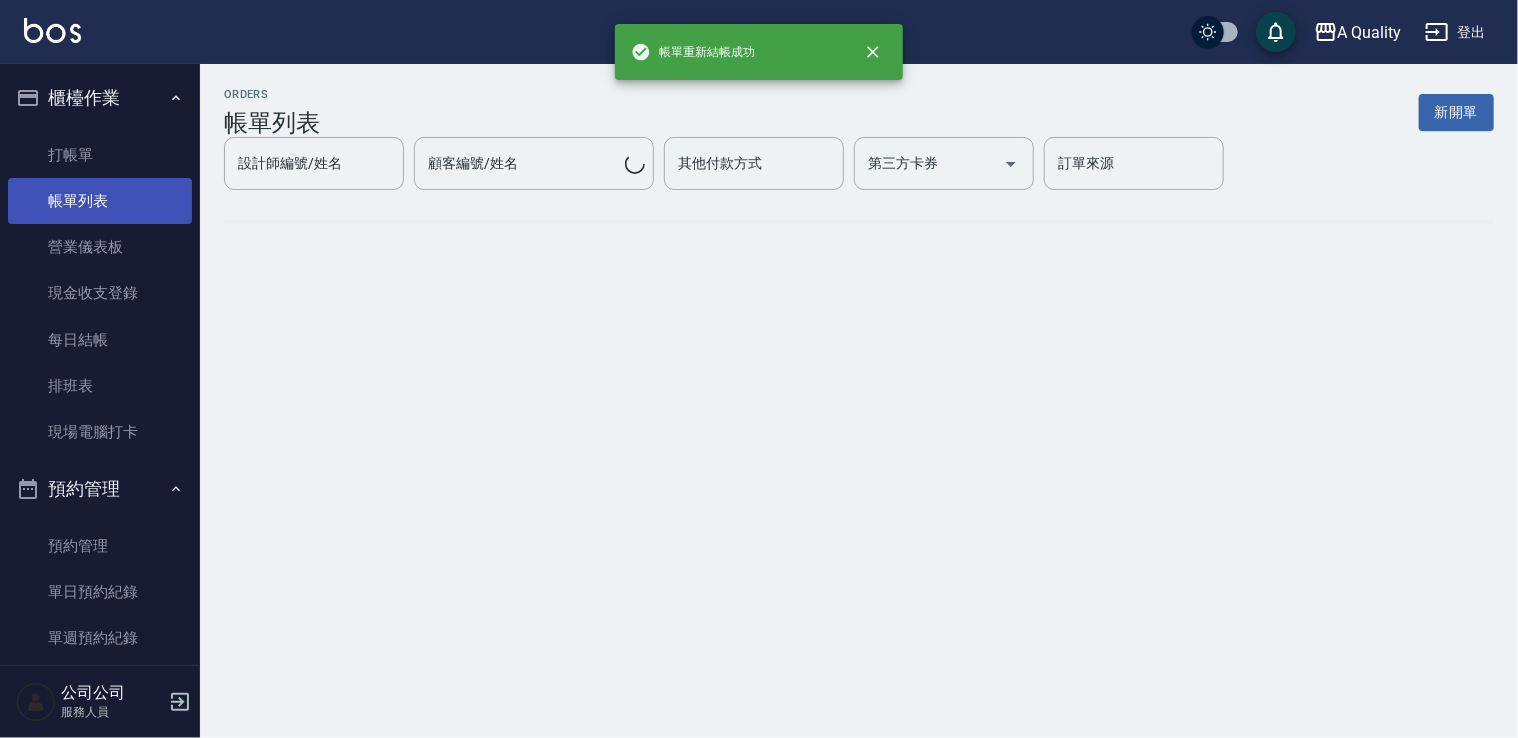 scroll, scrollTop: 0, scrollLeft: 0, axis: both 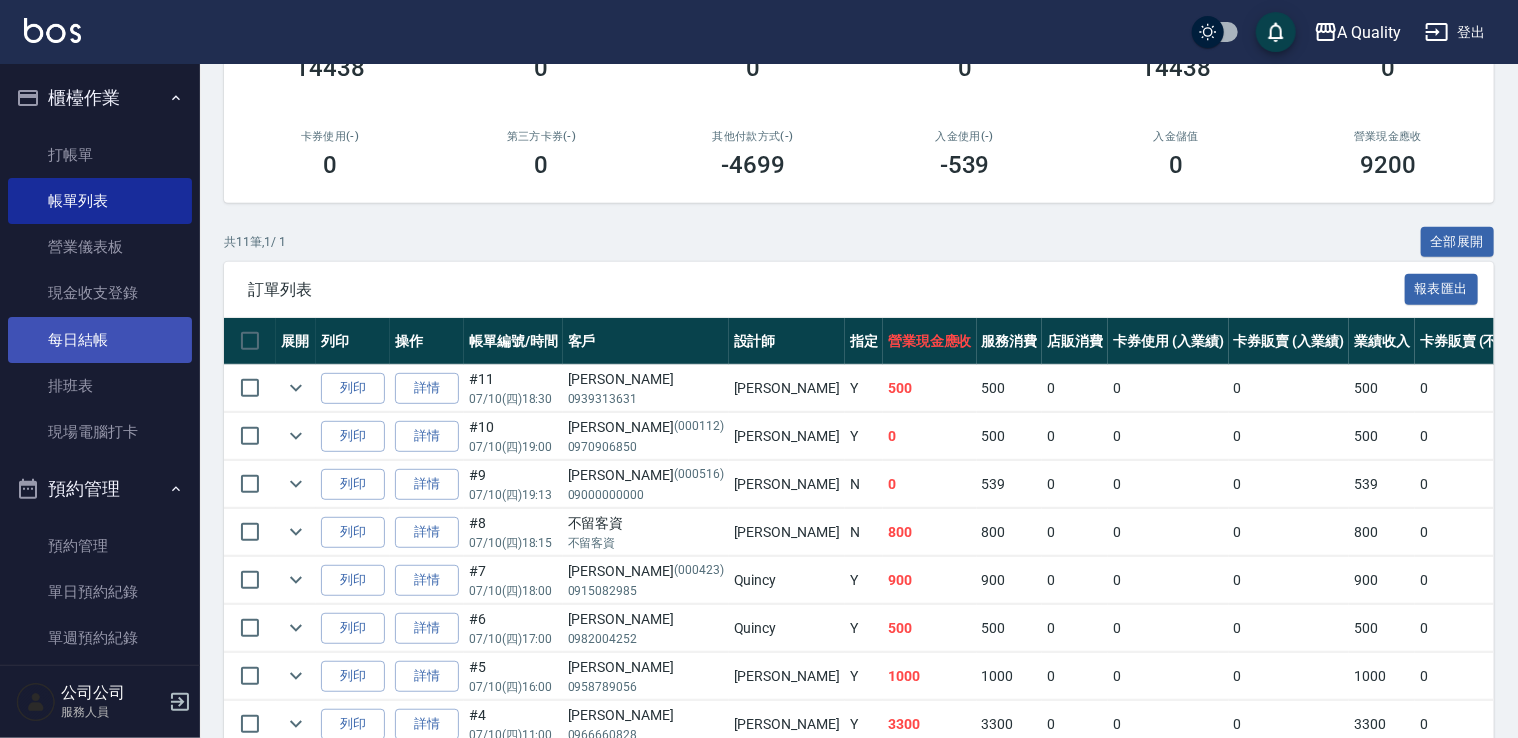 click on "每日結帳" at bounding box center (100, 340) 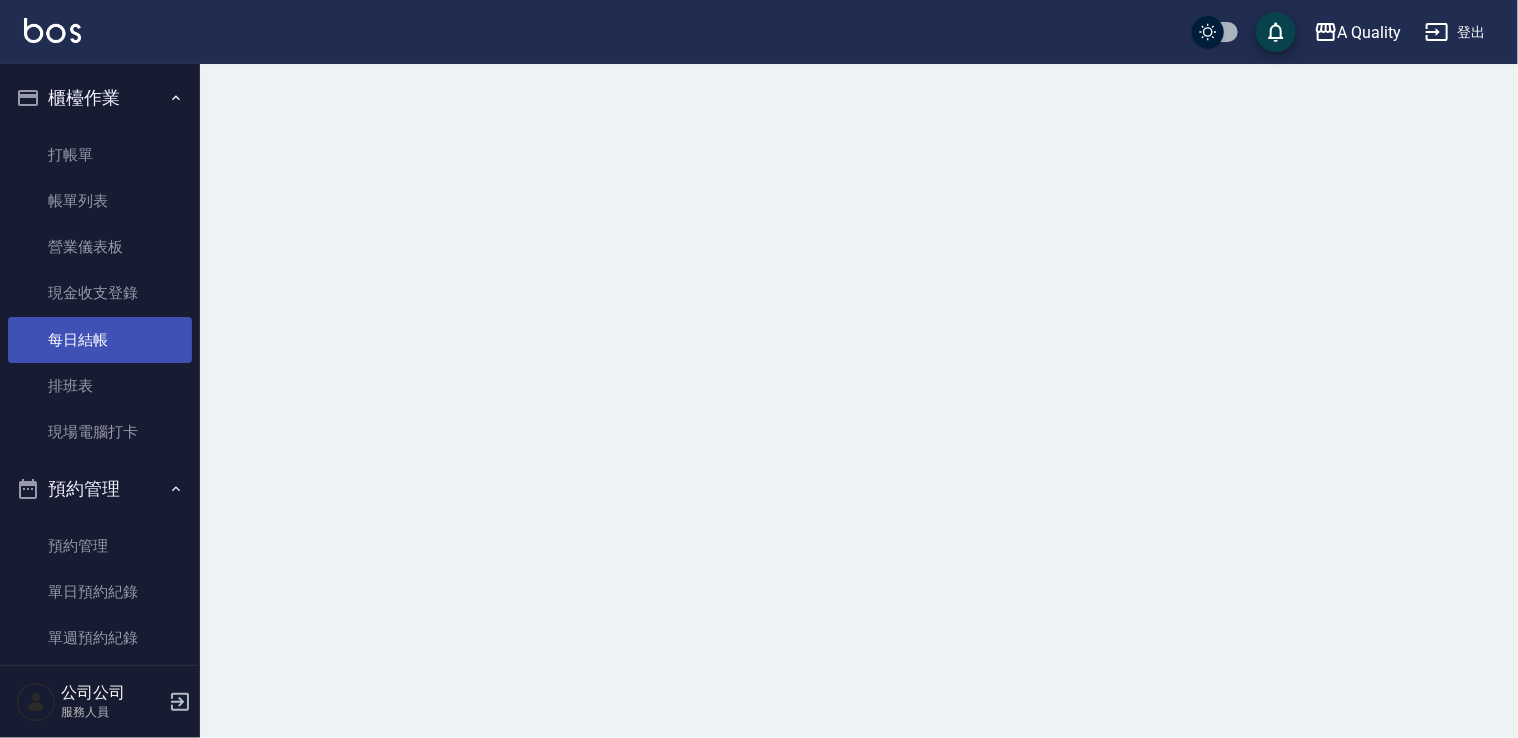 scroll, scrollTop: 0, scrollLeft: 0, axis: both 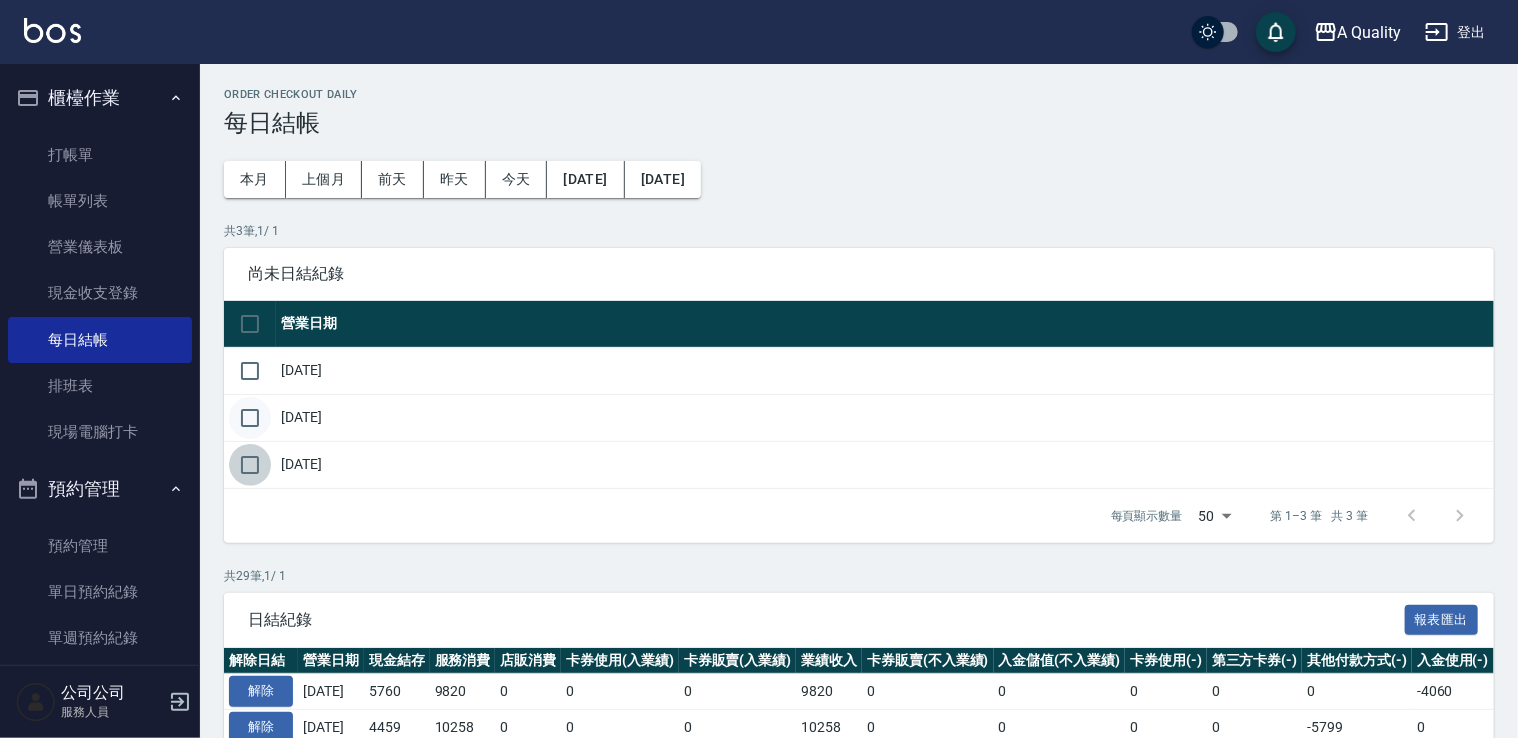 drag, startPoint x: 257, startPoint y: 462, endPoint x: 252, endPoint y: 430, distance: 32.38827 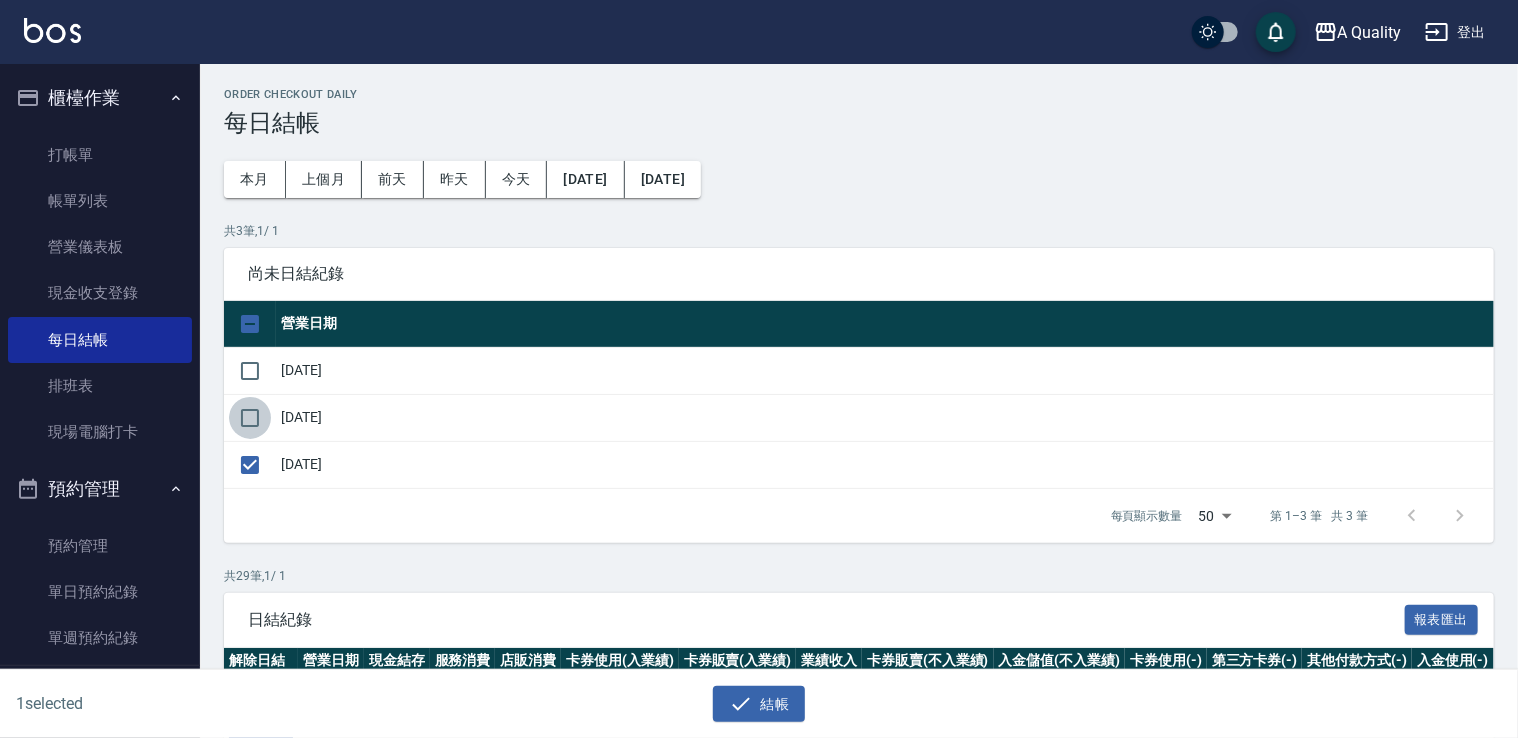 click at bounding box center (250, 418) 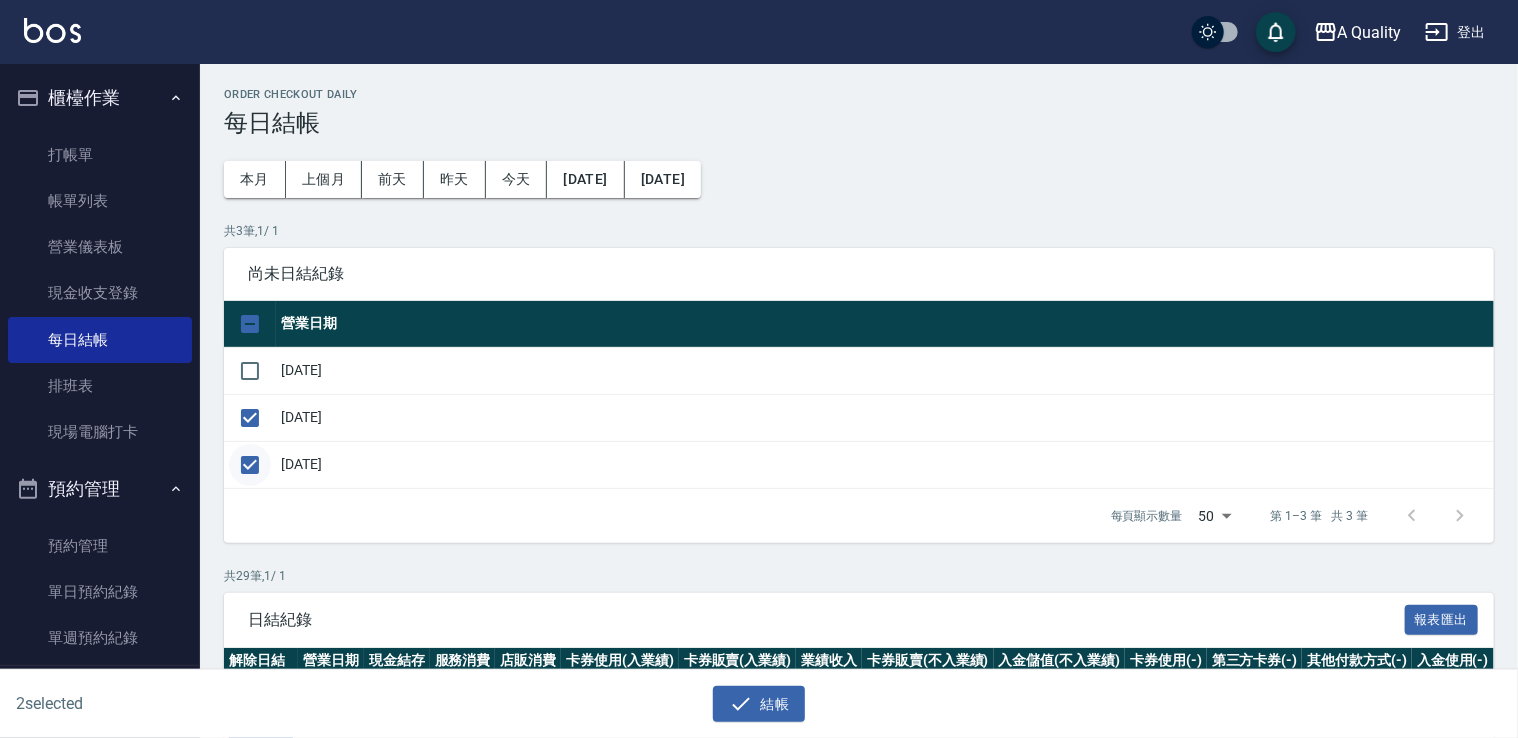 click at bounding box center [250, 465] 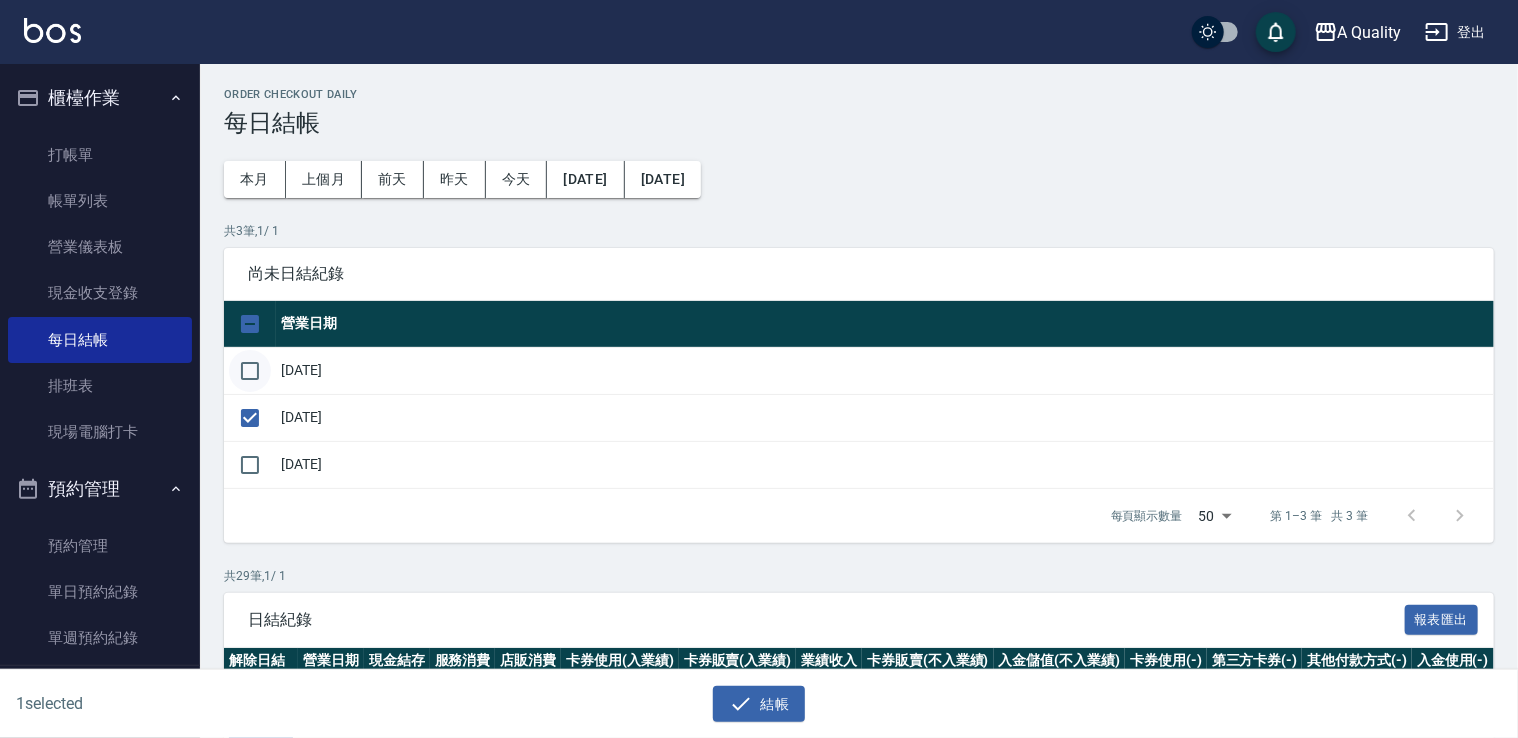 click at bounding box center [250, 371] 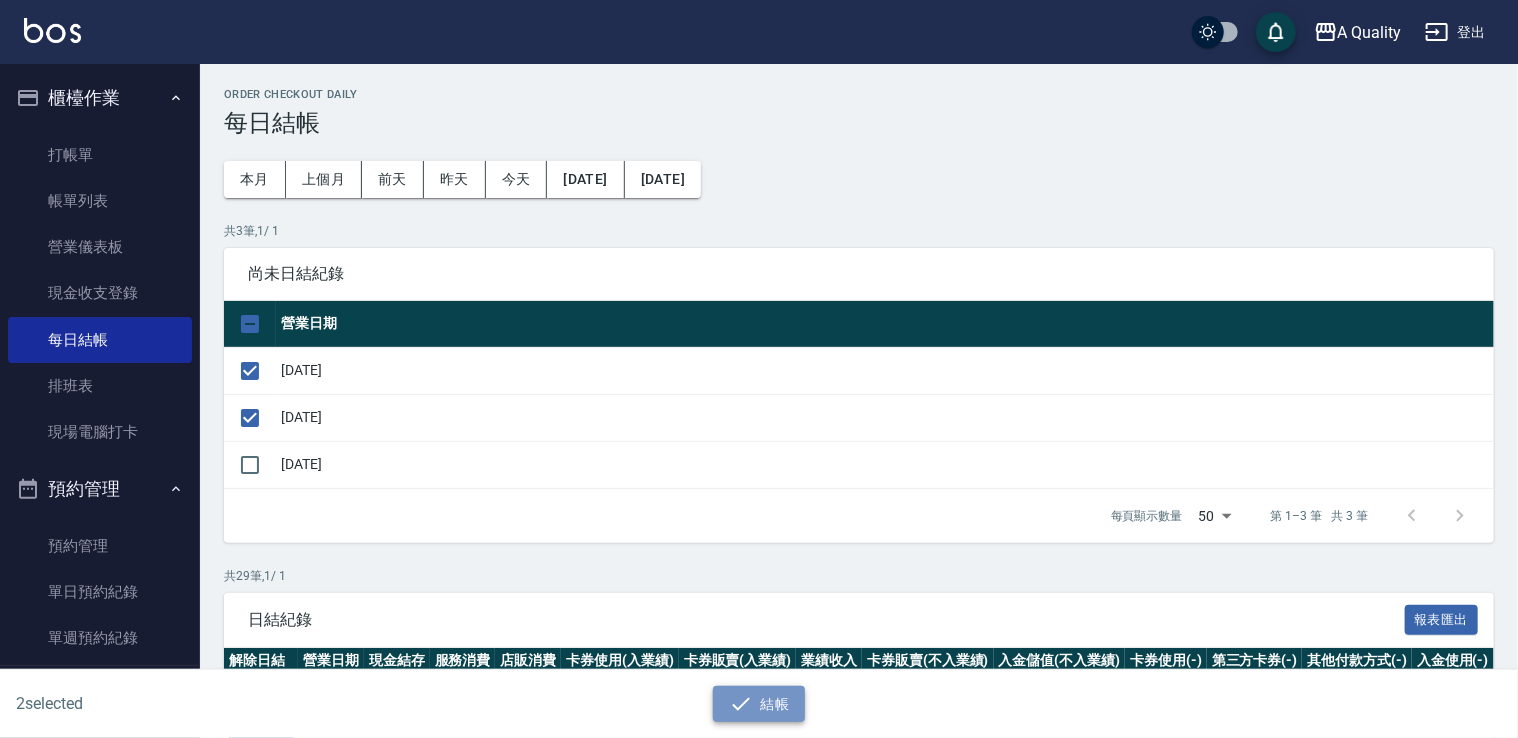 click 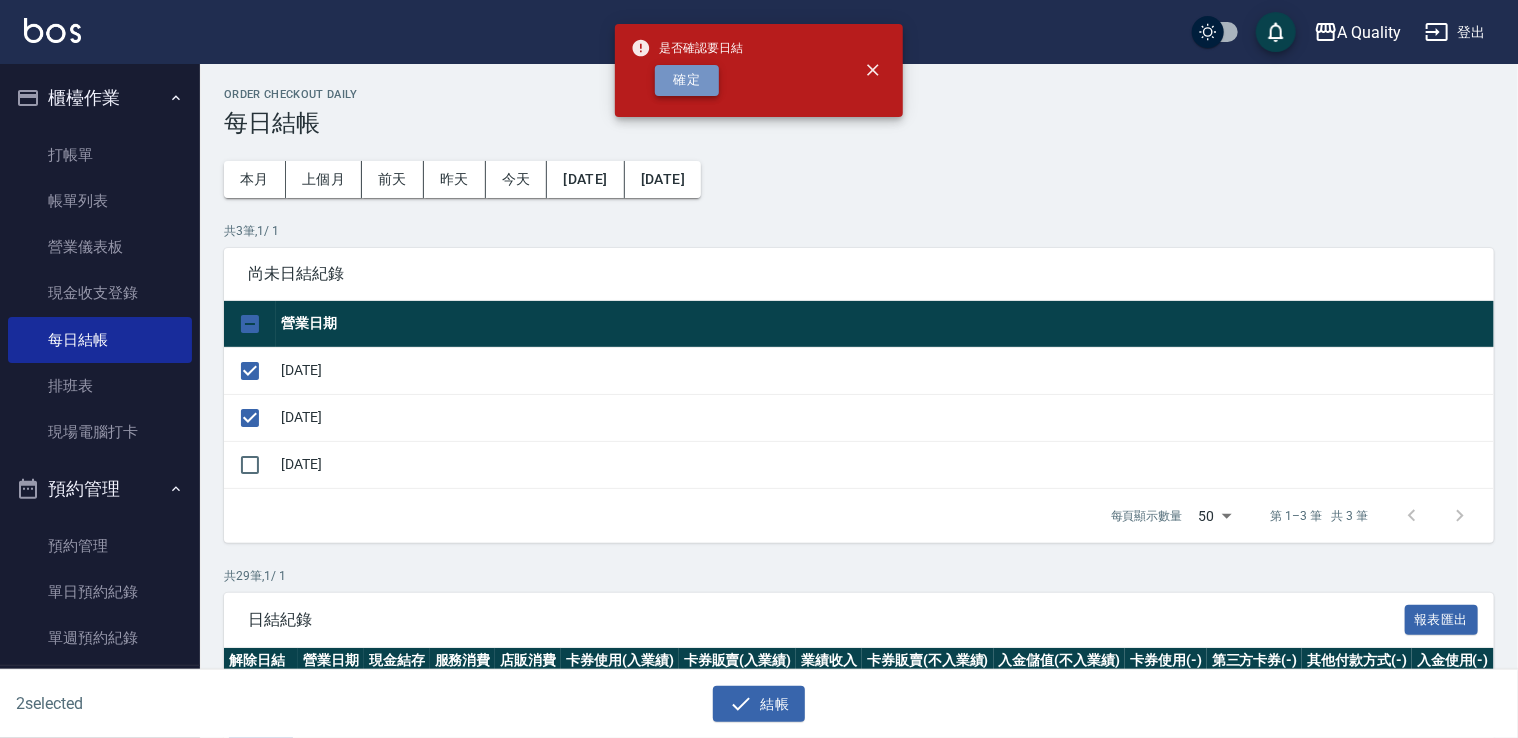 click on "確定" at bounding box center (687, 80) 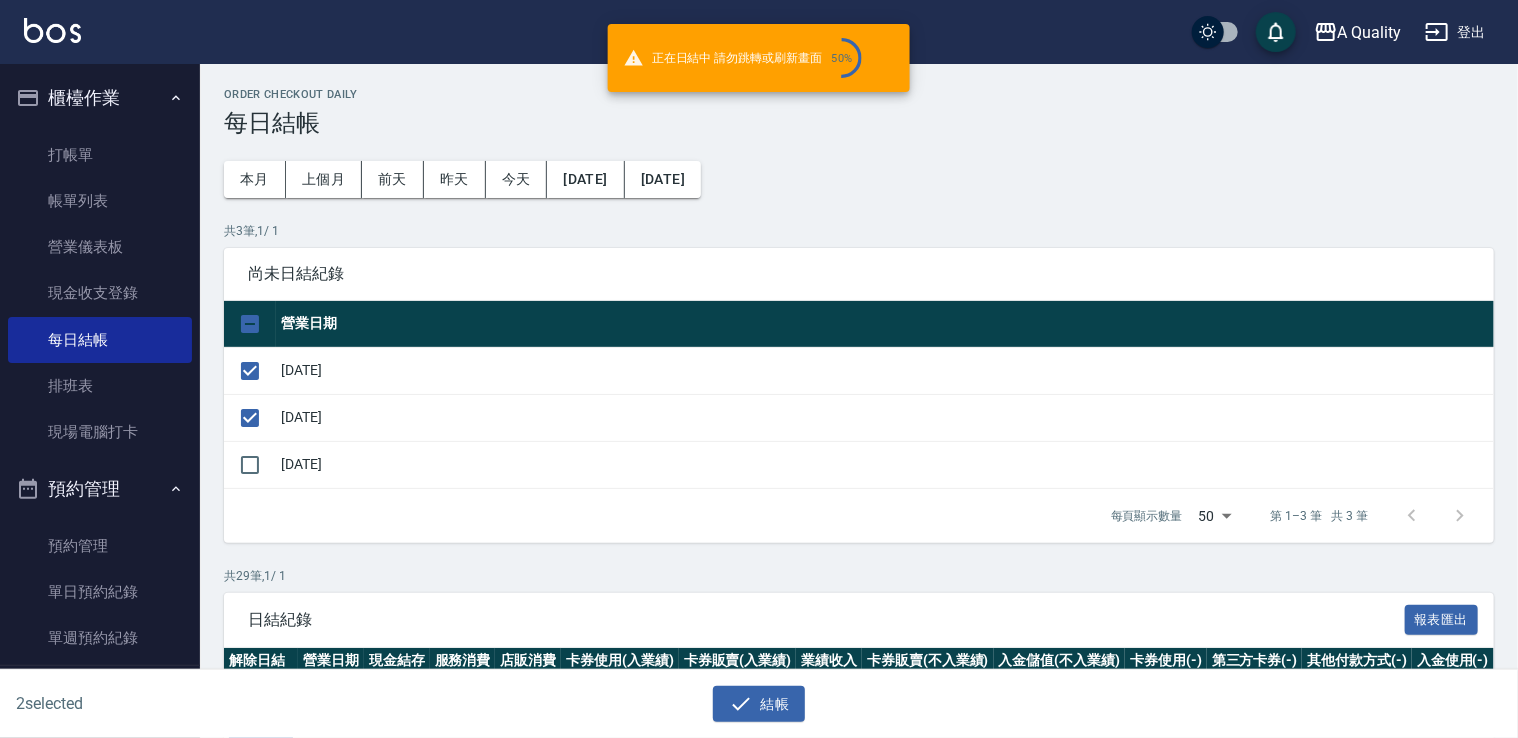 checkbox on "false" 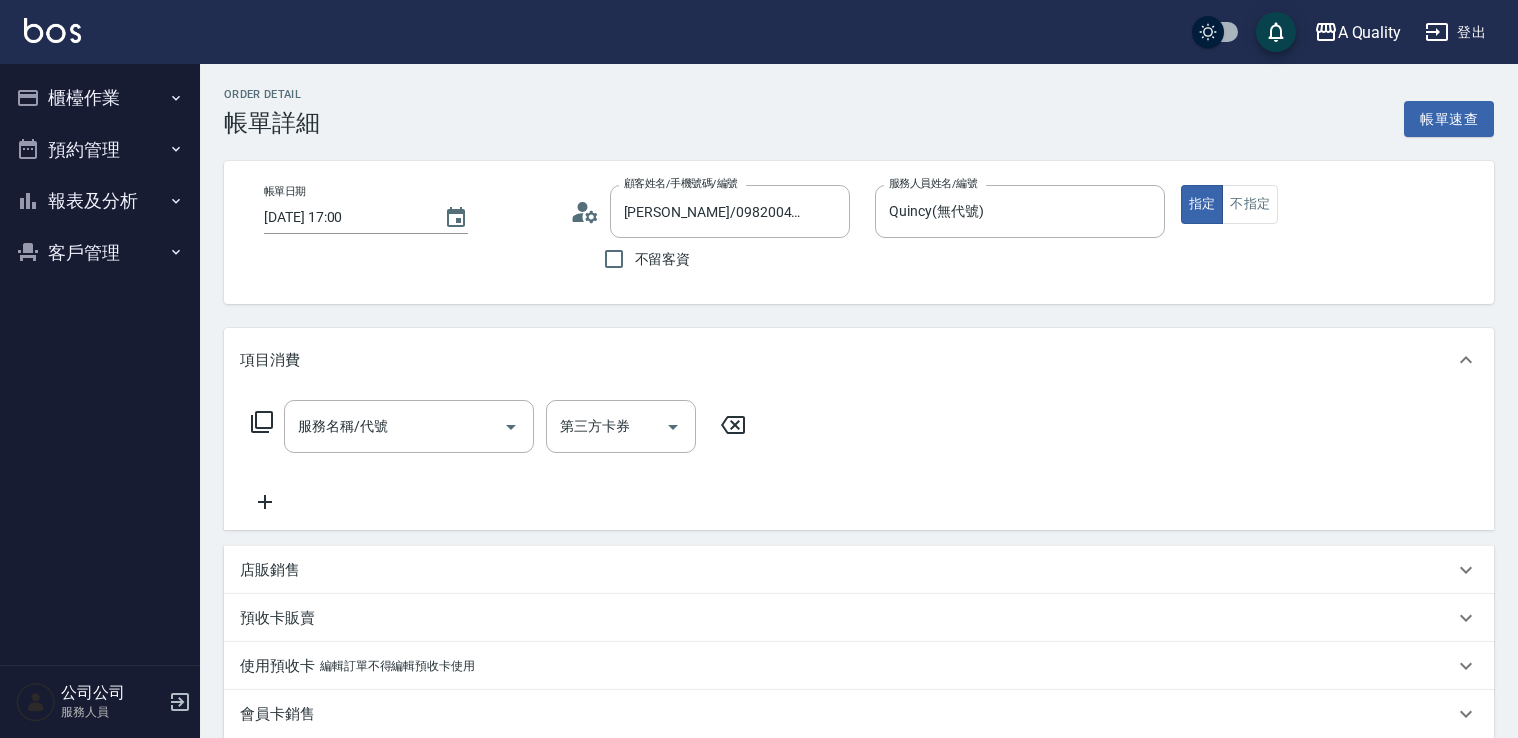 scroll, scrollTop: 0, scrollLeft: 0, axis: both 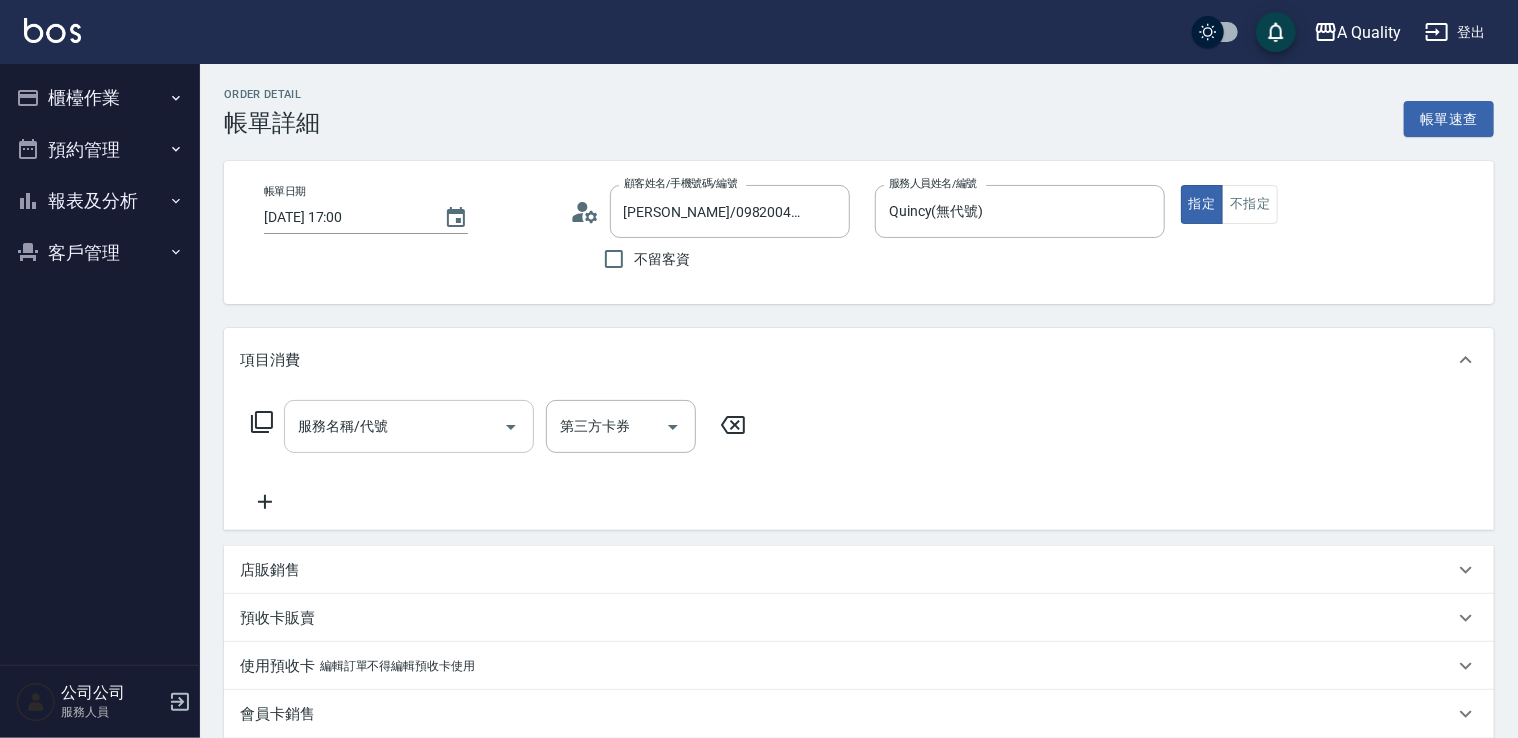 click on "服務名稱/代號" at bounding box center (394, 426) 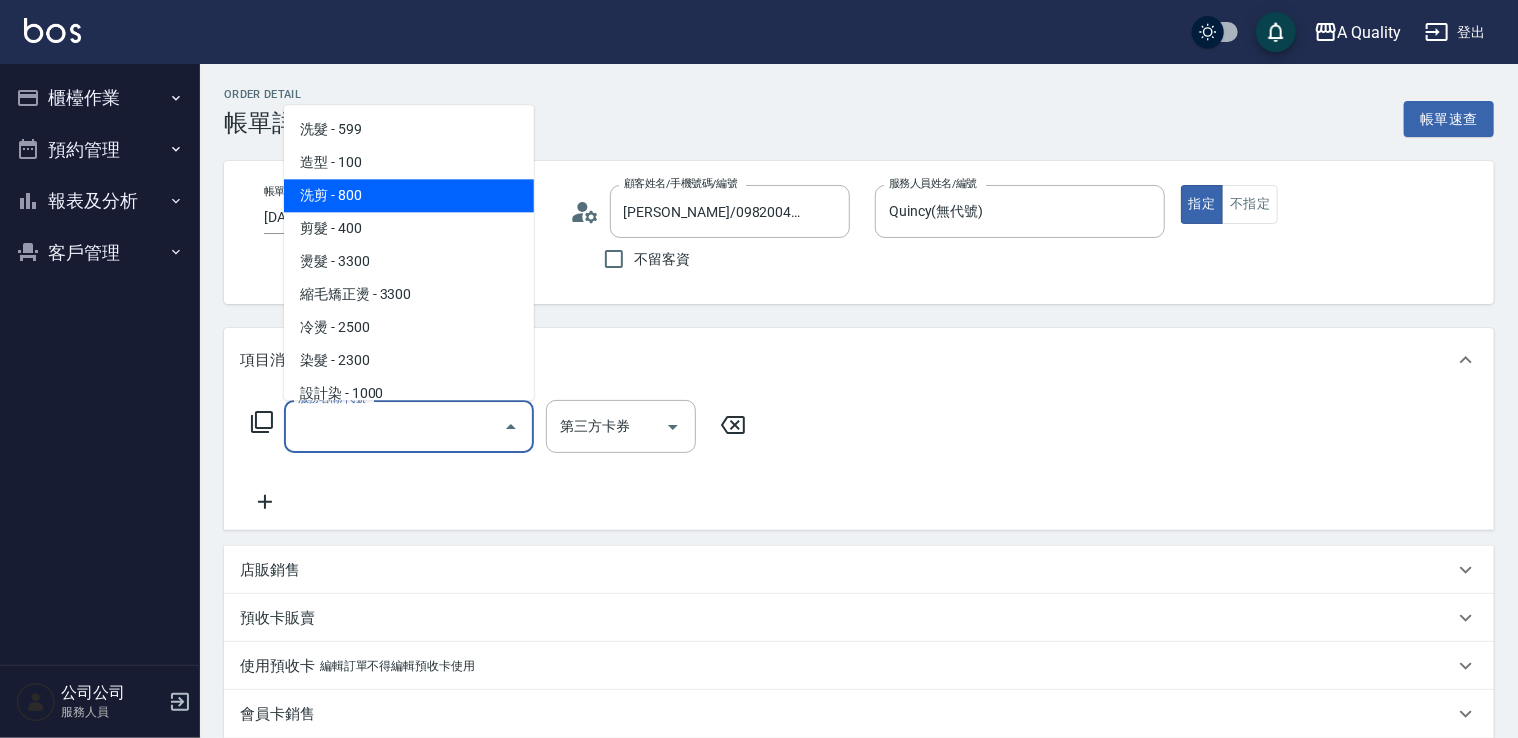 click on "洗剪 - 800" at bounding box center (409, 195) 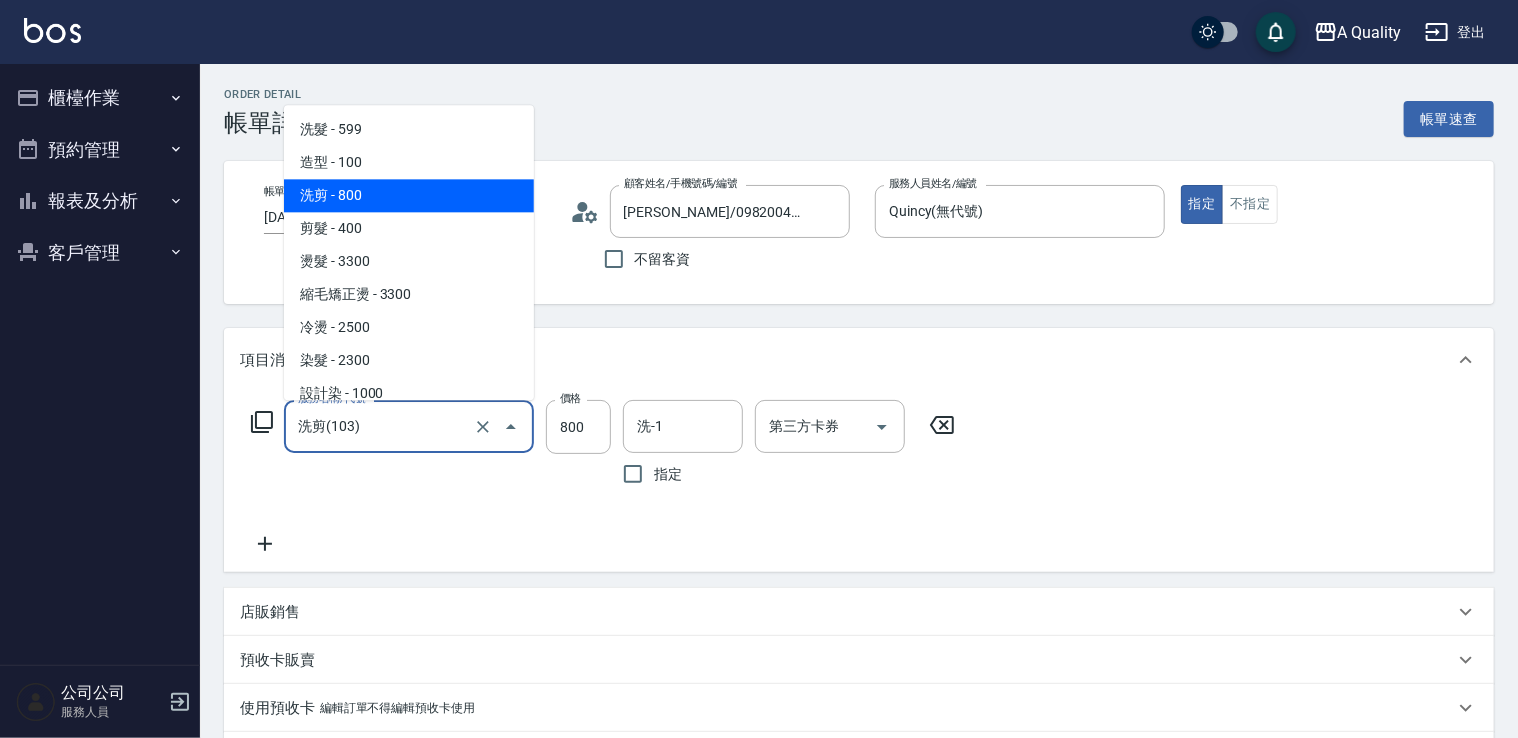 click on "洗剪(103)" at bounding box center [381, 426] 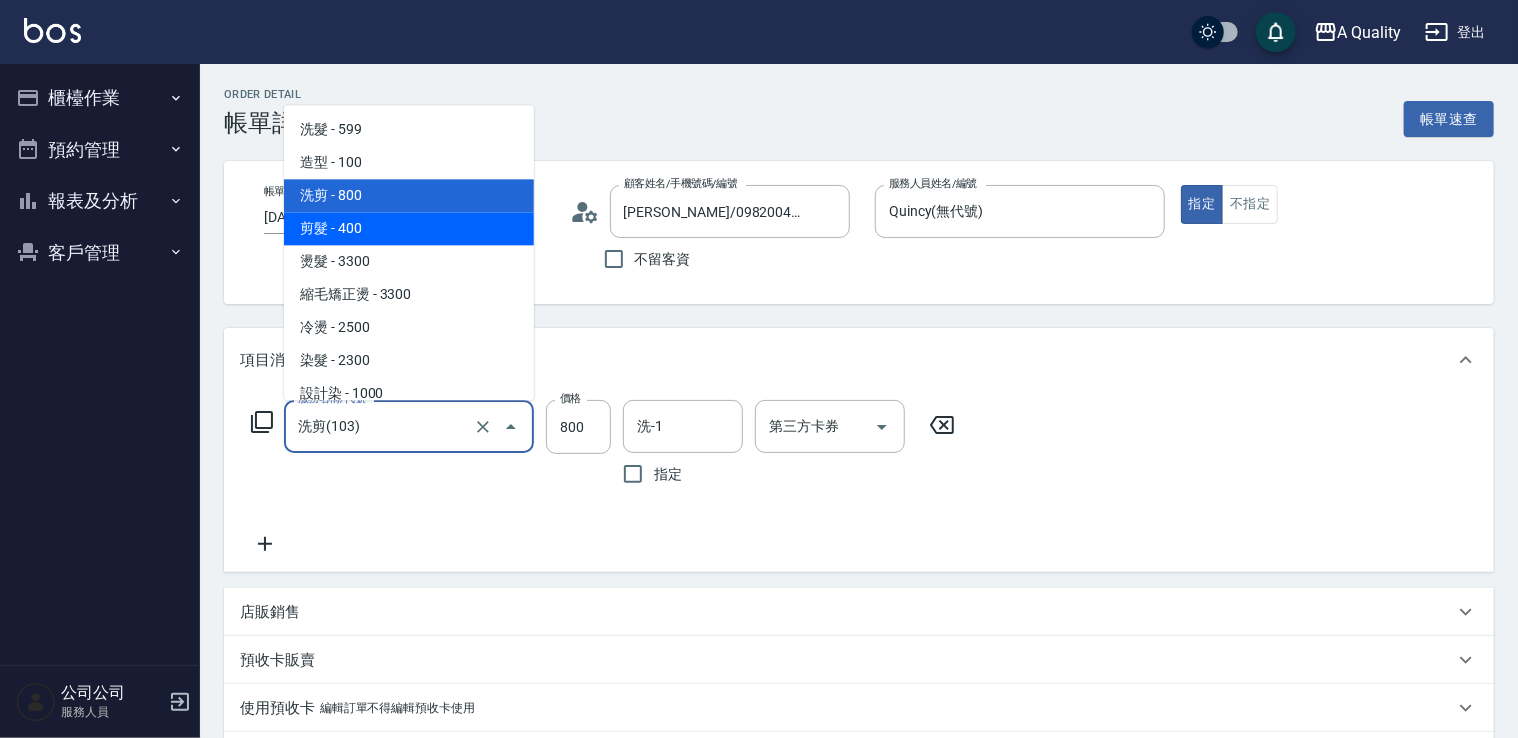 click on "剪髮 - 400" at bounding box center [409, 228] 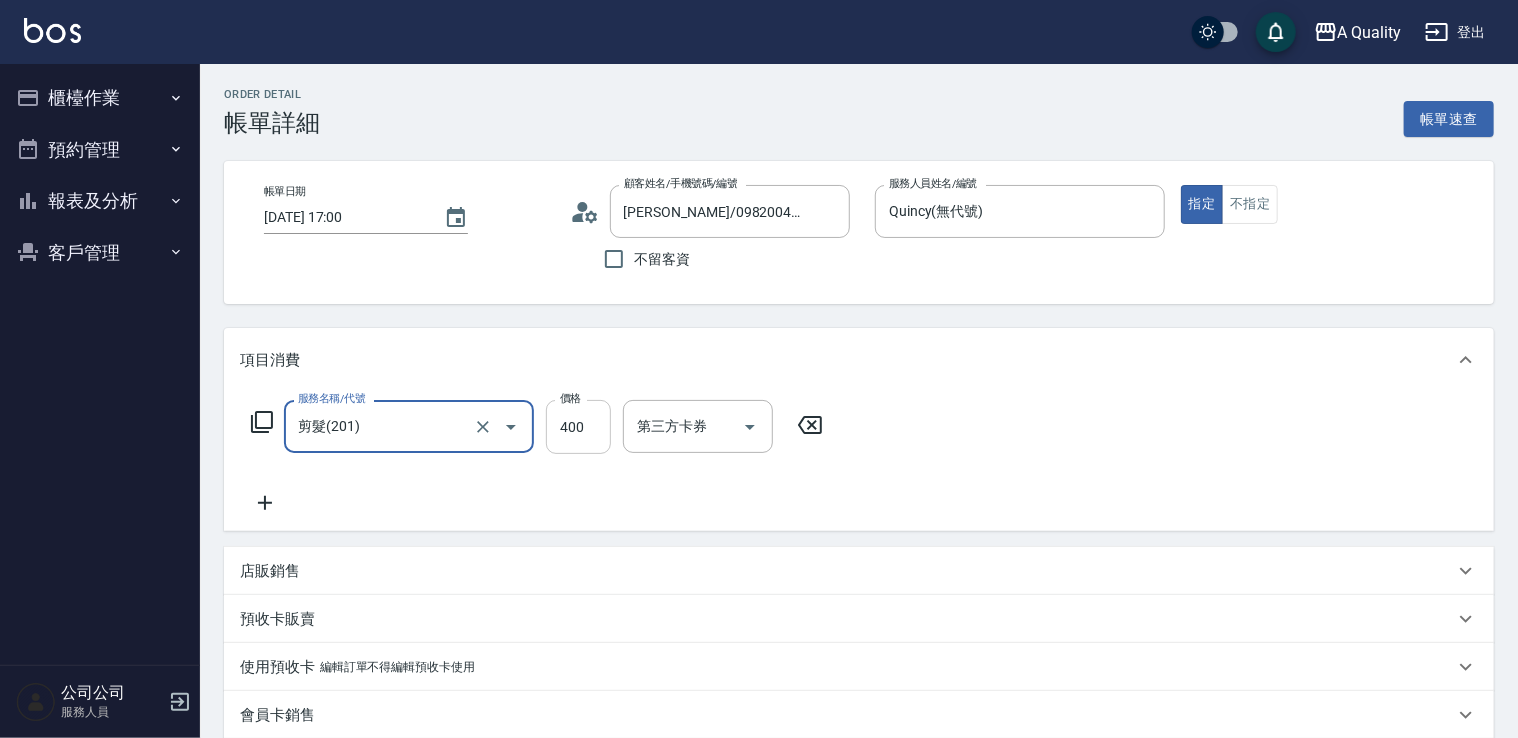 drag, startPoint x: 567, startPoint y: 421, endPoint x: 550, endPoint y: 416, distance: 17.720045 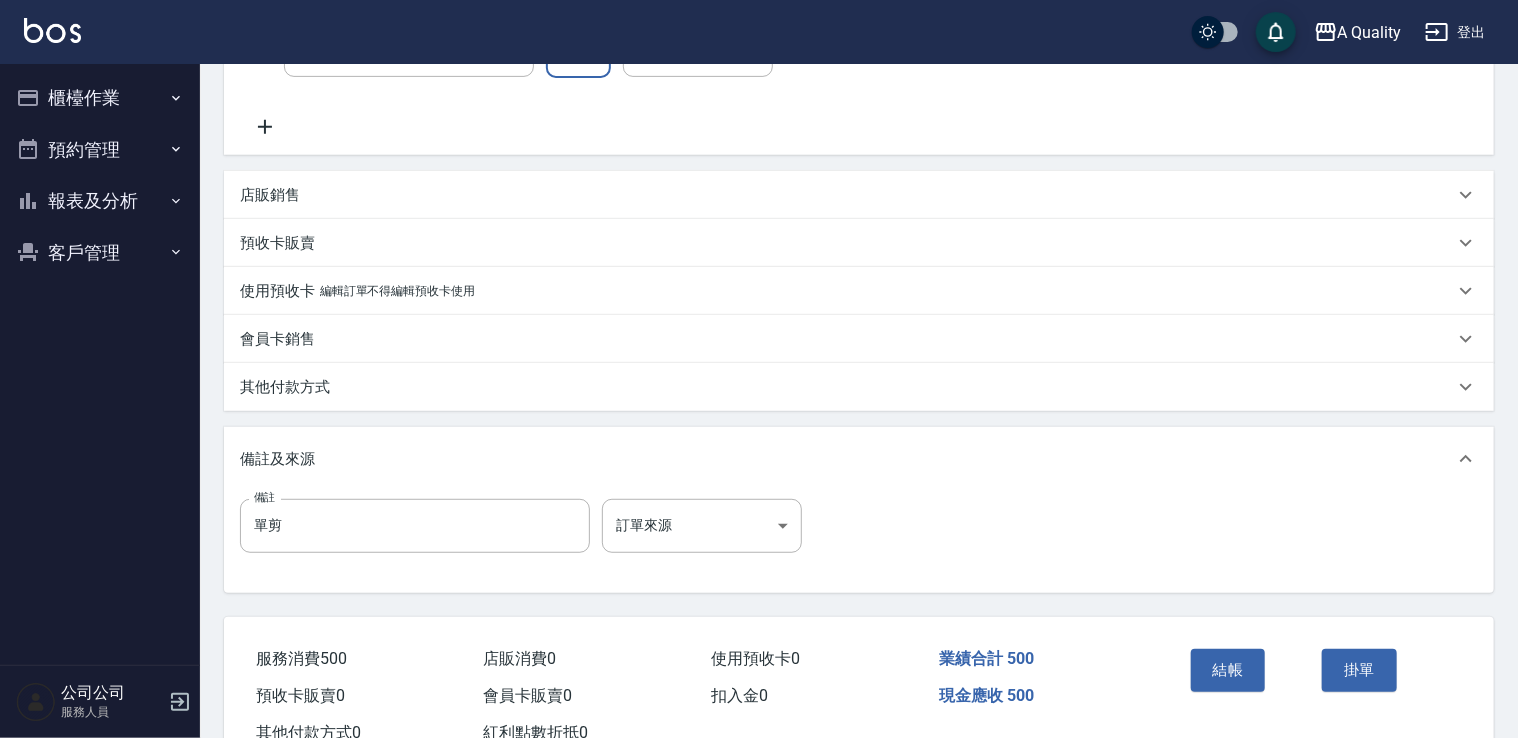 scroll, scrollTop: 444, scrollLeft: 0, axis: vertical 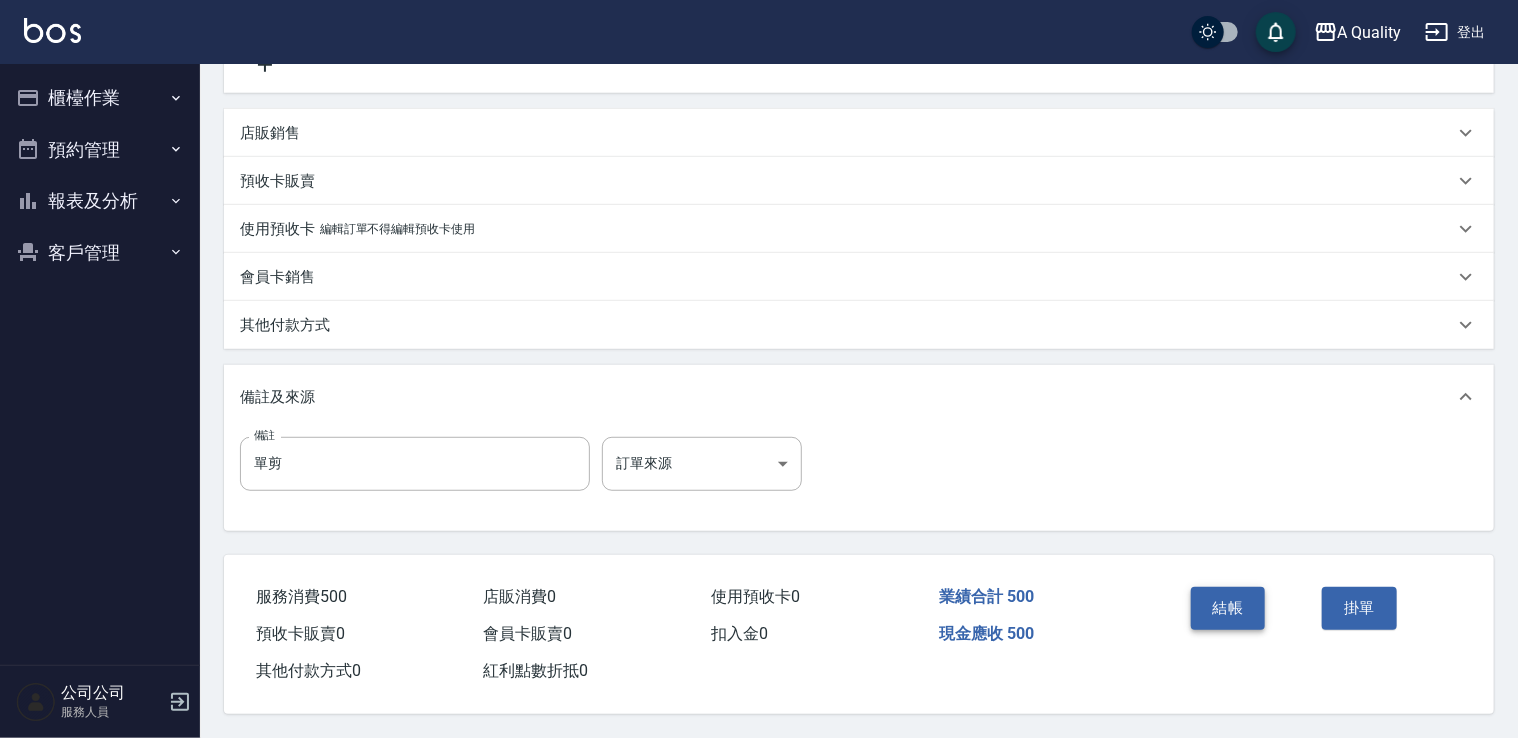 type on "500" 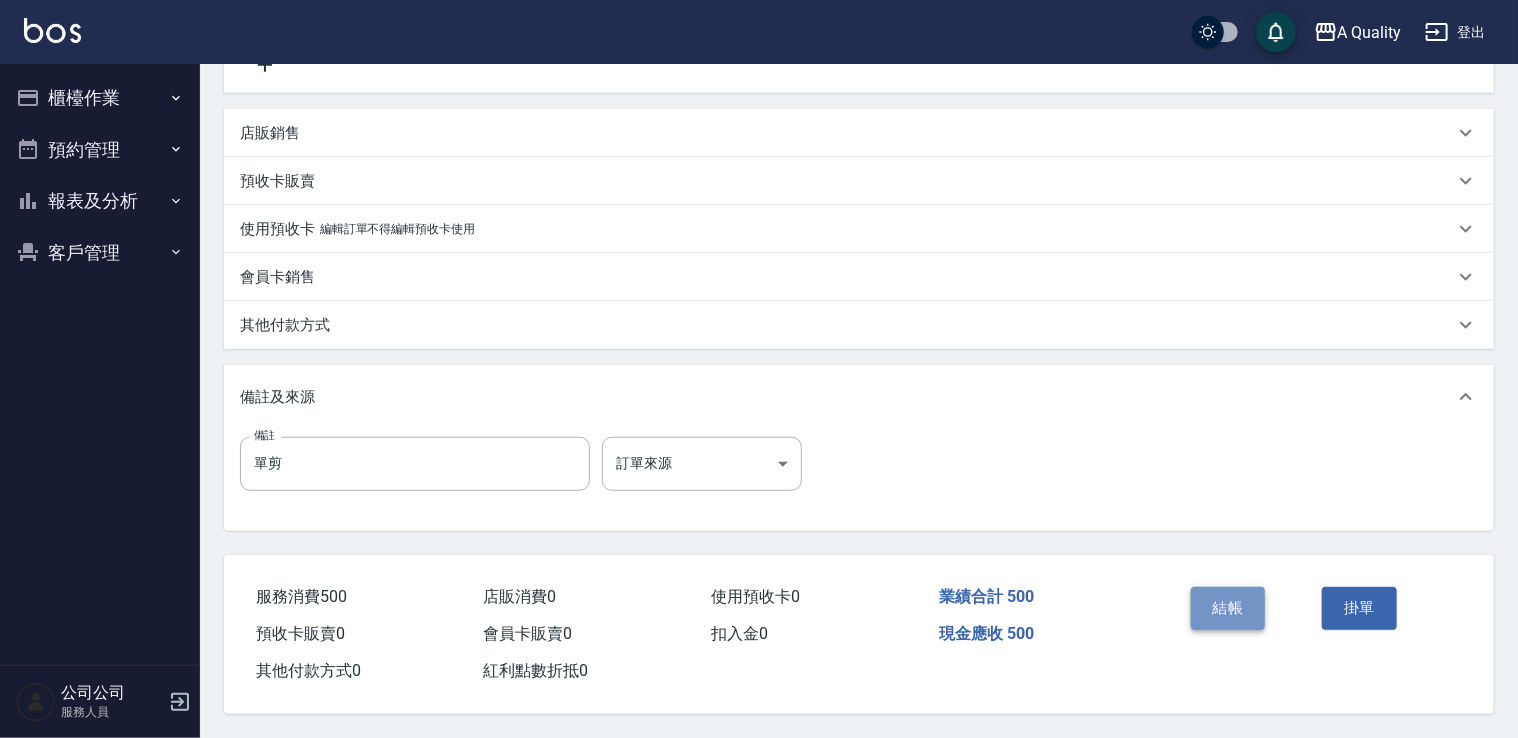 click on "結帳" at bounding box center [1228, 608] 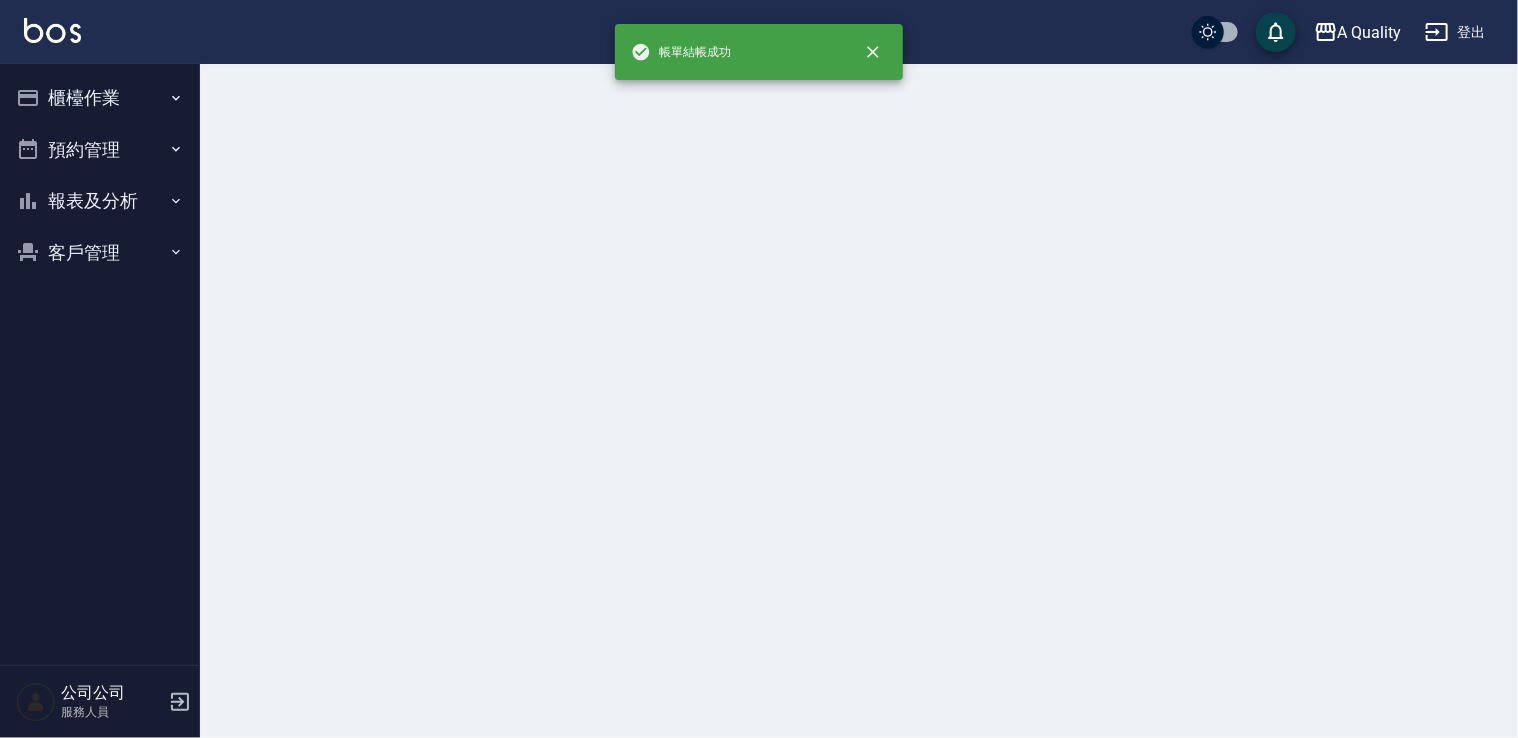 scroll, scrollTop: 0, scrollLeft: 0, axis: both 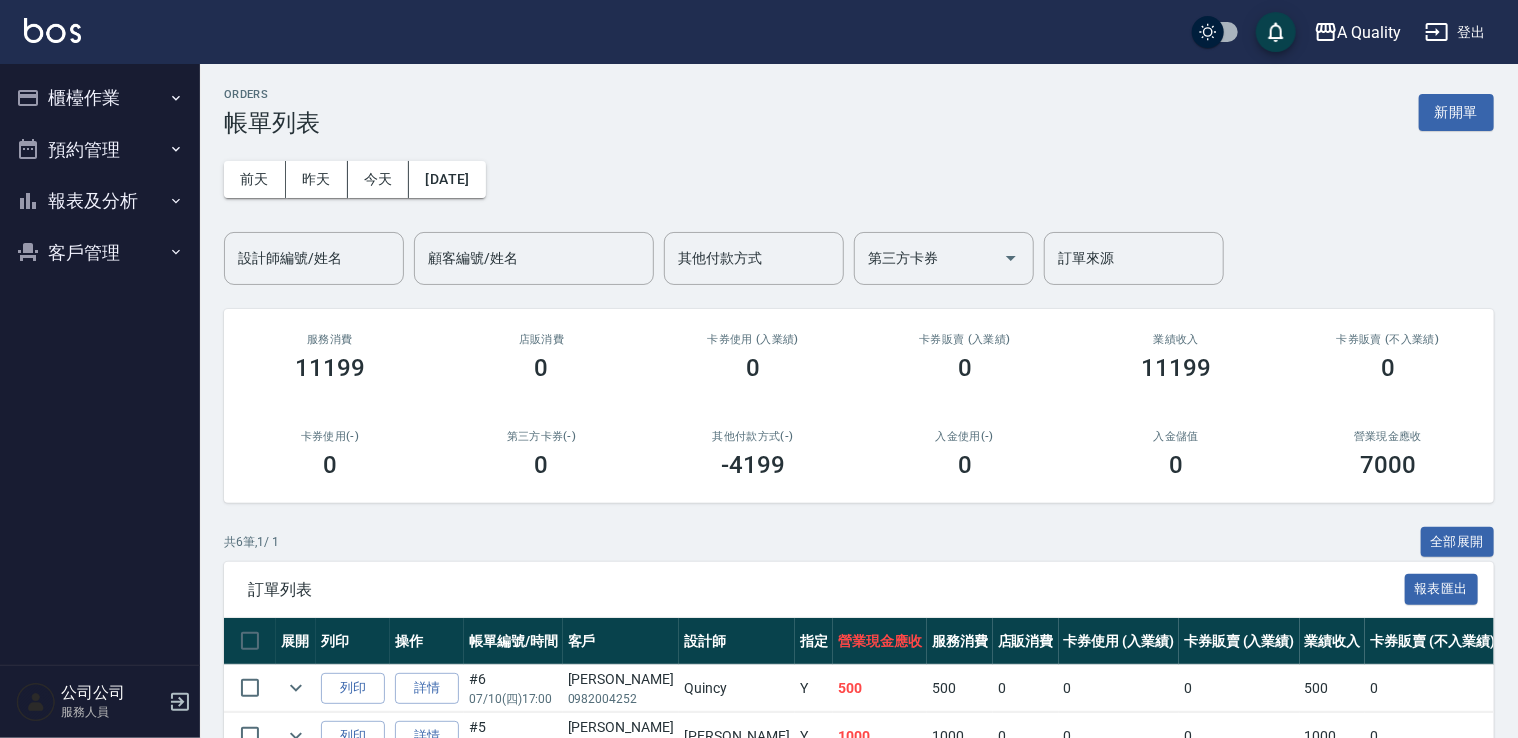 click on "預約管理" at bounding box center (100, 150) 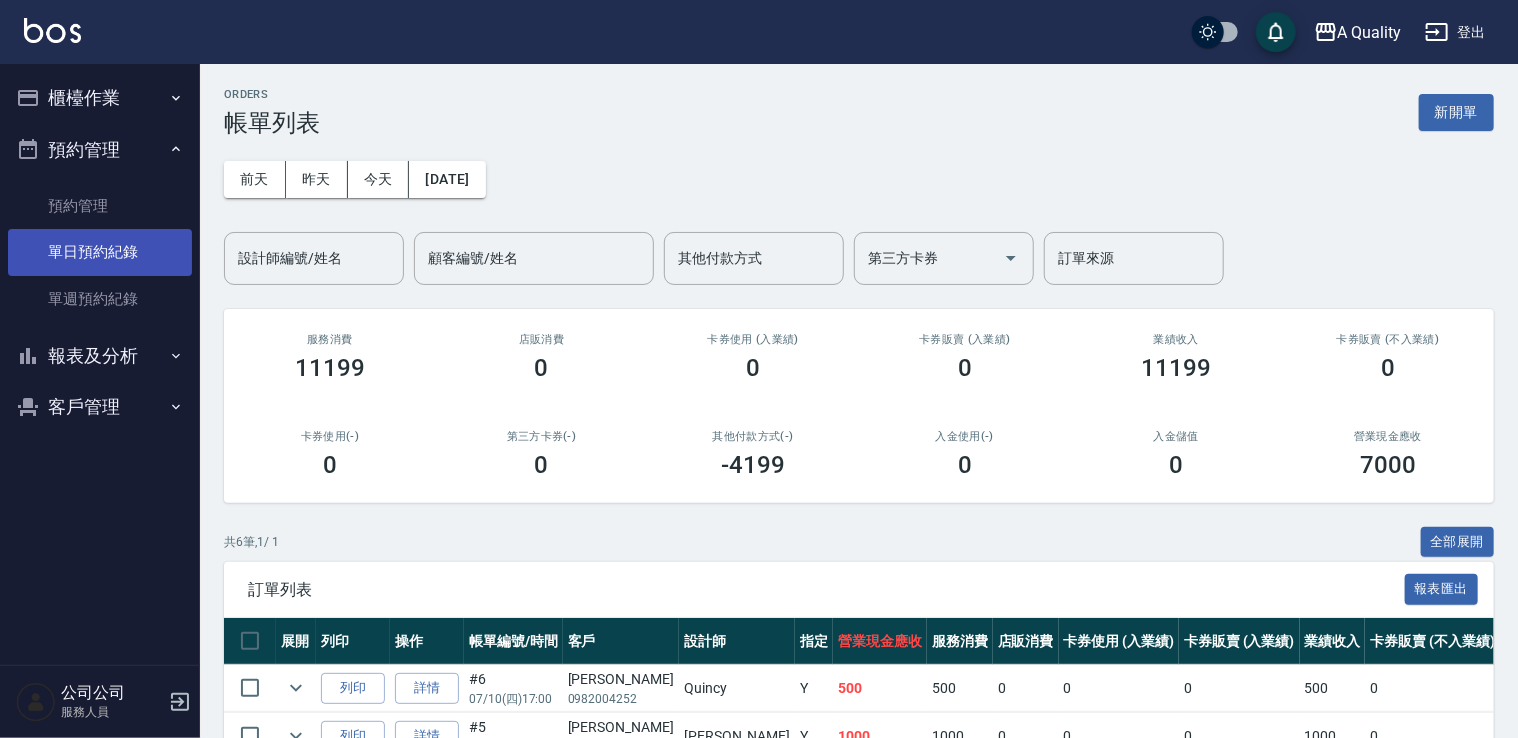 click on "單日預約紀錄" at bounding box center [100, 252] 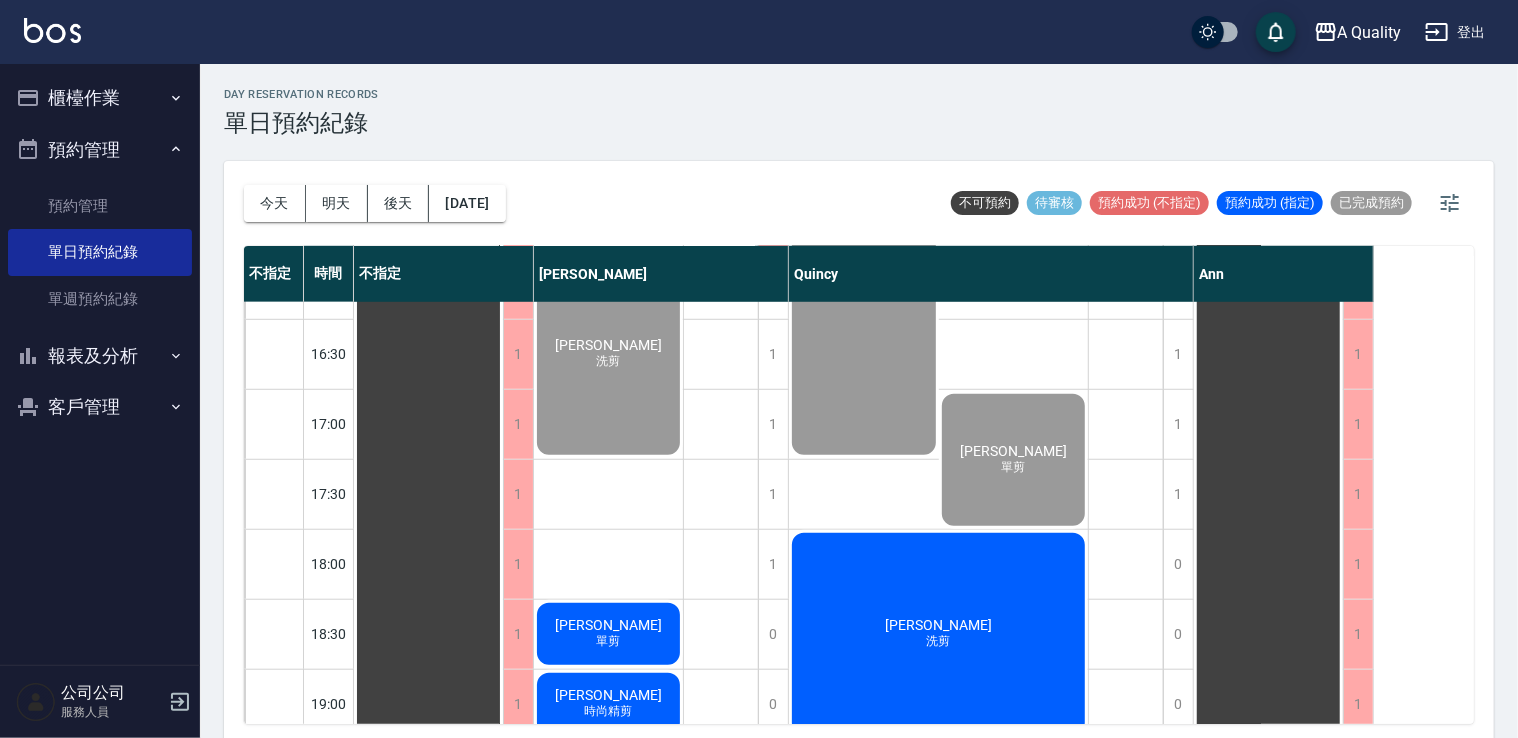 scroll, scrollTop: 800, scrollLeft: 0, axis: vertical 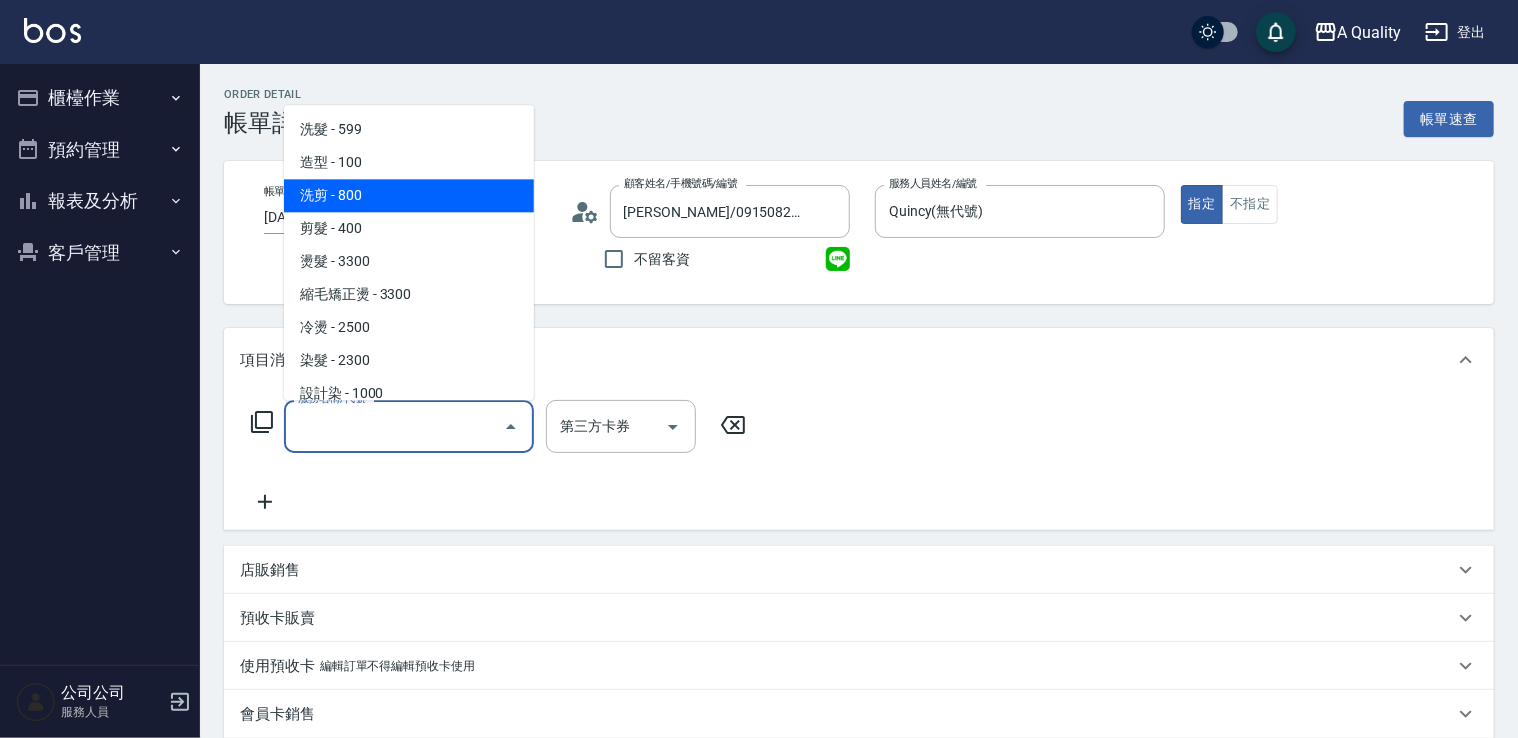 click on "洗剪 - 800" at bounding box center (409, 195) 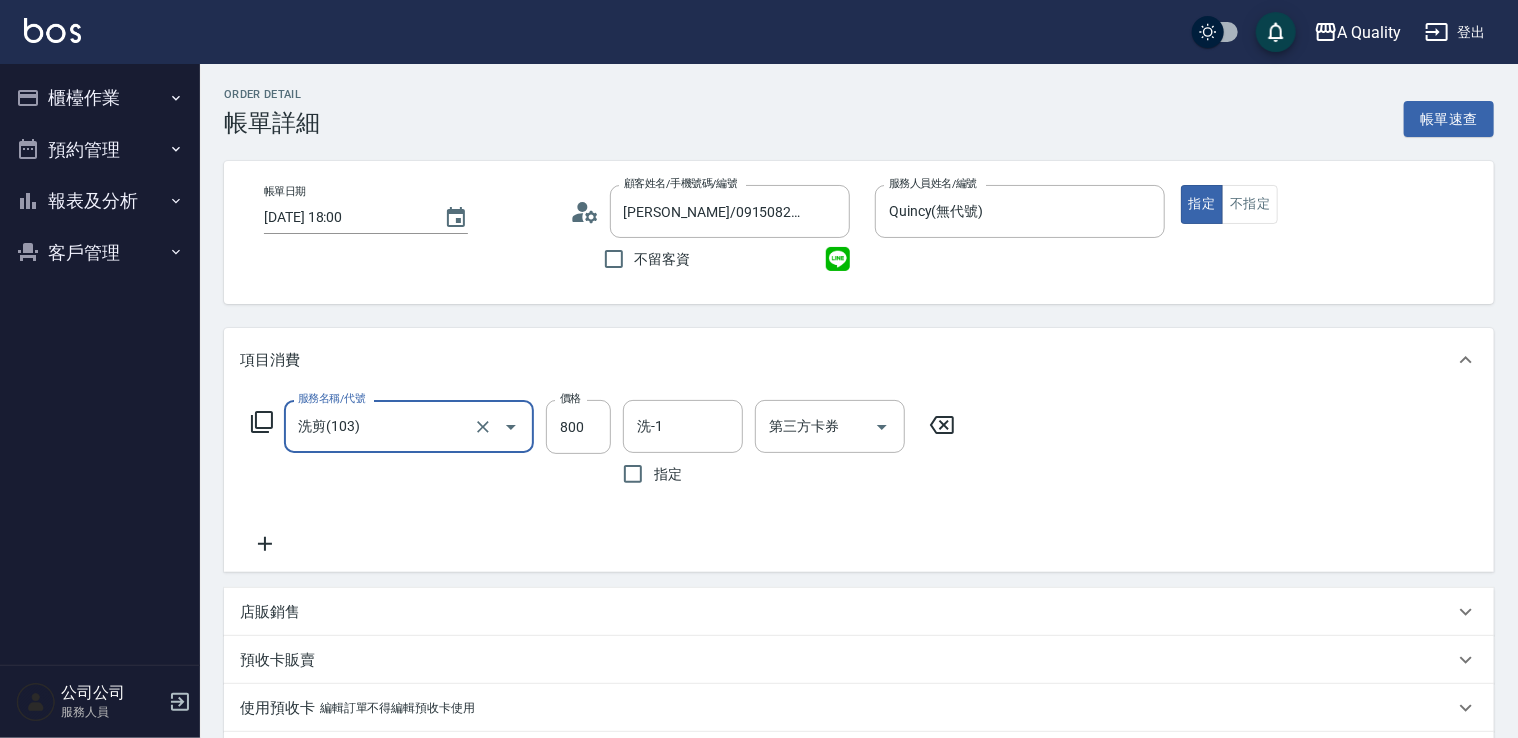 drag, startPoint x: 592, startPoint y: 415, endPoint x: 612, endPoint y: 329, distance: 88.29496 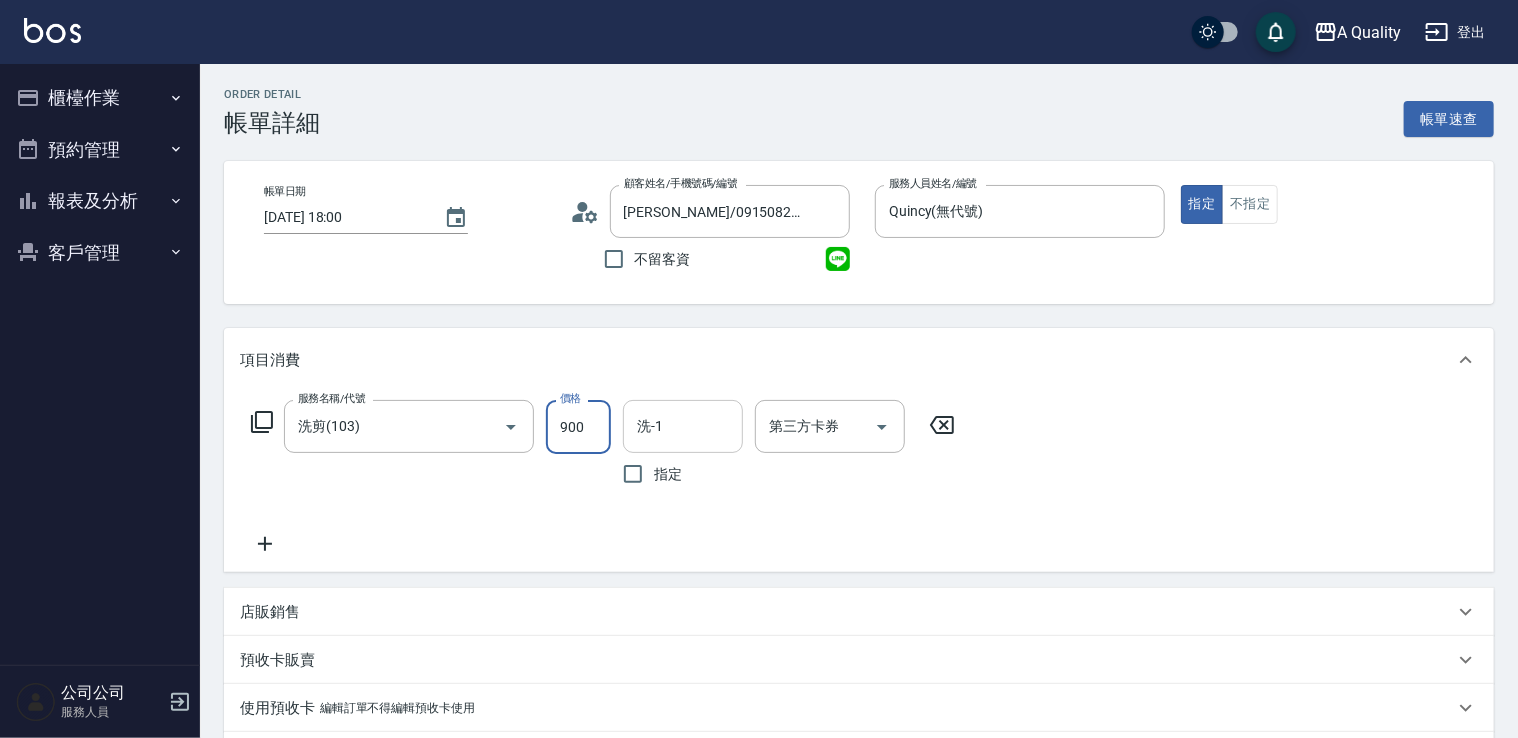 type on "900" 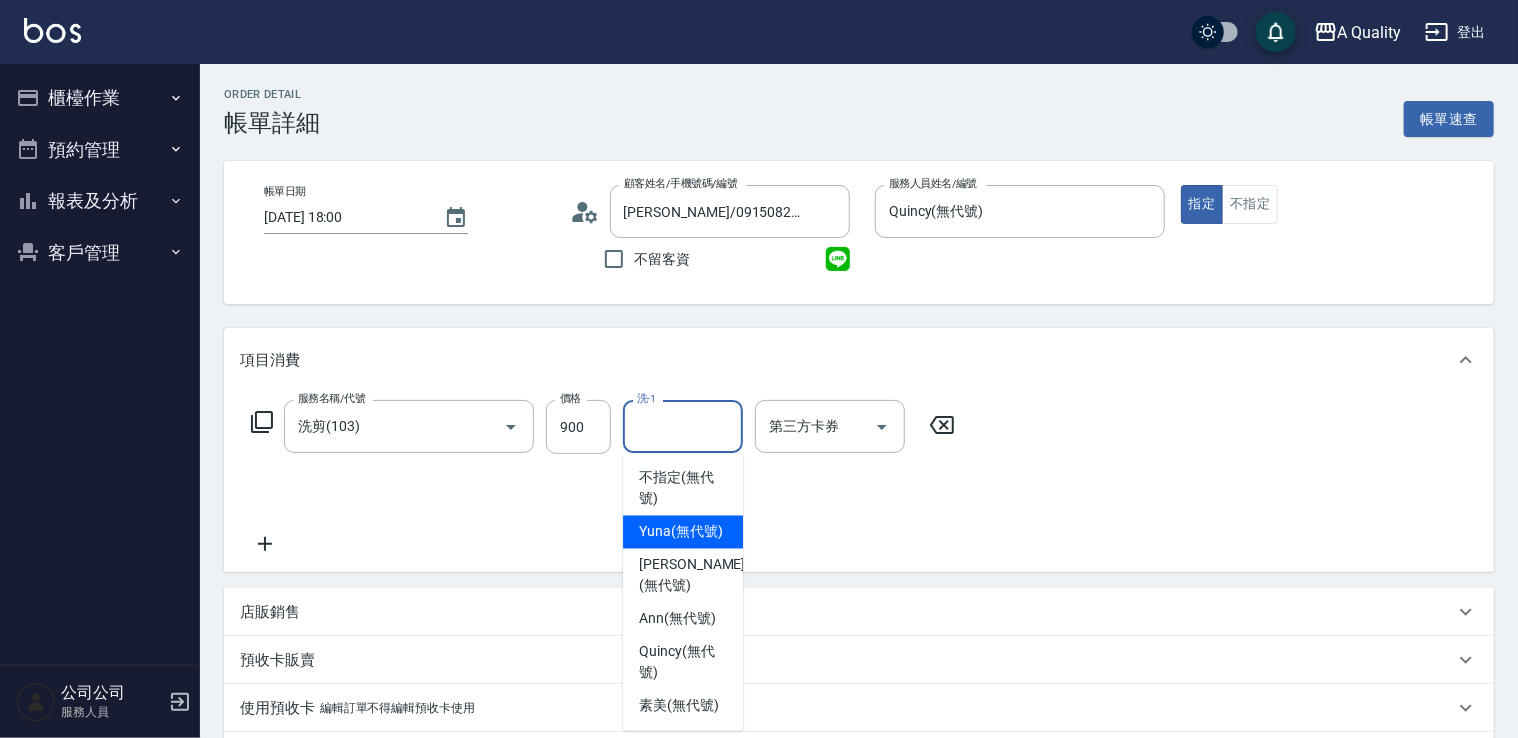 click on "Yuna (無代號)" at bounding box center (681, 532) 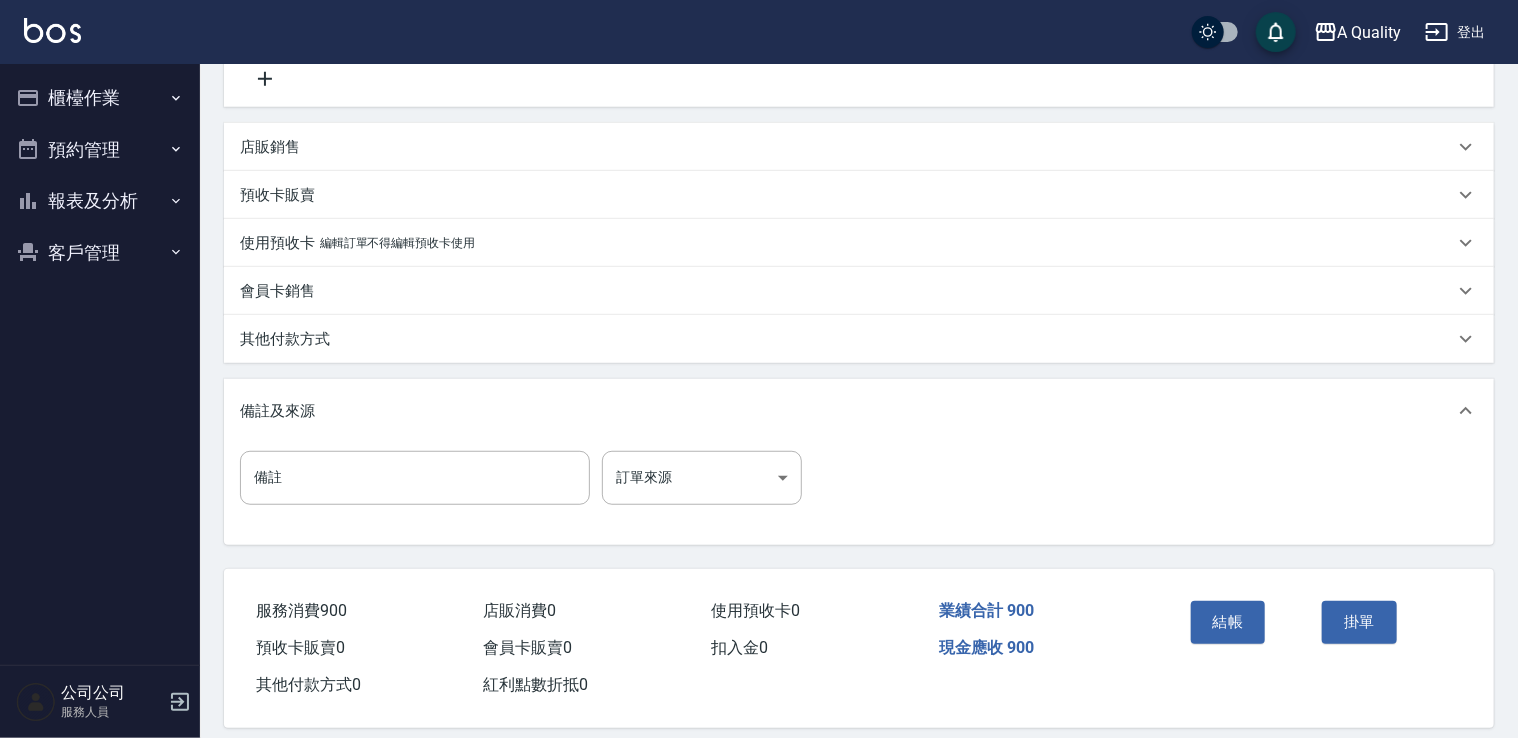 scroll, scrollTop: 485, scrollLeft: 0, axis: vertical 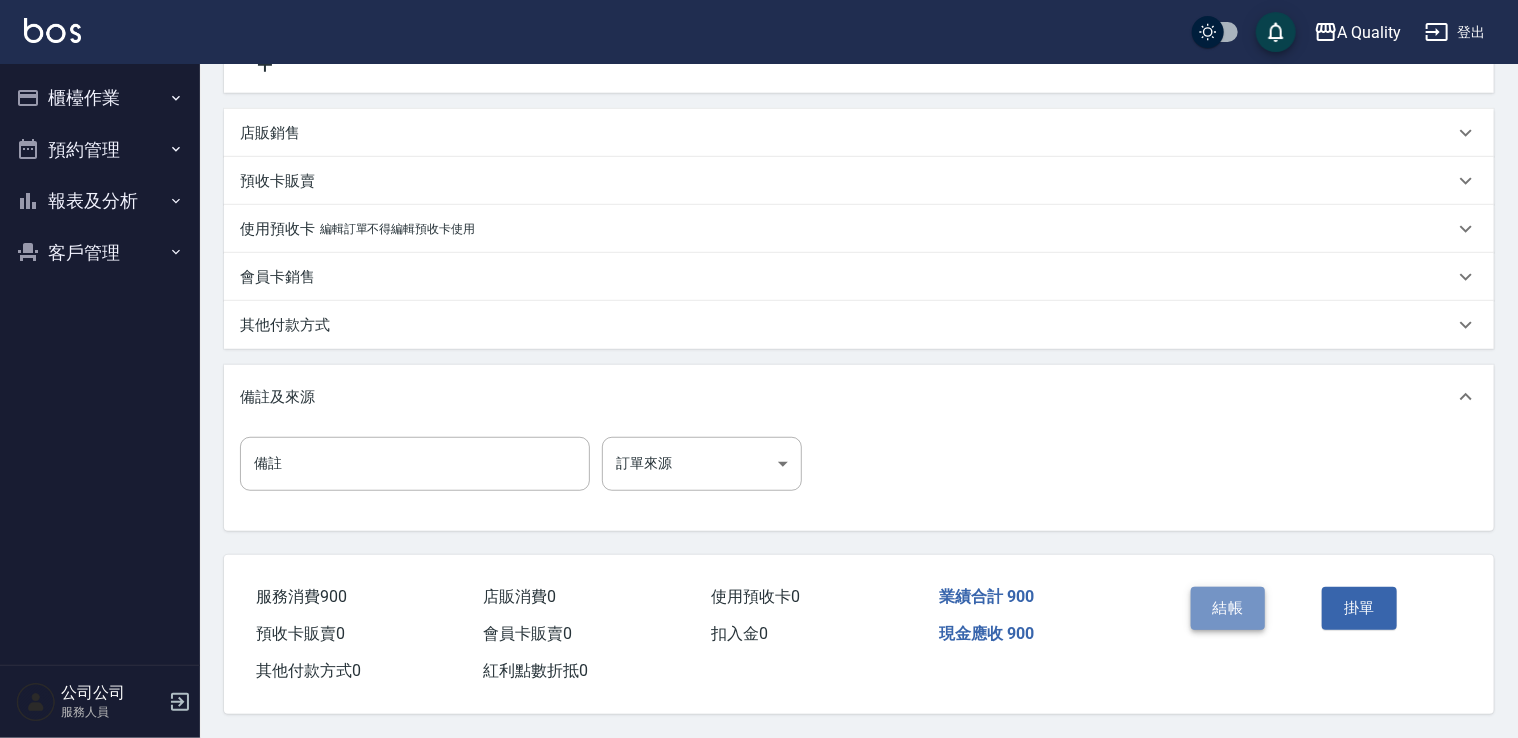 click on "結帳" at bounding box center [1228, 608] 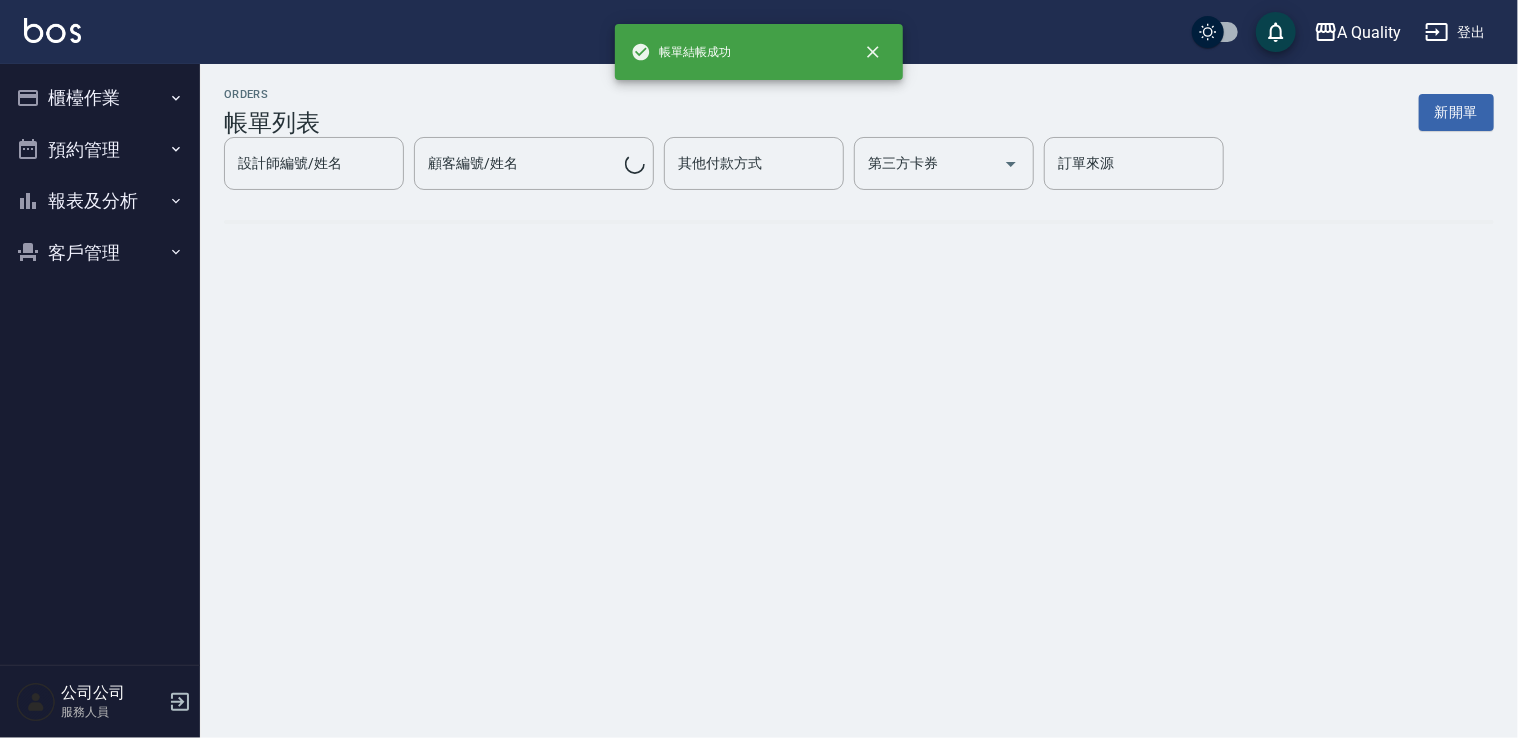 scroll, scrollTop: 0, scrollLeft: 0, axis: both 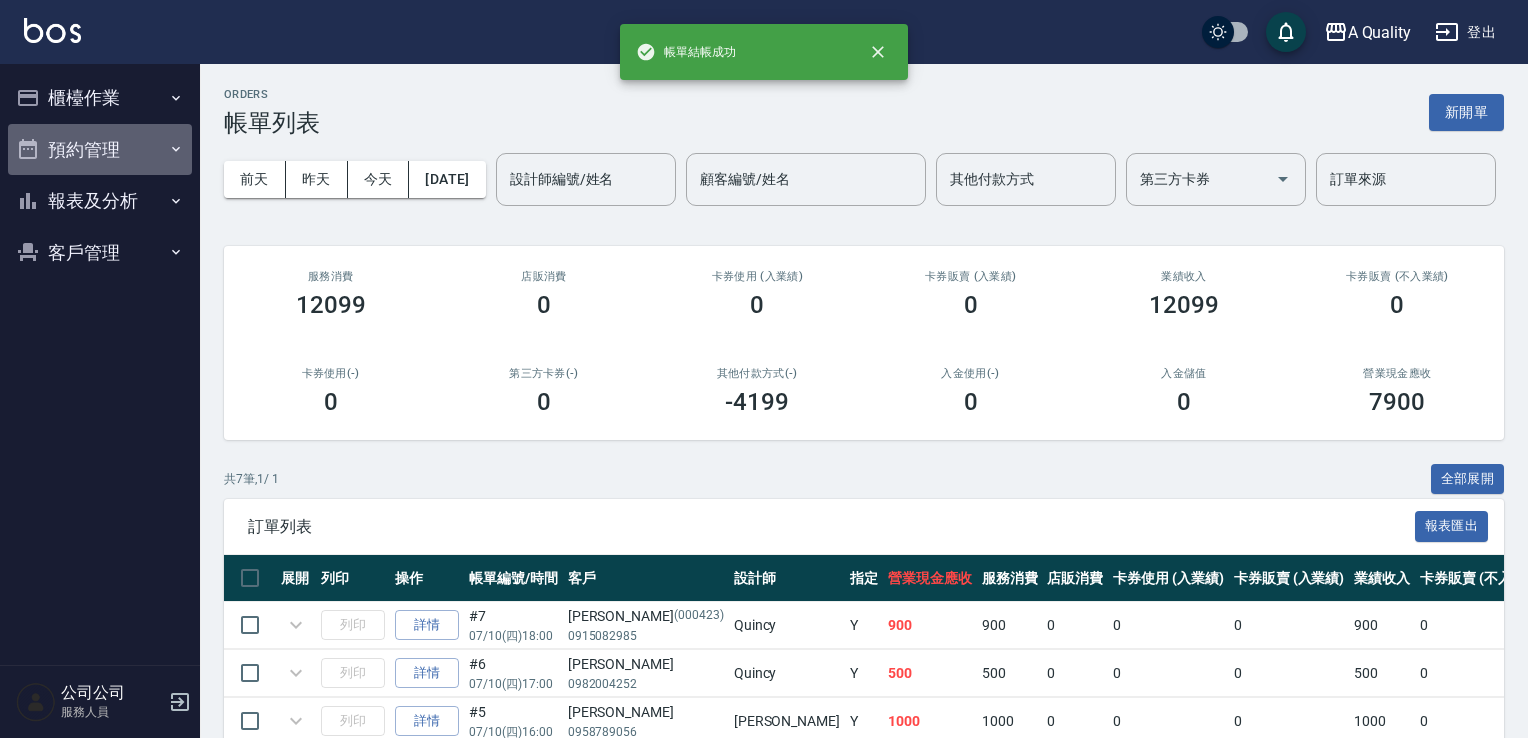 click on "預約管理" at bounding box center [100, 150] 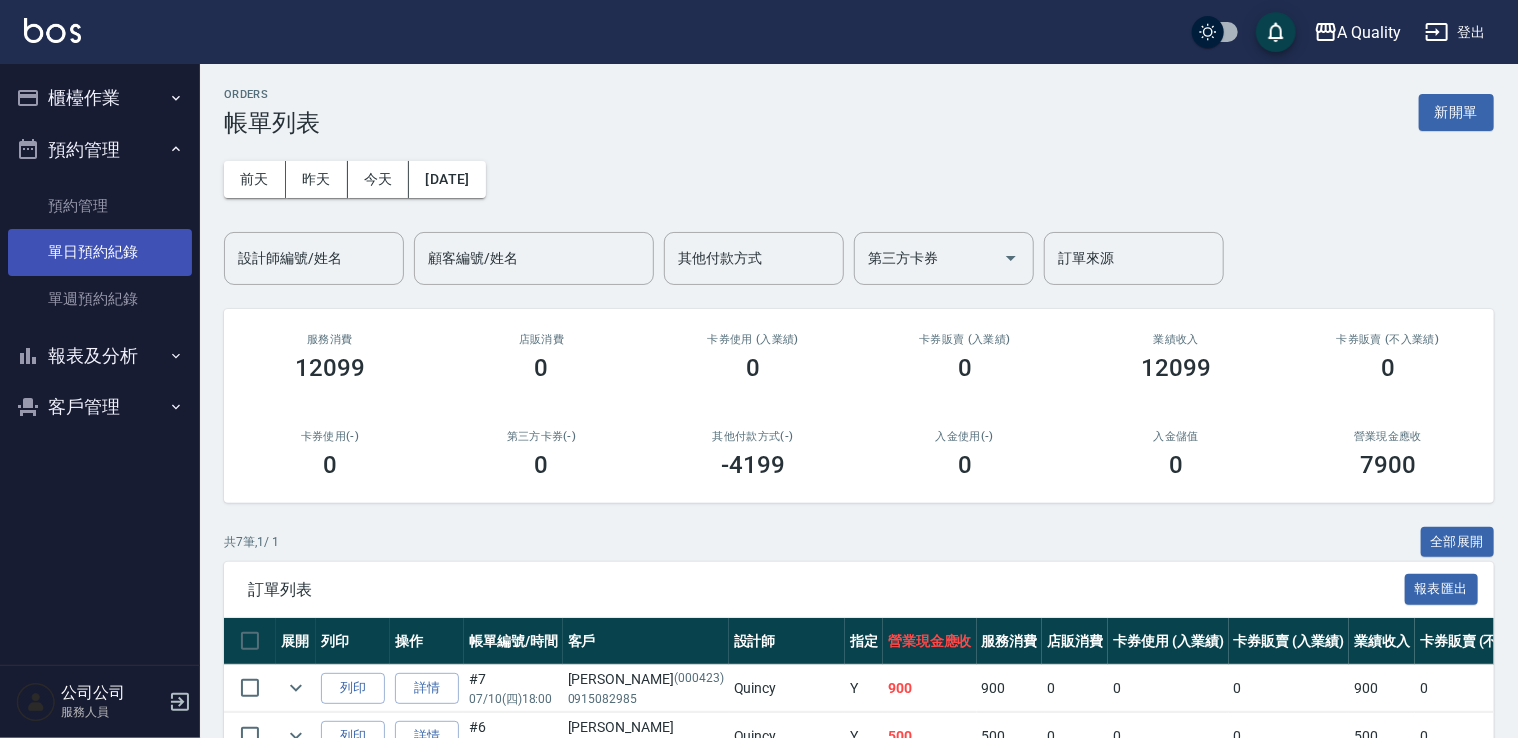click on "單日預約紀錄" at bounding box center [100, 252] 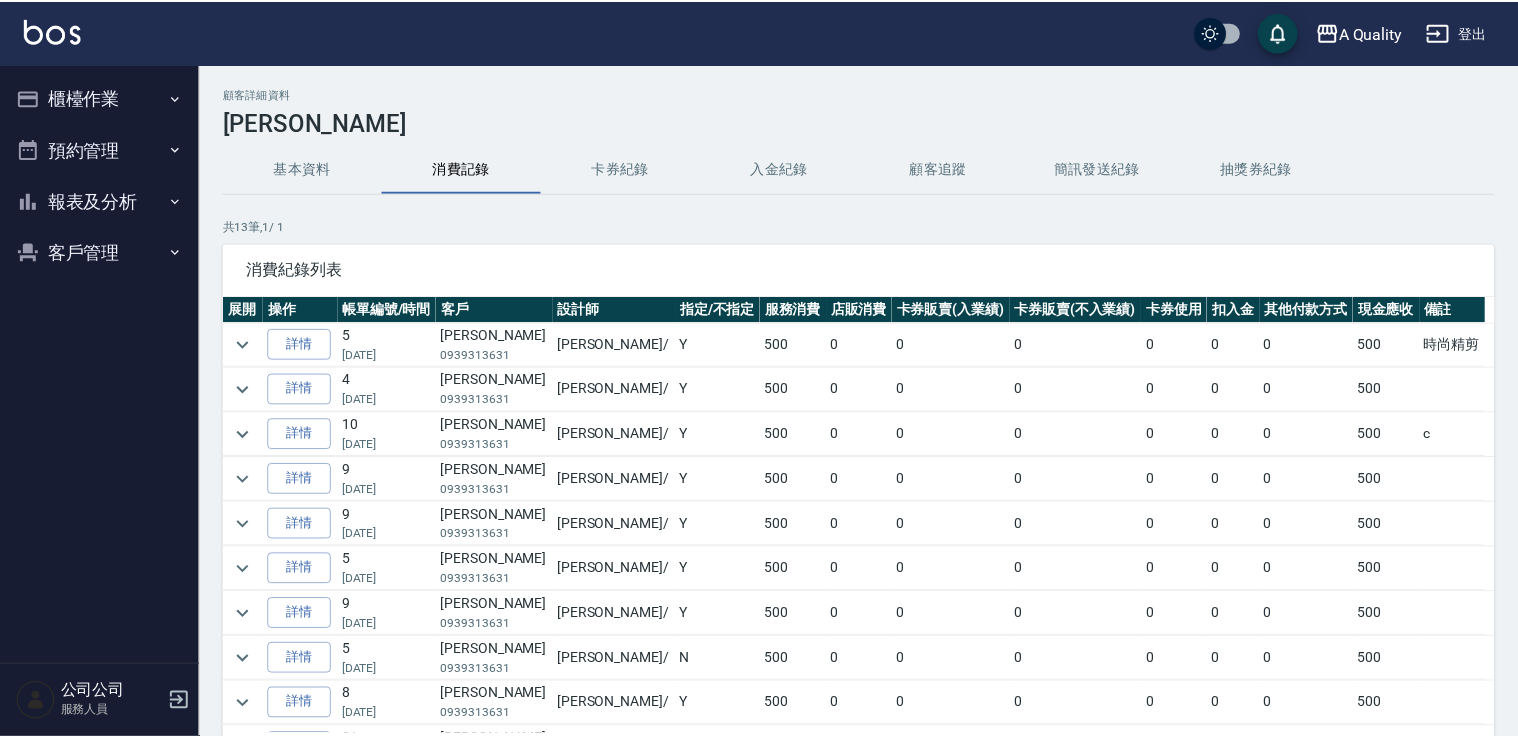 scroll, scrollTop: 0, scrollLeft: 0, axis: both 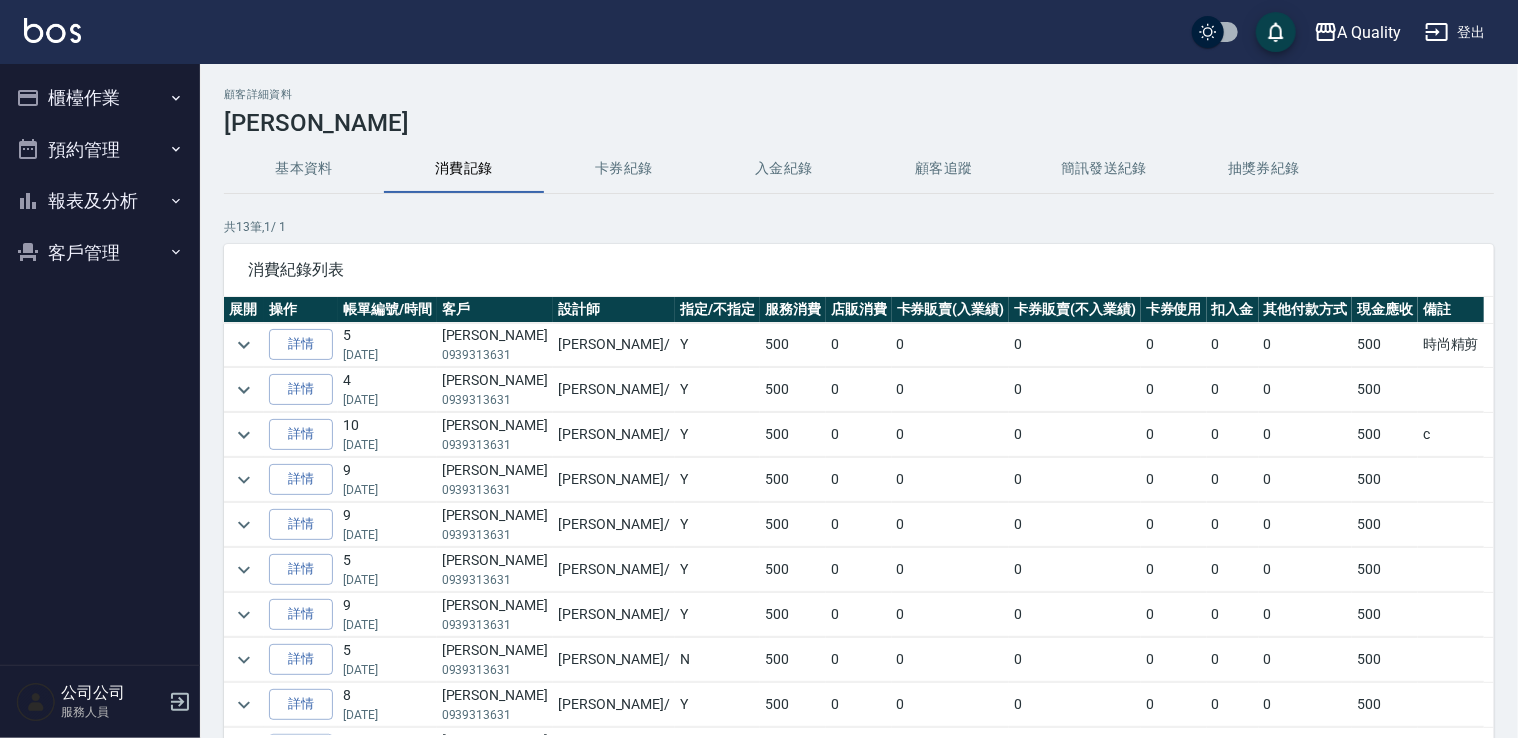 click on "預約管理" at bounding box center (100, 150) 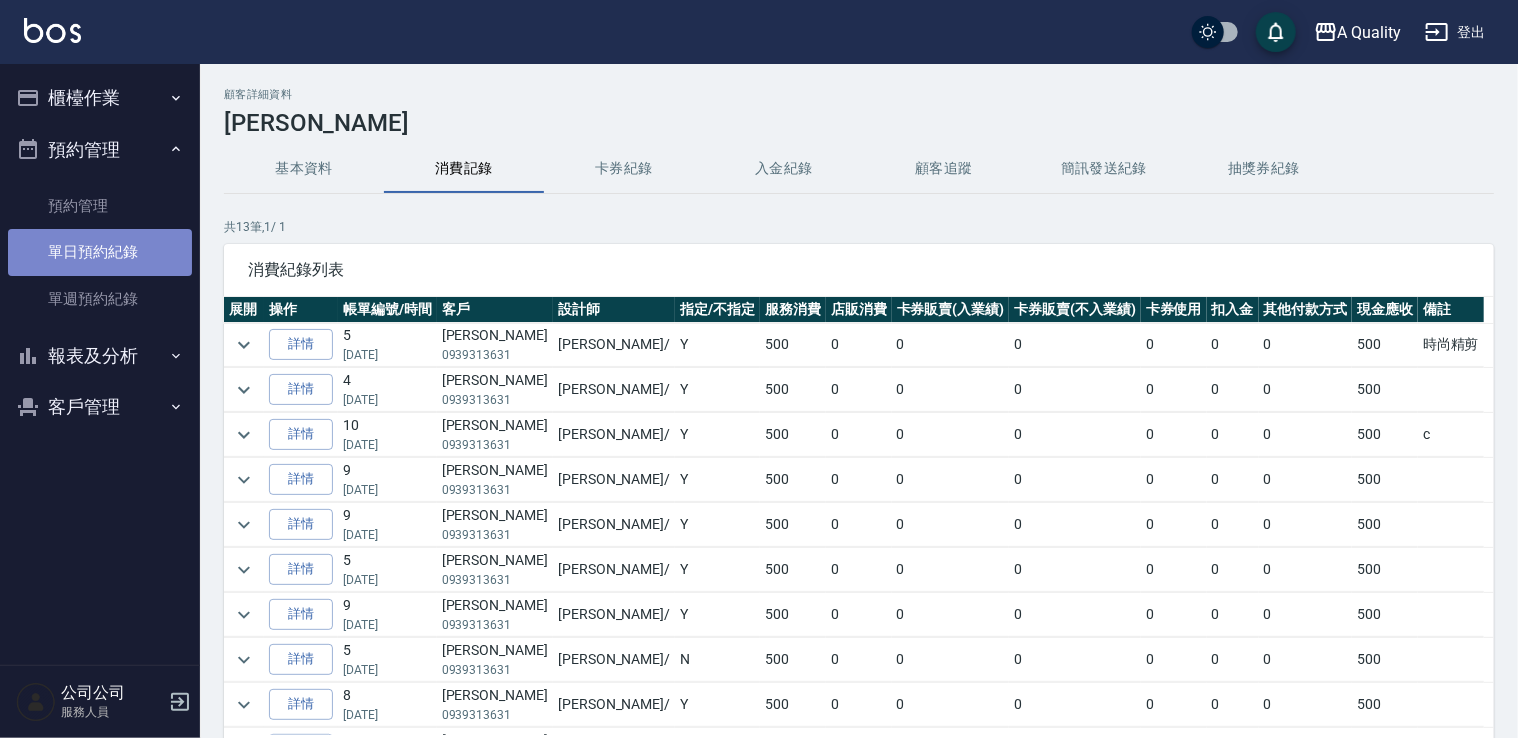 click on "單日預約紀錄" at bounding box center (100, 252) 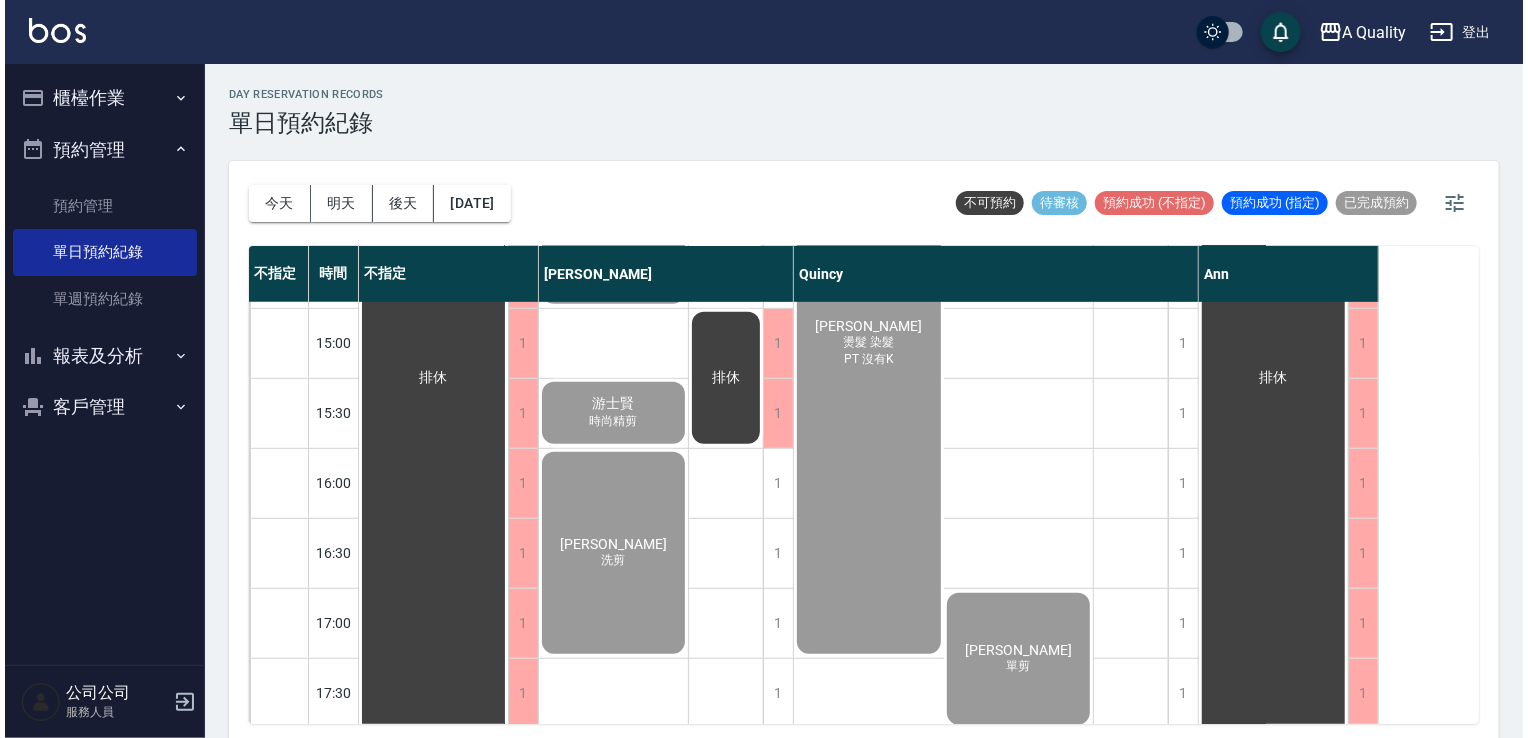 scroll, scrollTop: 800, scrollLeft: 0, axis: vertical 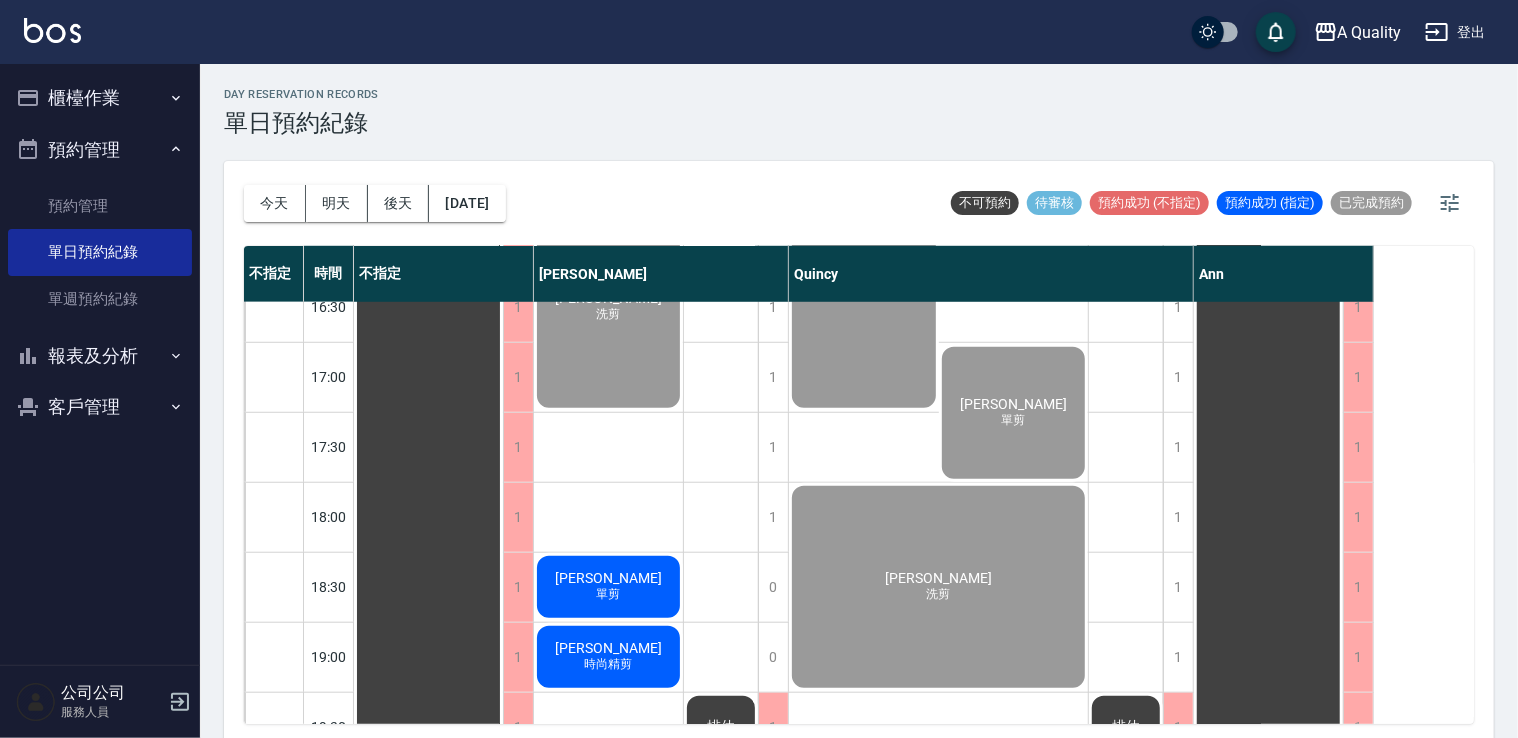click on "吳偉鋮 時尚精剪" at bounding box center (428, 132) 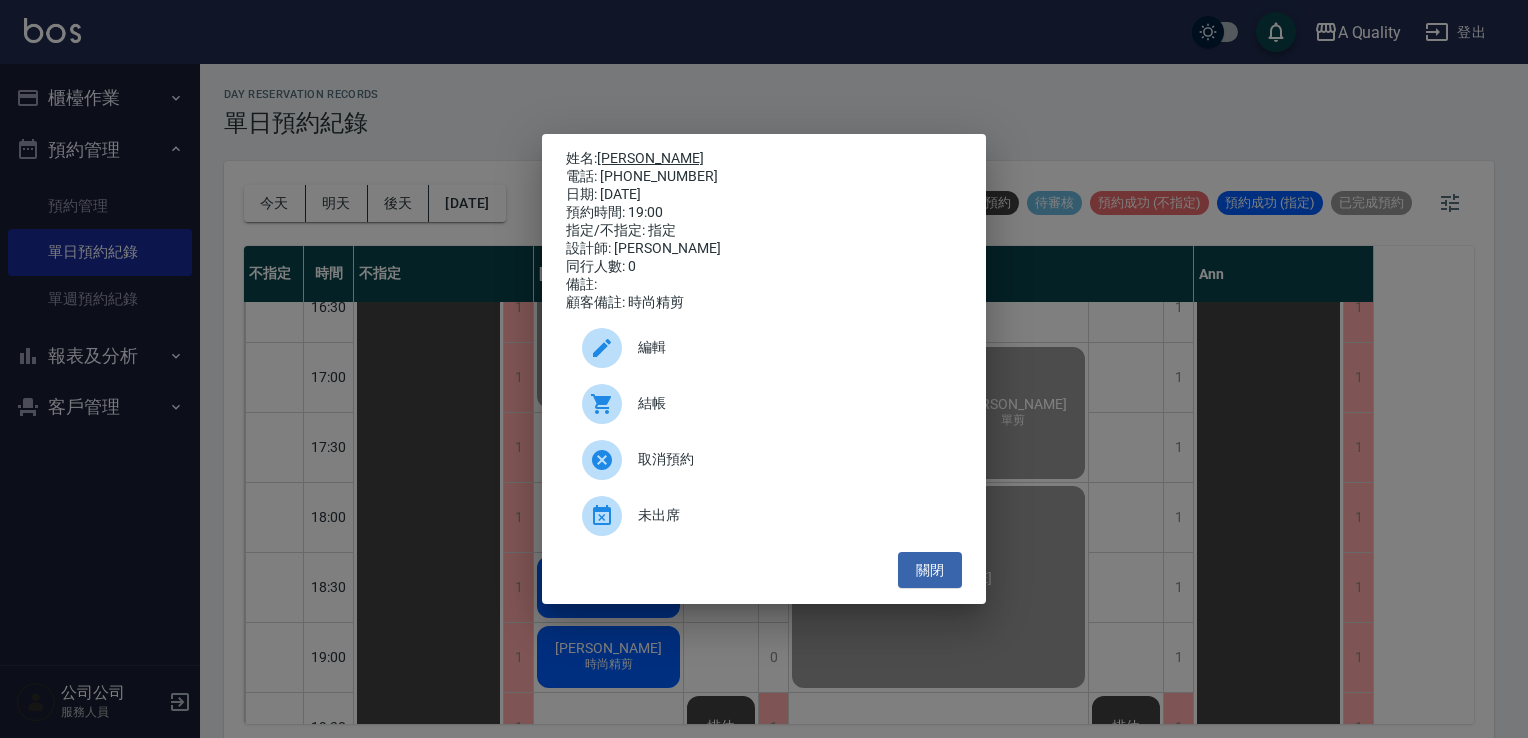 click on "[PERSON_NAME]" at bounding box center (650, 158) 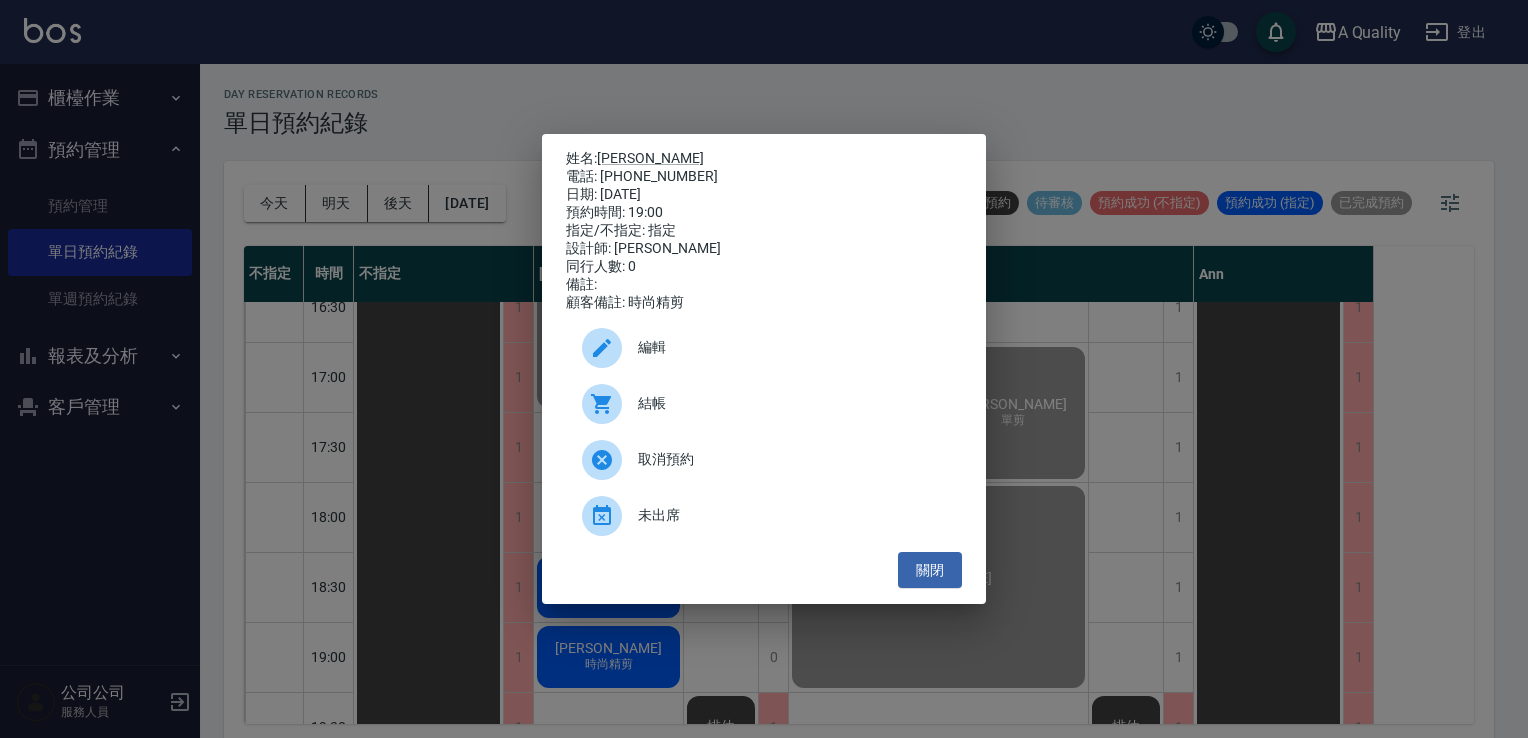 click at bounding box center (610, 404) 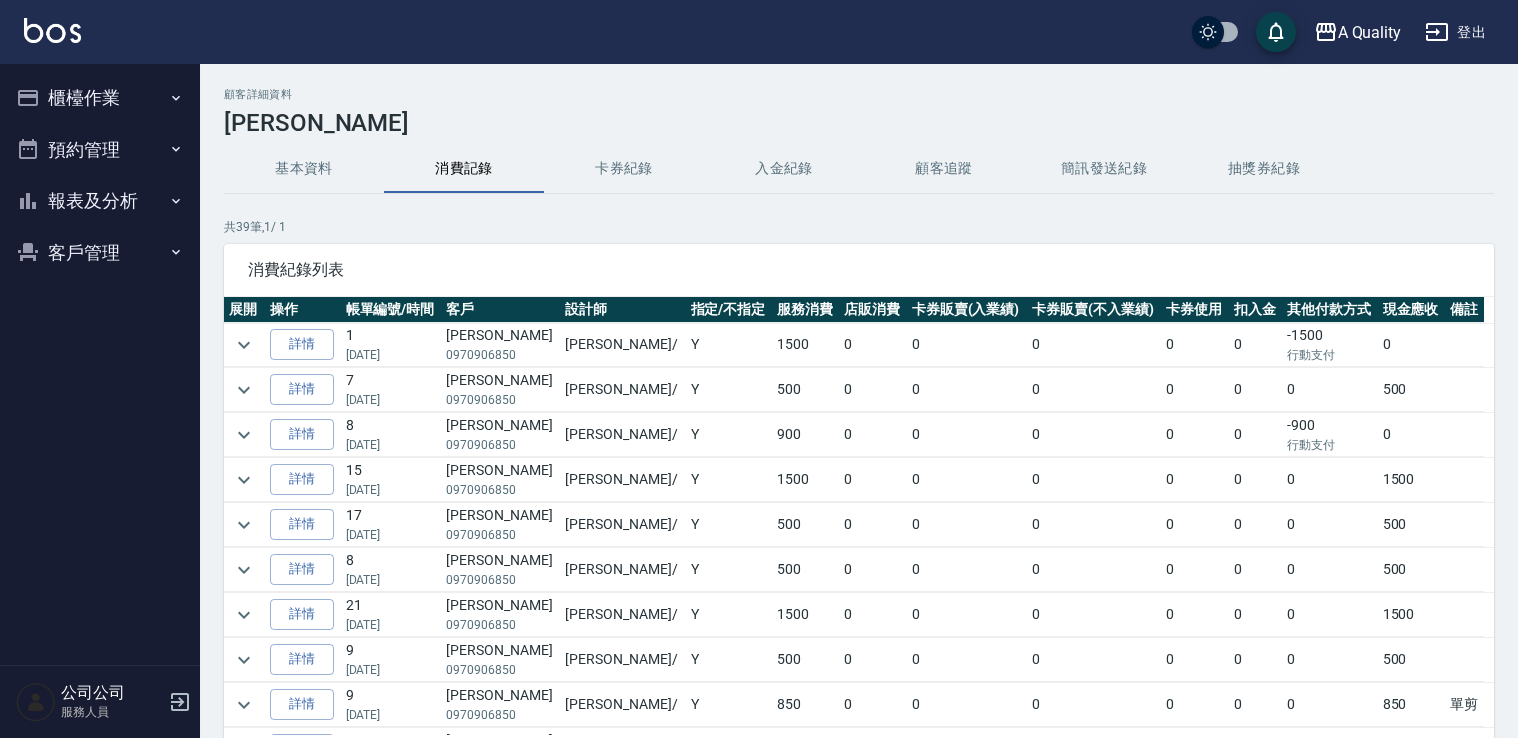 scroll, scrollTop: 0, scrollLeft: 0, axis: both 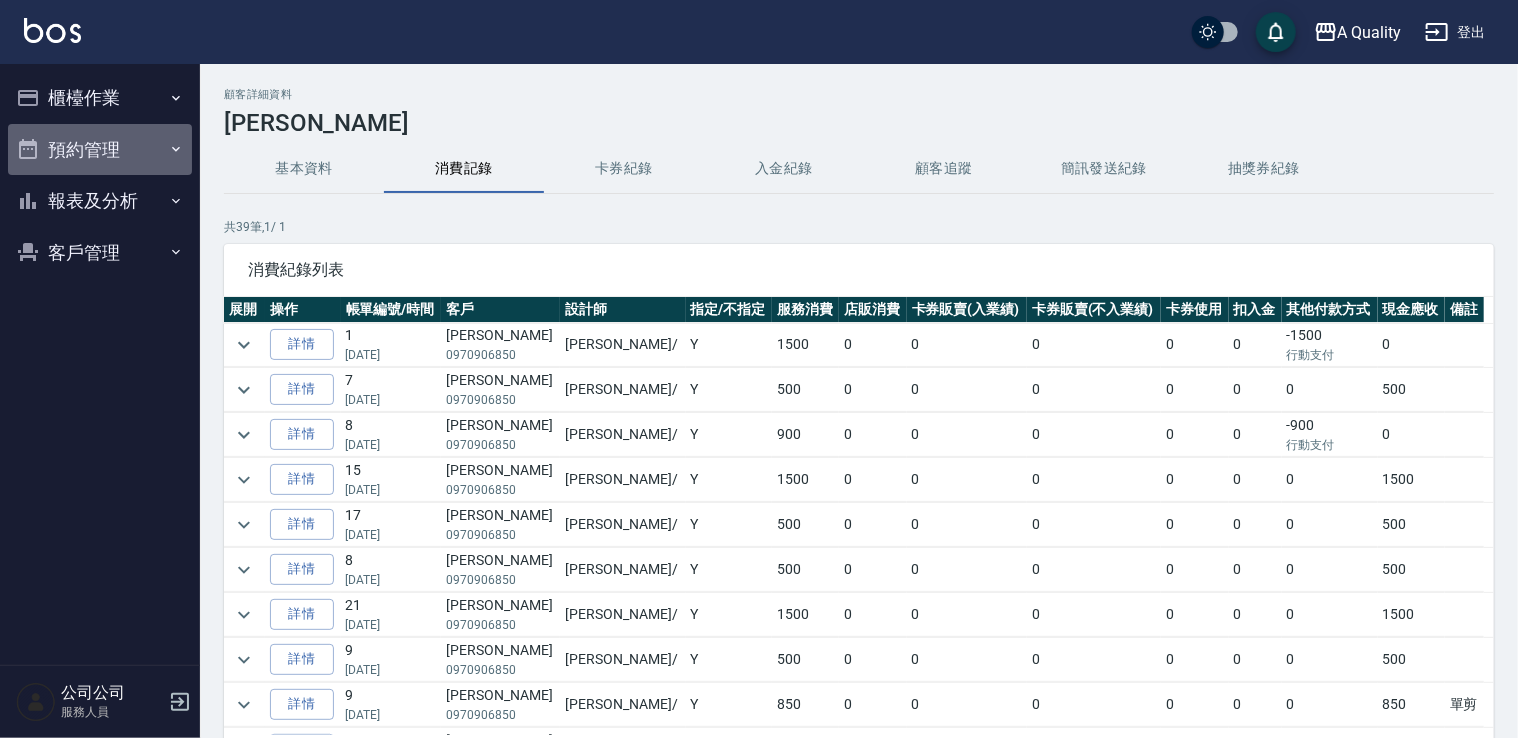 click on "預約管理" at bounding box center (100, 150) 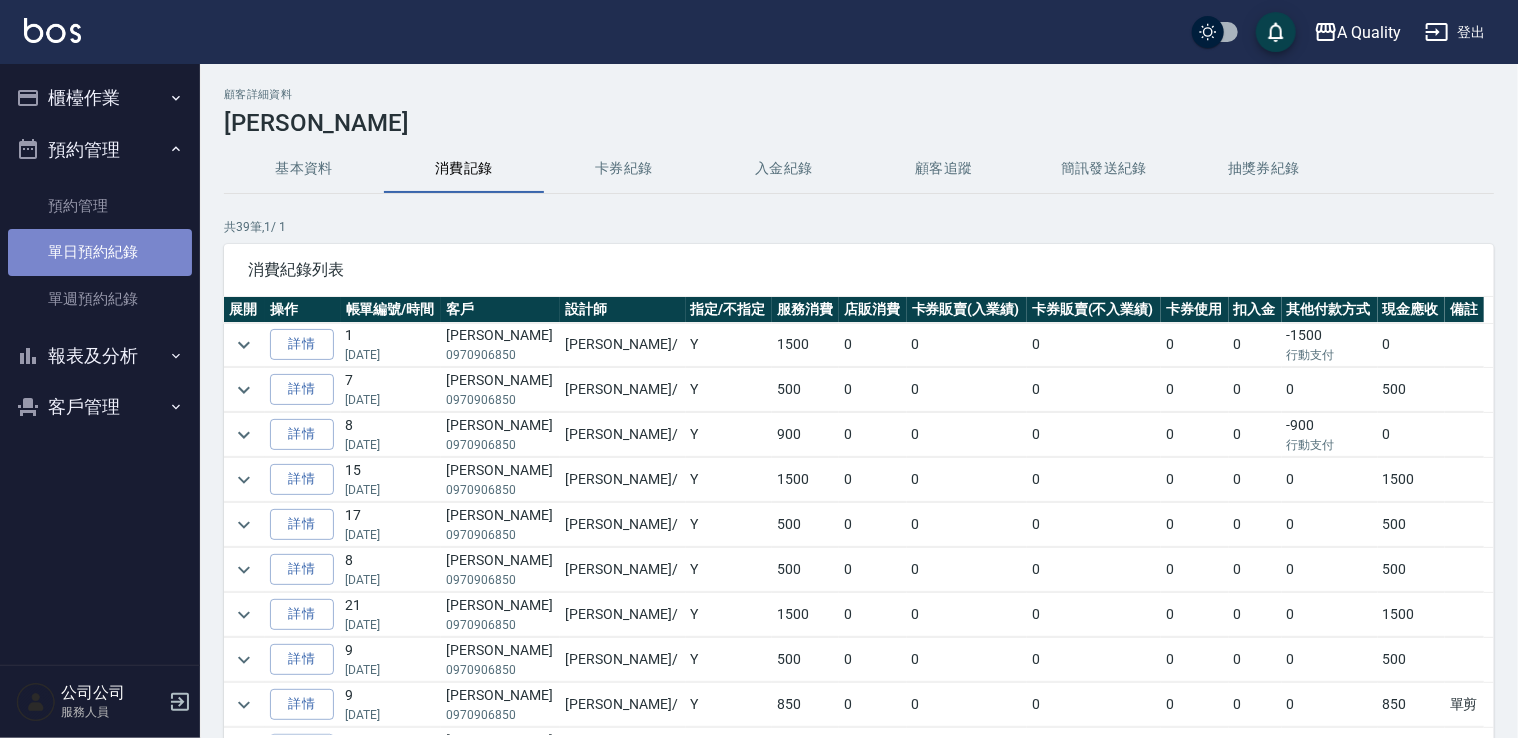 click on "單日預約紀錄" at bounding box center (100, 252) 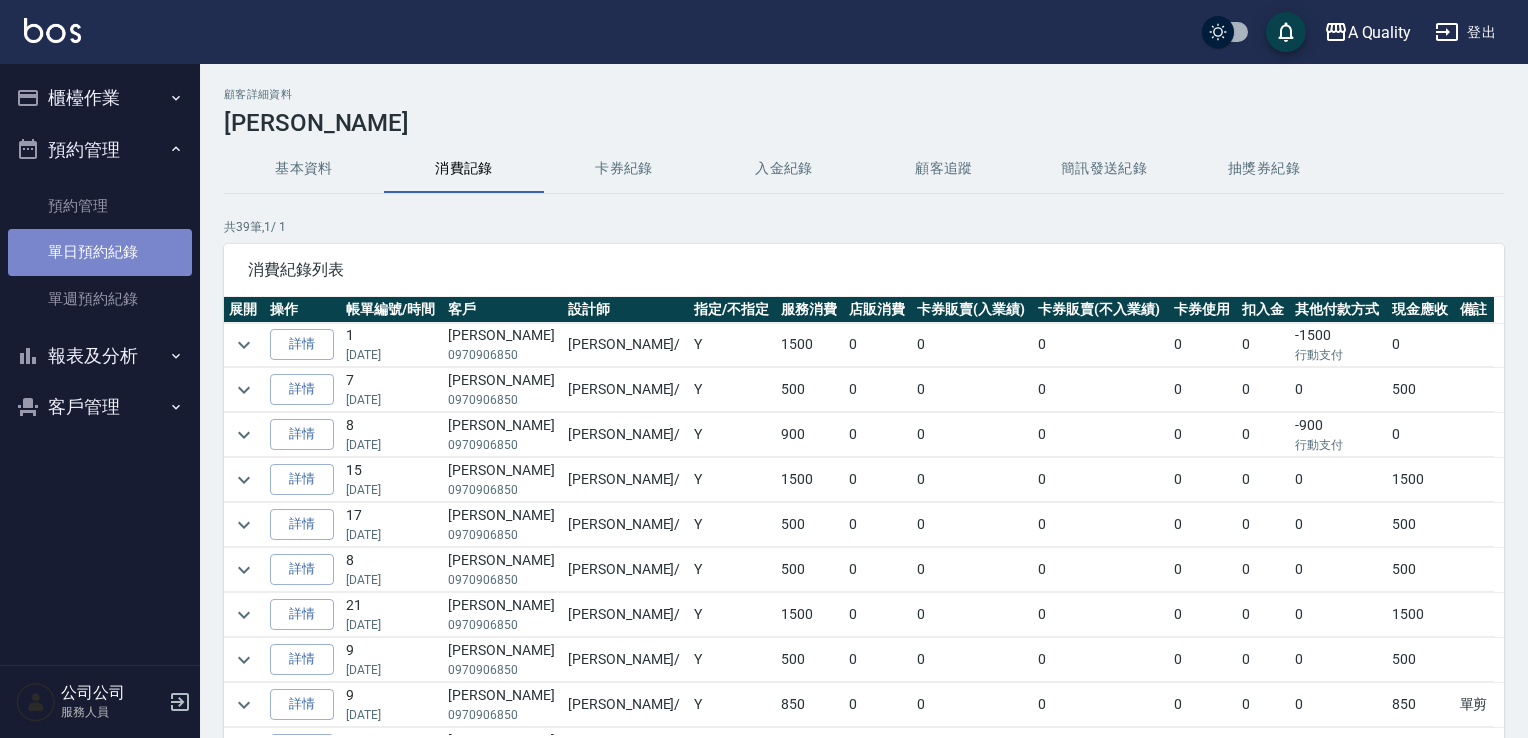 click on "單日預約紀錄" at bounding box center [100, 252] 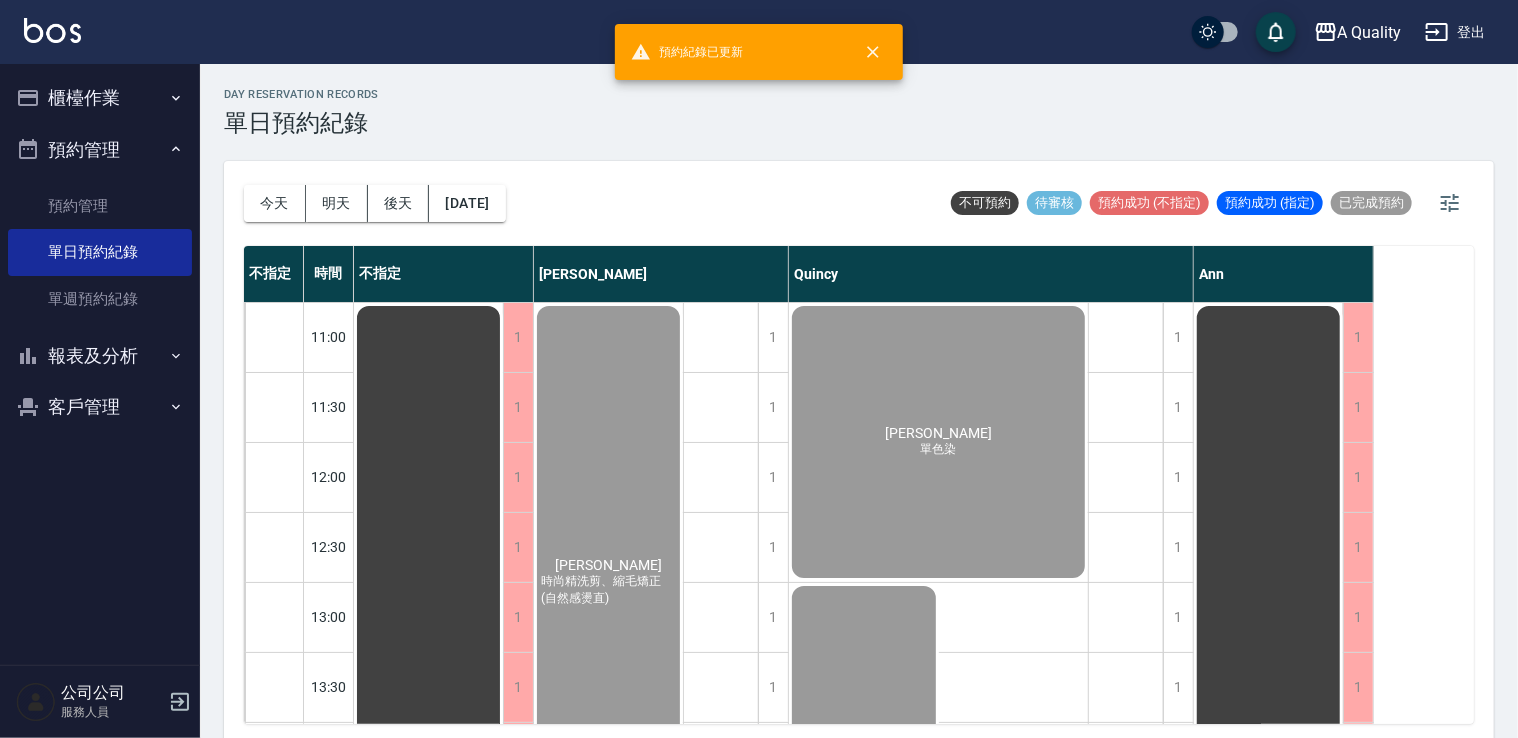 click on "櫃檯作業" at bounding box center [100, 98] 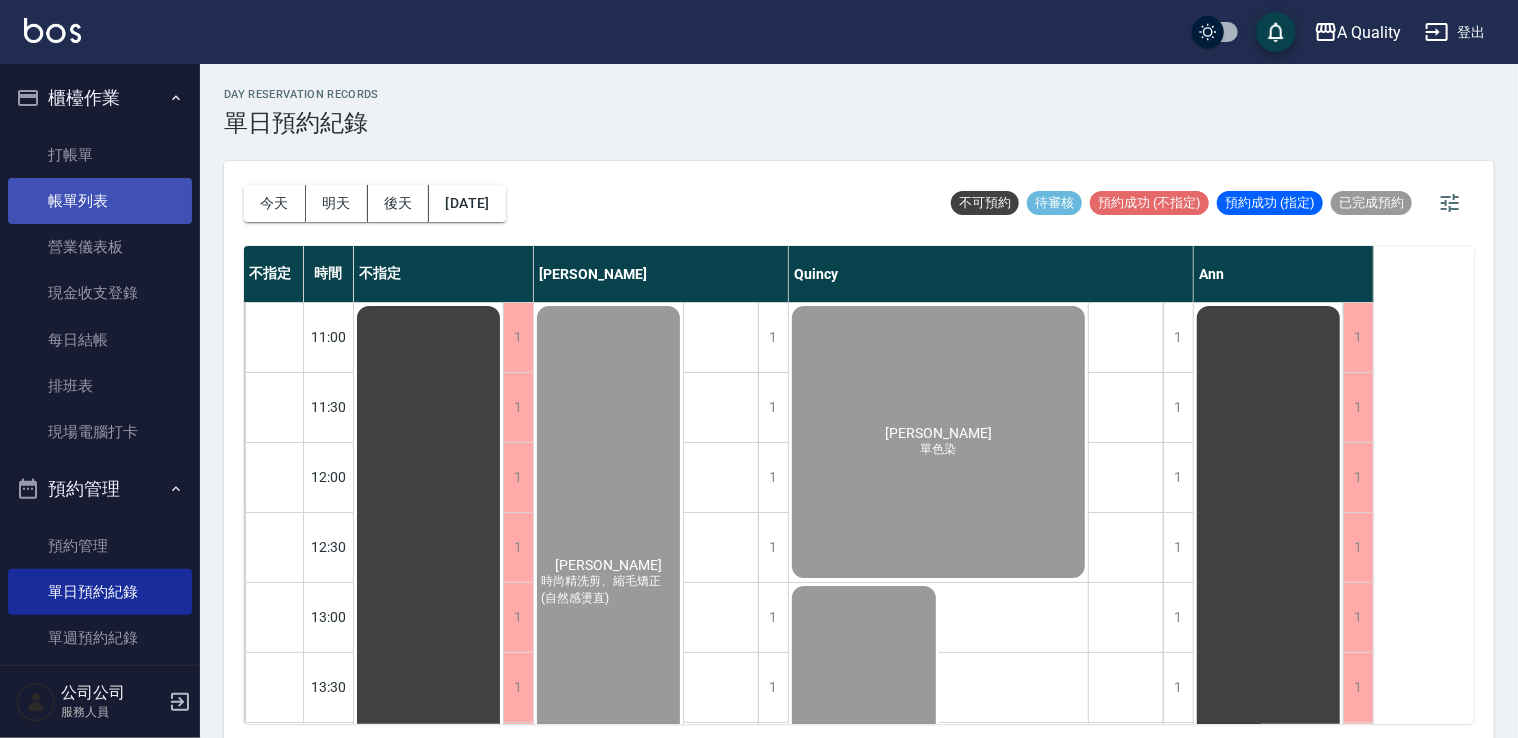click on "帳單列表" at bounding box center [100, 201] 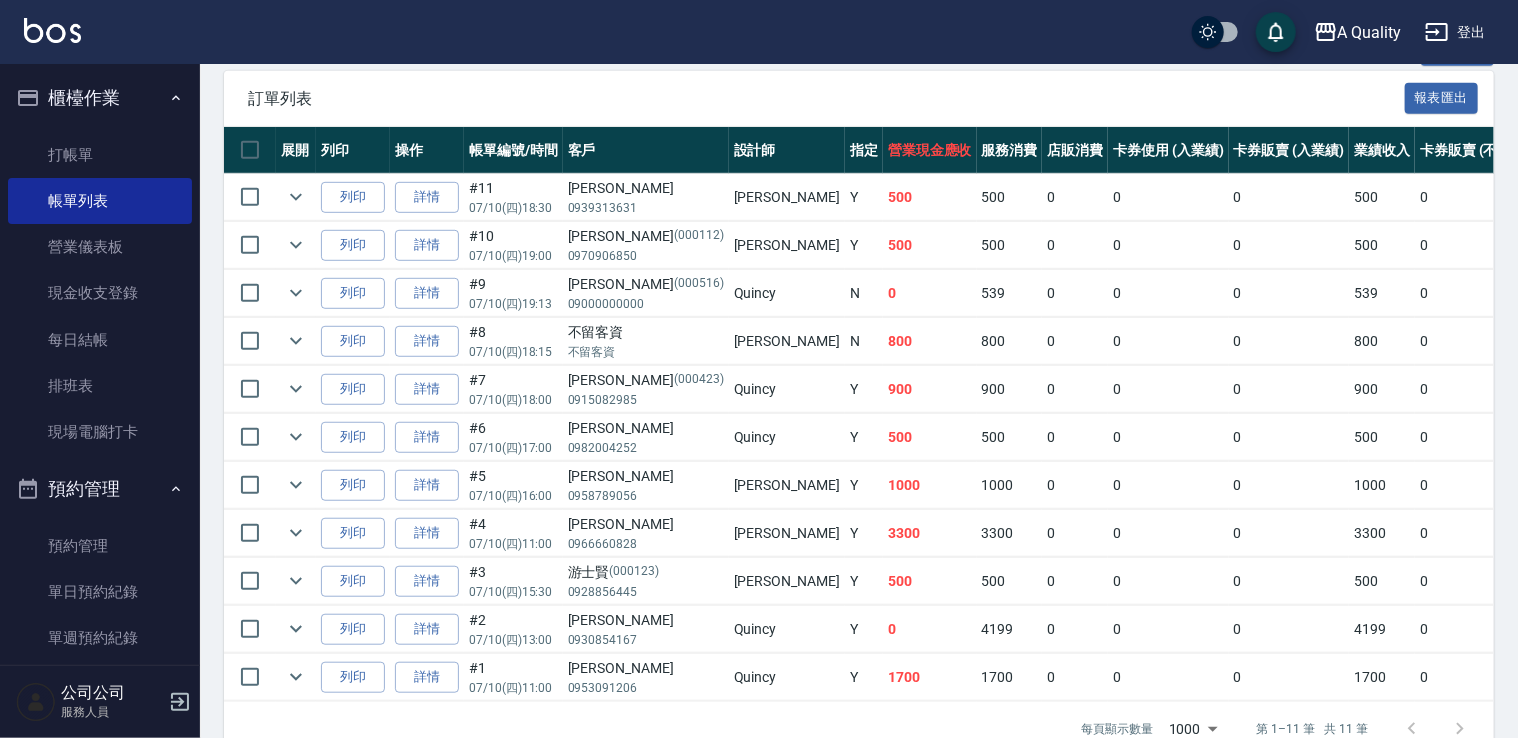 scroll, scrollTop: 500, scrollLeft: 0, axis: vertical 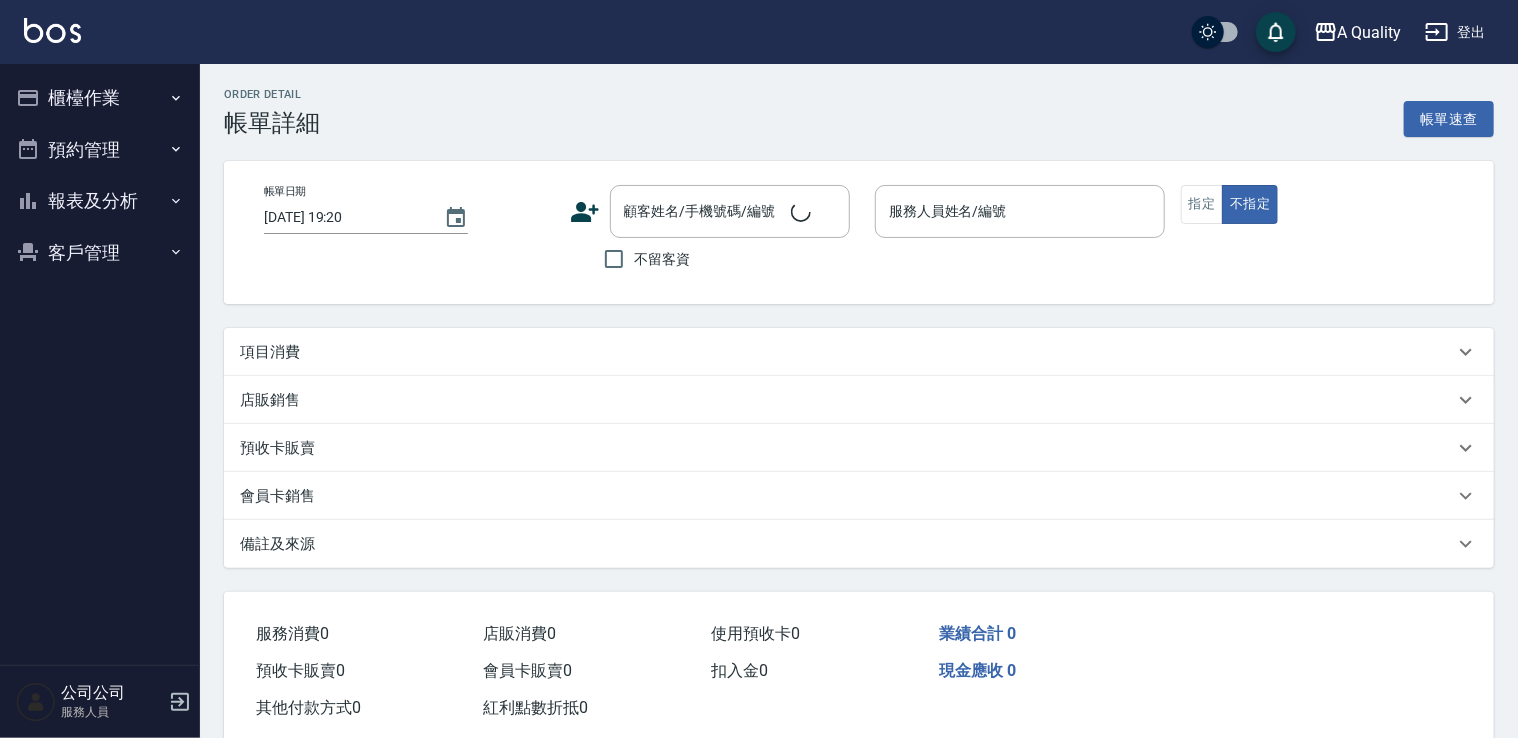 type on "[DATE] 19:00" 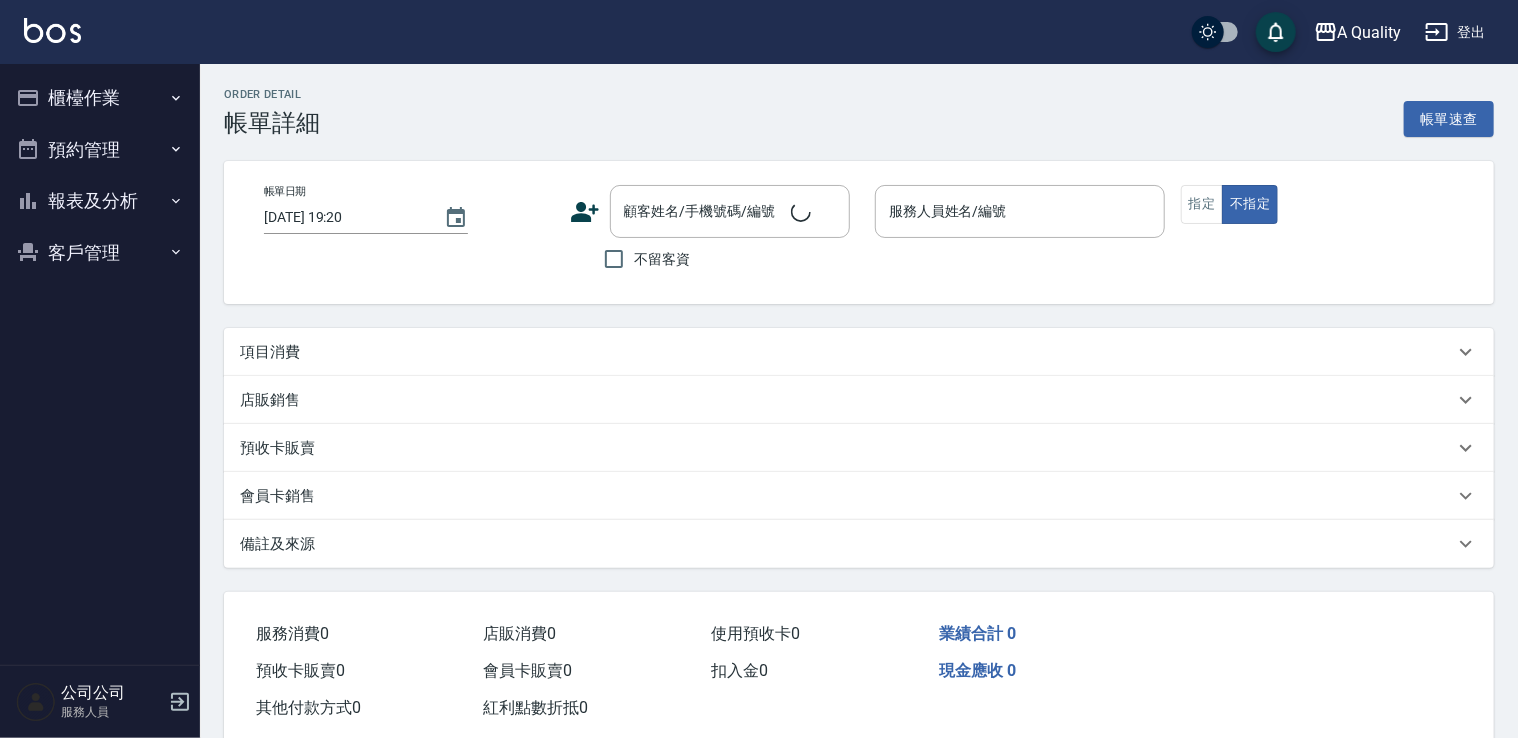 type on "[PERSON_NAME](無代號)" 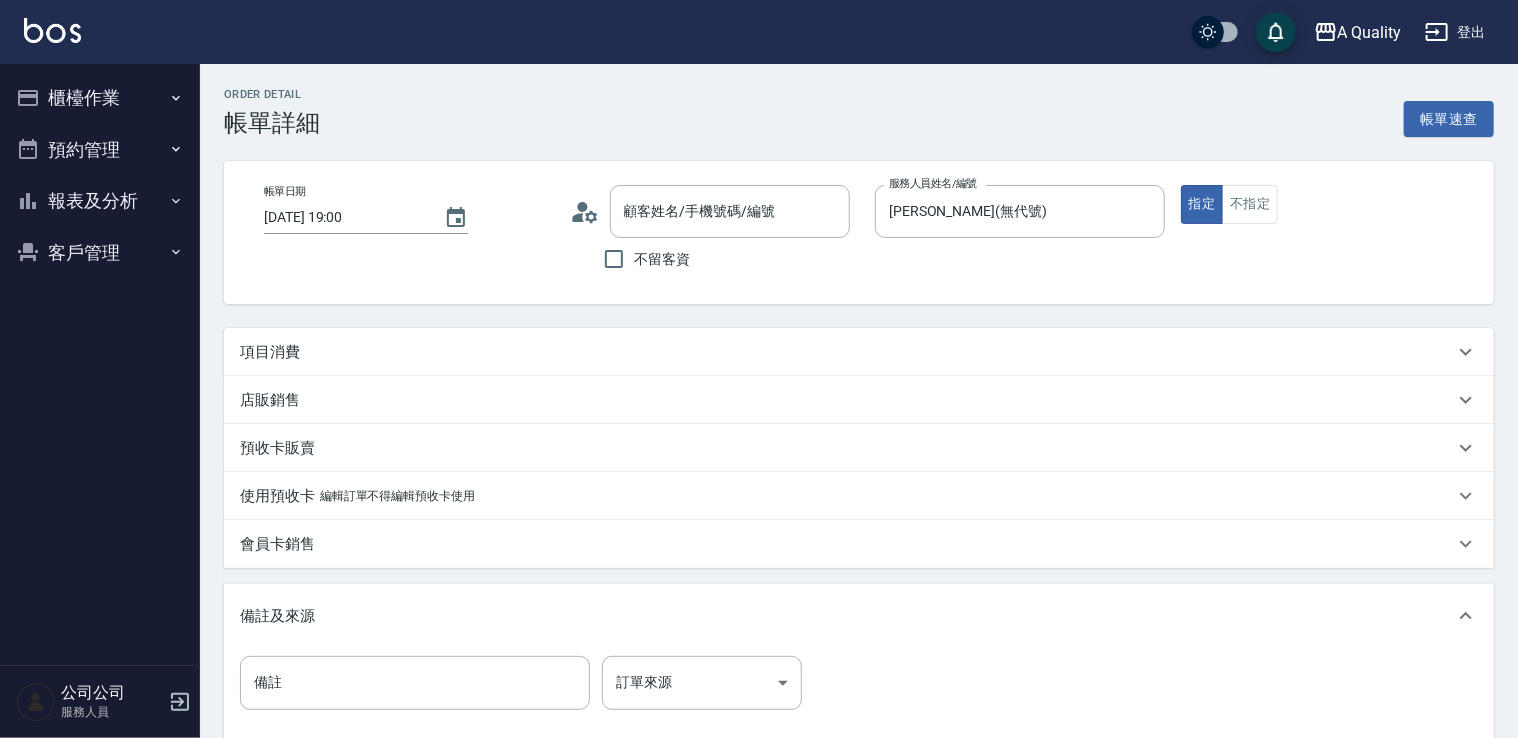 type on "[PERSON_NAME]/0970906850/000112" 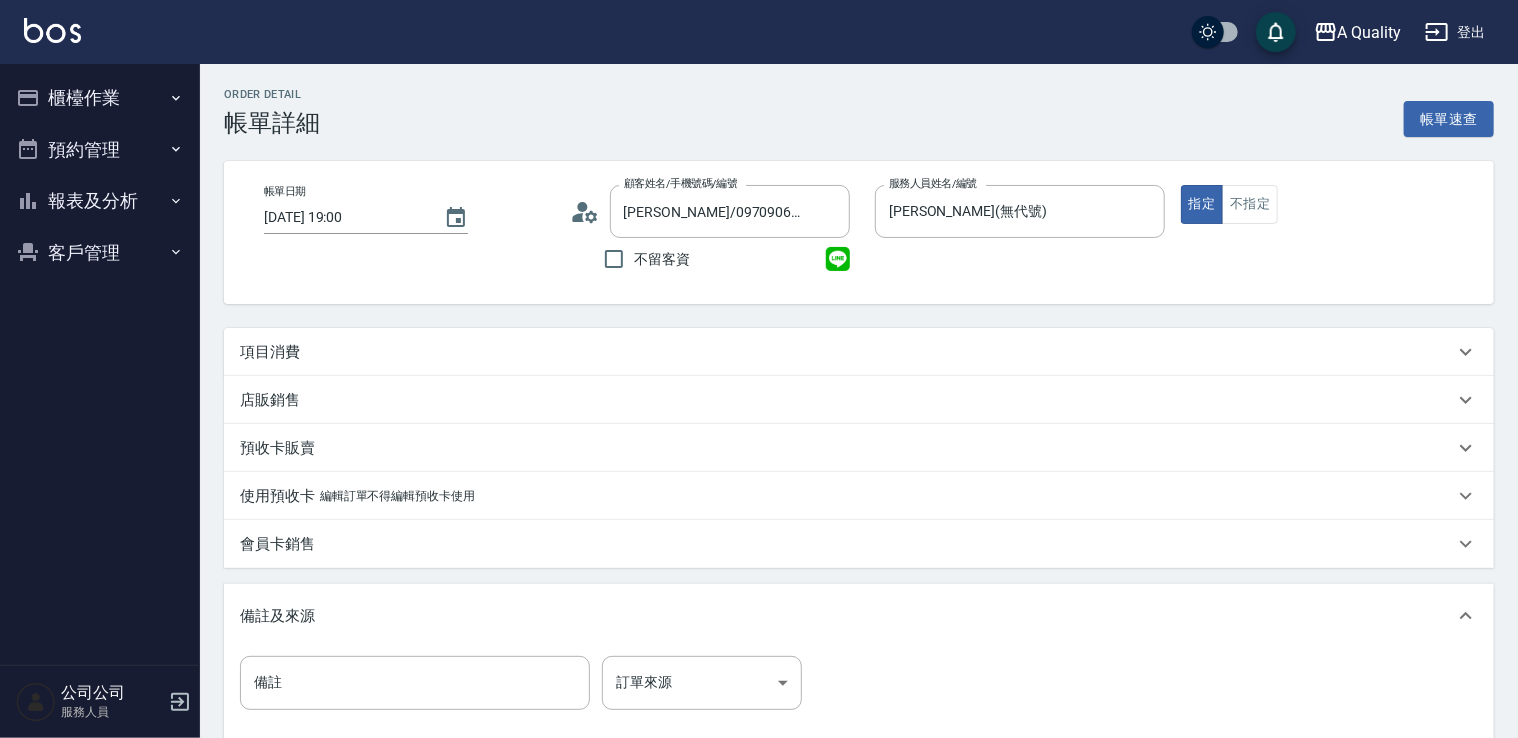 drag, startPoint x: 315, startPoint y: 356, endPoint x: 324, endPoint y: 368, distance: 15 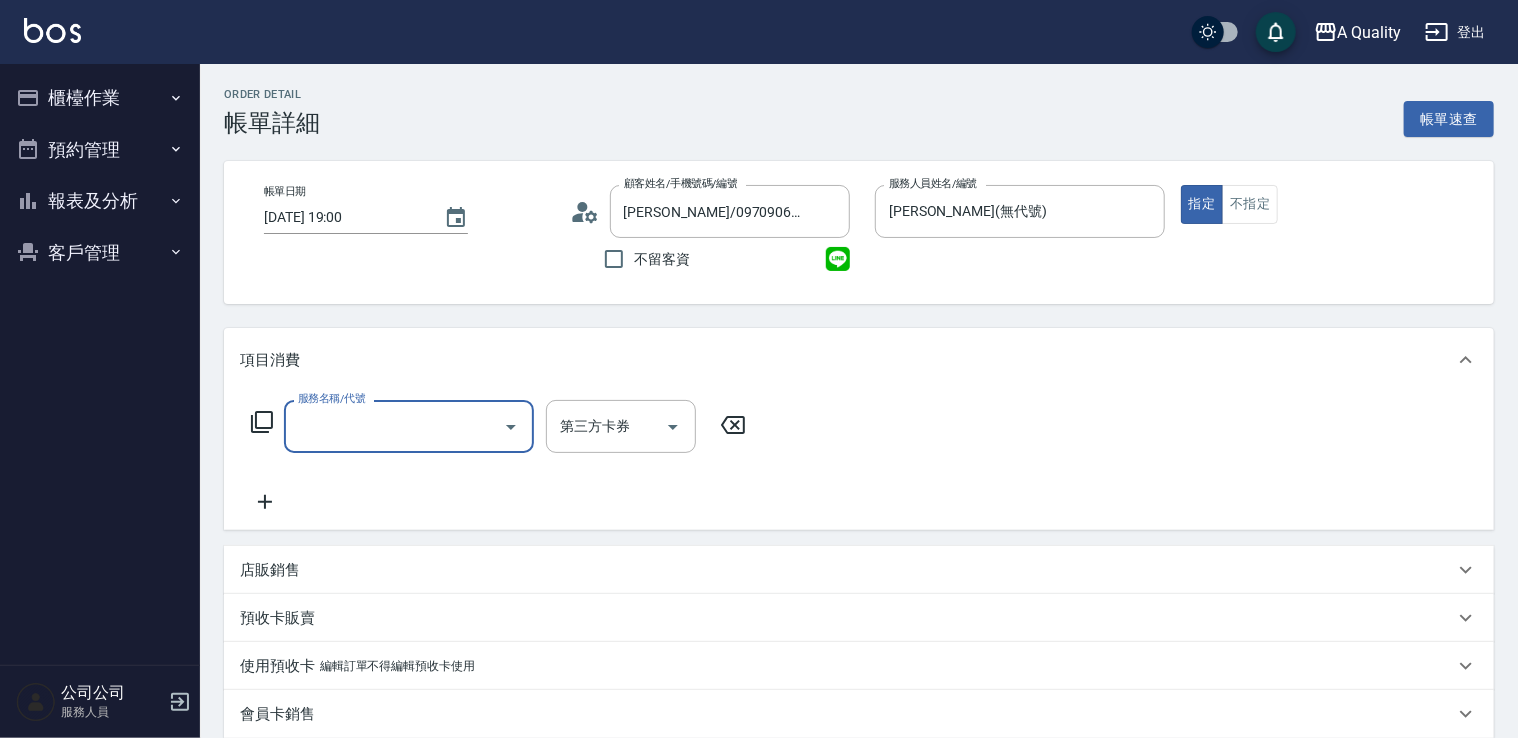 scroll, scrollTop: 0, scrollLeft: 0, axis: both 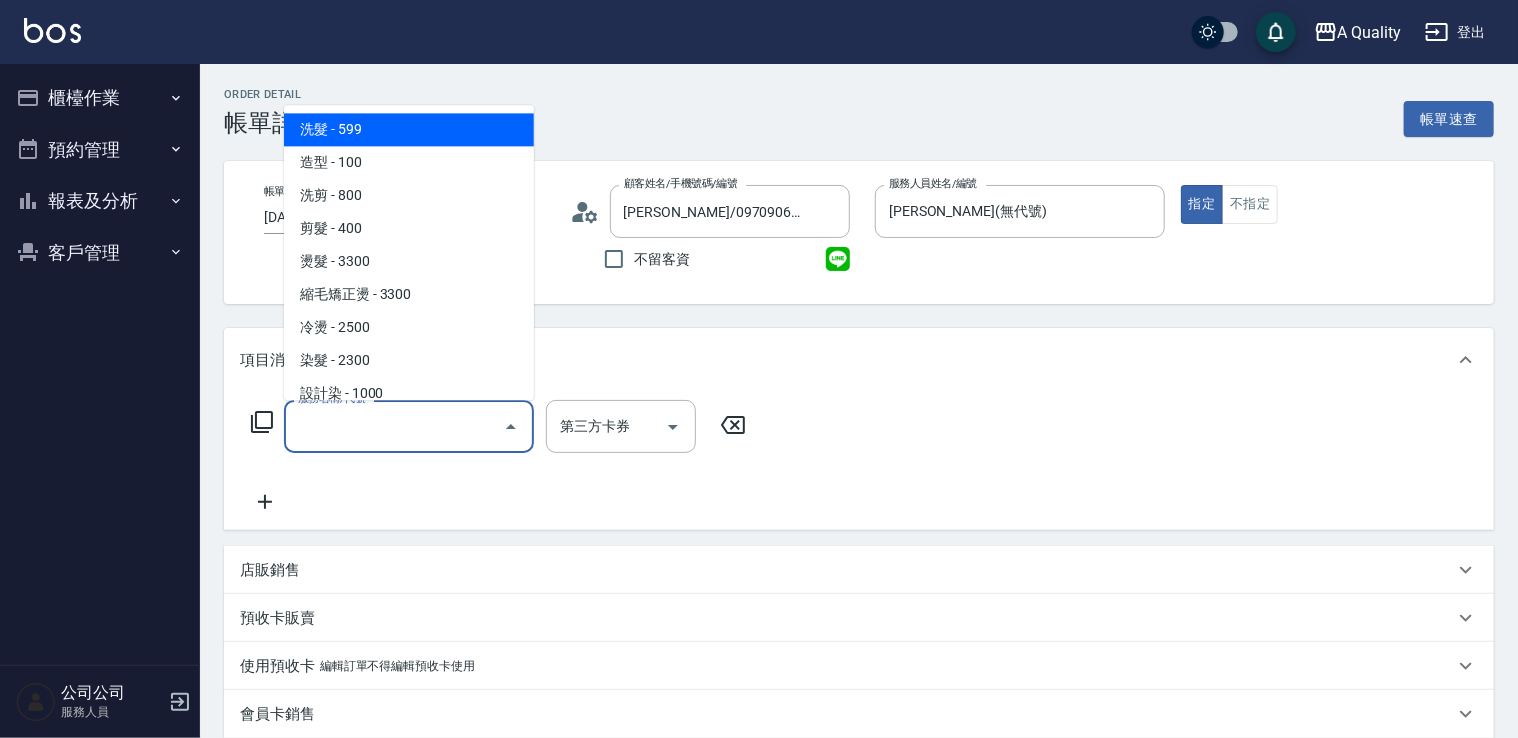 drag, startPoint x: 336, startPoint y: 420, endPoint x: 366, endPoint y: 318, distance: 106.320274 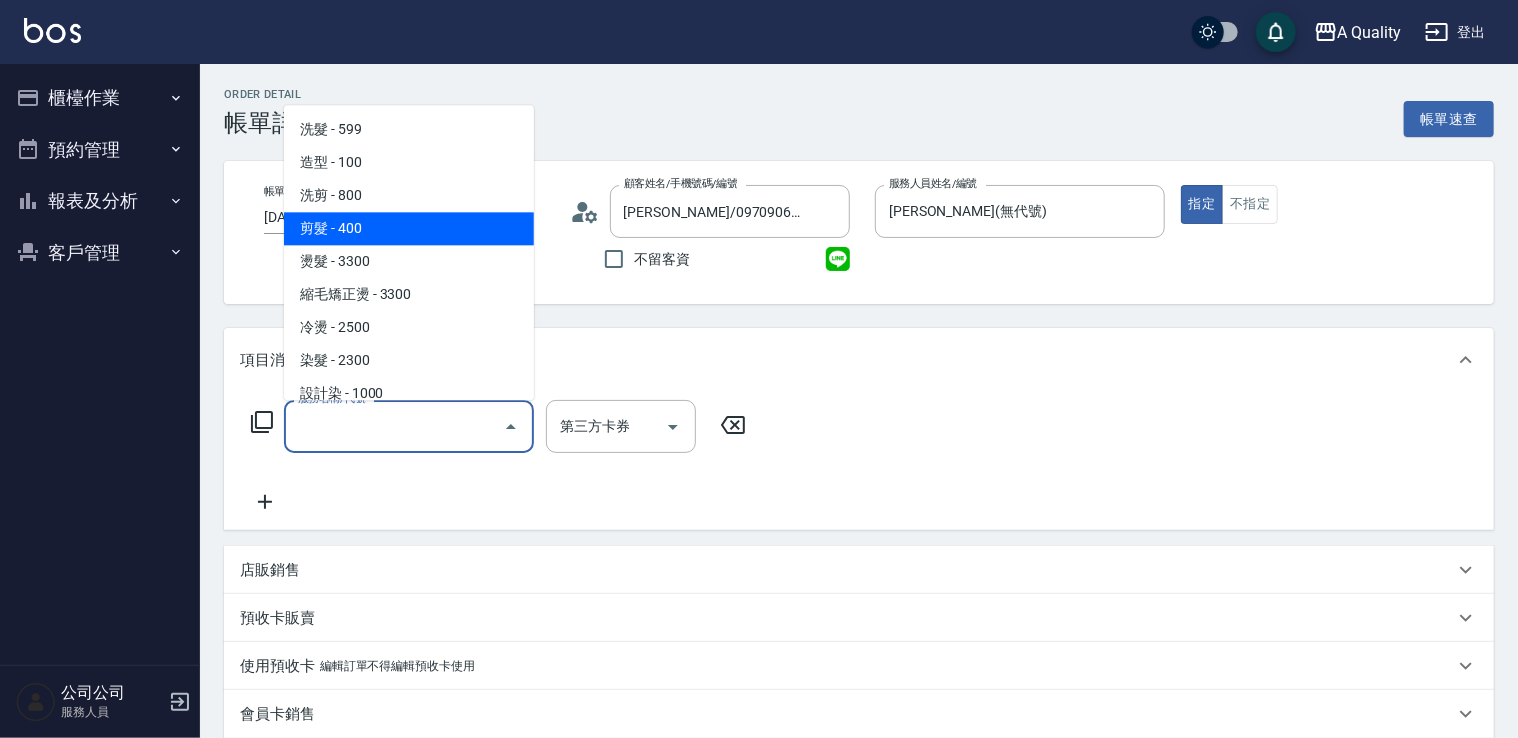 click on "剪髮 - 400" at bounding box center (409, 228) 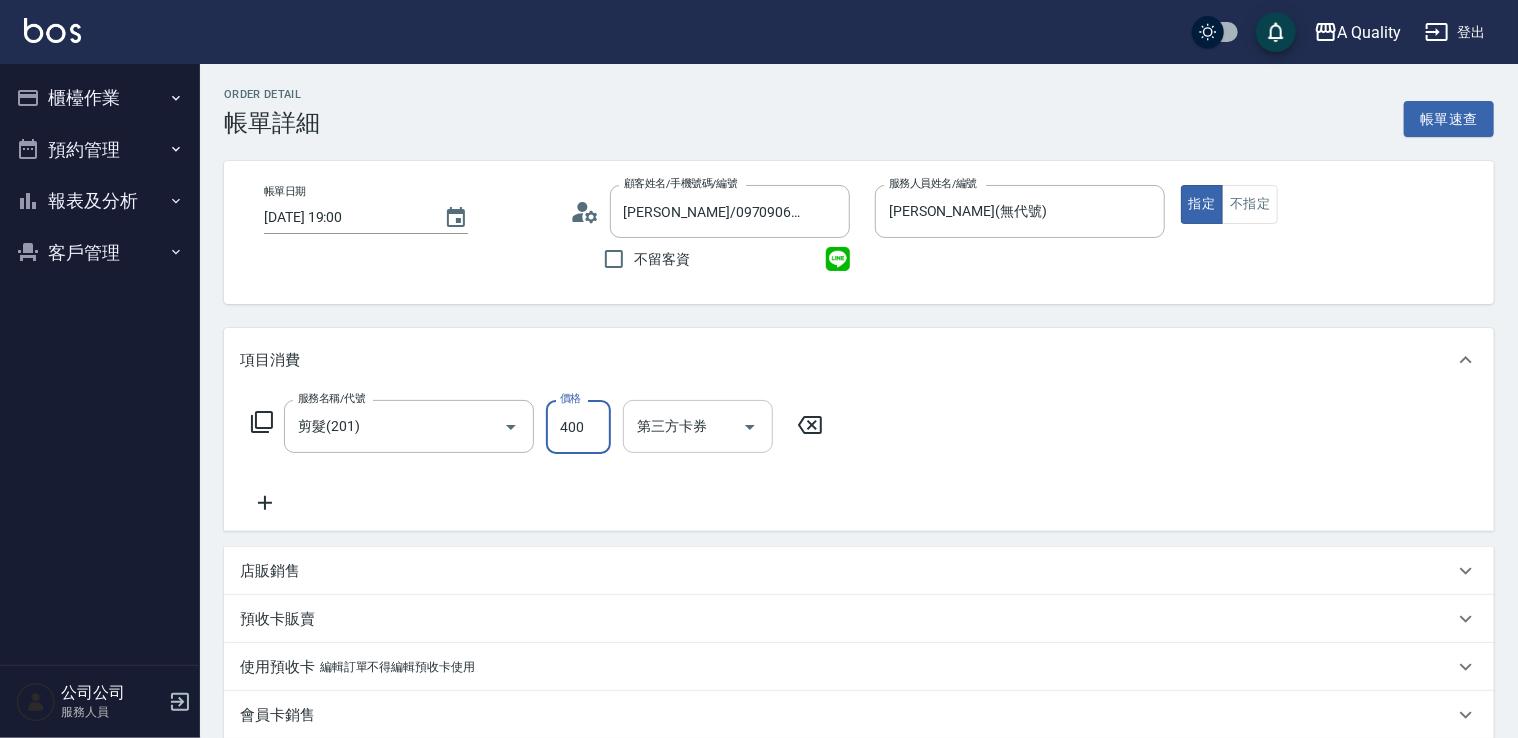 drag, startPoint x: 590, startPoint y: 433, endPoint x: 622, endPoint y: 435, distance: 32.06244 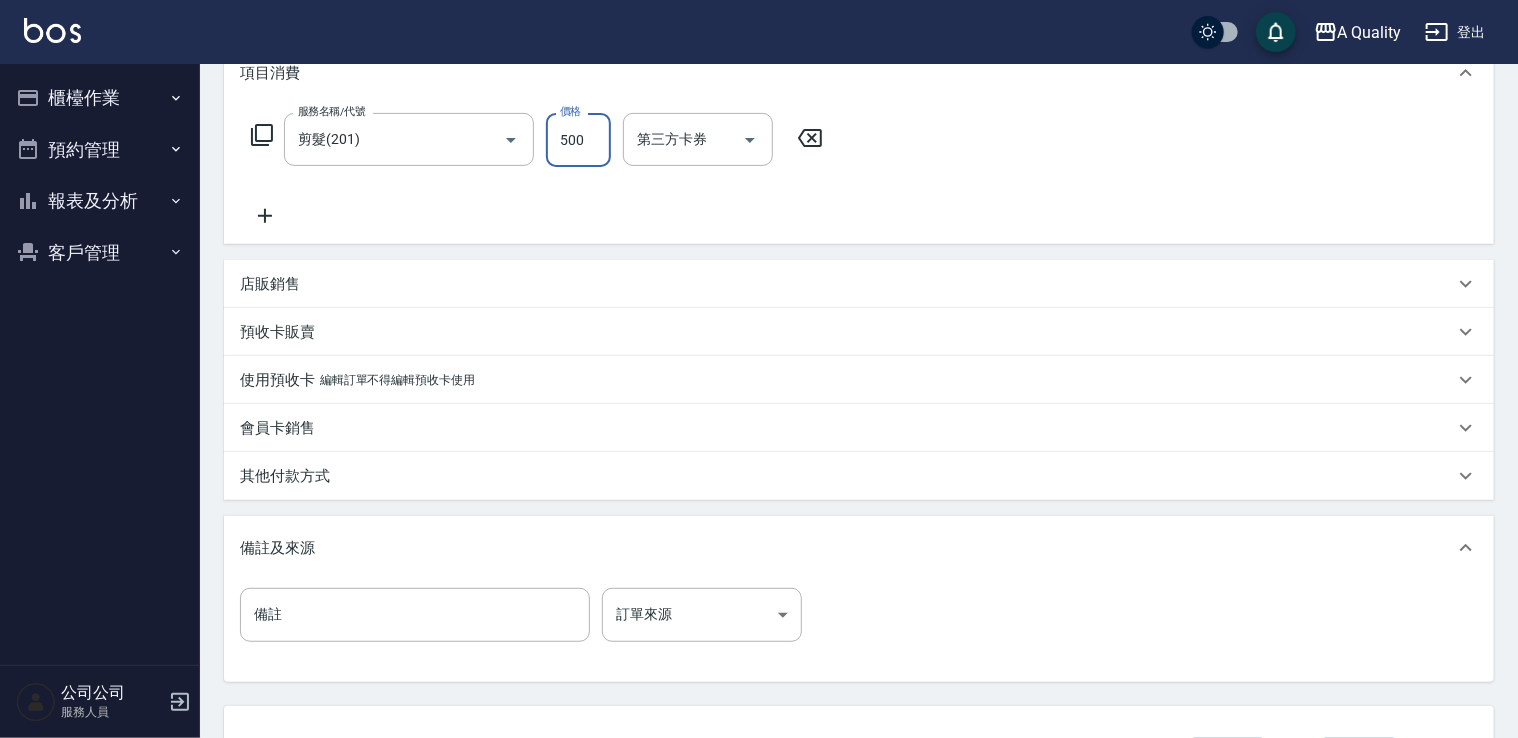 scroll, scrollTop: 444, scrollLeft: 0, axis: vertical 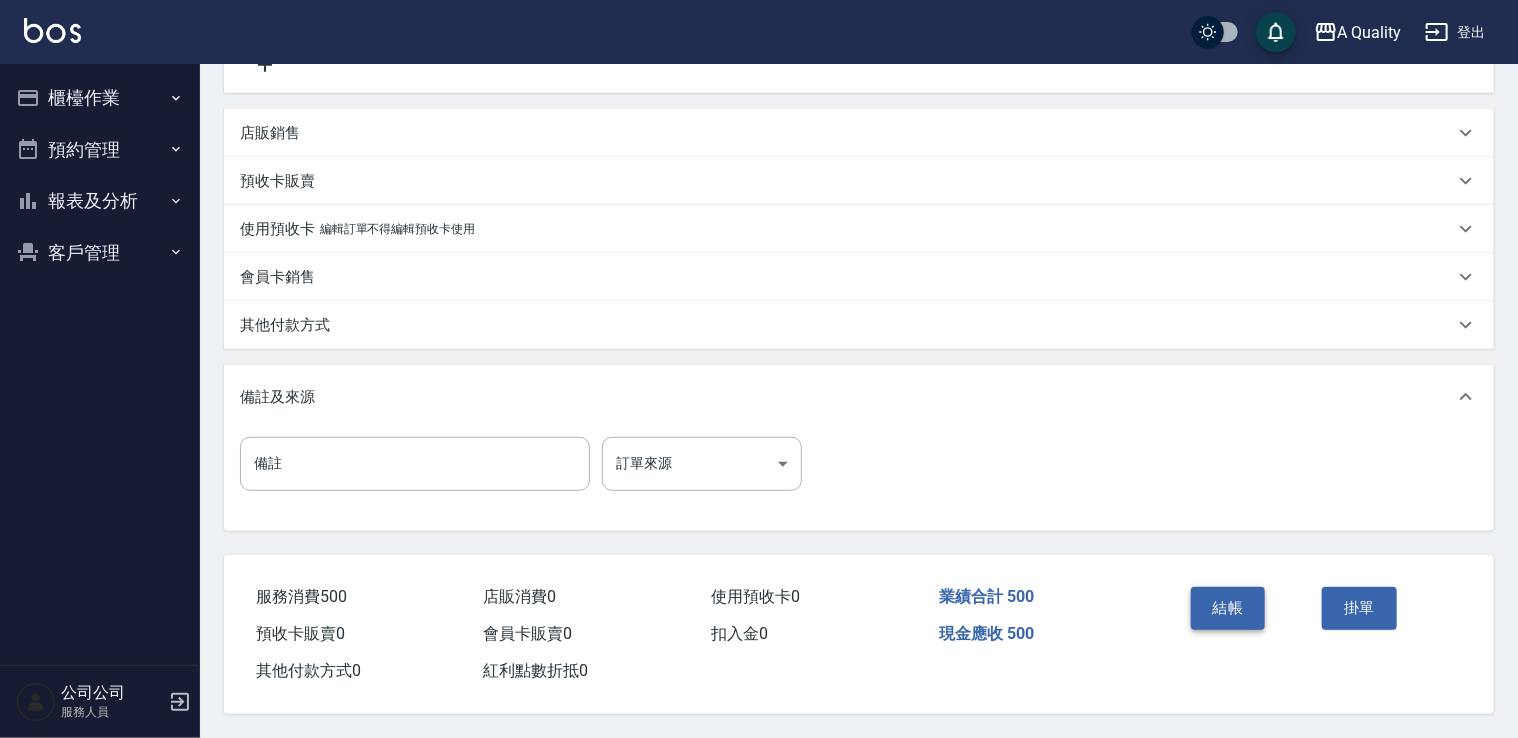 type on "500" 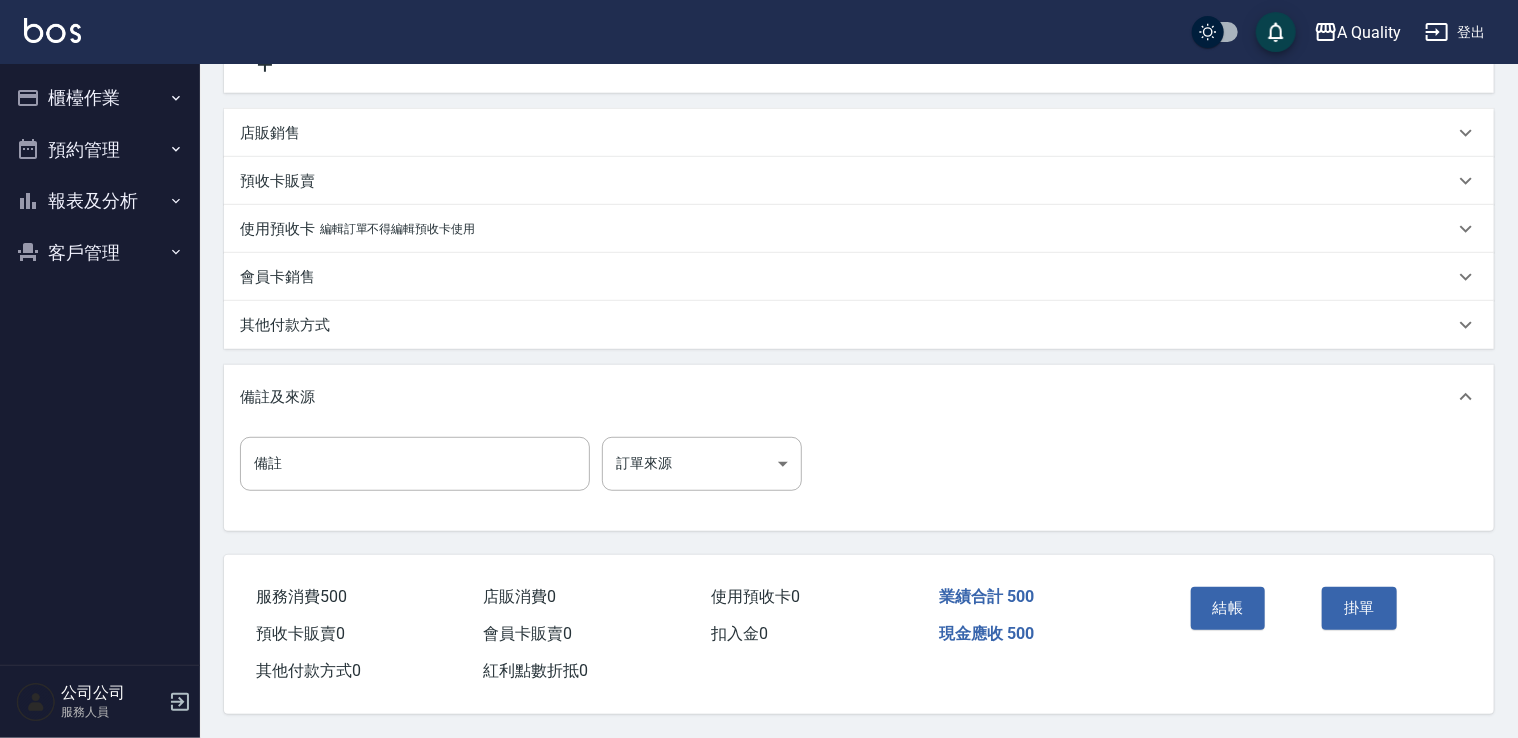 click on "結帳" at bounding box center (1228, 608) 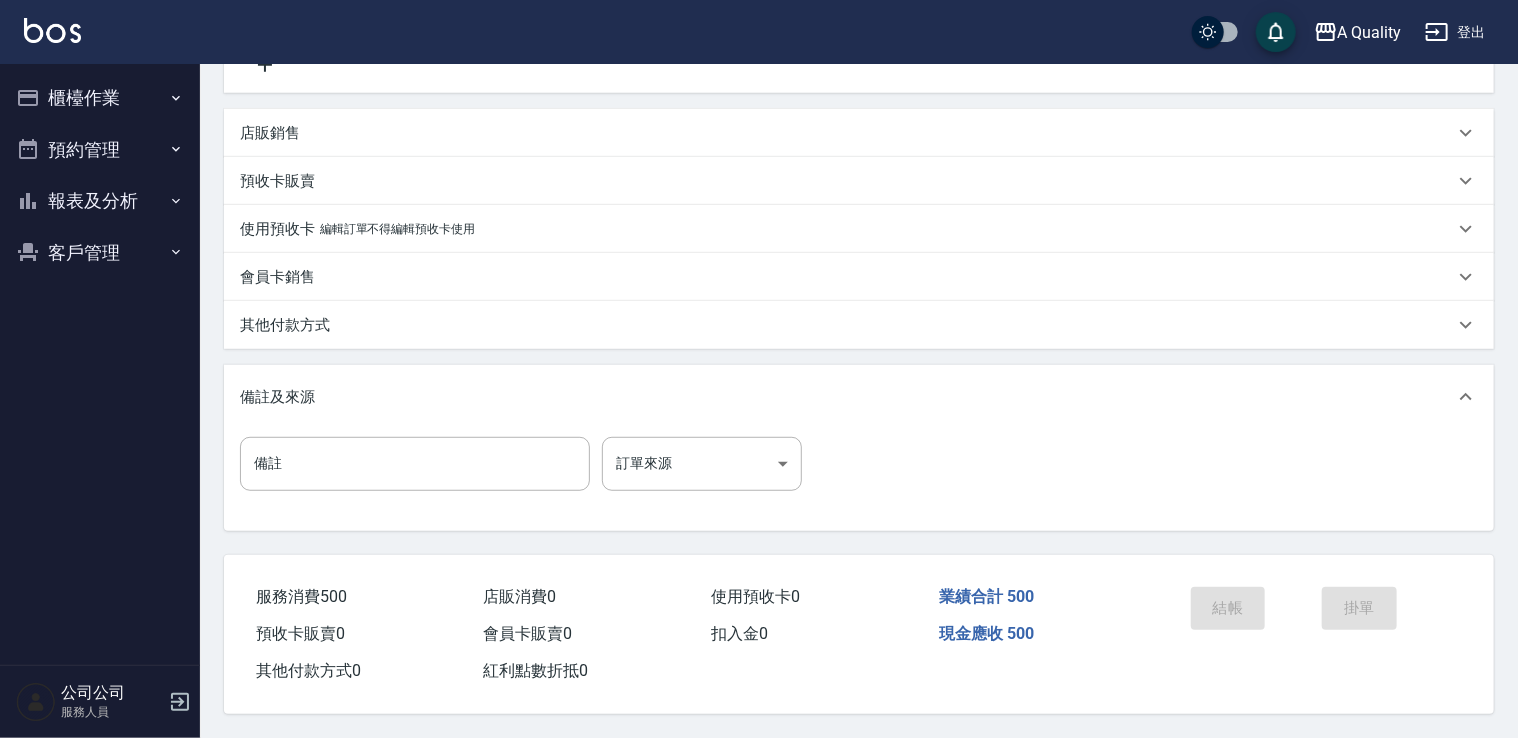 scroll, scrollTop: 0, scrollLeft: 0, axis: both 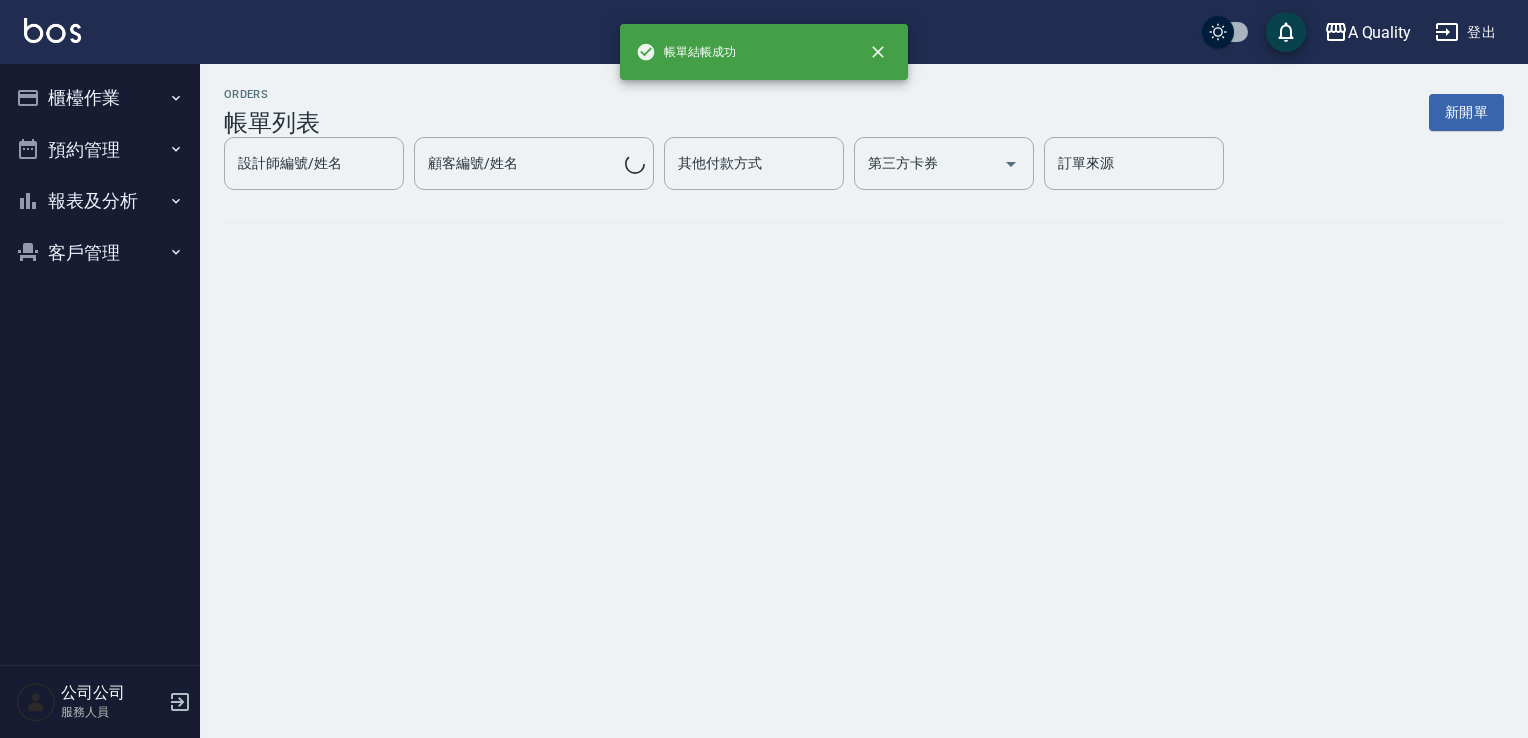 click on "預約管理" at bounding box center (100, 150) 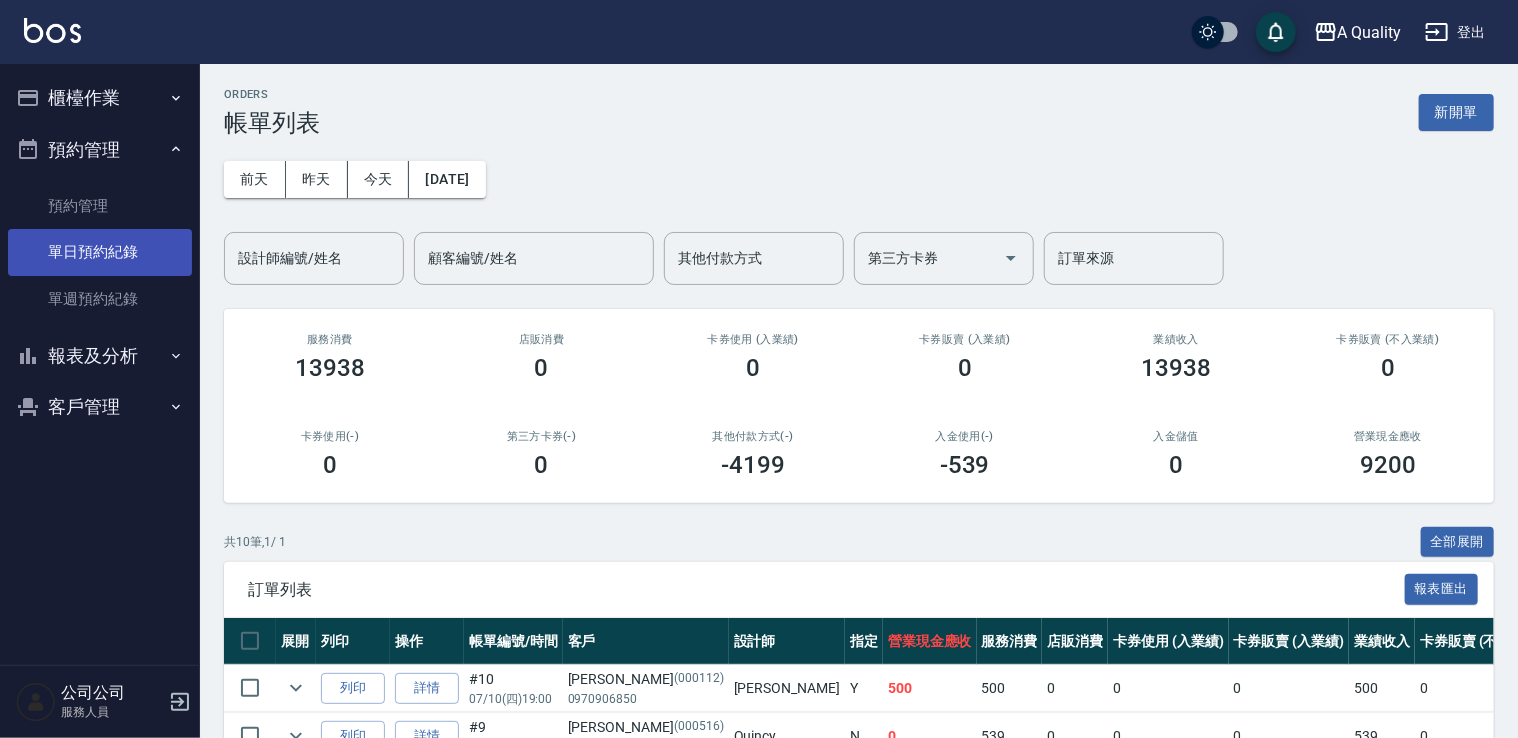 drag, startPoint x: 139, startPoint y: 246, endPoint x: 180, endPoint y: 230, distance: 44.011364 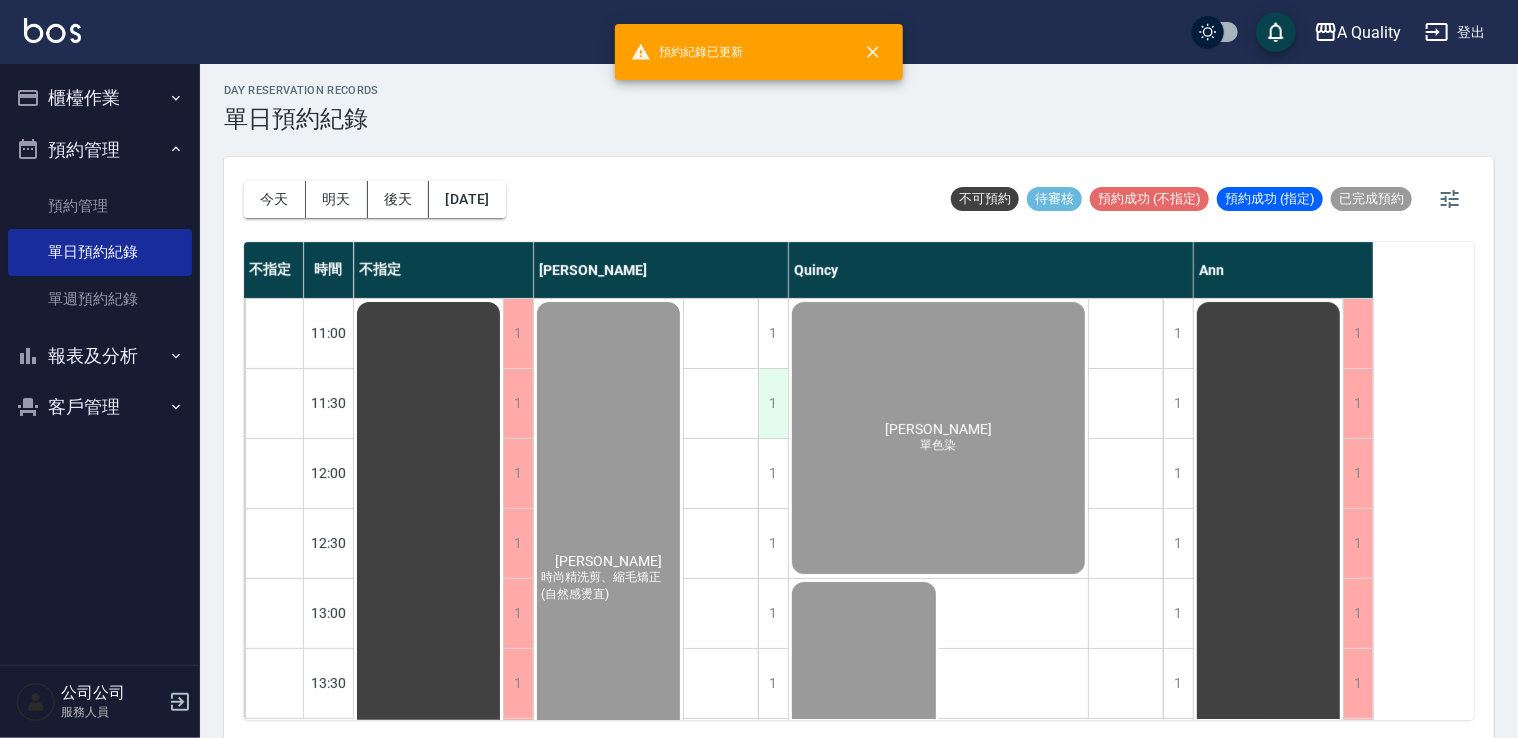 scroll, scrollTop: 5, scrollLeft: 0, axis: vertical 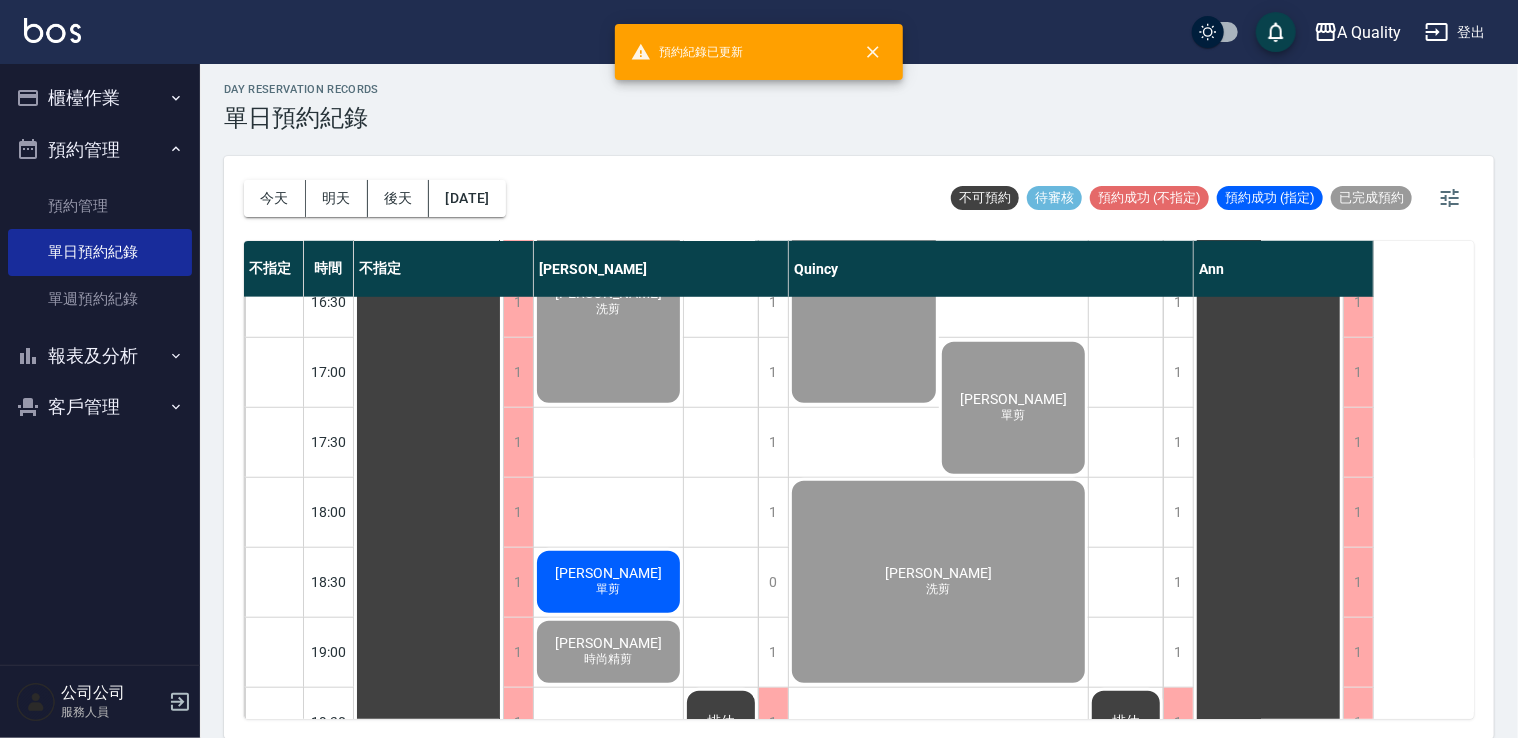 click on "劉家宏 單剪" at bounding box center [428, 127] 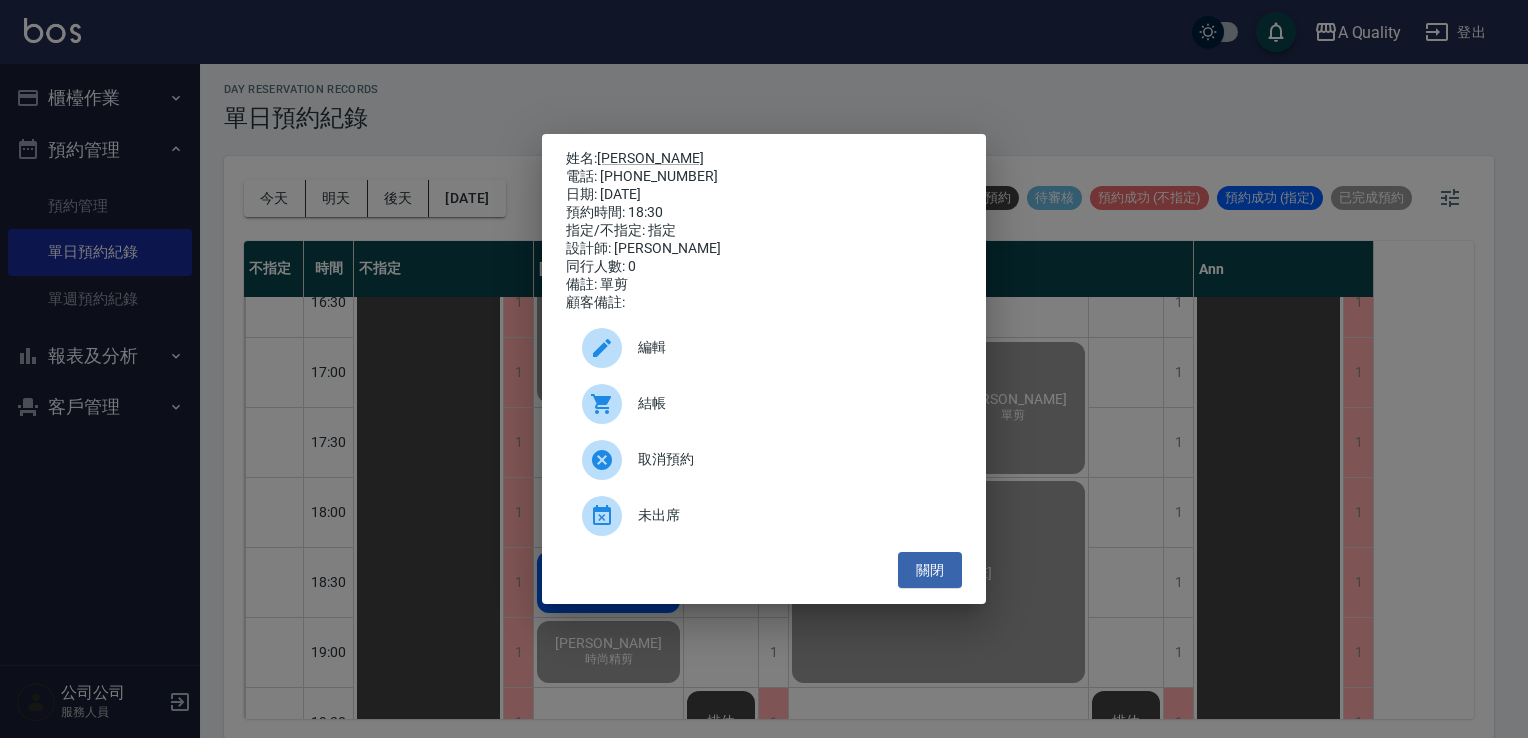 click on "結帳" at bounding box center (792, 403) 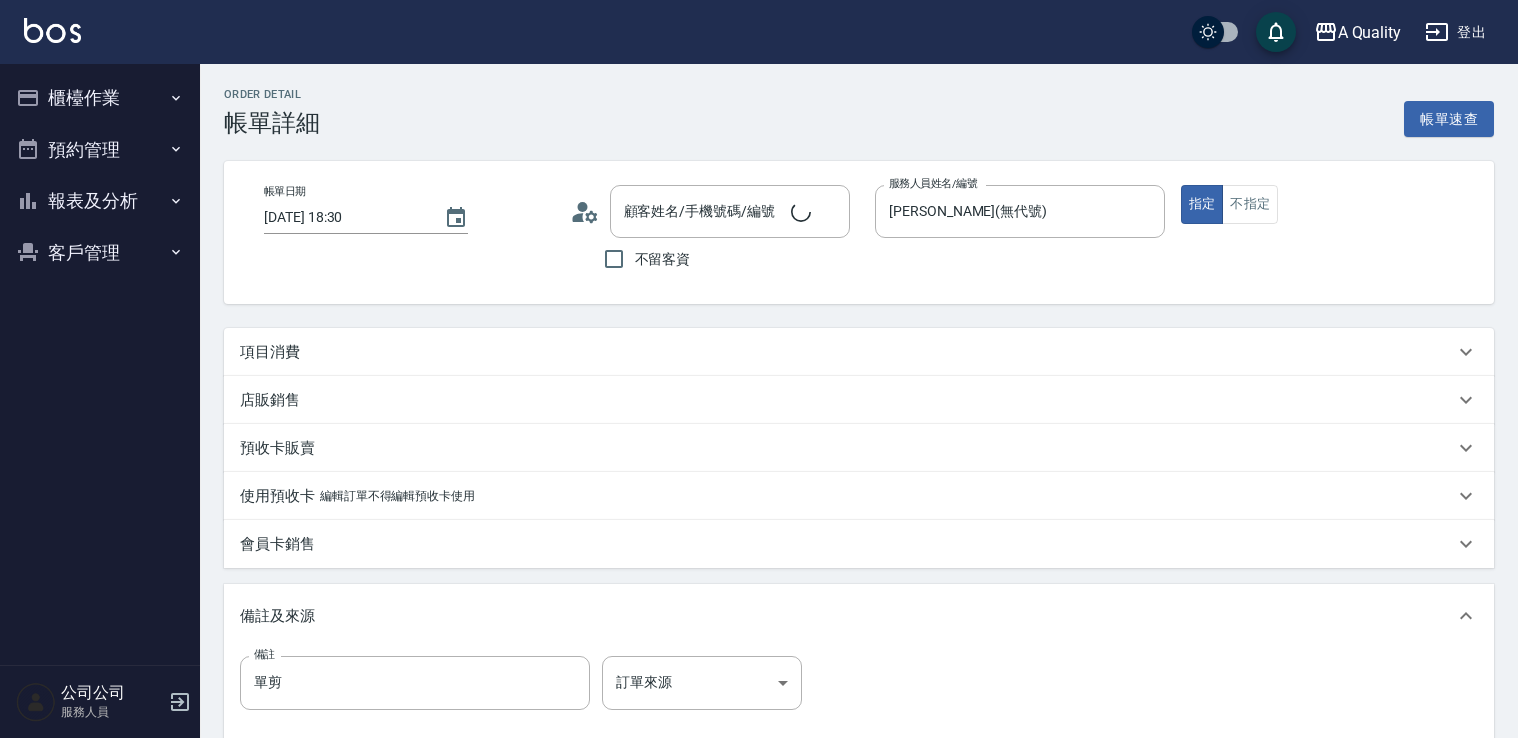 click on "項目消費" at bounding box center (847, 352) 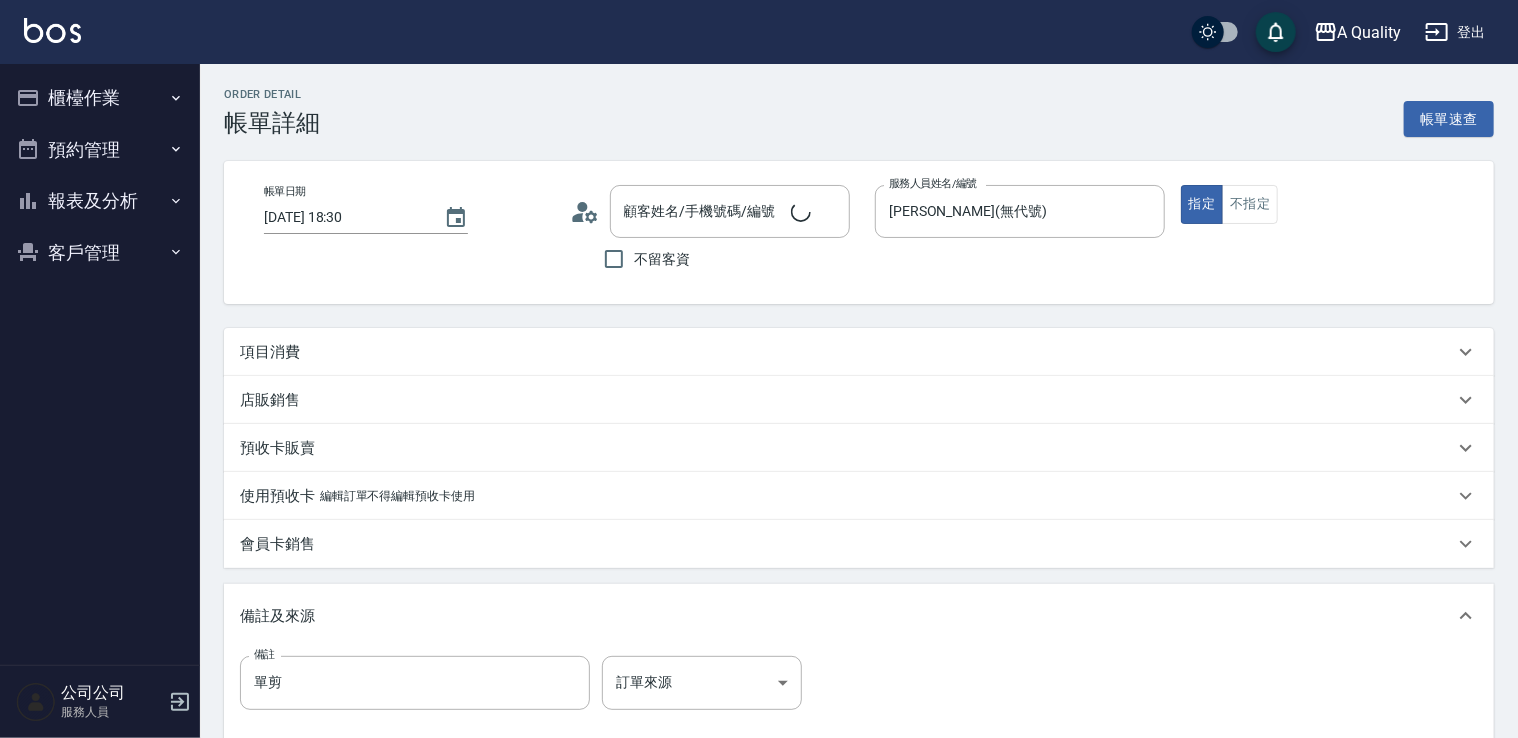 scroll, scrollTop: 0, scrollLeft: 0, axis: both 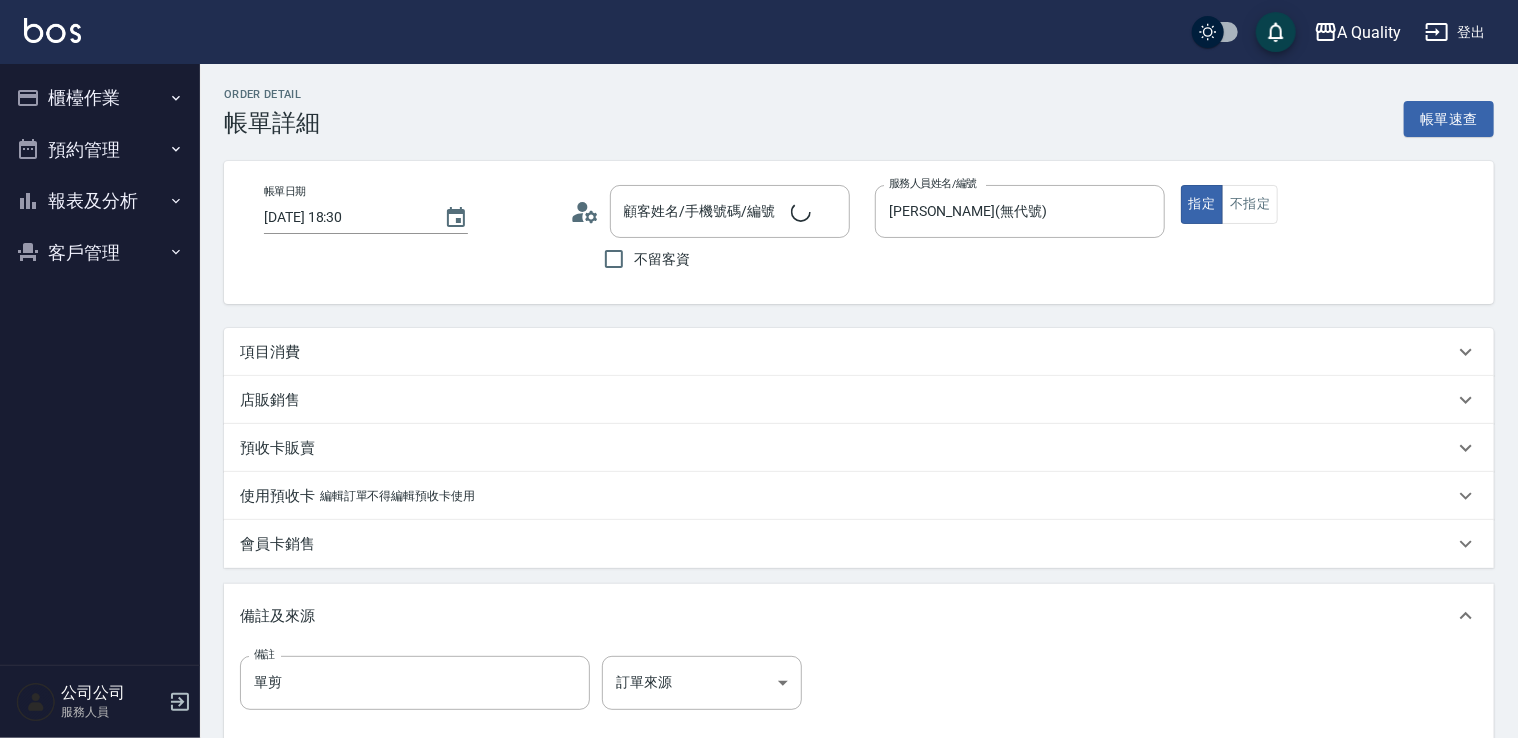 type on "[PERSON_NAME]/0939313631/" 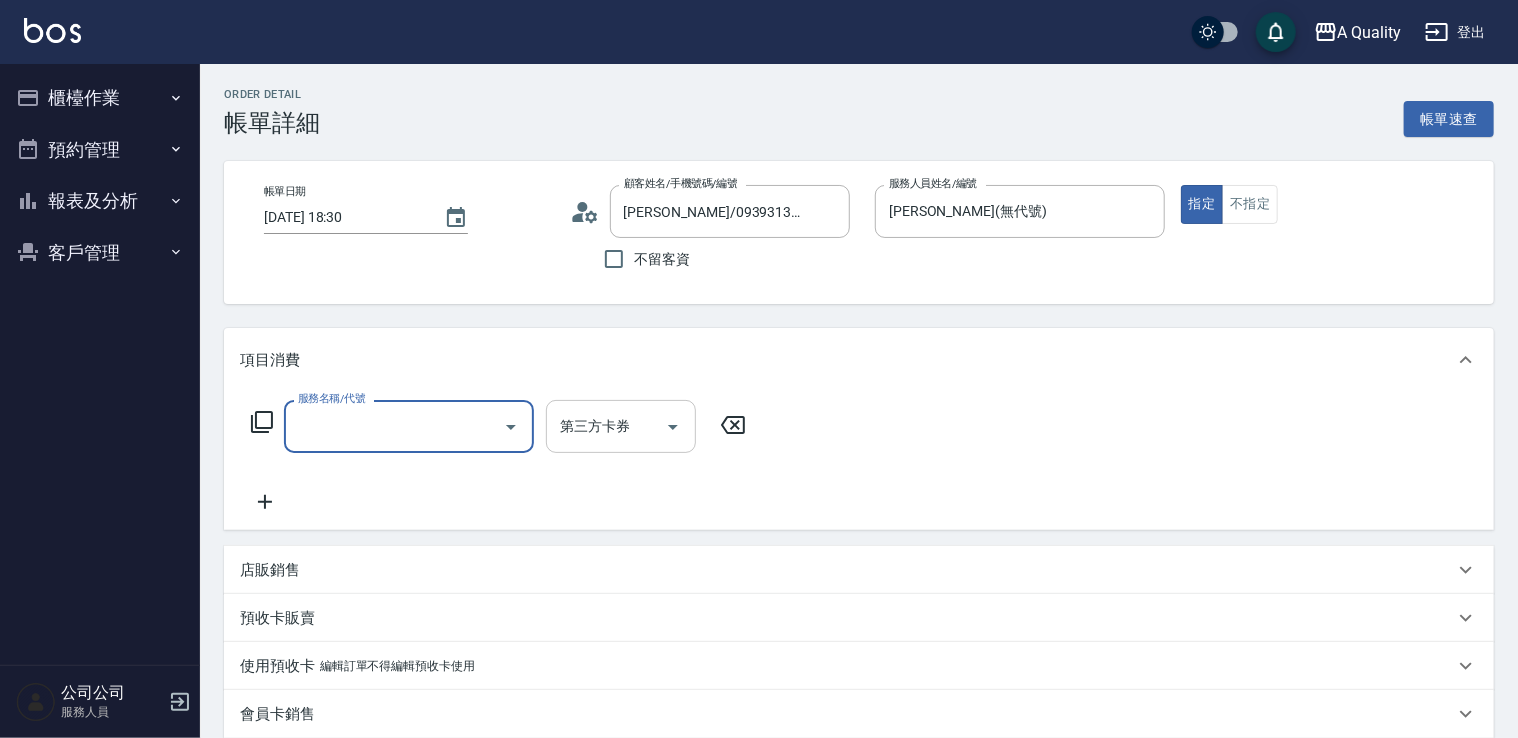 click on "第三方卡券" at bounding box center (606, 426) 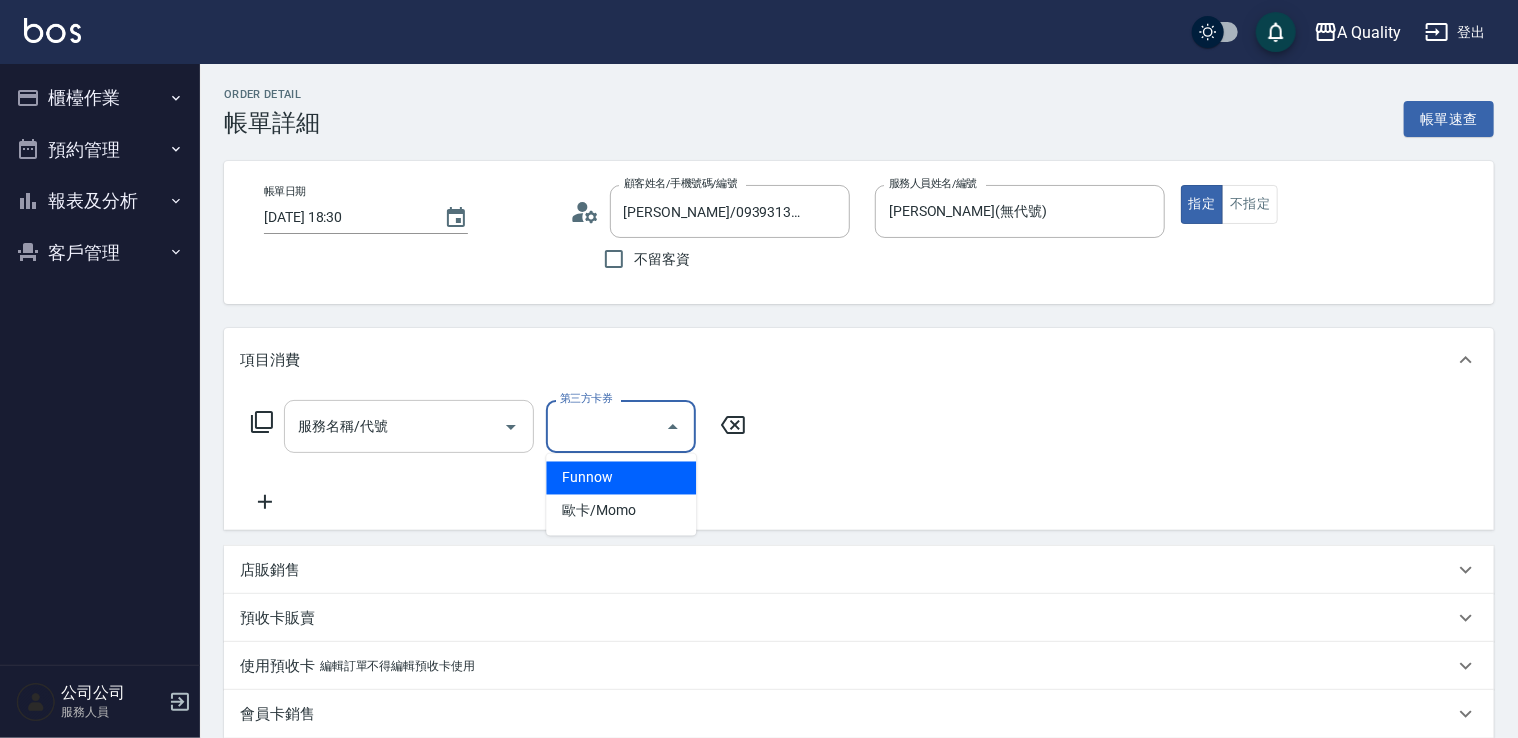 click on "服務名稱/代號" at bounding box center (394, 426) 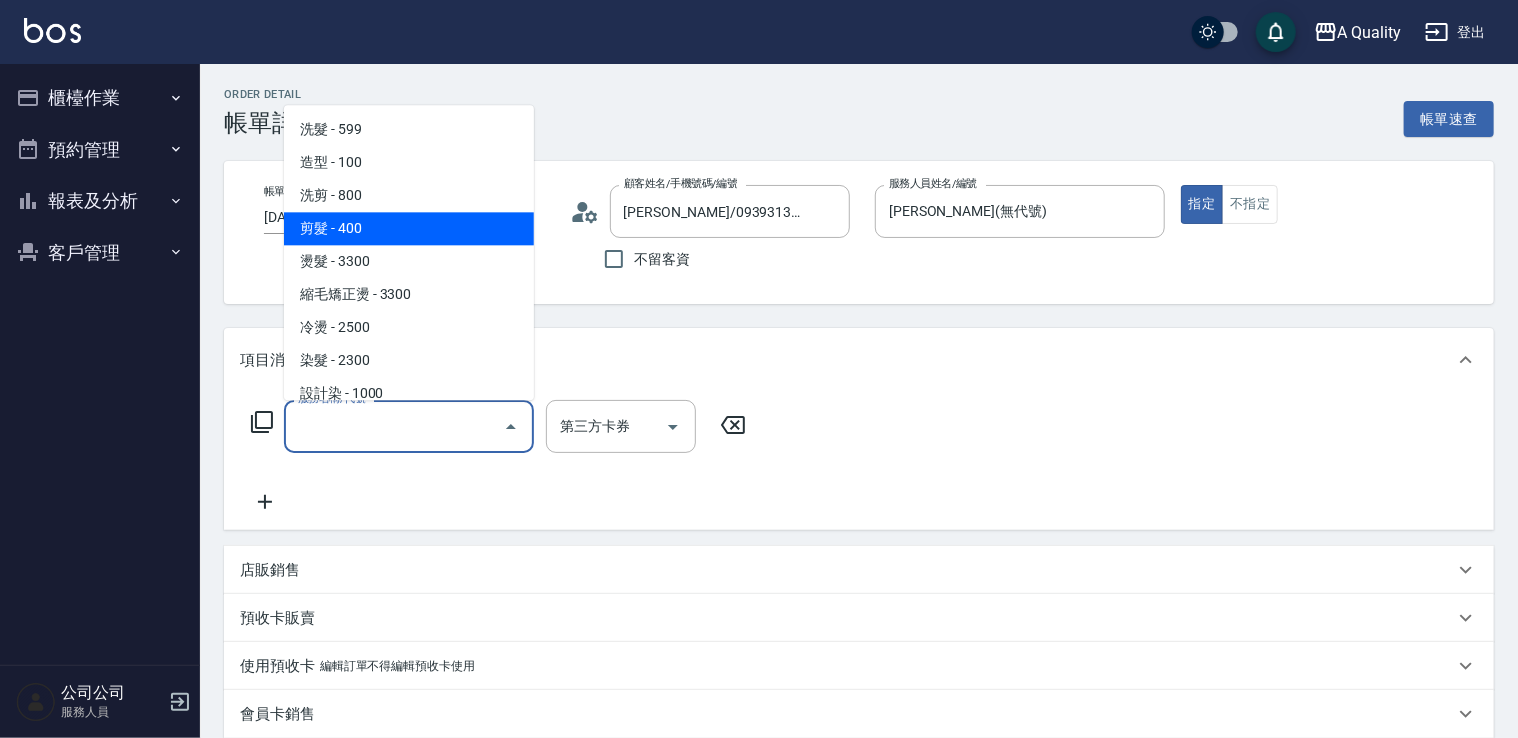 drag, startPoint x: 347, startPoint y: 234, endPoint x: 620, endPoint y: 367, distance: 303.67416 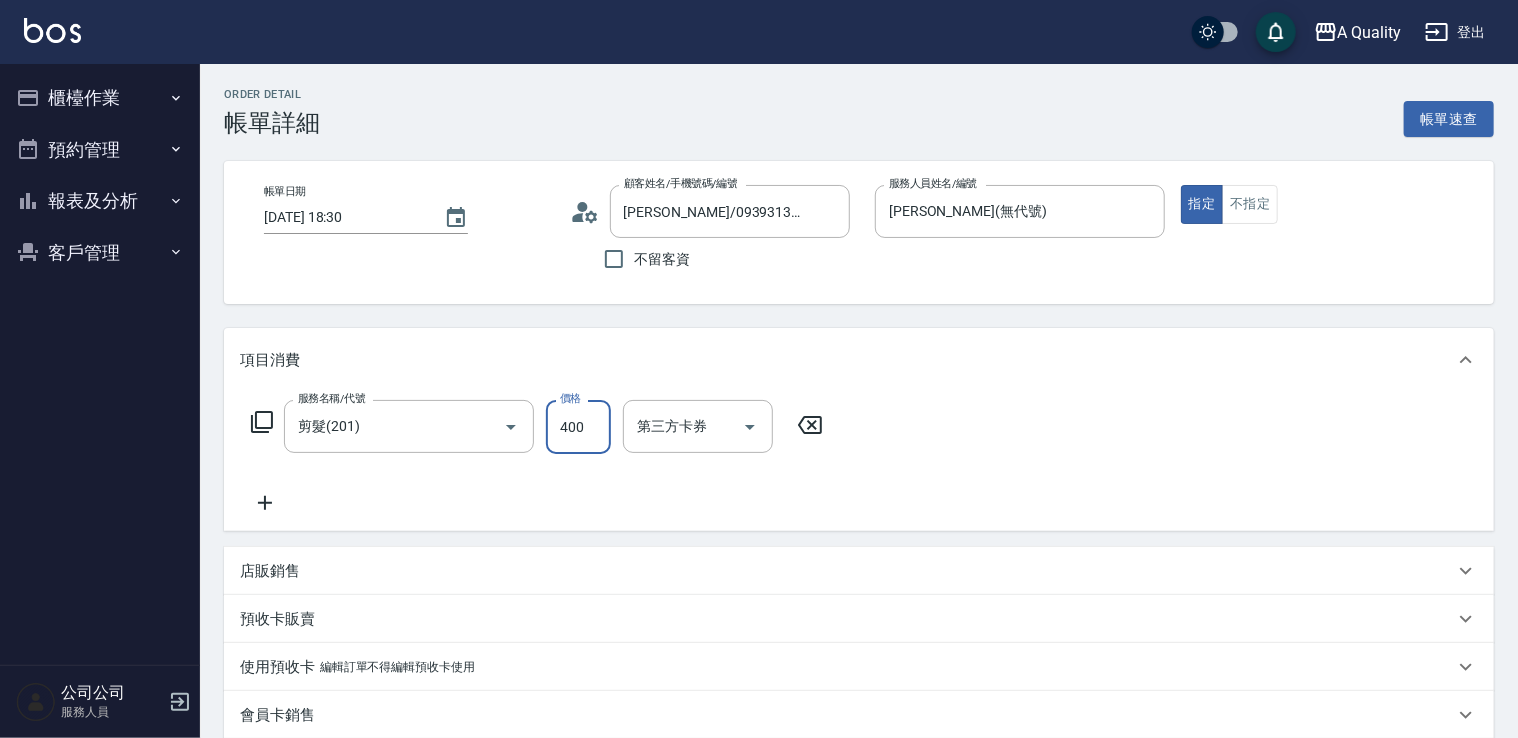 click on "400" at bounding box center [578, 427] 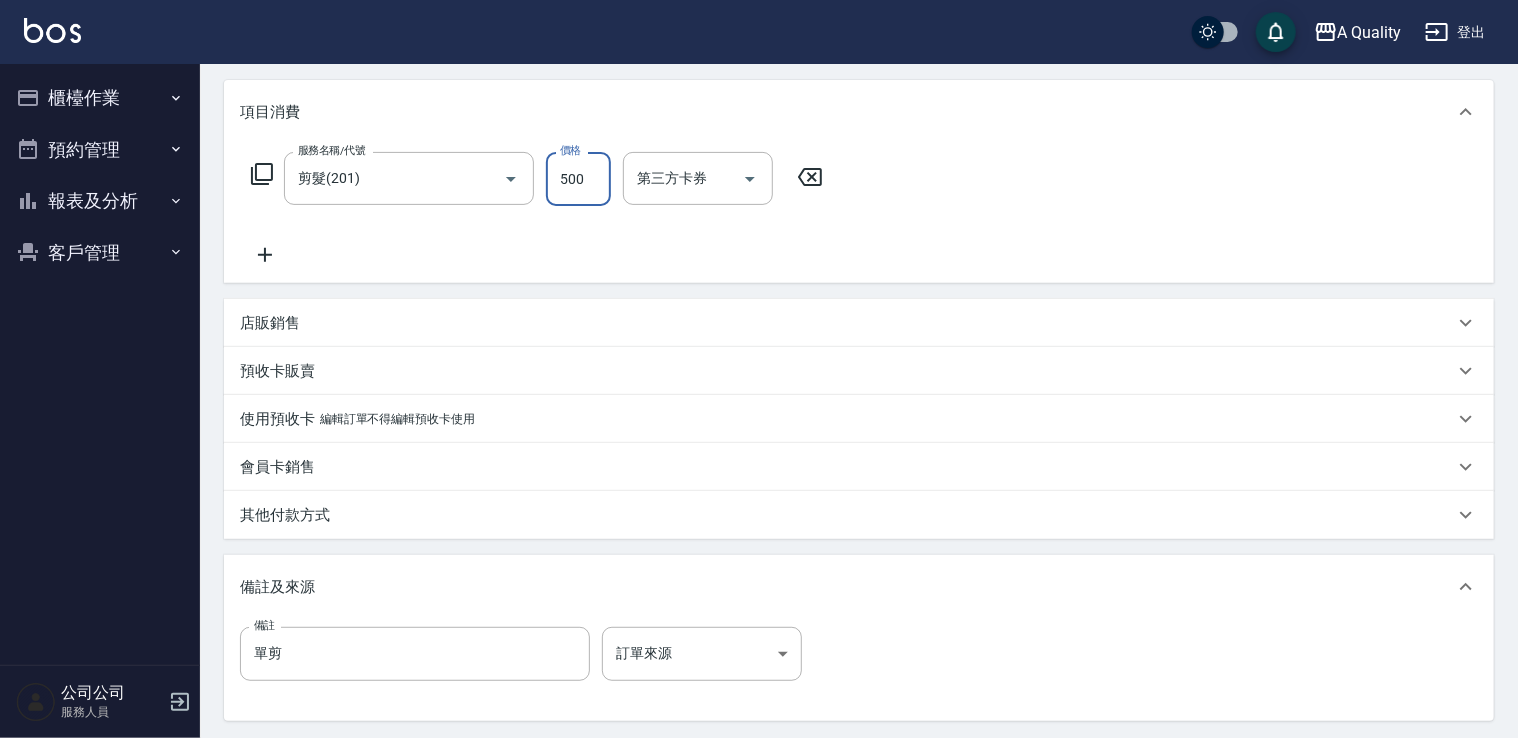 scroll, scrollTop: 400, scrollLeft: 0, axis: vertical 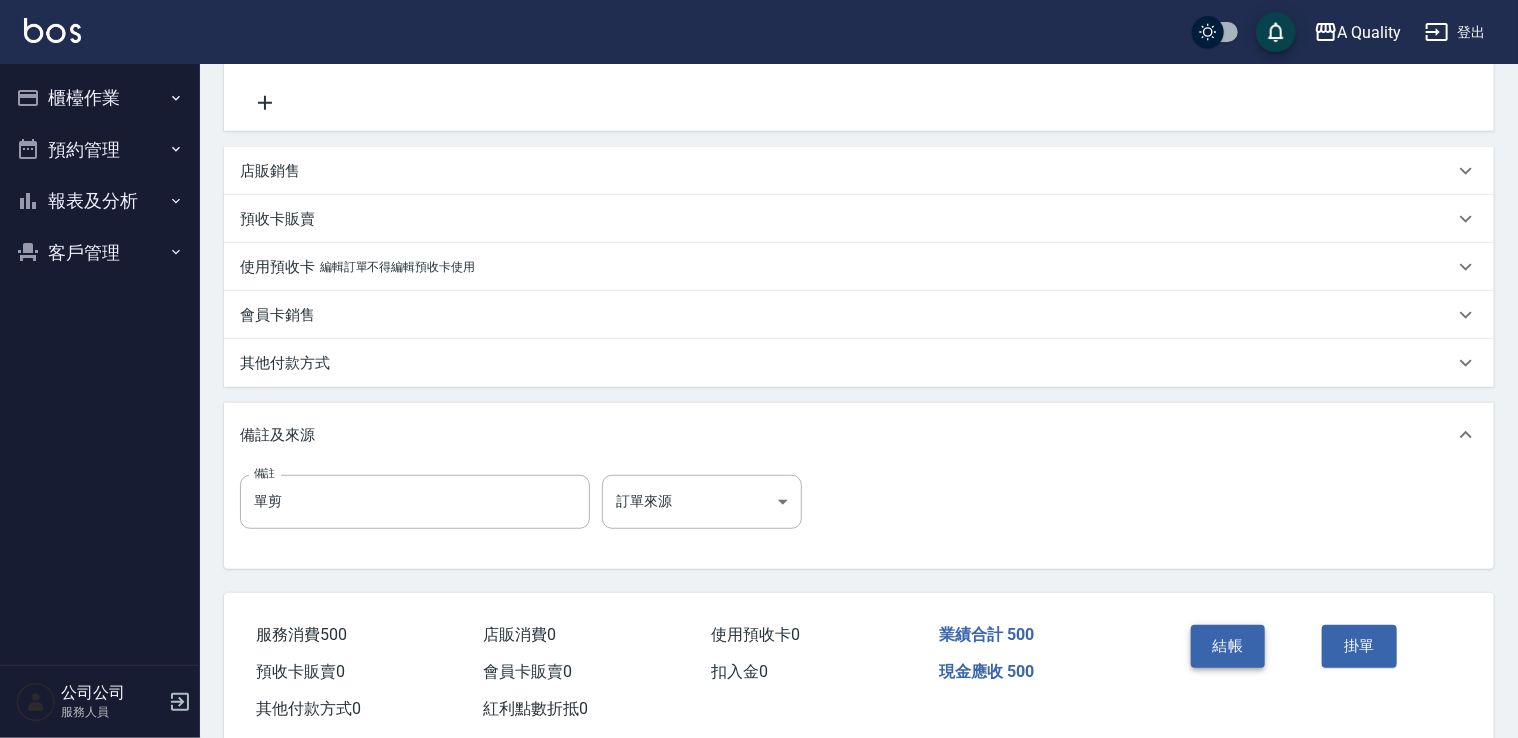 type on "500" 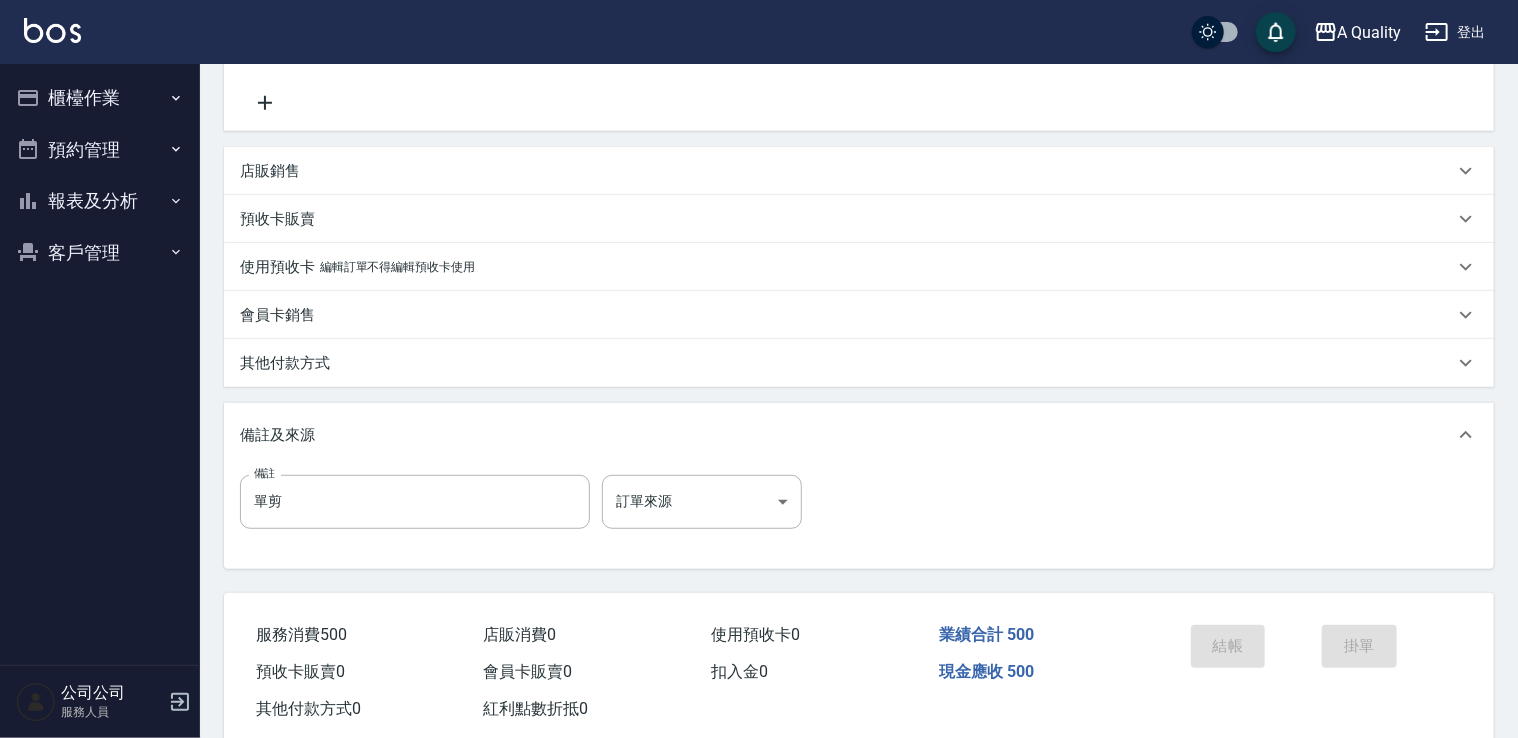 scroll, scrollTop: 0, scrollLeft: 0, axis: both 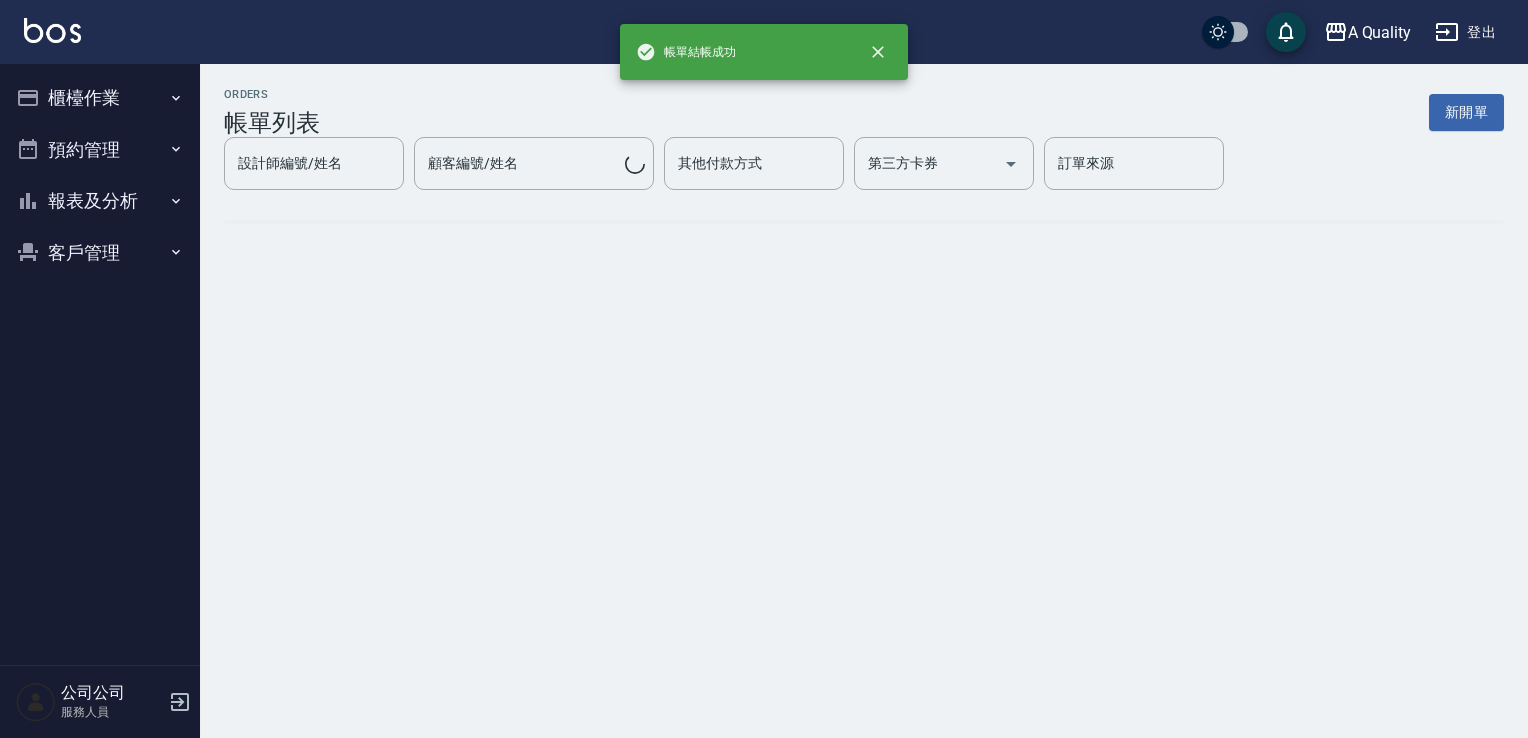 click on "預約管理" at bounding box center [100, 150] 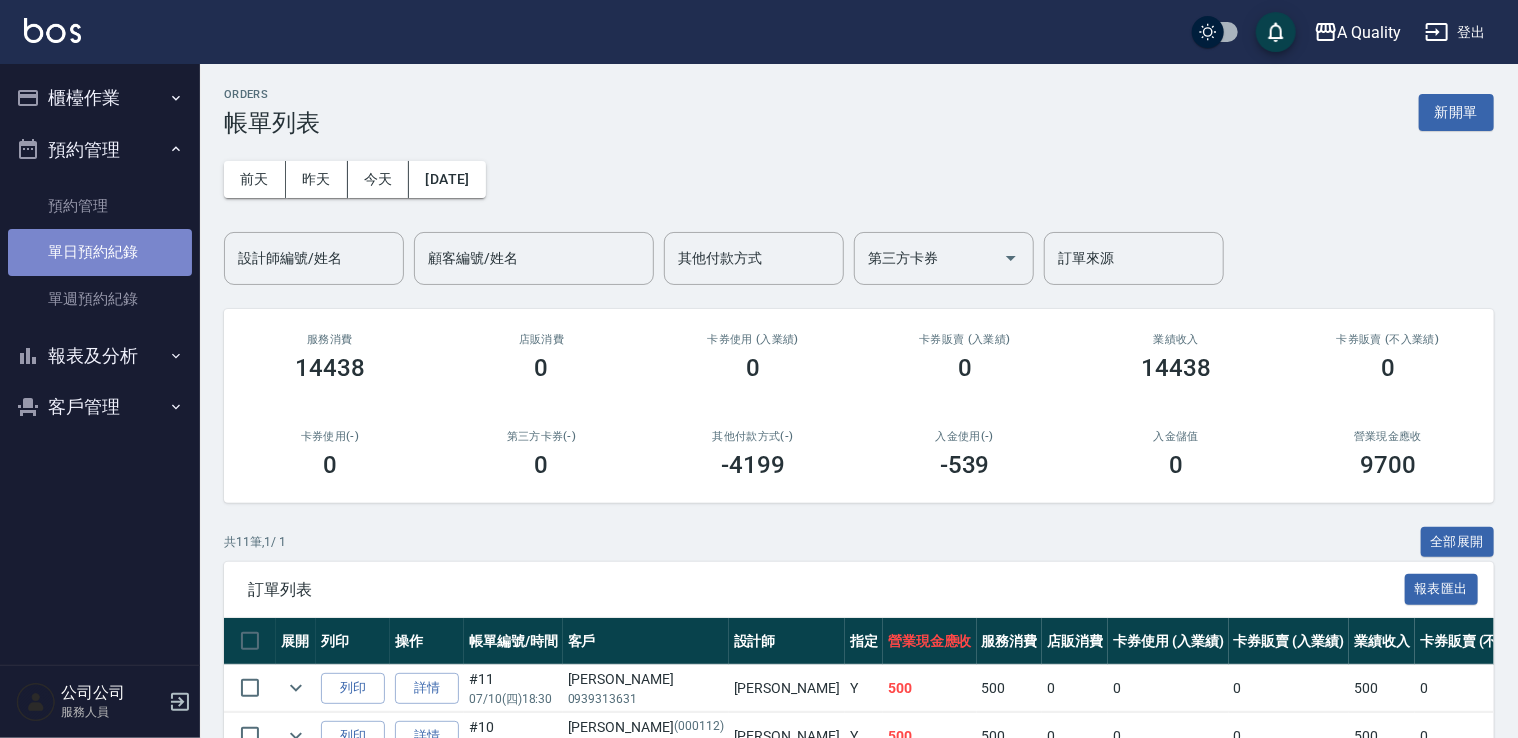 click on "單日預約紀錄" at bounding box center [100, 252] 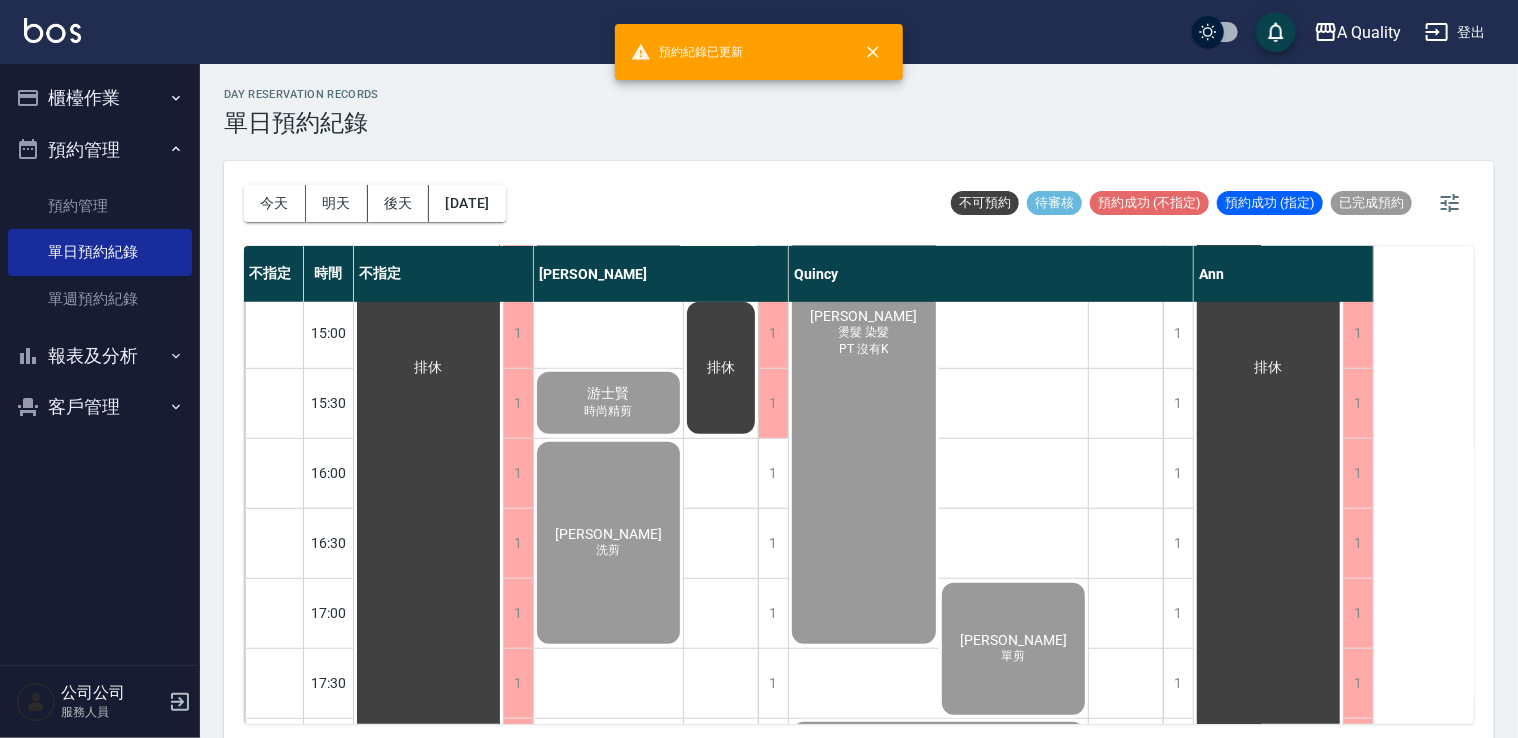 scroll, scrollTop: 853, scrollLeft: 0, axis: vertical 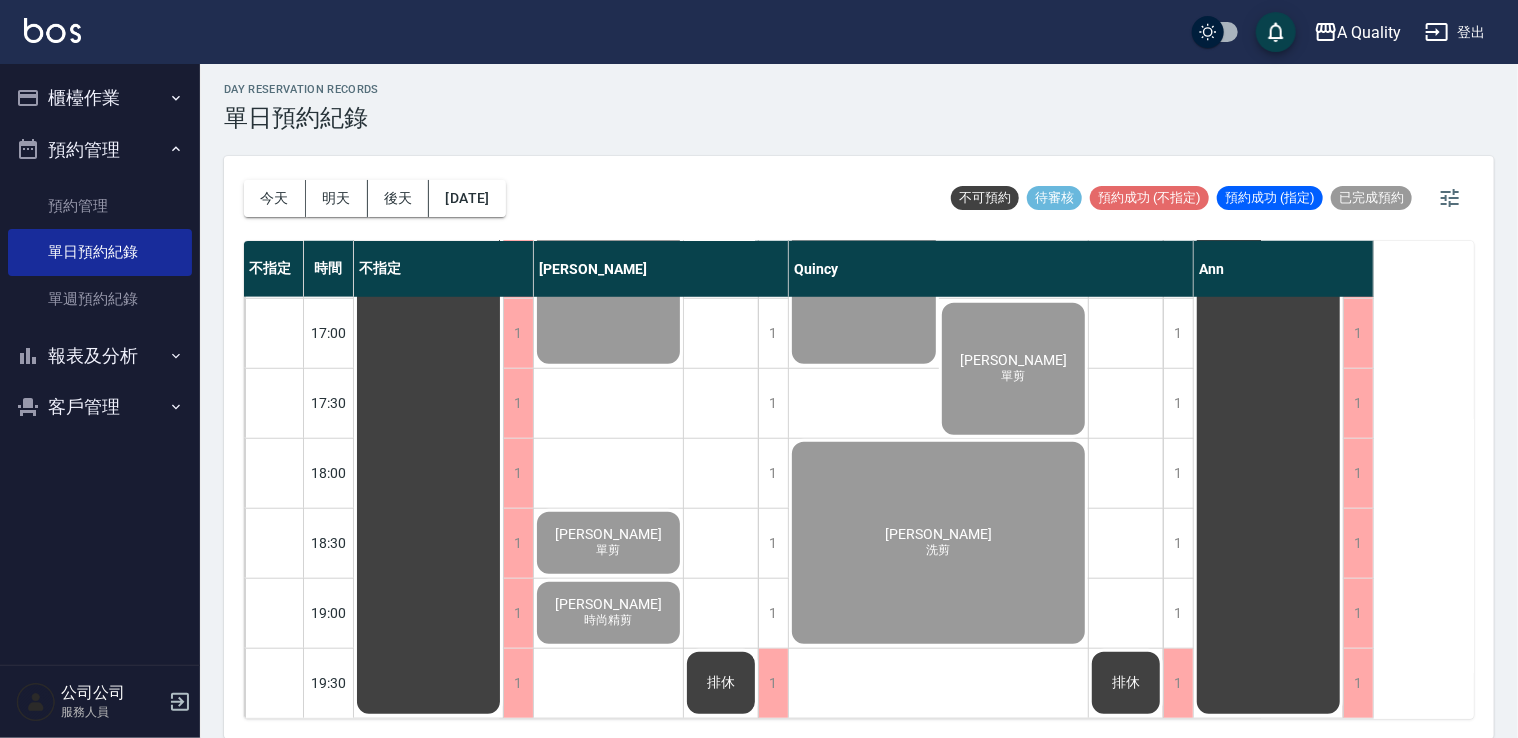 click on "櫃檯作業" at bounding box center (100, 98) 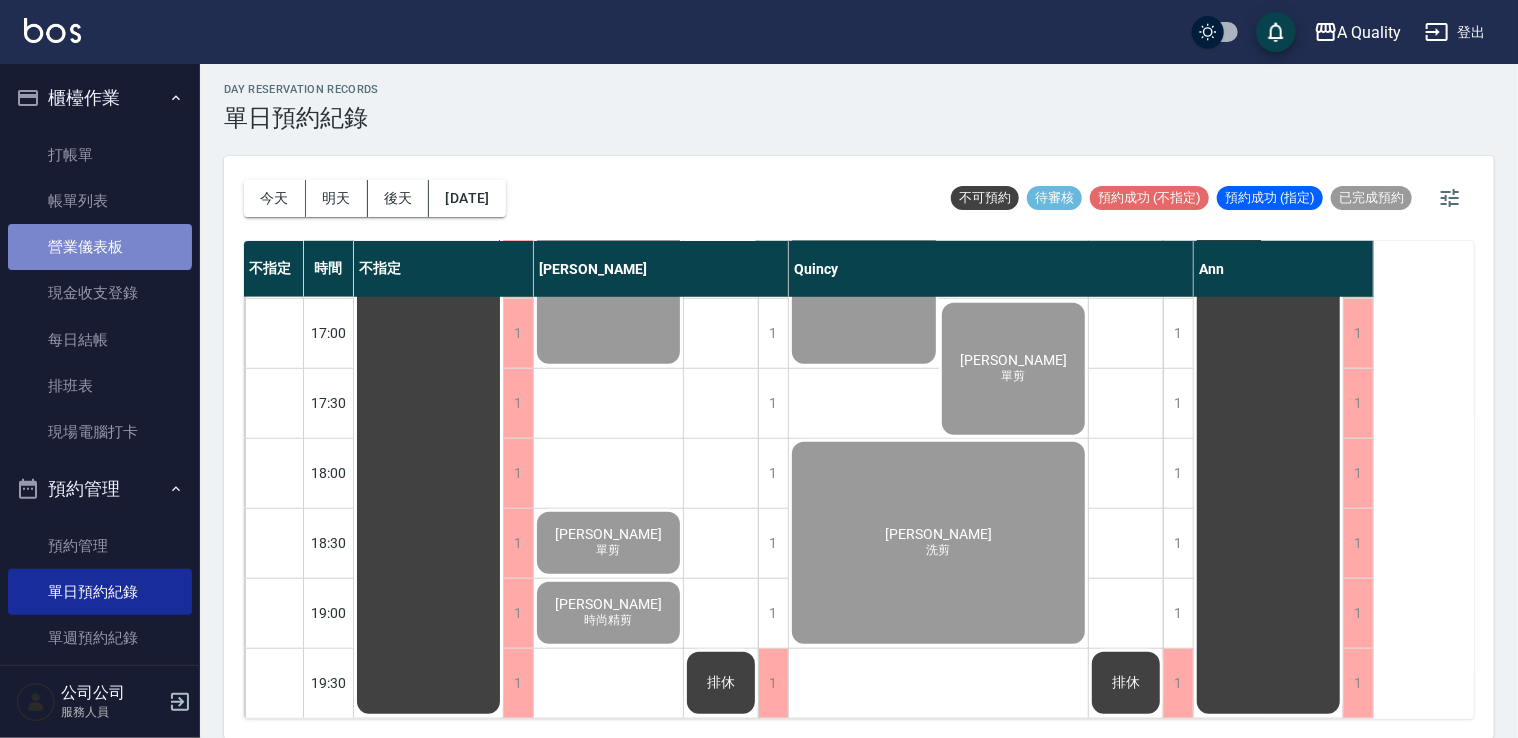 click on "營業儀表板" at bounding box center [100, 247] 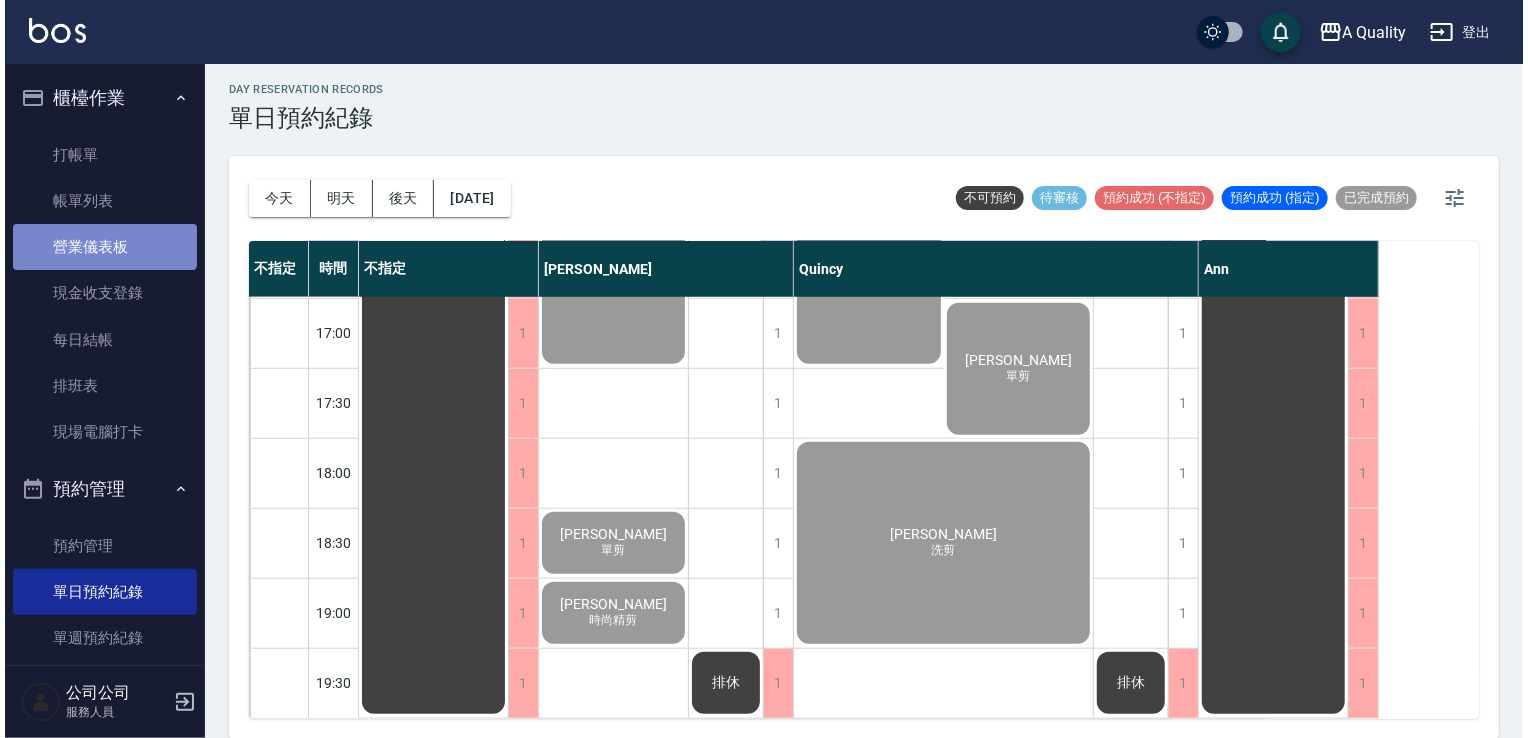 scroll, scrollTop: 0, scrollLeft: 0, axis: both 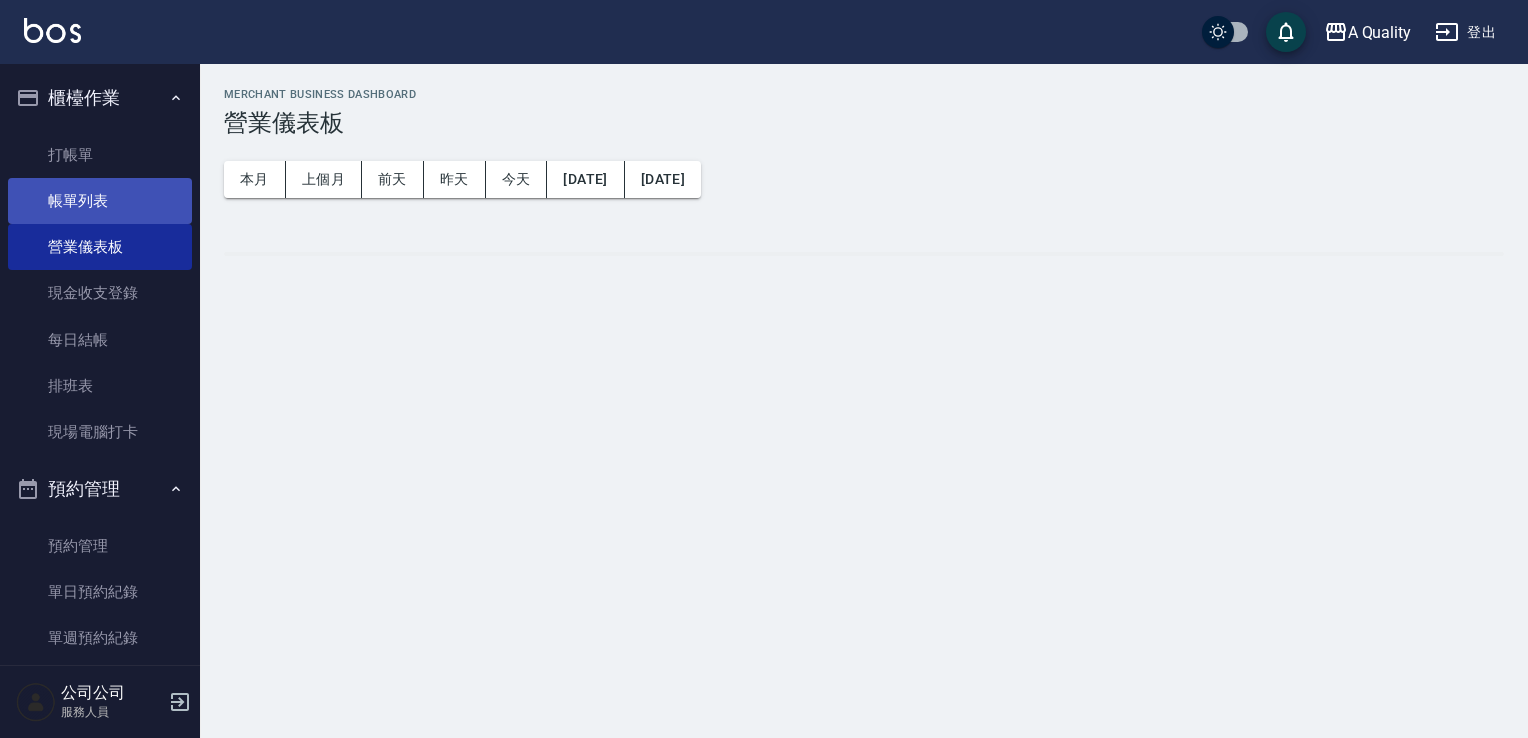 click on "帳單列表" at bounding box center (100, 201) 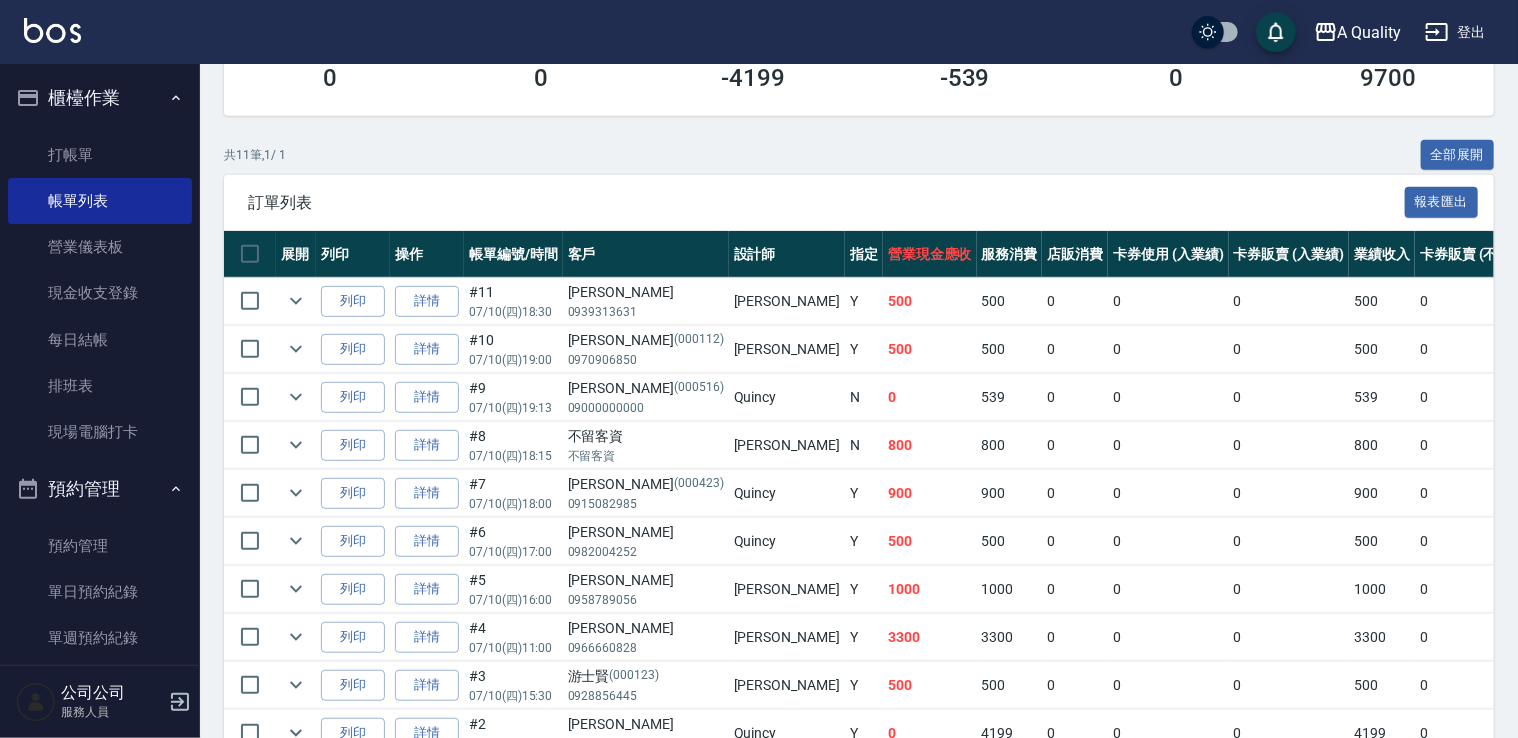 scroll, scrollTop: 400, scrollLeft: 0, axis: vertical 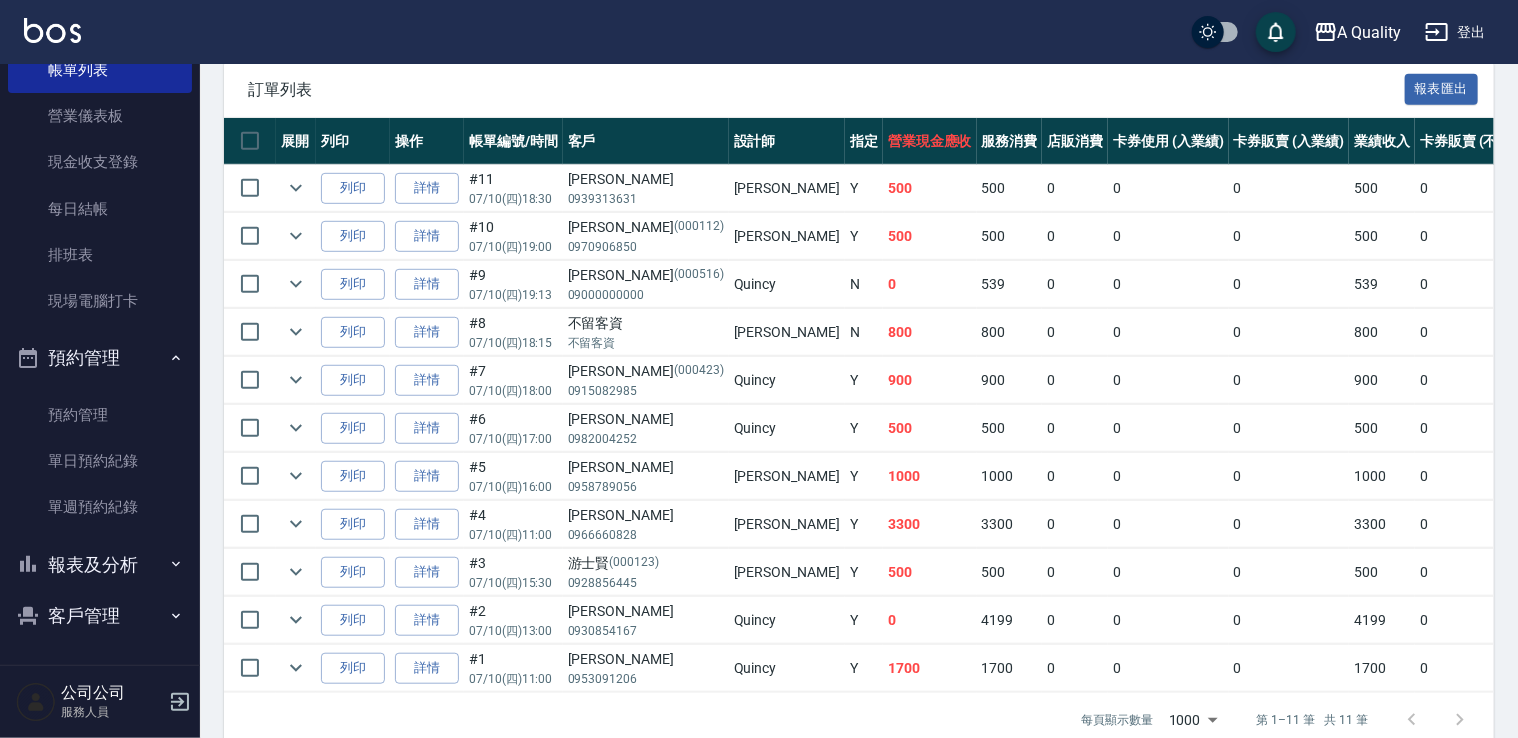 click on "報表及分析" at bounding box center (100, 565) 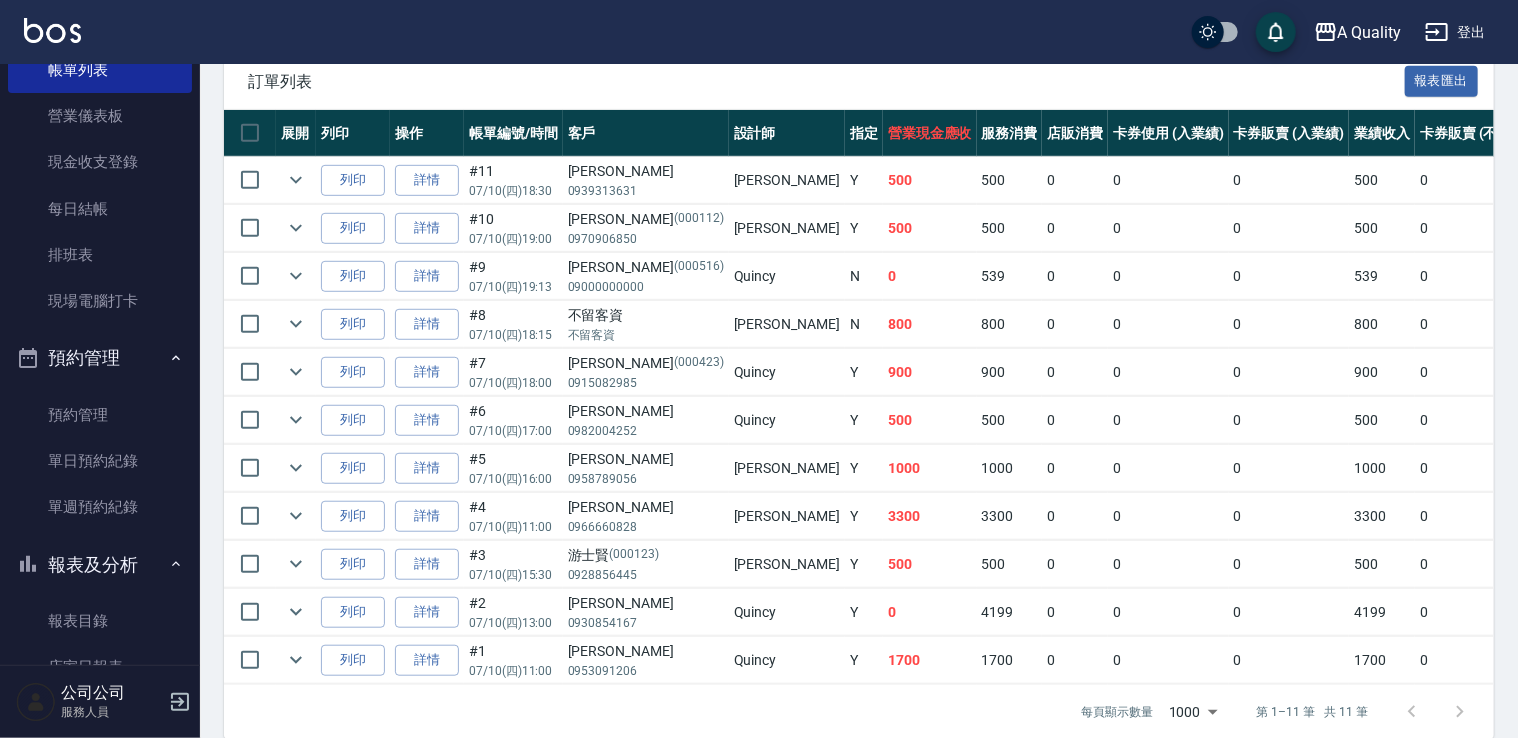 scroll, scrollTop: 543, scrollLeft: 0, axis: vertical 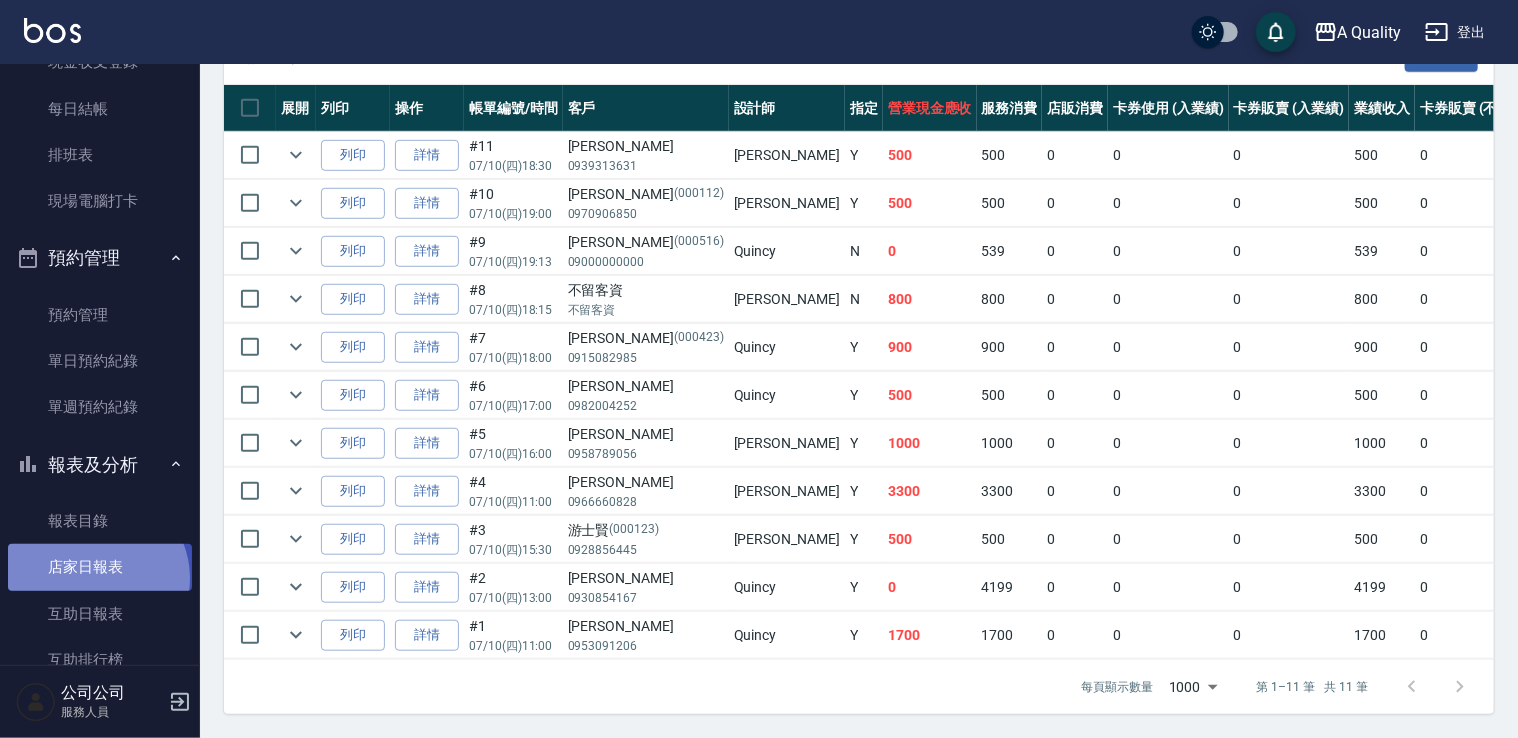 click on "店家日報表" at bounding box center [100, 567] 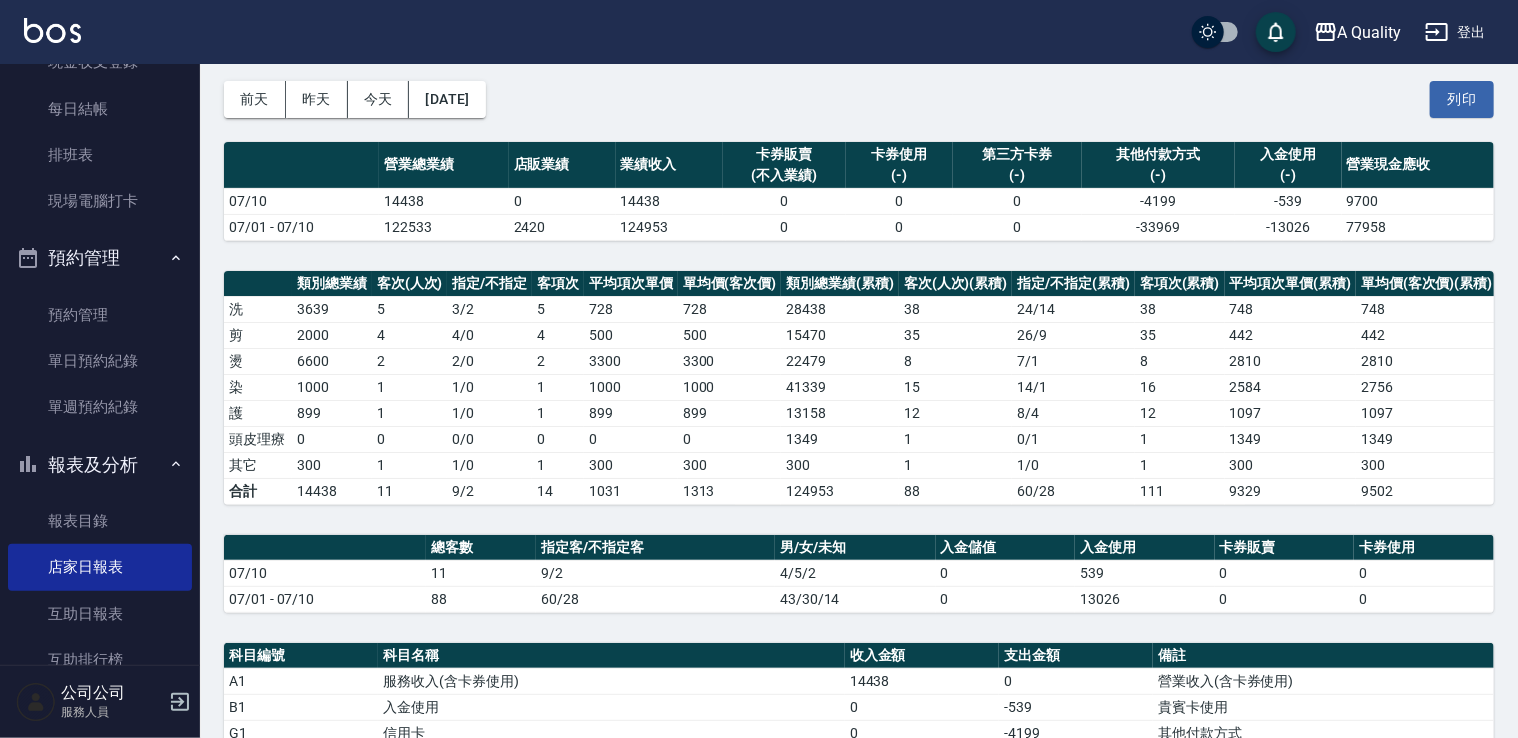 scroll, scrollTop: 300, scrollLeft: 0, axis: vertical 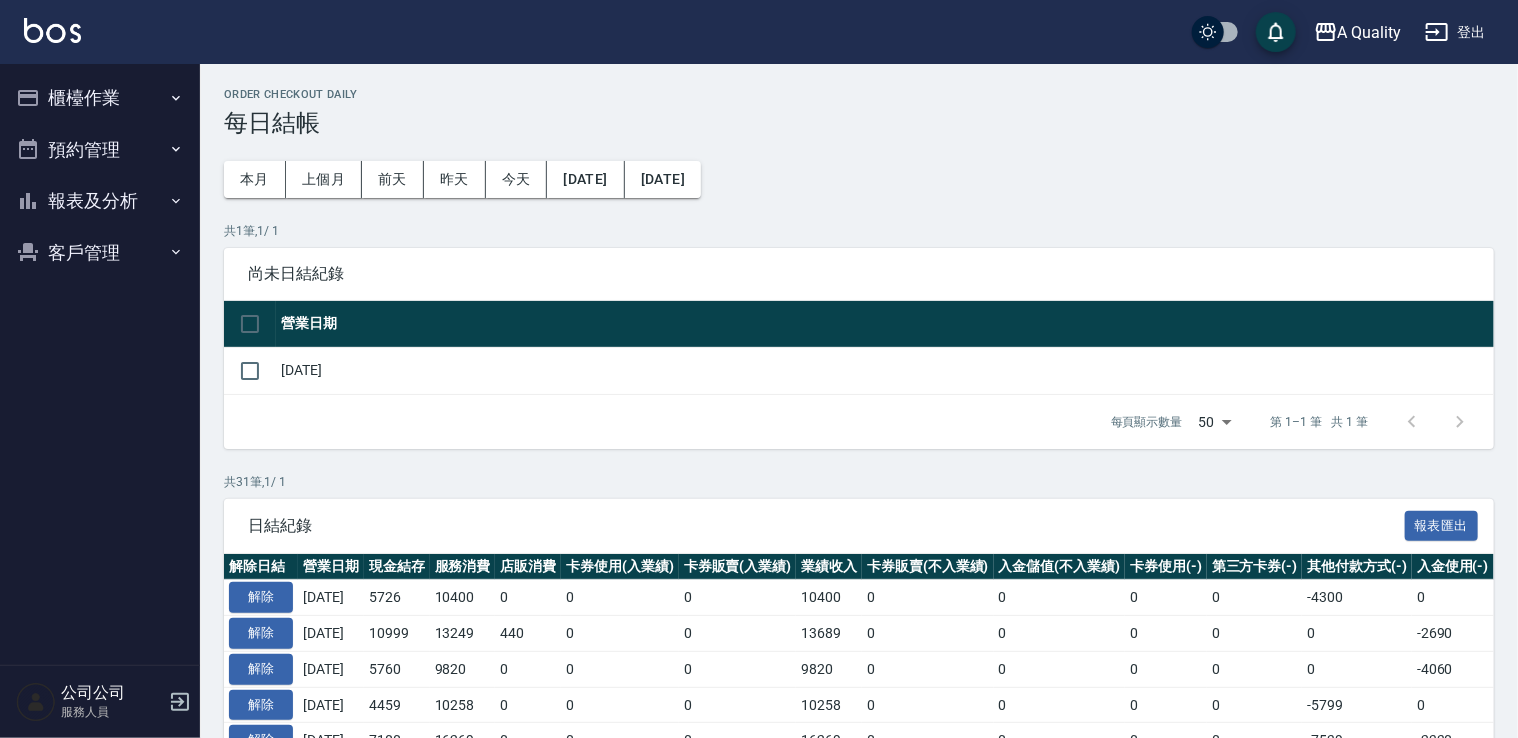click on "報表及分析" at bounding box center (100, 201) 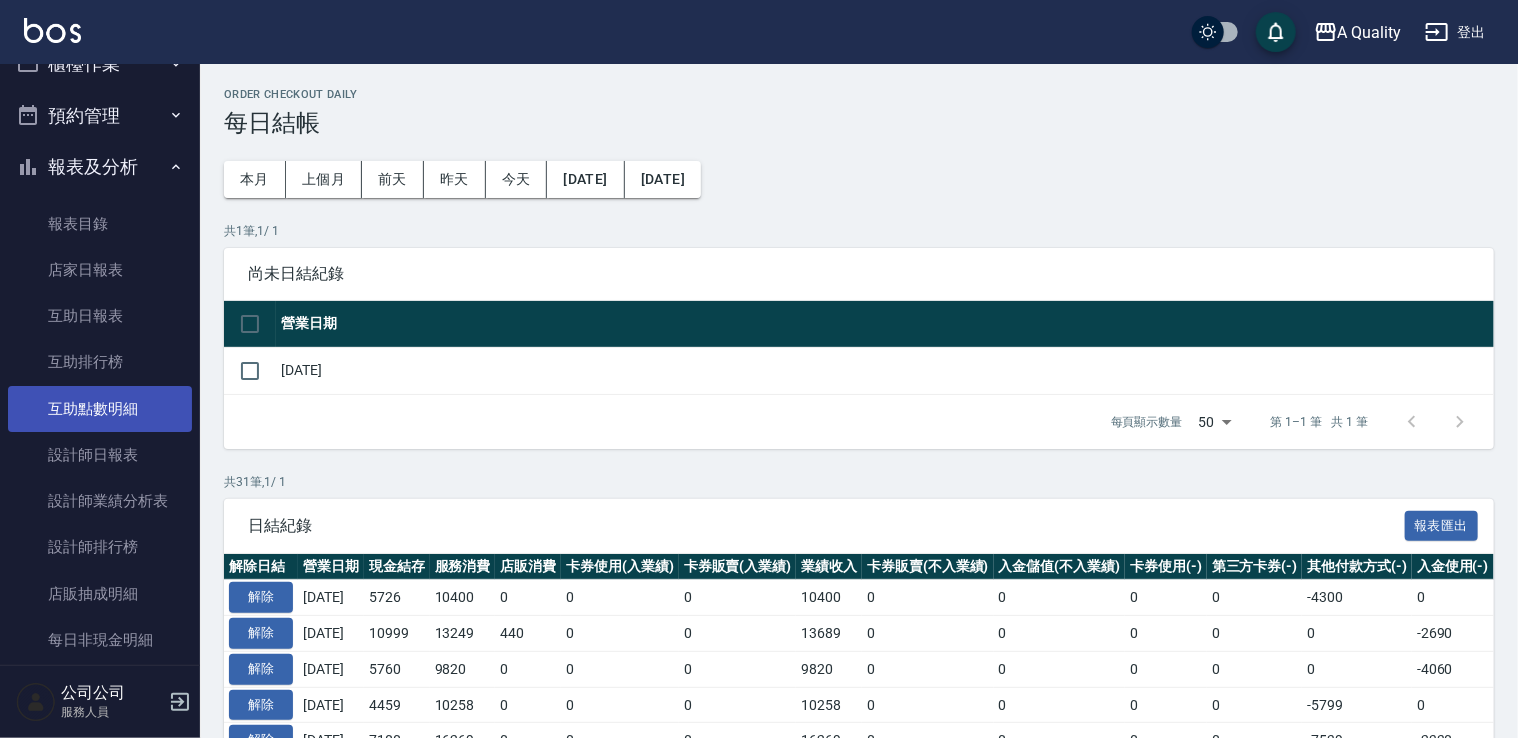 scroll, scrollTop: 0, scrollLeft: 0, axis: both 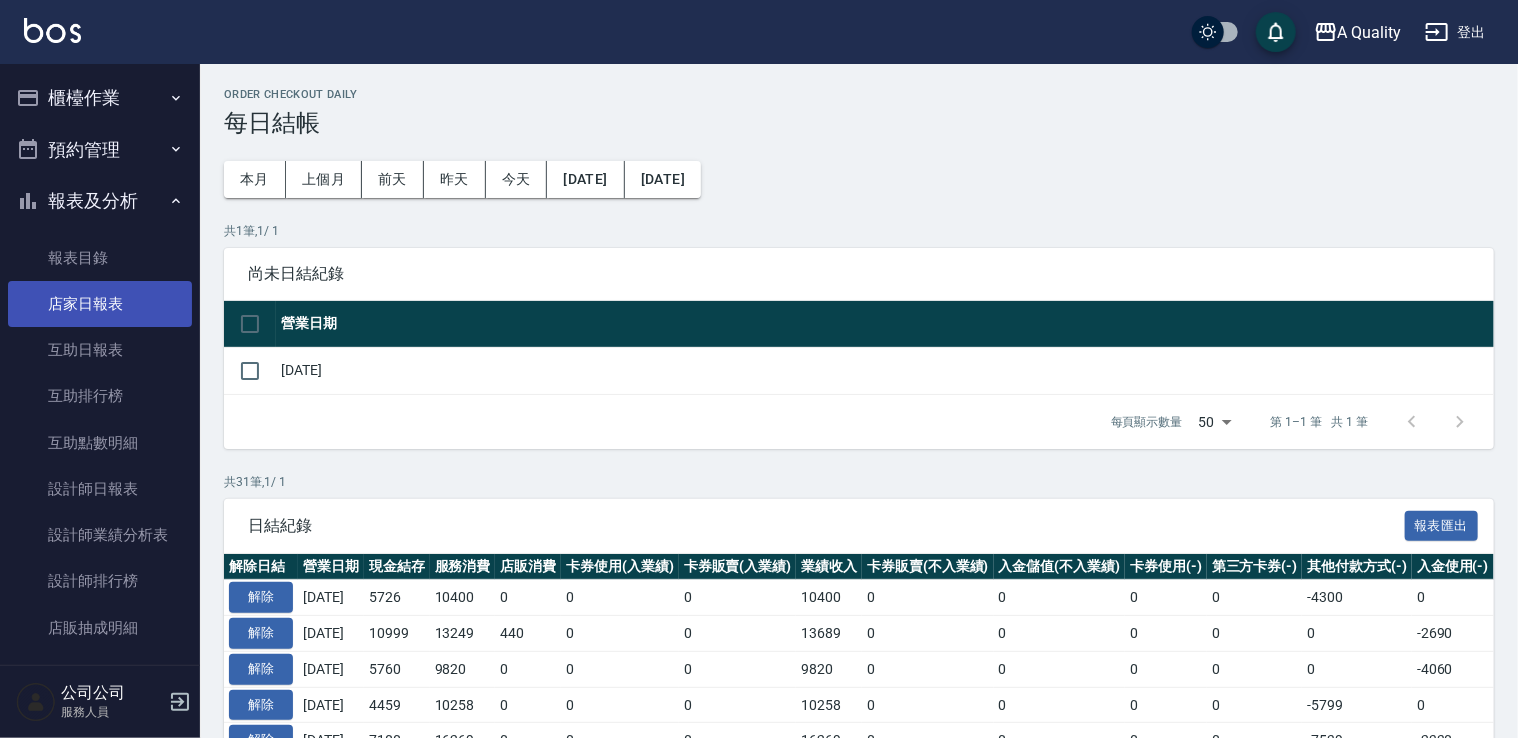 drag, startPoint x: 88, startPoint y: 302, endPoint x: 128, endPoint y: 319, distance: 43.462627 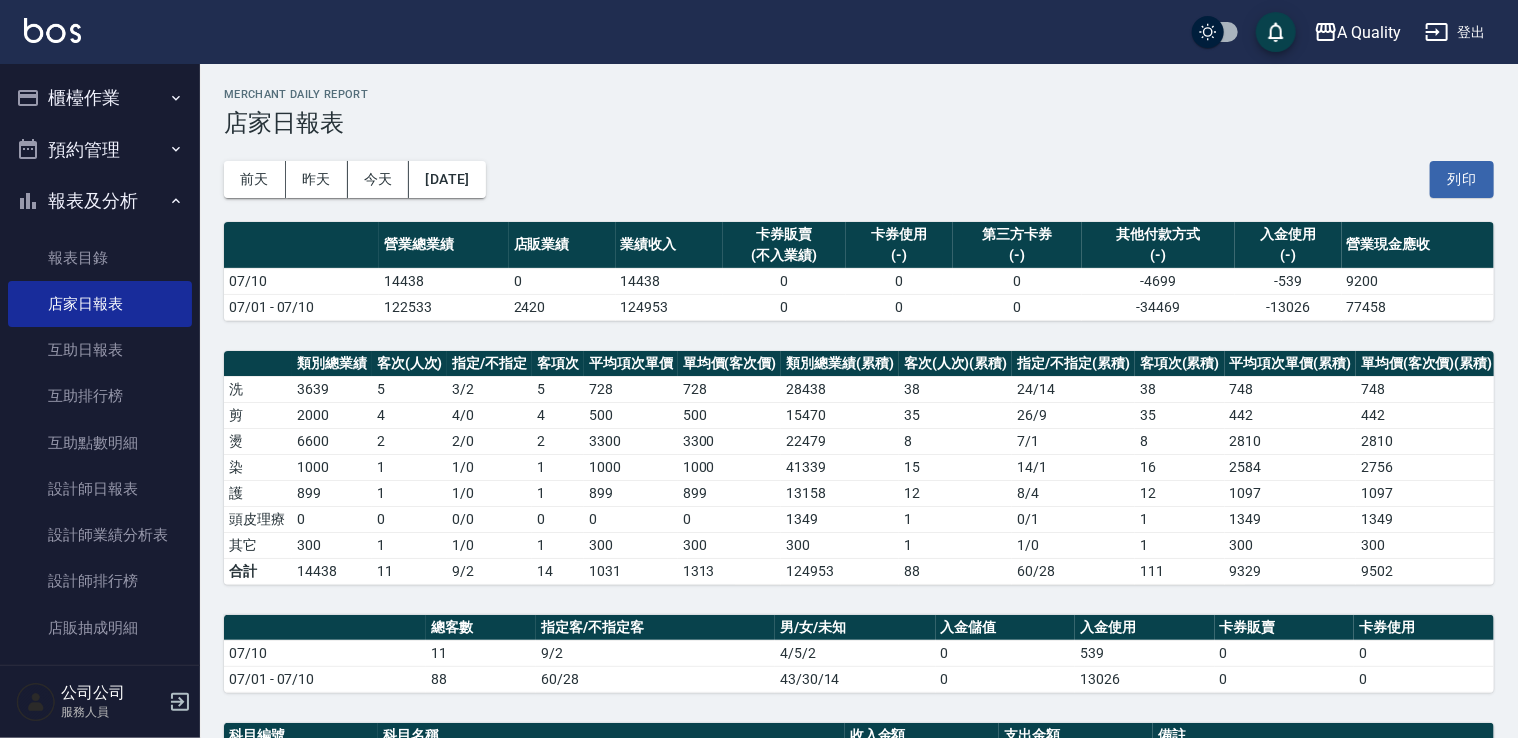 scroll, scrollTop: 400, scrollLeft: 0, axis: vertical 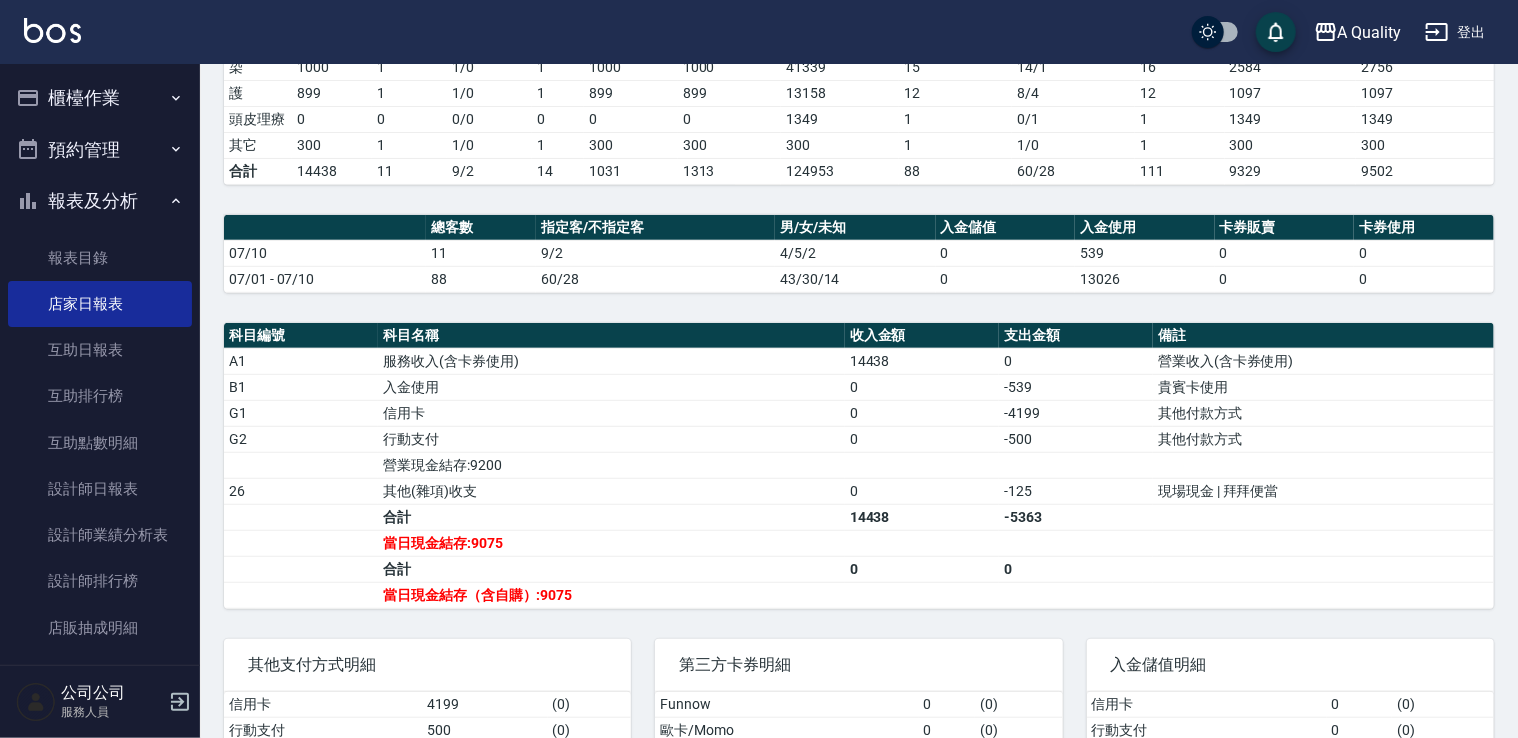 click on "預約管理" at bounding box center [100, 150] 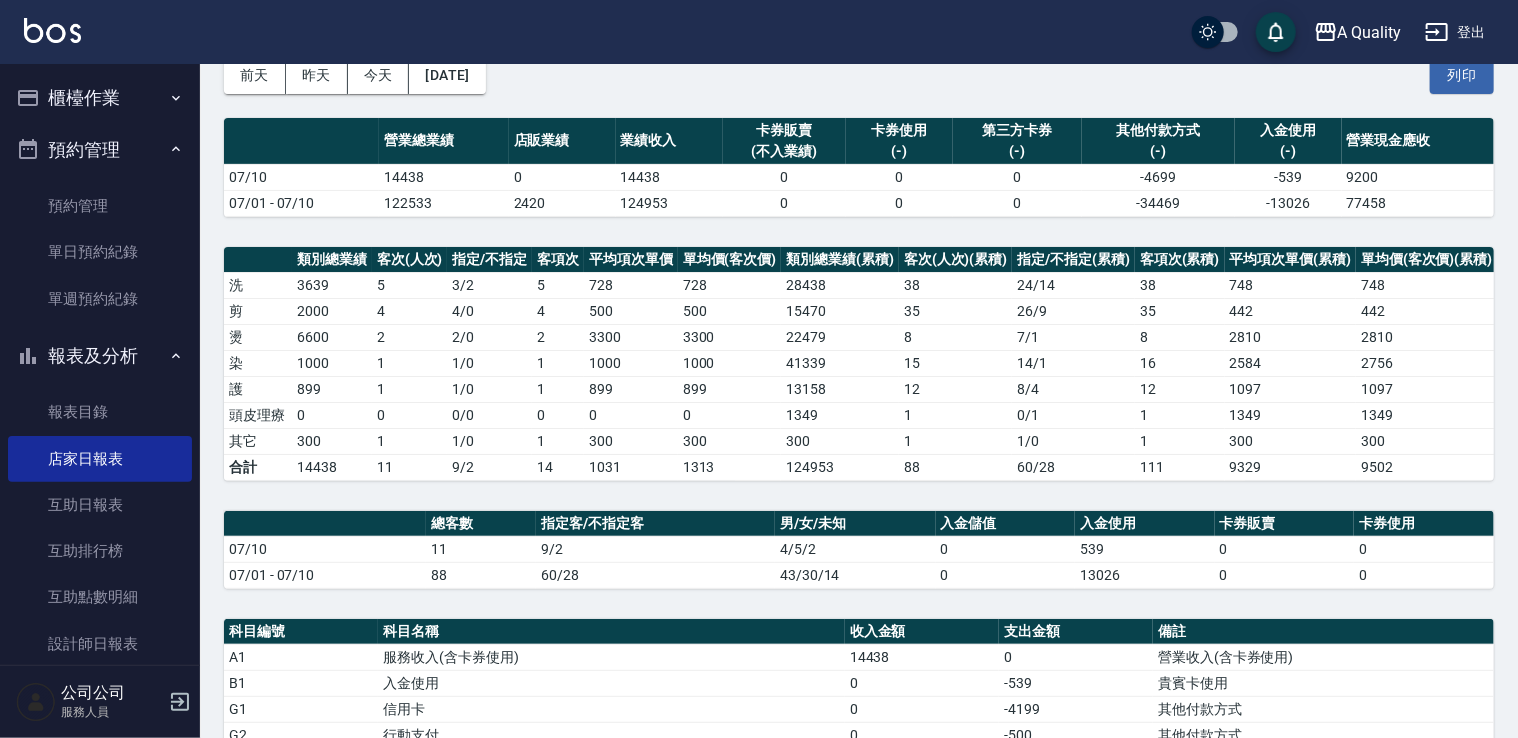 scroll, scrollTop: 0, scrollLeft: 0, axis: both 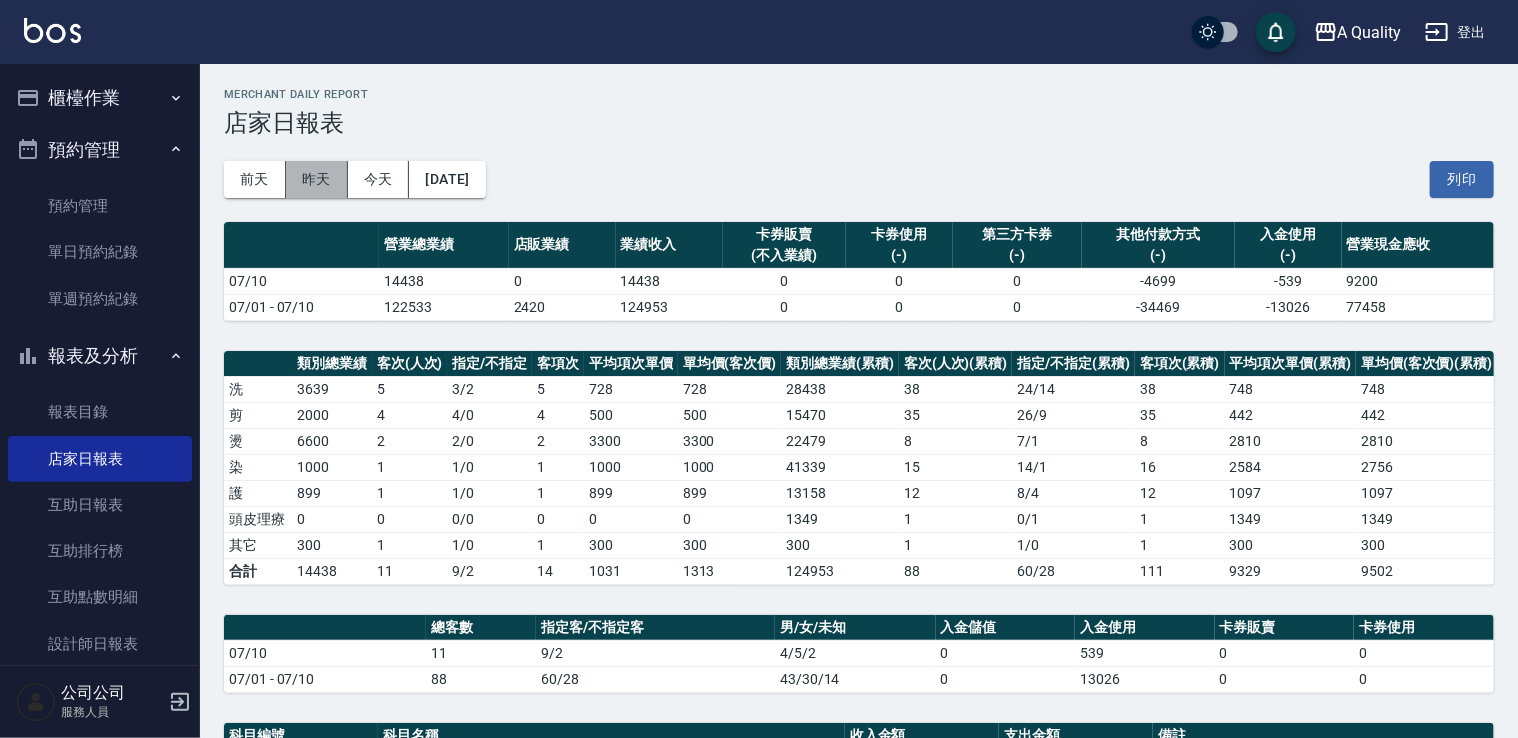 click on "昨天" at bounding box center [317, 179] 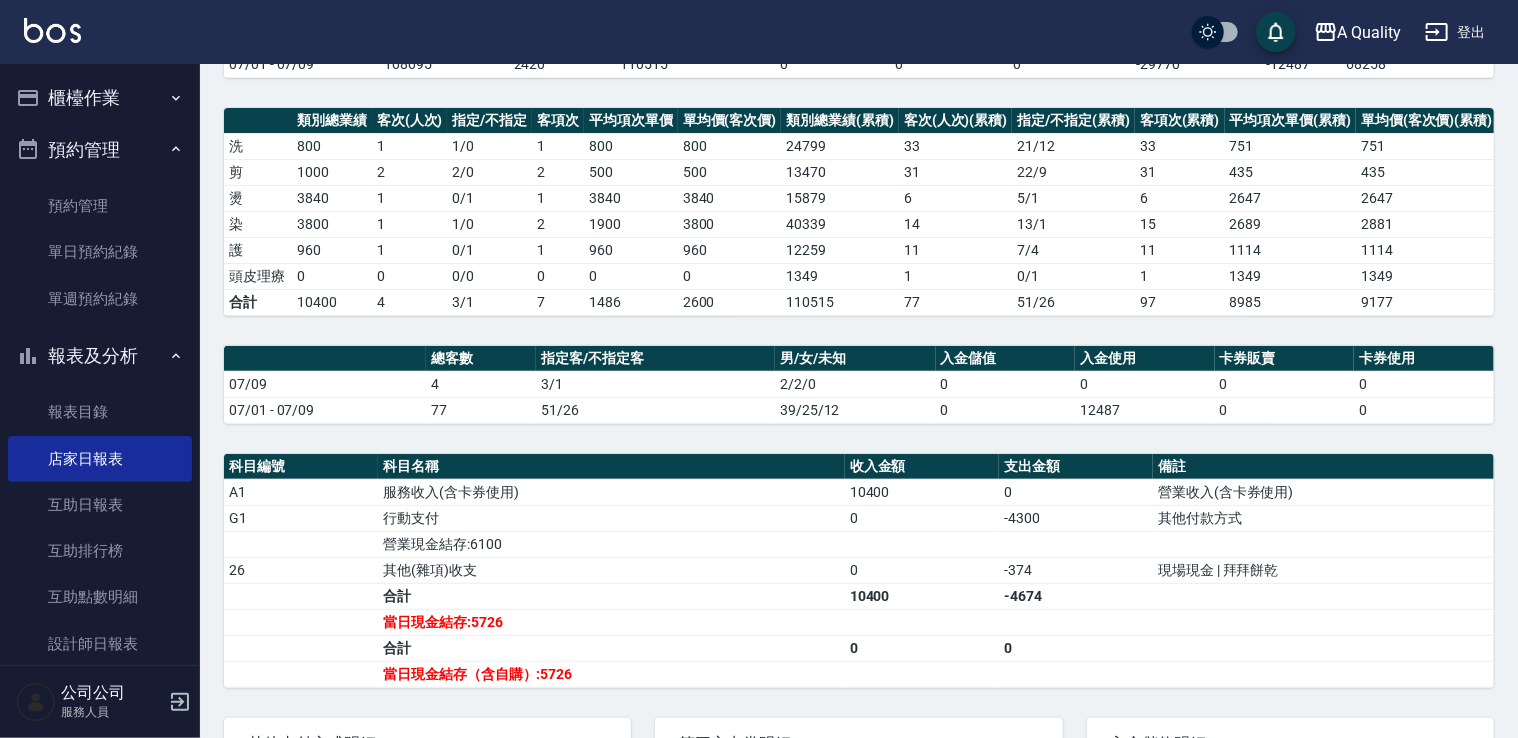 scroll, scrollTop: 0, scrollLeft: 0, axis: both 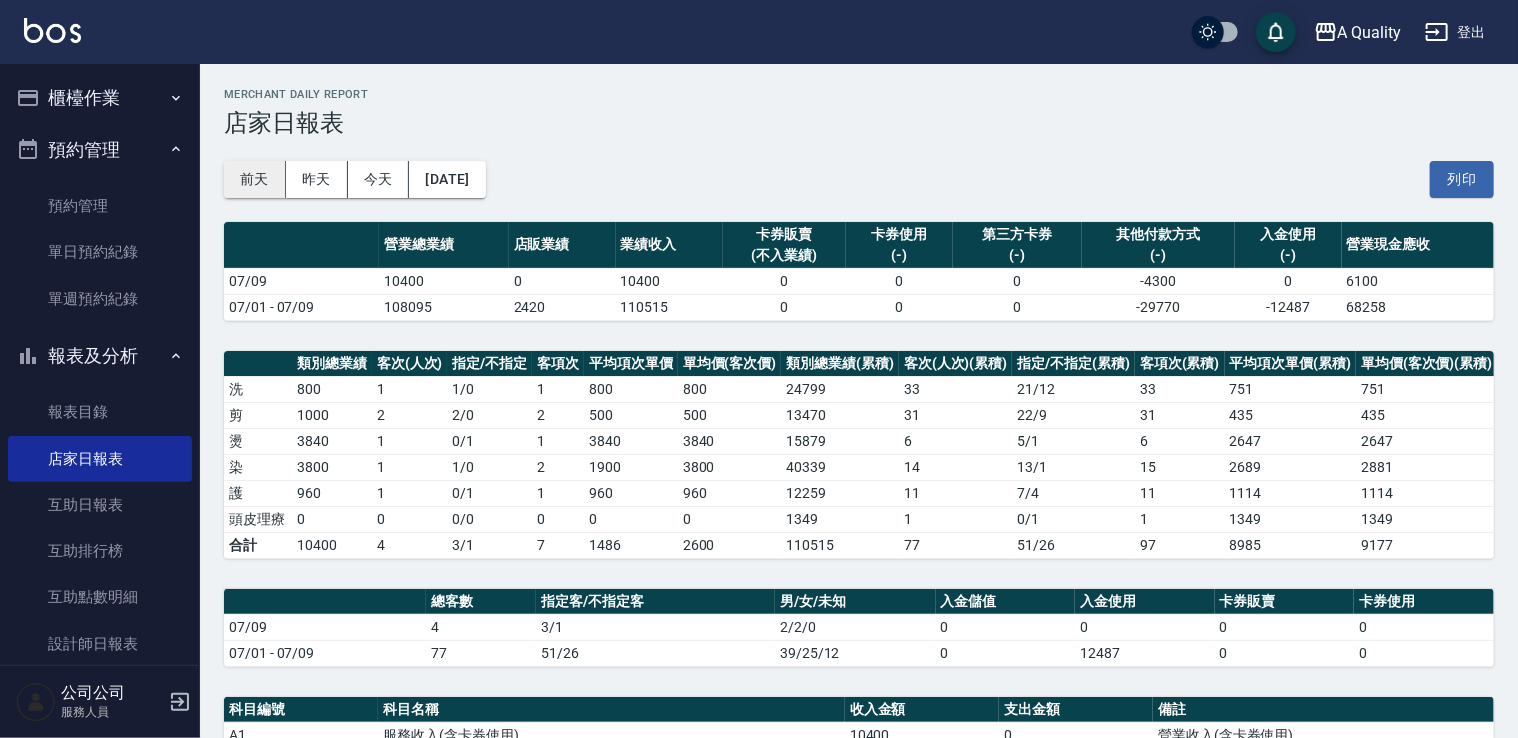 click on "前天" at bounding box center (255, 179) 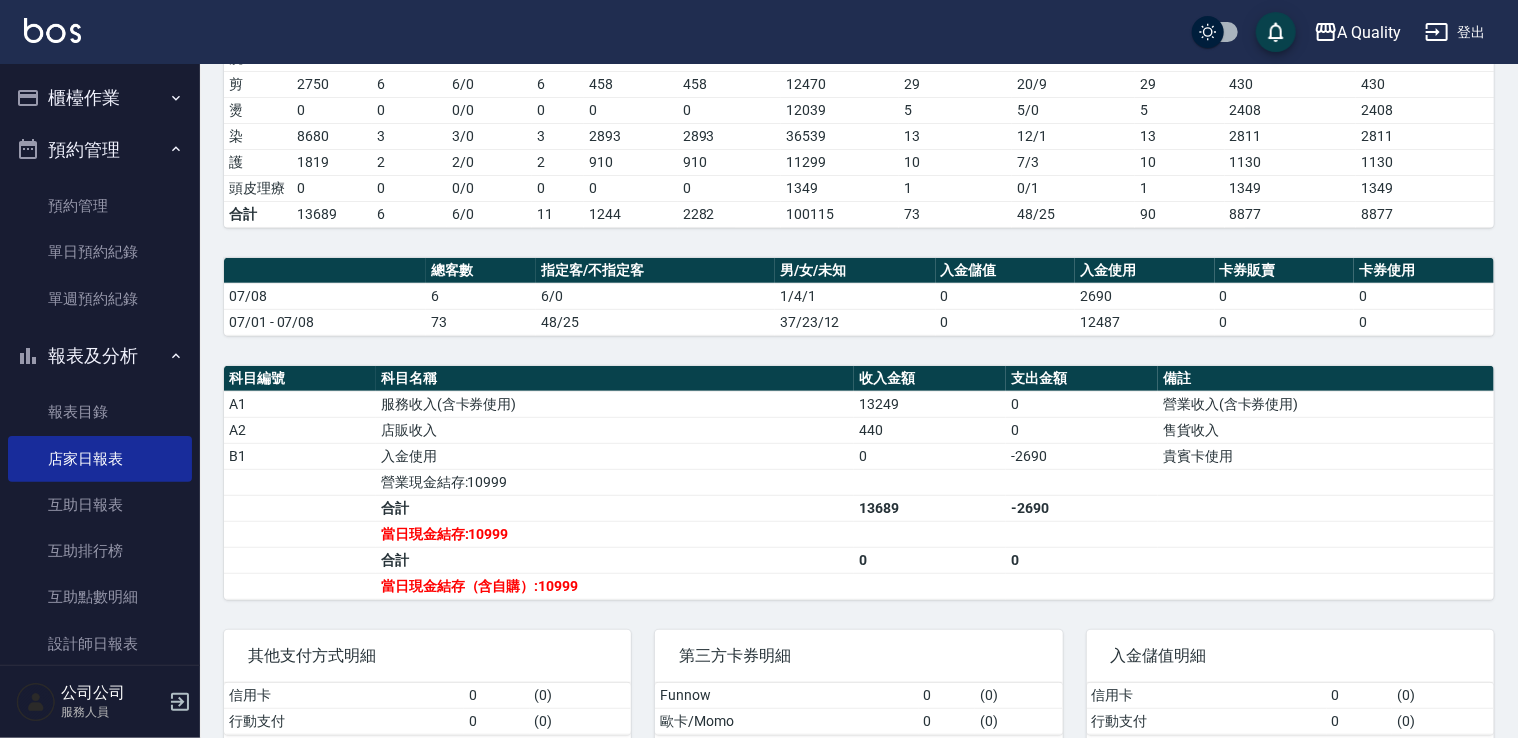 scroll, scrollTop: 369, scrollLeft: 0, axis: vertical 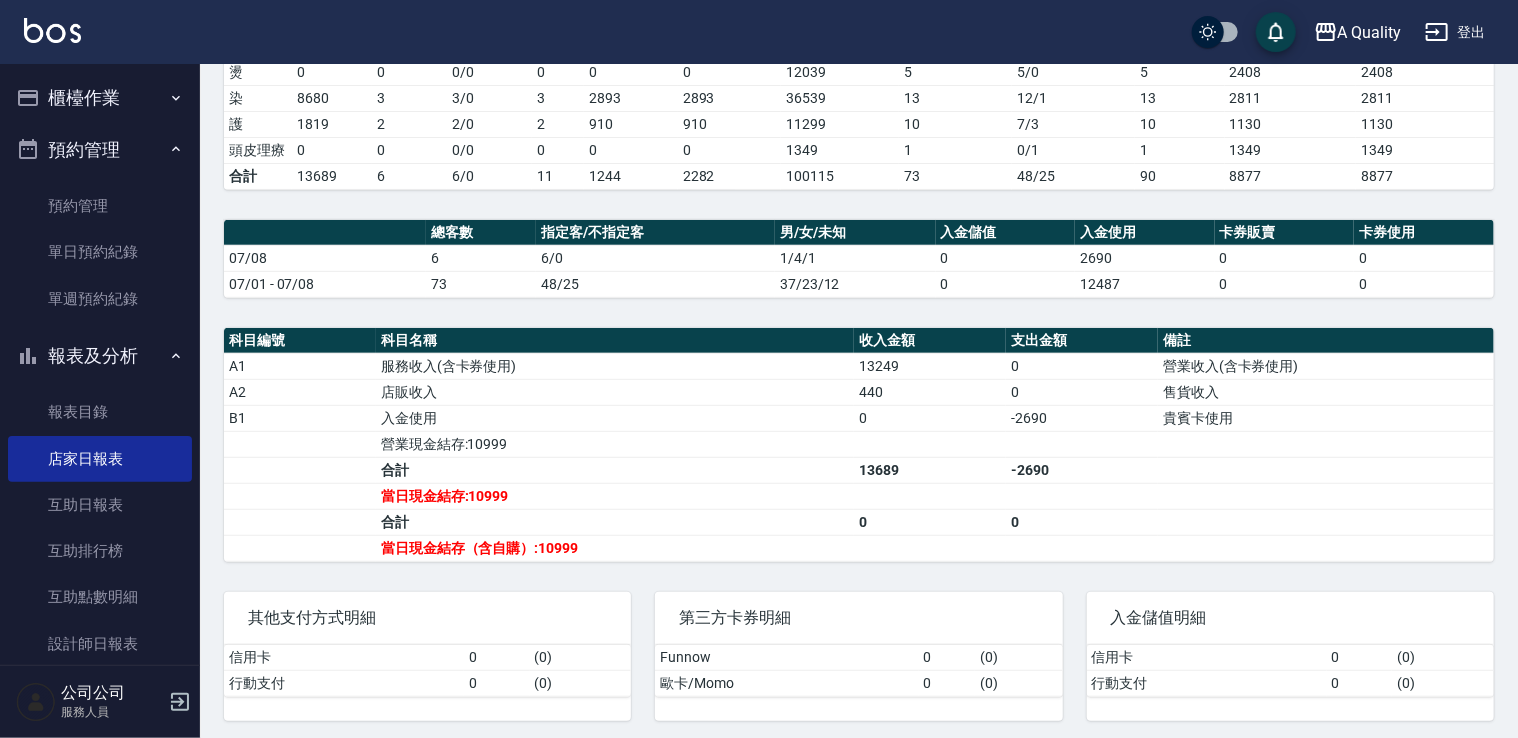 type 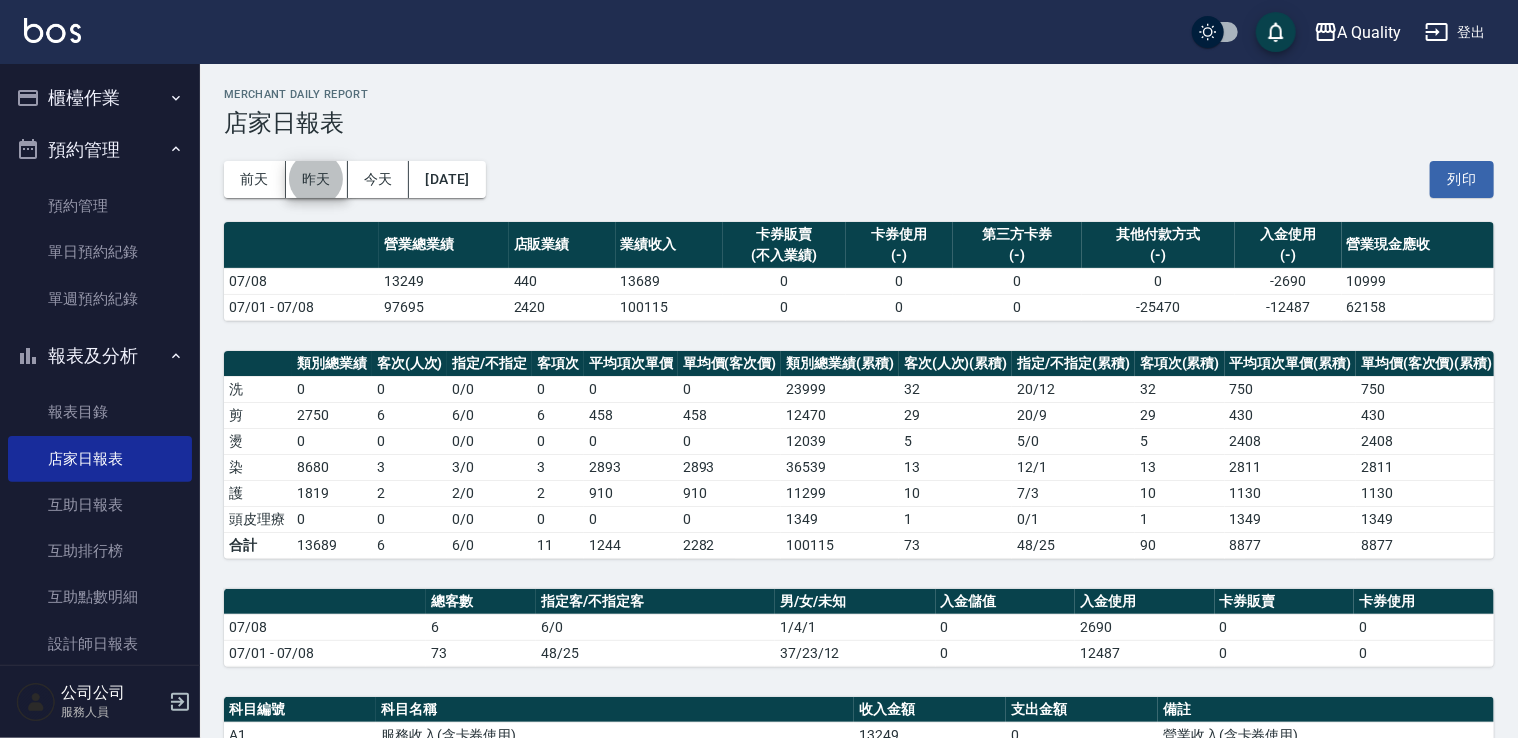 type 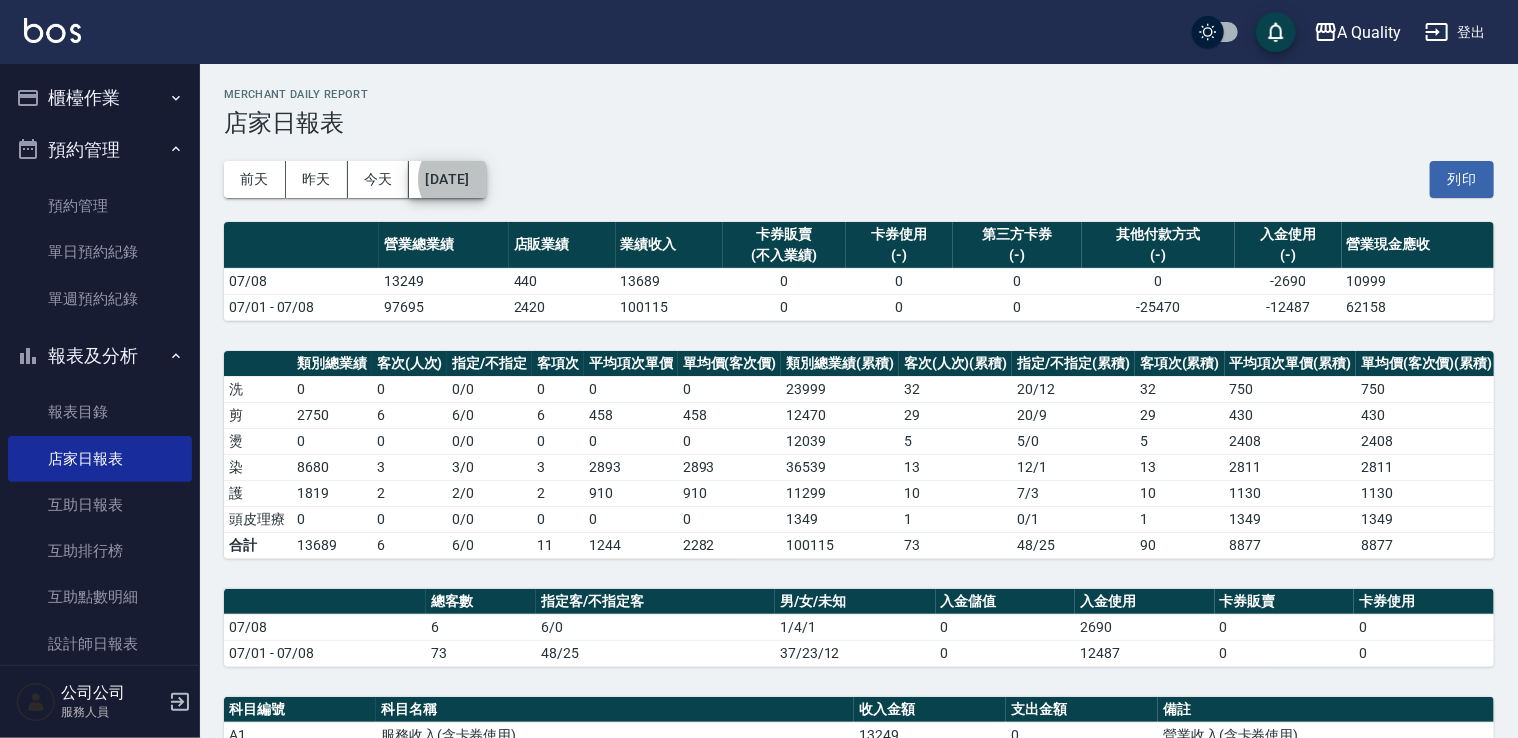 type 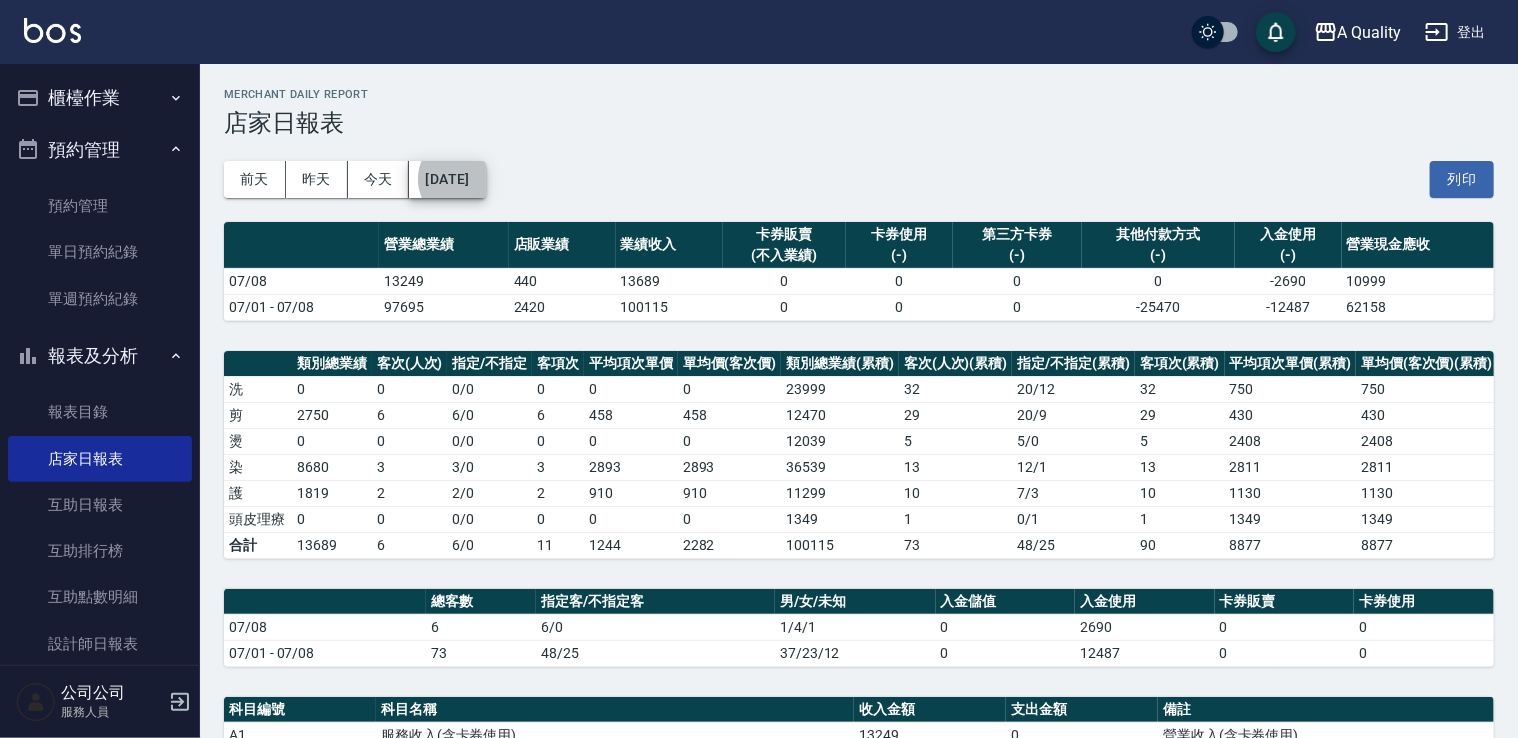 type 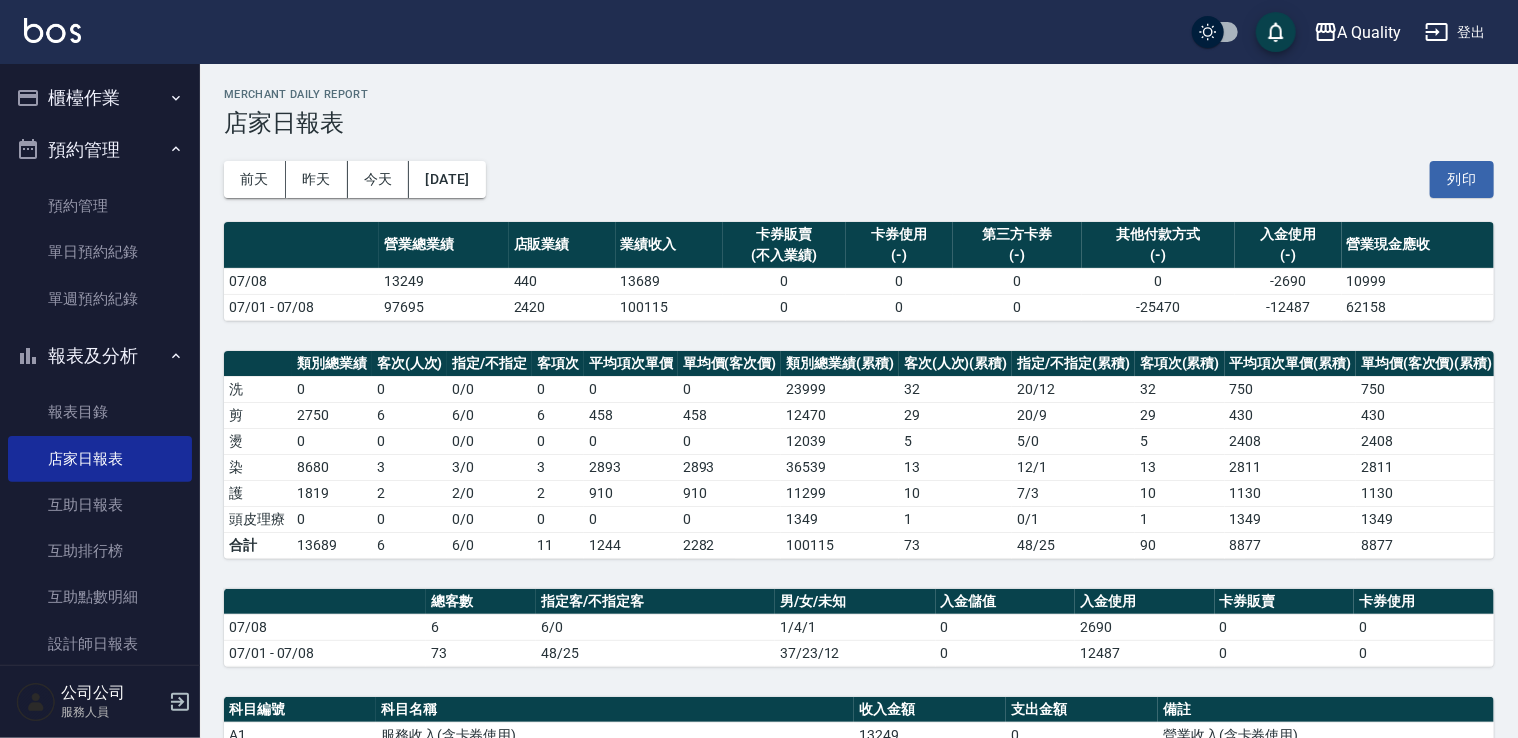 type 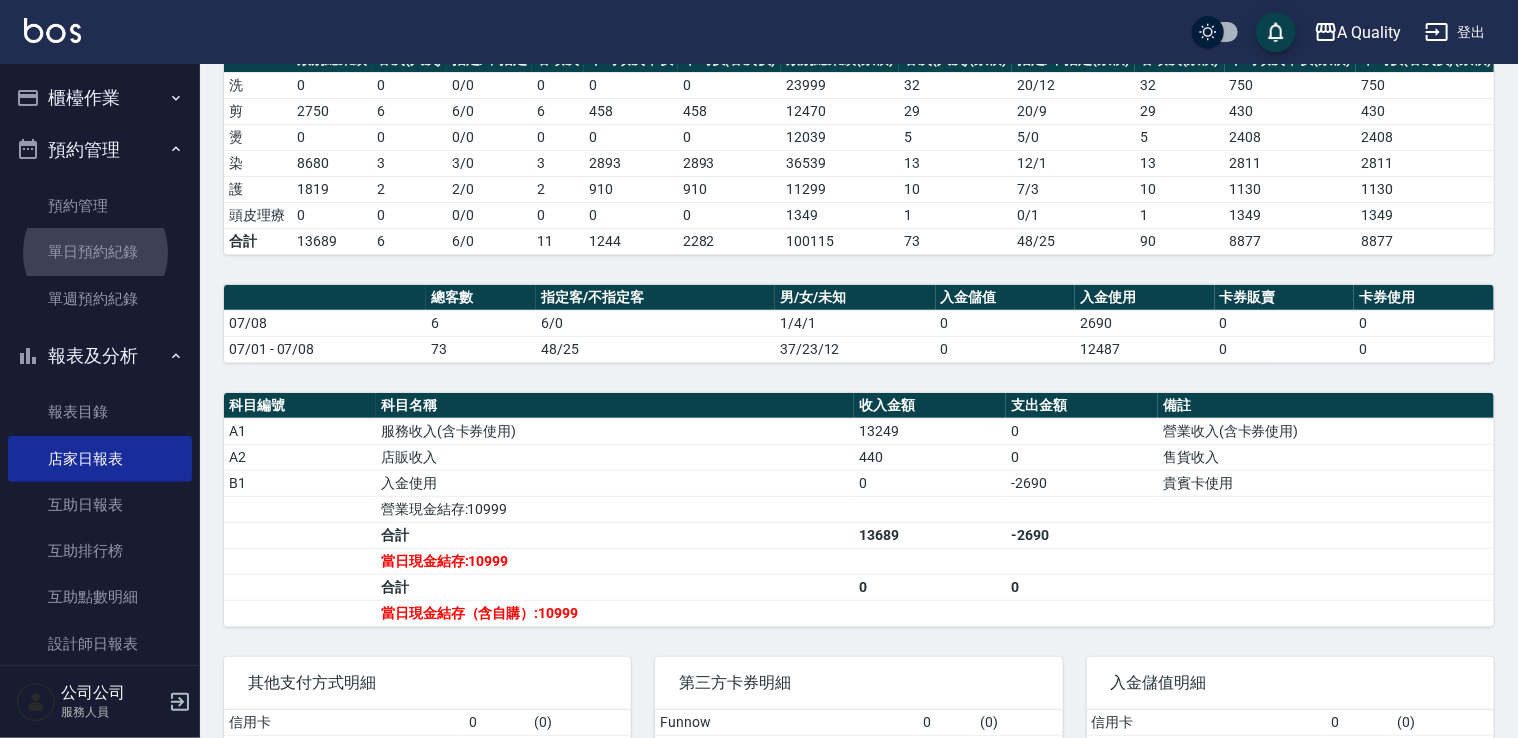 scroll, scrollTop: 269, scrollLeft: 0, axis: vertical 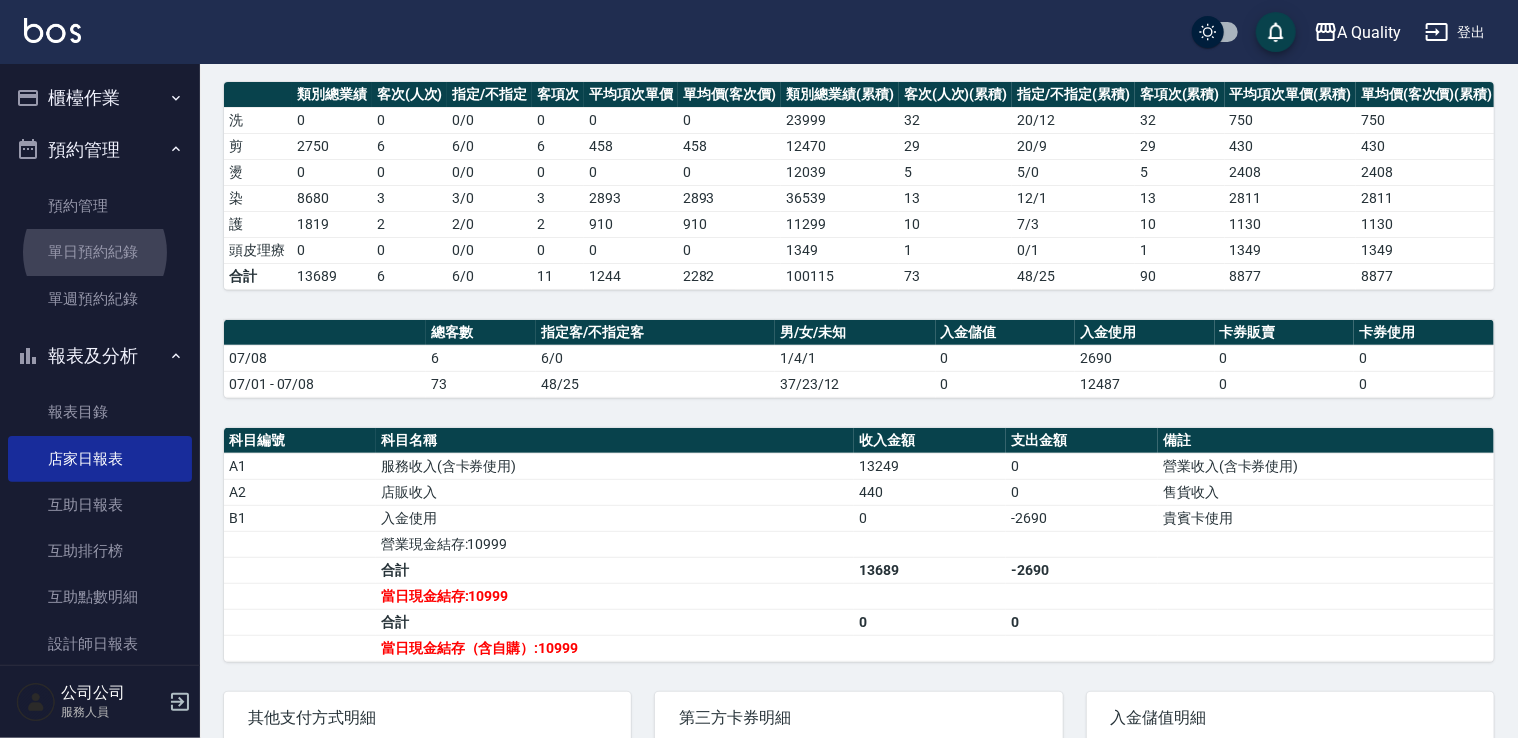 click on "櫃檯作業" at bounding box center [100, 98] 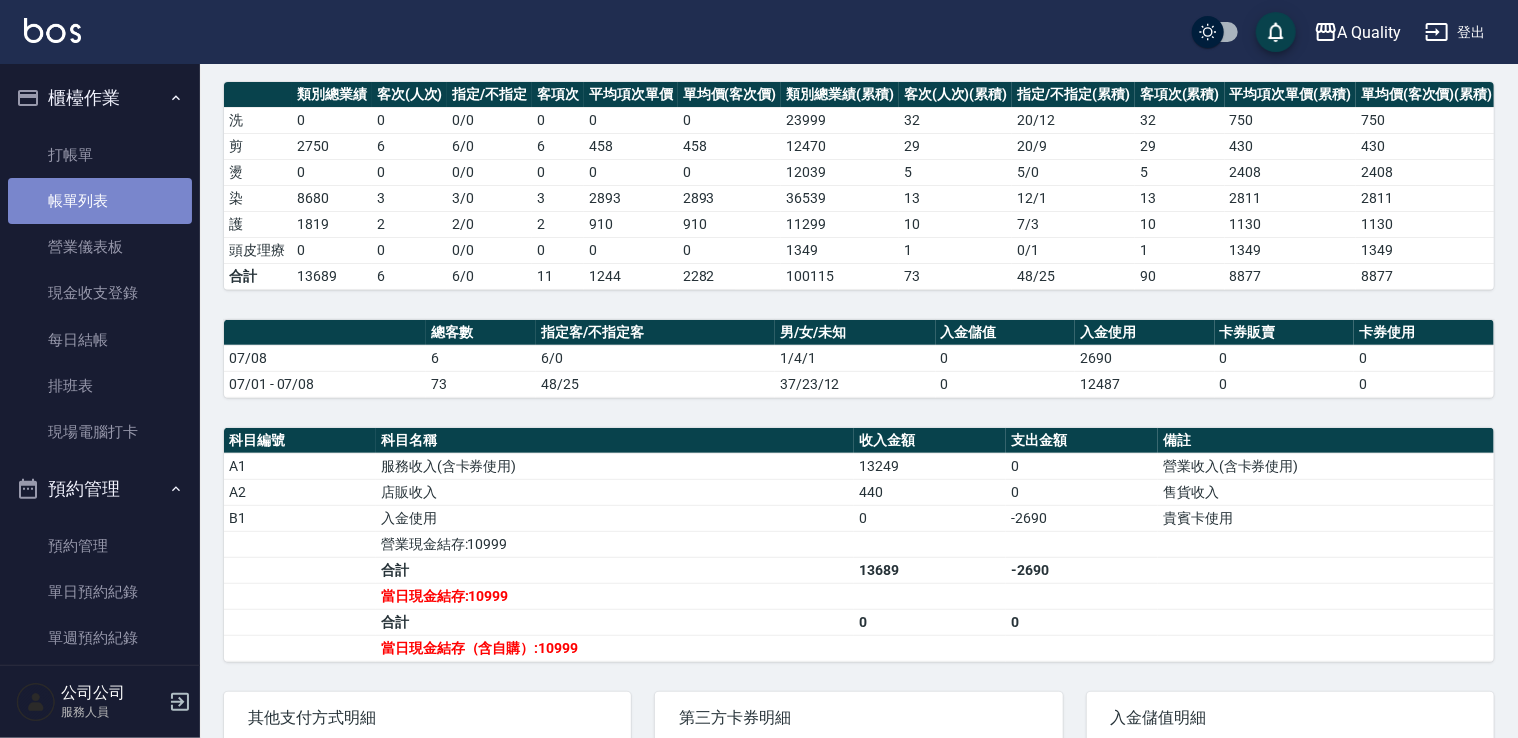 click on "帳單列表" at bounding box center [100, 201] 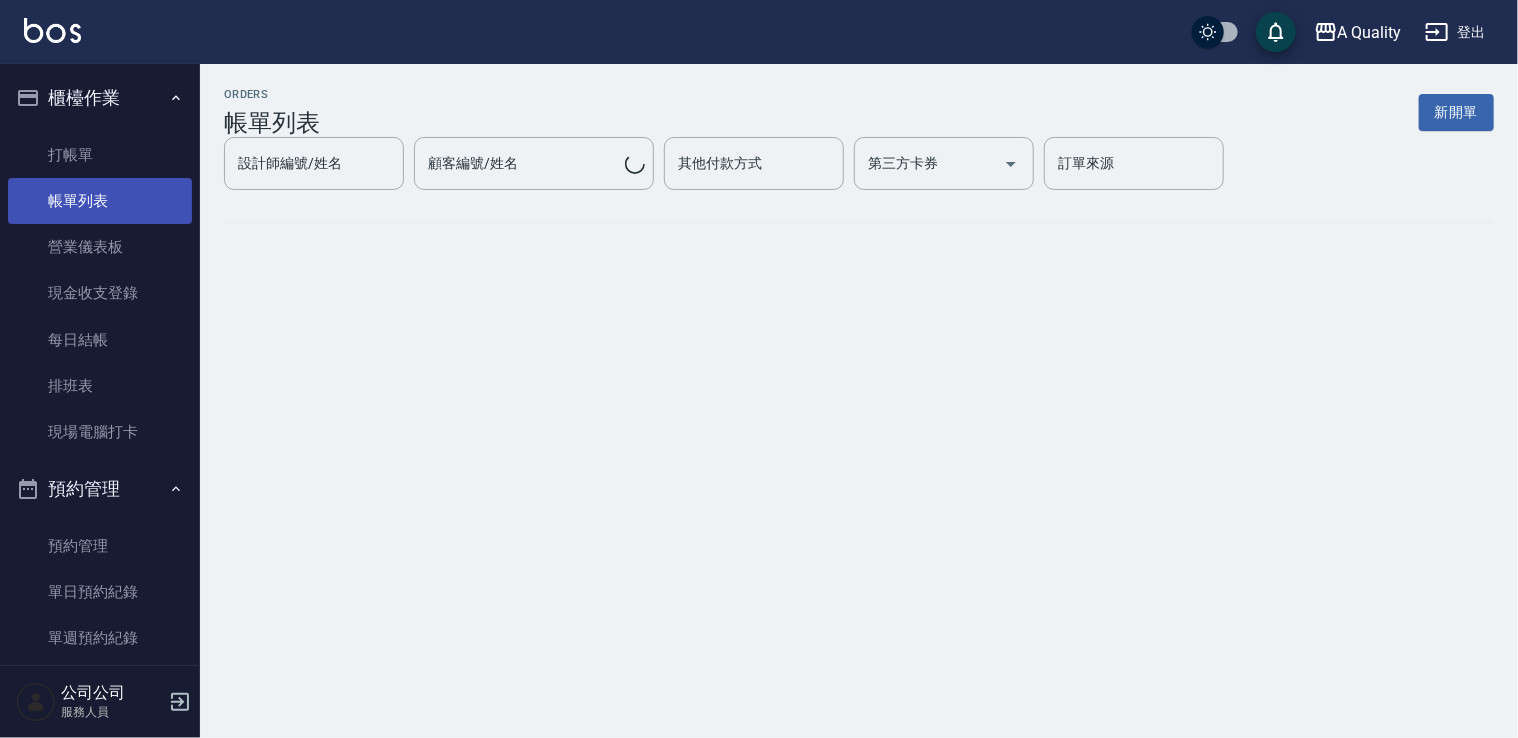 scroll, scrollTop: 0, scrollLeft: 0, axis: both 